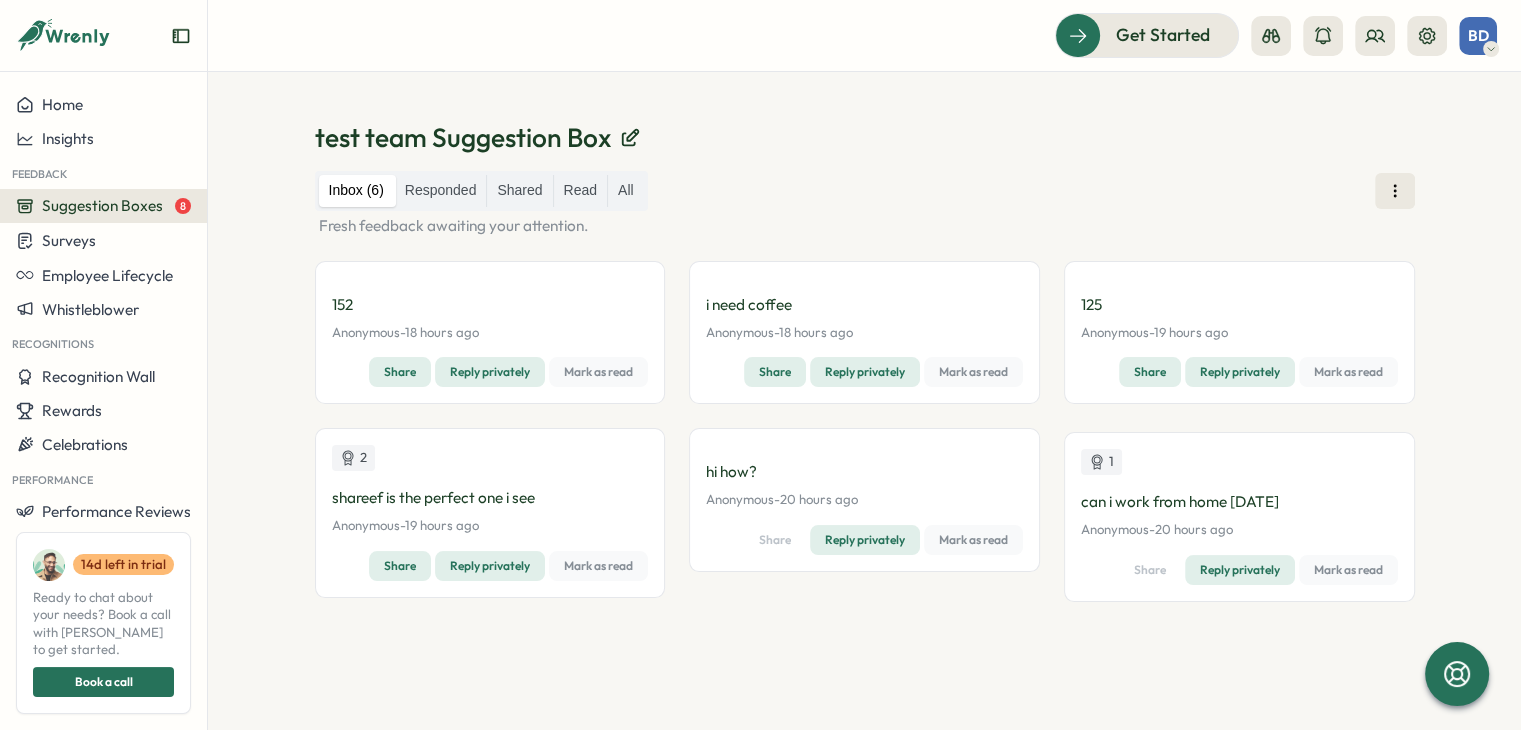 scroll, scrollTop: 0, scrollLeft: 0, axis: both 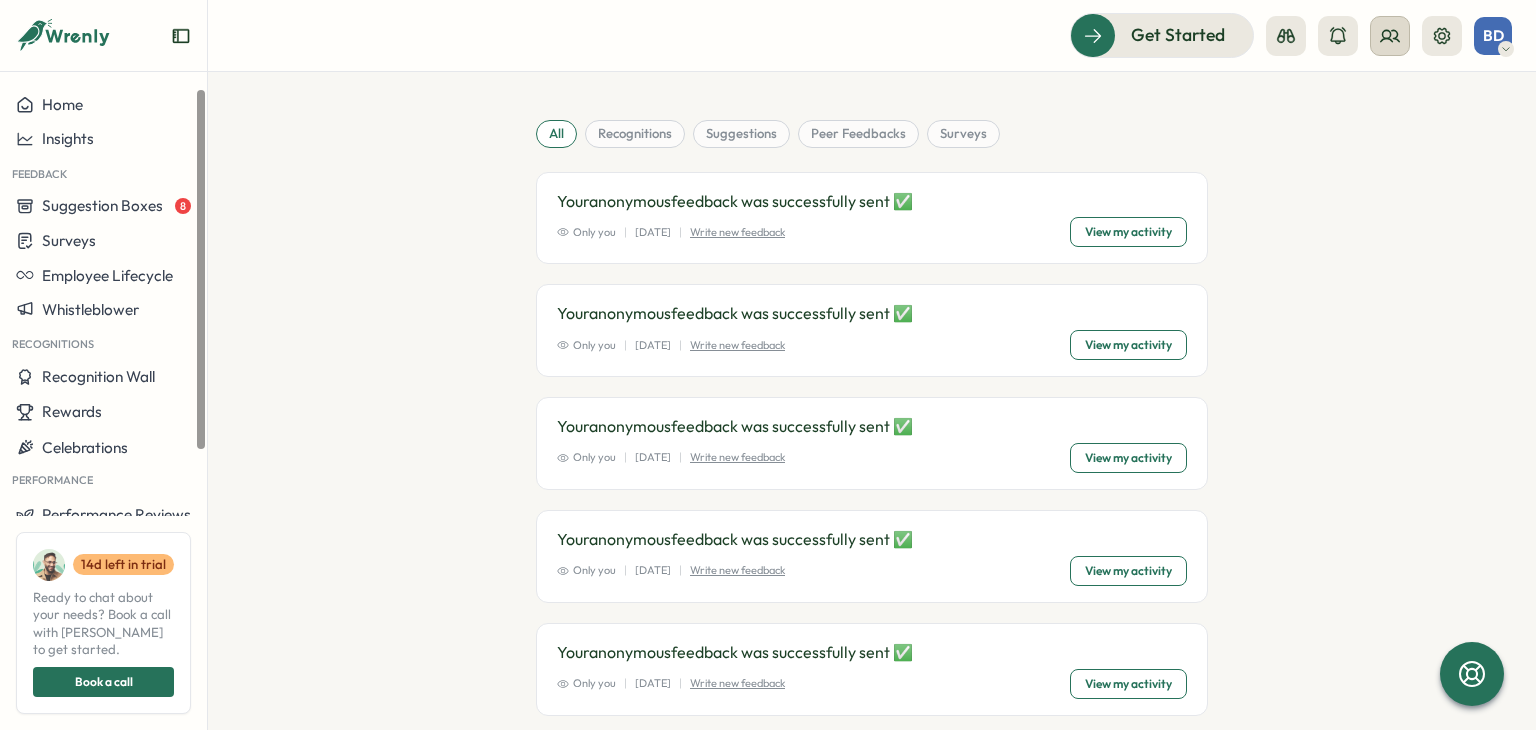 click 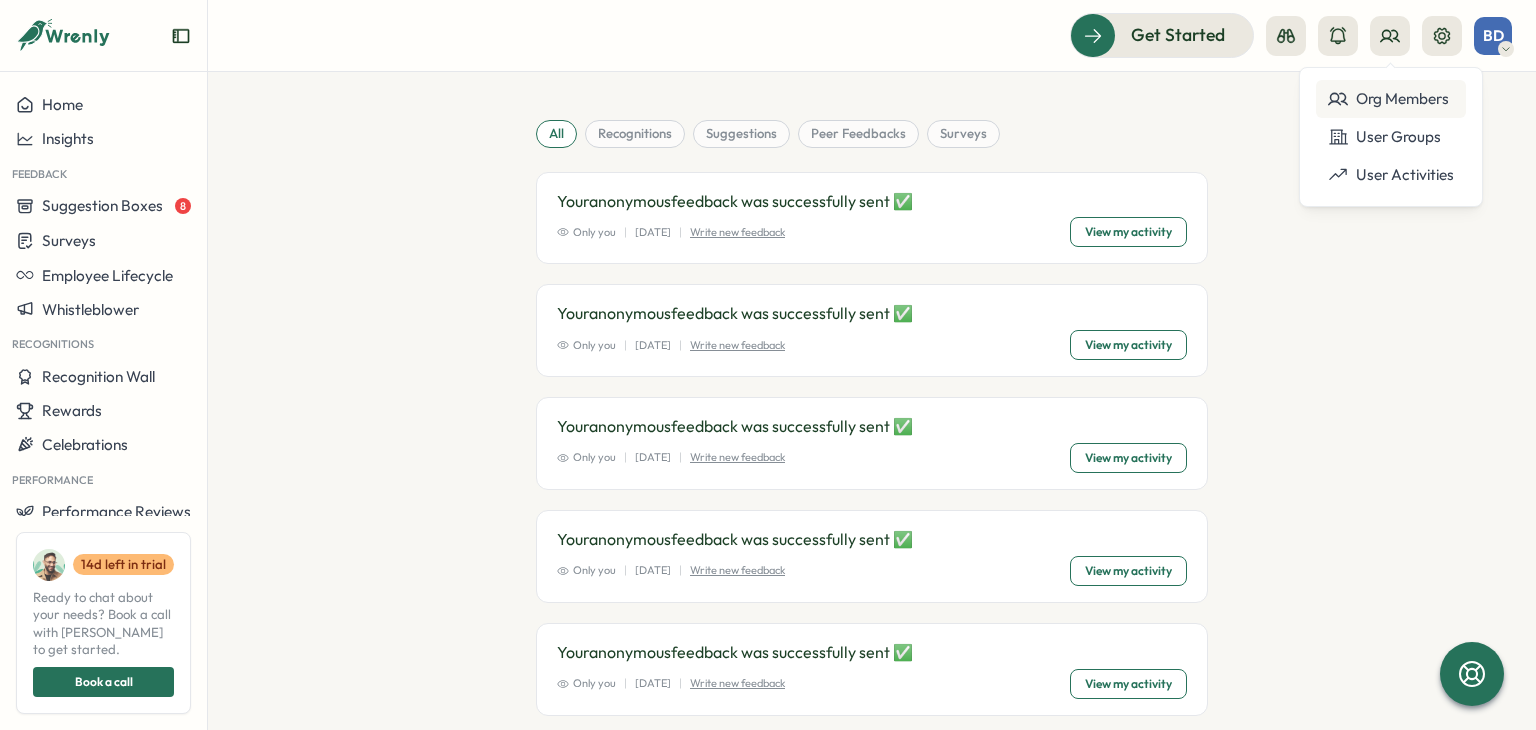 click on "Org Members" at bounding box center (1391, 99) 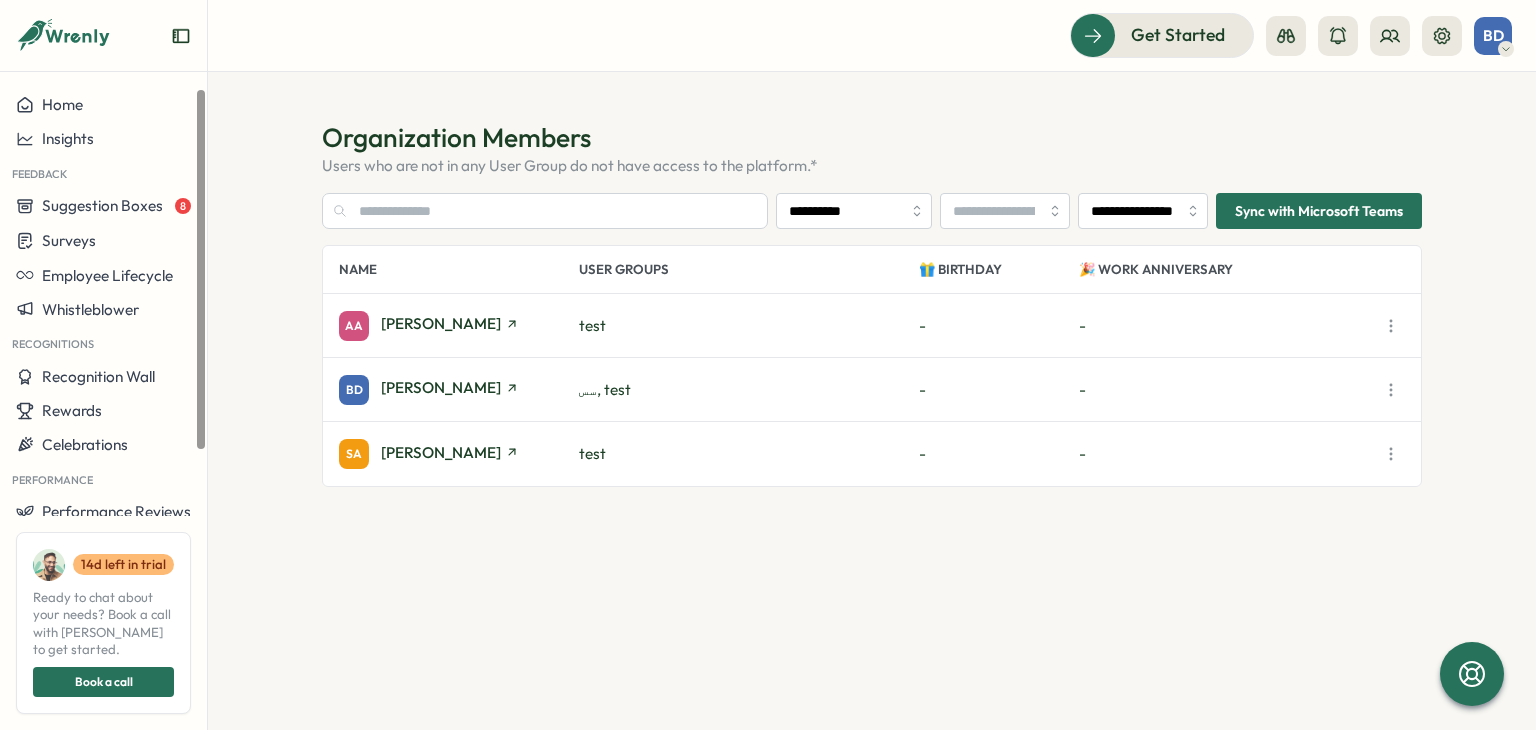 click on "Sync with Microsoft Teams" at bounding box center [1319, 211] 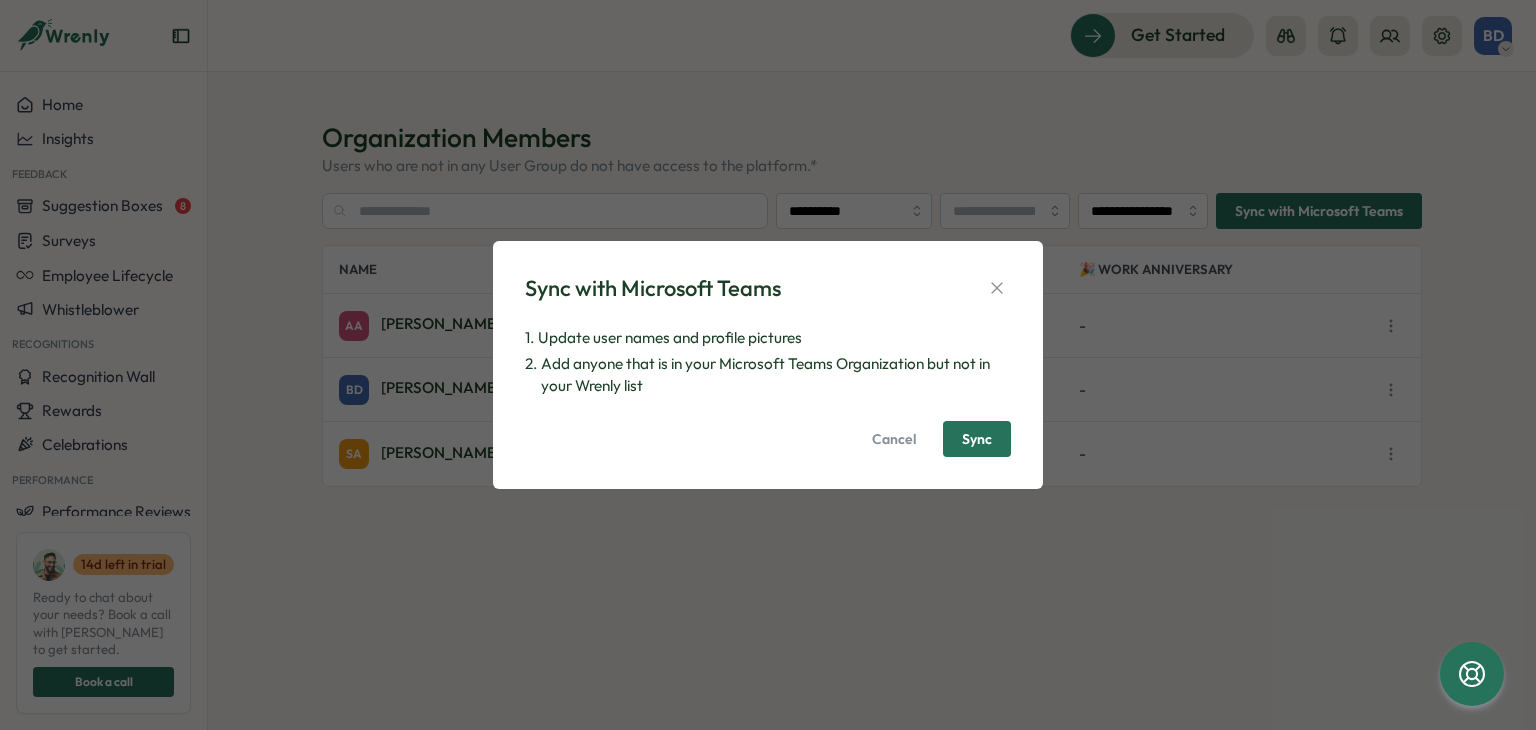 click on "Sync" at bounding box center [977, 439] 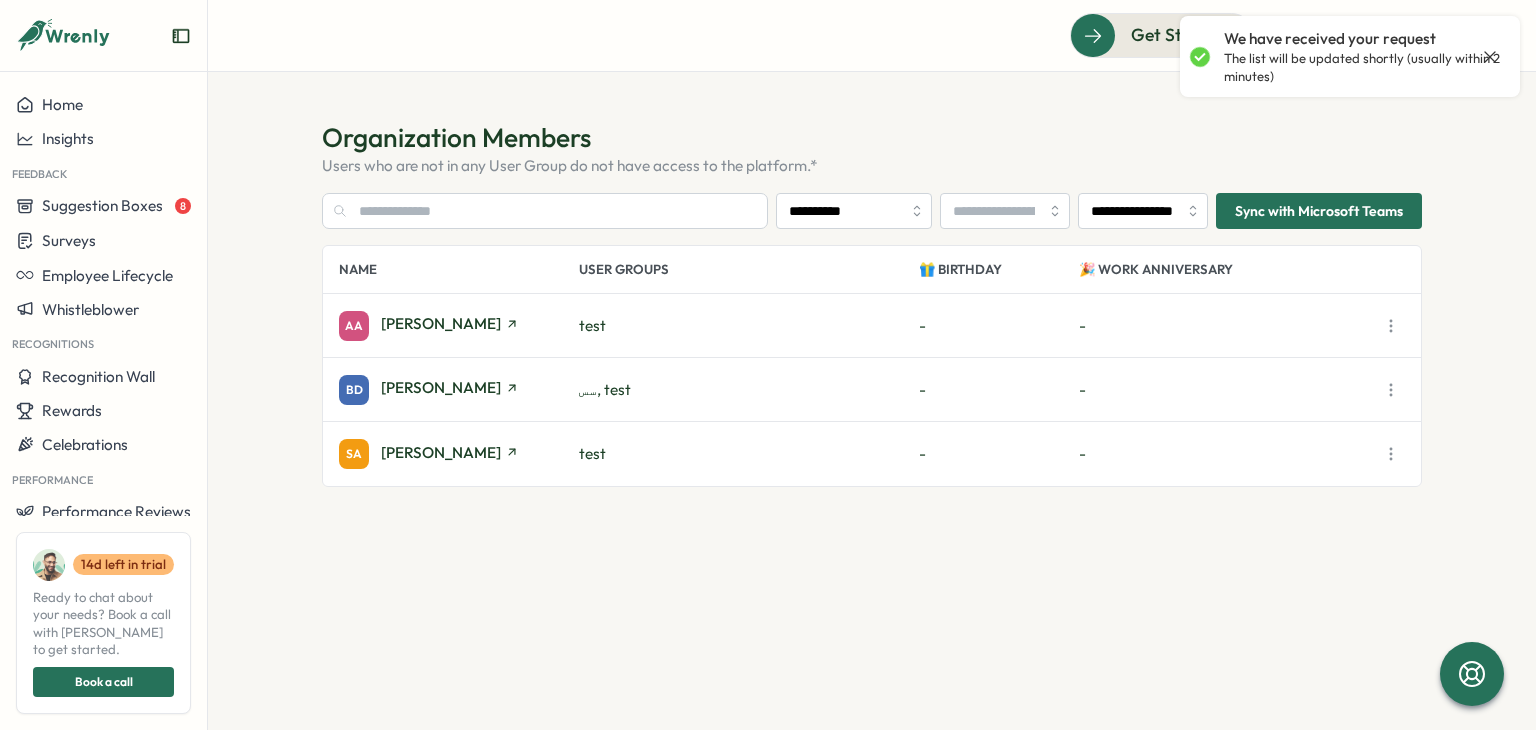 click on "**********" at bounding box center [872, 437] 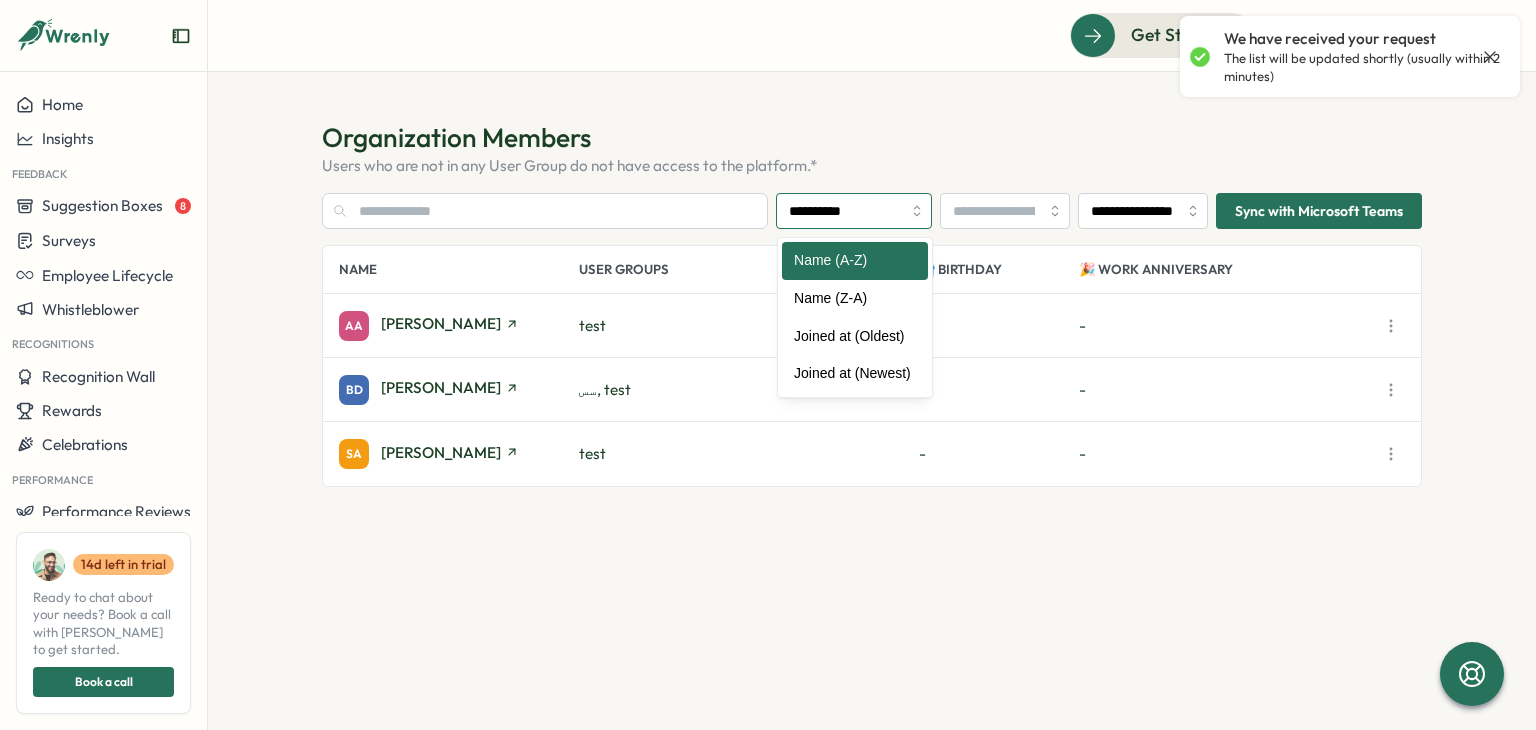 click on "**********" at bounding box center [854, 211] 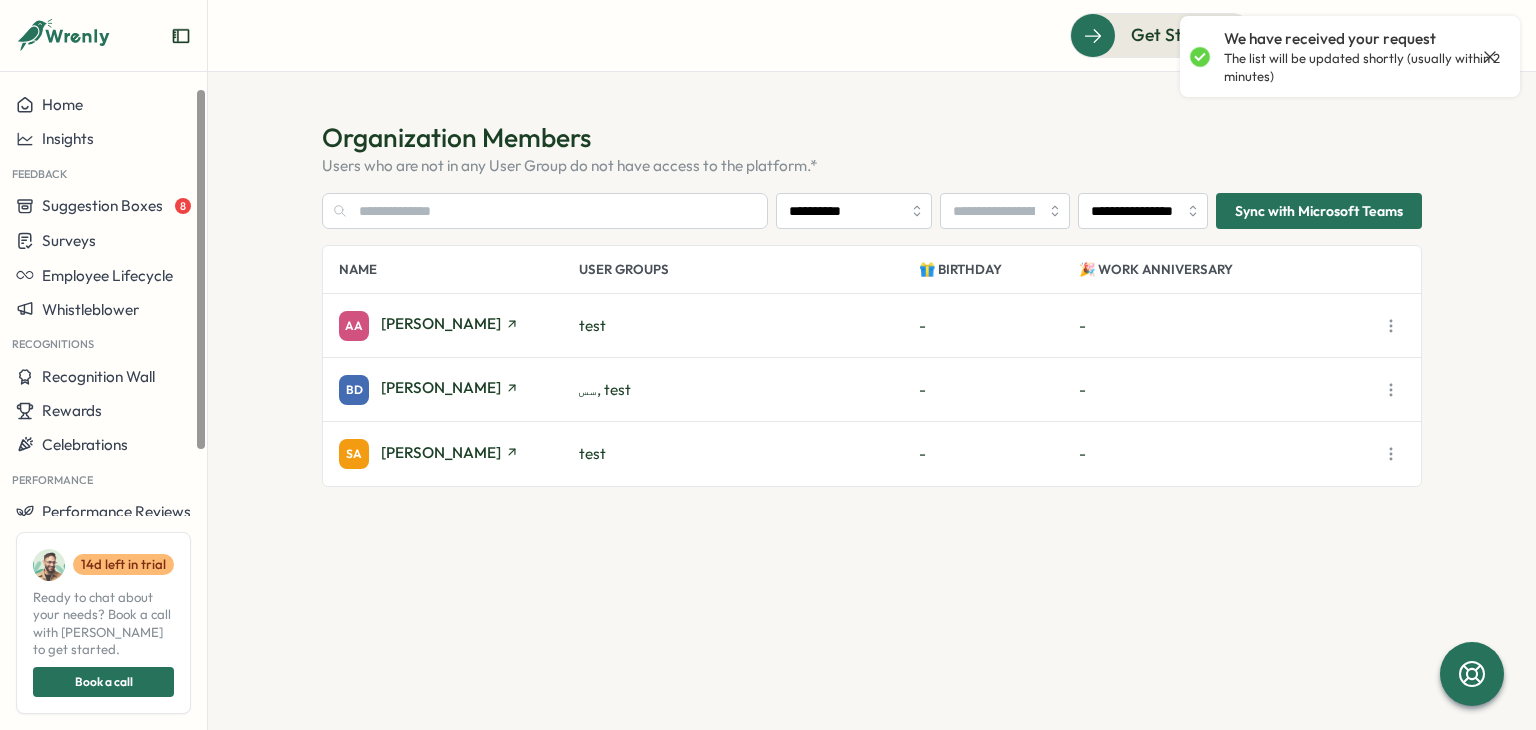 click on "Organization Members" at bounding box center [872, 137] 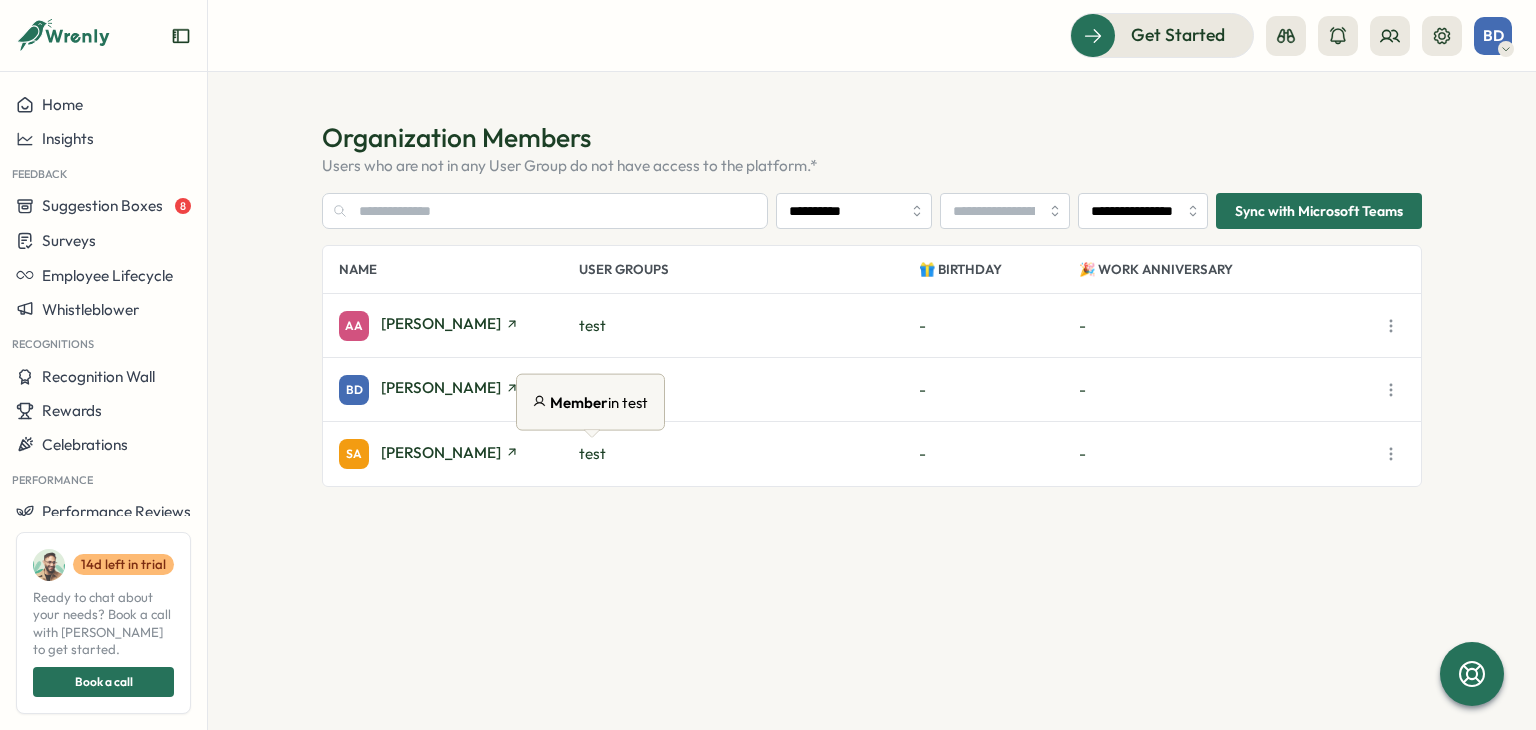 click on "test" at bounding box center [749, 454] 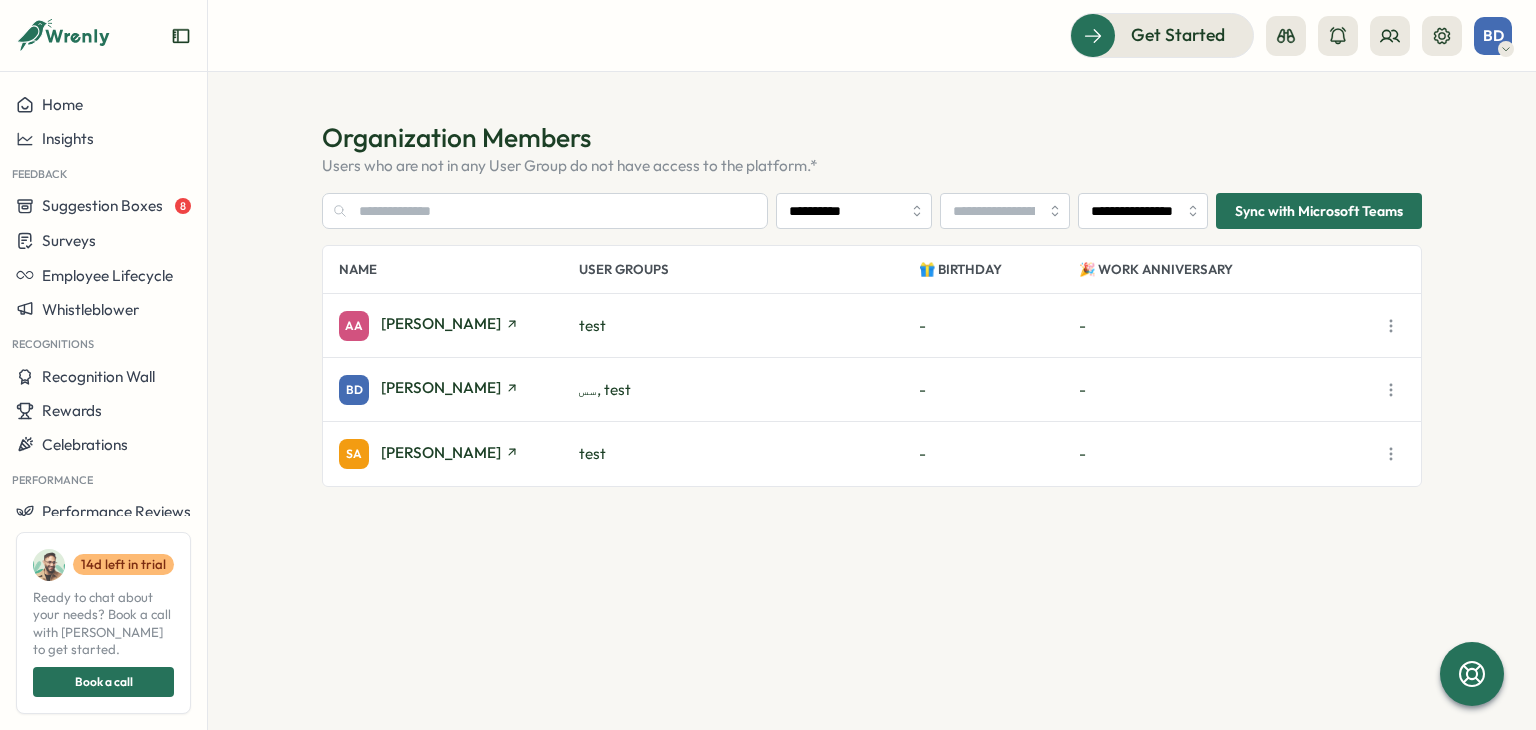 click on "test" at bounding box center [592, 453] 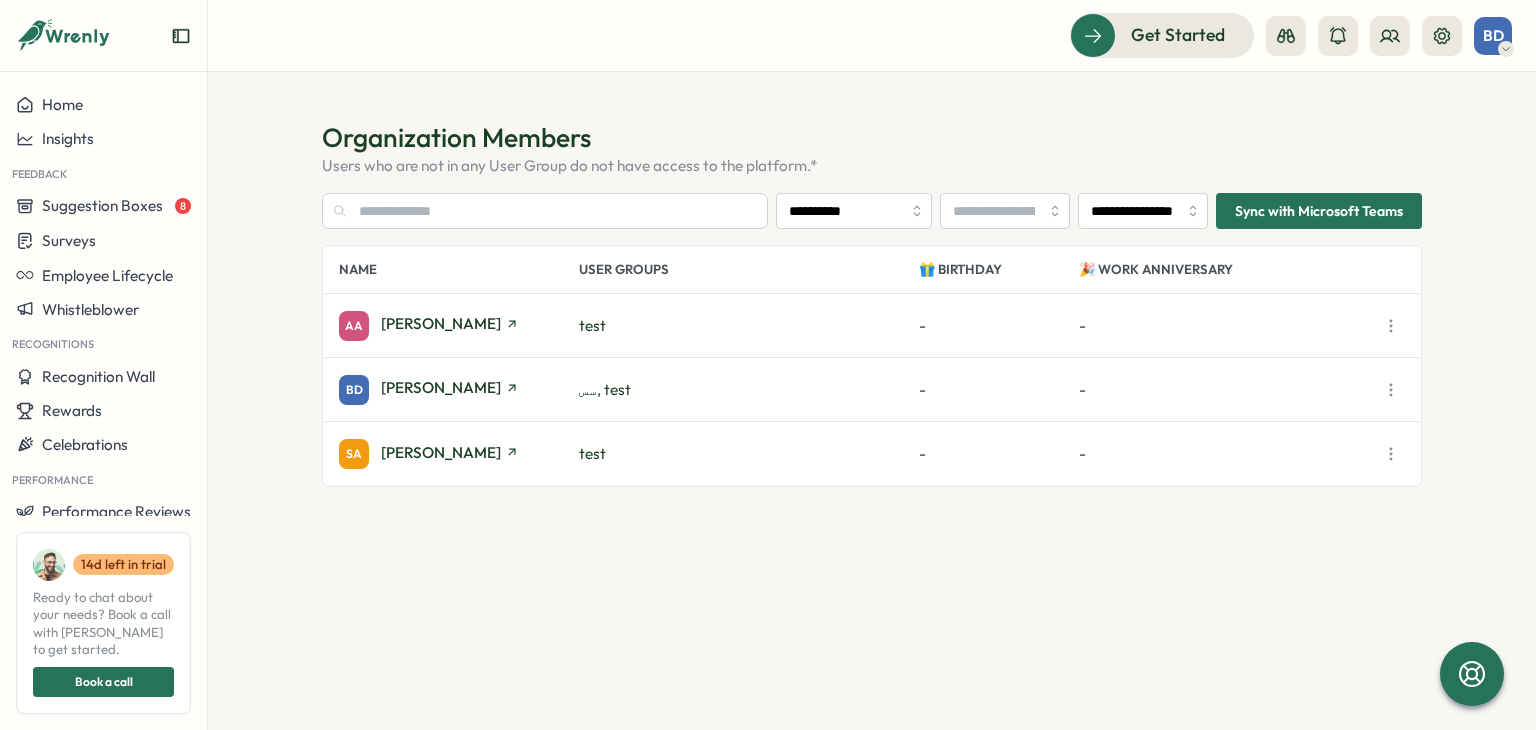 click on "test" at bounding box center (592, 325) 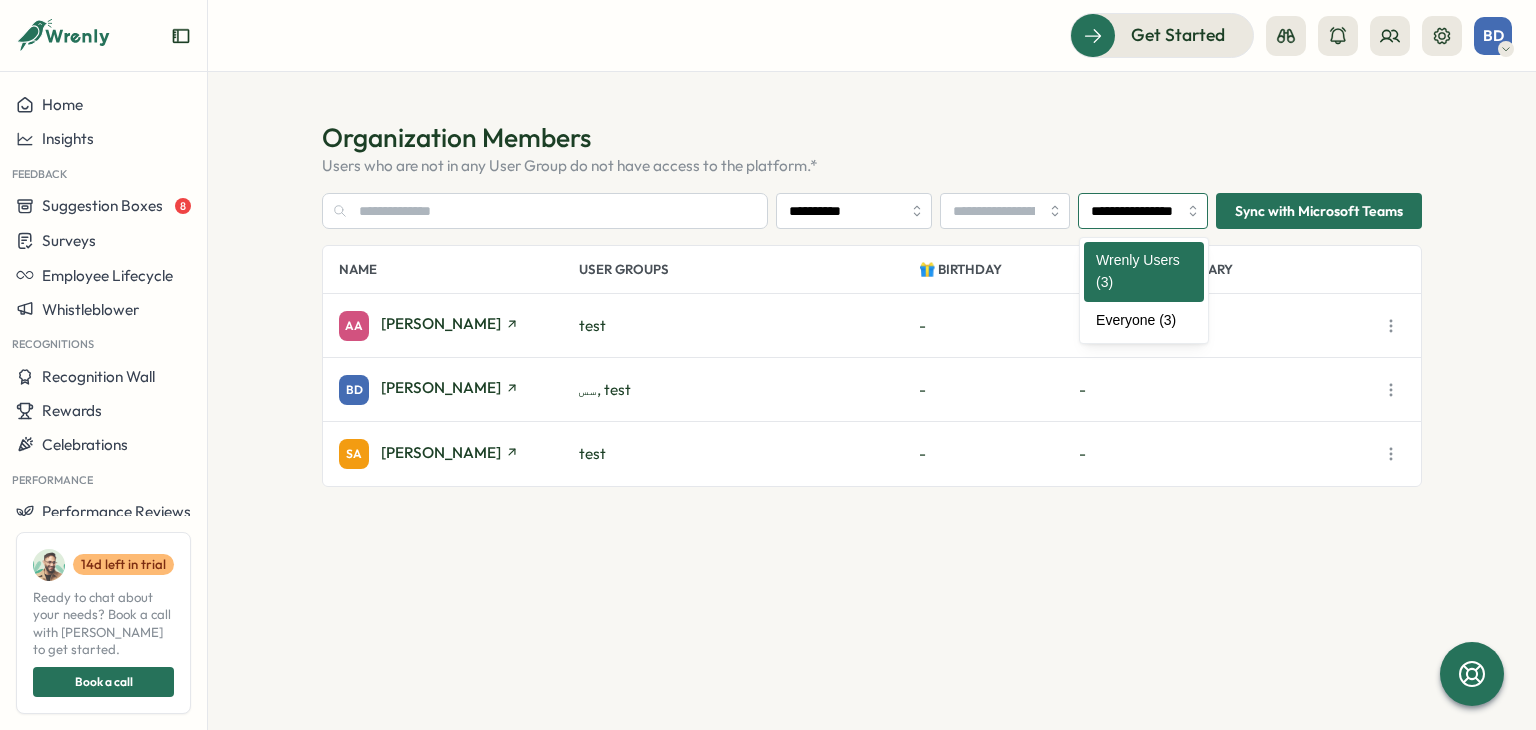 click on "**********" at bounding box center [1143, 211] 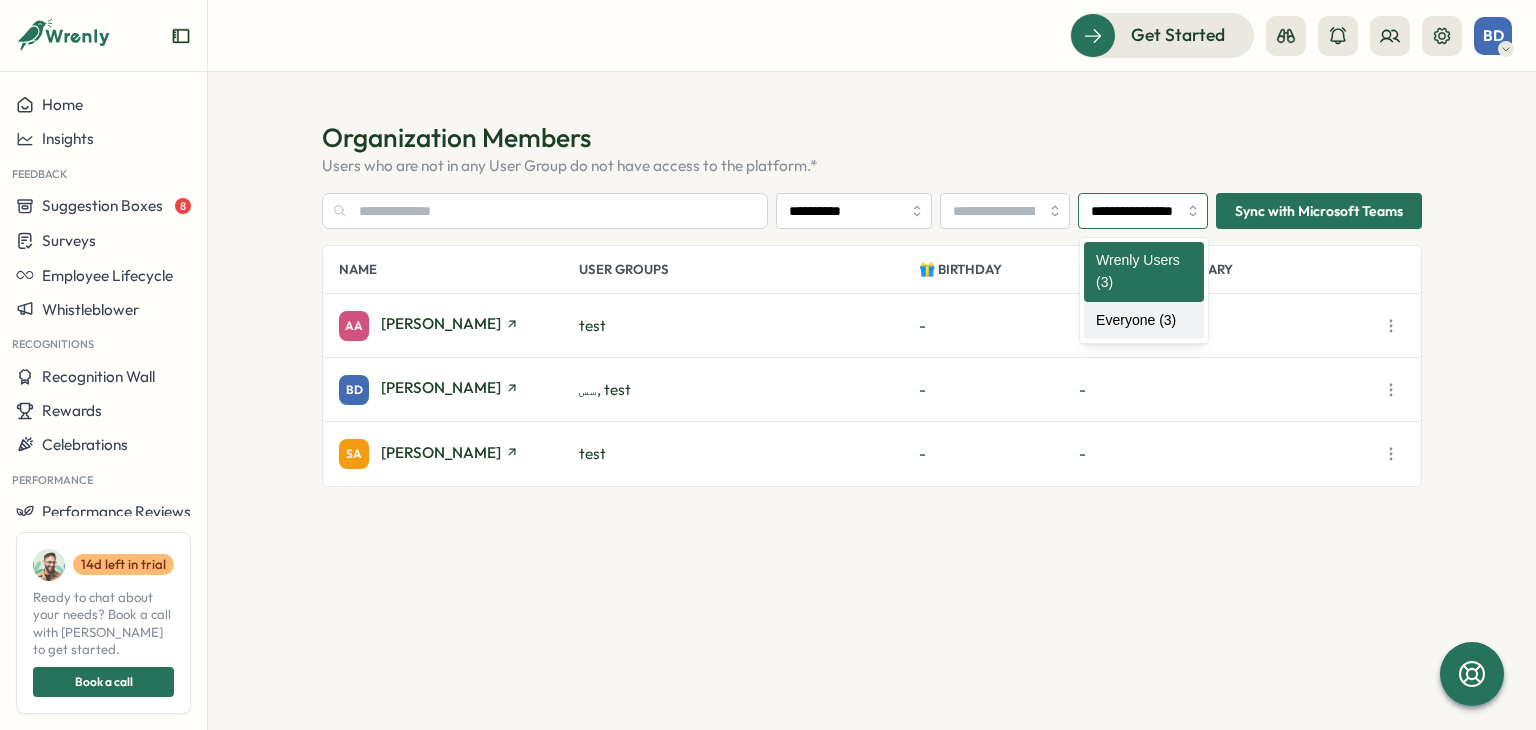 type on "**********" 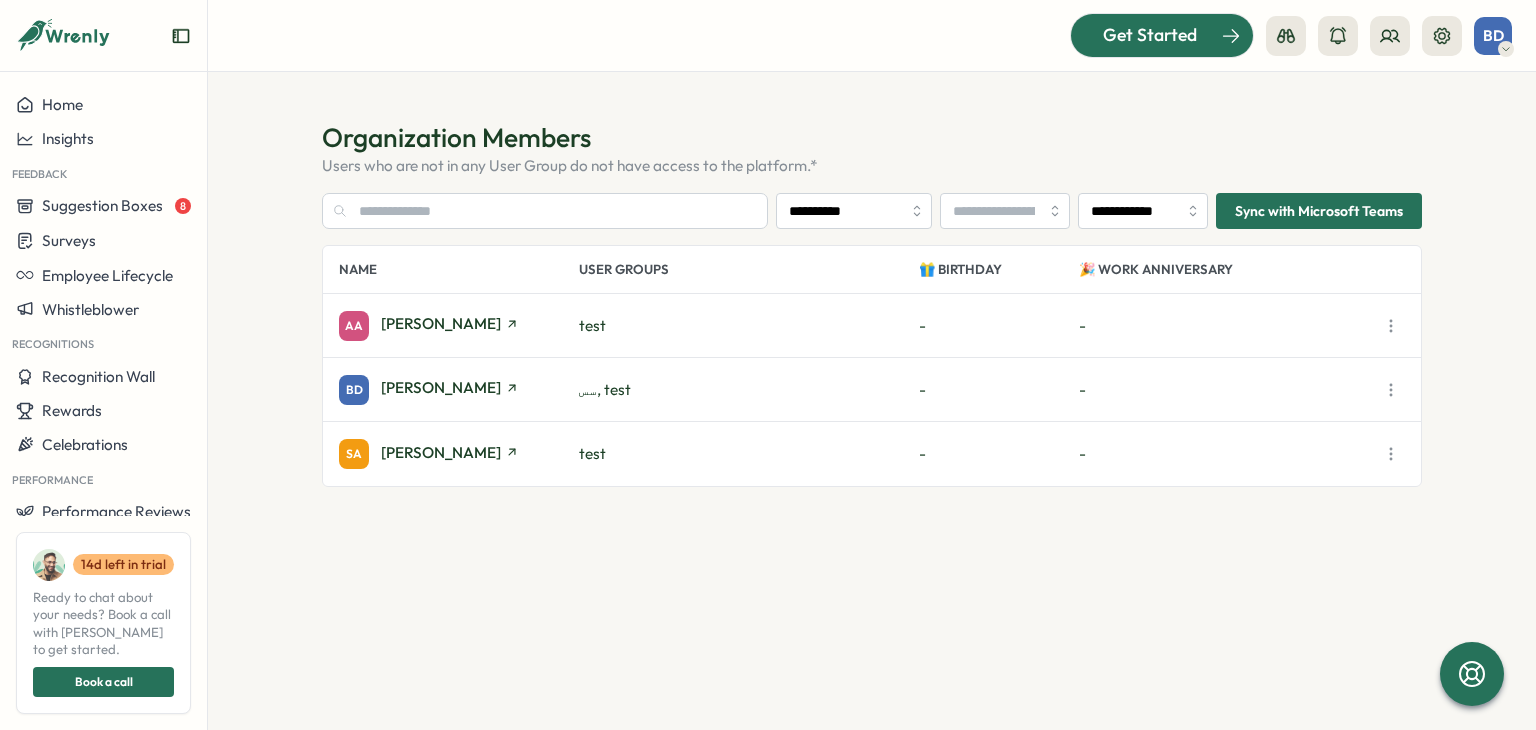 click on "Get Started" at bounding box center (1150, 35) 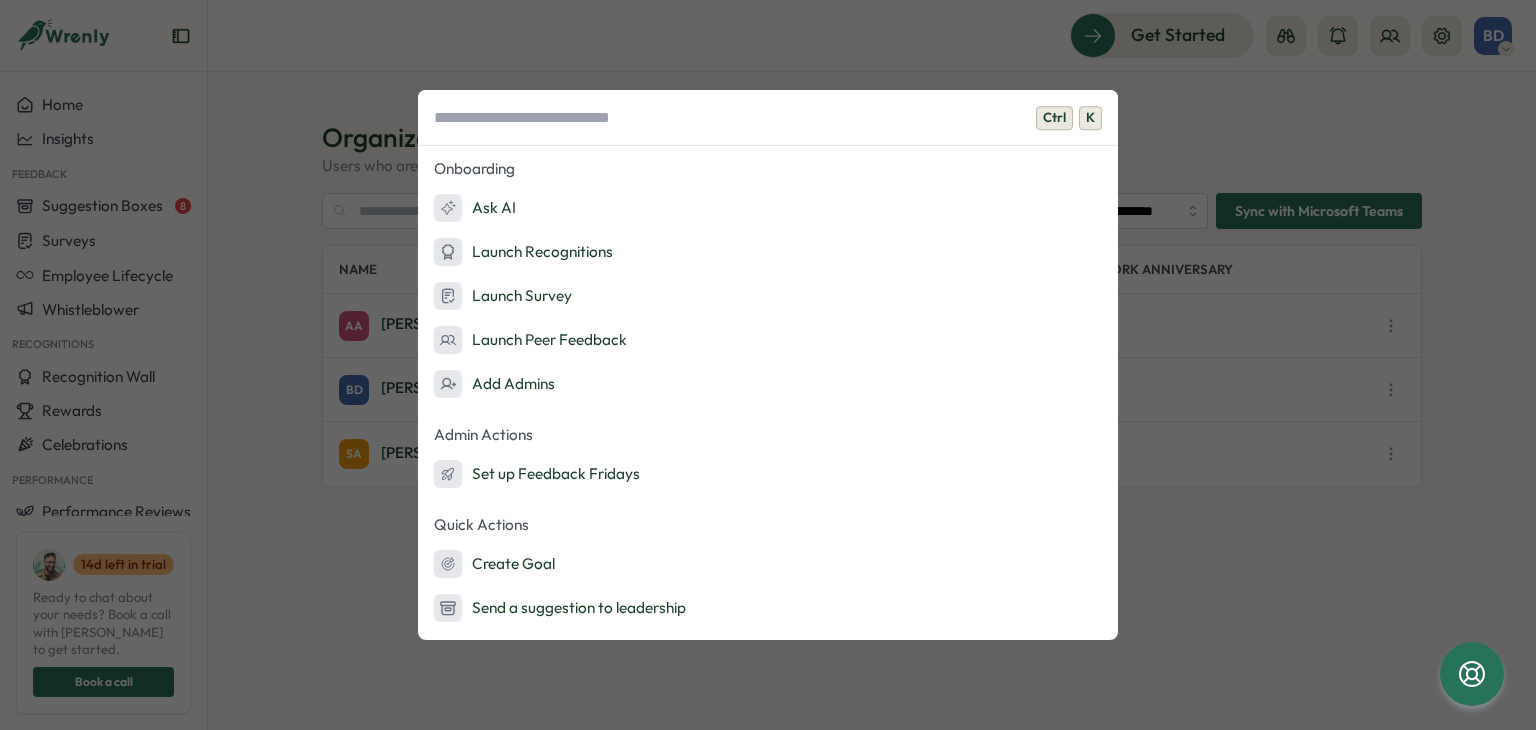click at bounding box center (768, 118) 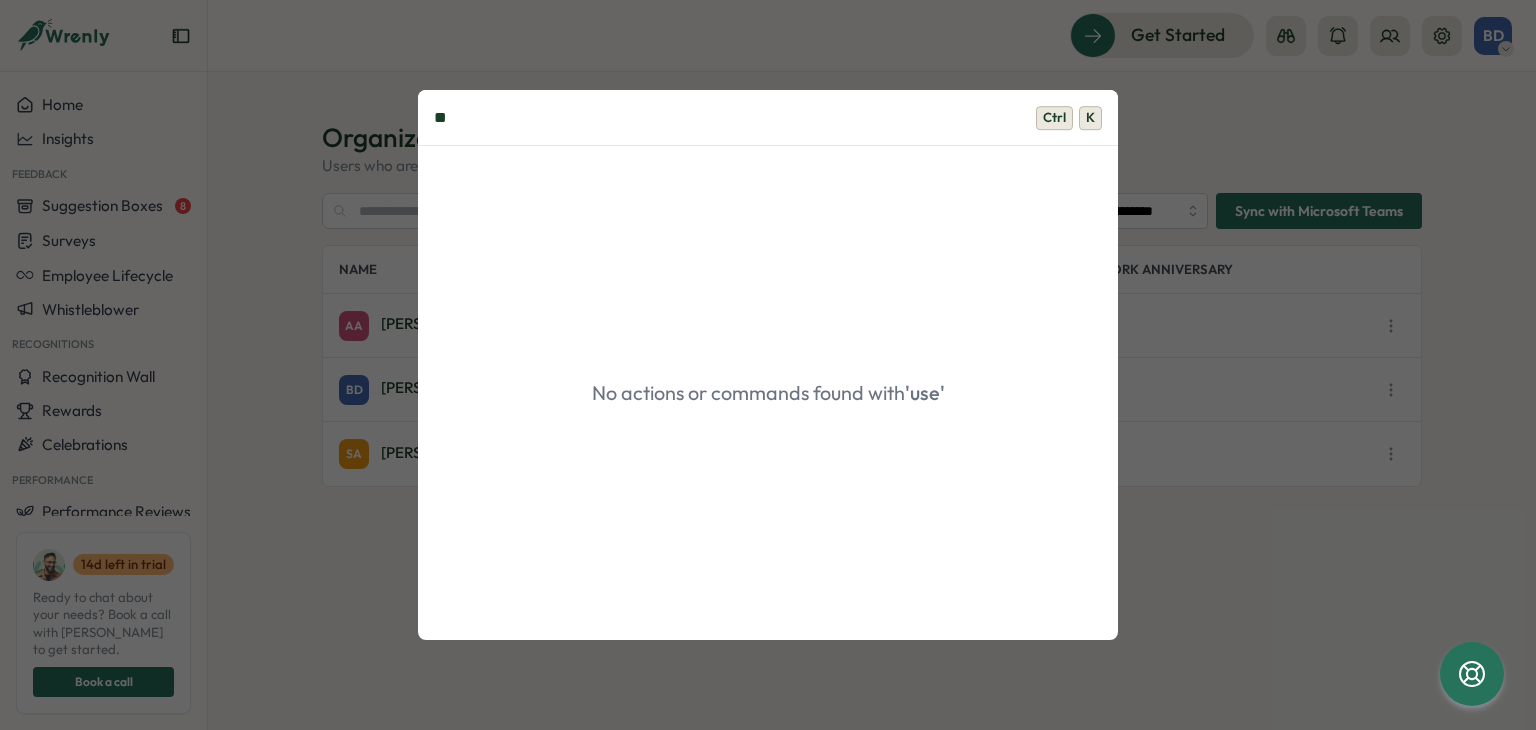 type on "*" 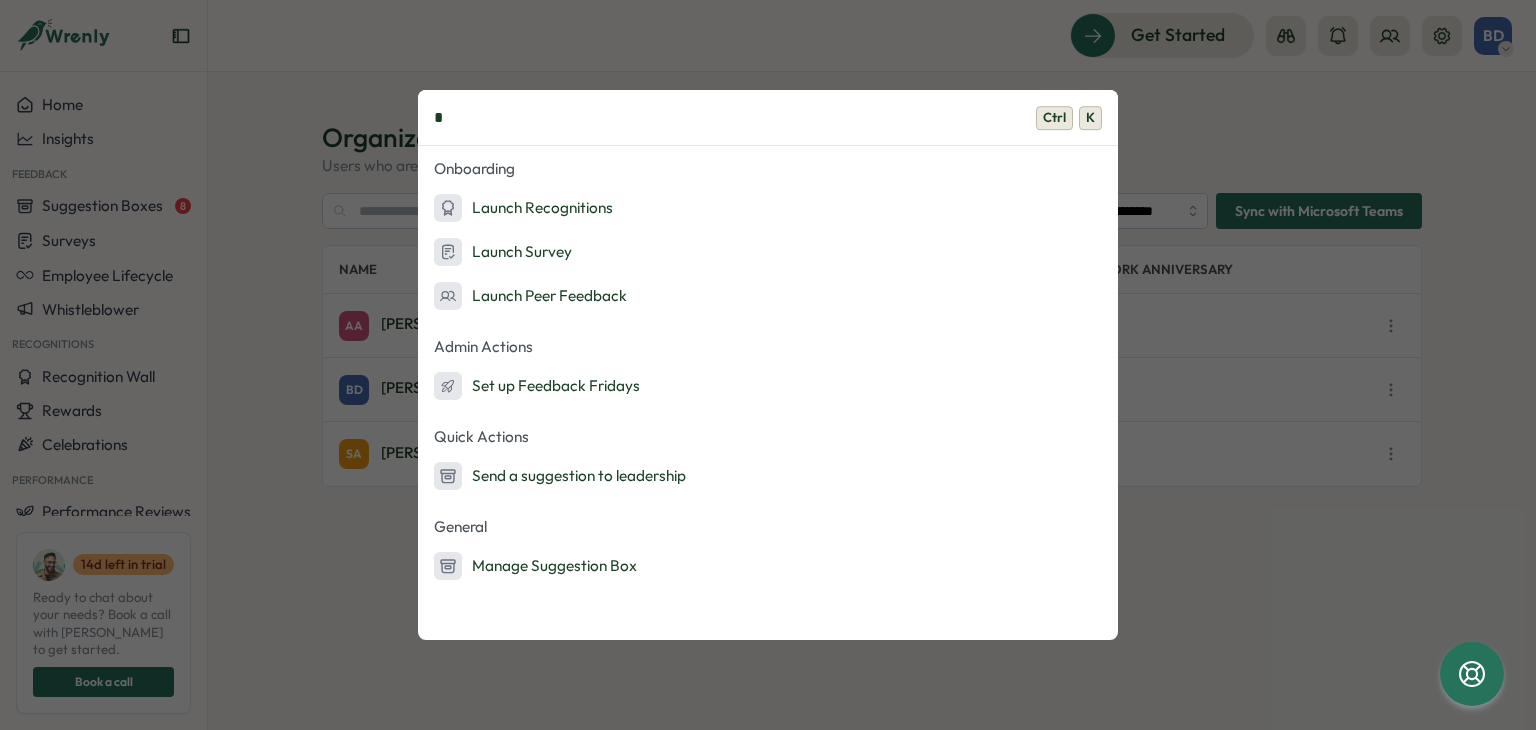 type 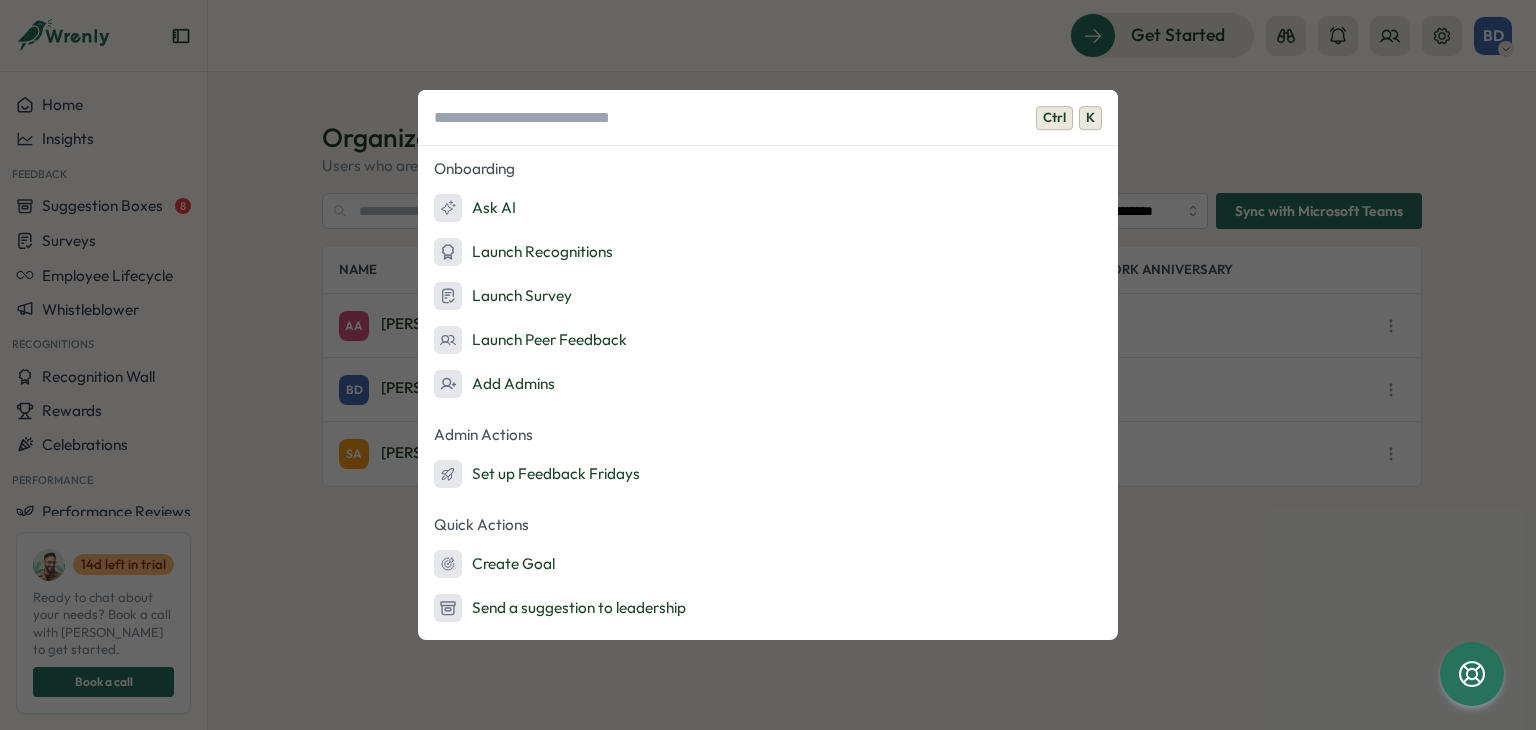 click on "Ctrl K Onboarding Ask AI Launch Recognitions Launch Survey Launch Peer Feedback Add Admins Admin Actions Set up Feedback Fridays Quick Actions Create Goal Send a suggestion to leadership General Manage Suggestion Box Manage Team Goals My Goals My Activity Open Settings Open Notifications" at bounding box center [768, 365] 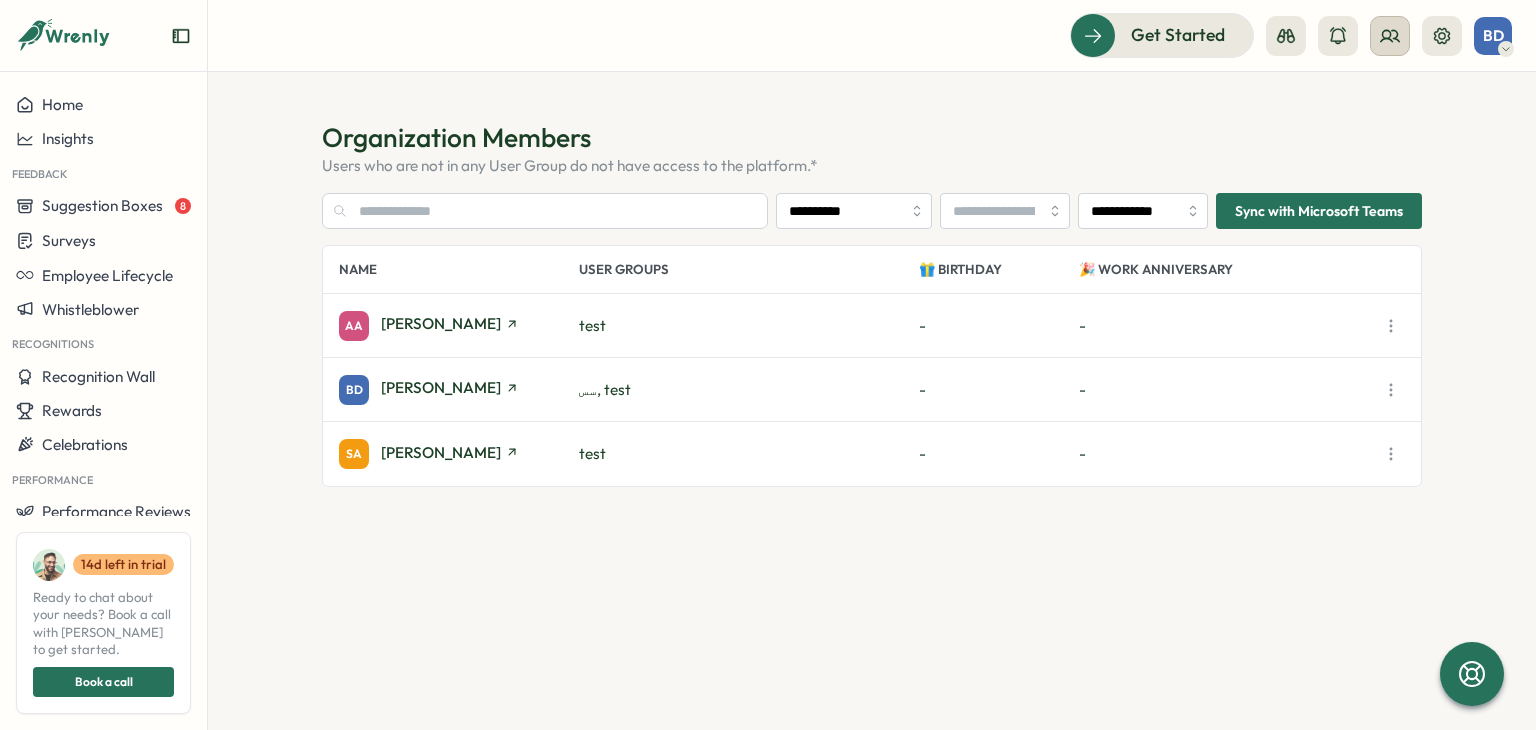 click 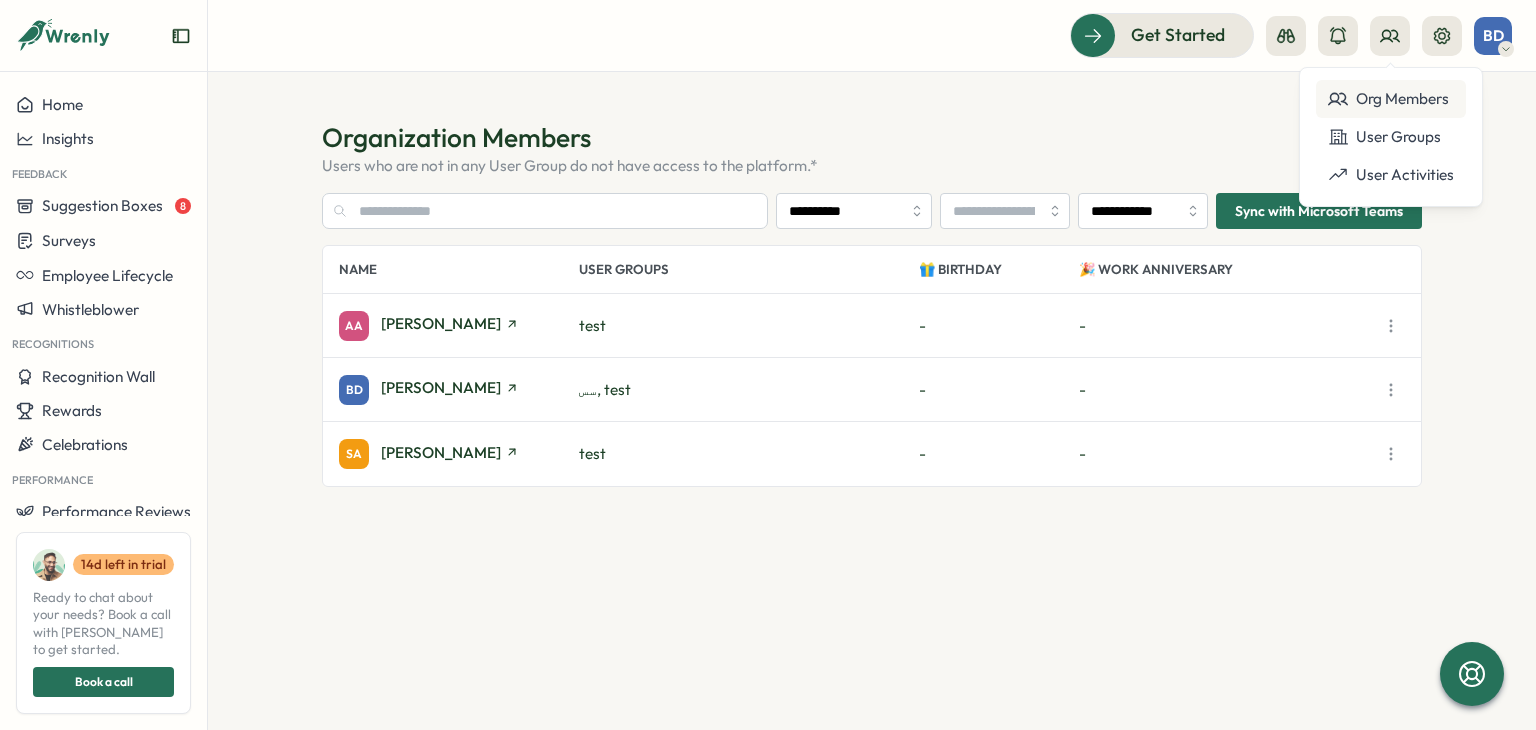 click on "Org Members" at bounding box center [1391, 99] 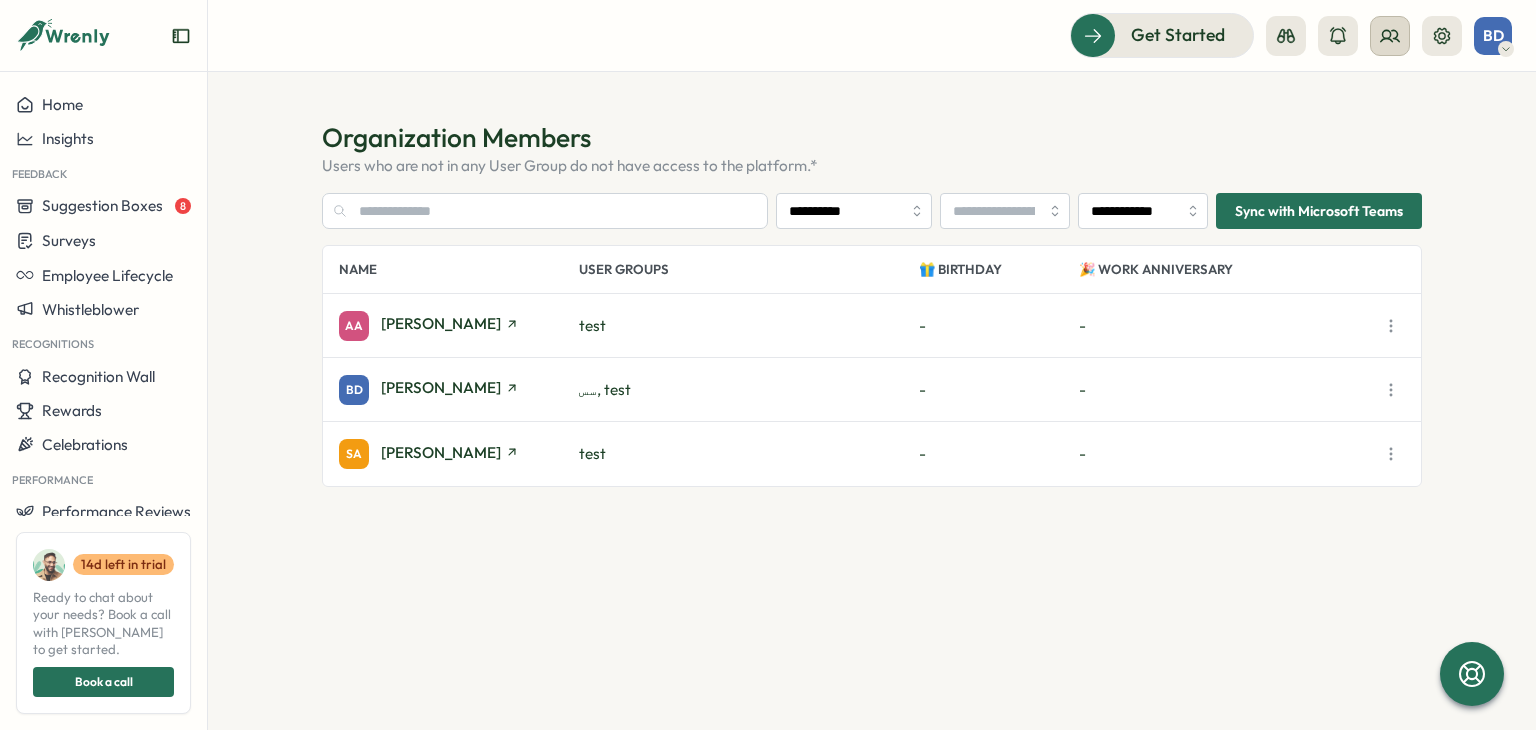 click at bounding box center (1390, 36) 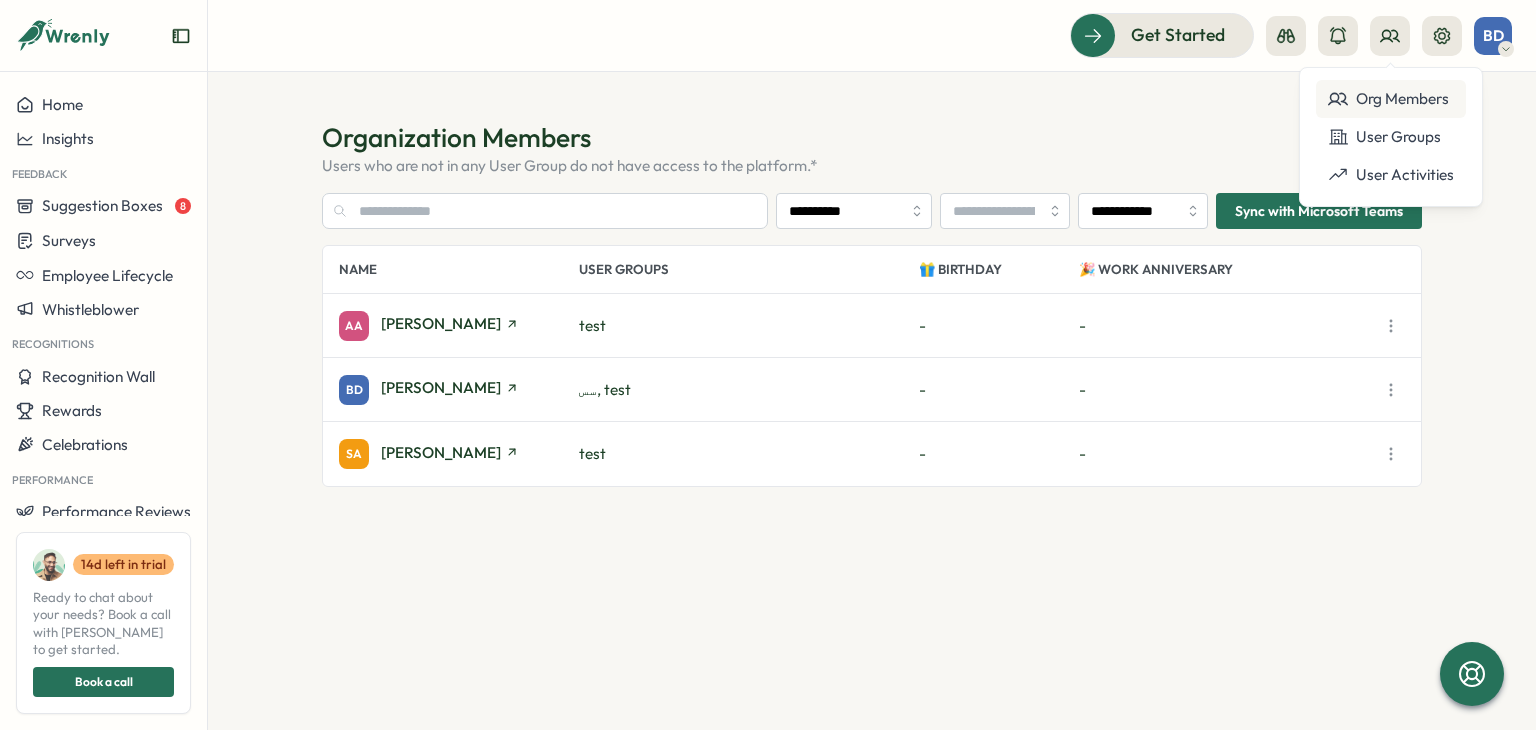 click on "Org Members" at bounding box center (1391, 99) 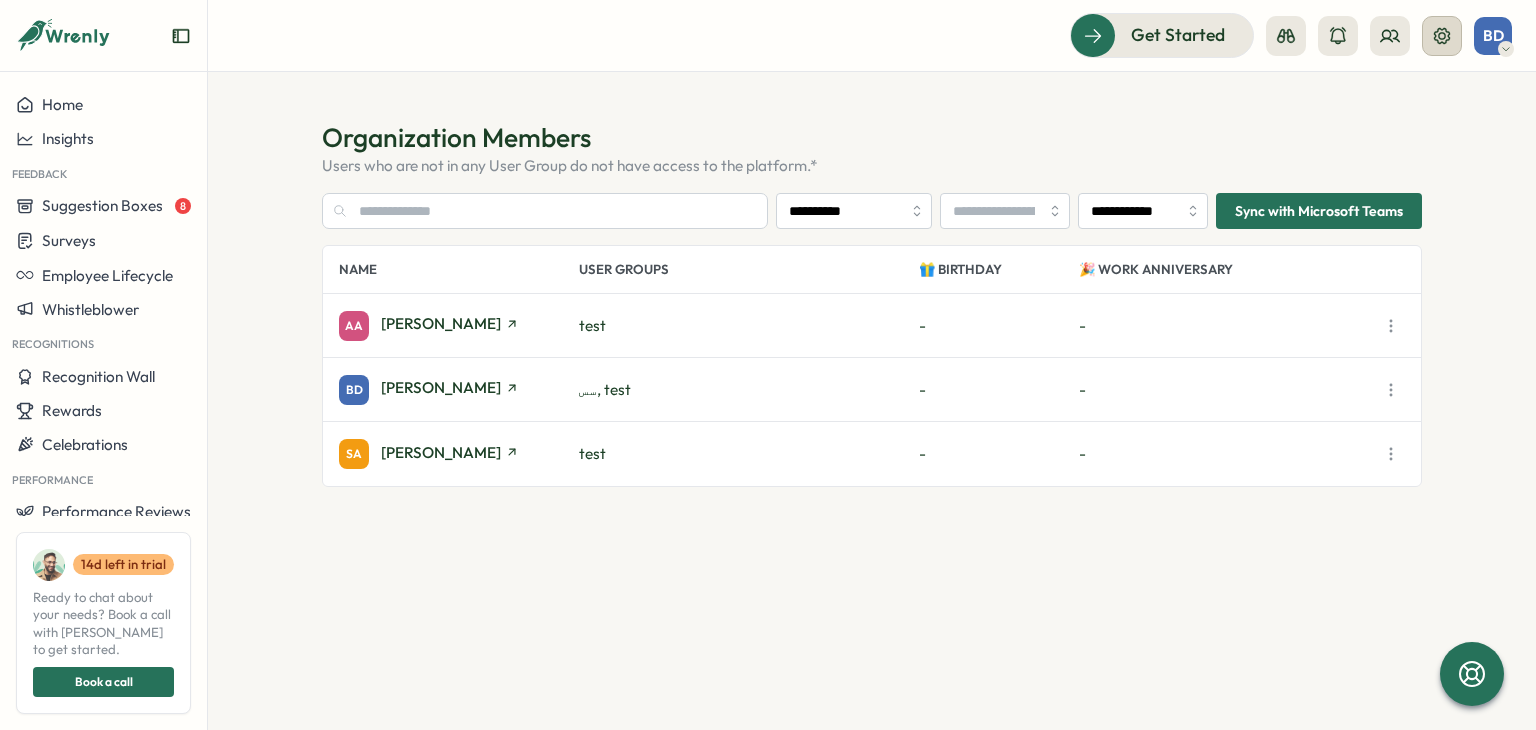 click 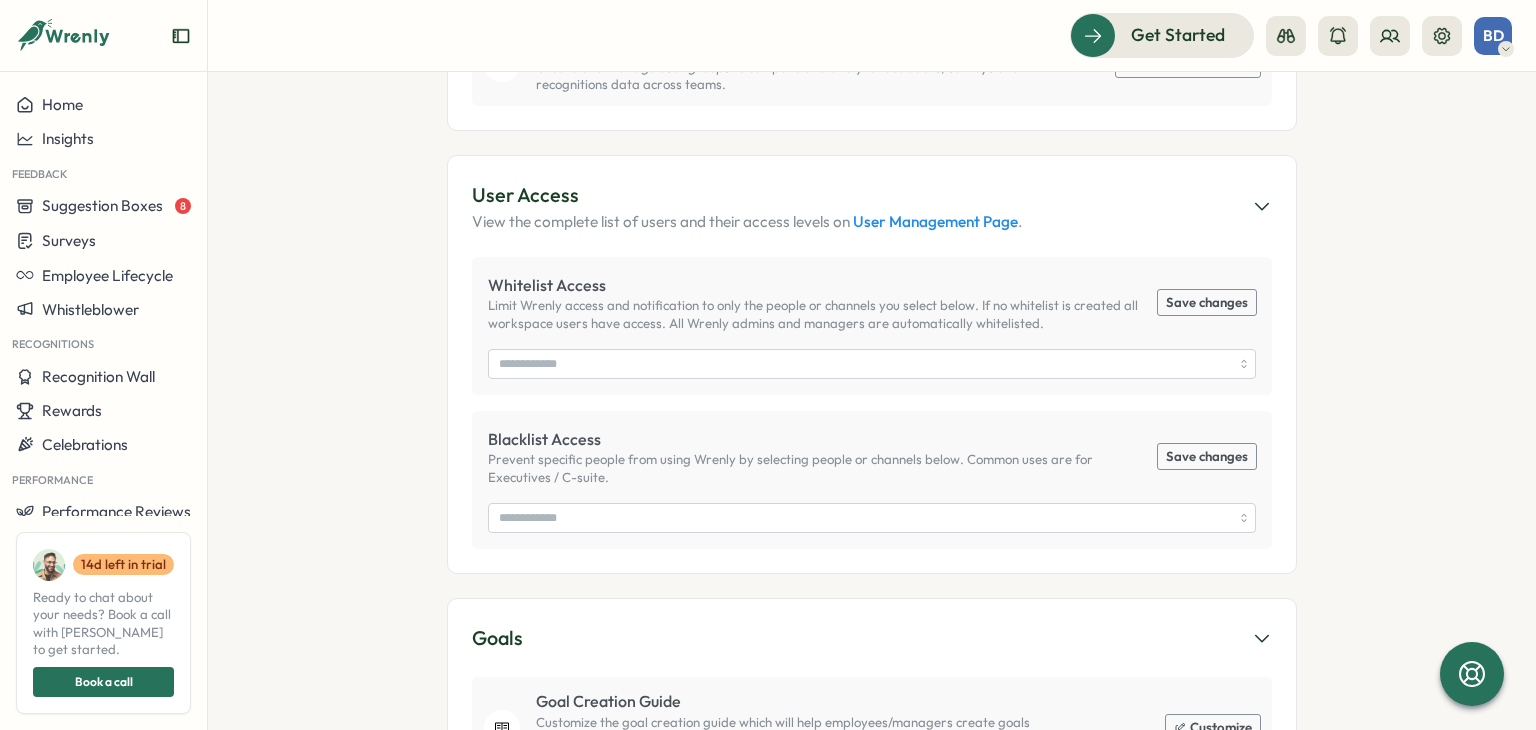 scroll, scrollTop: 800, scrollLeft: 0, axis: vertical 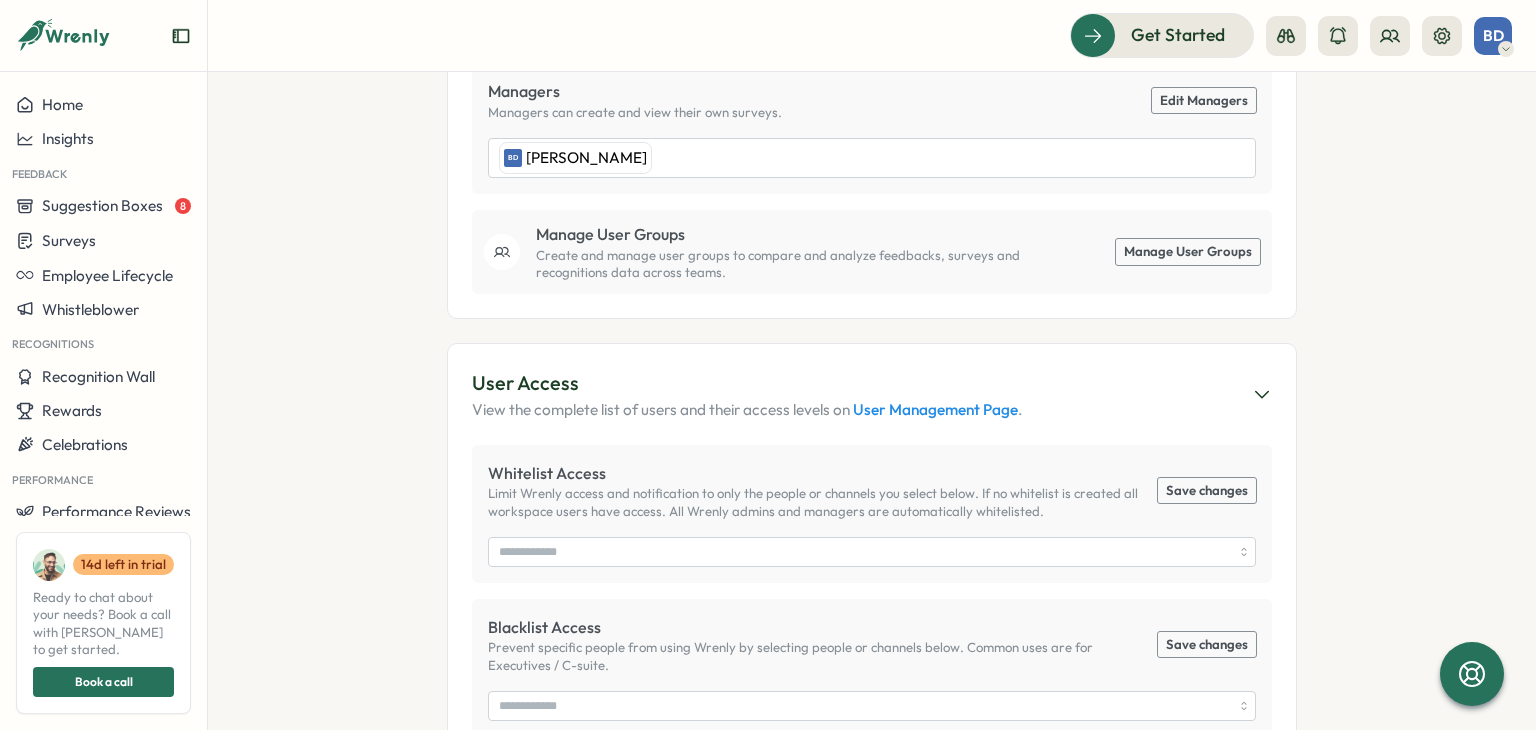 click on "Manage User Groups" at bounding box center (1188, 252) 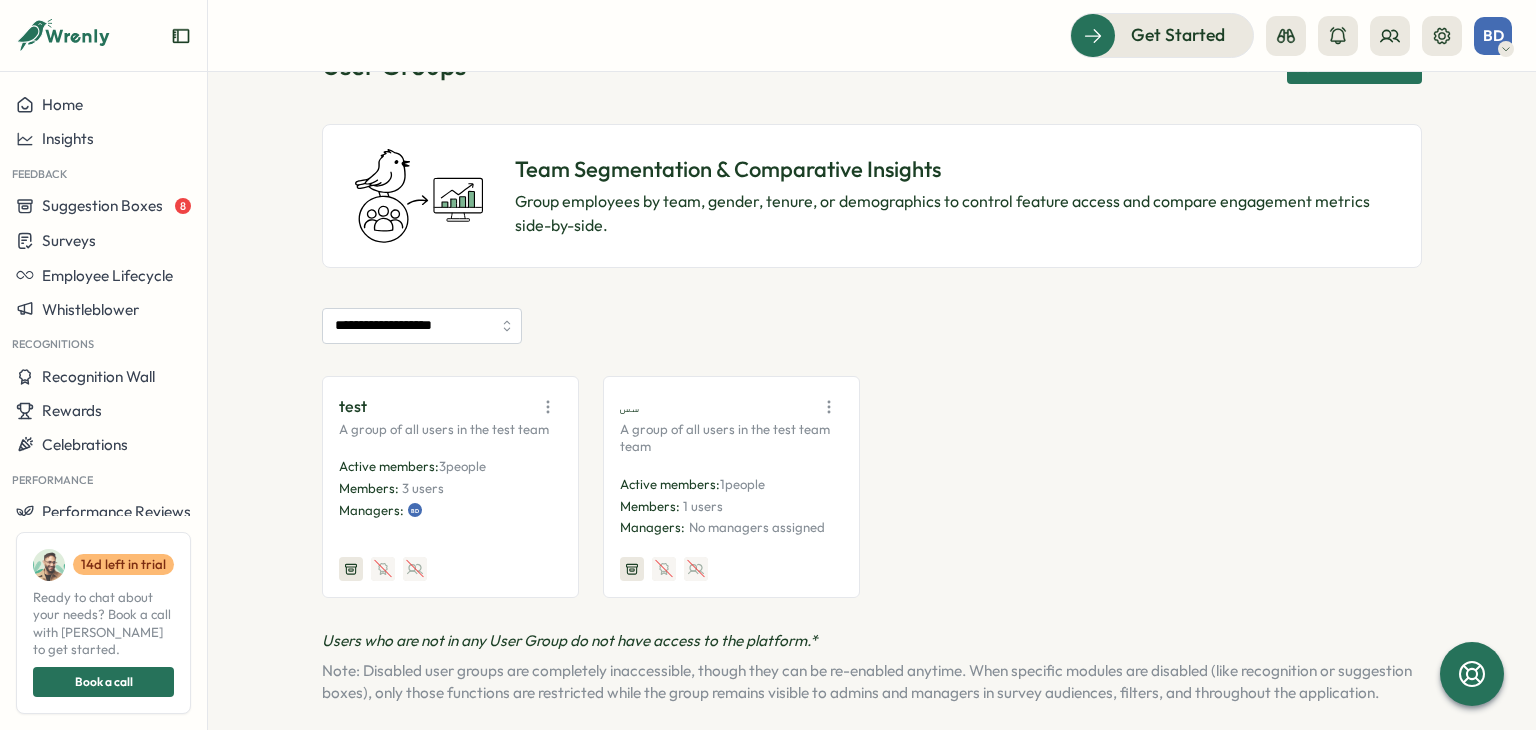 scroll, scrollTop: 100, scrollLeft: 0, axis: vertical 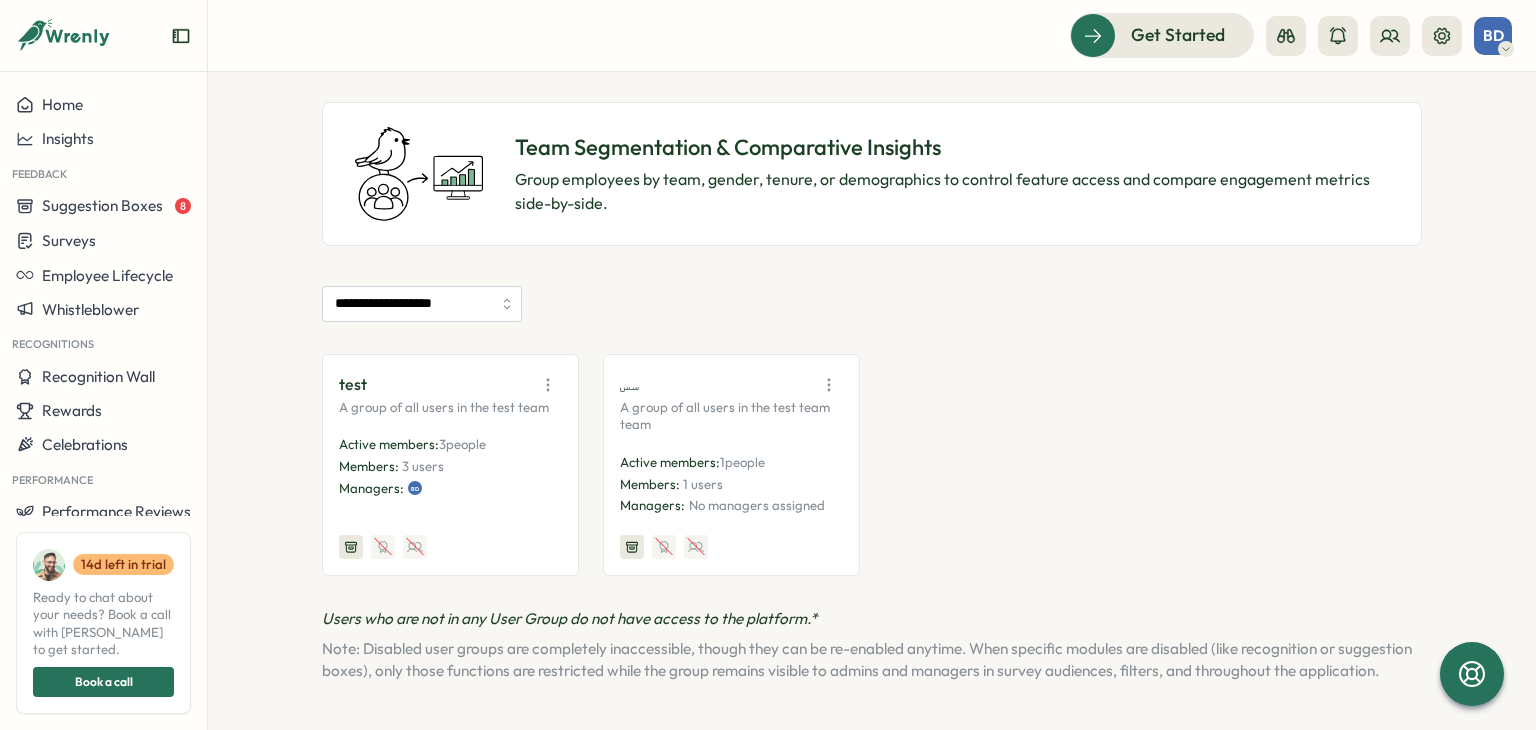 click at bounding box center (548, 385) 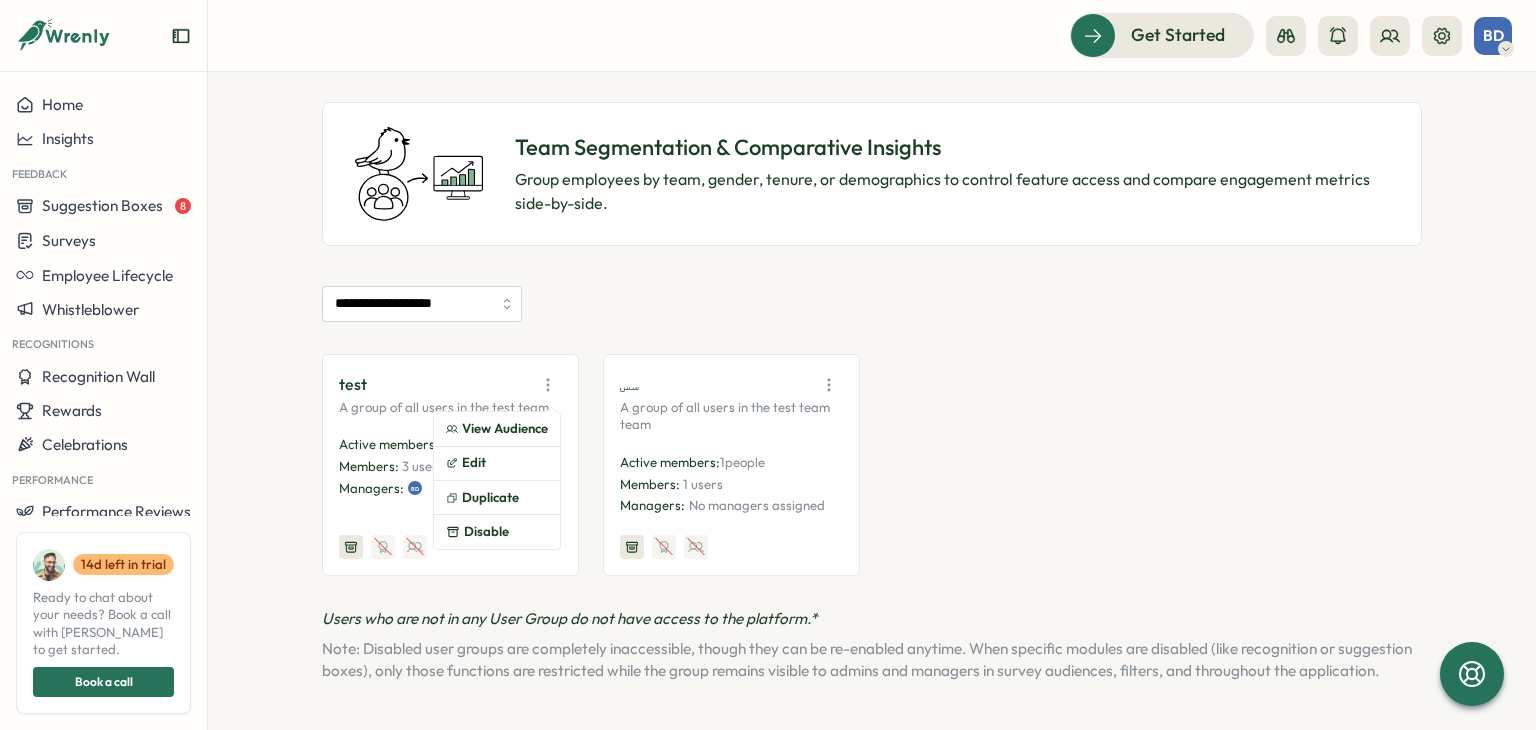 click at bounding box center [548, 385] 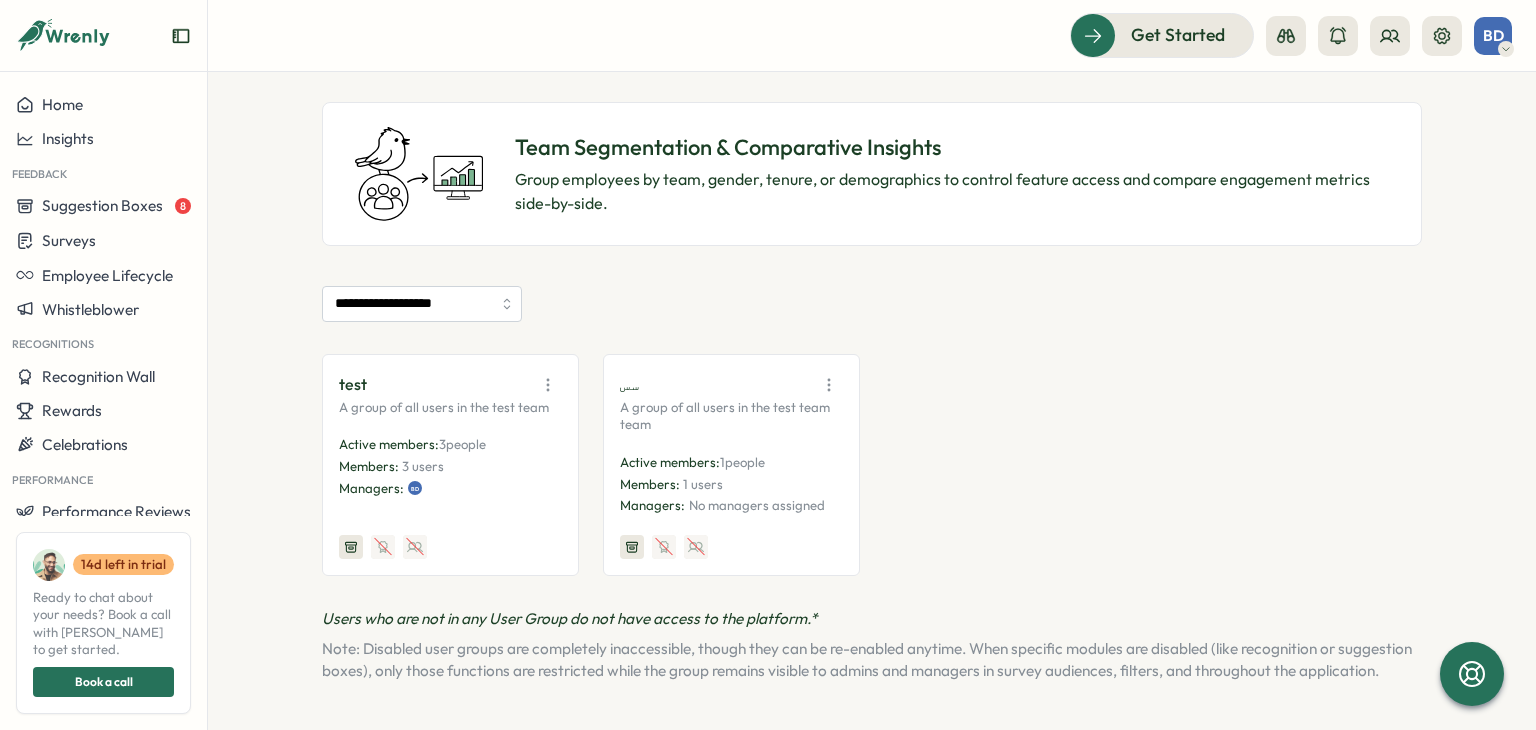 click 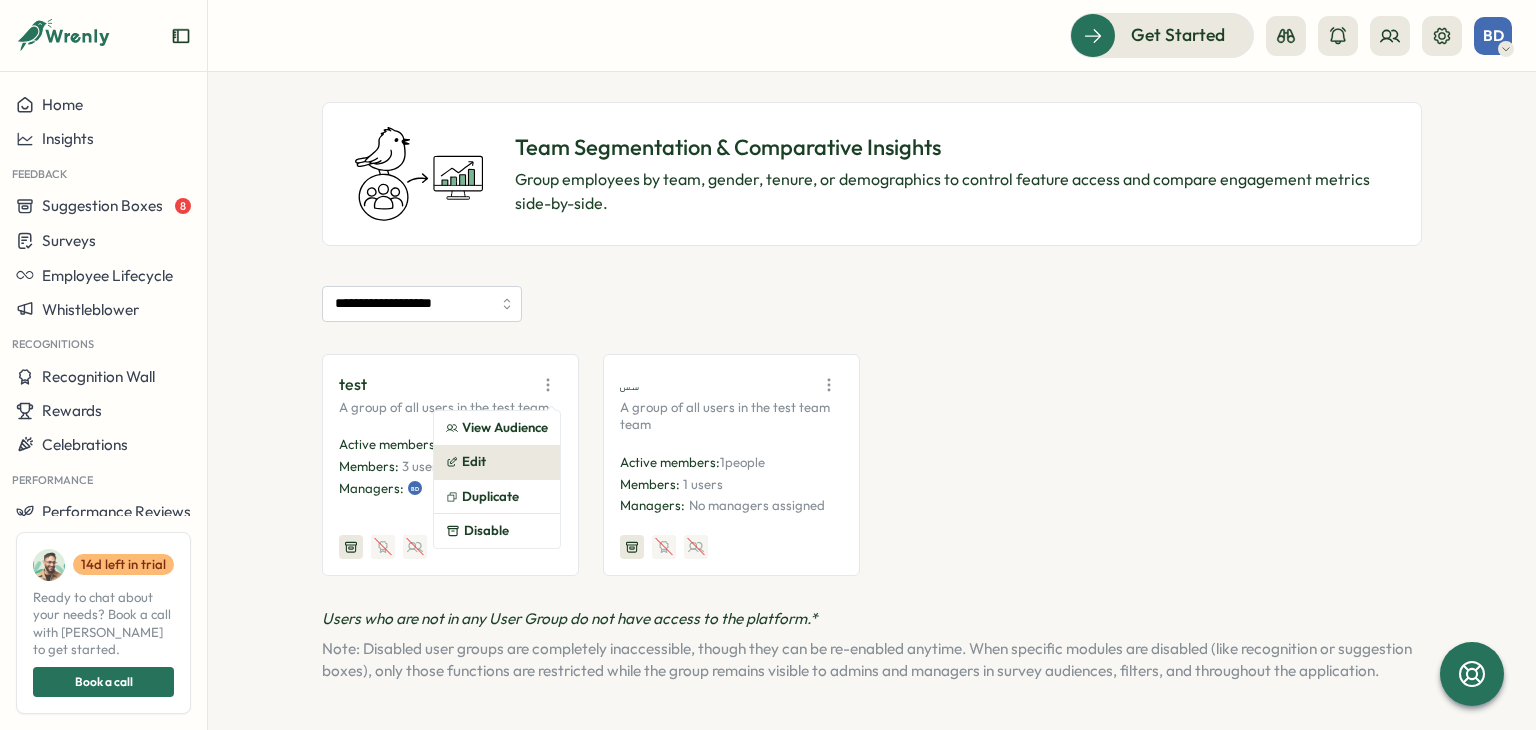 click on "Edit" at bounding box center (497, 462) 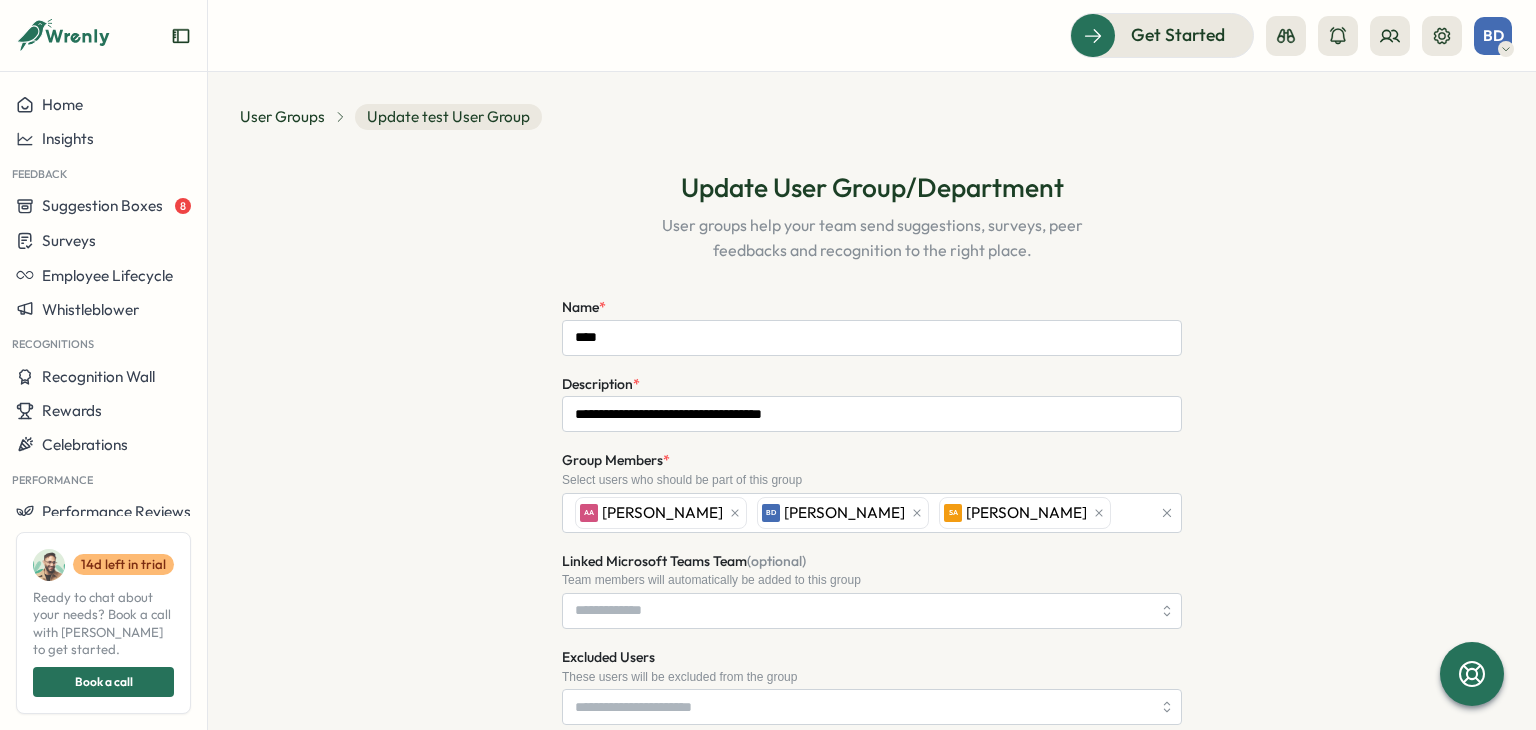 type on "****" 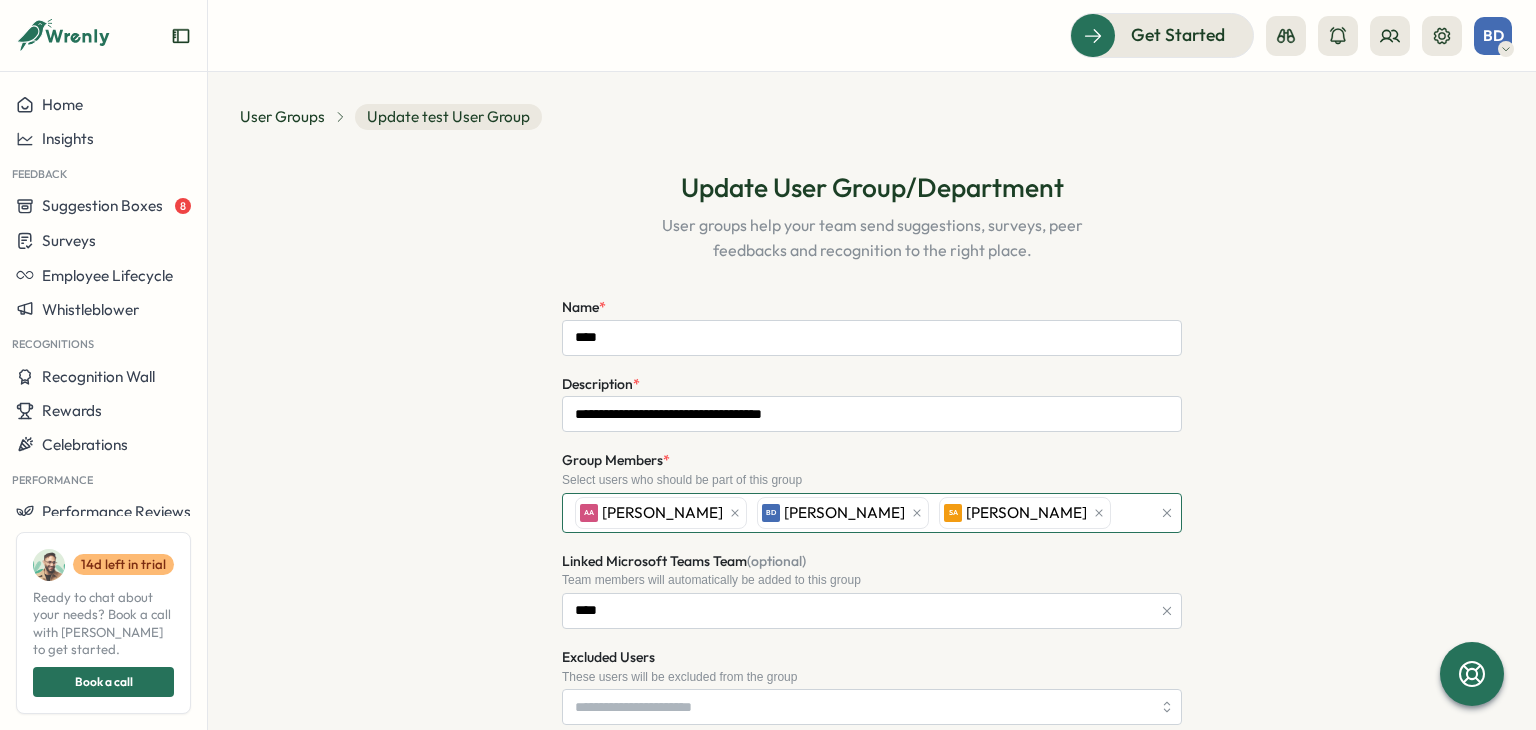 click on "AA Assem Al Hiary BD [PERSON_NAME] [PERSON_NAME]" at bounding box center [860, 513] 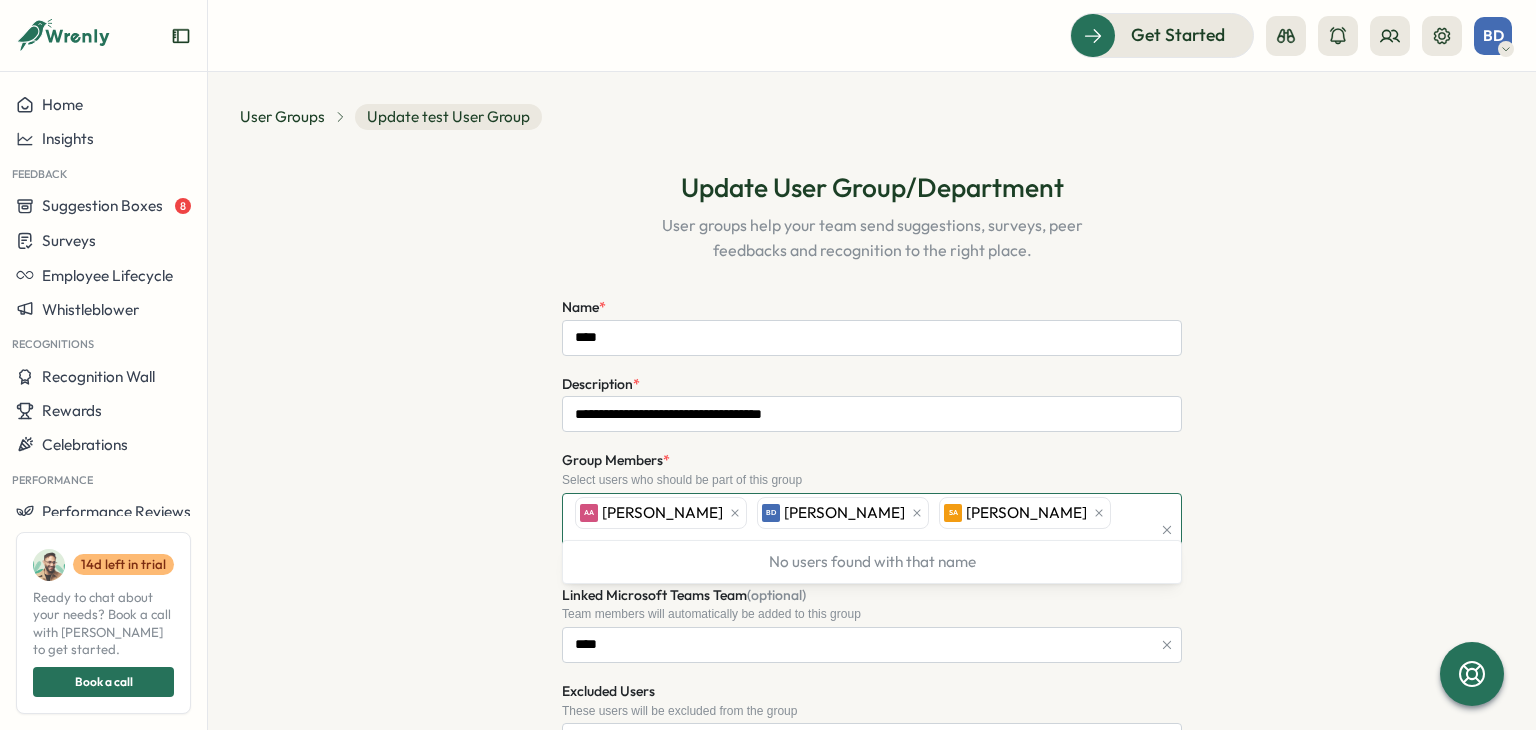click on "AA Assem Al Hiary BD [PERSON_NAME] [PERSON_NAME]" at bounding box center [860, 530] 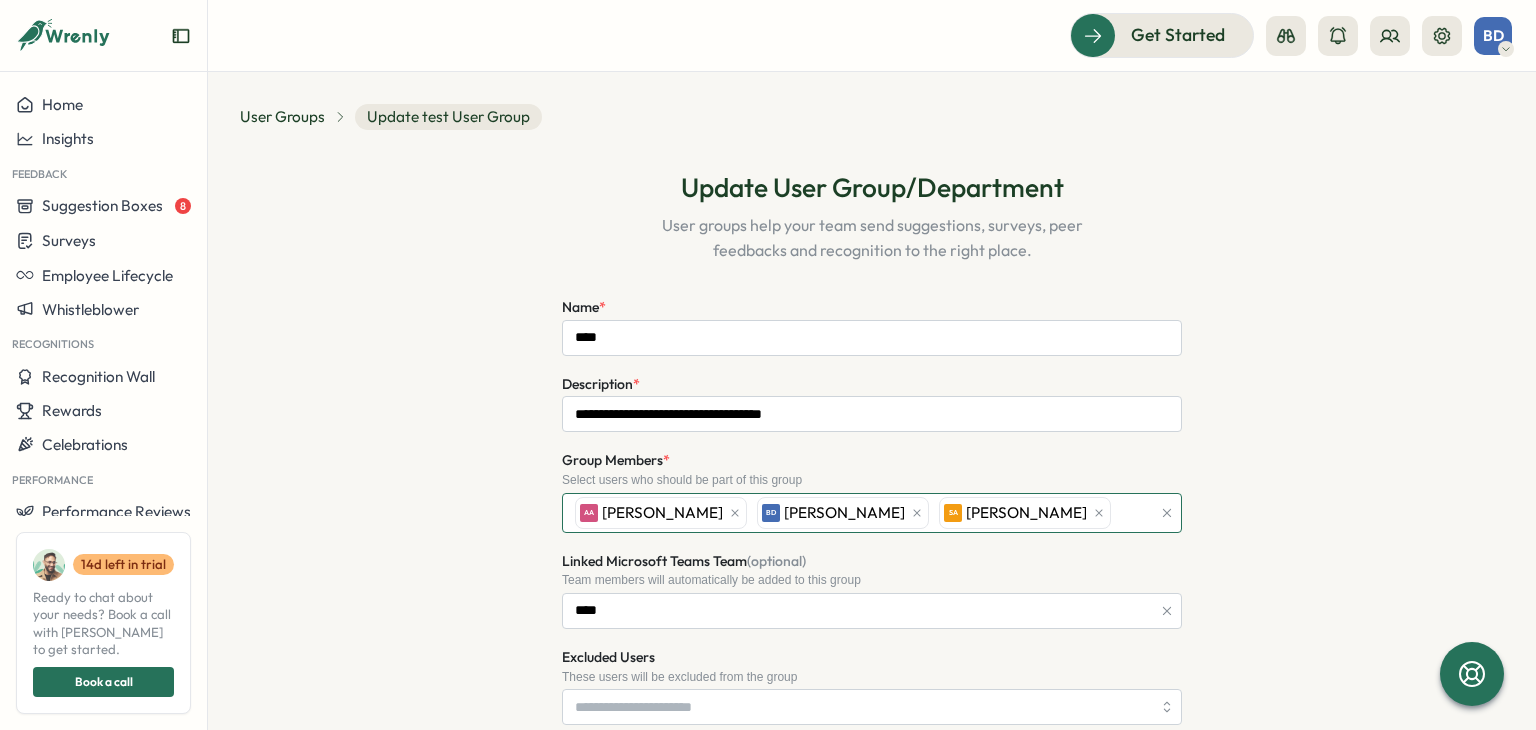 click on "AA Assem Al Hiary BD [PERSON_NAME] [PERSON_NAME]" at bounding box center [860, 513] 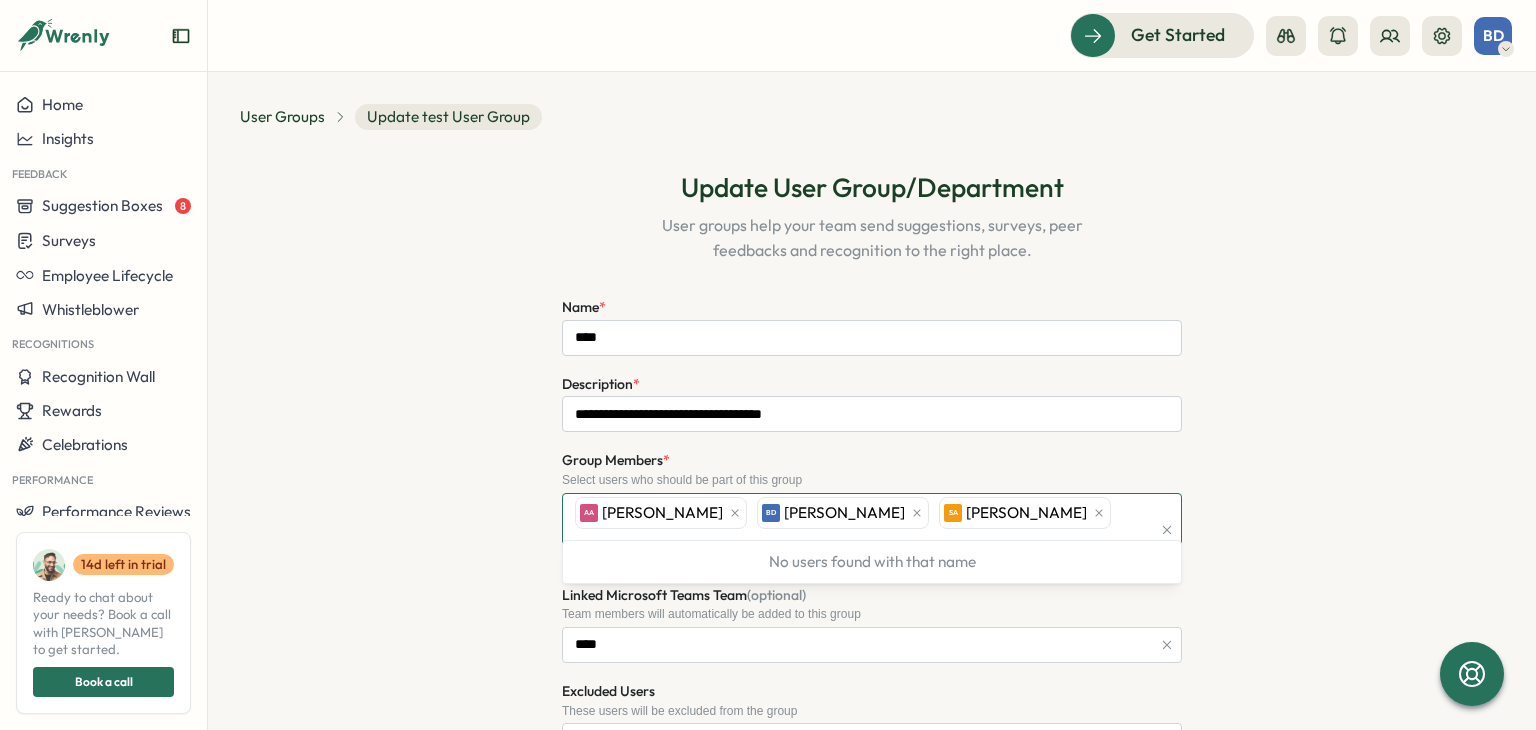 type on "*" 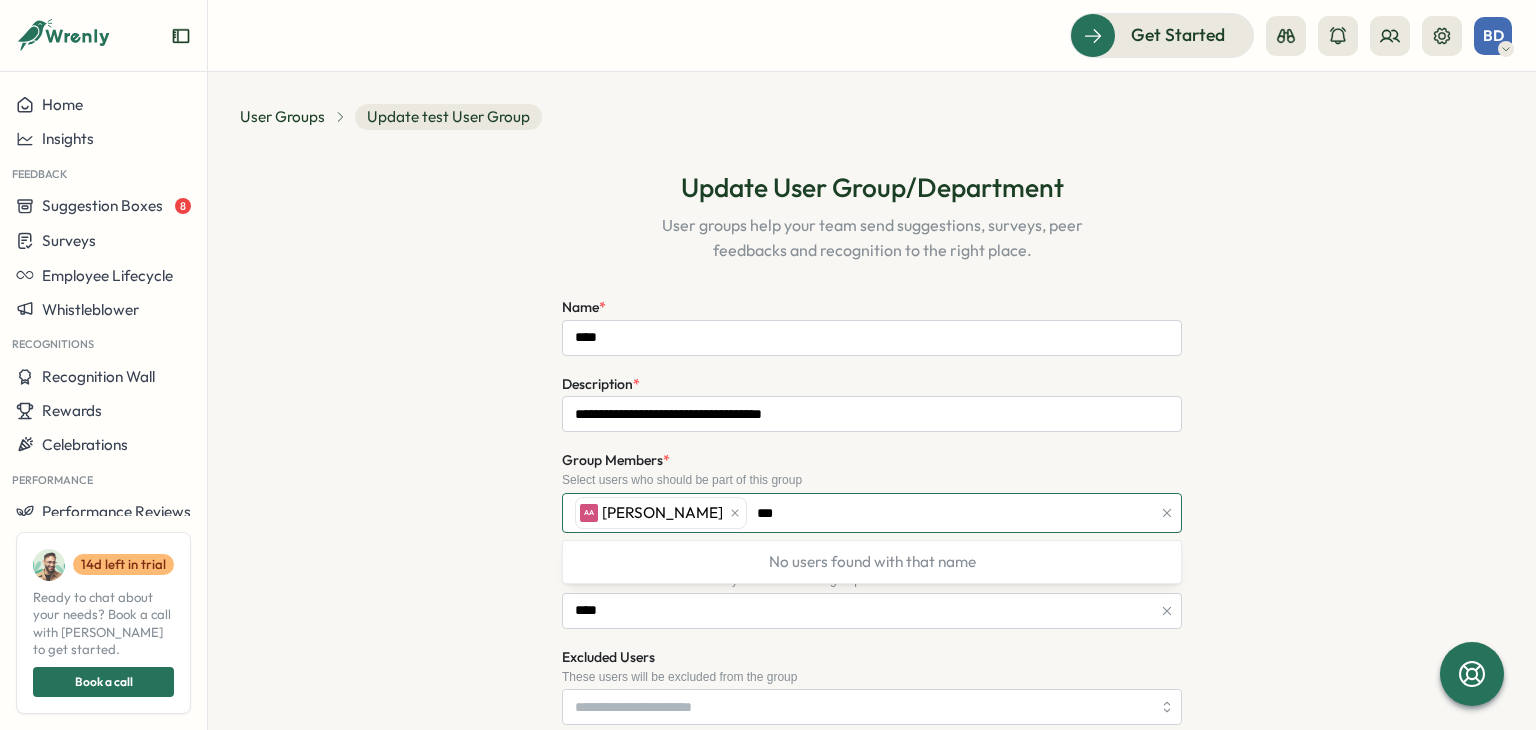 type on "****" 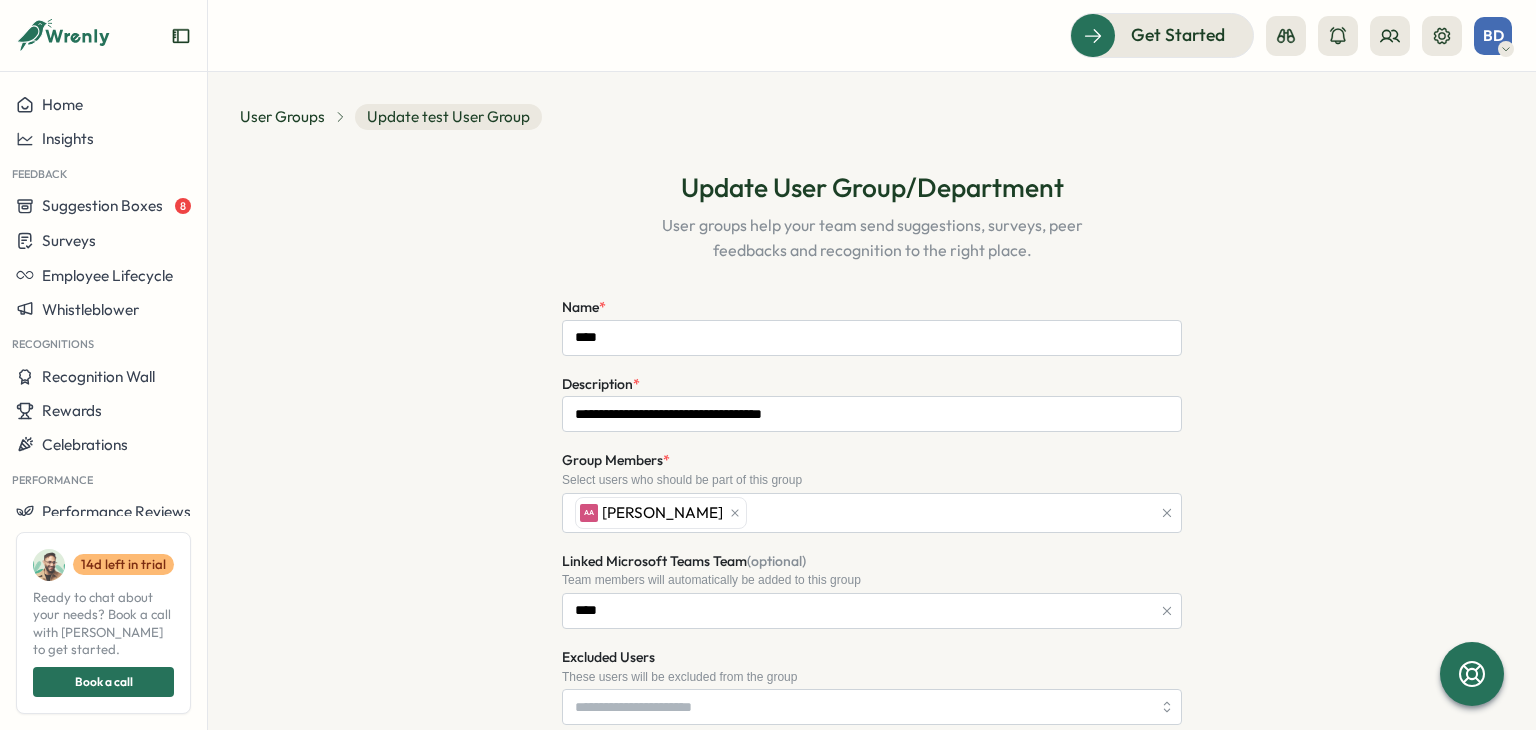 click on "**********" at bounding box center (872, 765) 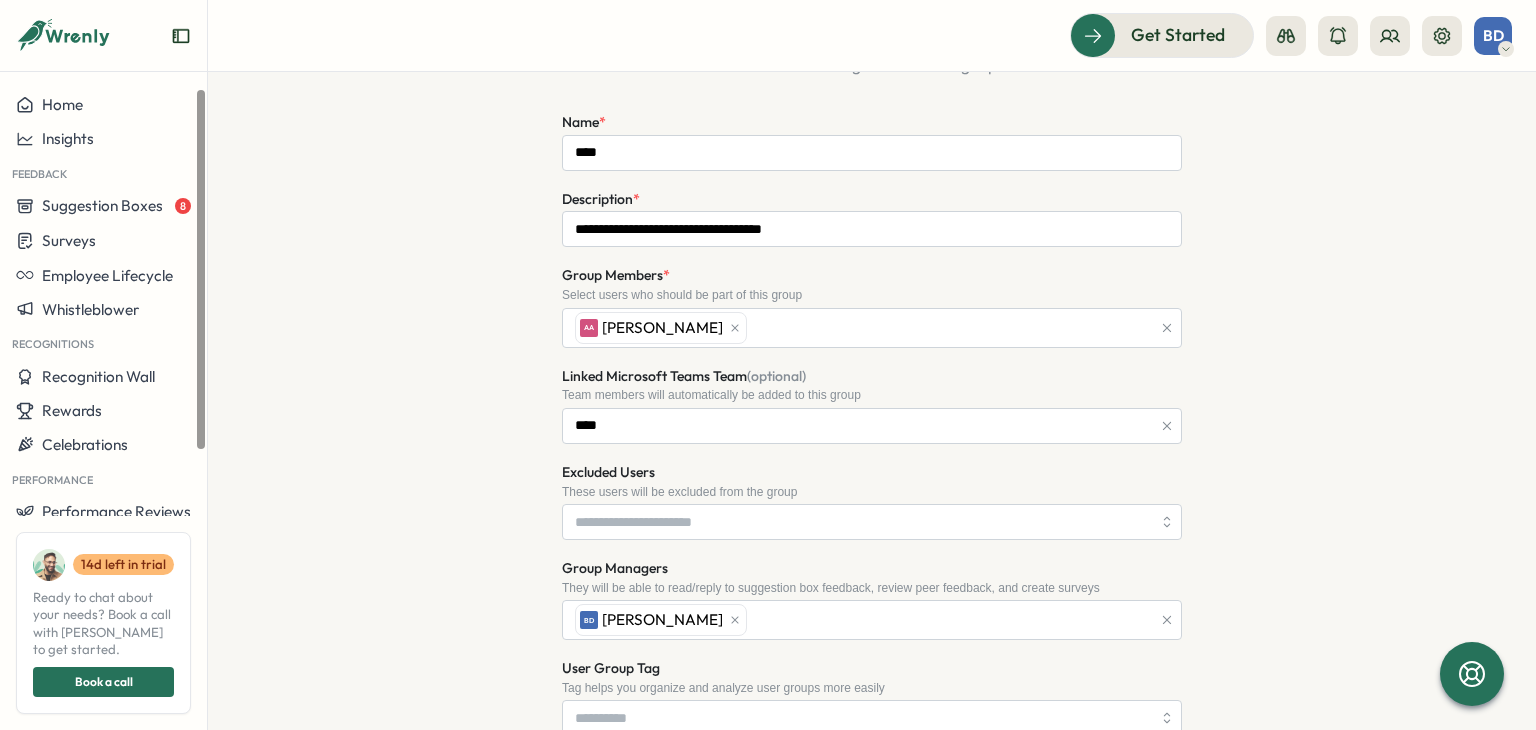 scroll, scrollTop: 685, scrollLeft: 0, axis: vertical 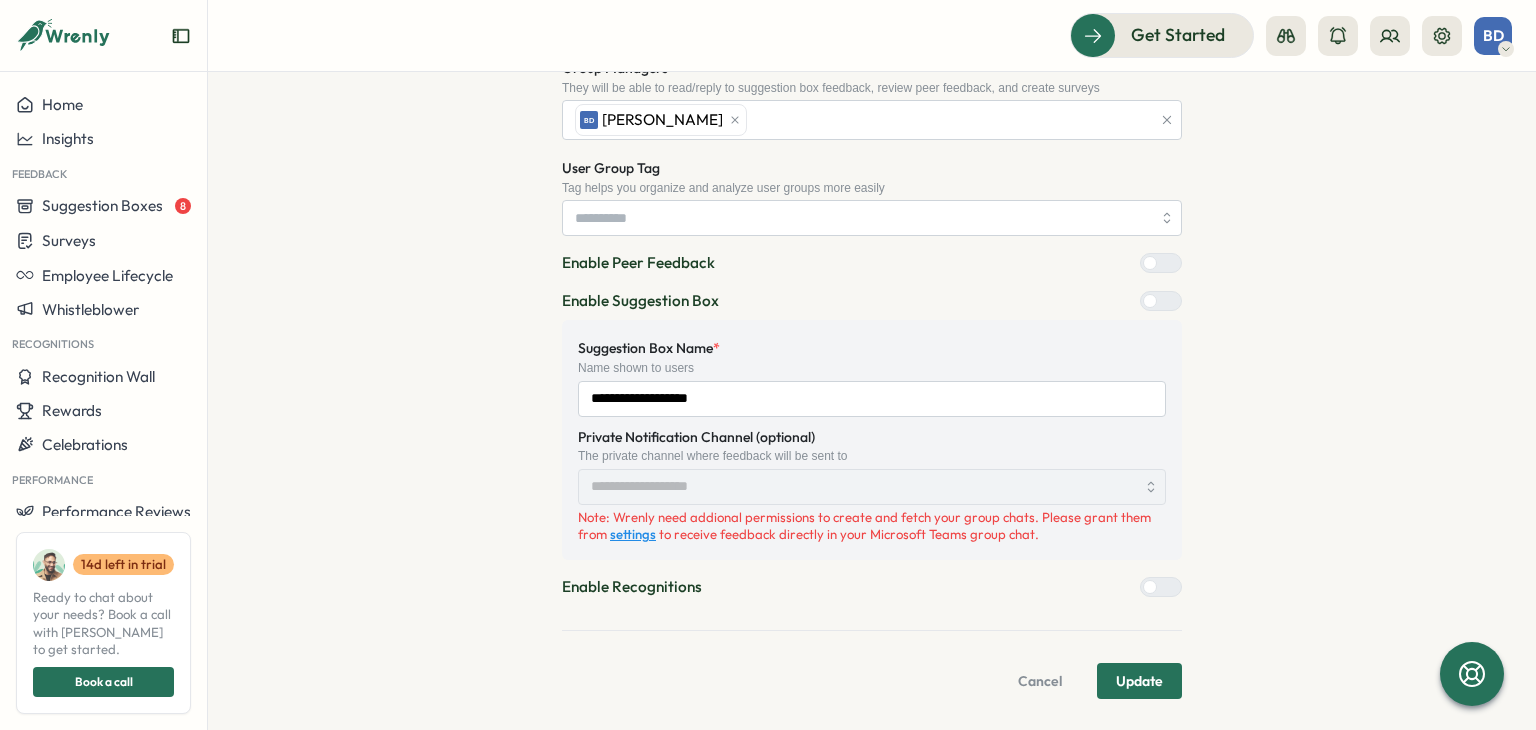 click on "Cancel" at bounding box center [1040, 681] 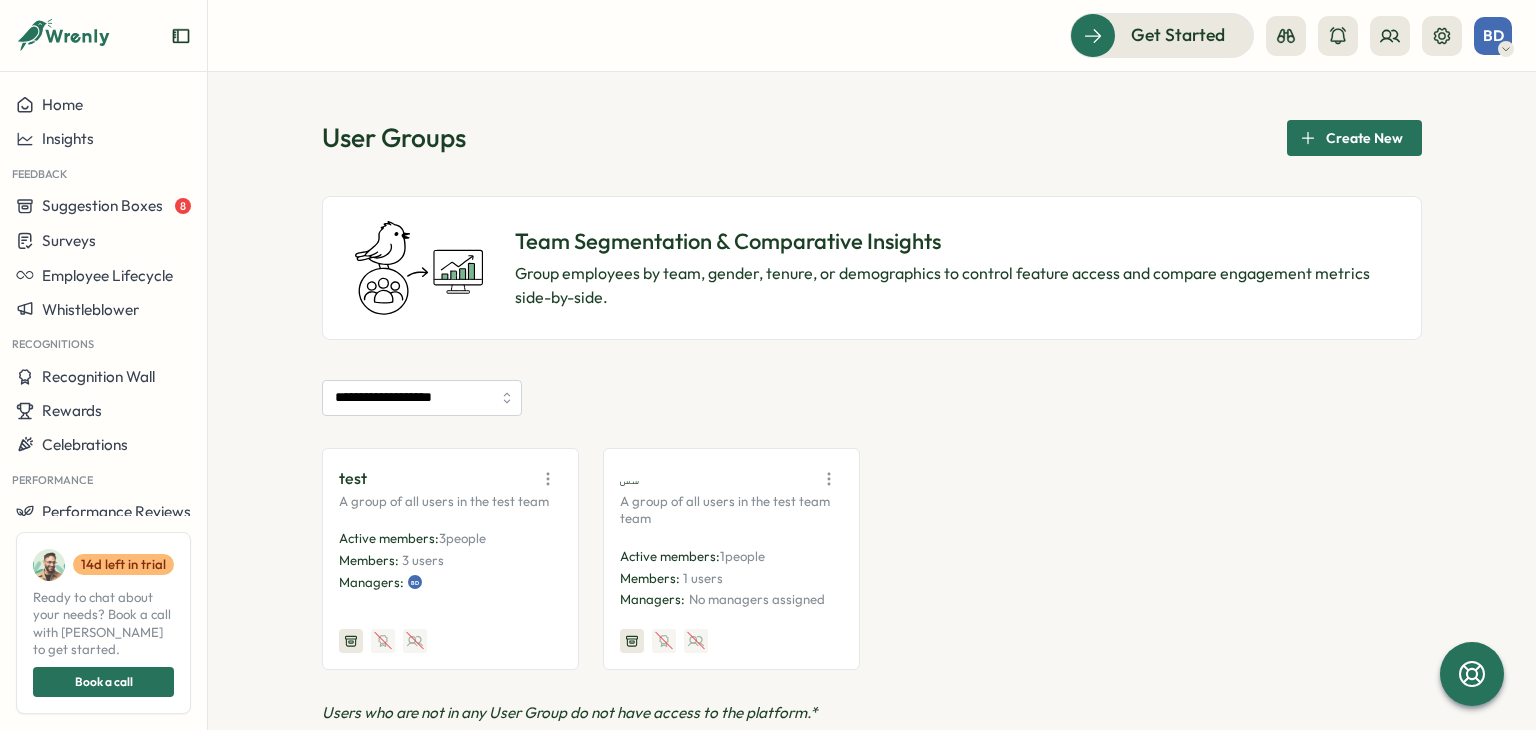 click 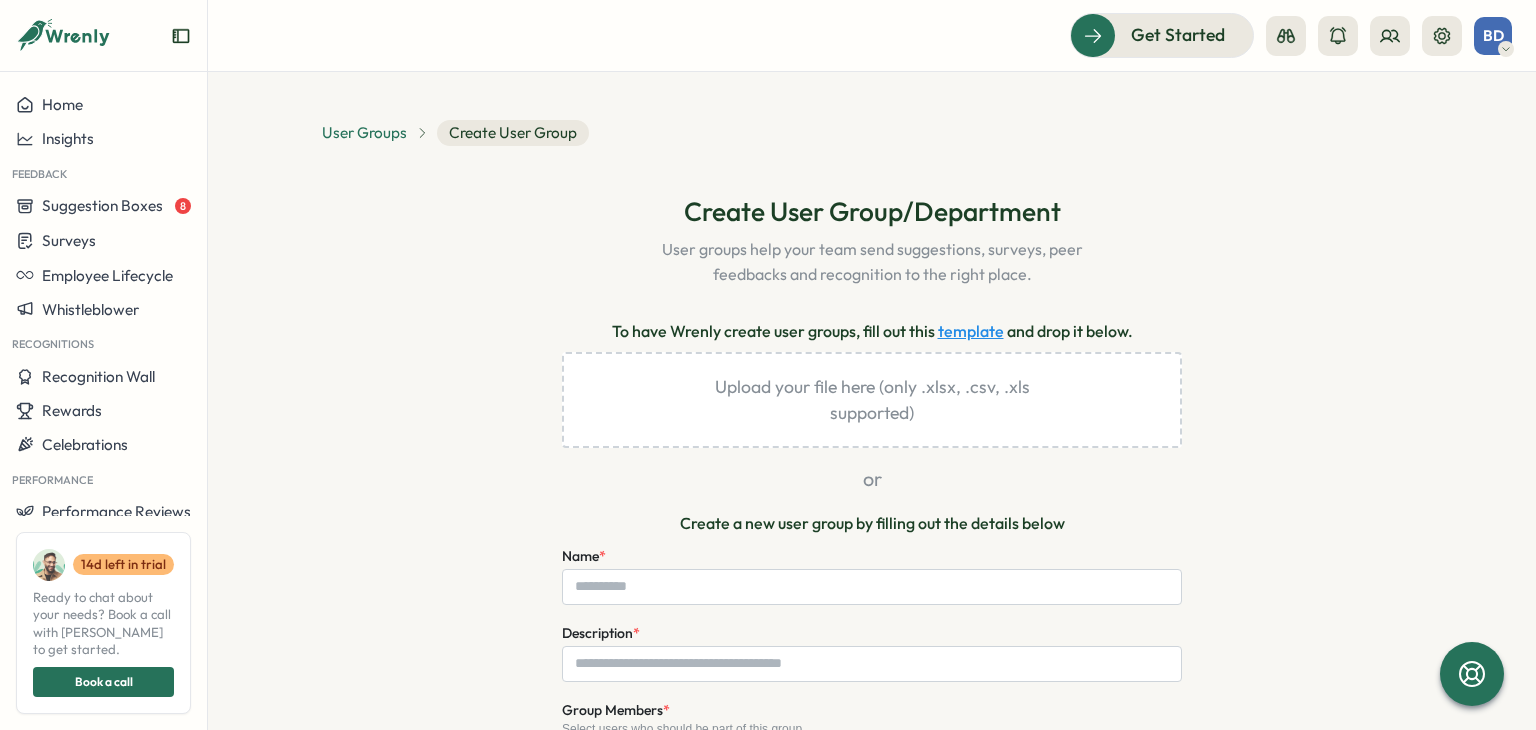 click on "User Groups" at bounding box center [364, 133] 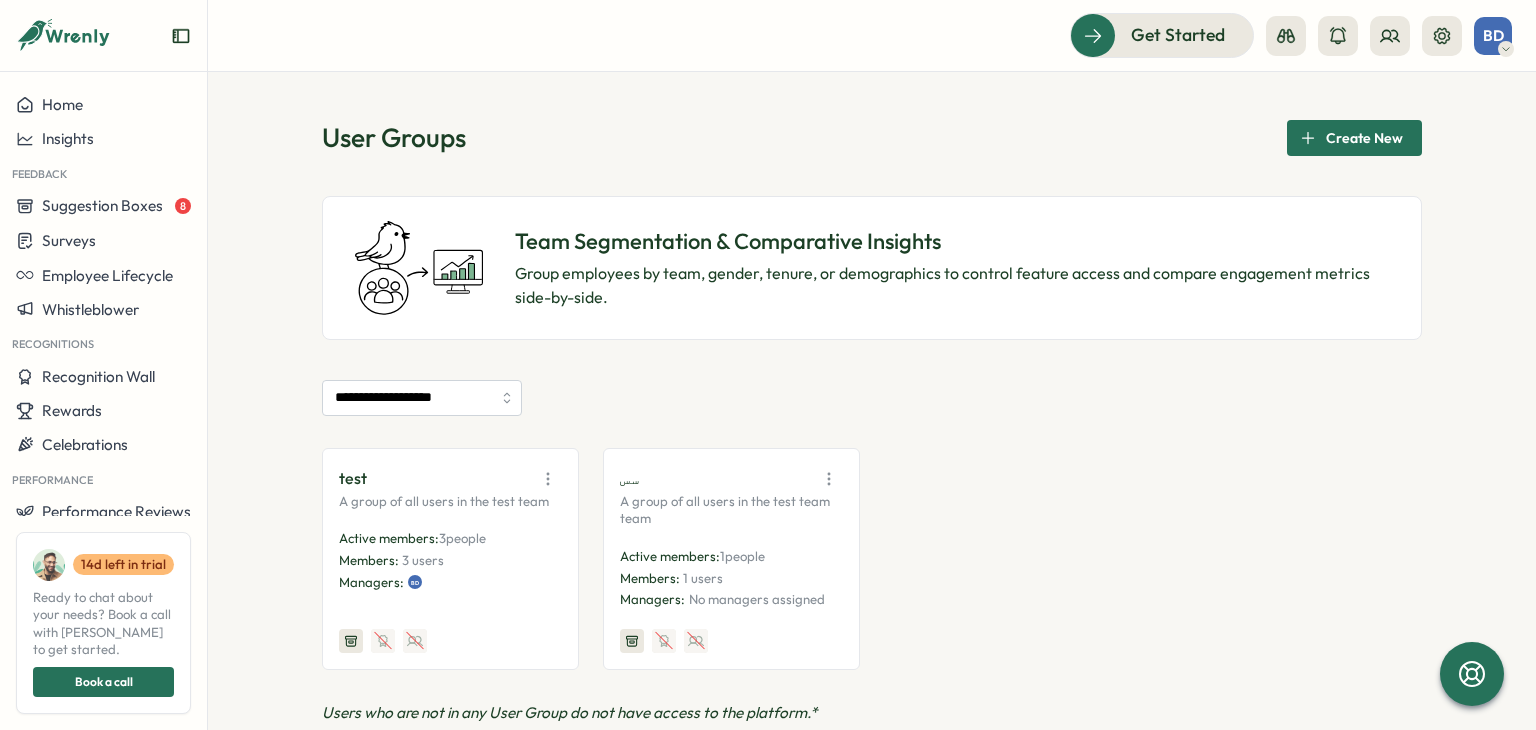 click on "test A group of all users in the test team Active members:  3  people Members:   3 users Managers: BD" at bounding box center (450, 559) 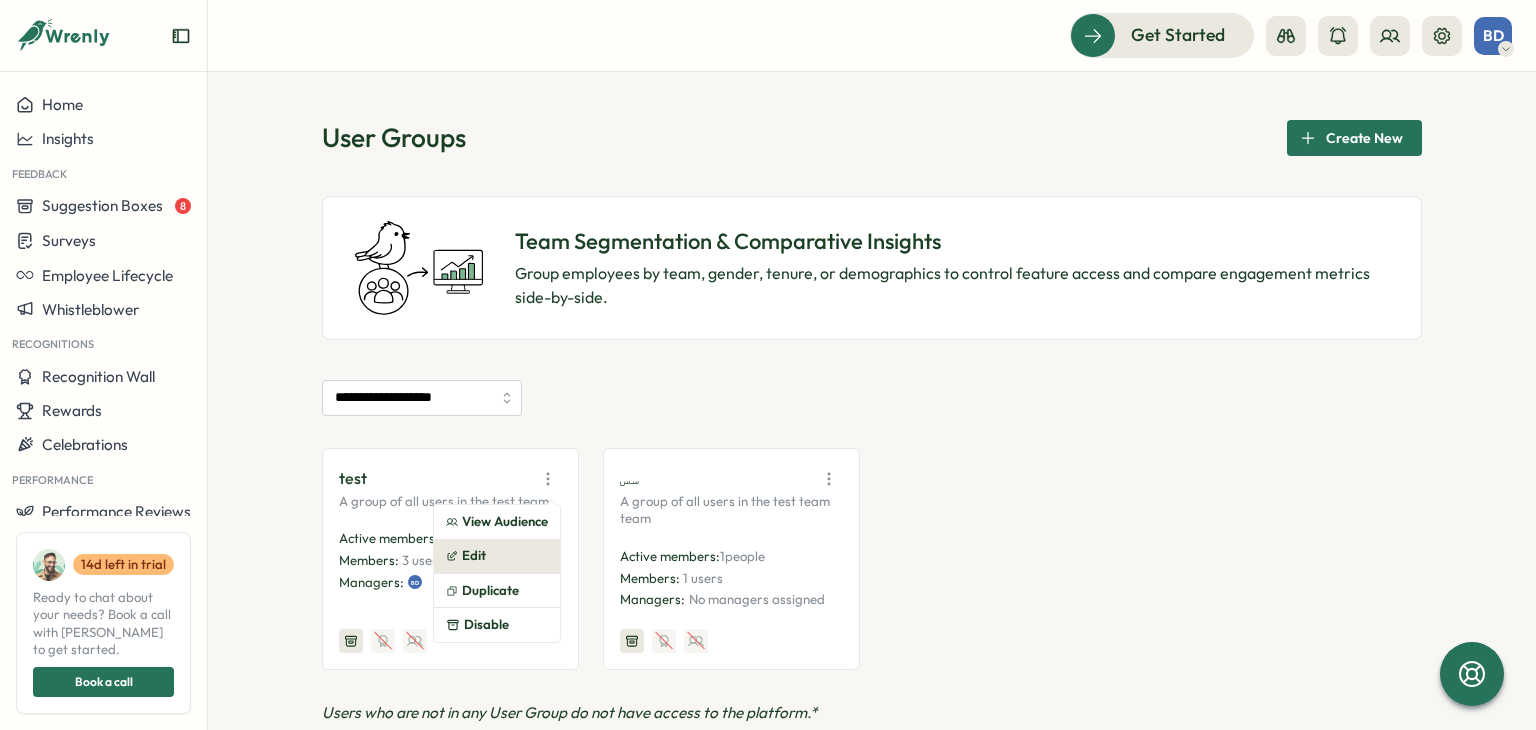 click on "Edit" at bounding box center [497, 556] 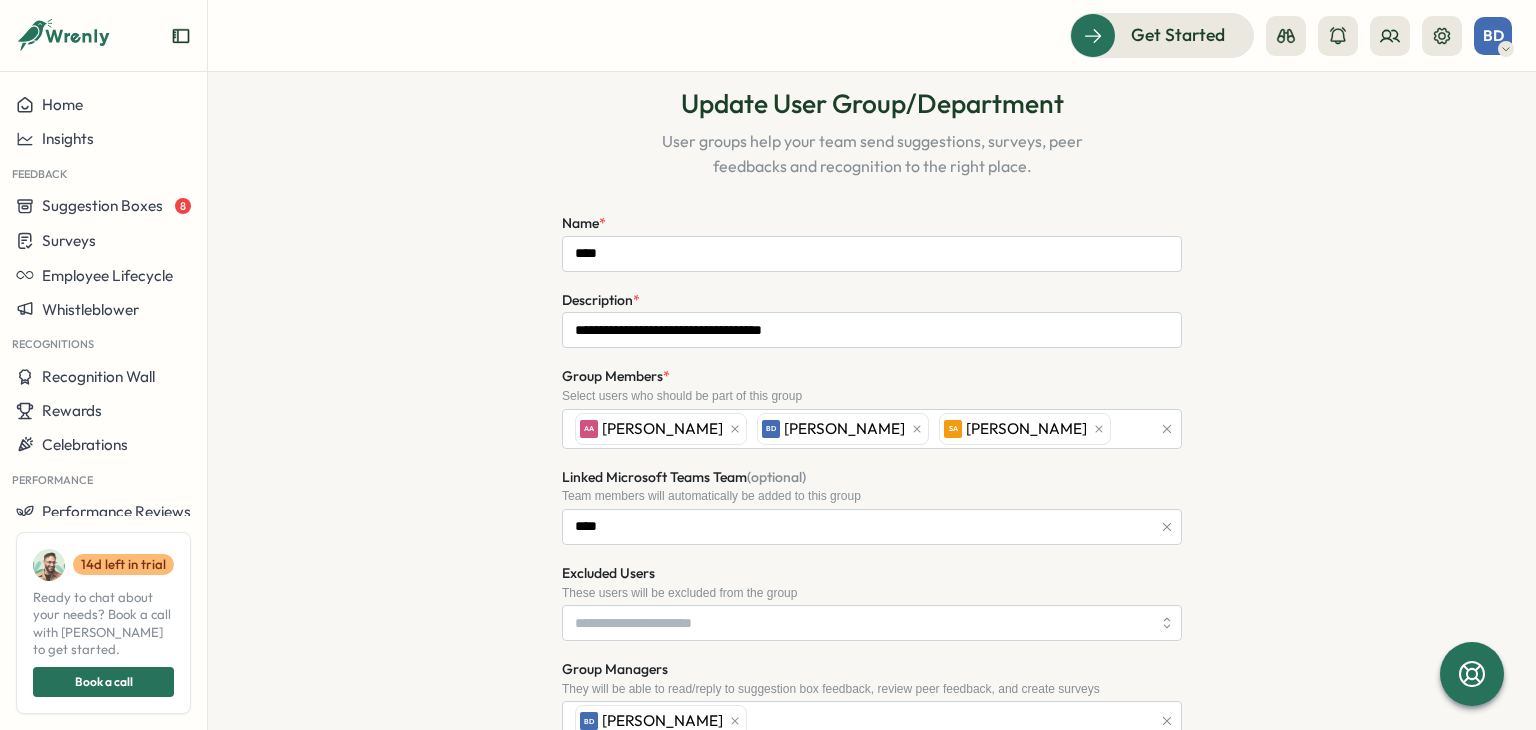 scroll, scrollTop: 0, scrollLeft: 0, axis: both 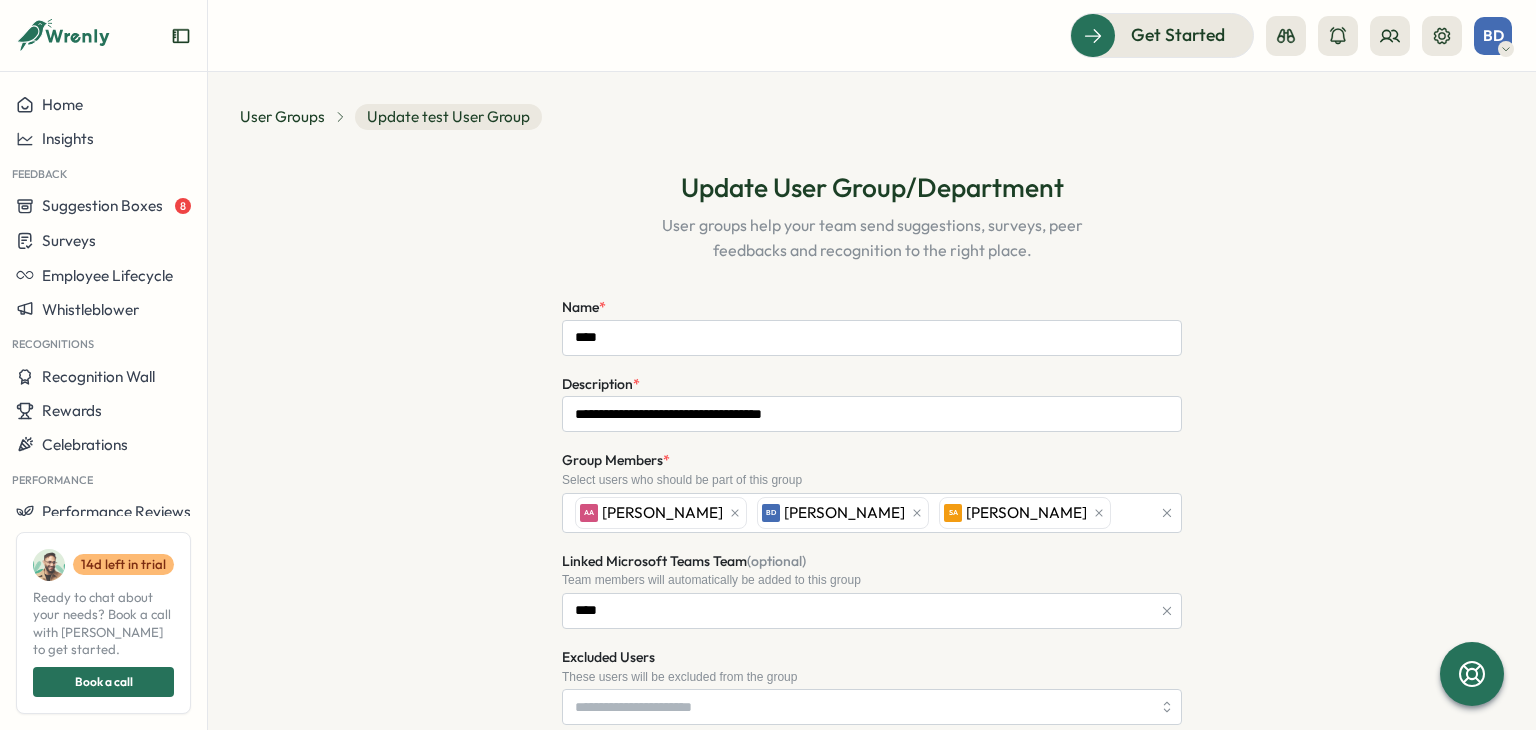 click at bounding box center [1167, 513] 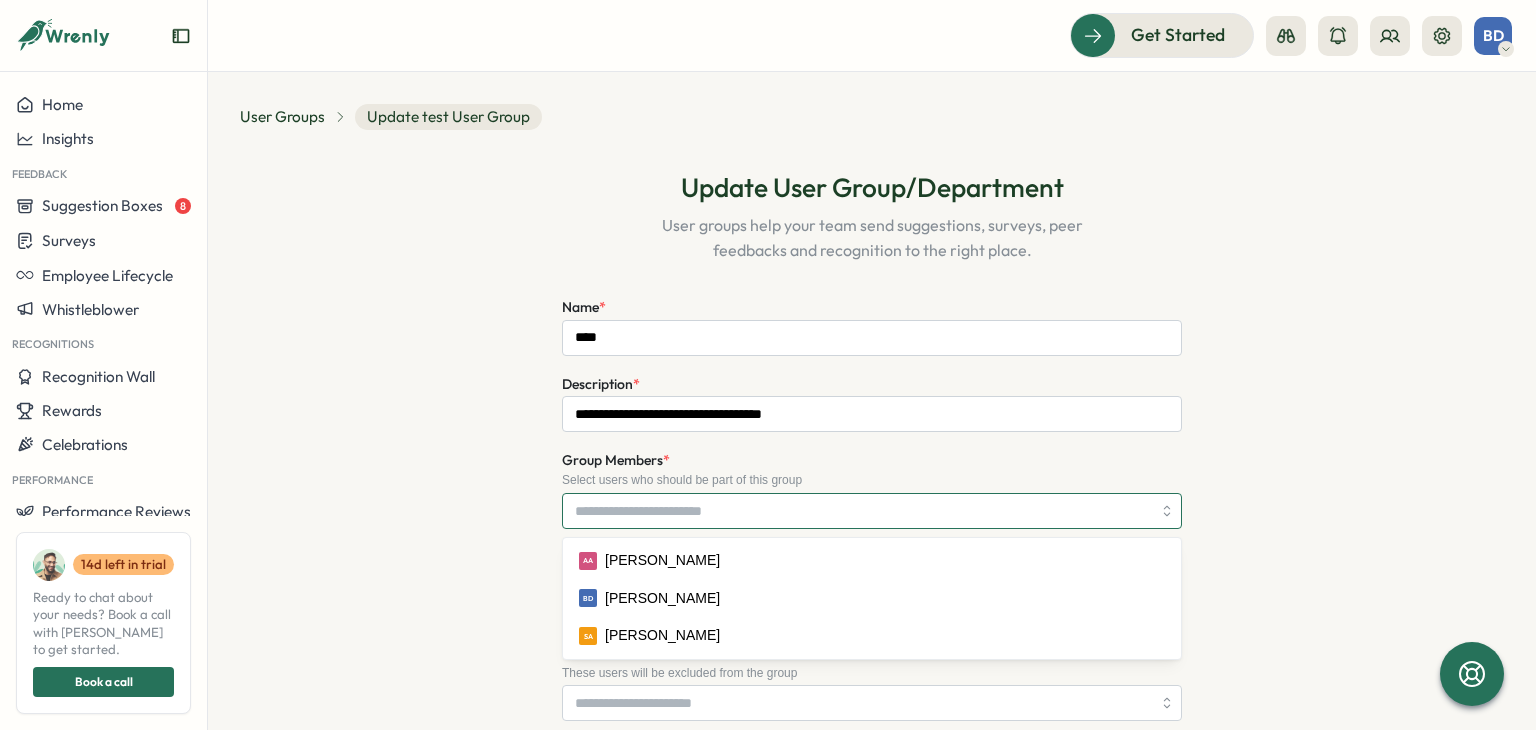 click on "Group Members  *" at bounding box center [863, 511] 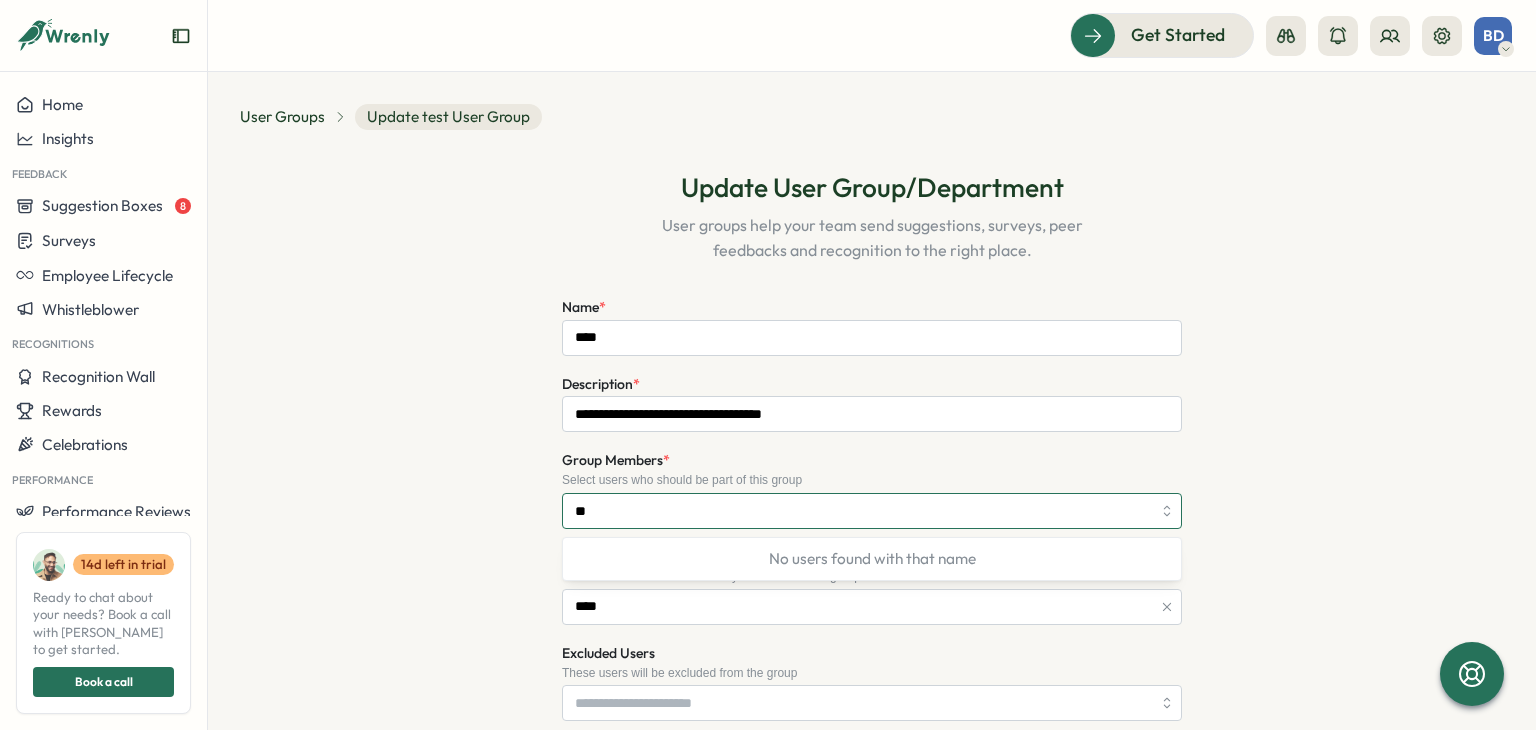 type on "*" 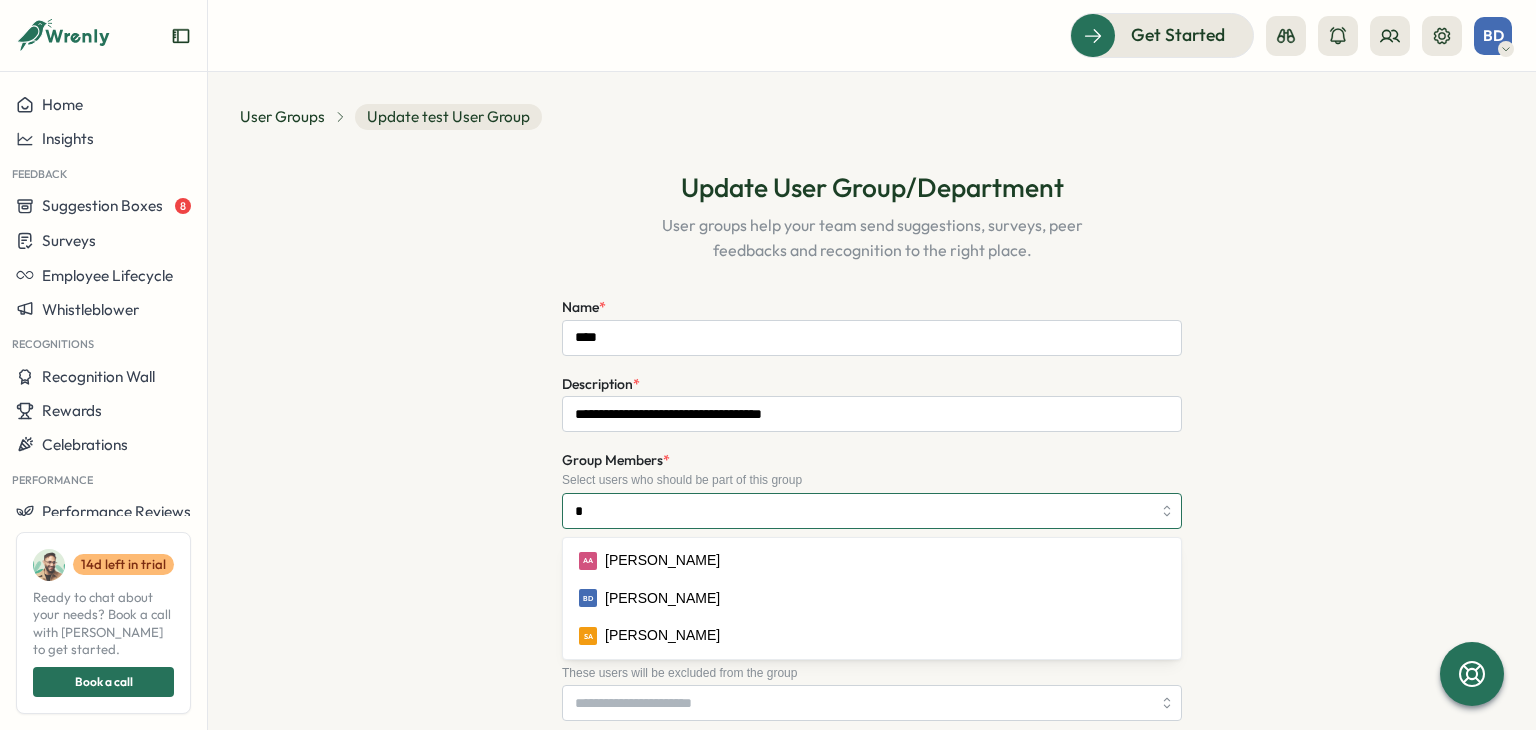 type 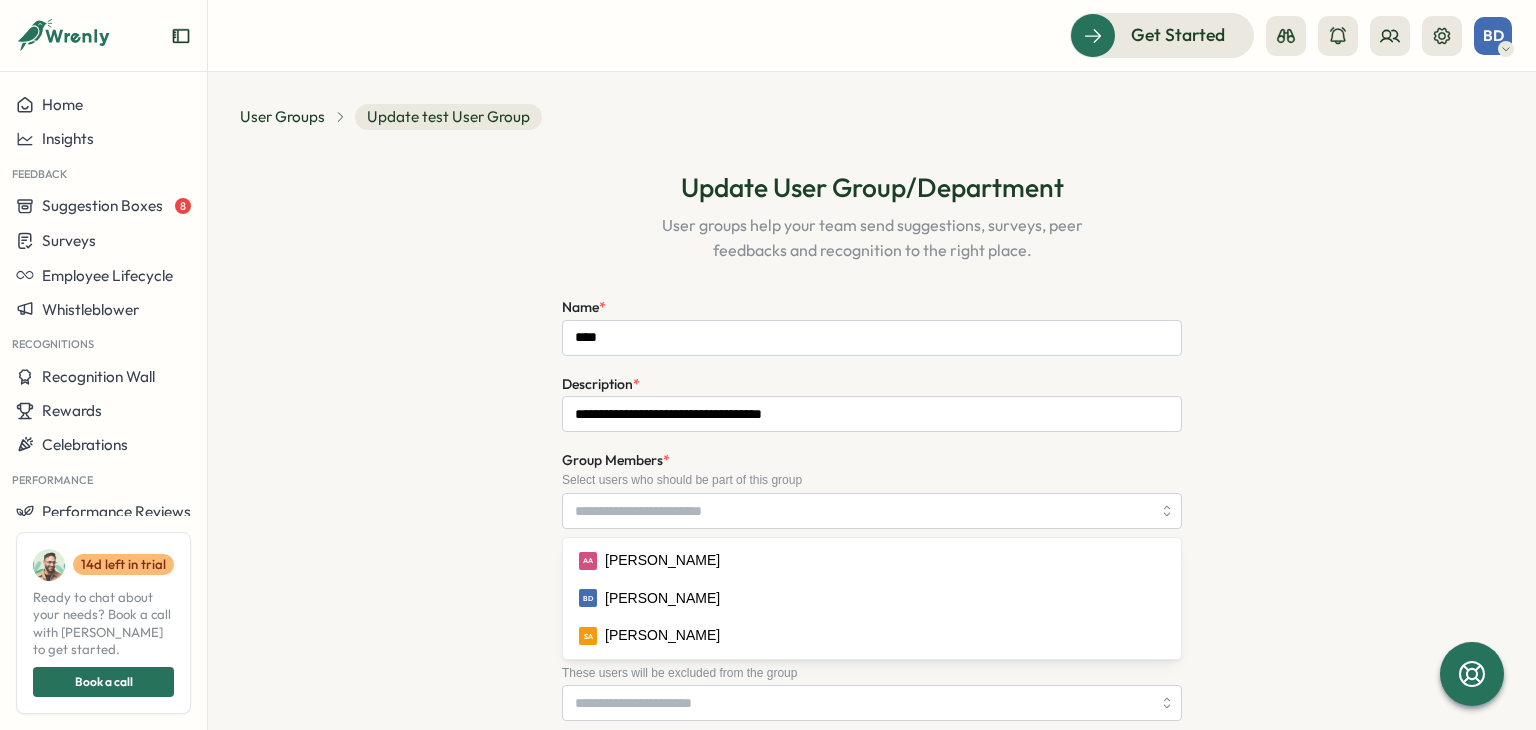 click on "**********" at bounding box center [872, 763] 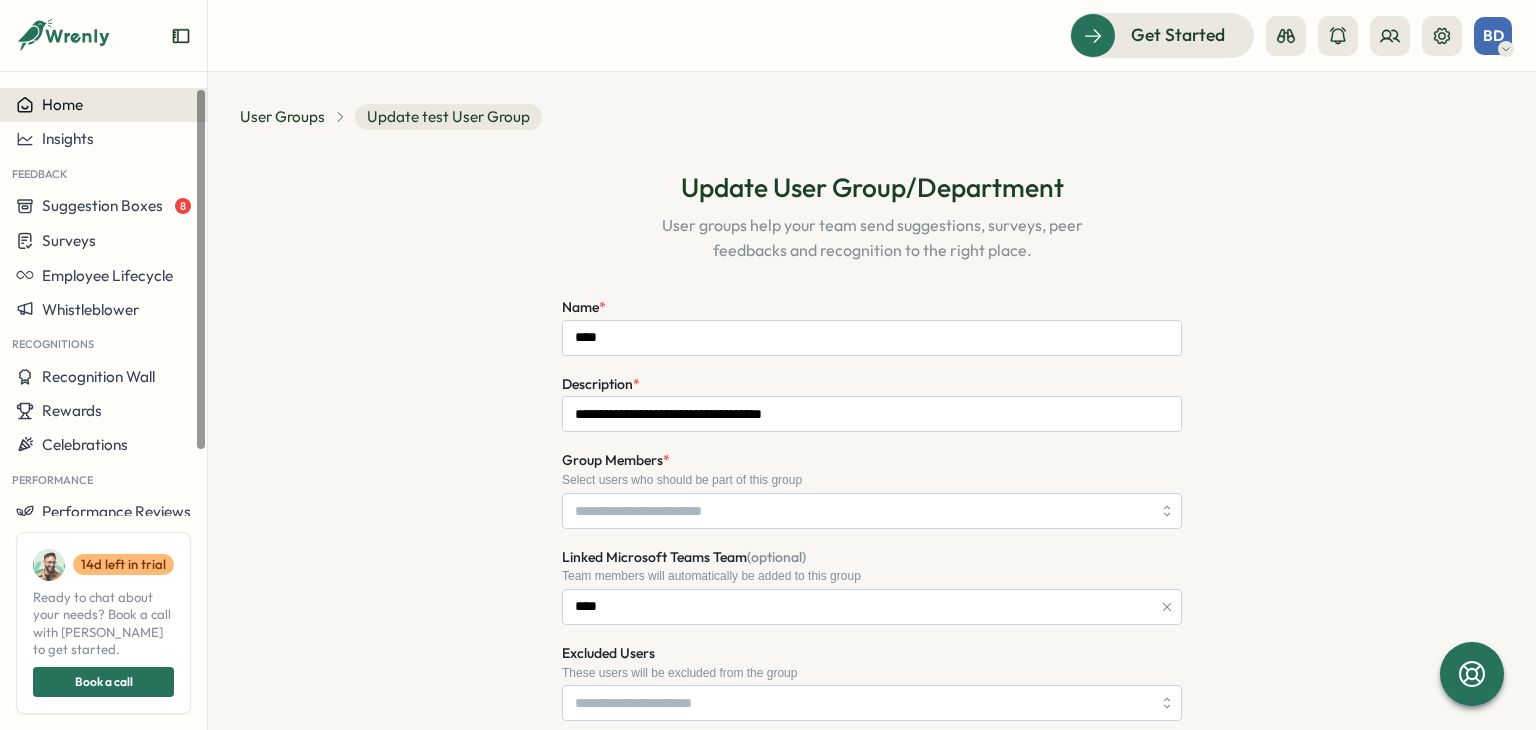 click on "Home" at bounding box center [103, 105] 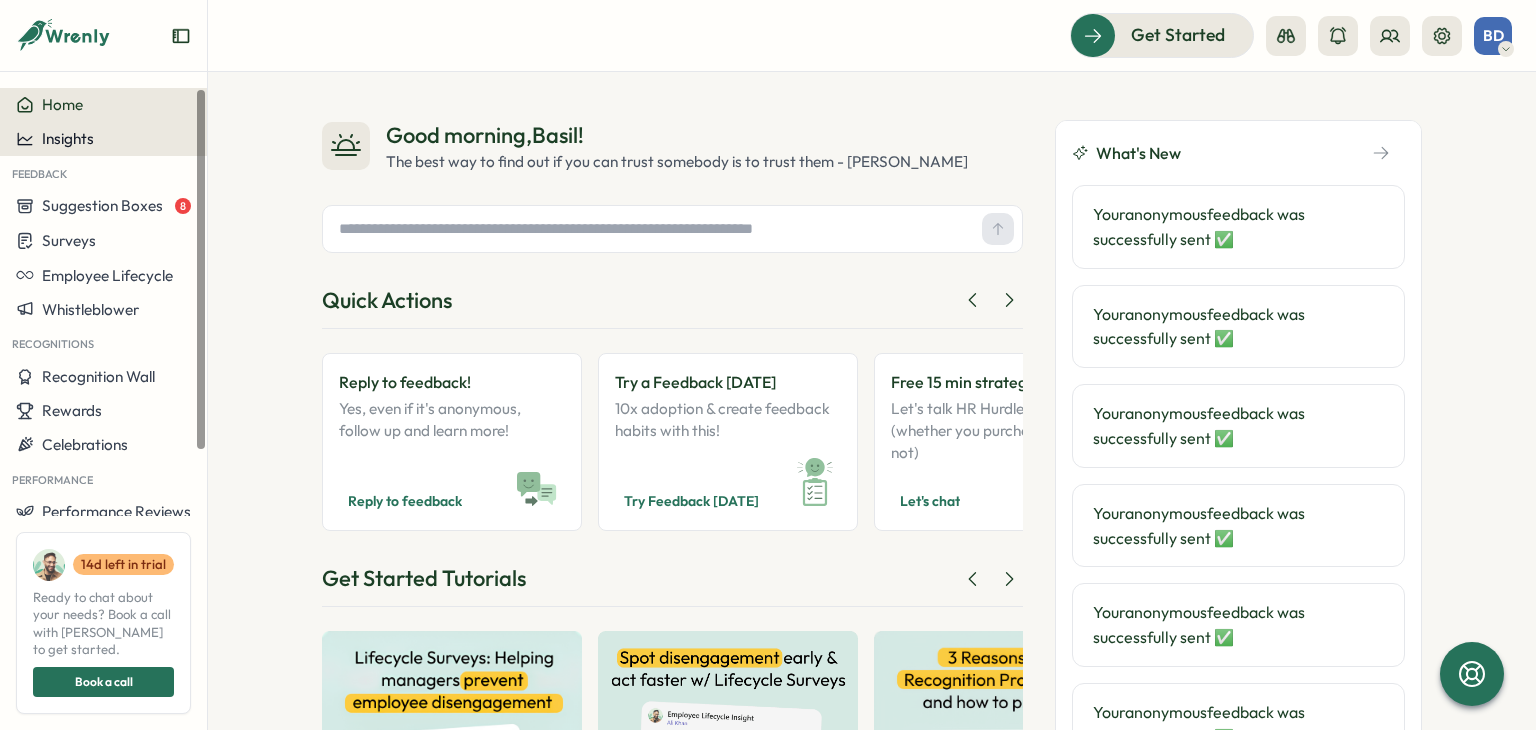 click on "Insights" at bounding box center (103, 139) 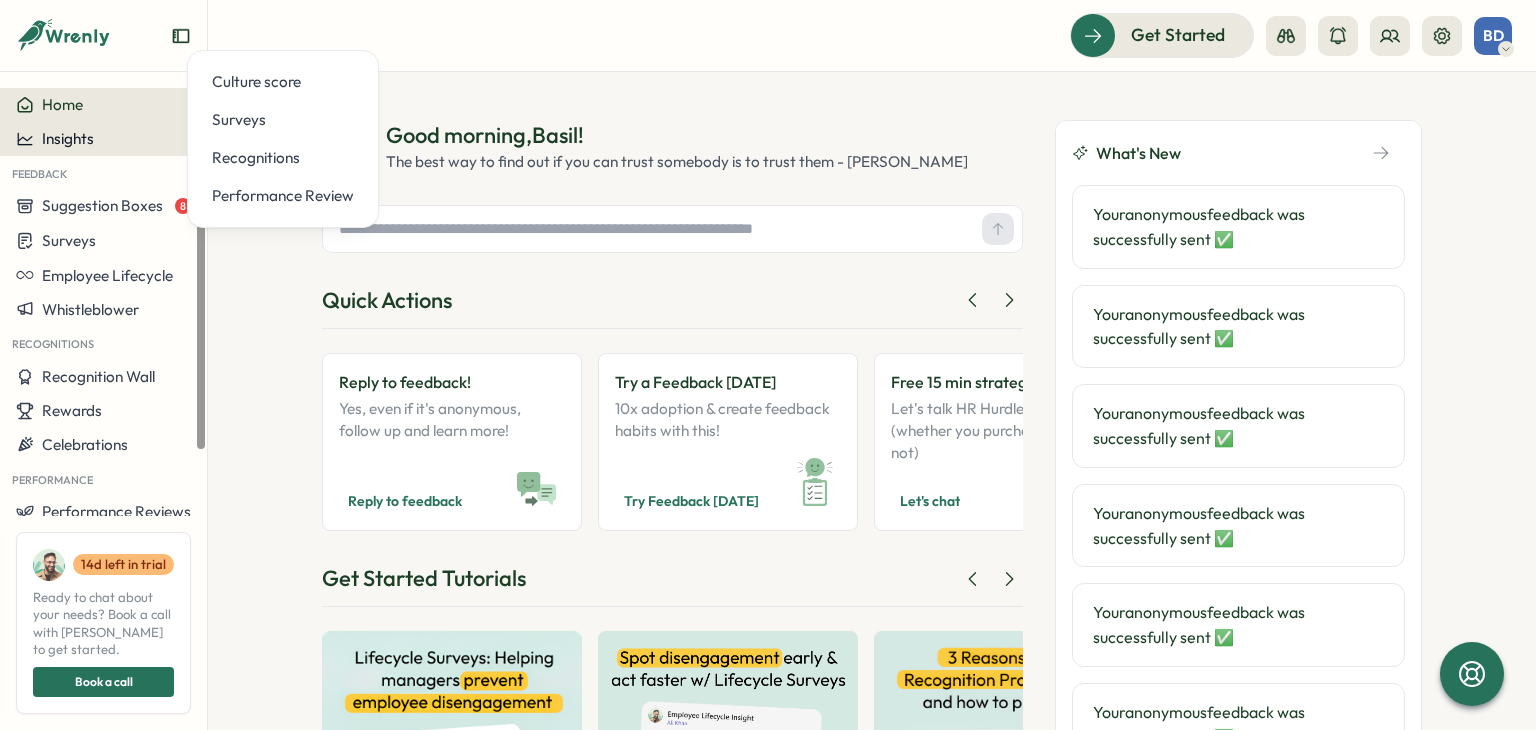 click on "Insights" at bounding box center [103, 139] 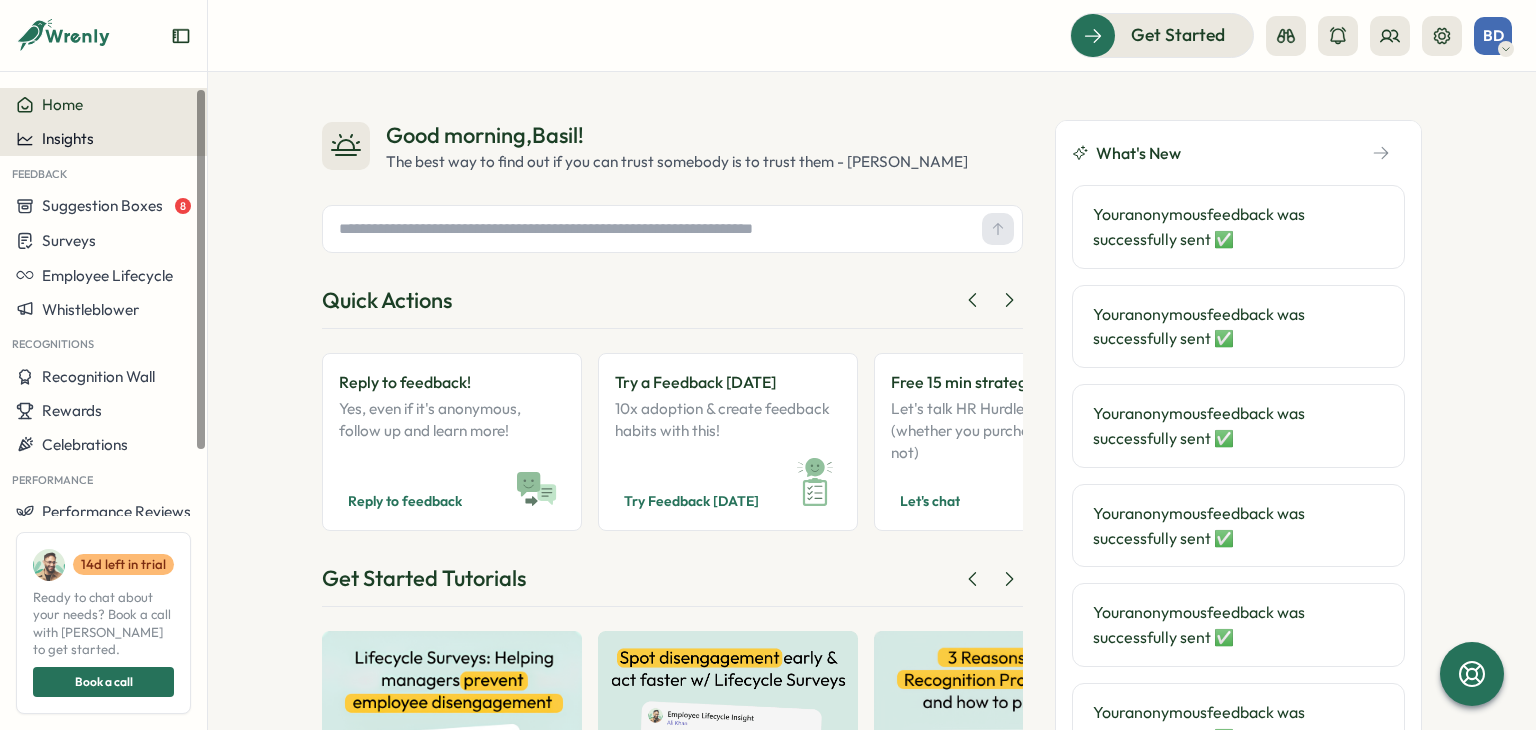 click on "Insights" at bounding box center (103, 139) 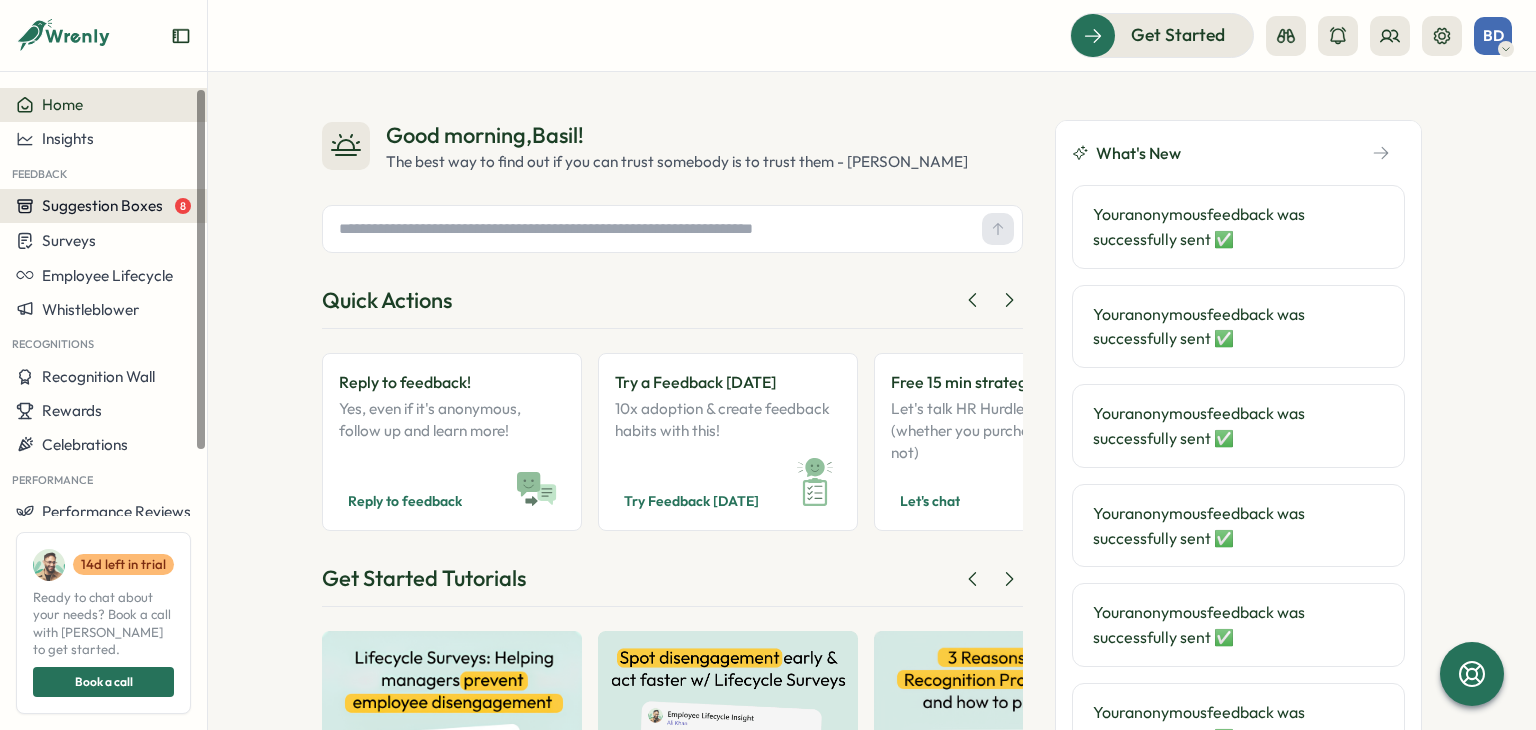 click on "Suggestion Boxes" at bounding box center [102, 205] 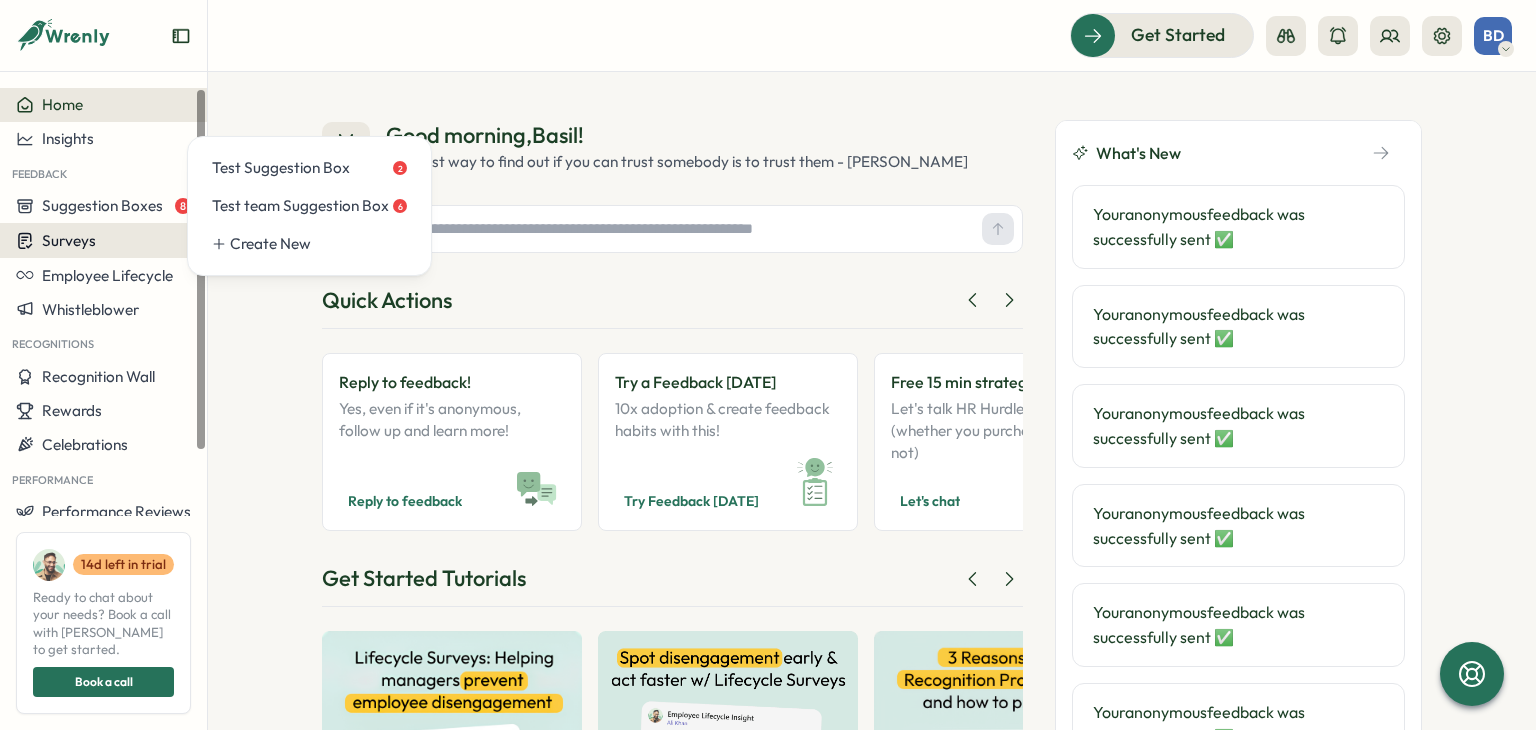 click on "Surveys" at bounding box center (103, 240) 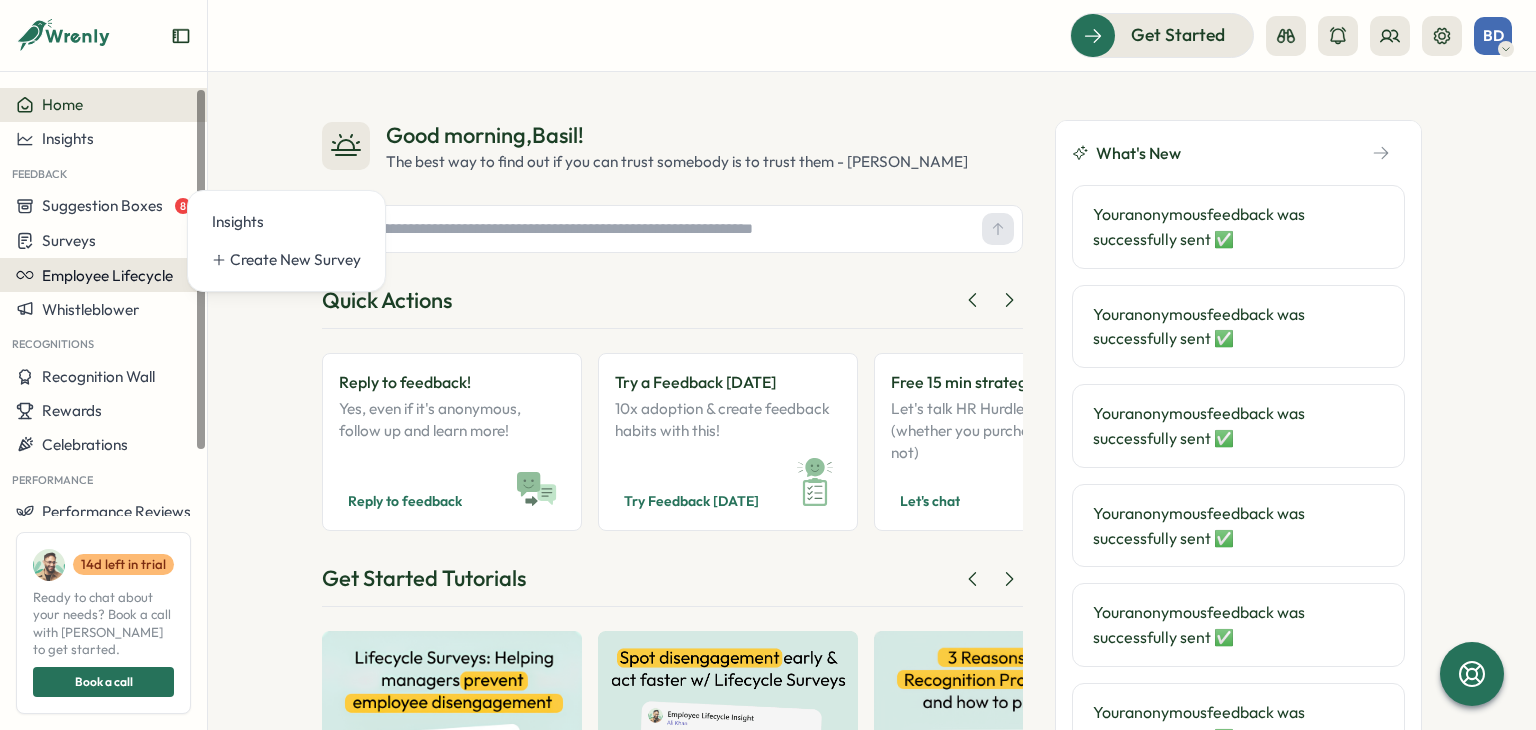 scroll, scrollTop: 101, scrollLeft: 0, axis: vertical 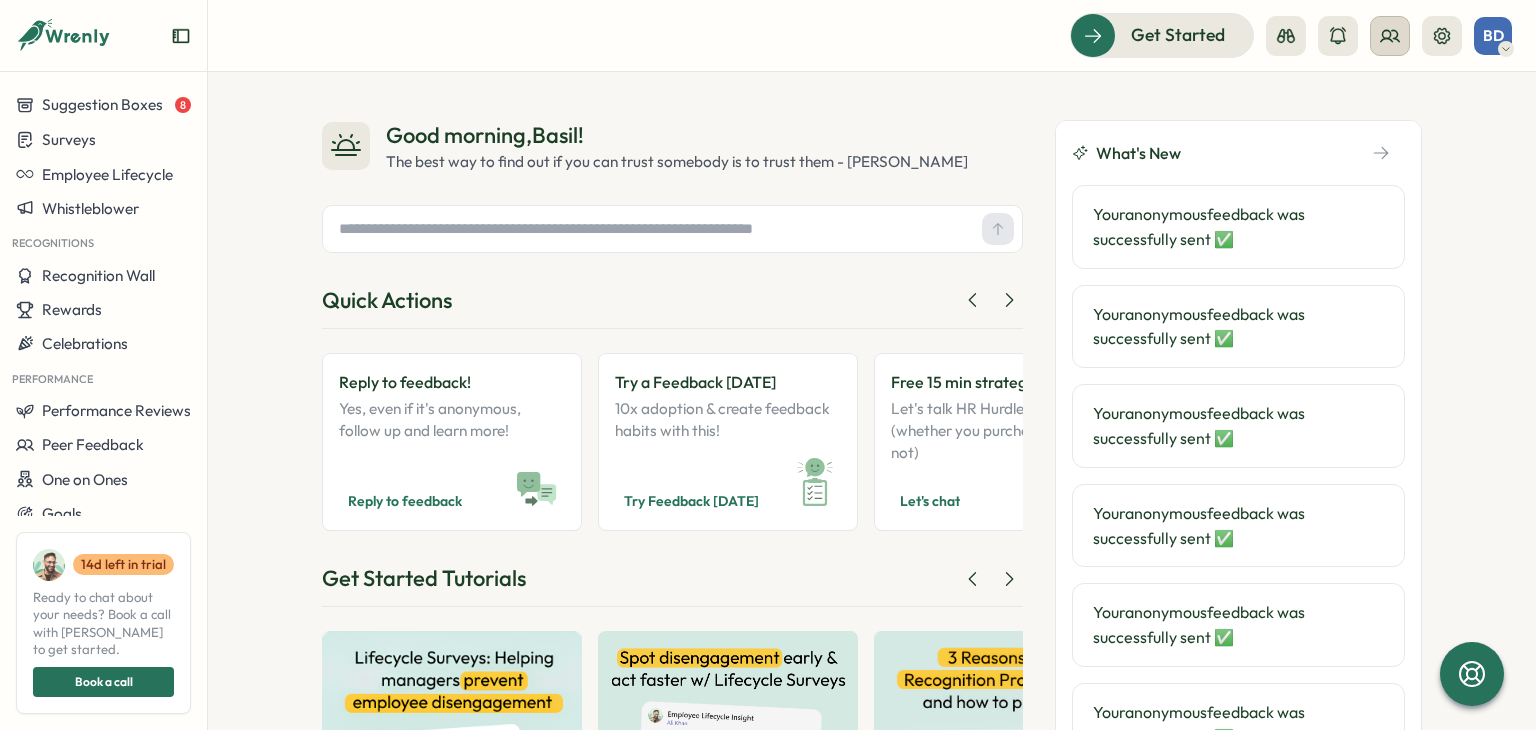 click at bounding box center (1390, 36) 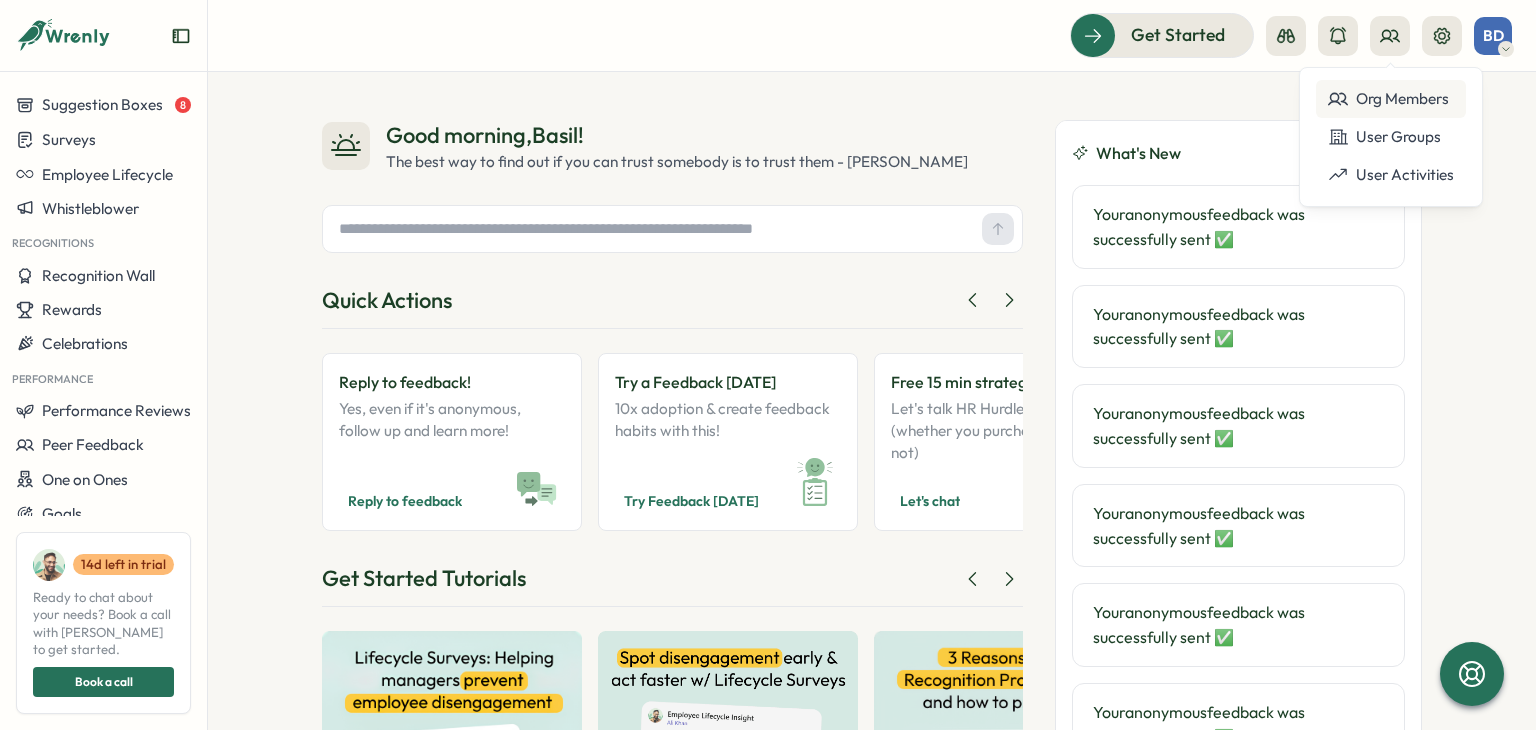 click on "Org Members" at bounding box center [1391, 99] 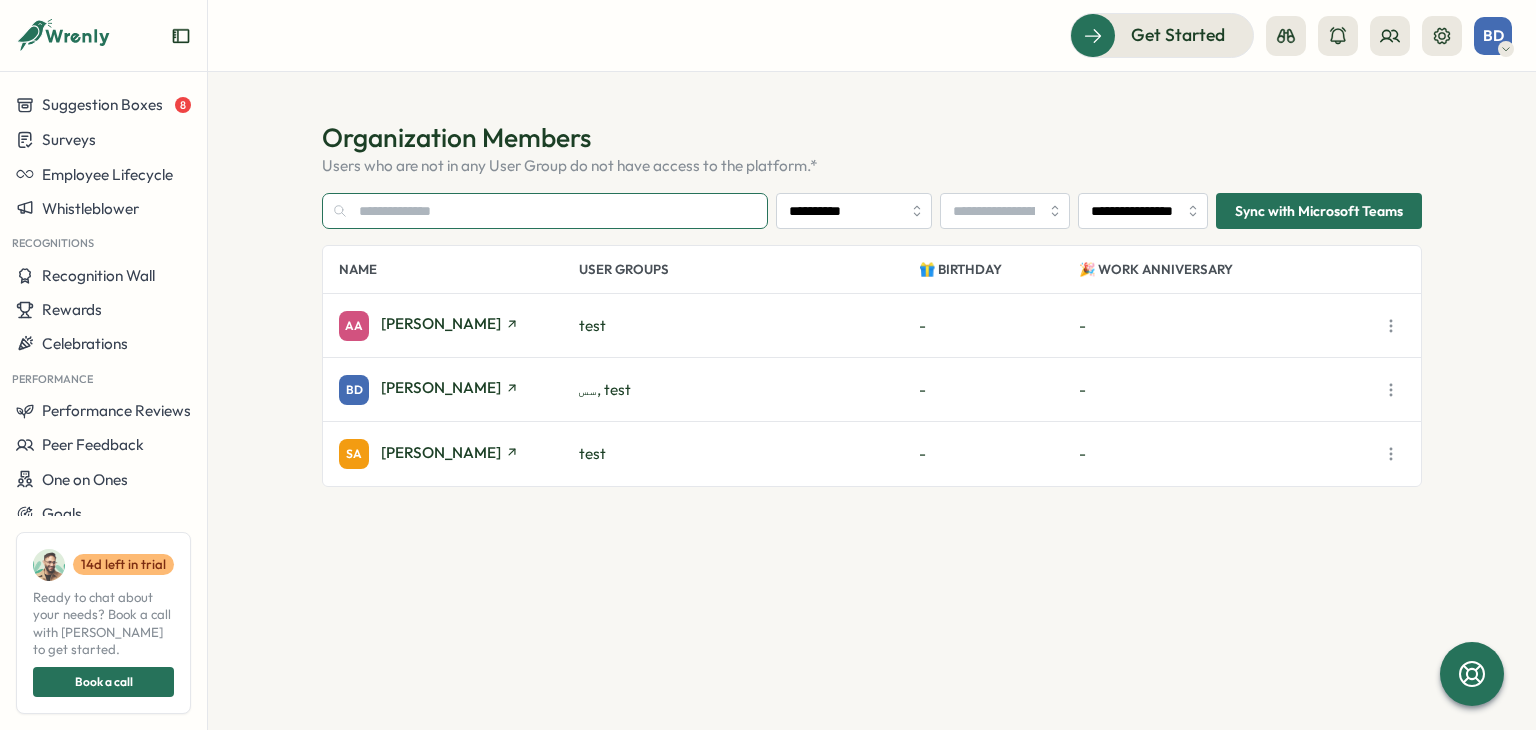 click at bounding box center (545, 211) 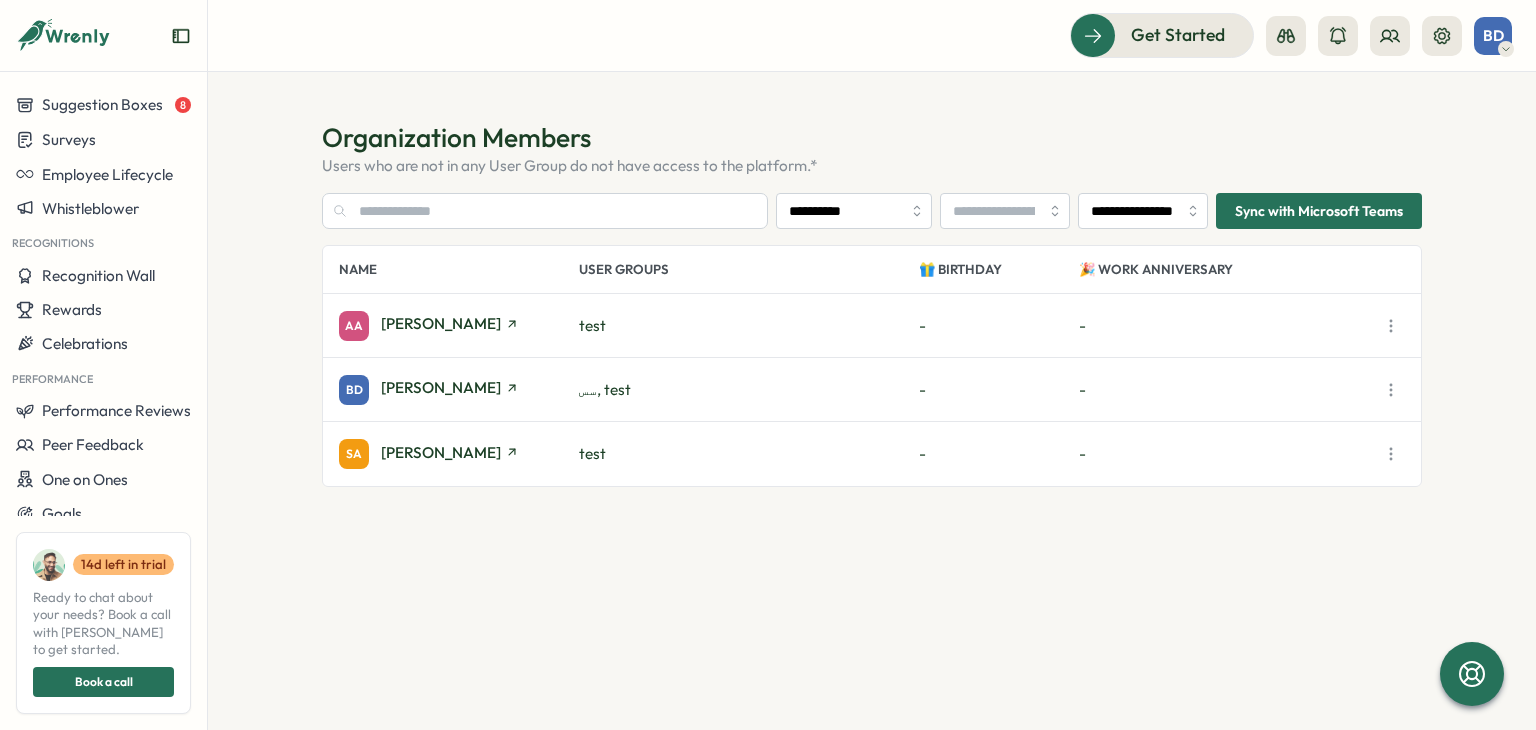 click on "Sync with Microsoft Teams" at bounding box center [1319, 211] 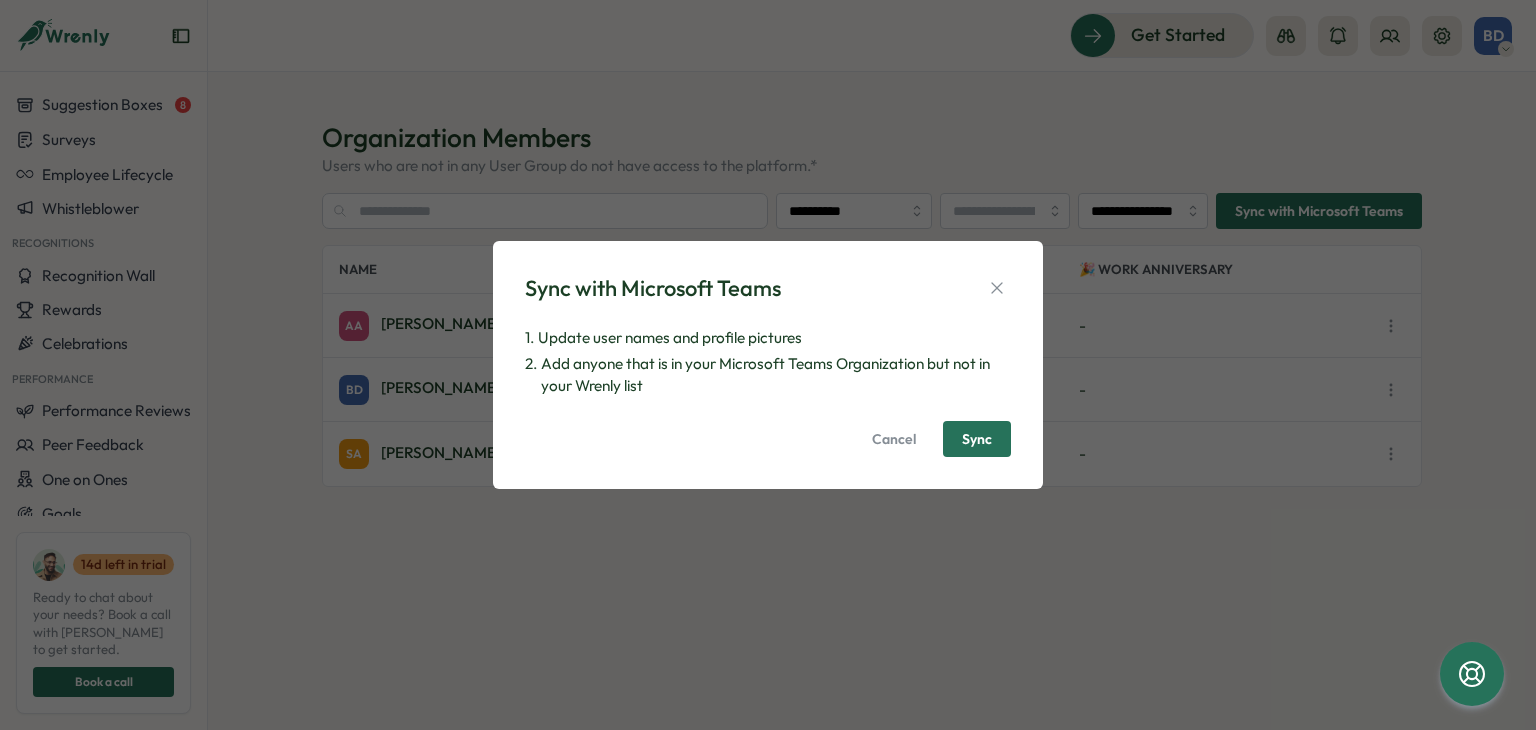 click on "Sync" at bounding box center (977, 439) 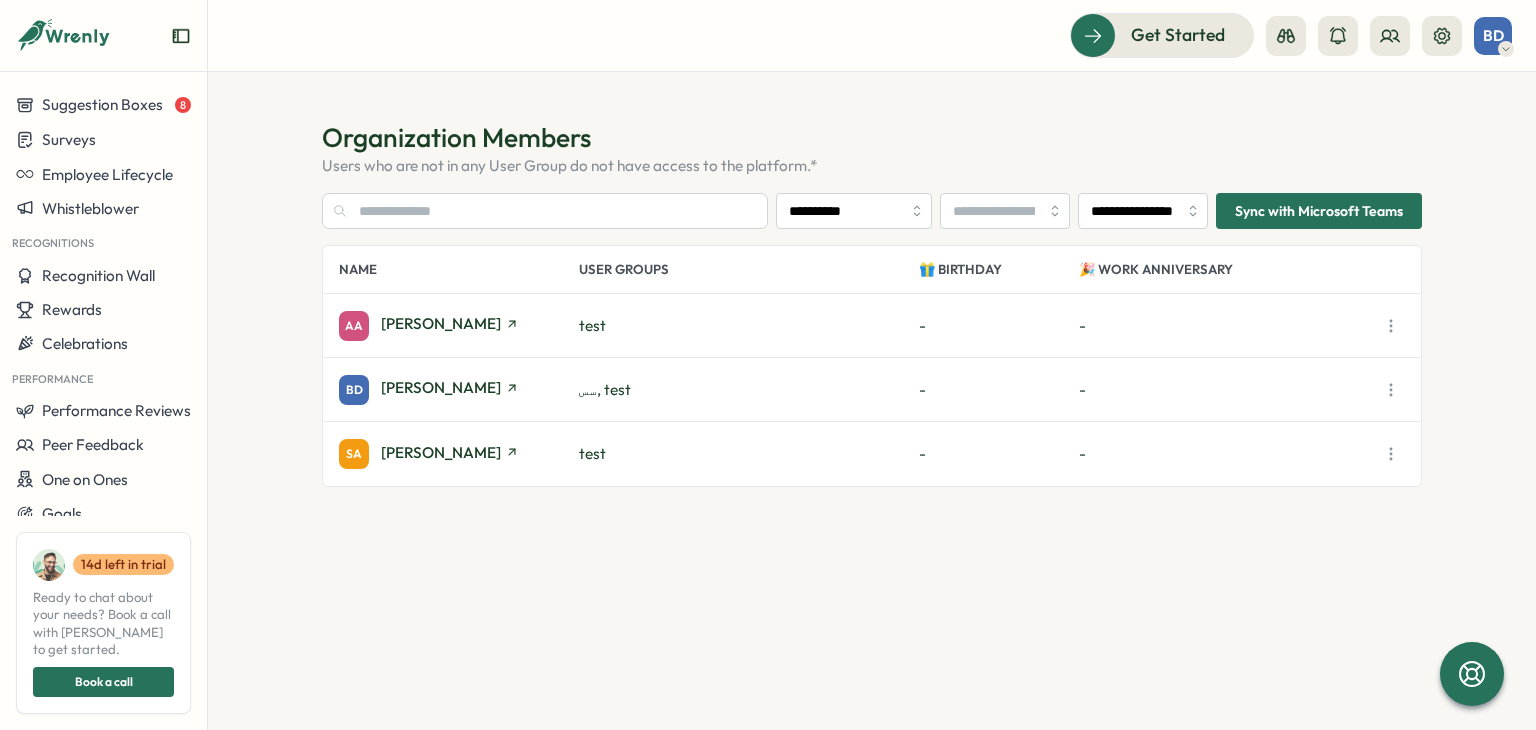 click on "**********" at bounding box center [872, 401] 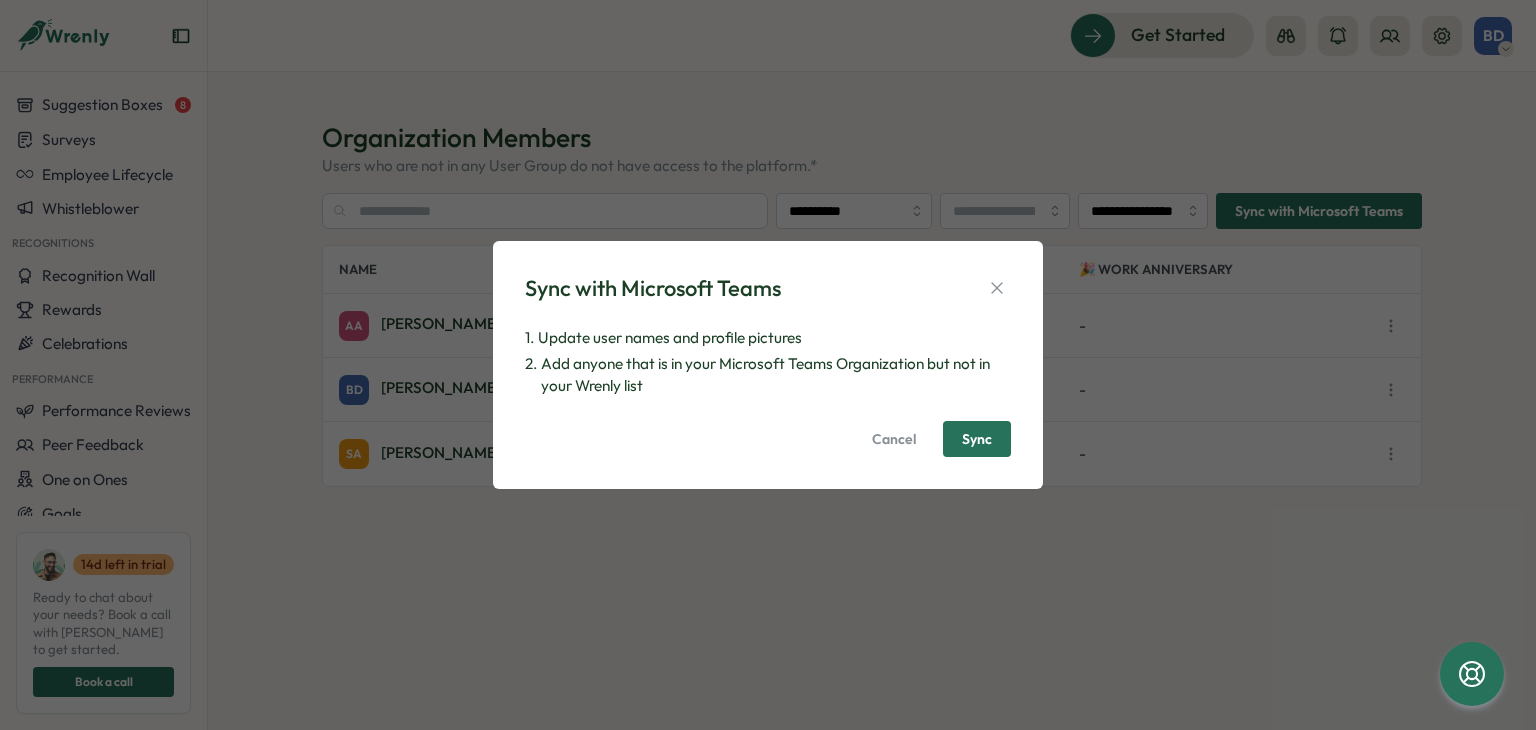 click on "Sync" at bounding box center [977, 439] 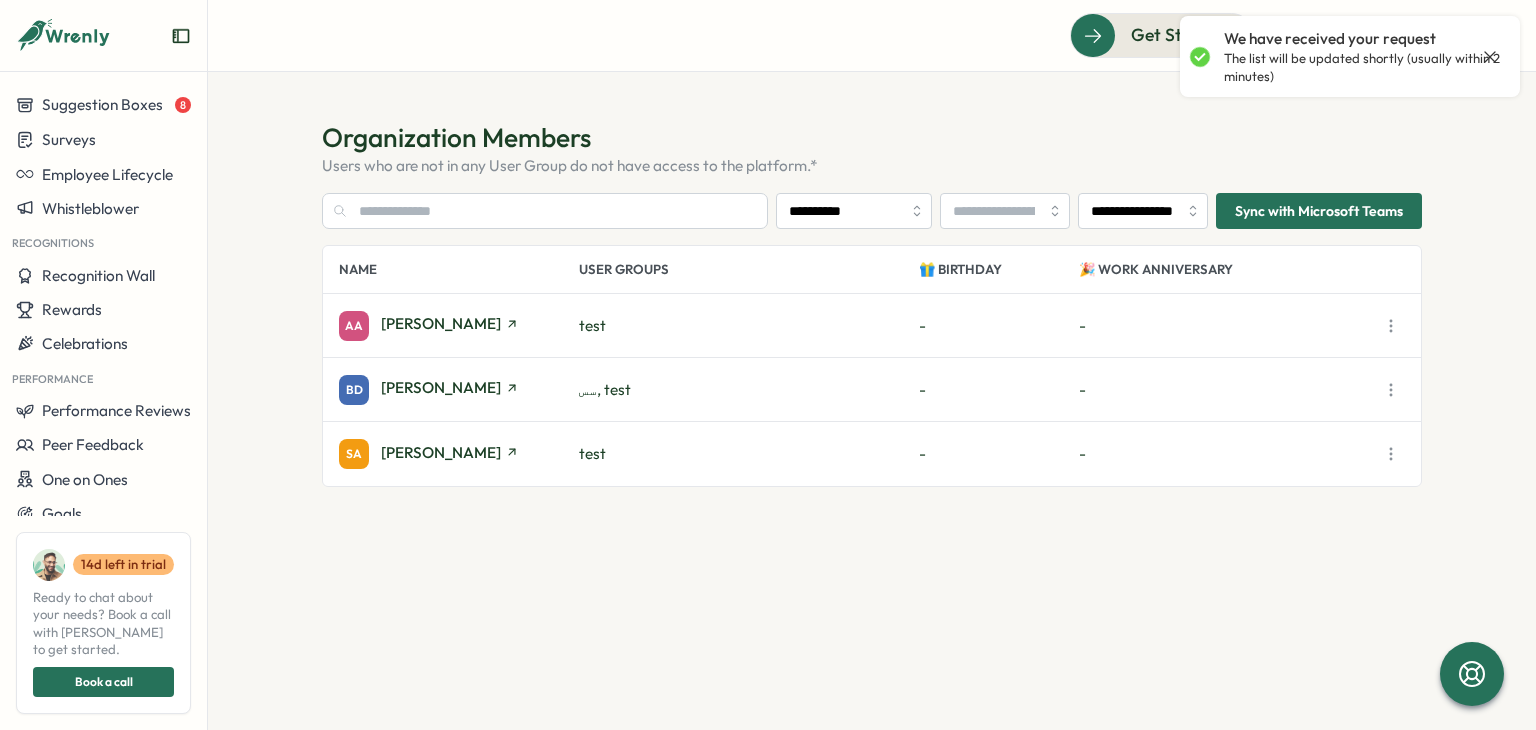 click on "**********" at bounding box center [872, 437] 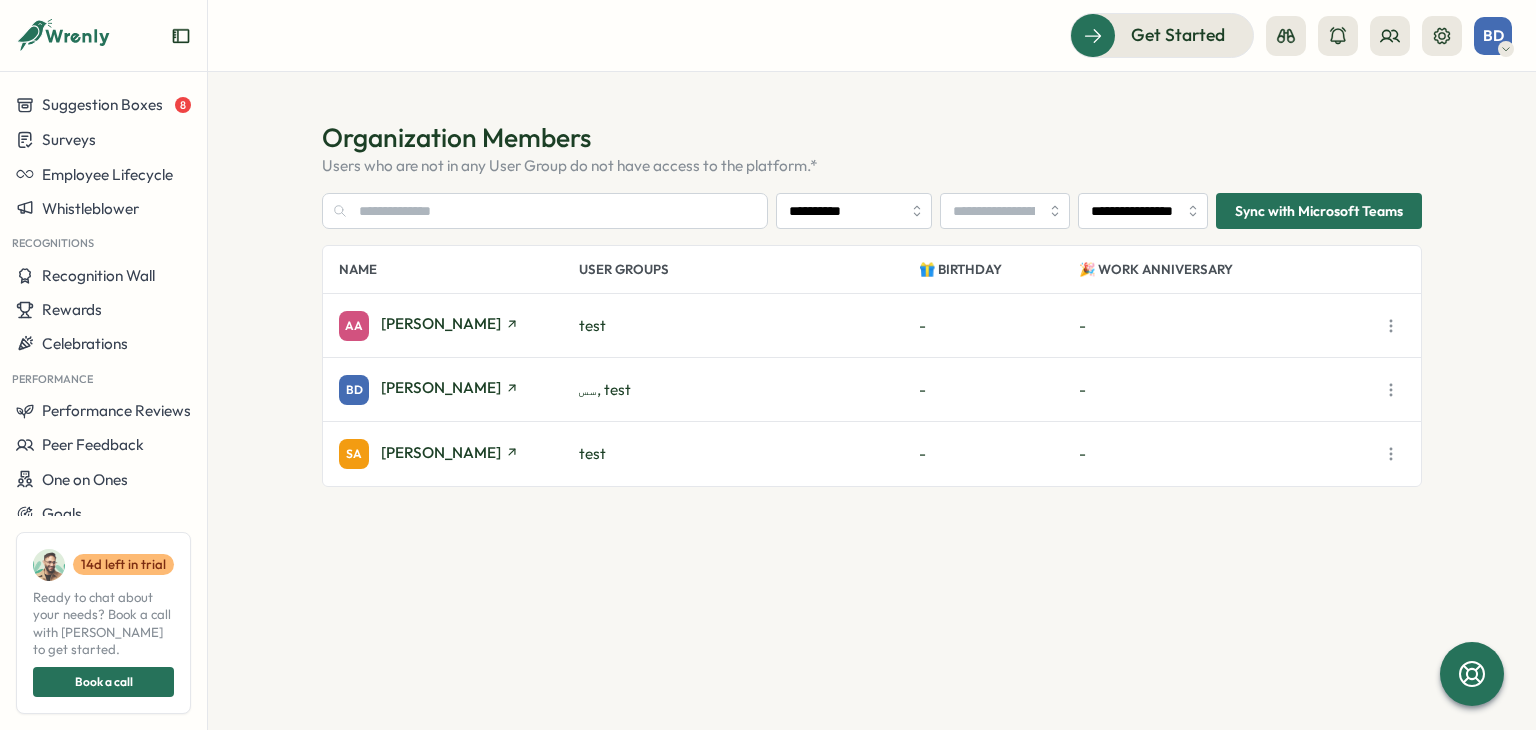 click on "Sync with Microsoft Teams" at bounding box center [1319, 211] 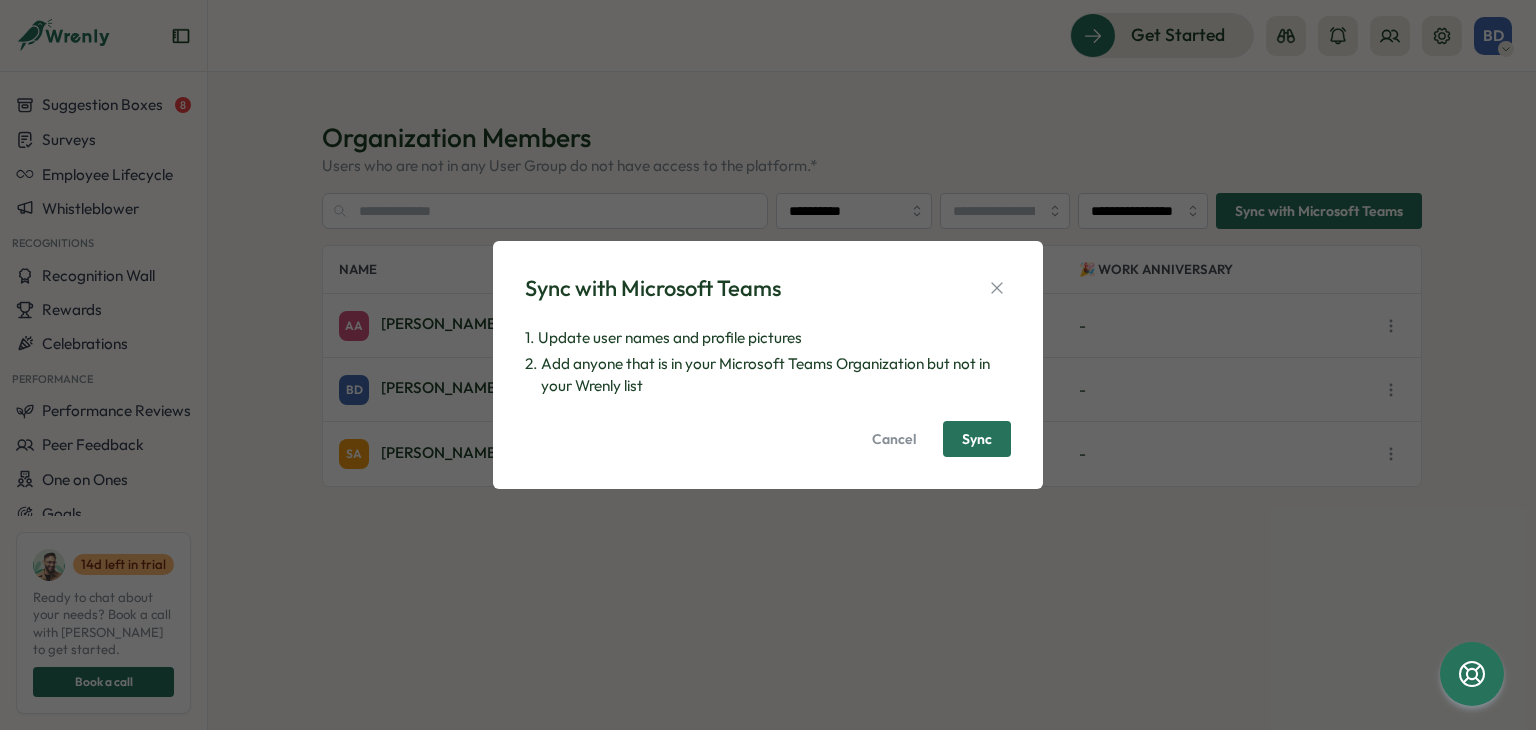 click on "Sync" at bounding box center [977, 439] 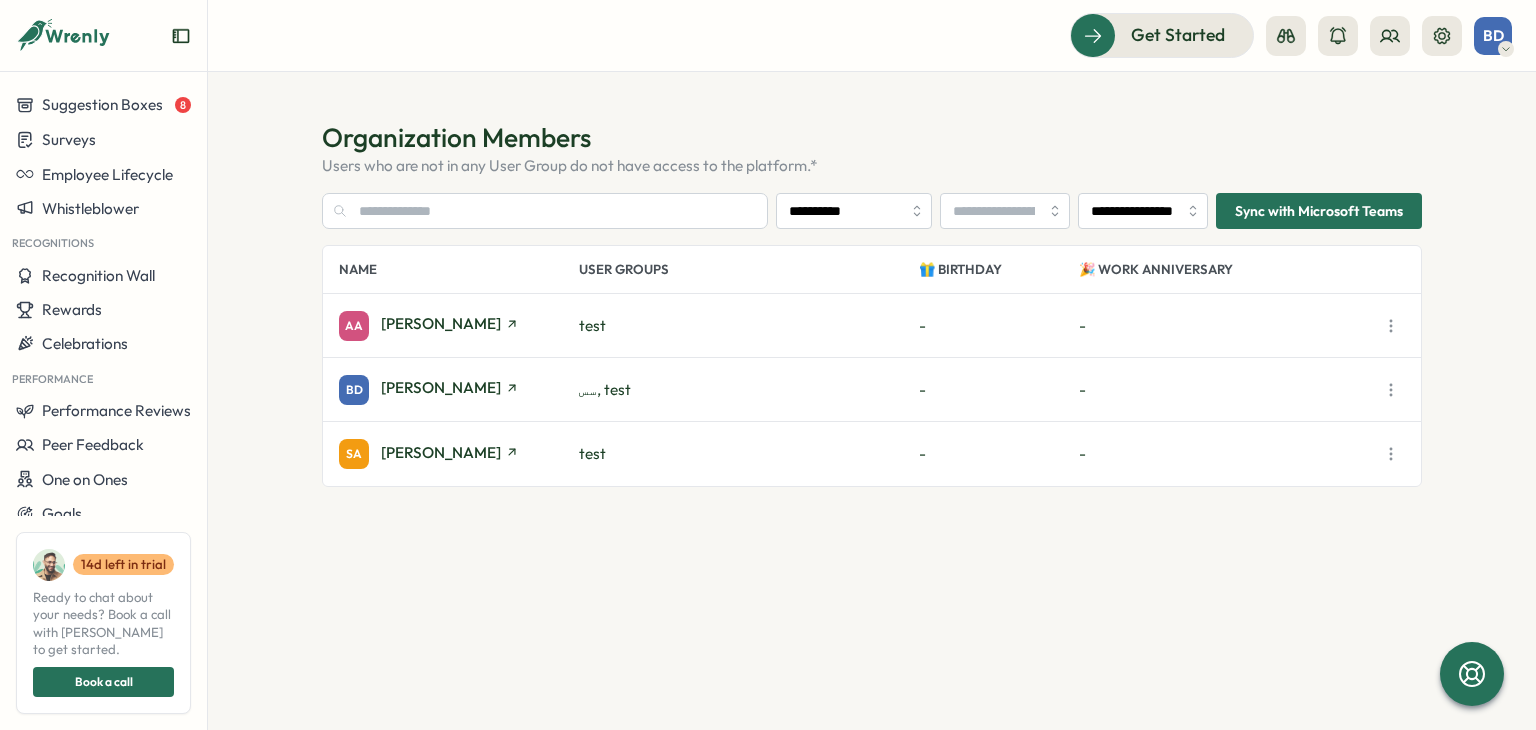 click on "**********" at bounding box center (872, 211) 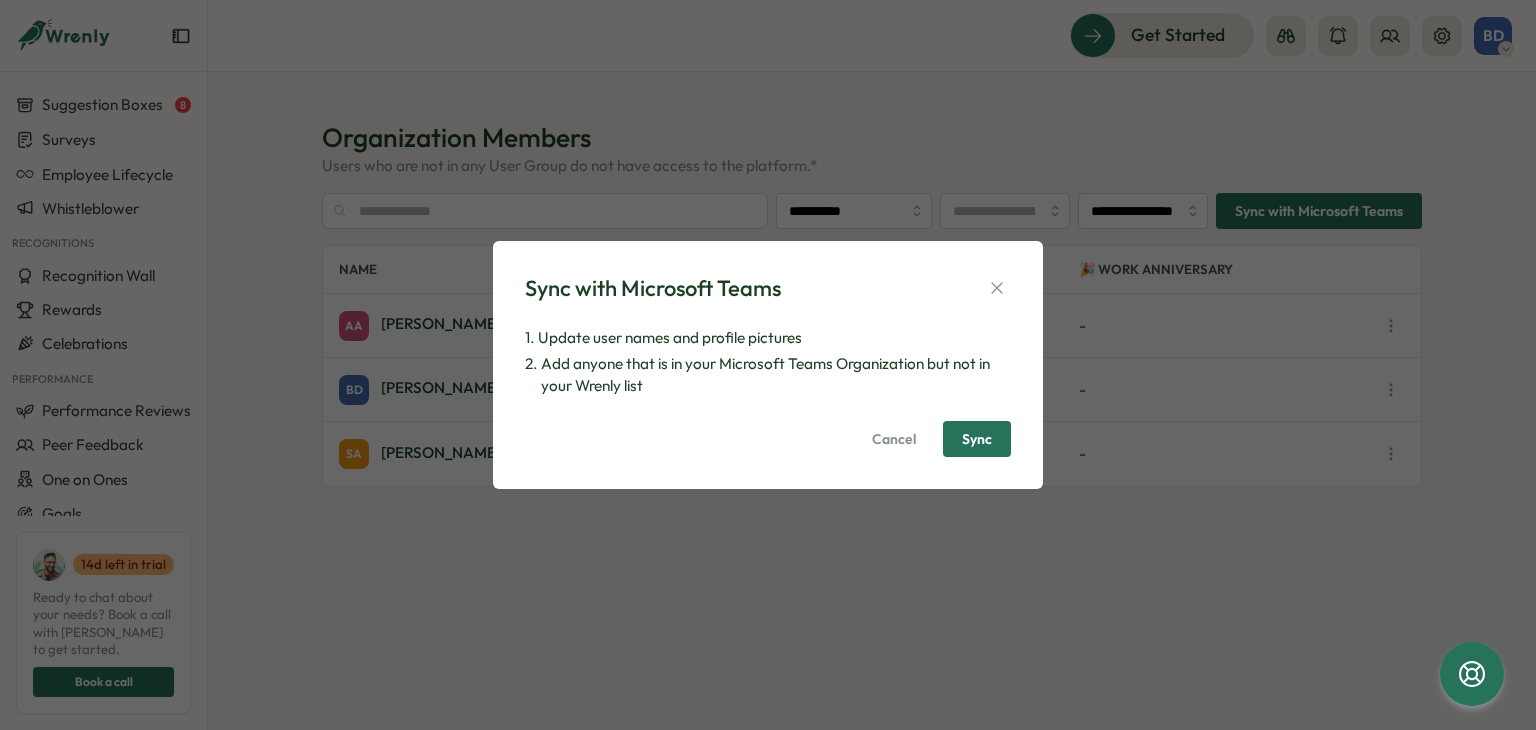 click on "Sync with Microsoft Teams 1. Update user names and profile pictures 2. Add anyone that is in your Microsoft Teams Organization but not in your Wrenly list Cancel Sync" at bounding box center (768, 365) 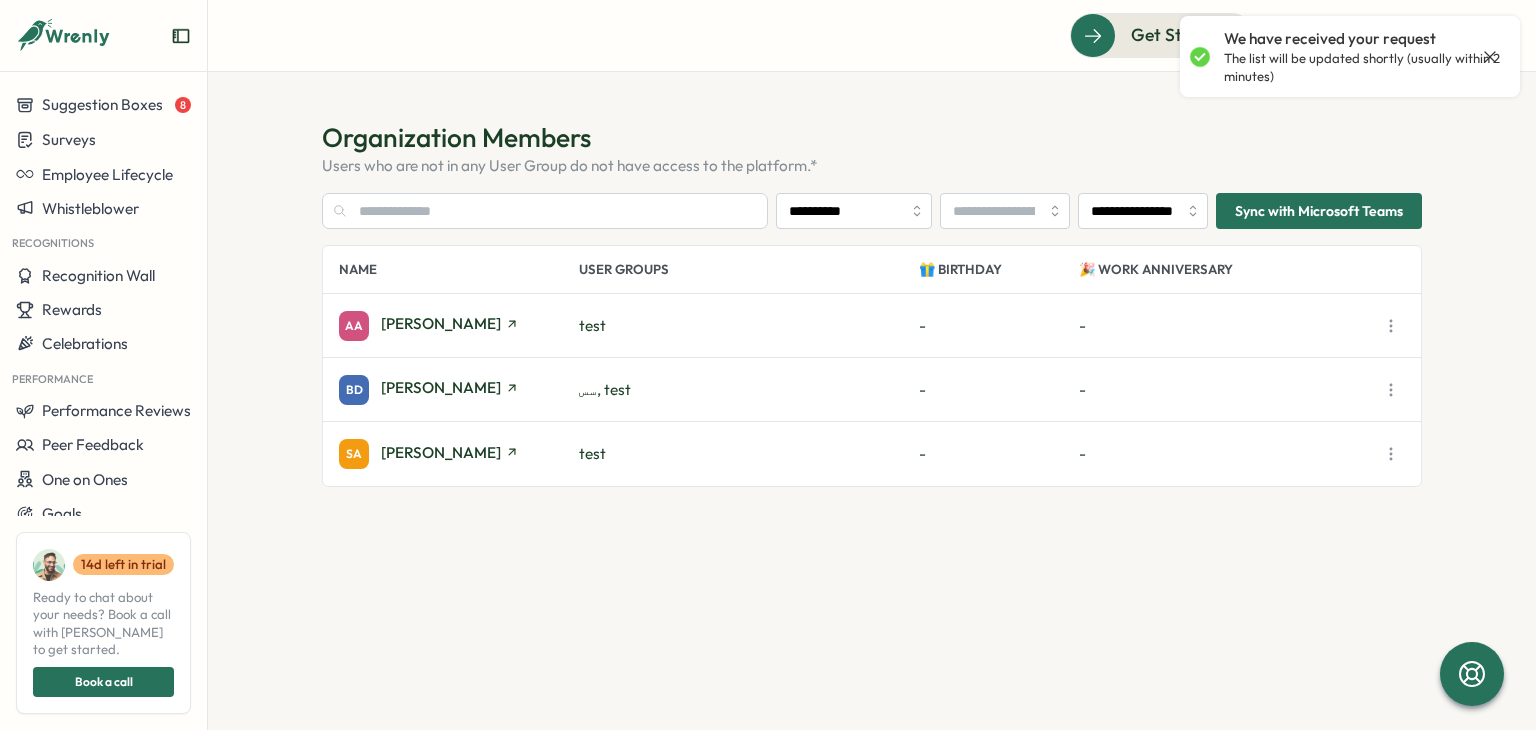 click on "The list will be updated shortly (usually within 2 minutes)" at bounding box center (1362, 67) 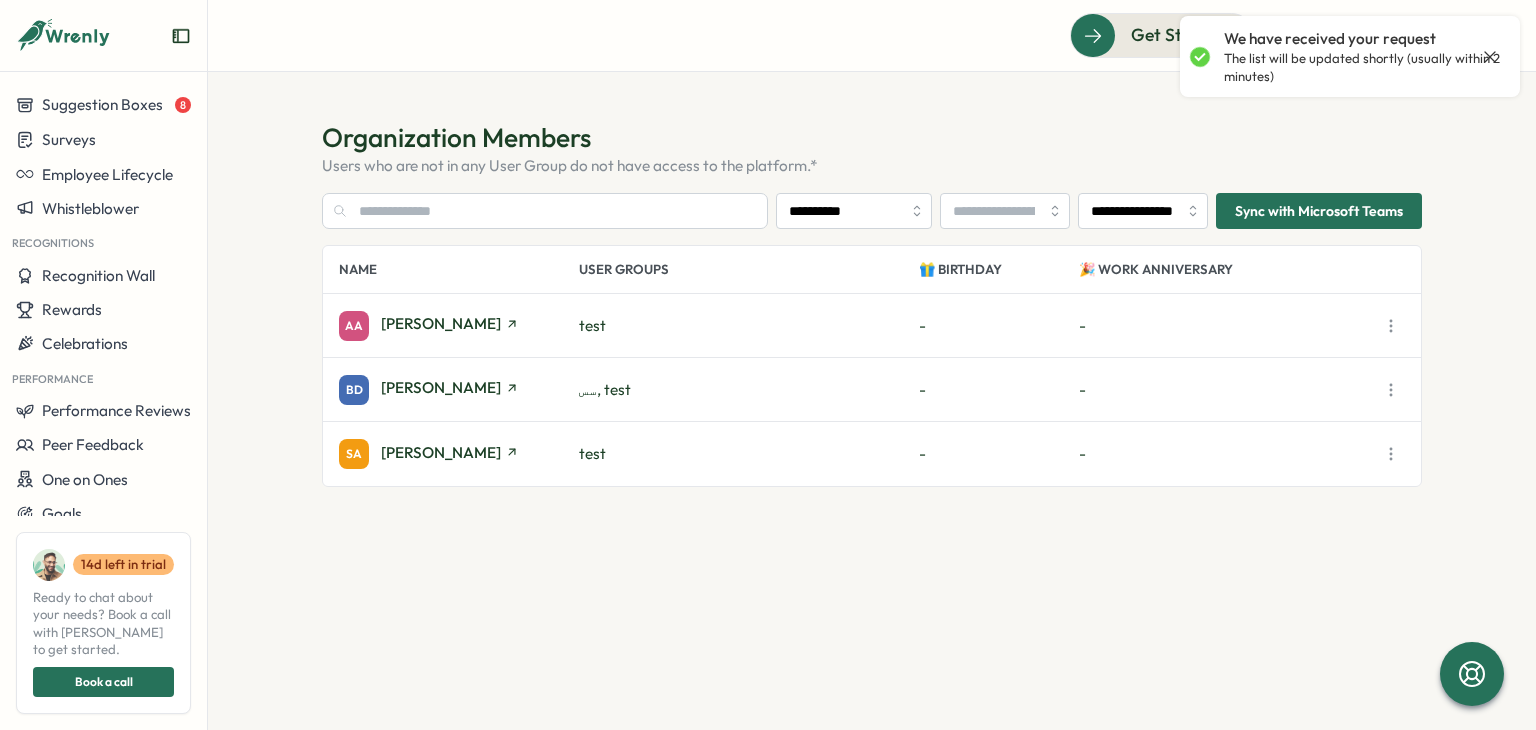 click on "**********" at bounding box center [872, 401] 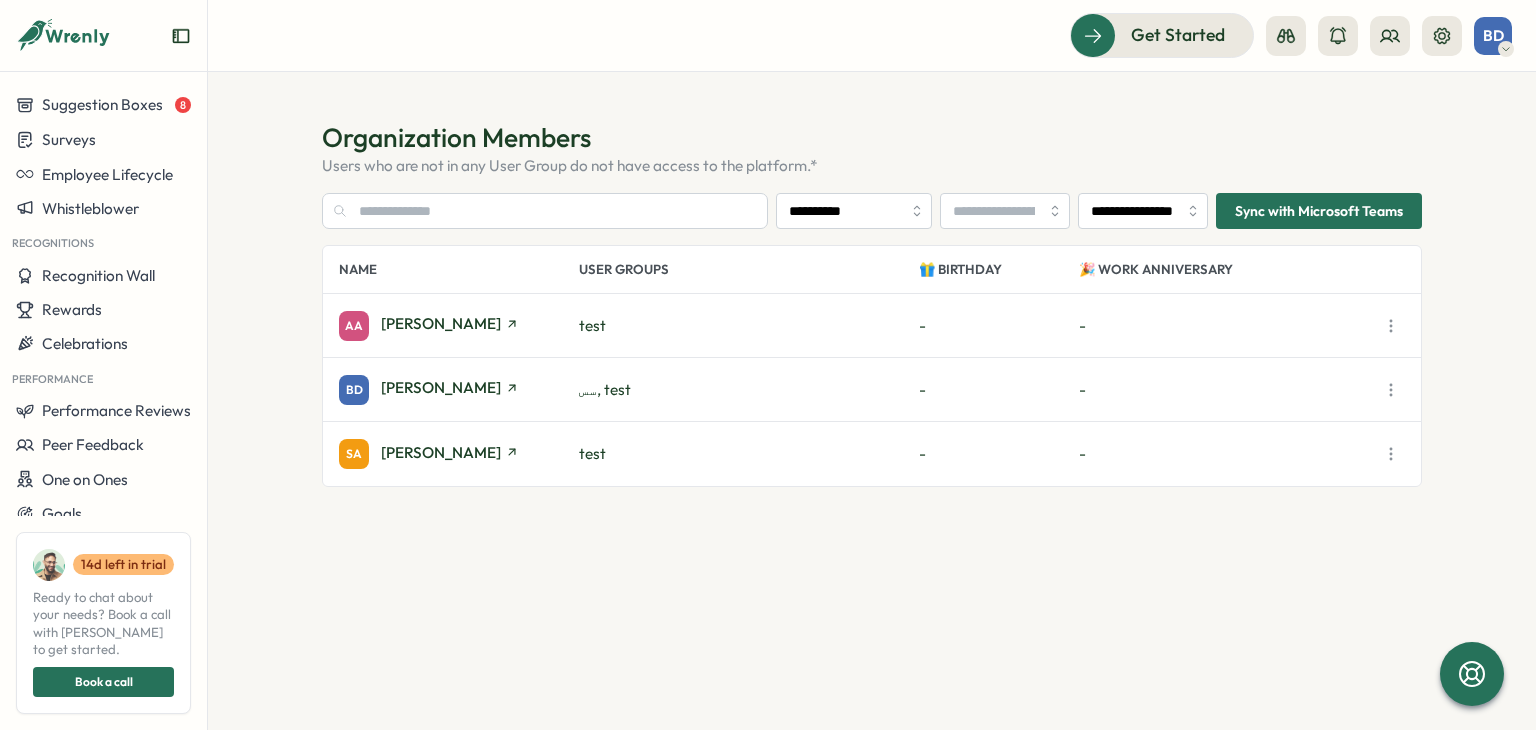 click on "BD" at bounding box center (1493, 35) 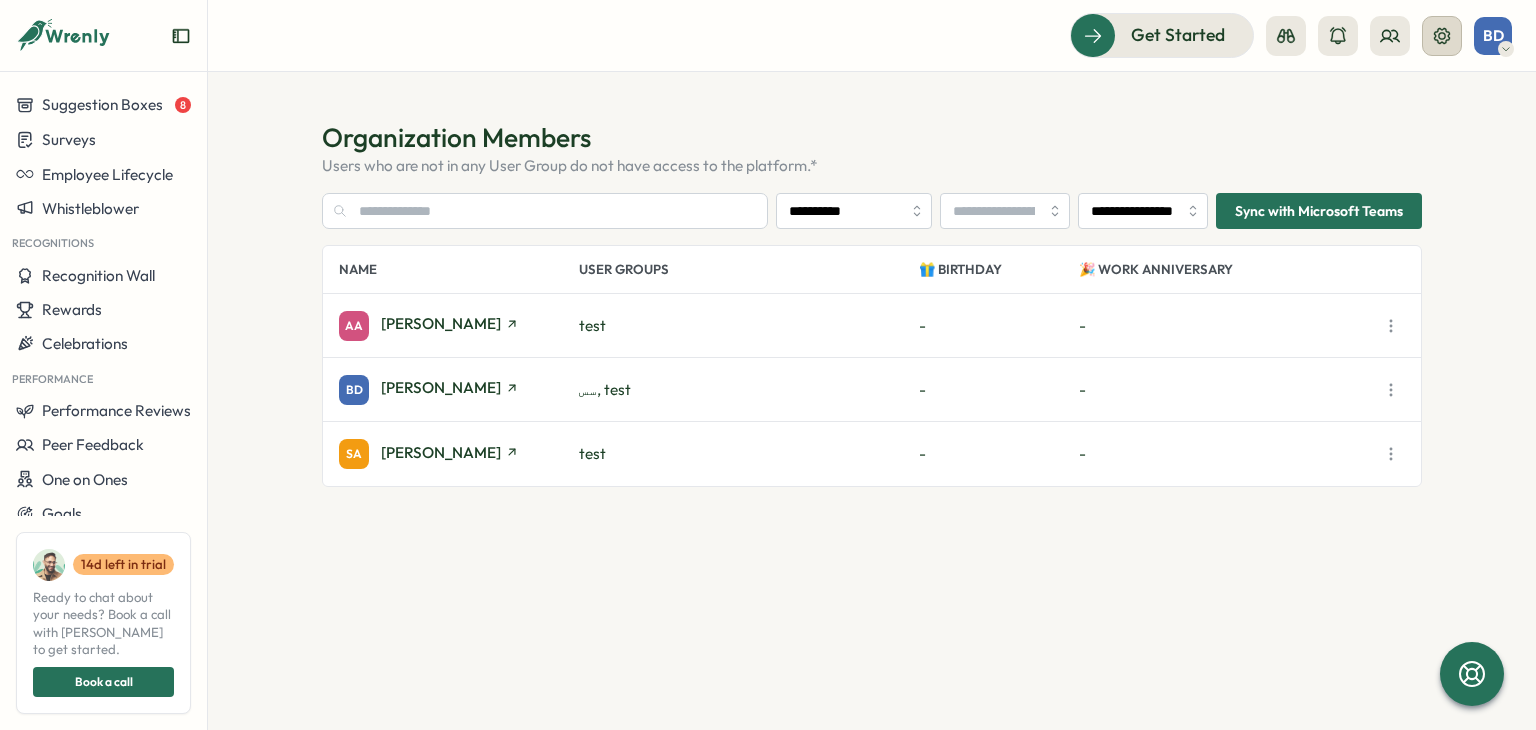 click at bounding box center [1442, 36] 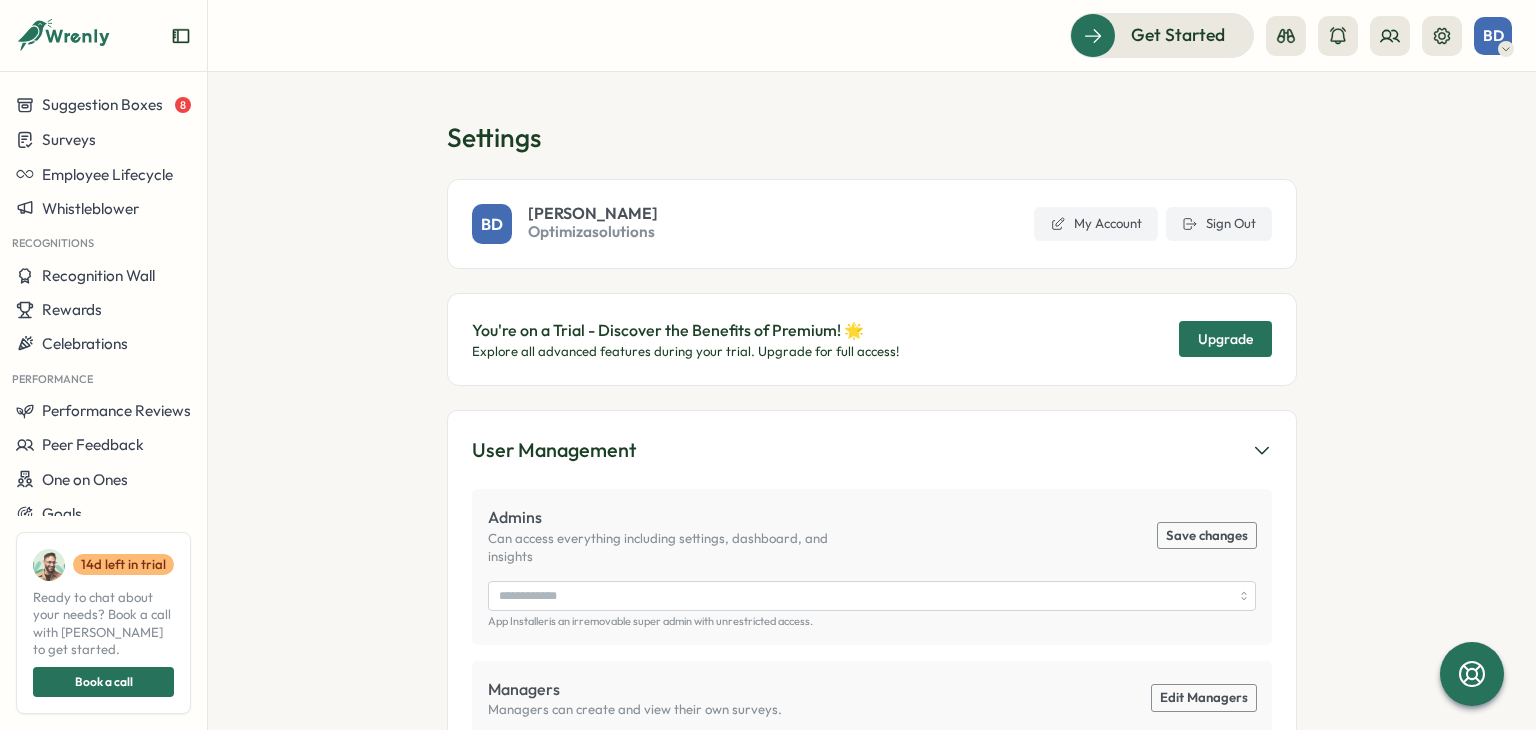 click at bounding box center (1364, 36) 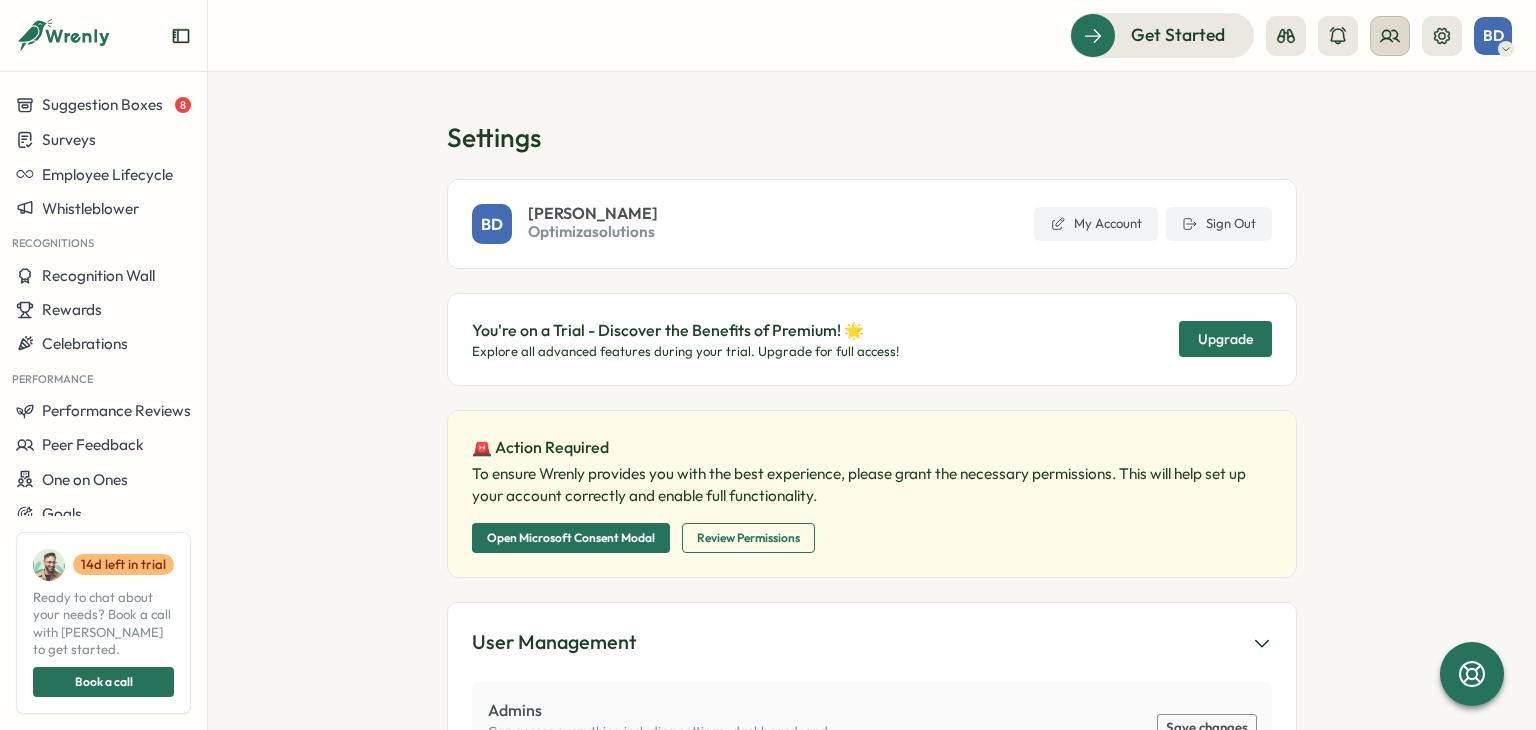 click at bounding box center (1390, 36) 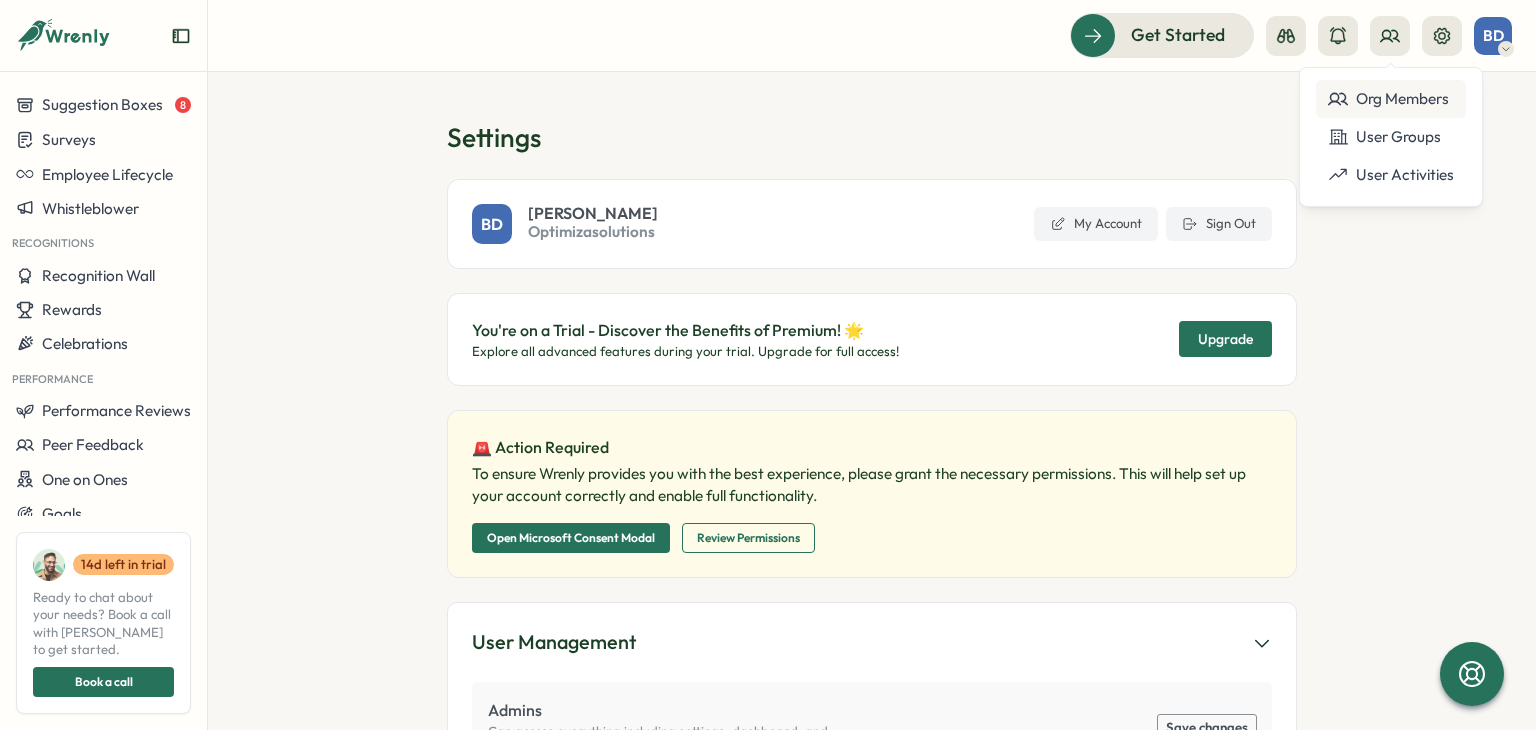 click on "Org Members" at bounding box center (1391, 99) 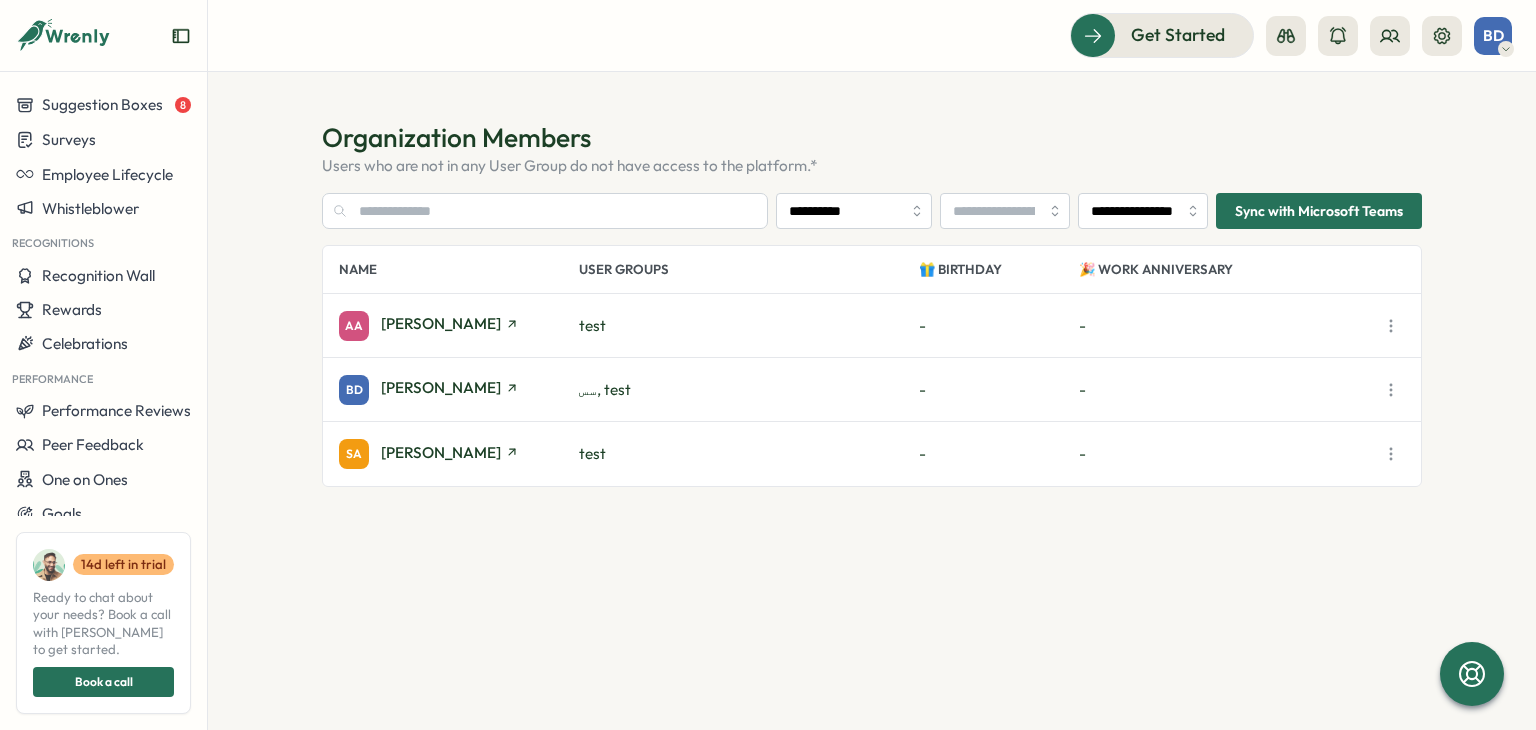 click on "AA Assem Al Hiary test - -" at bounding box center [872, 326] 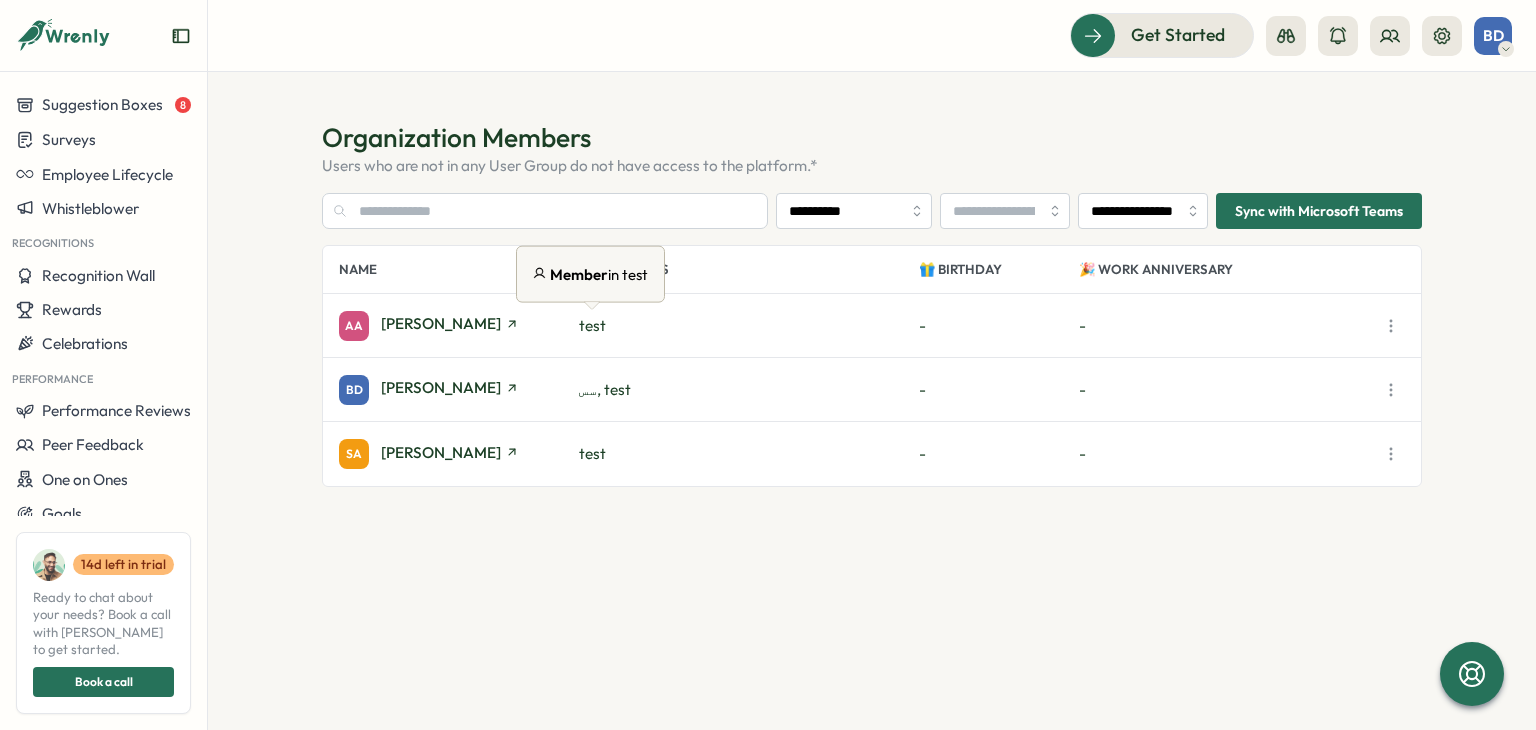 click on "test" at bounding box center (592, 325) 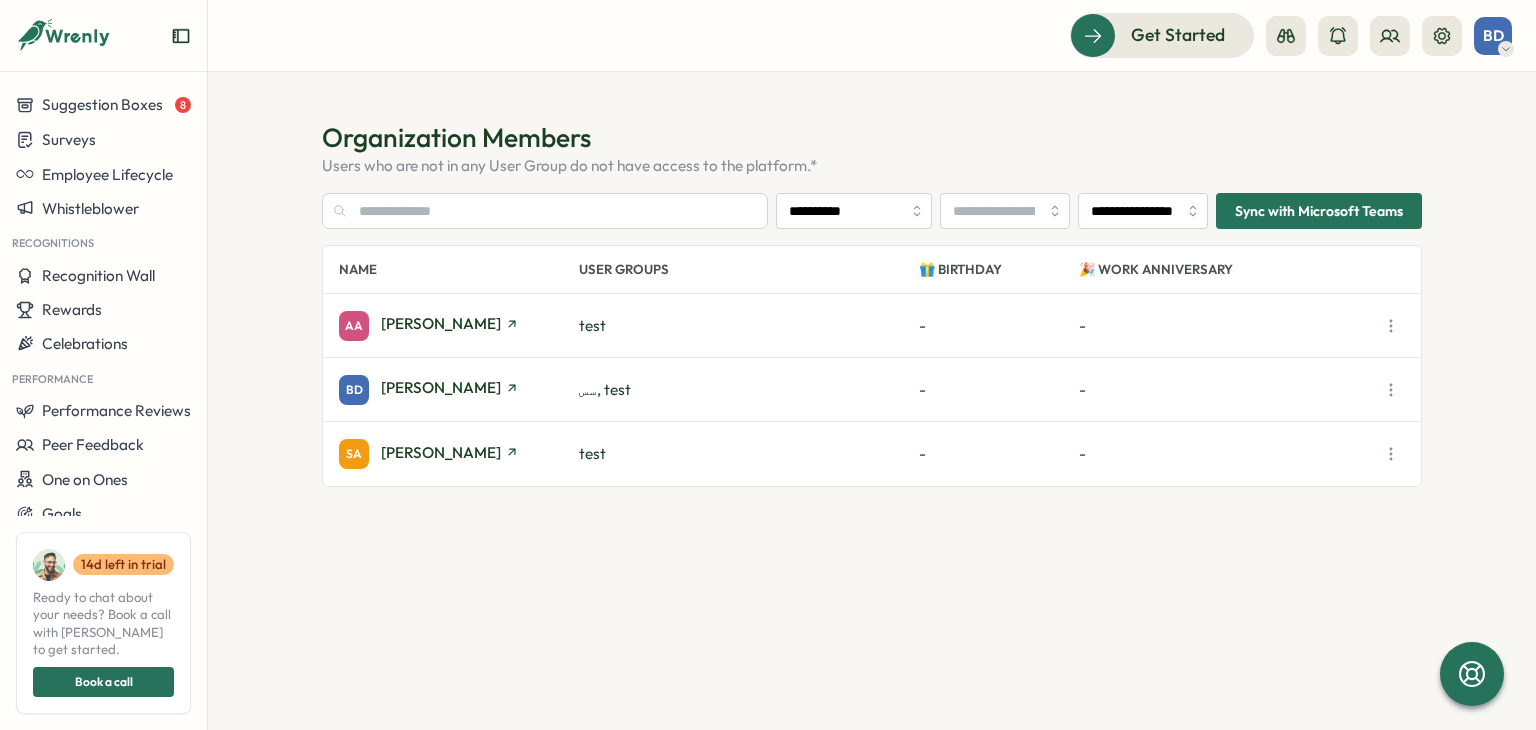 click on "test" at bounding box center [592, 325] 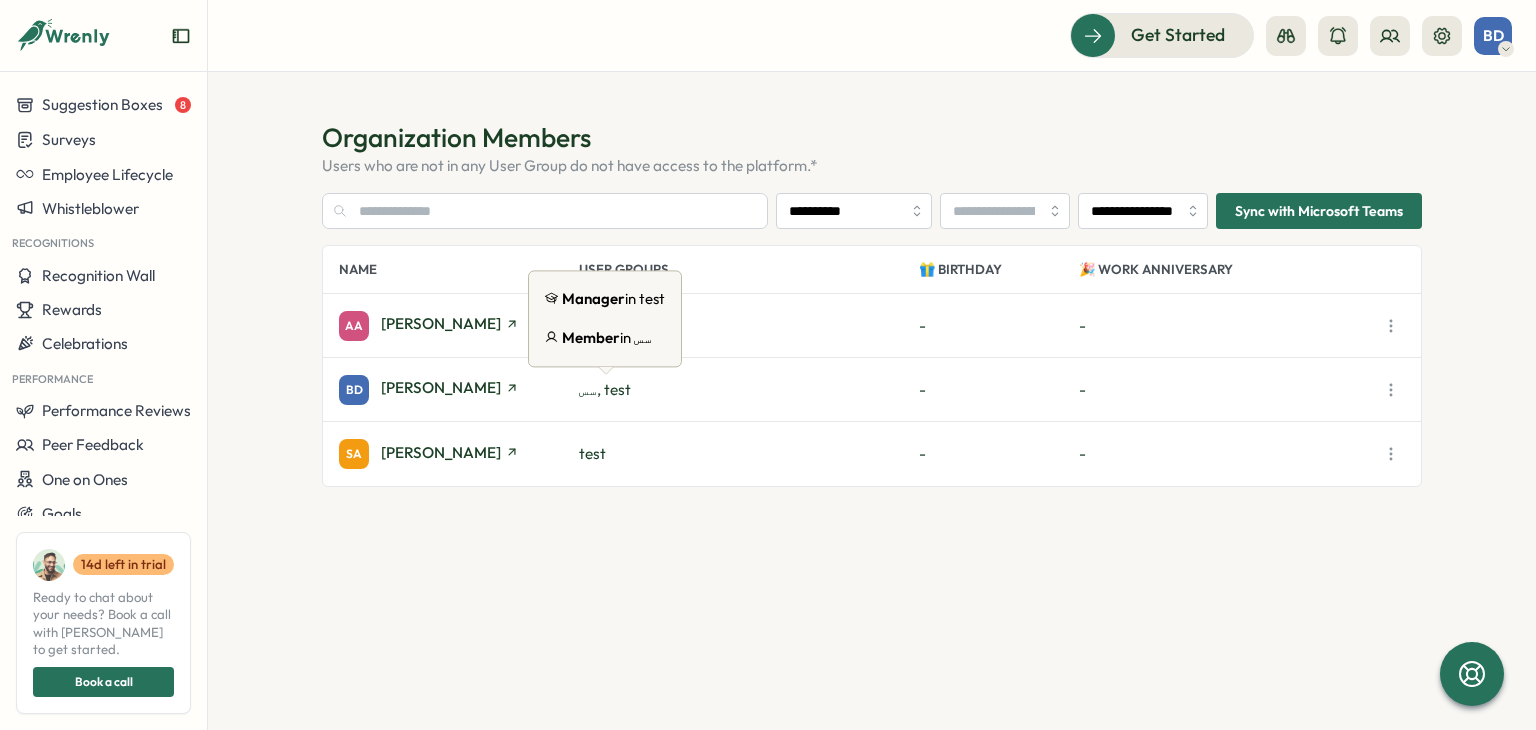 click on "سس, test" at bounding box center [605, 389] 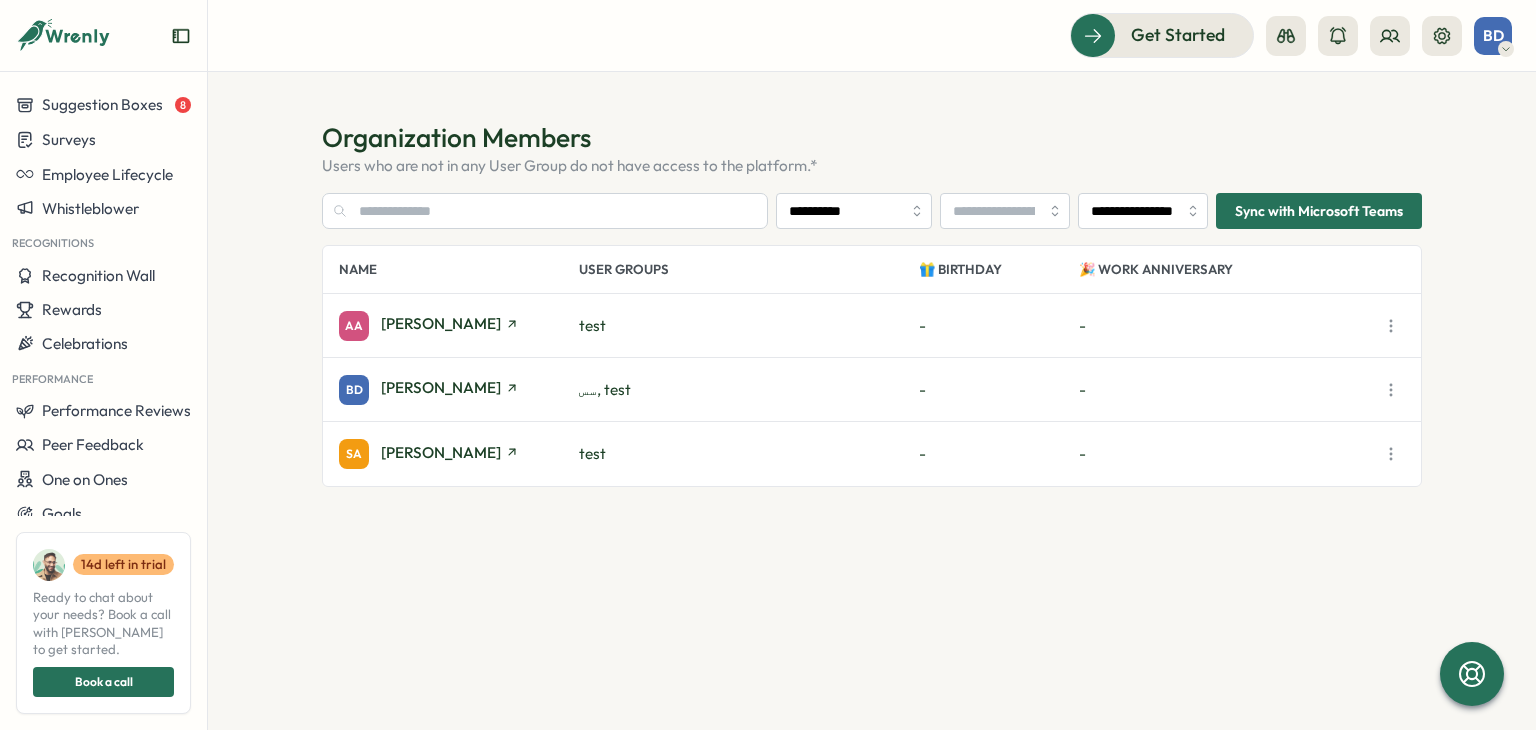 click on "سس, test" at bounding box center (605, 389) 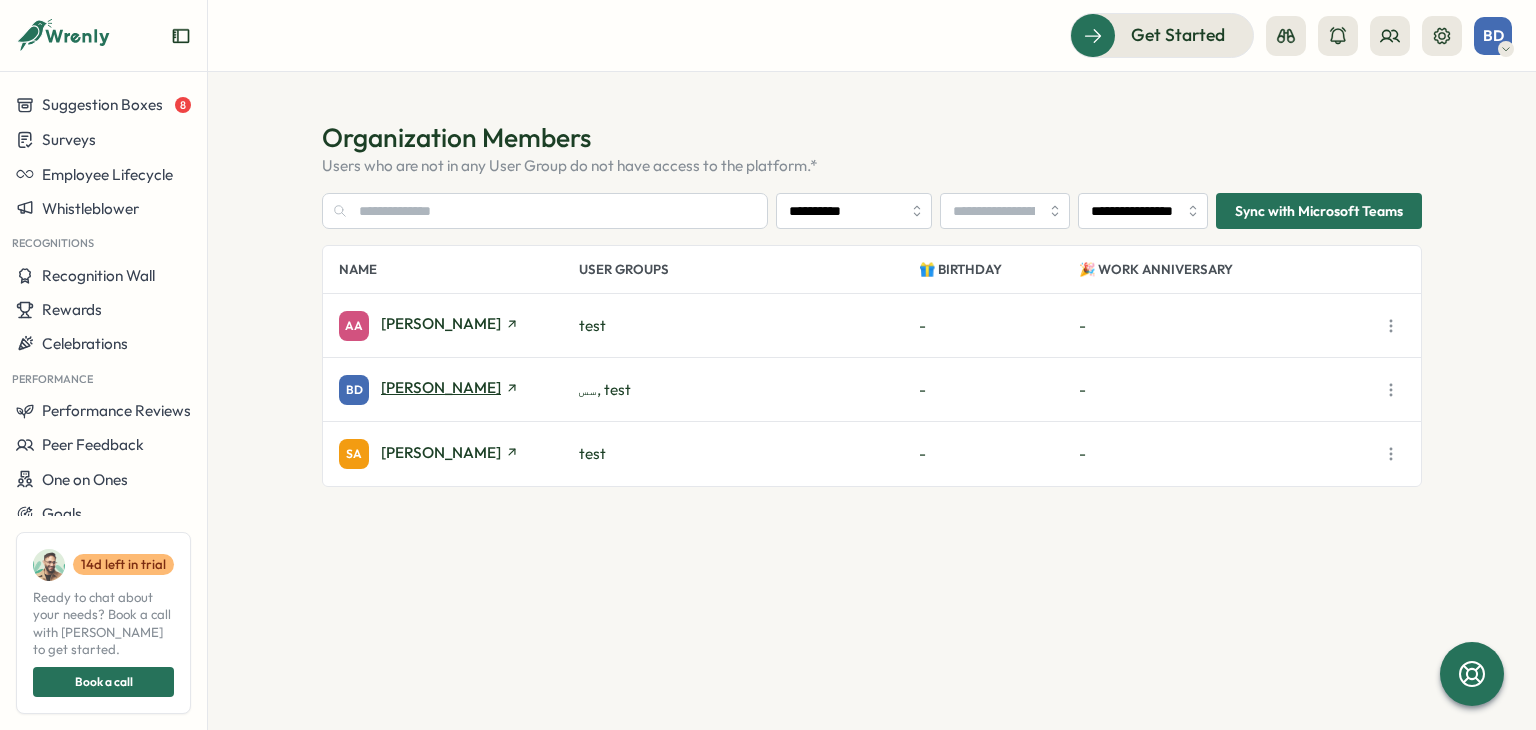 click on "[PERSON_NAME]" at bounding box center (441, 387) 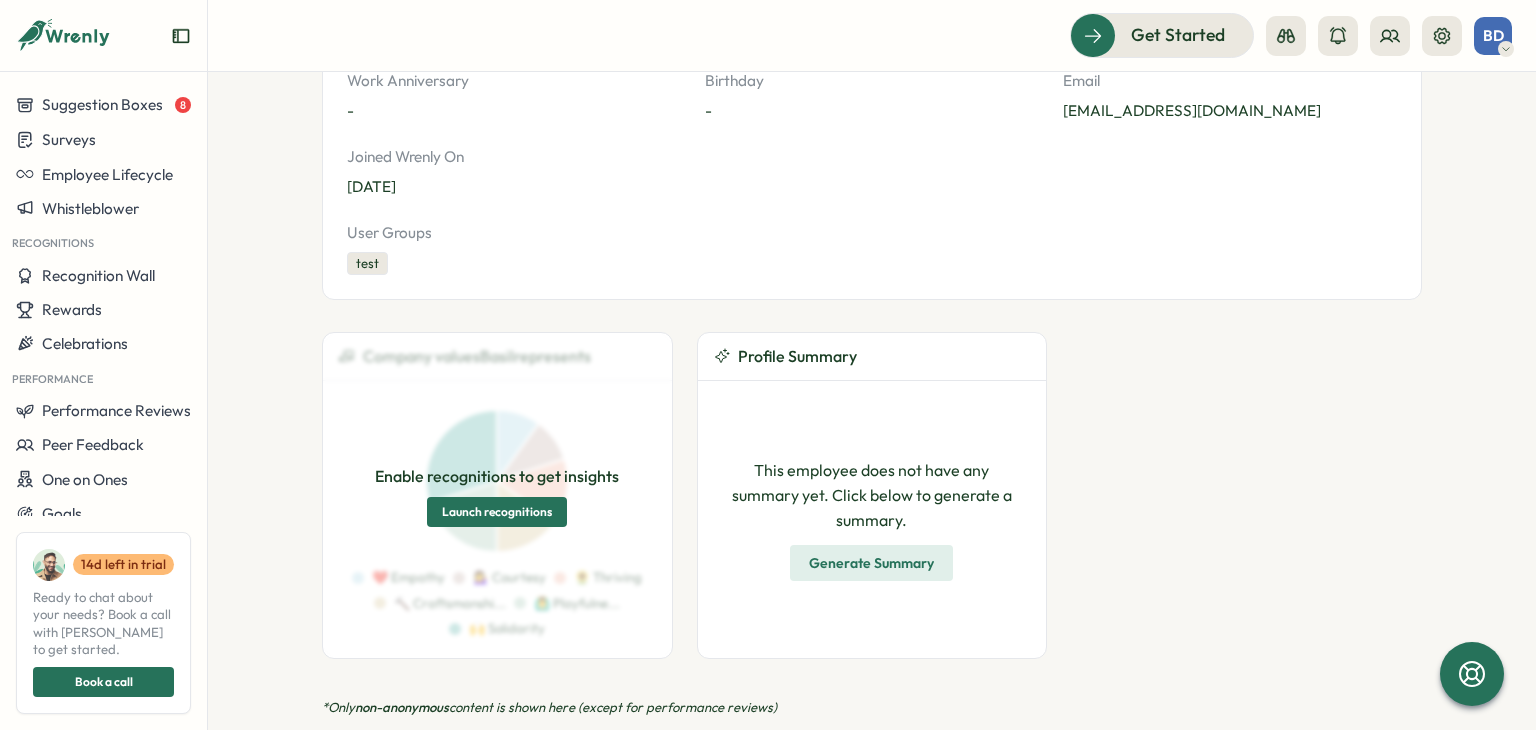 scroll, scrollTop: 0, scrollLeft: 0, axis: both 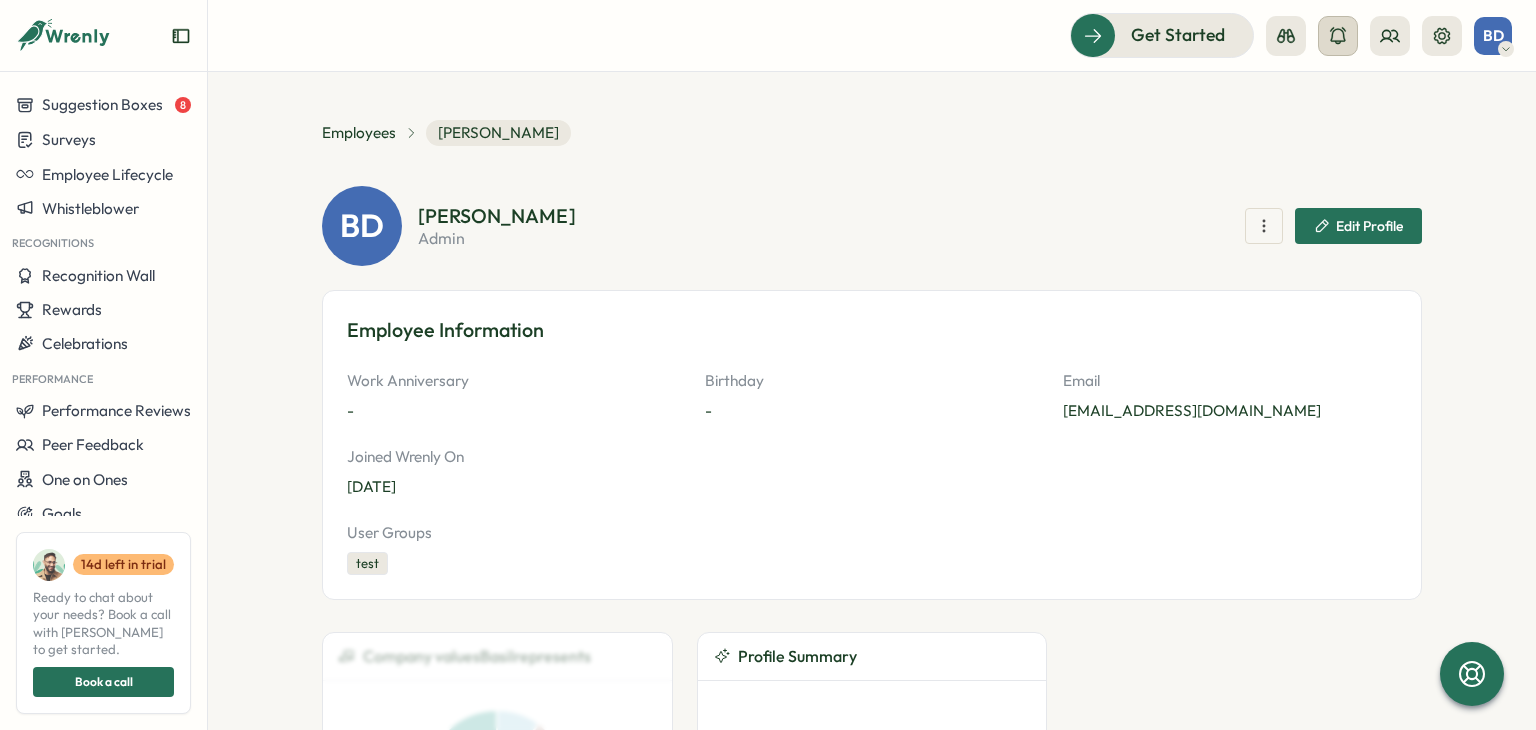 click at bounding box center [1338, 36] 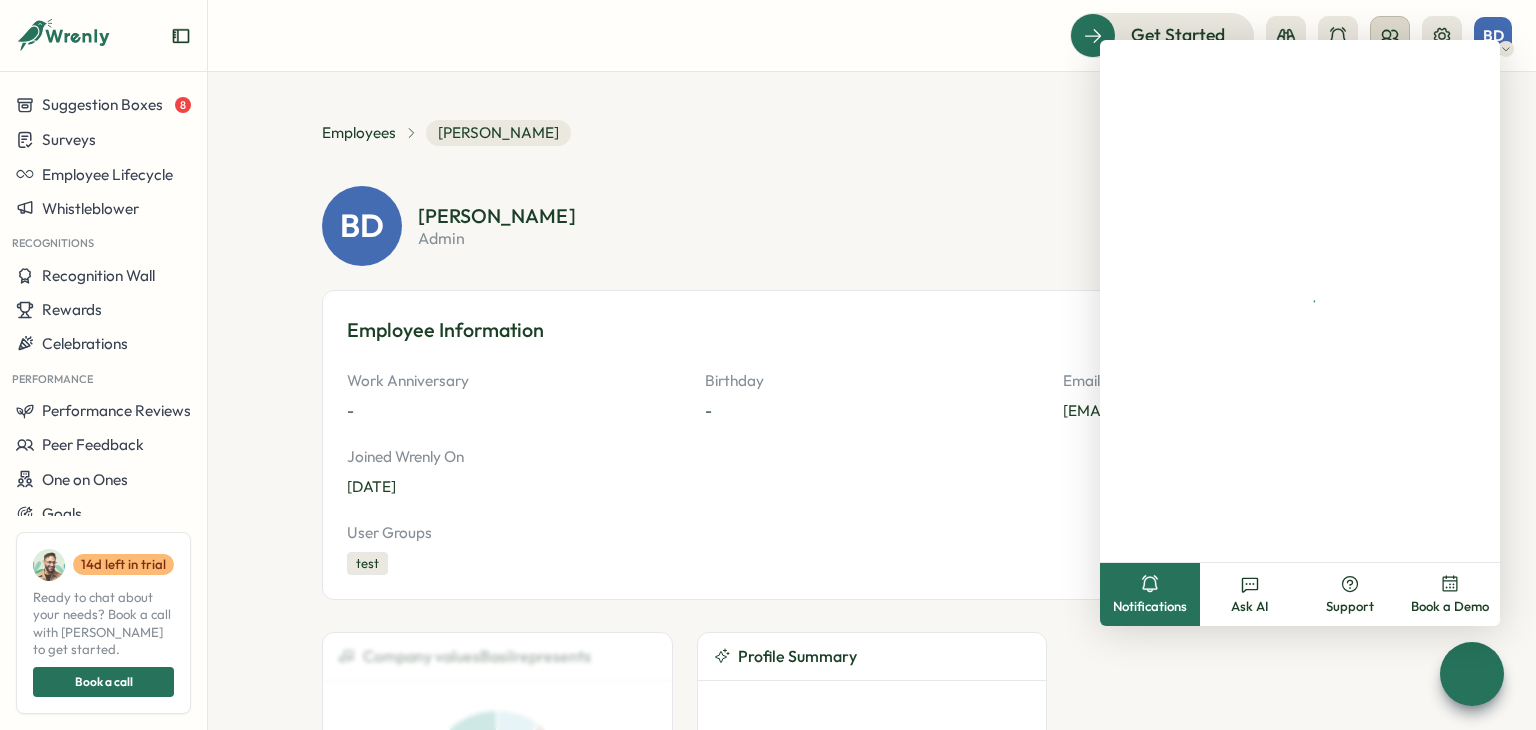 click at bounding box center [1390, 36] 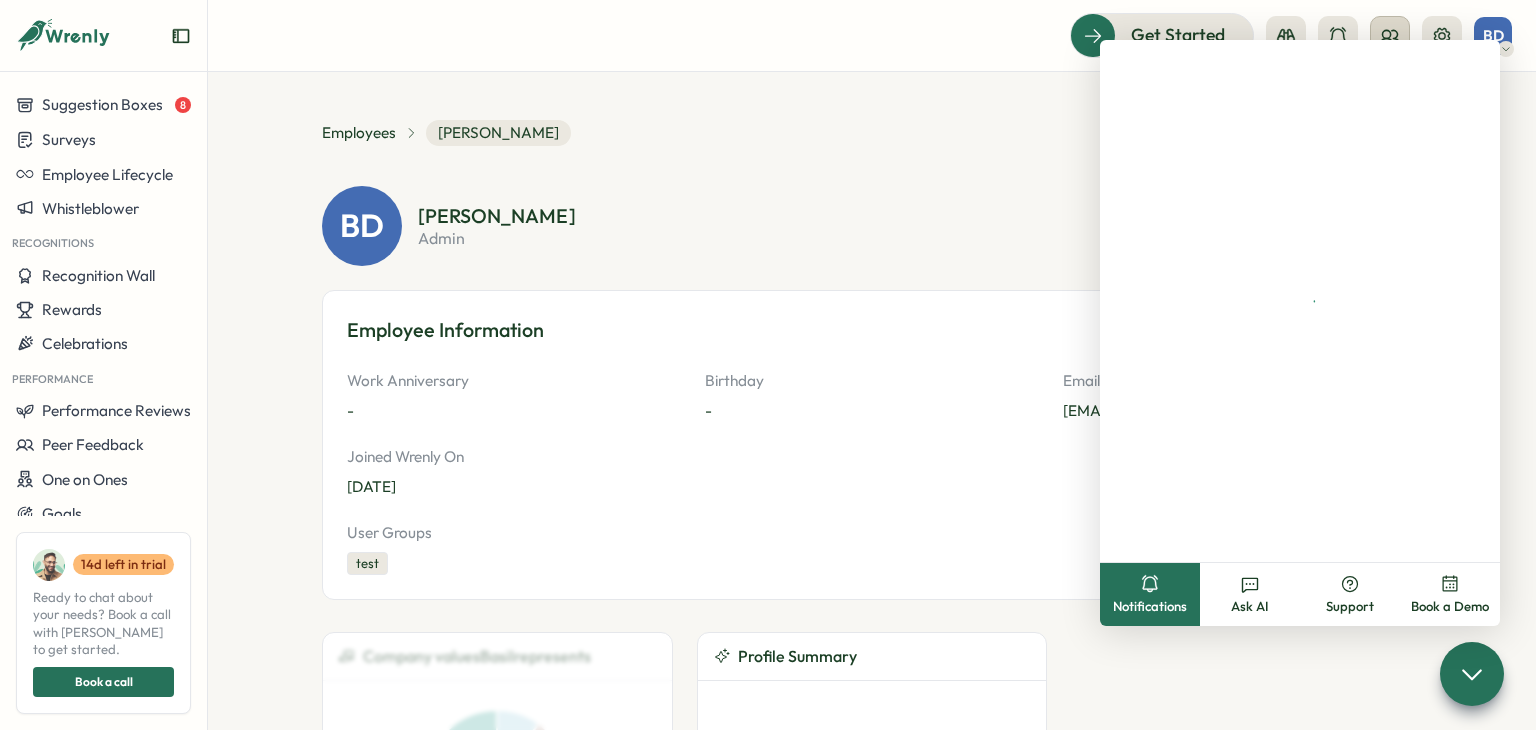 click 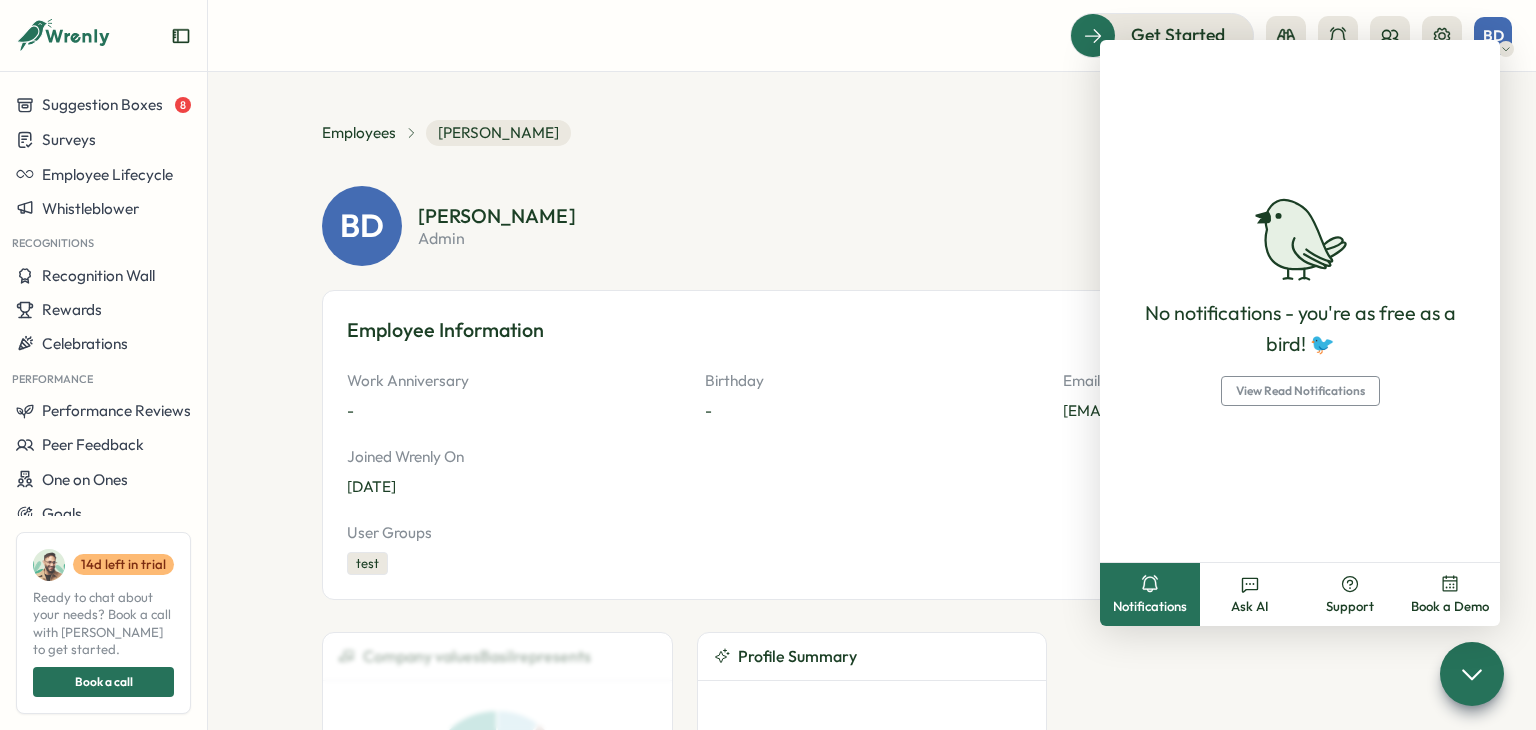 drag, startPoint x: 899, startPoint y: 373, endPoint x: 1390, endPoint y: 489, distance: 504.5166 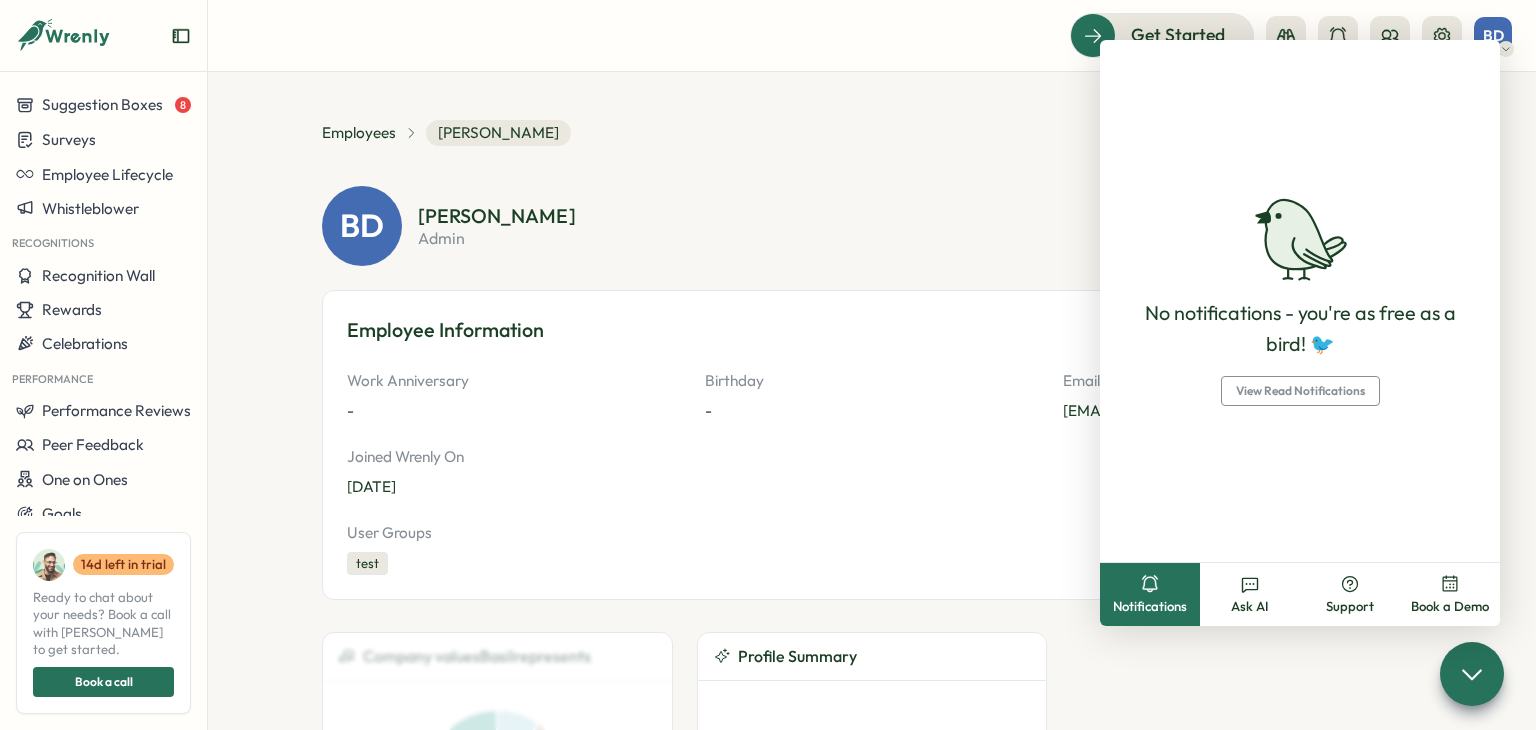 drag, startPoint x: 1472, startPoint y: 687, endPoint x: 1421, endPoint y: 681, distance: 51.351727 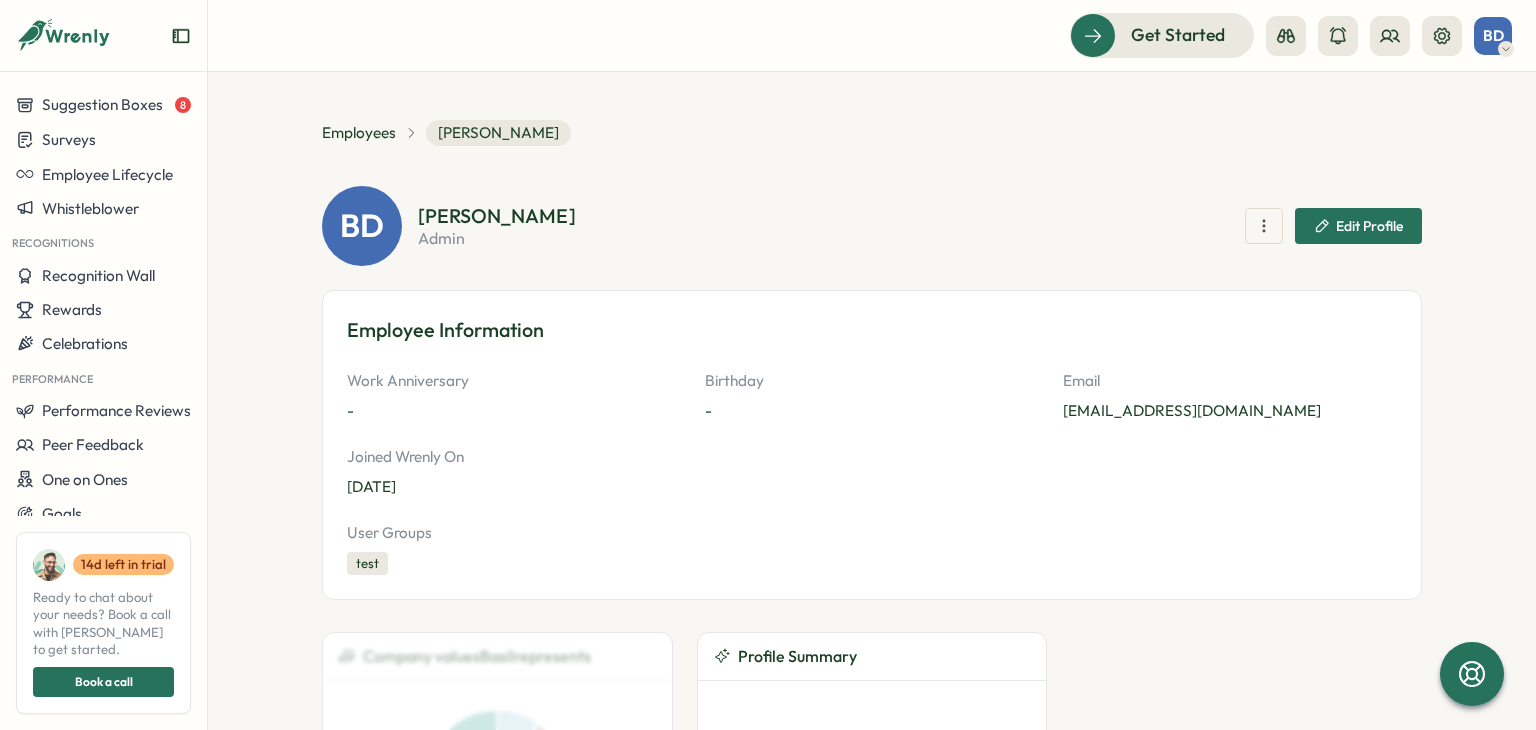 click at bounding box center (1364, 36) 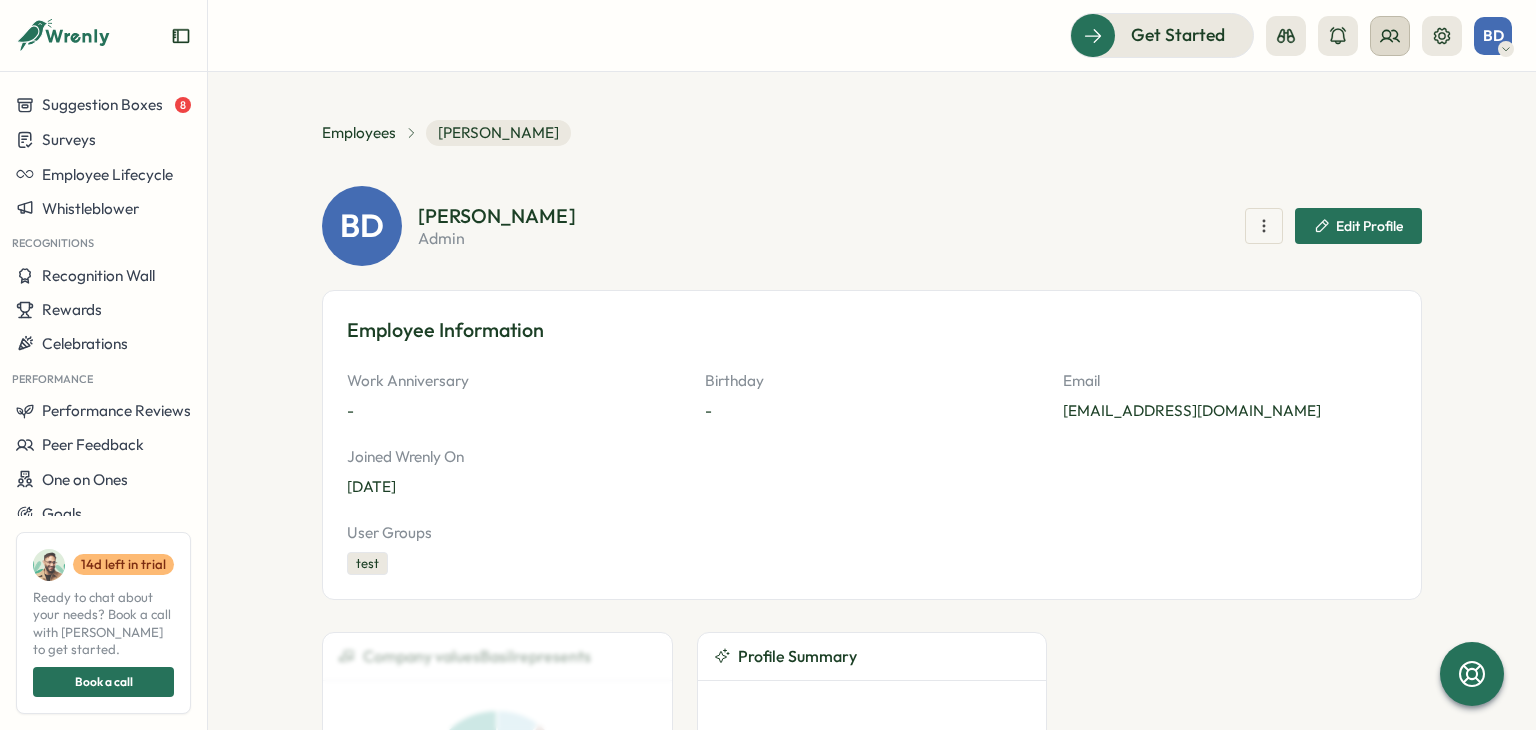 click at bounding box center [1390, 36] 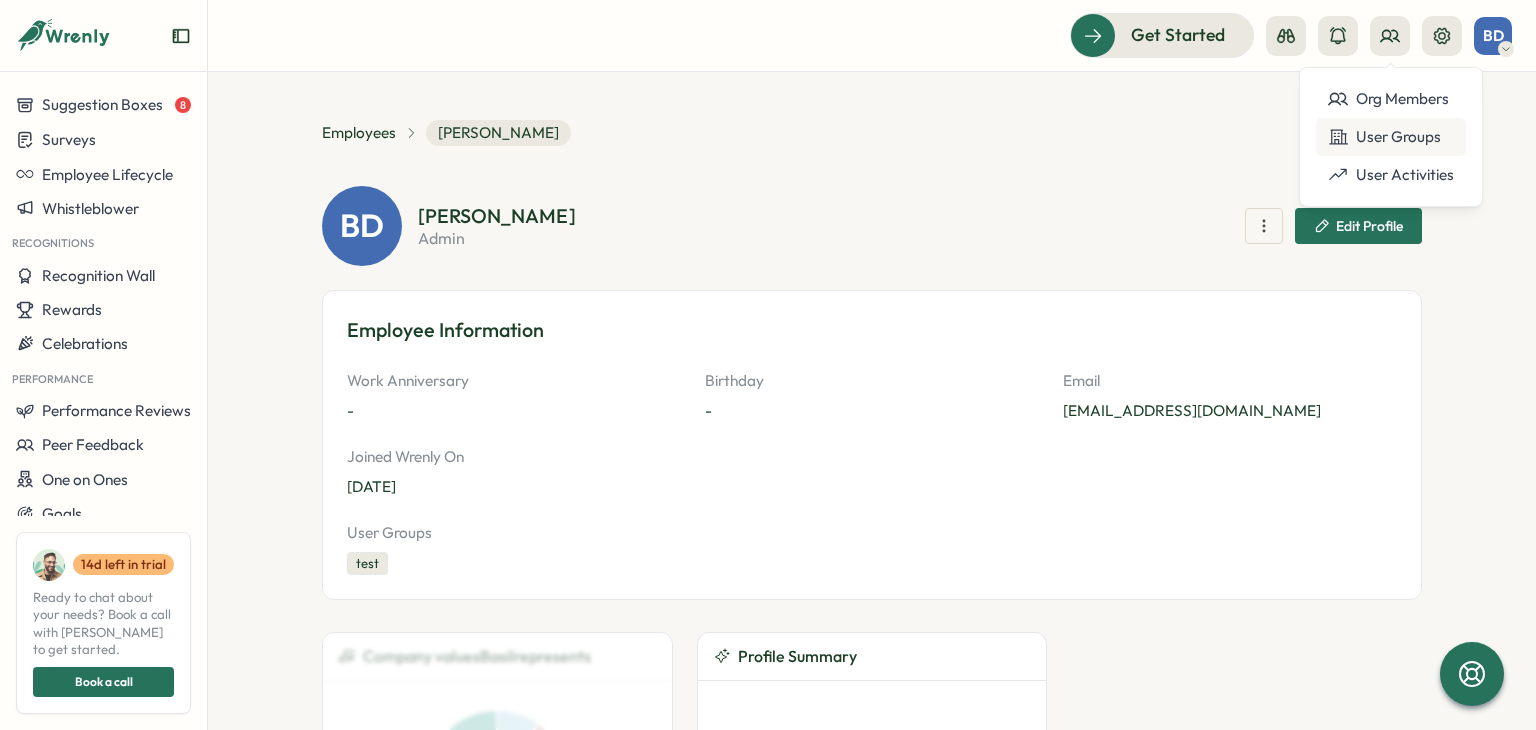 click on "User Groups" at bounding box center (1391, 137) 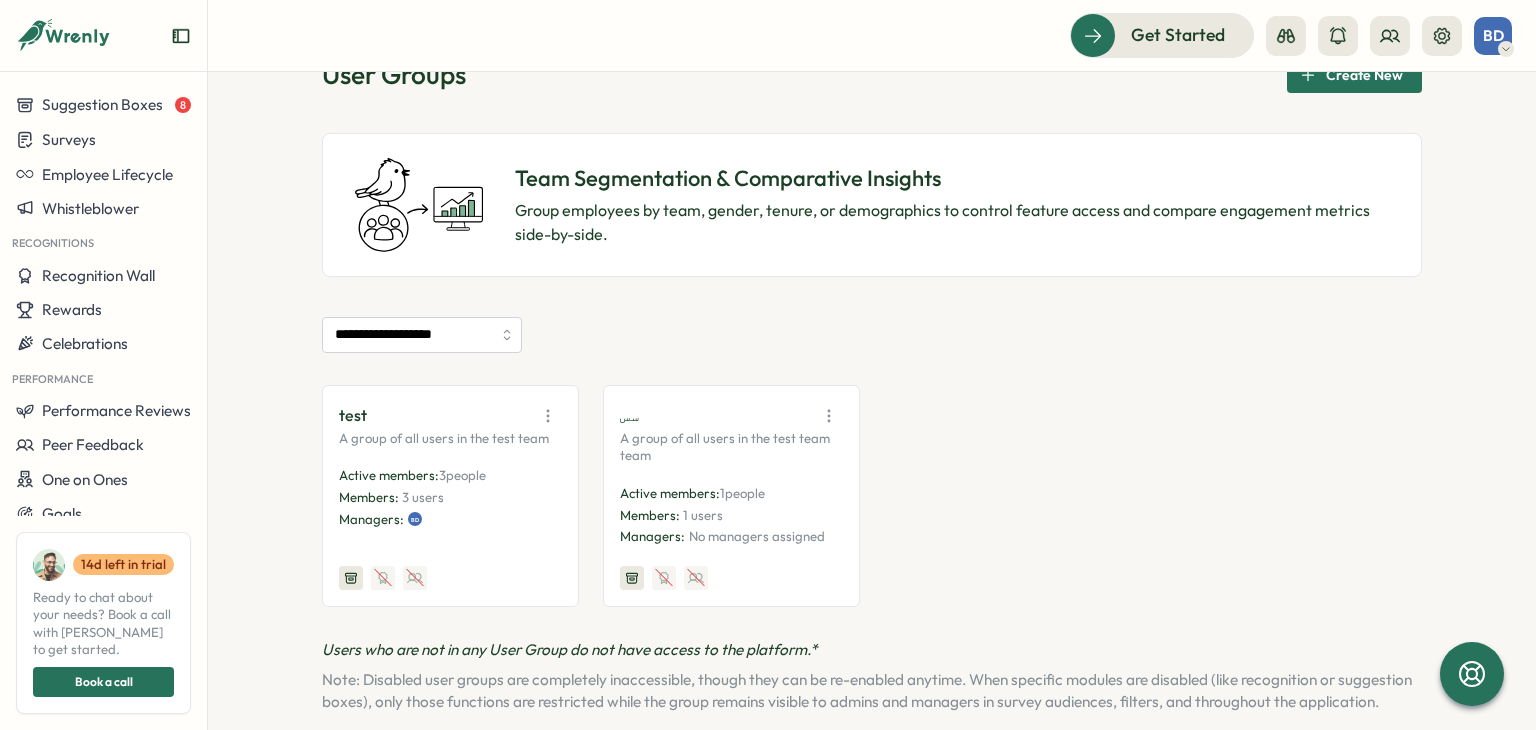 scroll, scrollTop: 115, scrollLeft: 0, axis: vertical 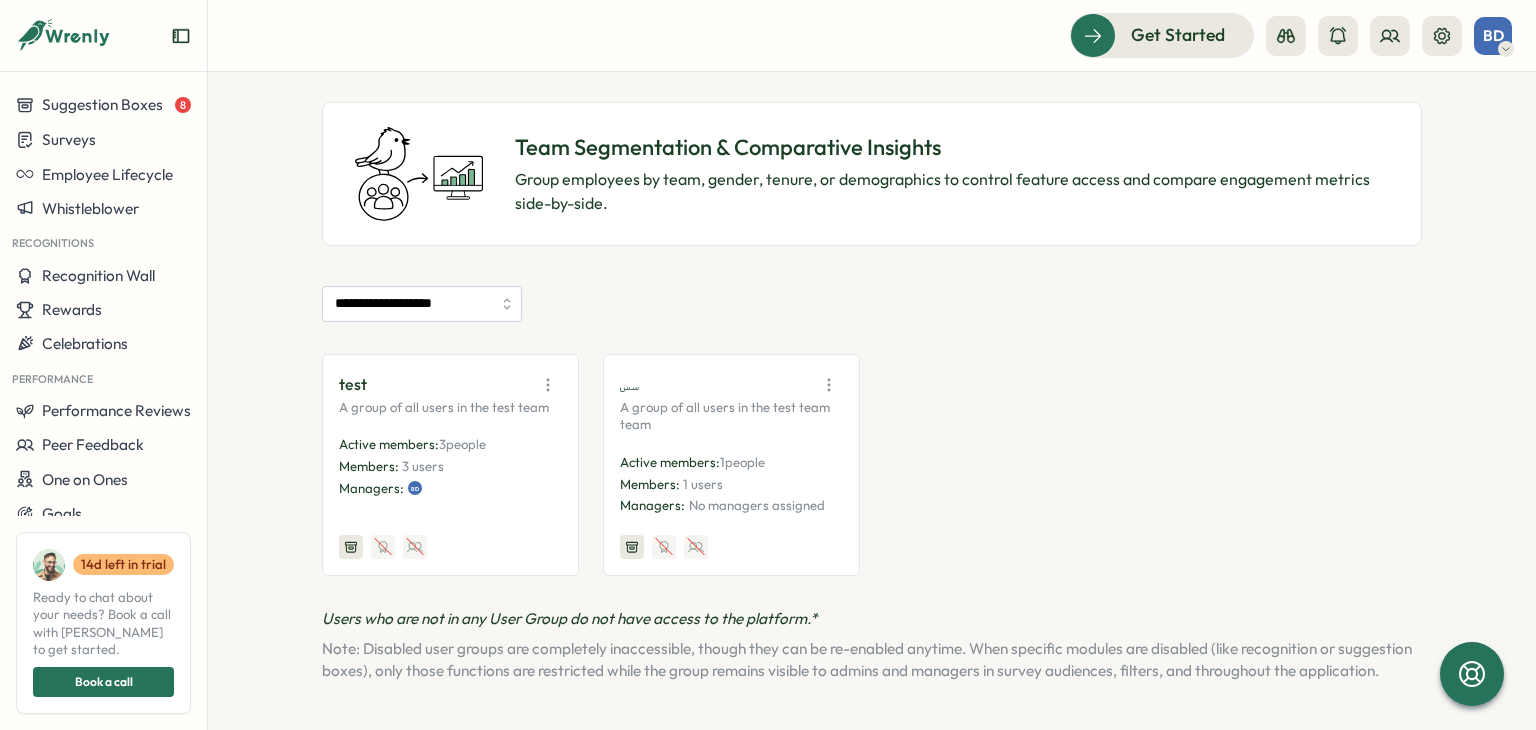 click at bounding box center [548, 385] 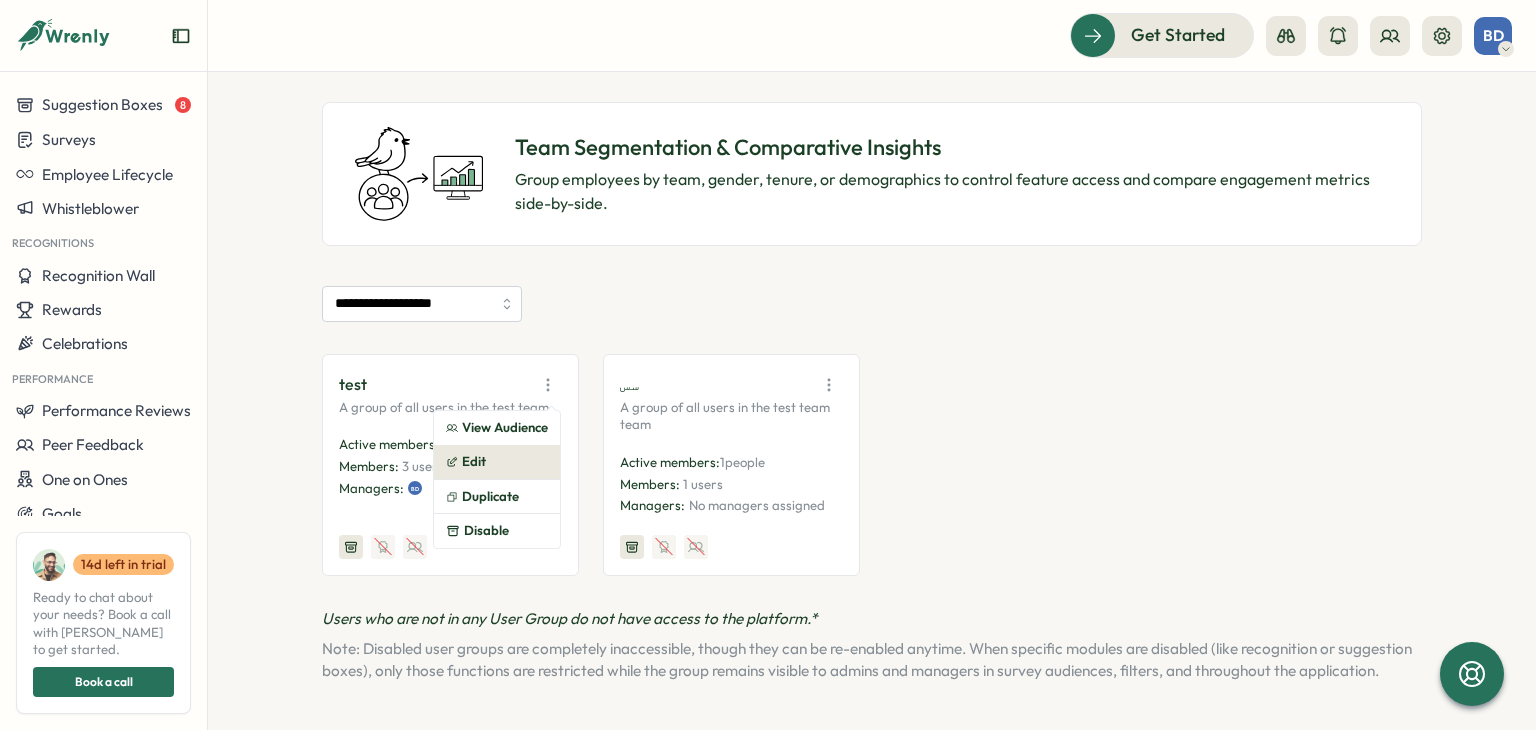 click on "Edit" at bounding box center [497, 462] 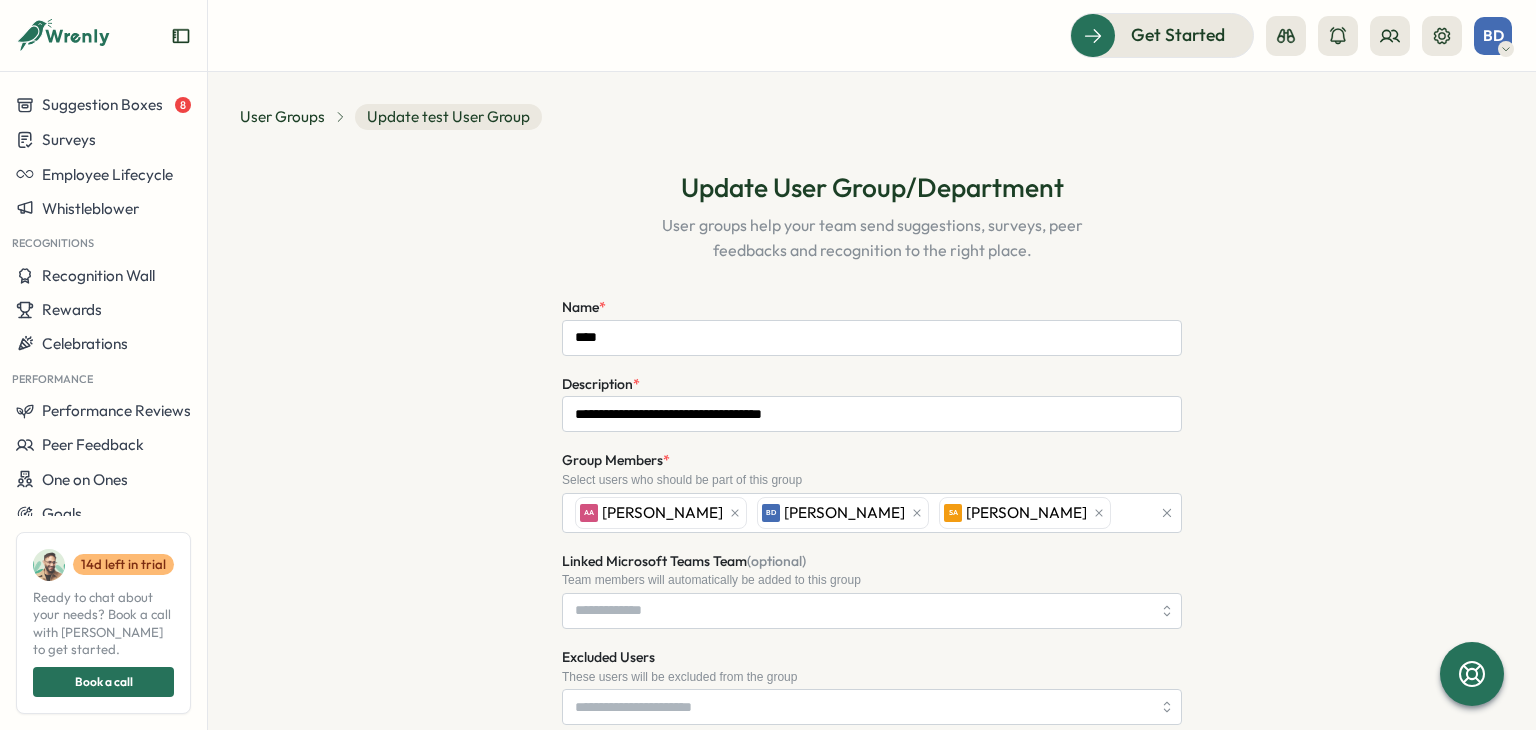 type on "****" 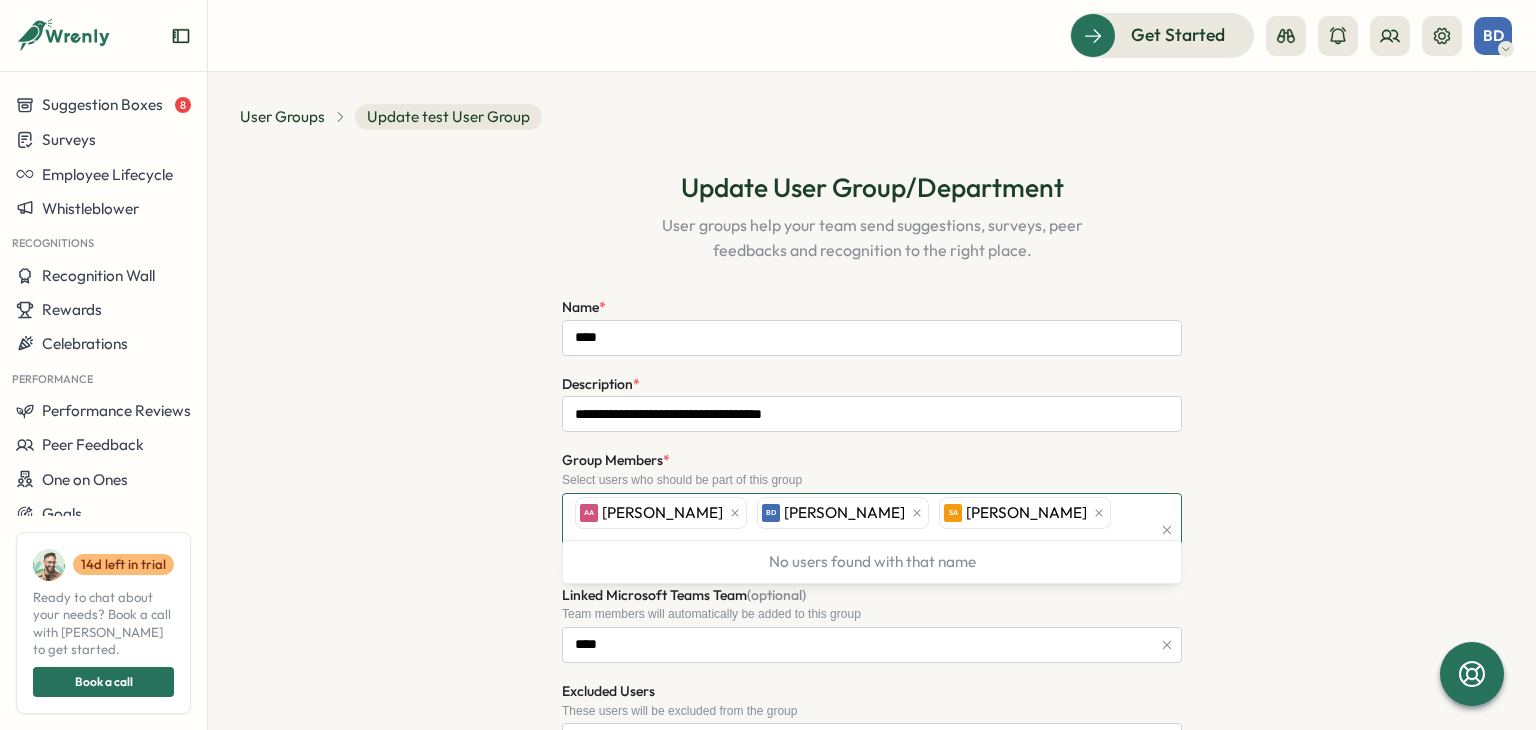 click on "AA Assem Al Hiary BD [PERSON_NAME] [PERSON_NAME]" at bounding box center [860, 530] 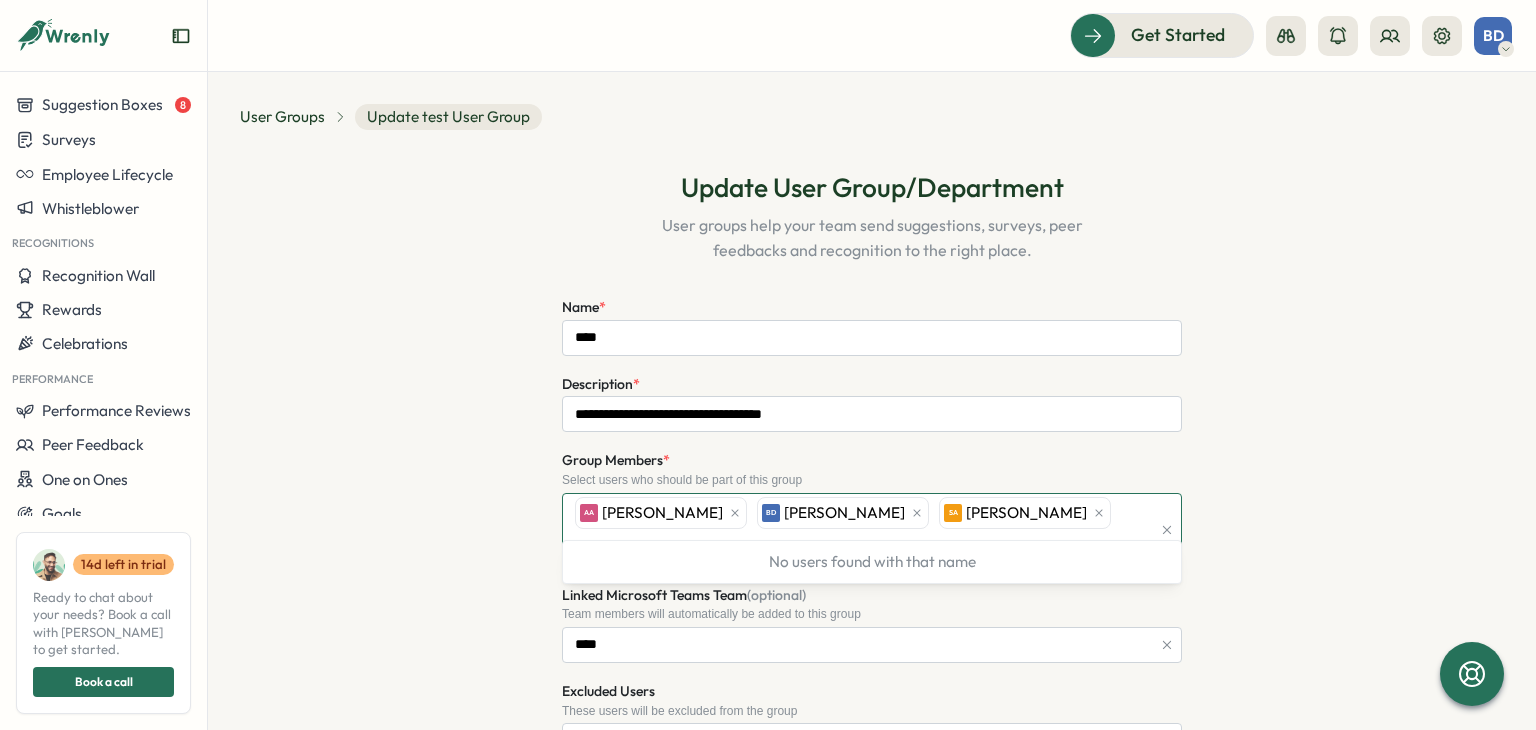 type on "*" 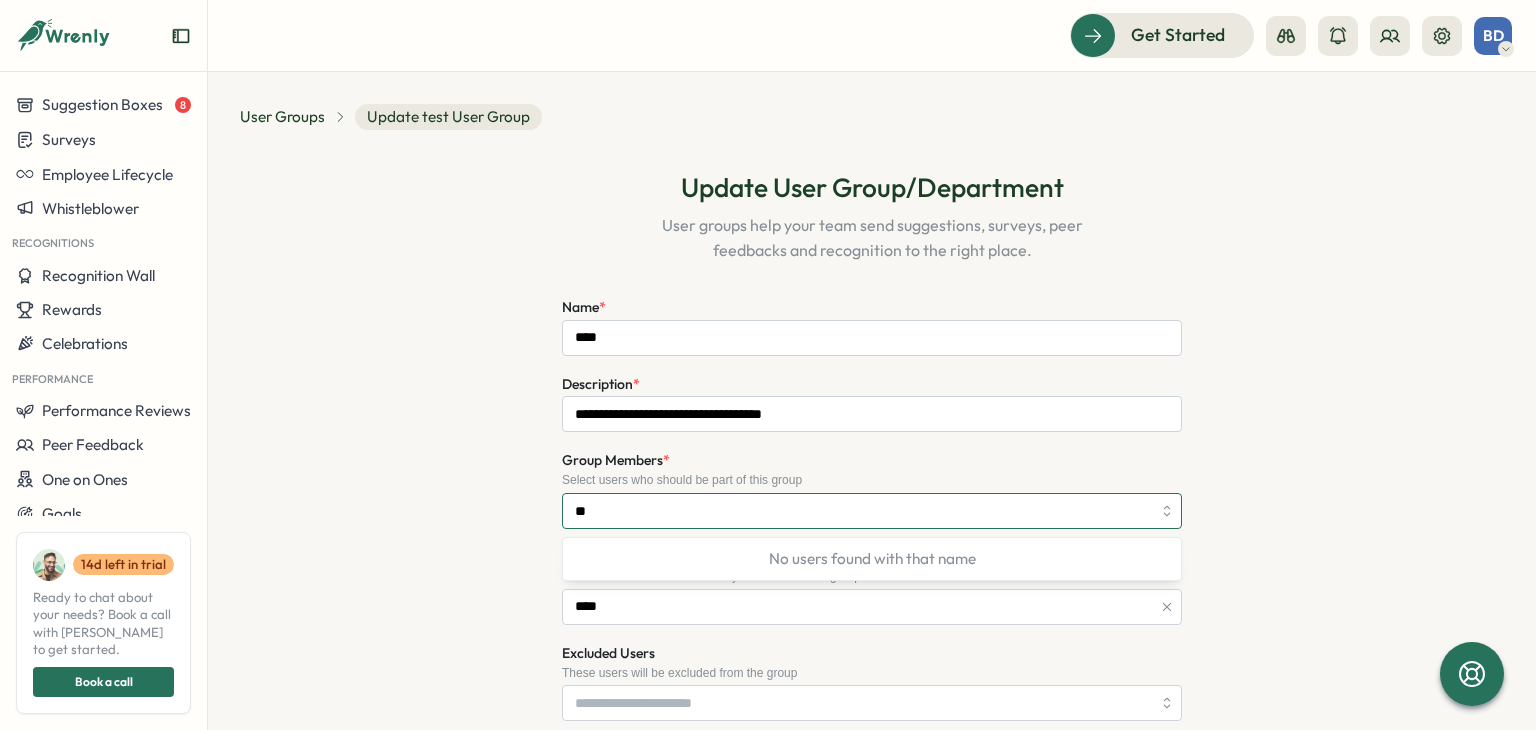type on "*" 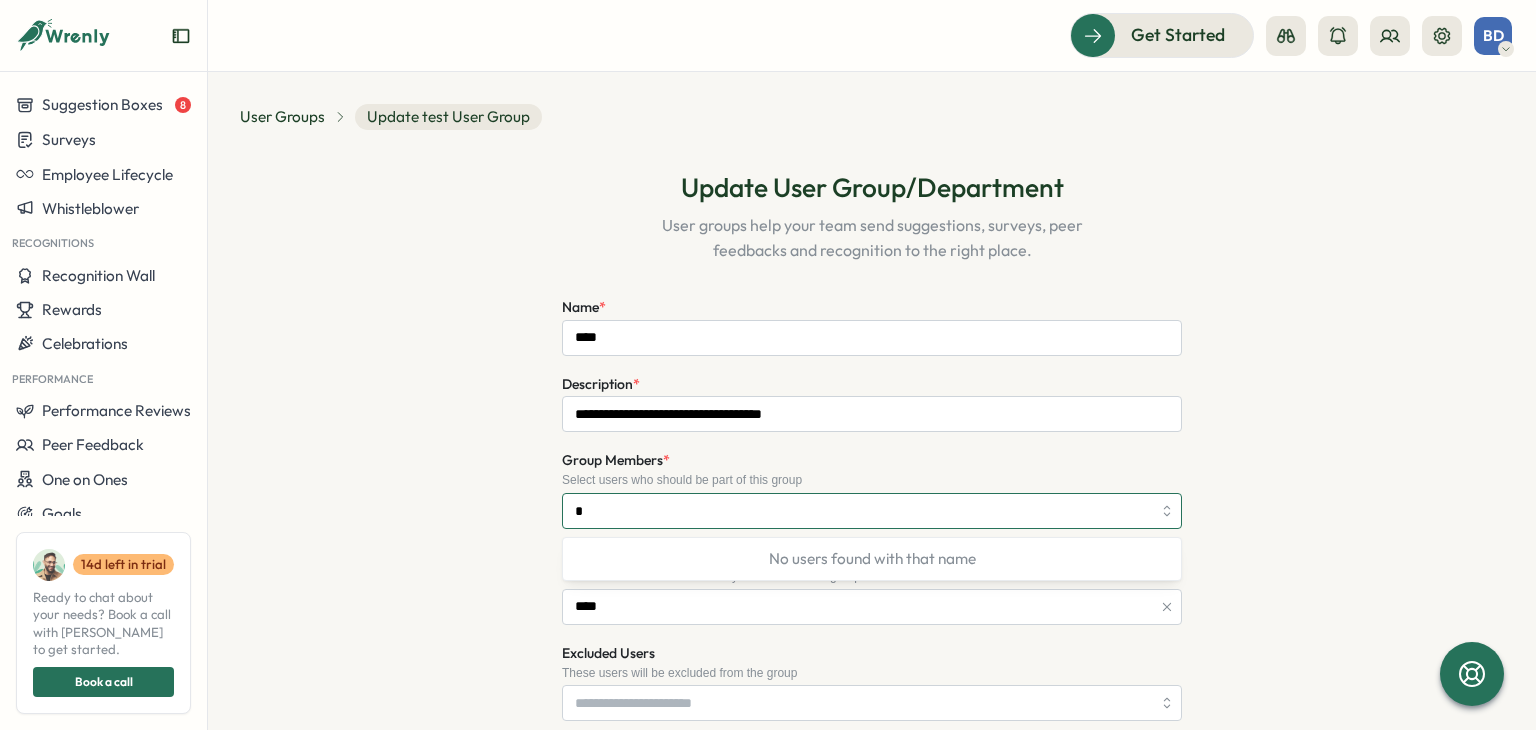 type 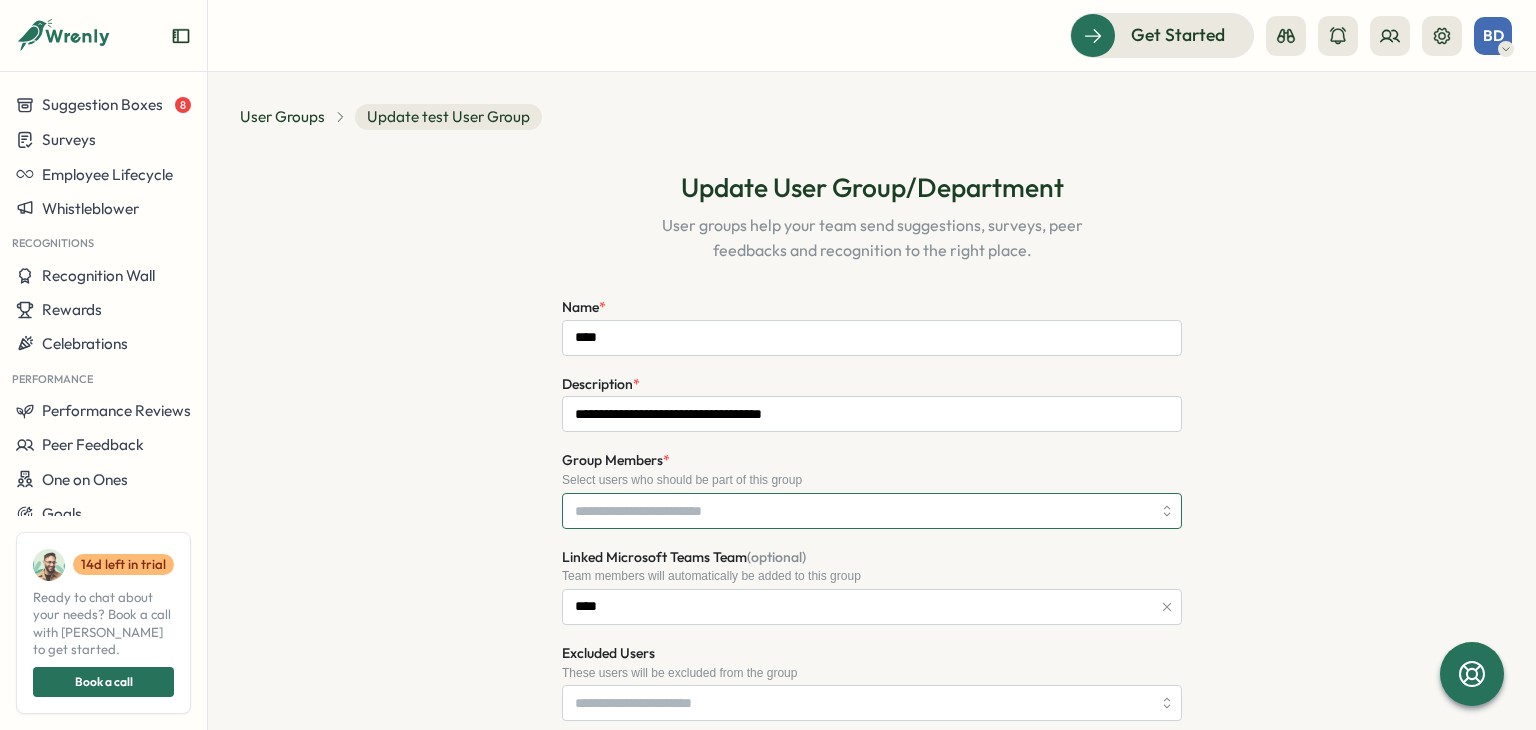 scroll, scrollTop: 682, scrollLeft: 0, axis: vertical 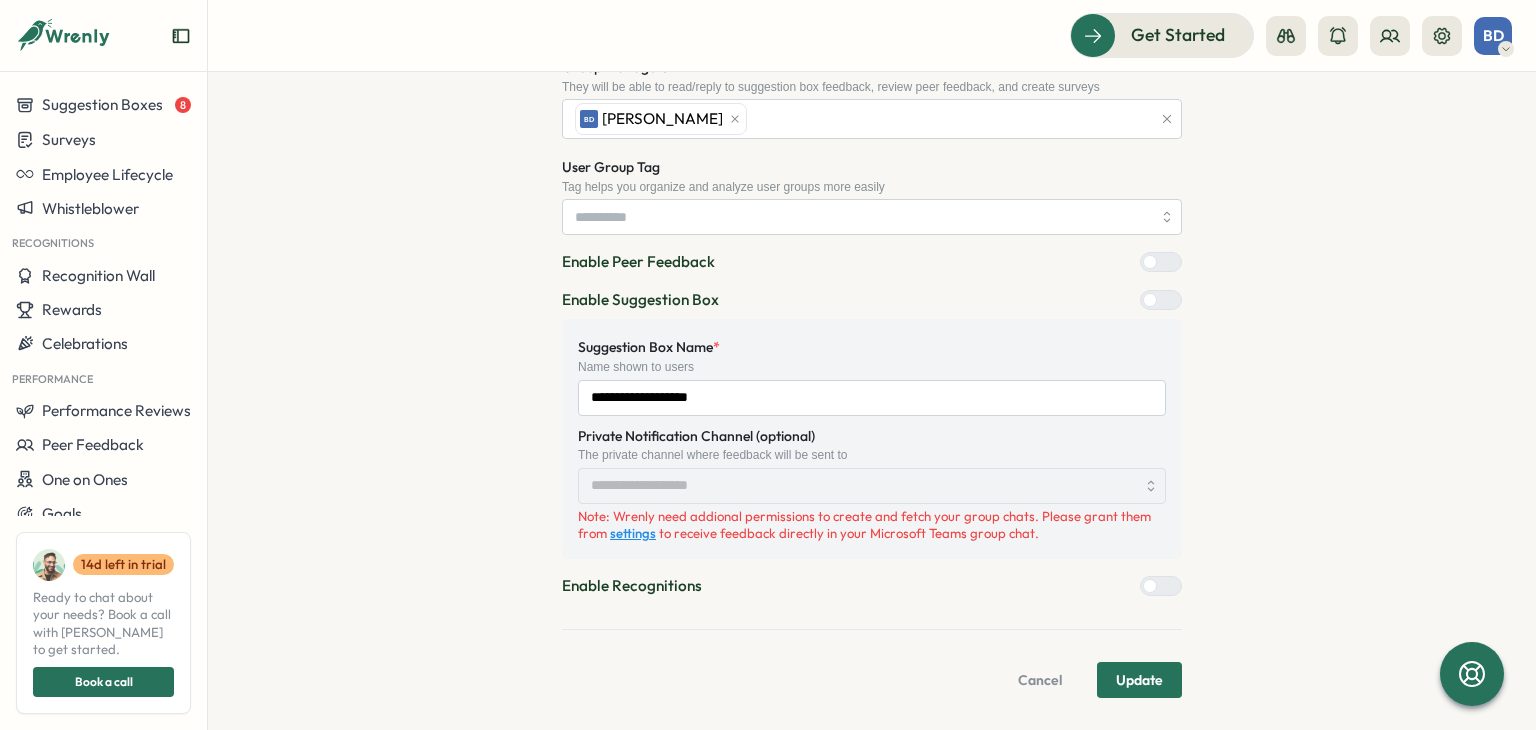 click on "Cancel" at bounding box center [1040, 680] 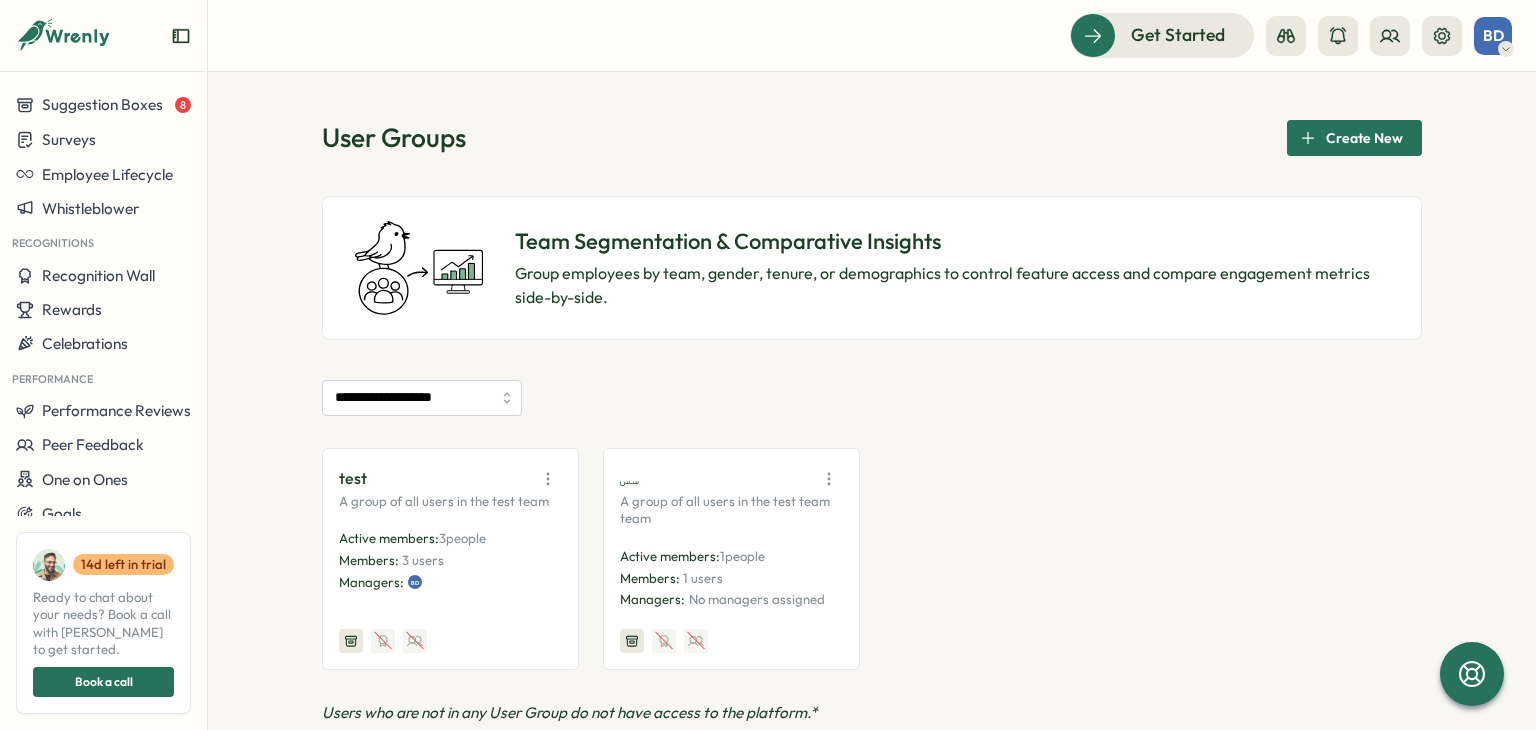 click on "Create New" at bounding box center [1364, 138] 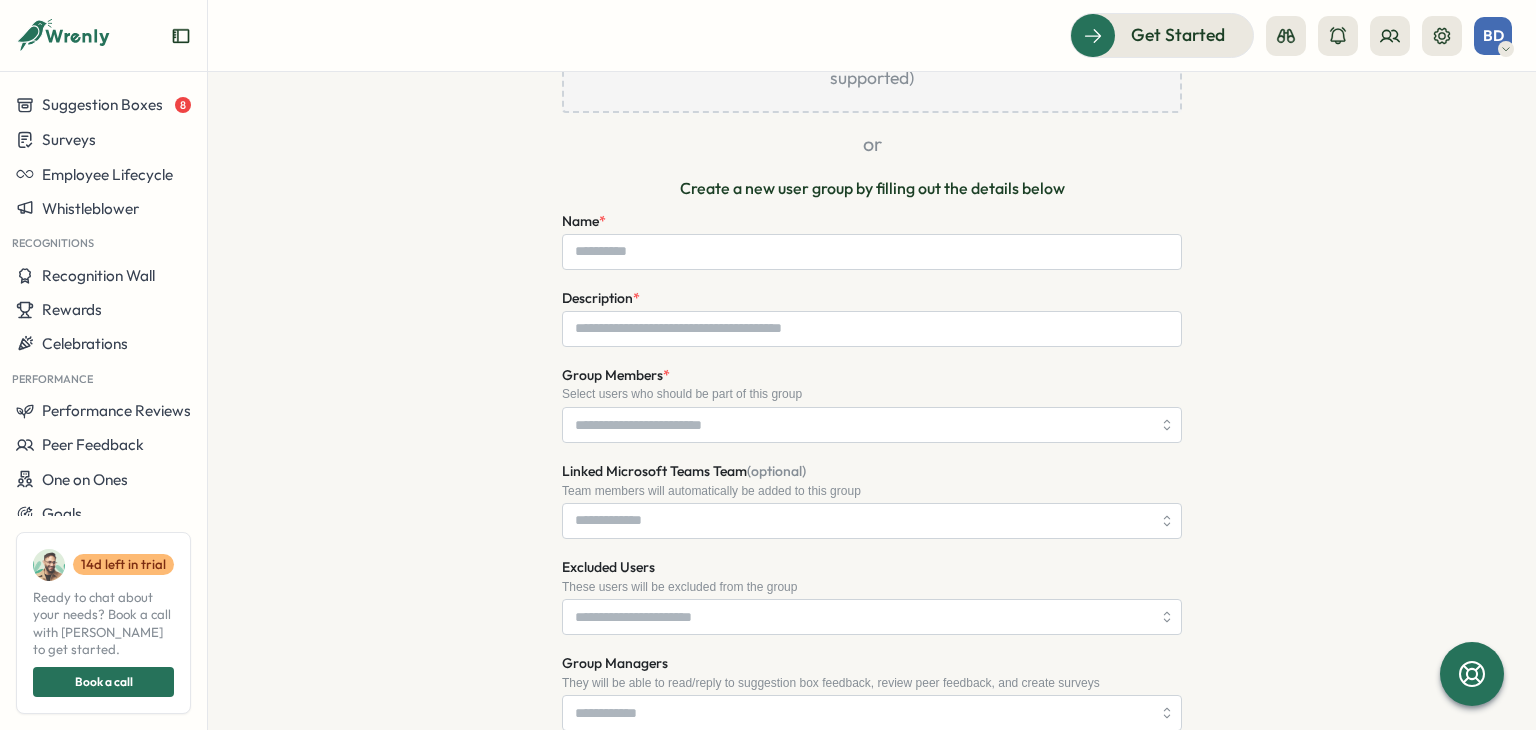 scroll, scrollTop: 336, scrollLeft: 0, axis: vertical 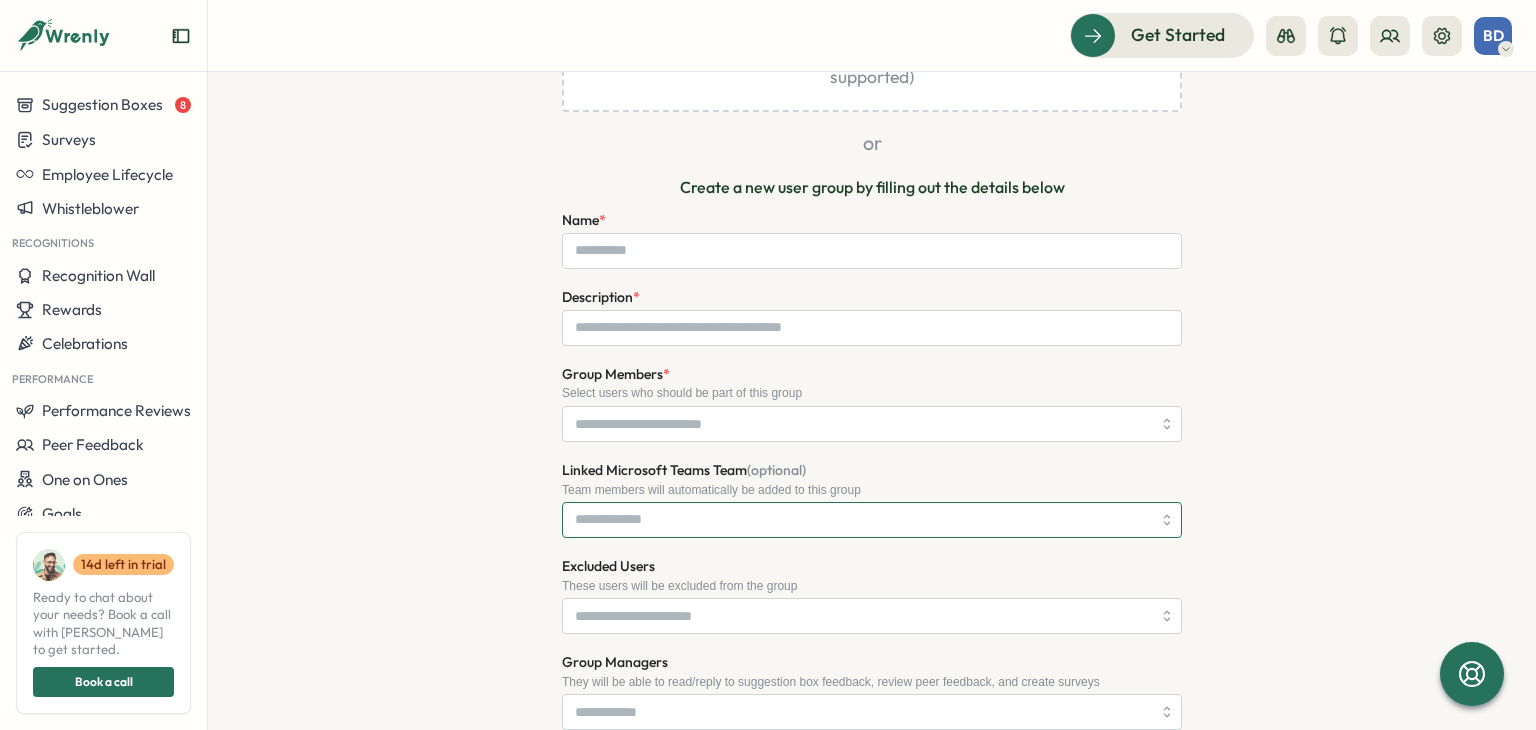 click on "Linked Microsoft Teams Team  (optional)" at bounding box center (872, 520) 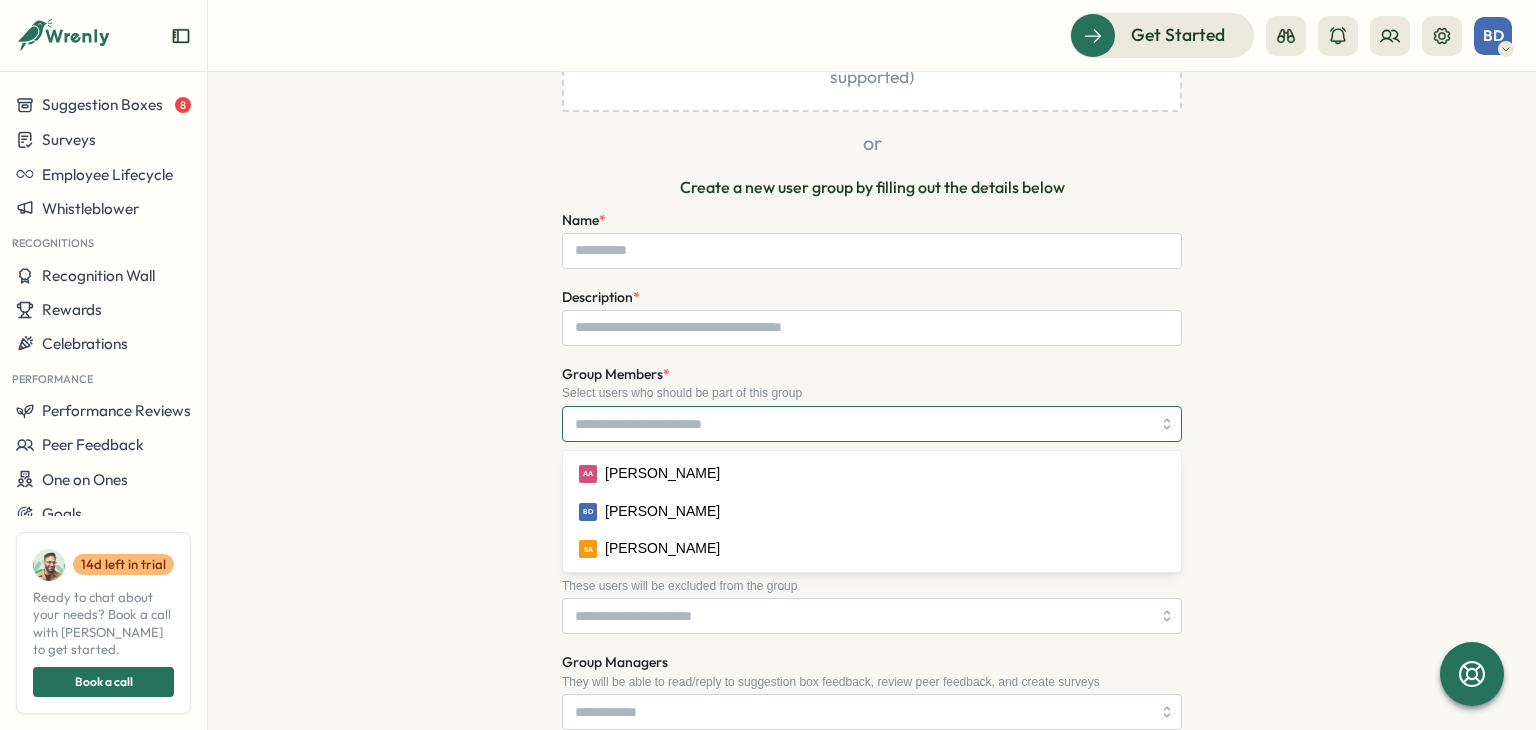 click on "Group Members  *" at bounding box center (863, 424) 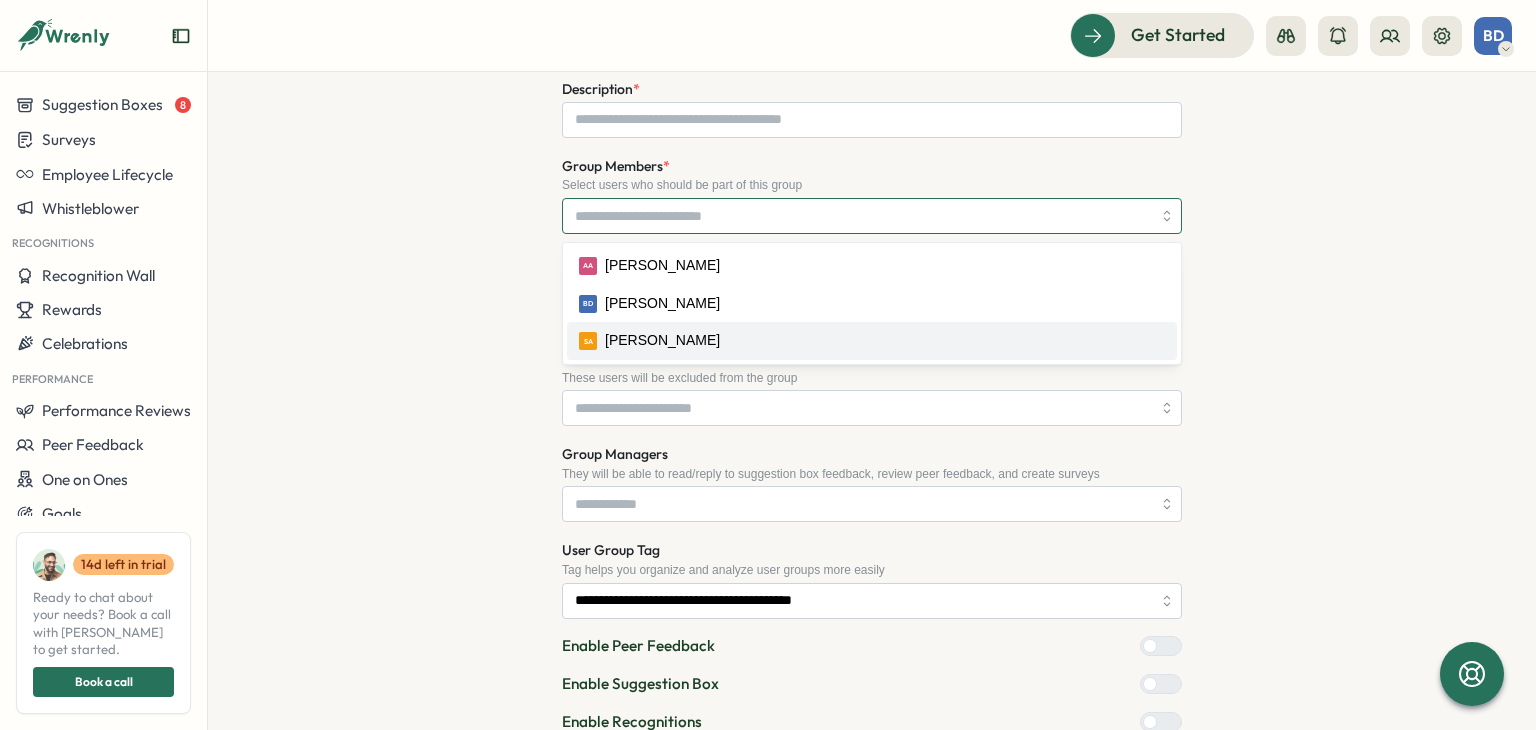 scroll, scrollTop: 360, scrollLeft: 0, axis: vertical 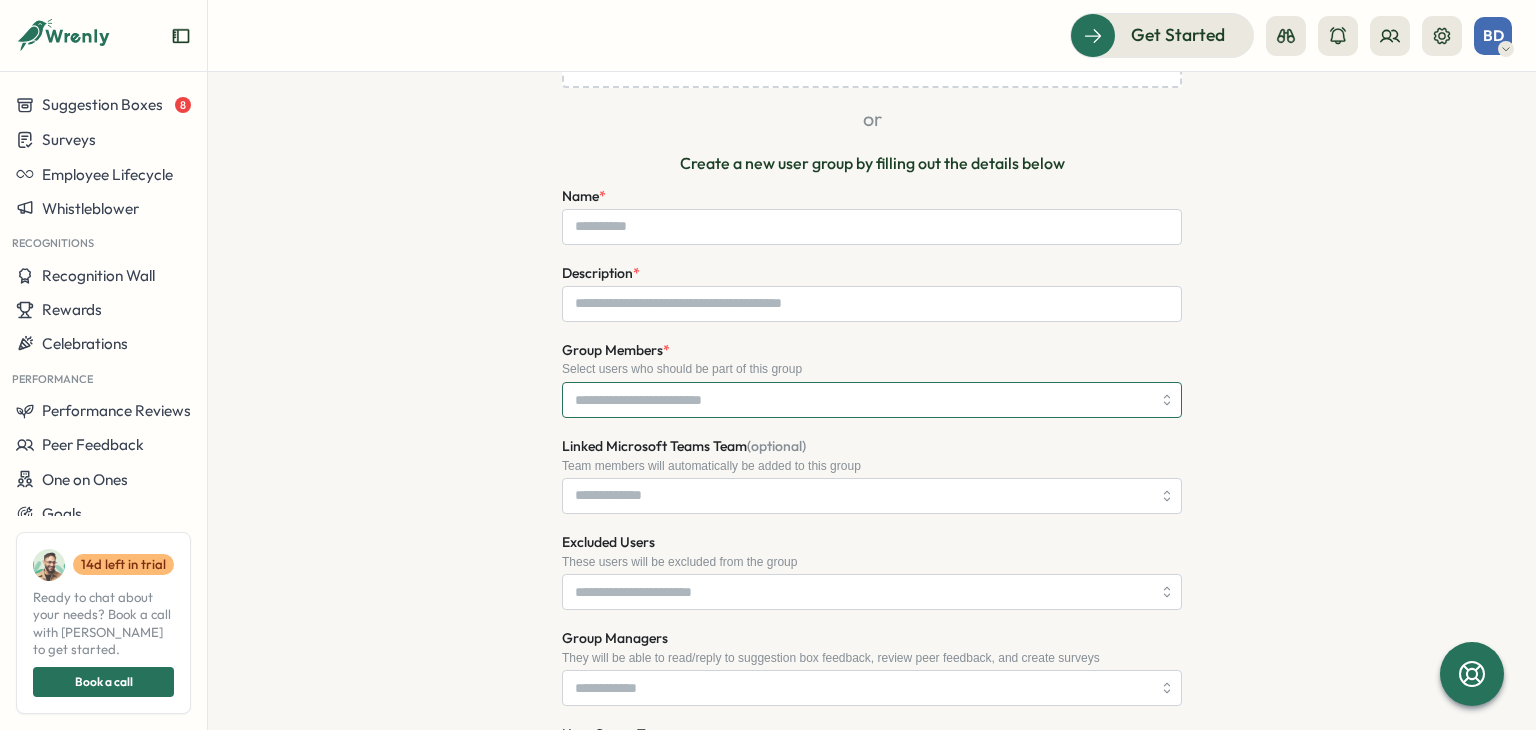 click on "Group Members  *" at bounding box center [863, 400] 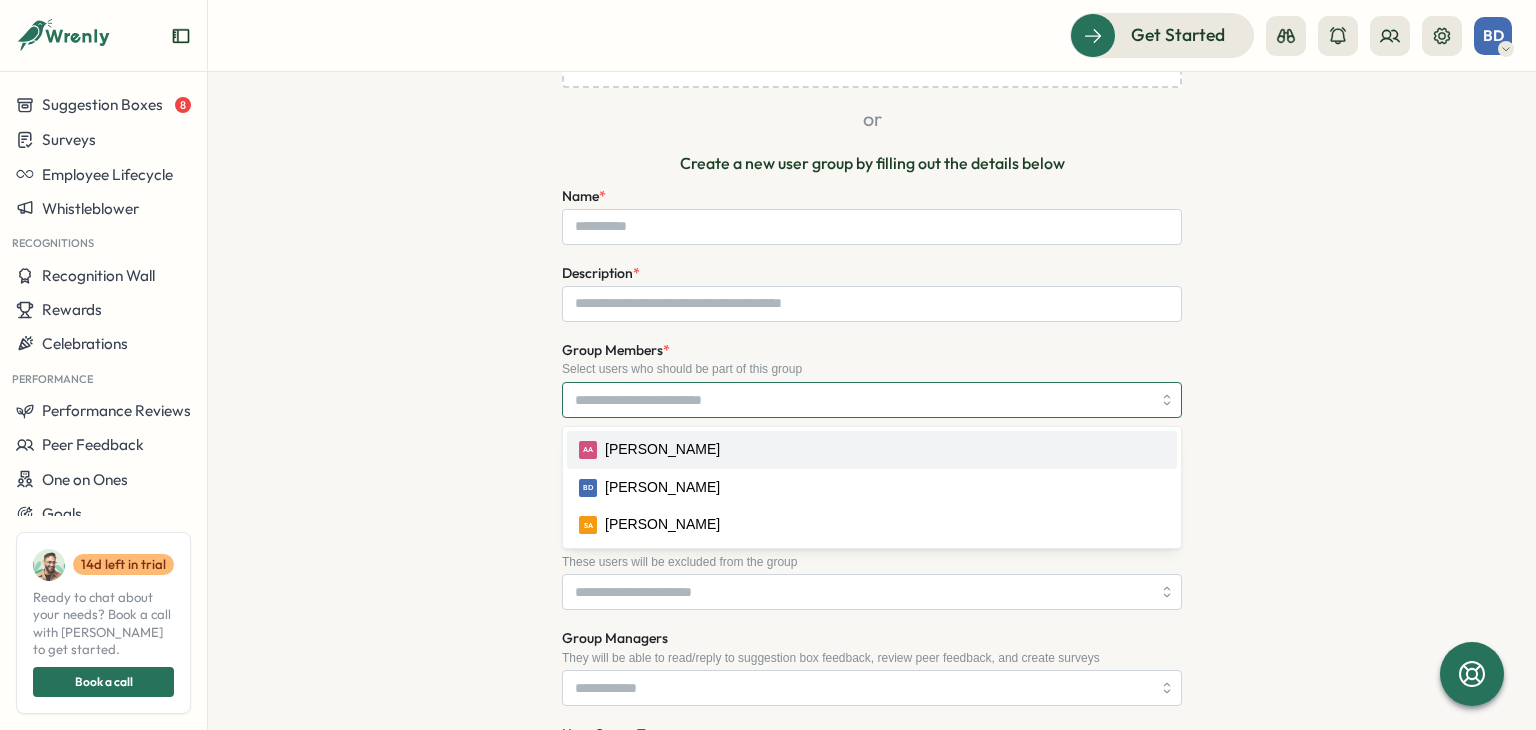 click on "Group Members  *" at bounding box center (863, 400) 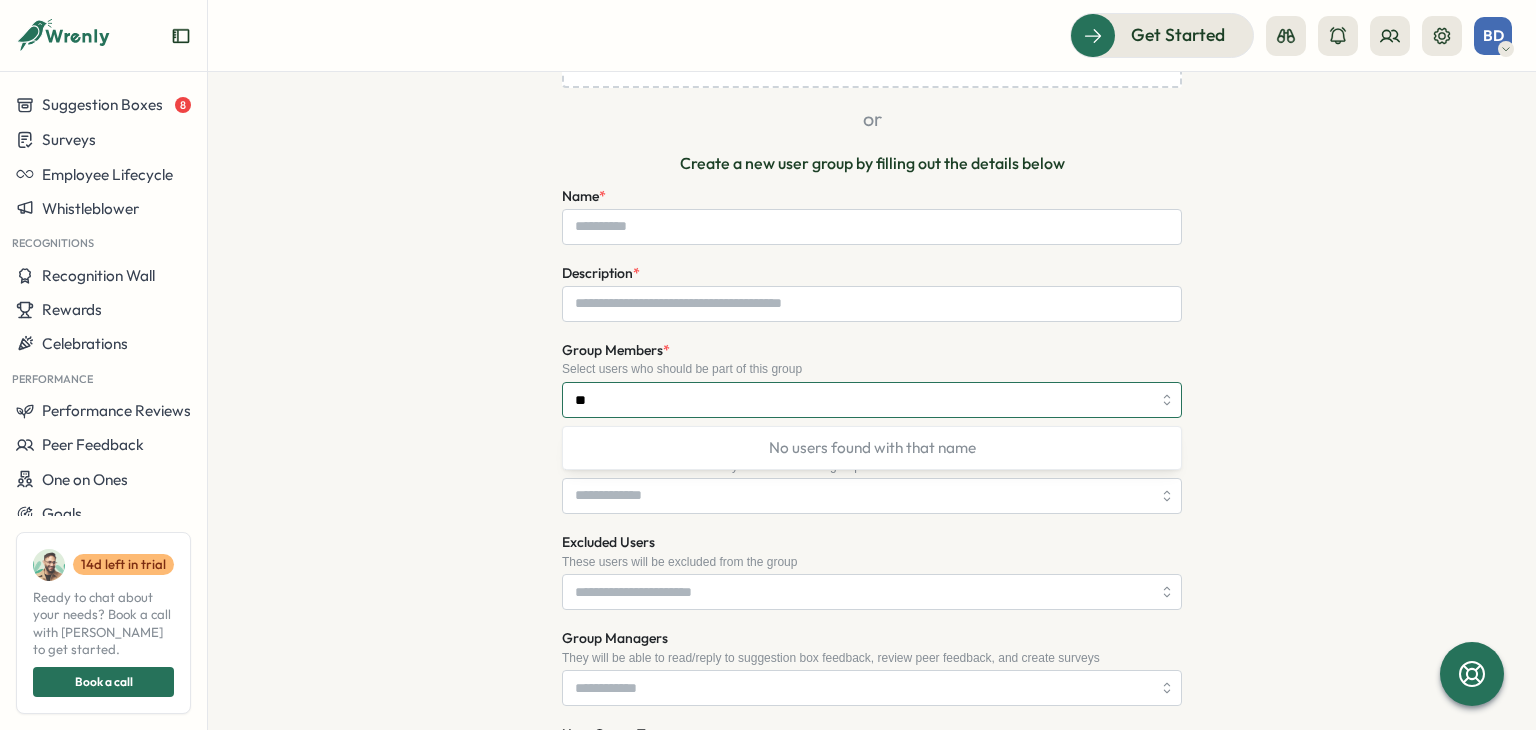type on "*" 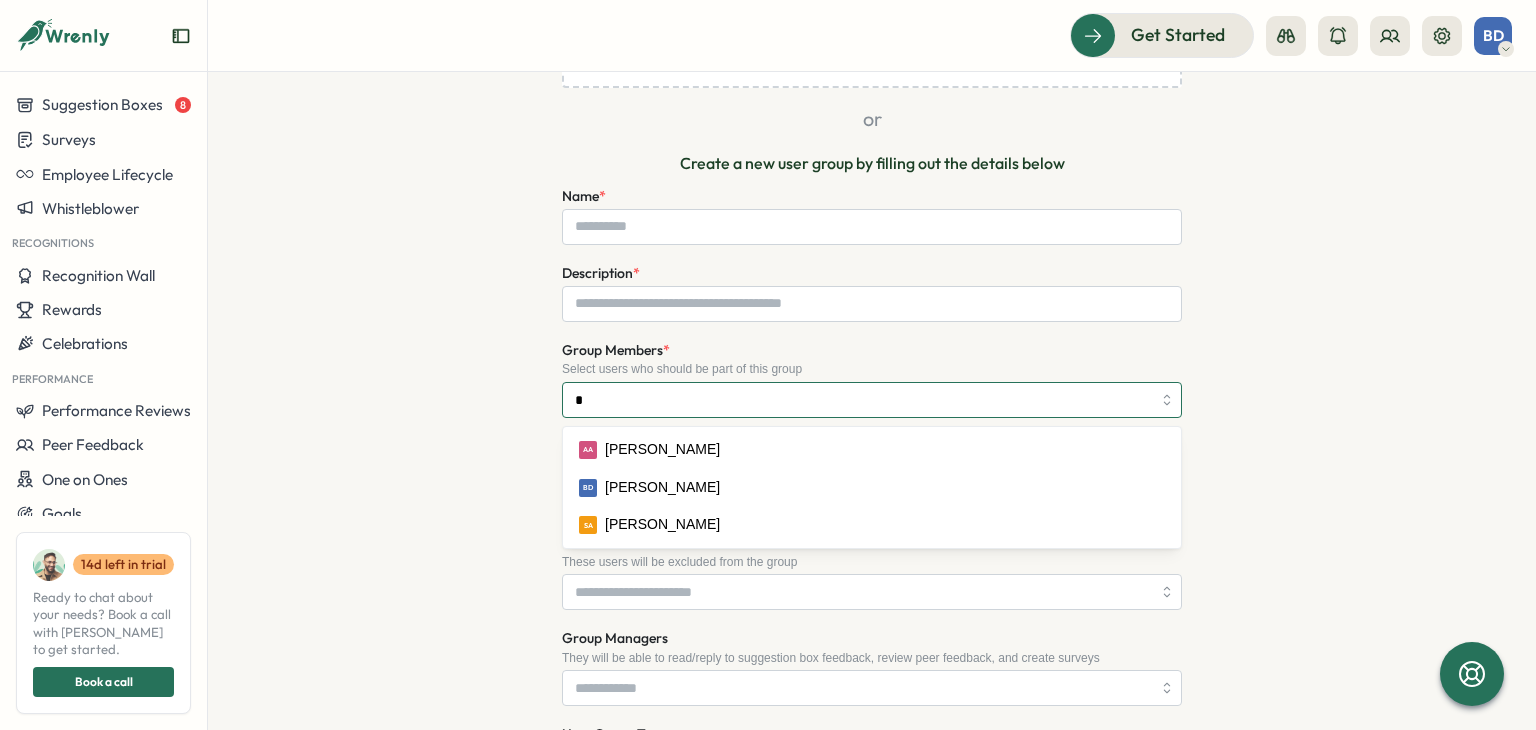 type 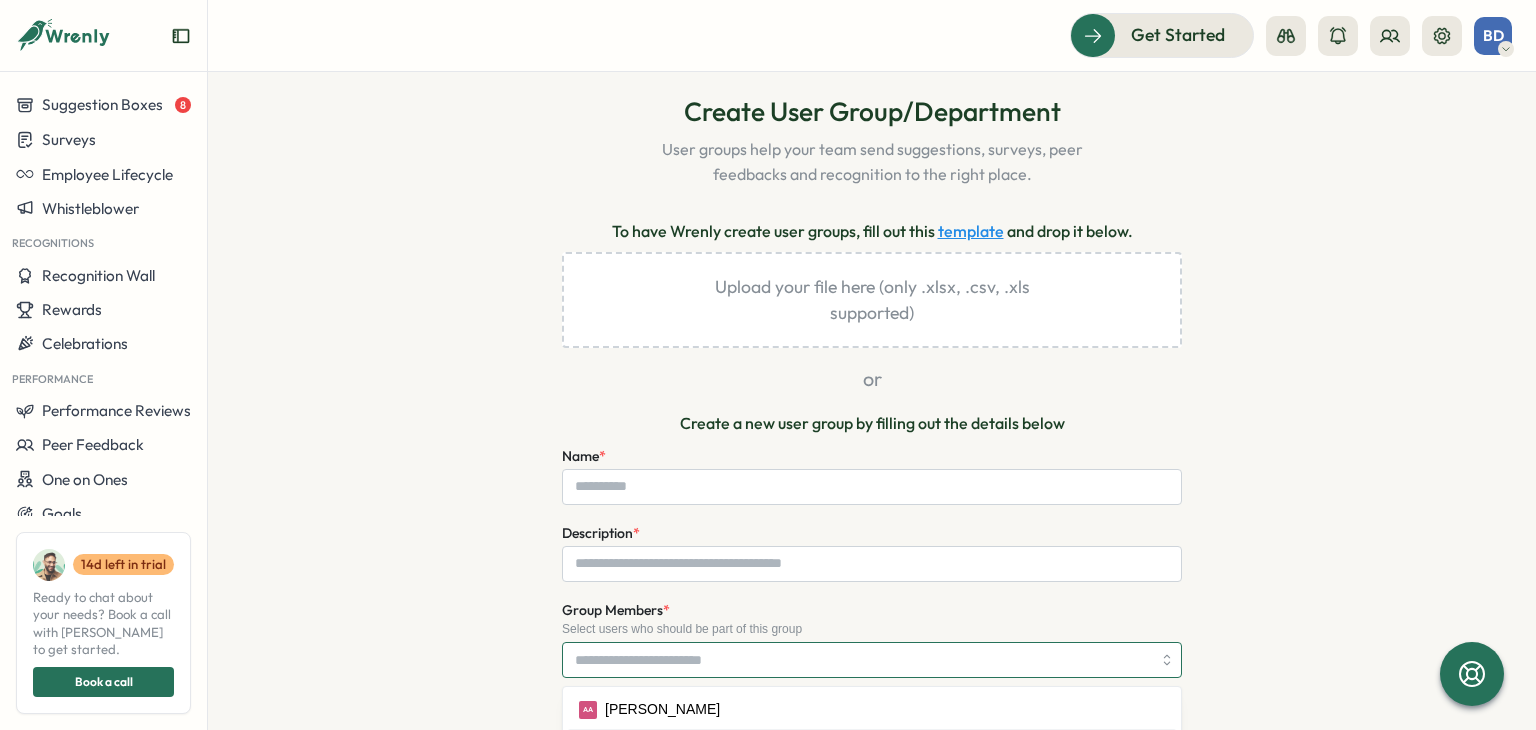 scroll, scrollTop: 216, scrollLeft: 0, axis: vertical 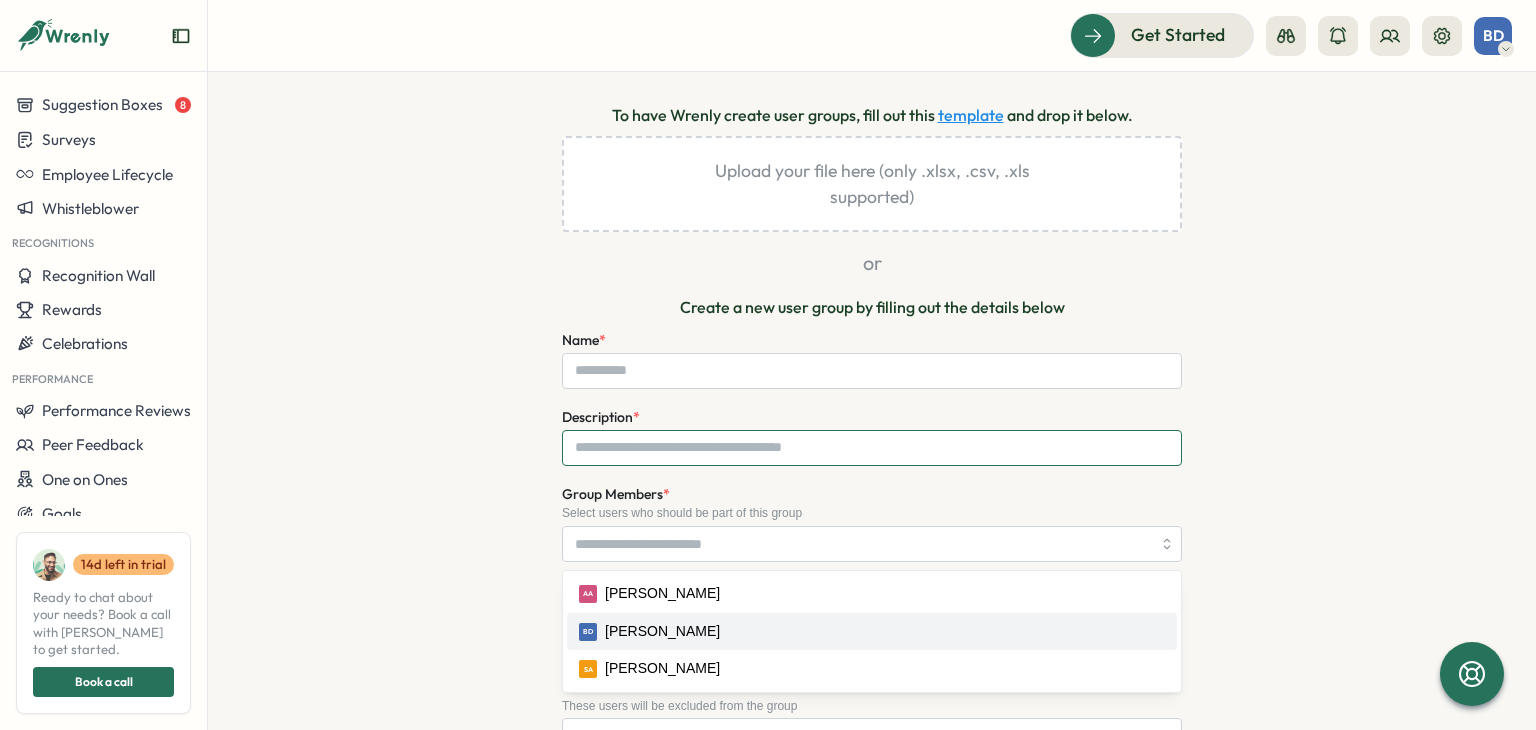 click on "Description  *" at bounding box center [872, 448] 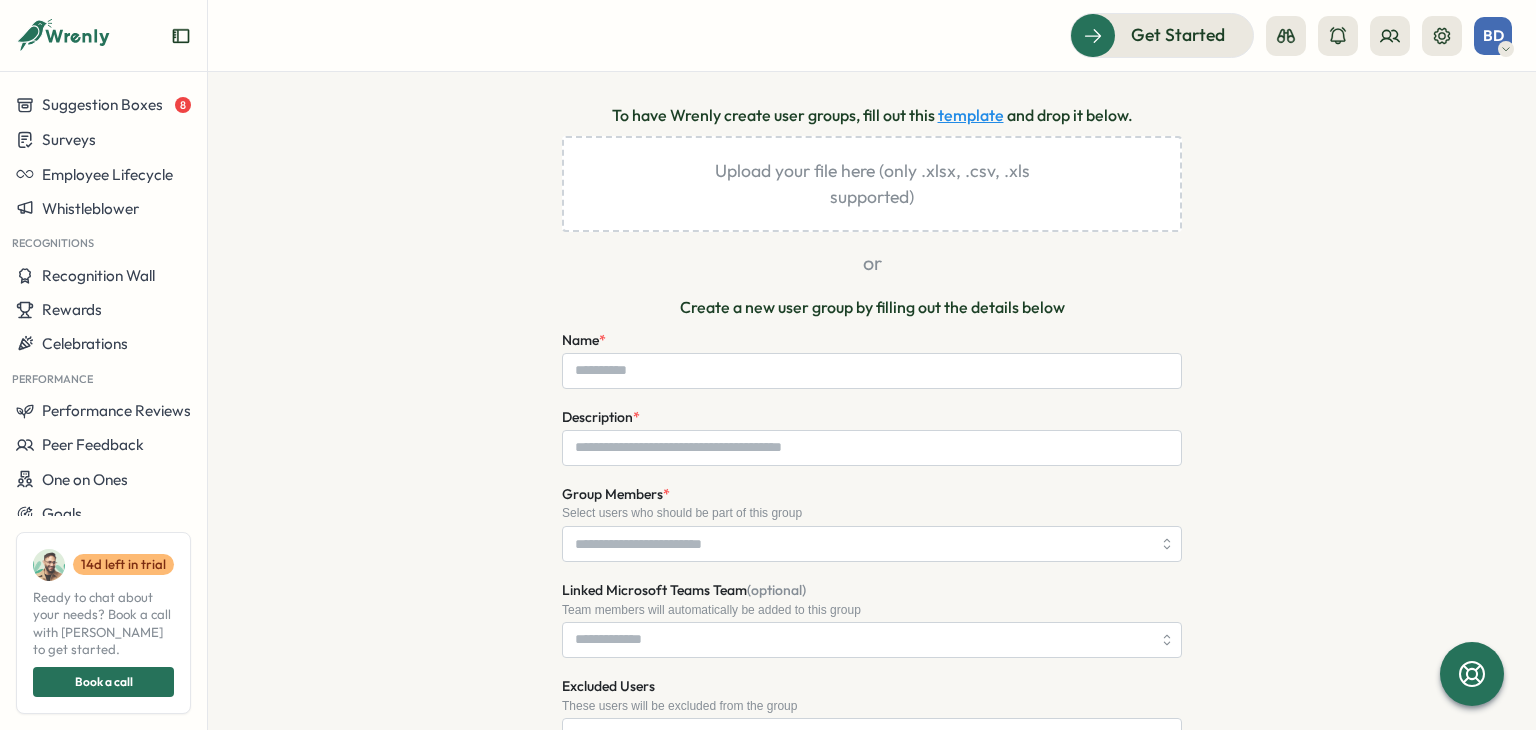 click on "**********" at bounding box center (872, 570) 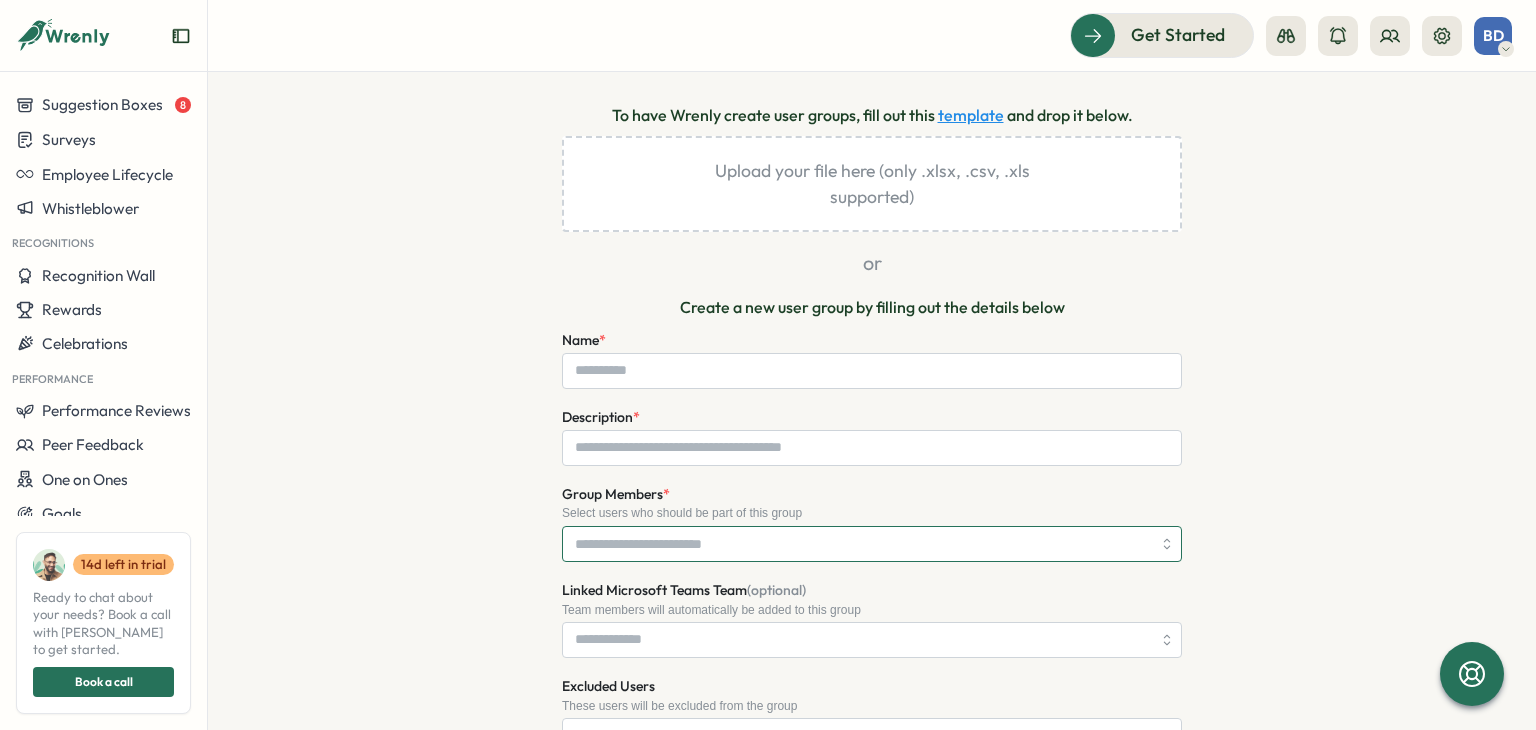 click on "Group Members  *" at bounding box center [863, 544] 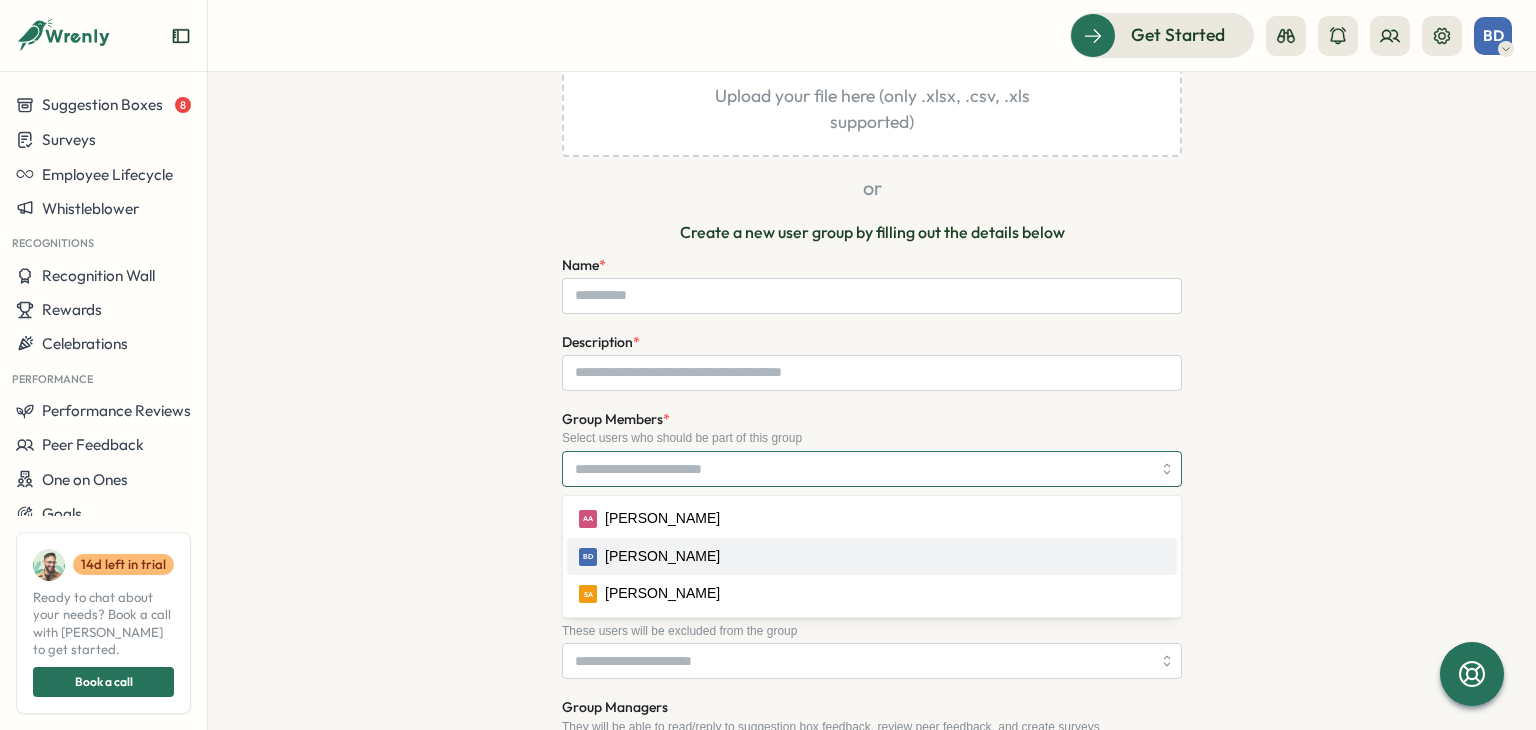 scroll, scrollTop: 292, scrollLeft: 0, axis: vertical 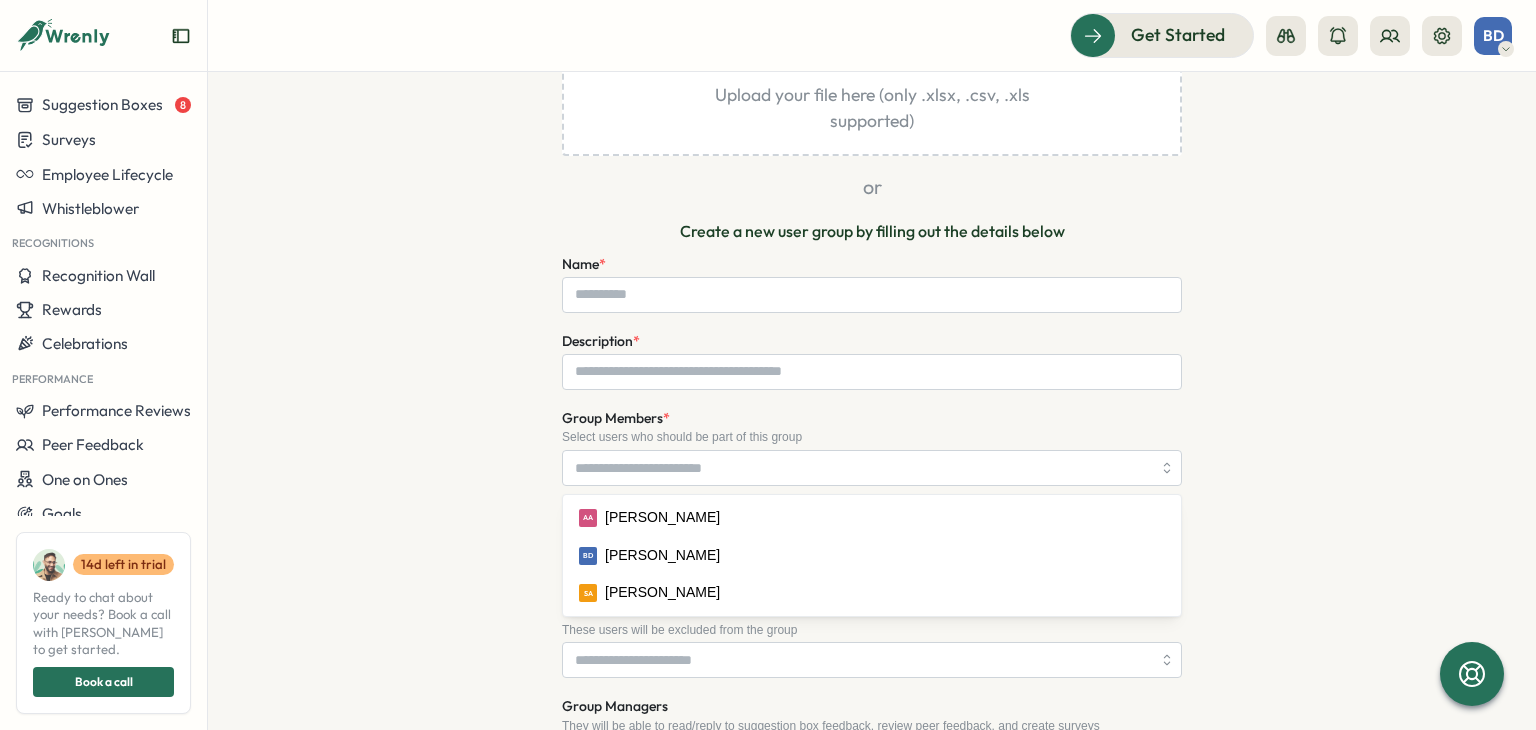 click on "**********" at bounding box center (872, 494) 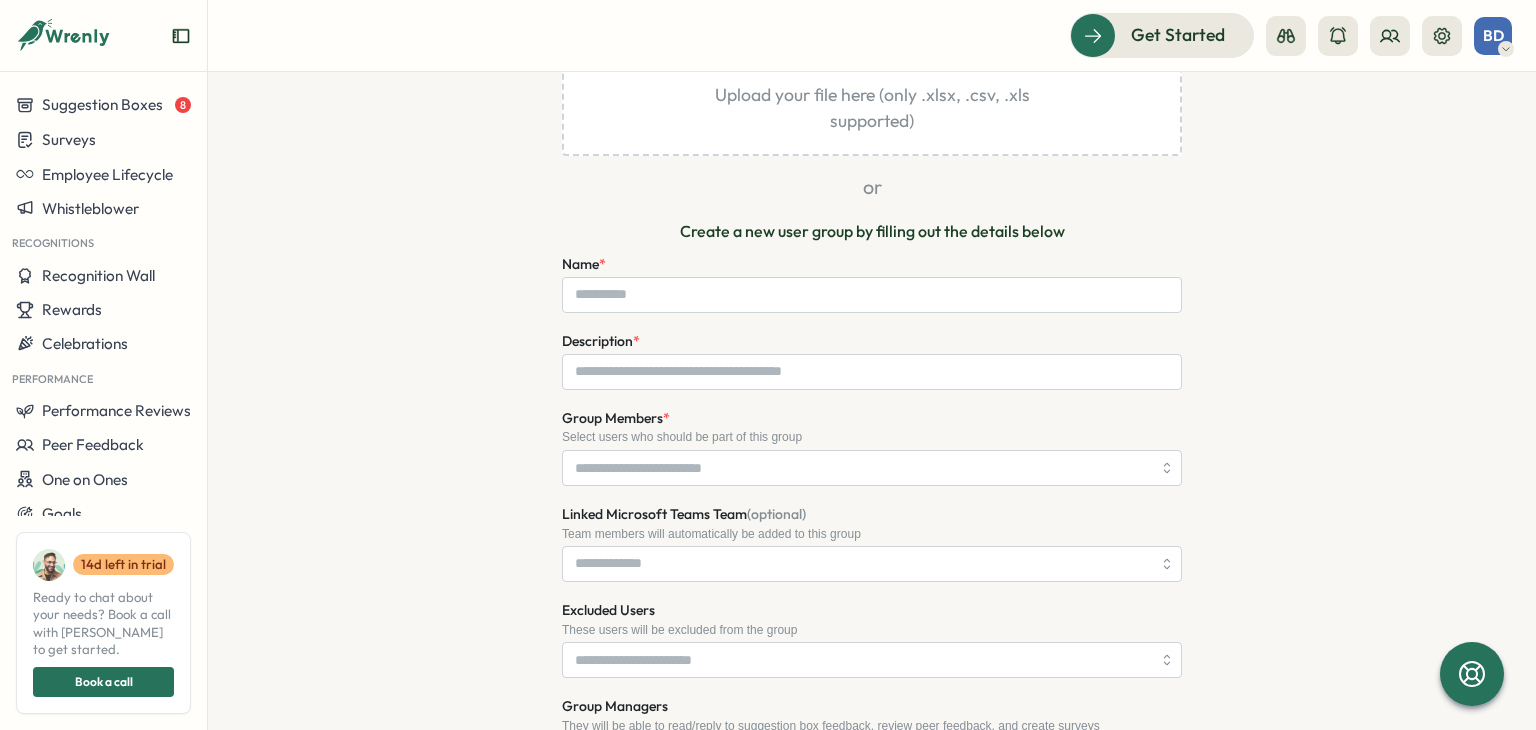 scroll, scrollTop: 0, scrollLeft: 0, axis: both 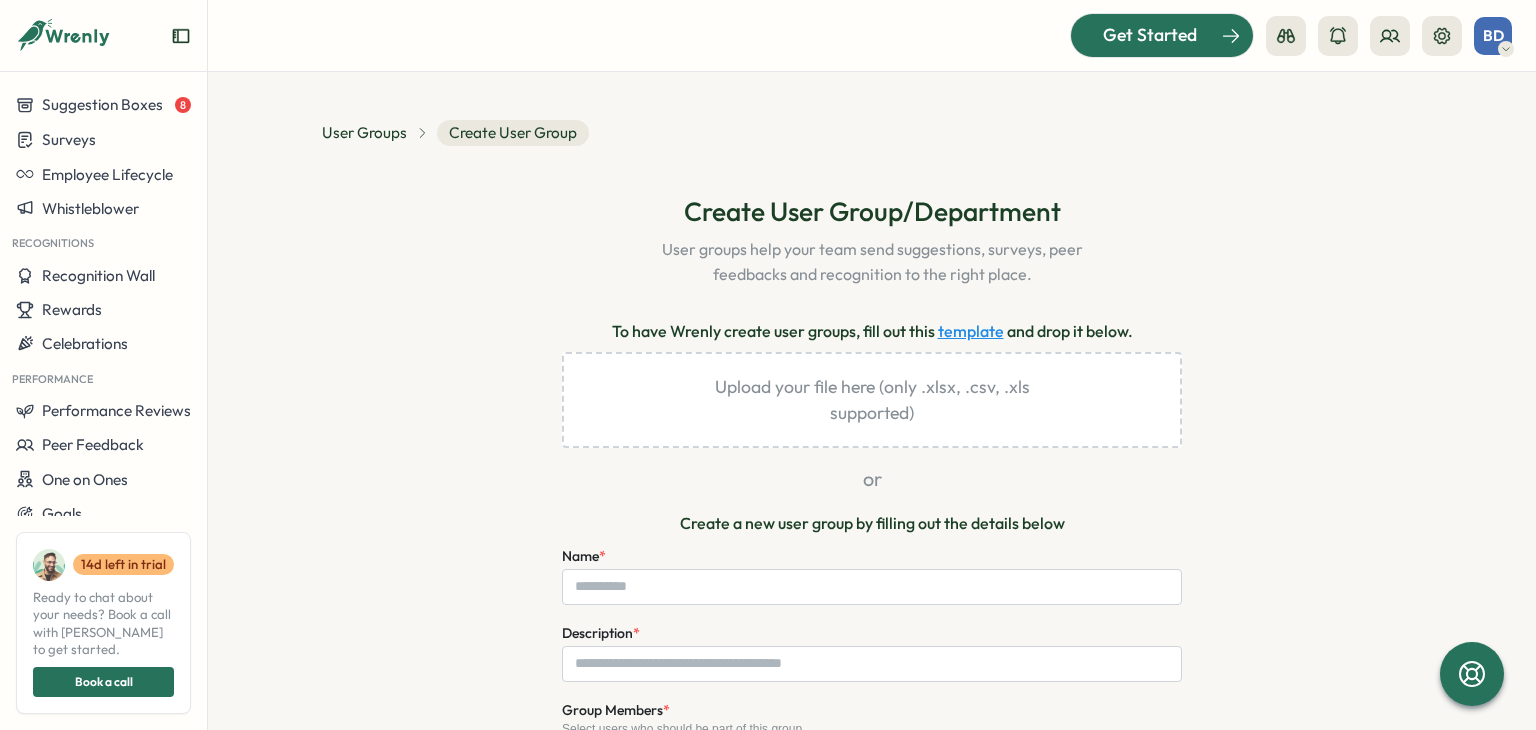 click on "Get Started" at bounding box center [1150, 35] 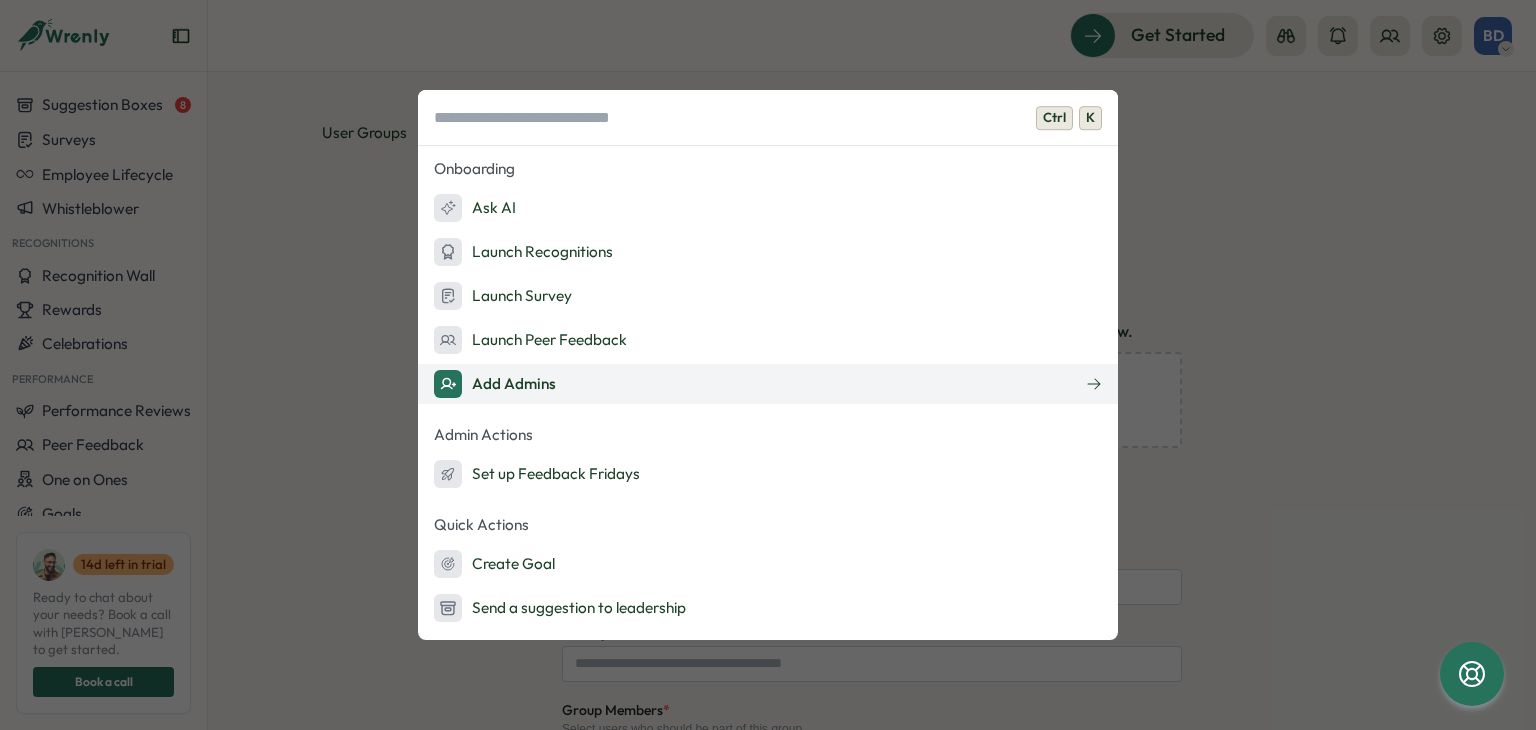 click on "Add Admins" at bounding box center [768, 384] 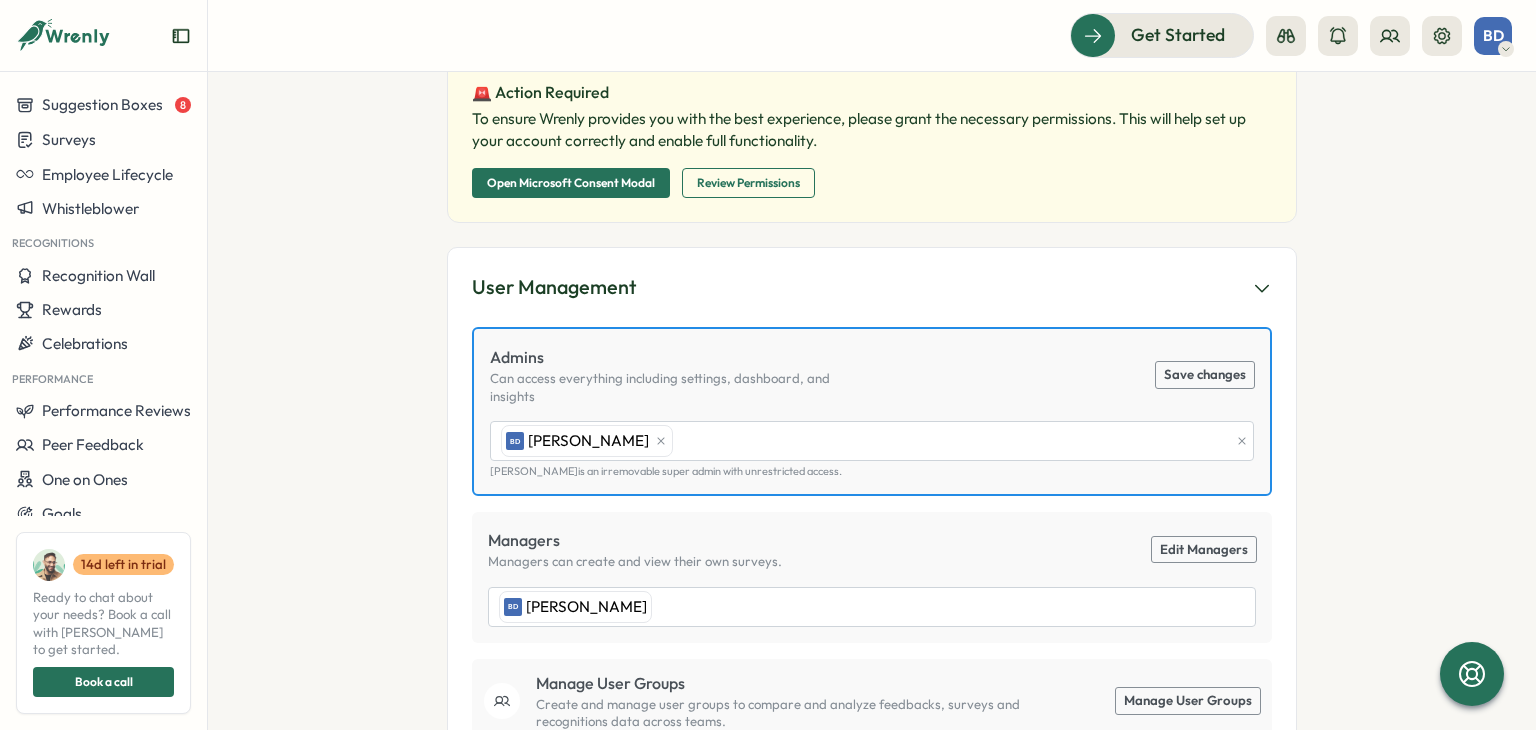 scroll, scrollTop: 755, scrollLeft: 0, axis: vertical 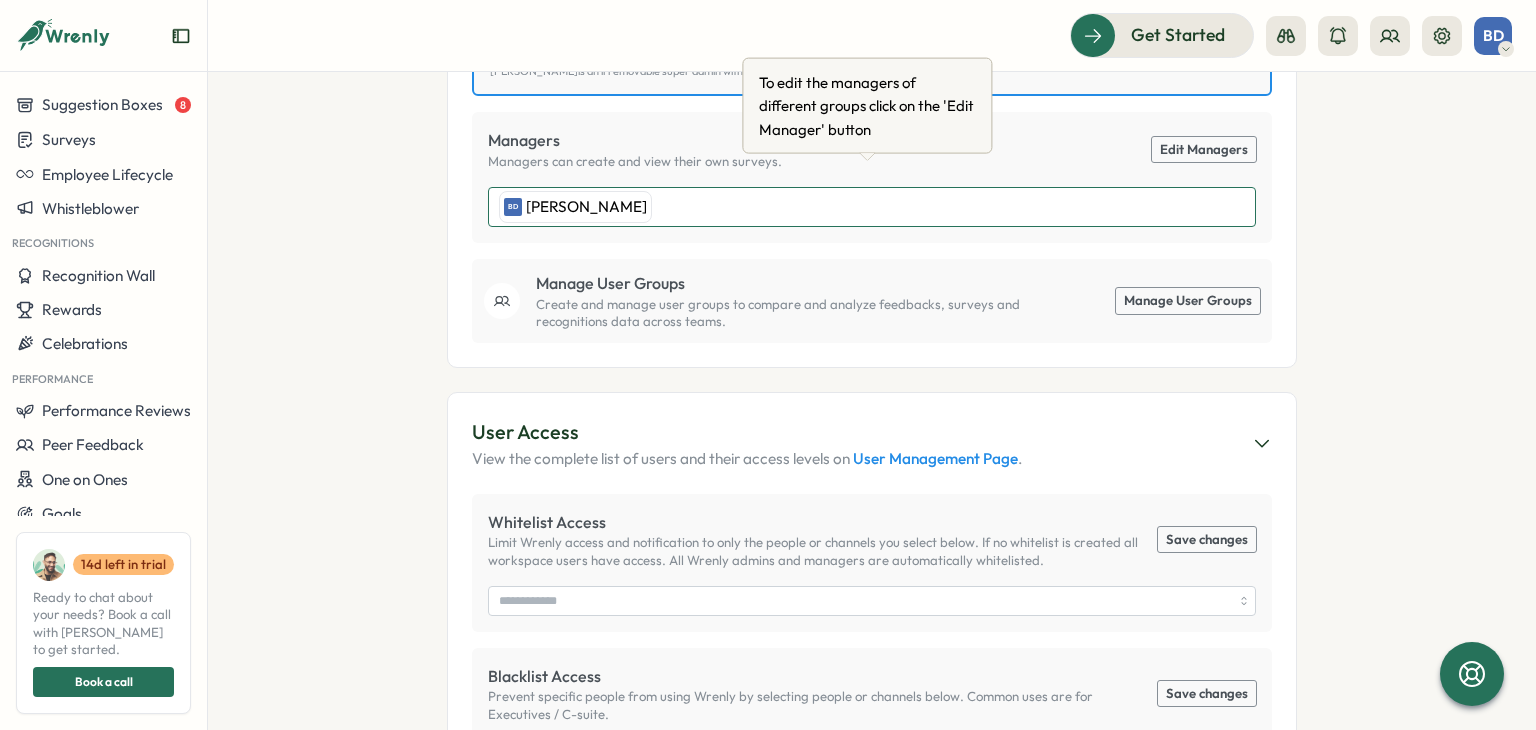 click on "BD Basil Darwazeh" at bounding box center (869, 207) 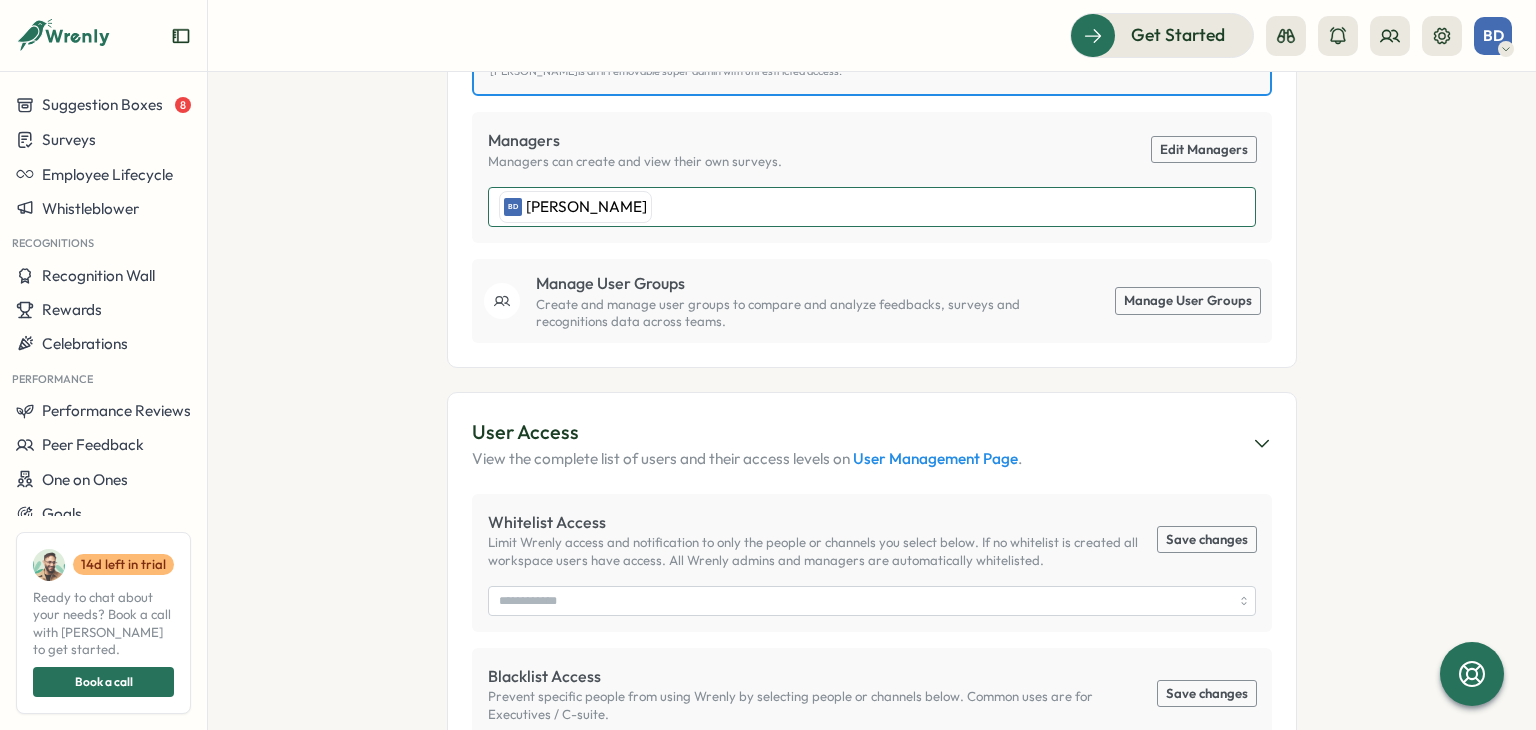 click on "BD Basil Darwazeh" at bounding box center [869, 207] 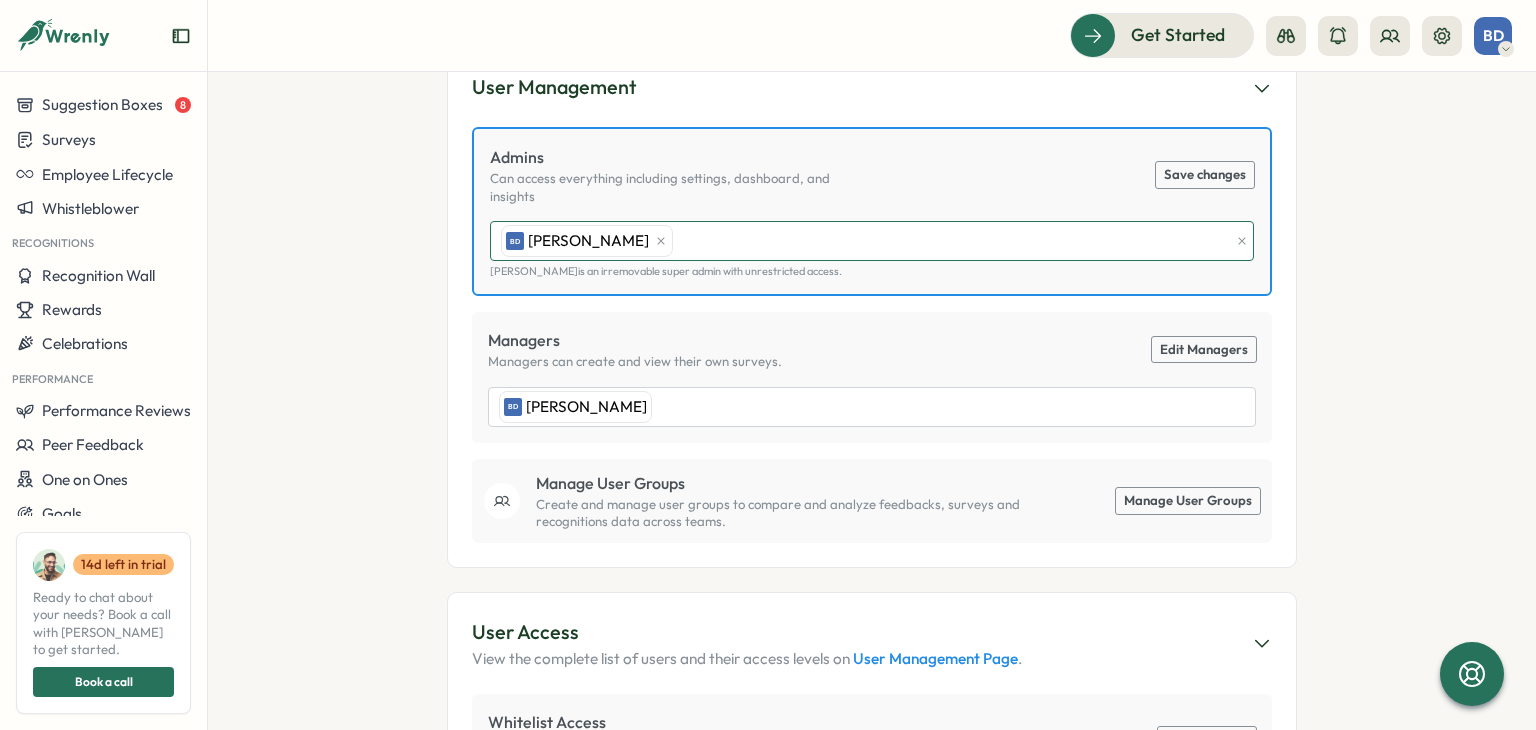 drag, startPoint x: 790, startPoint y: 225, endPoint x: 817, endPoint y: 225, distance: 27 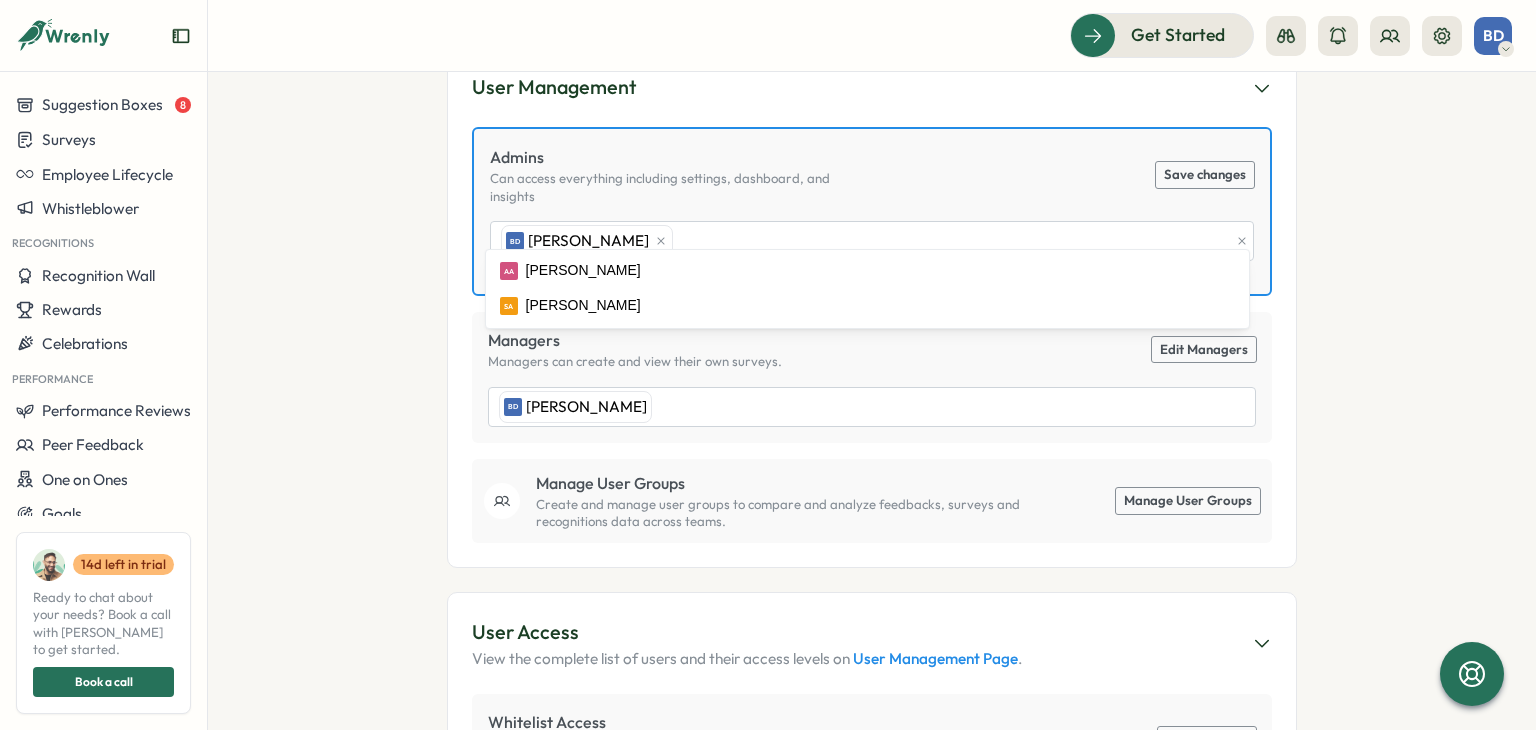 click on "Settings BD Basil Darwazeh Optimizasolutions My Account Sign Out You're on a Trial - Discover the Benefits of Premium! 🌟 Explore all advanced features during your trial. Upgrade for full access! Upgrade 🚨 Action Required To ensure Wrenly provides you with the best experience, please grant the necessary permissions. This will help set up your account correctly and enable full functionality. Open Microsoft Consent Modal Review Permissions User Management Admins Can access everything including settings, dashboard, and insights Save changes BD Basil Darwazeh Basil Darwazeh  is an irremovable super admin with unrestricted access. Managers Managers can create and view their own surveys. Edit Managers BD Basil Darwazeh Manage User Groups Create and manage user groups to compare and analyze feedbacks, surveys and recognitions data across teams. Manage User Groups User Access View the complete list of users and their access levels on   User Management Page . Whitelist Access Save changes Blacklist Access Goals" at bounding box center (872, 401) 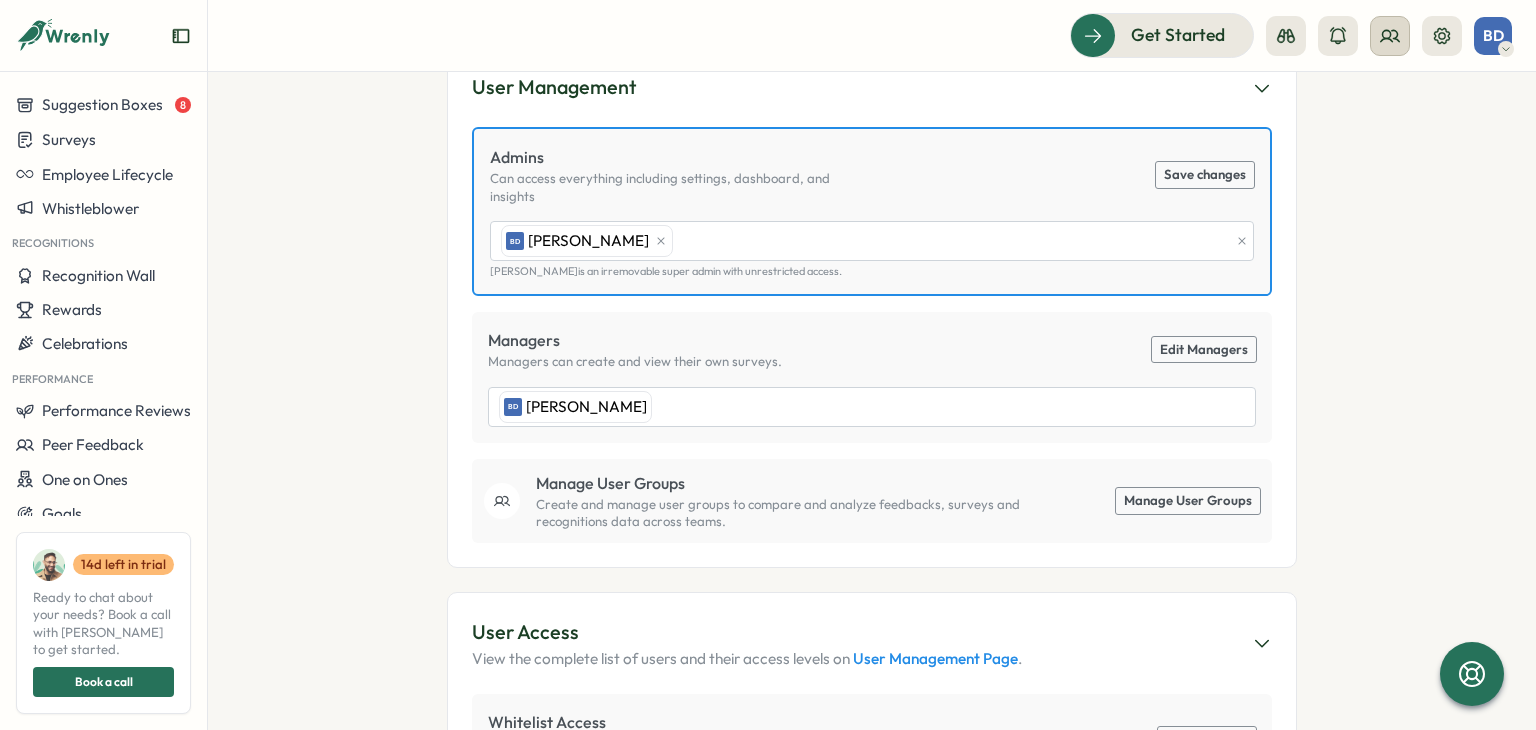 click 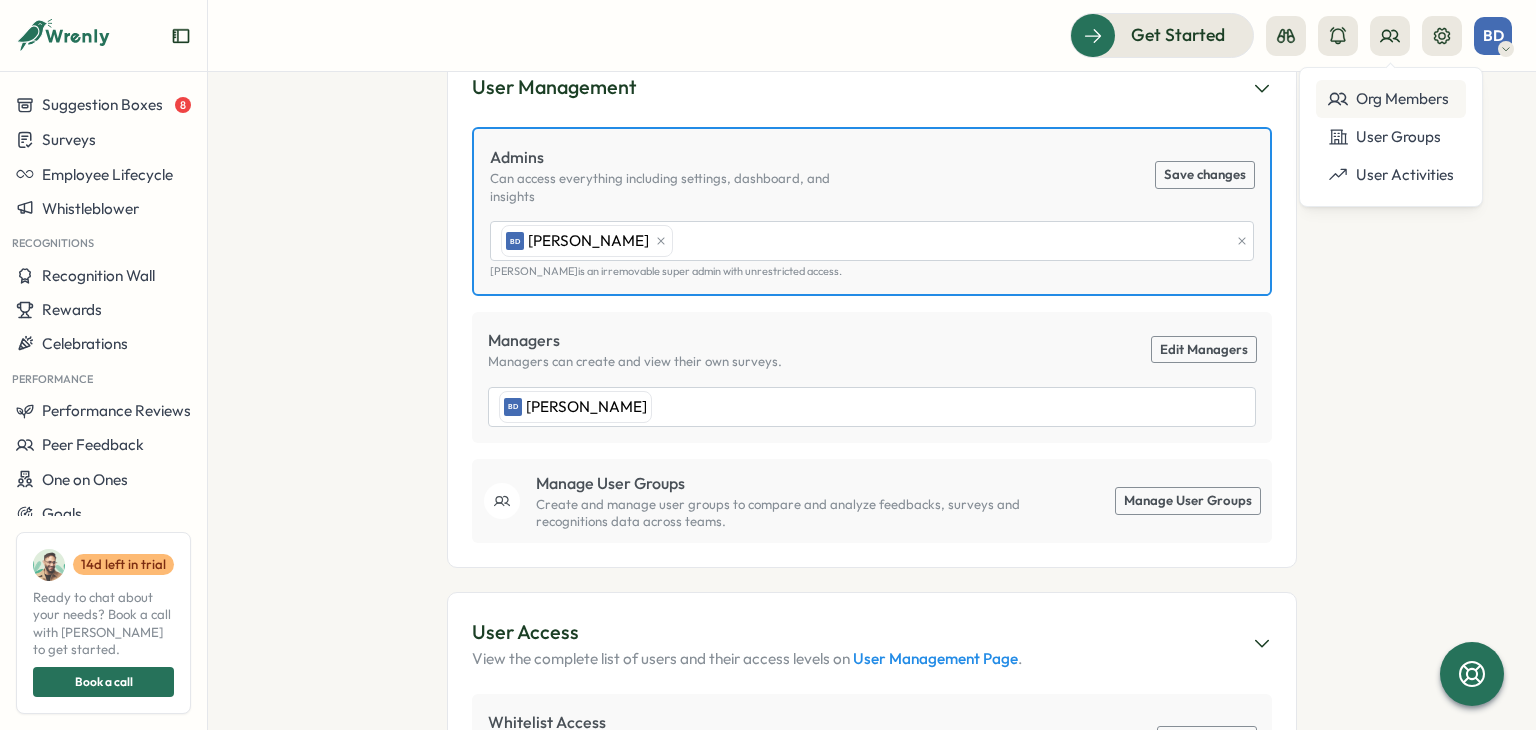 click on "Org Members" at bounding box center (1391, 99) 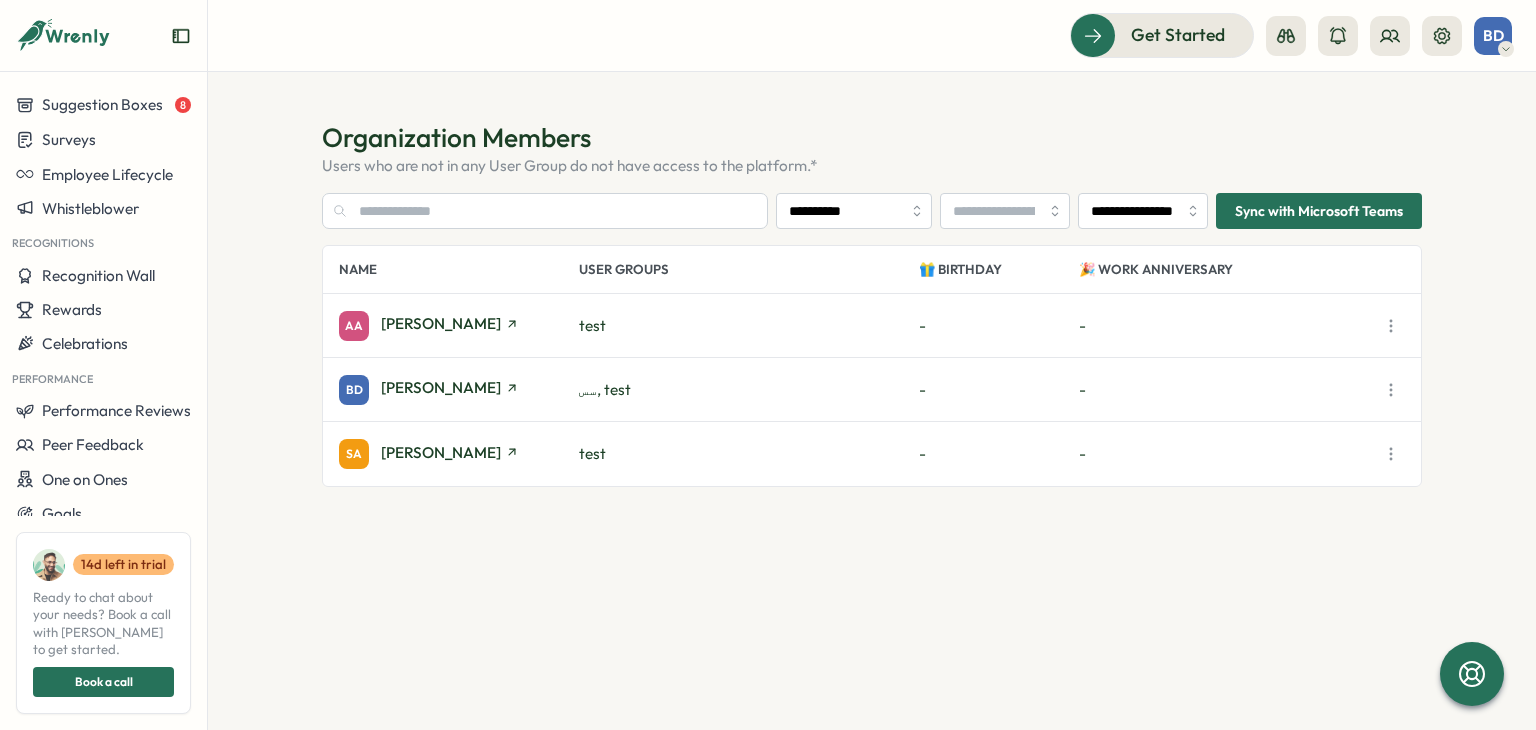 click on "Sync with Microsoft Teams" at bounding box center [1319, 211] 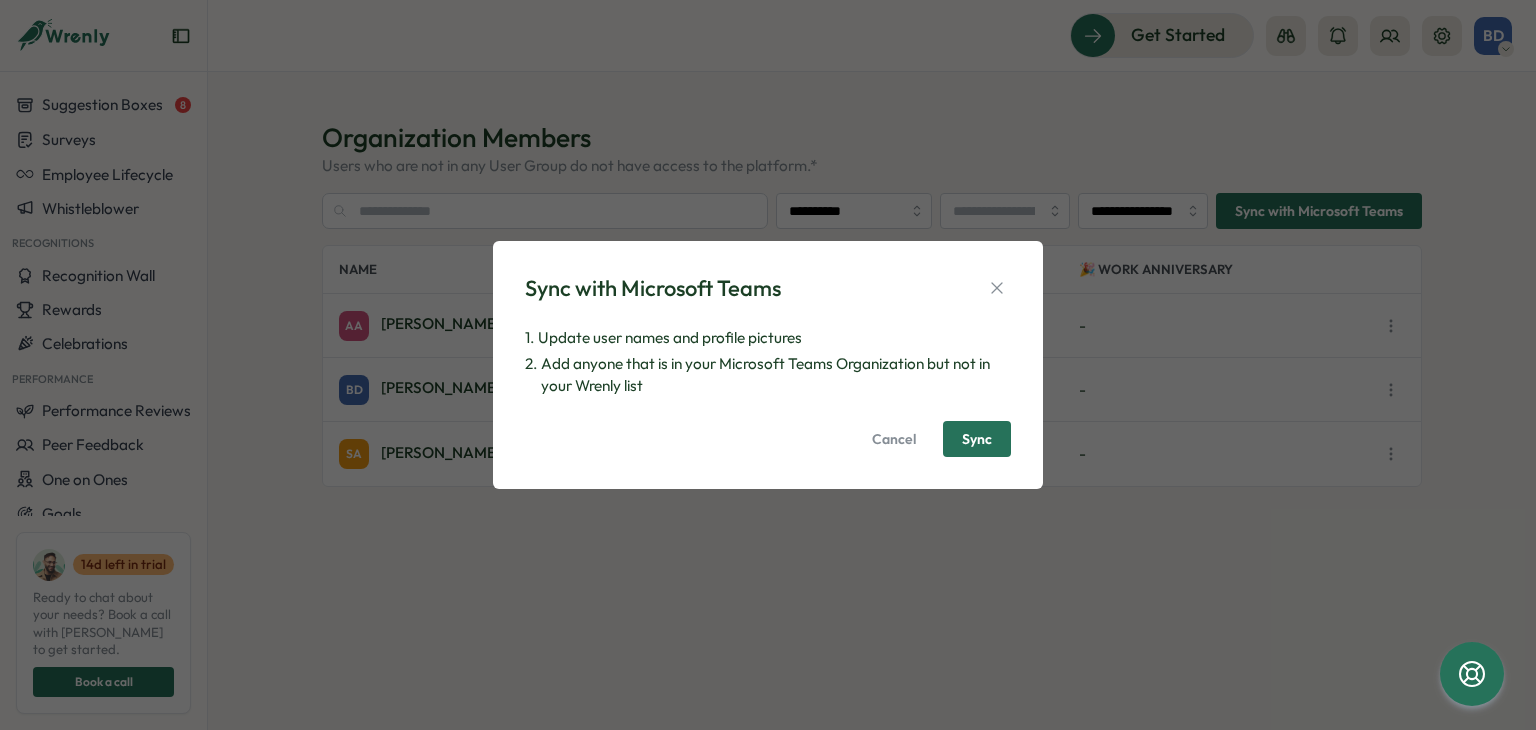 click on "Sync" at bounding box center [977, 439] 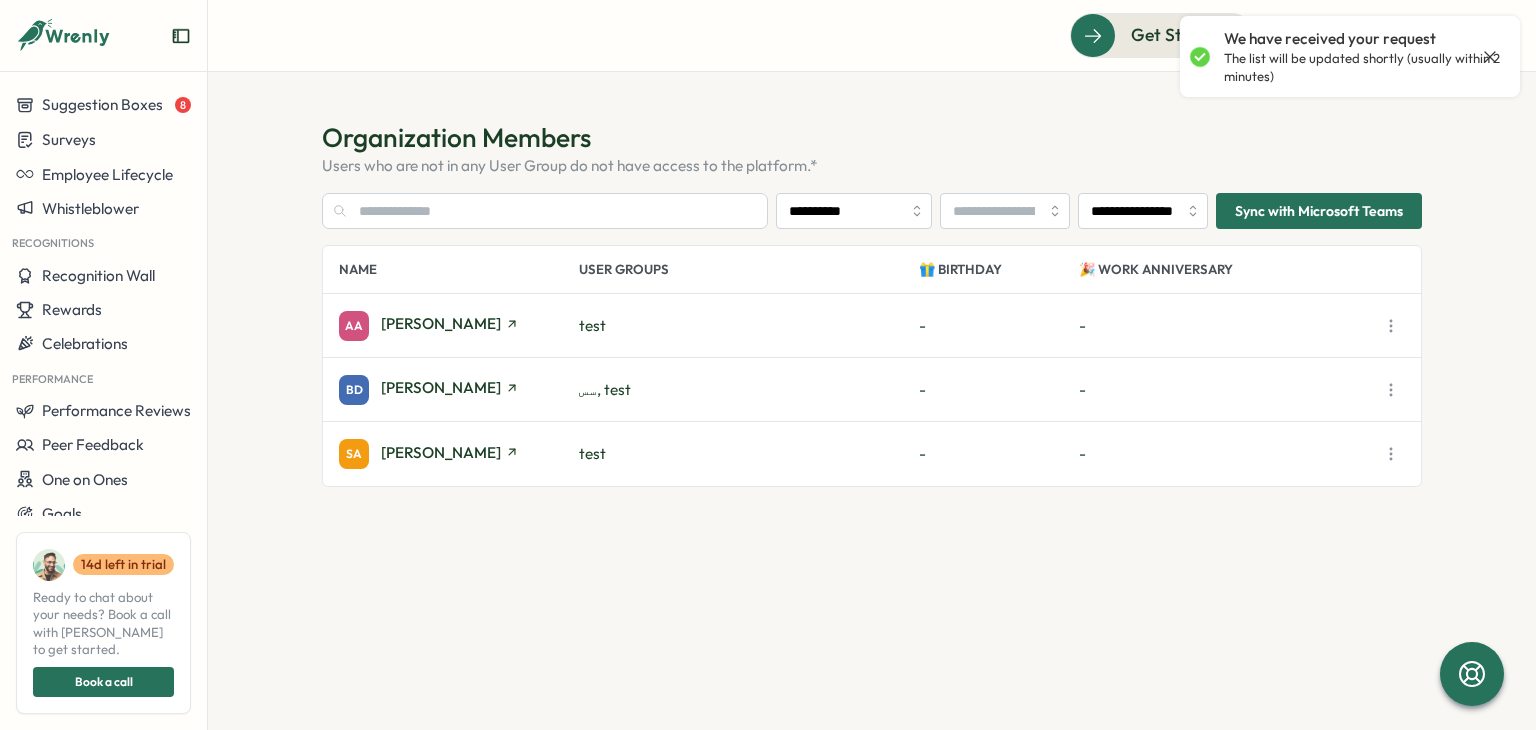 click on "Sync with Microsoft Teams" at bounding box center (1319, 211) 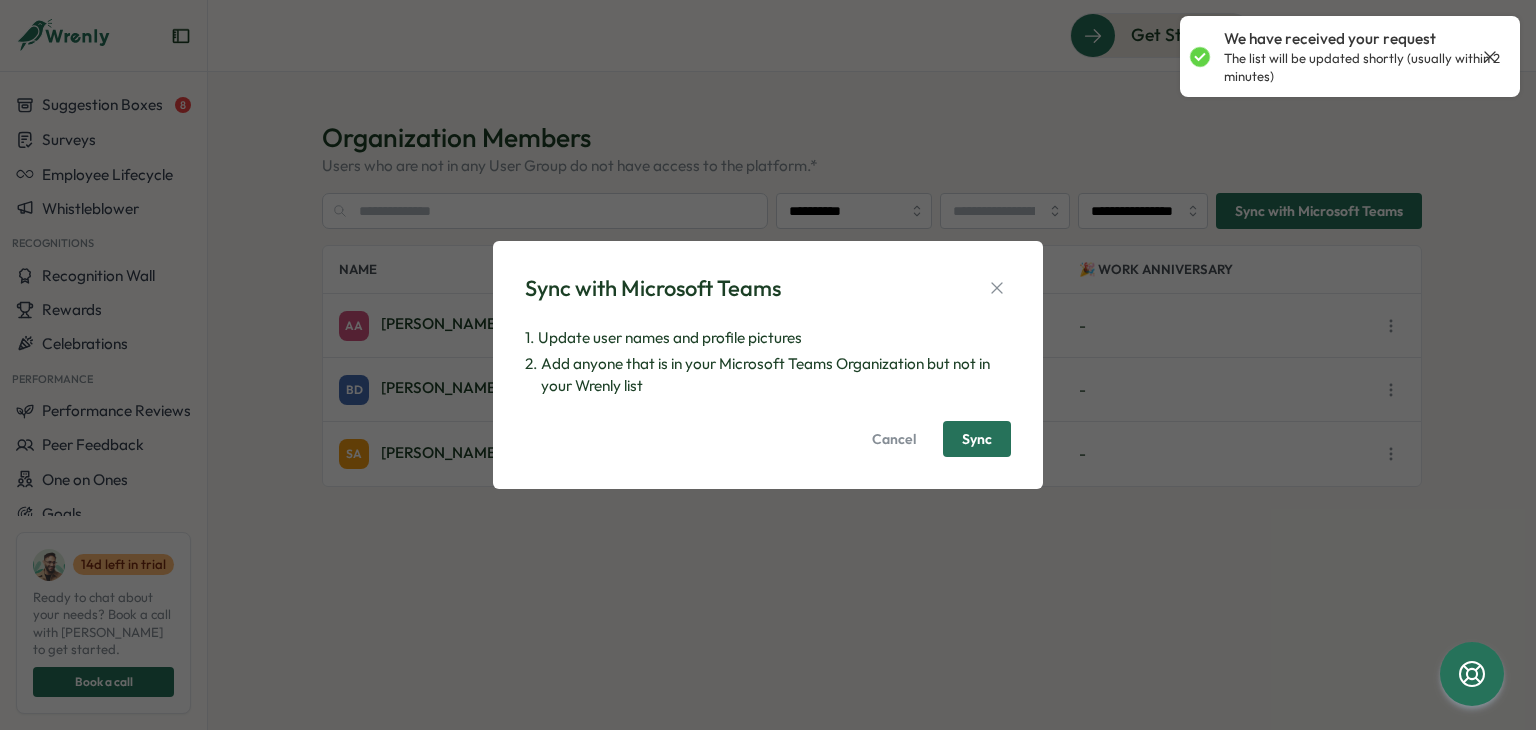 click on "Sync with Microsoft Teams 1. Update user names and profile pictures 2. Add anyone that is in your Microsoft Teams Organization but not in your Wrenly list Cancel Sync" at bounding box center (768, 365) 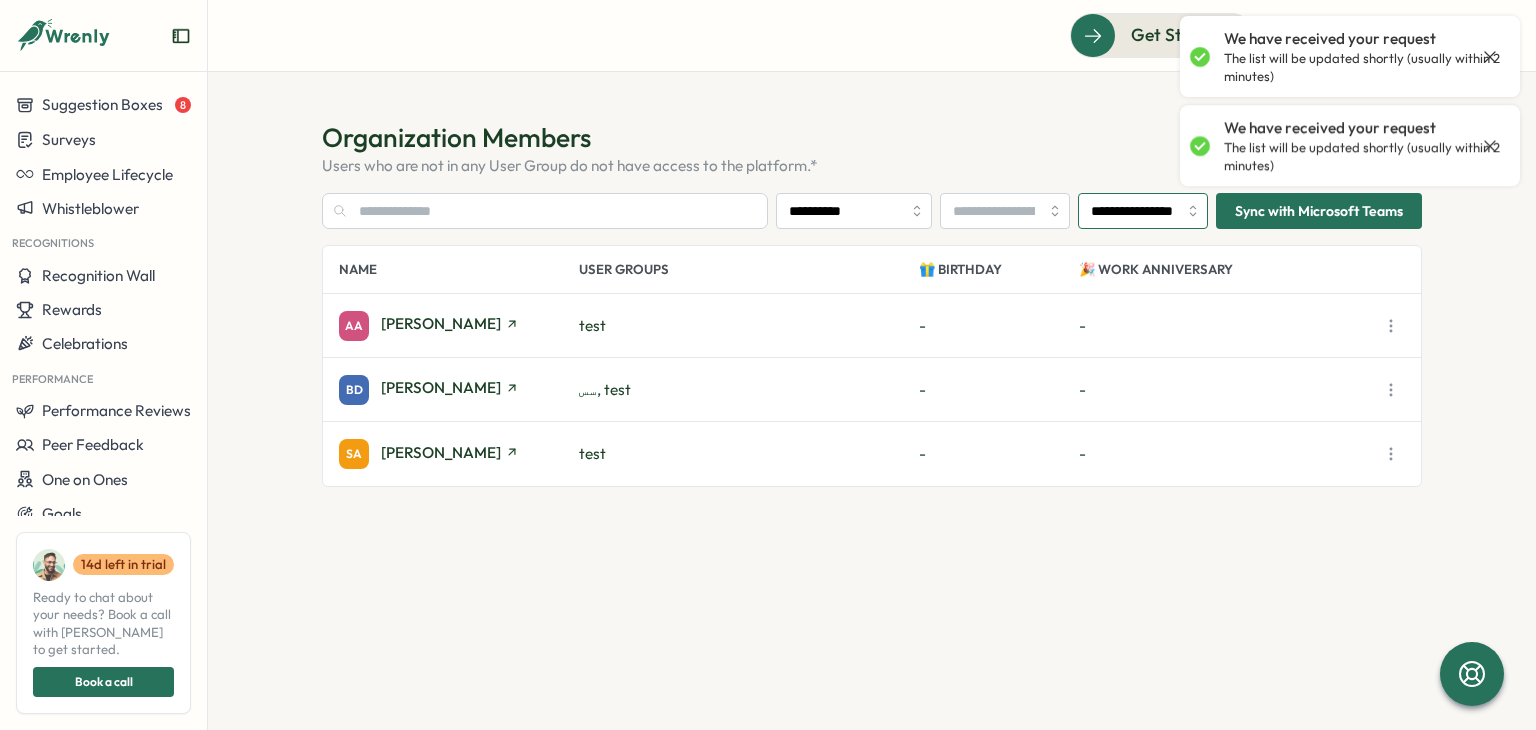 click on "**********" at bounding box center [1143, 211] 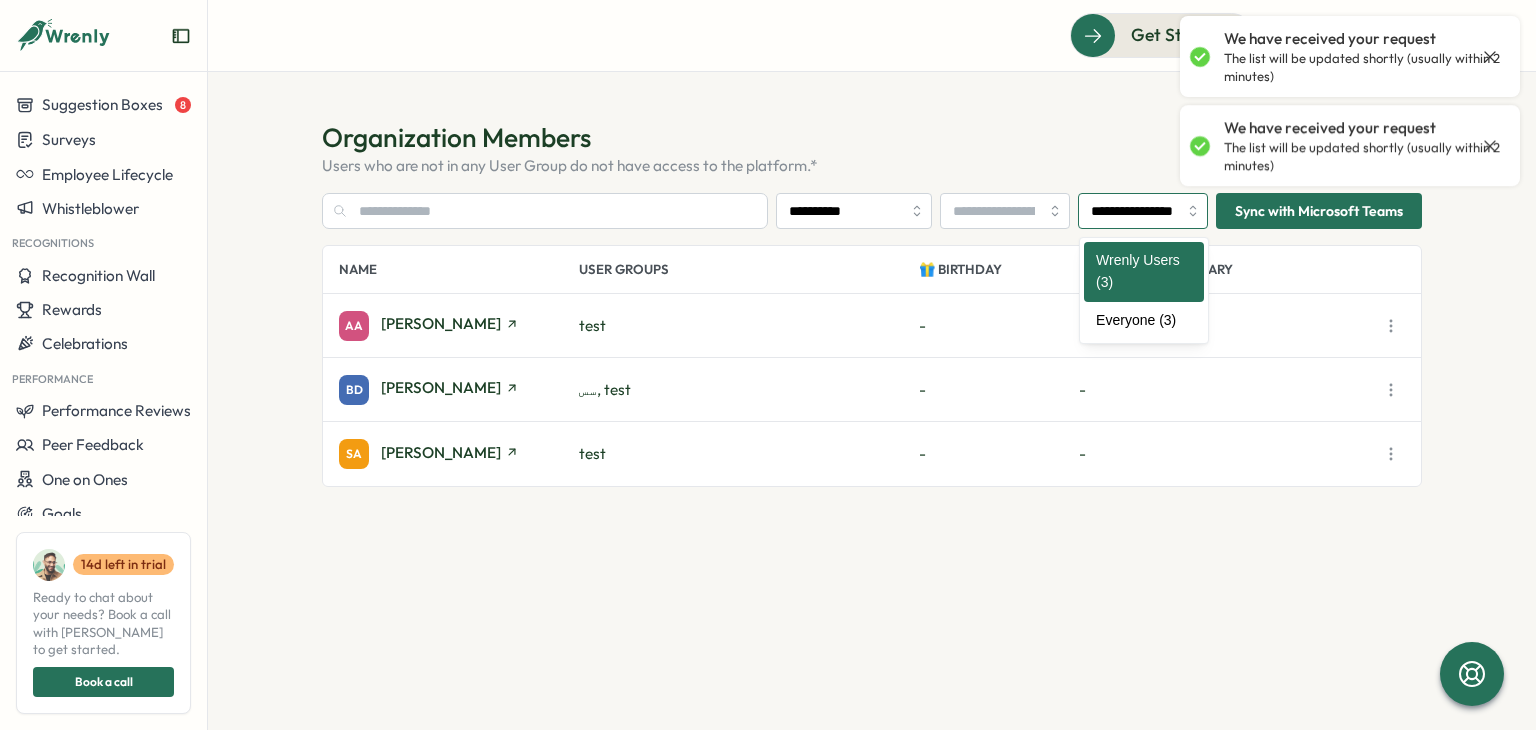 click on "**********" at bounding box center (1143, 211) 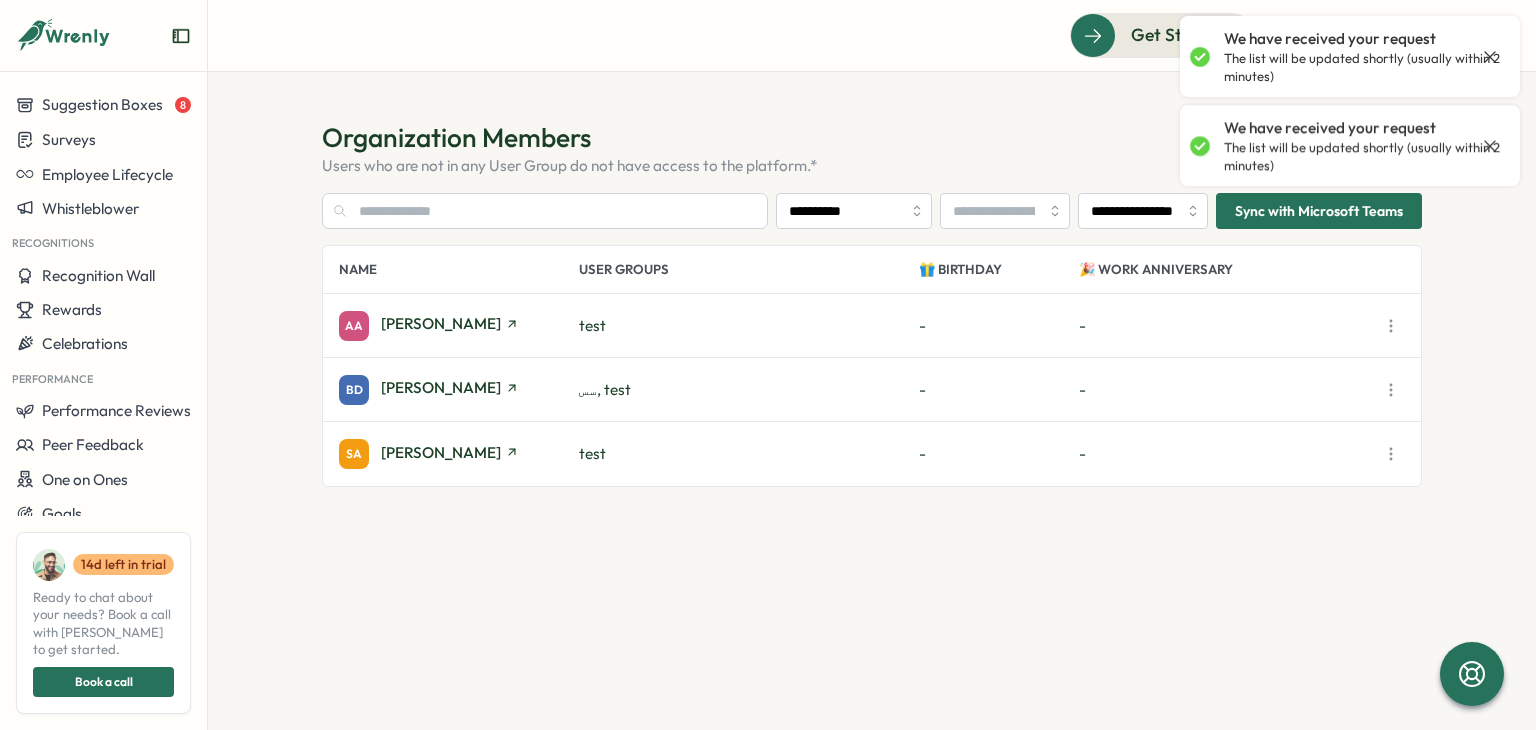 click on "**********" at bounding box center (872, 211) 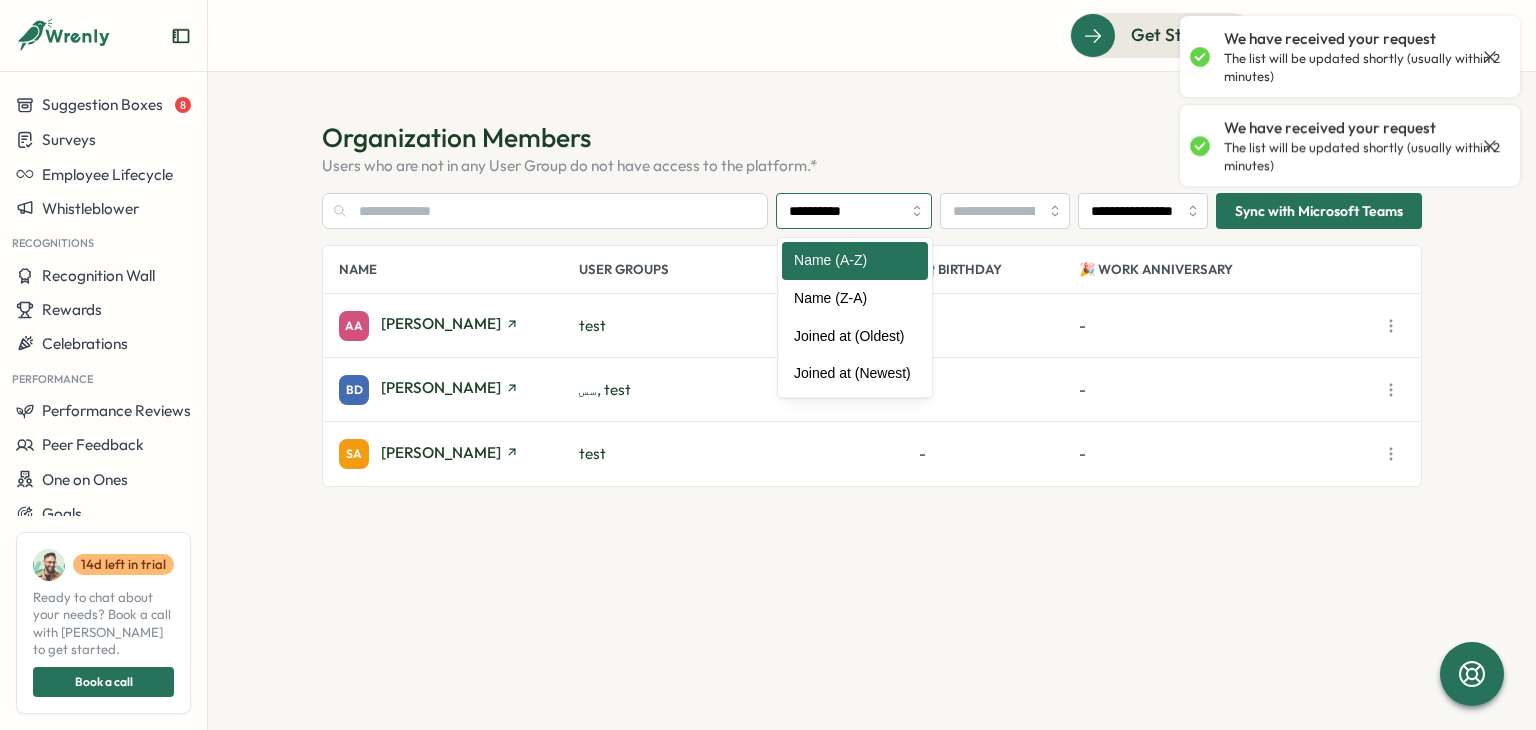 click on "**********" at bounding box center [854, 211] 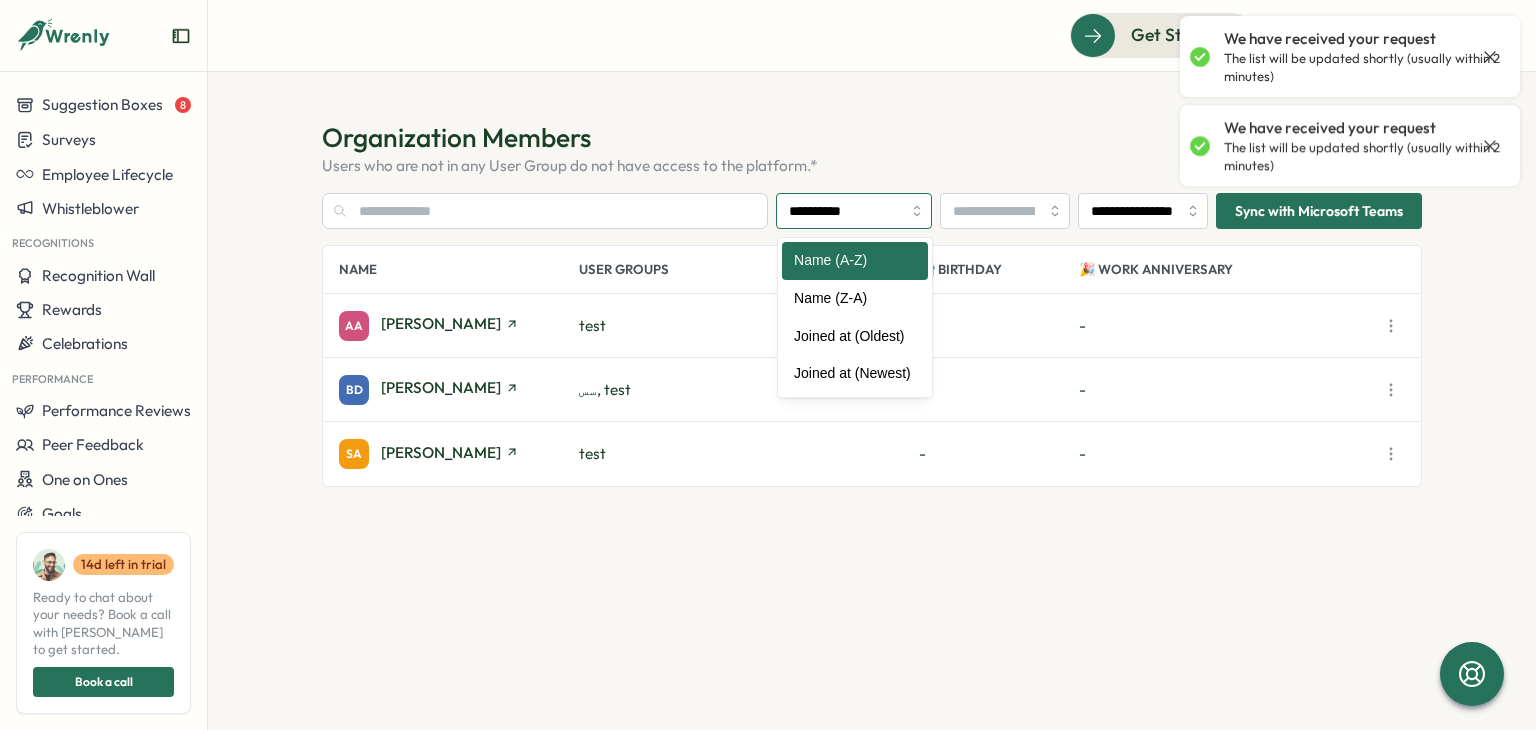 click on "**********" at bounding box center (854, 211) 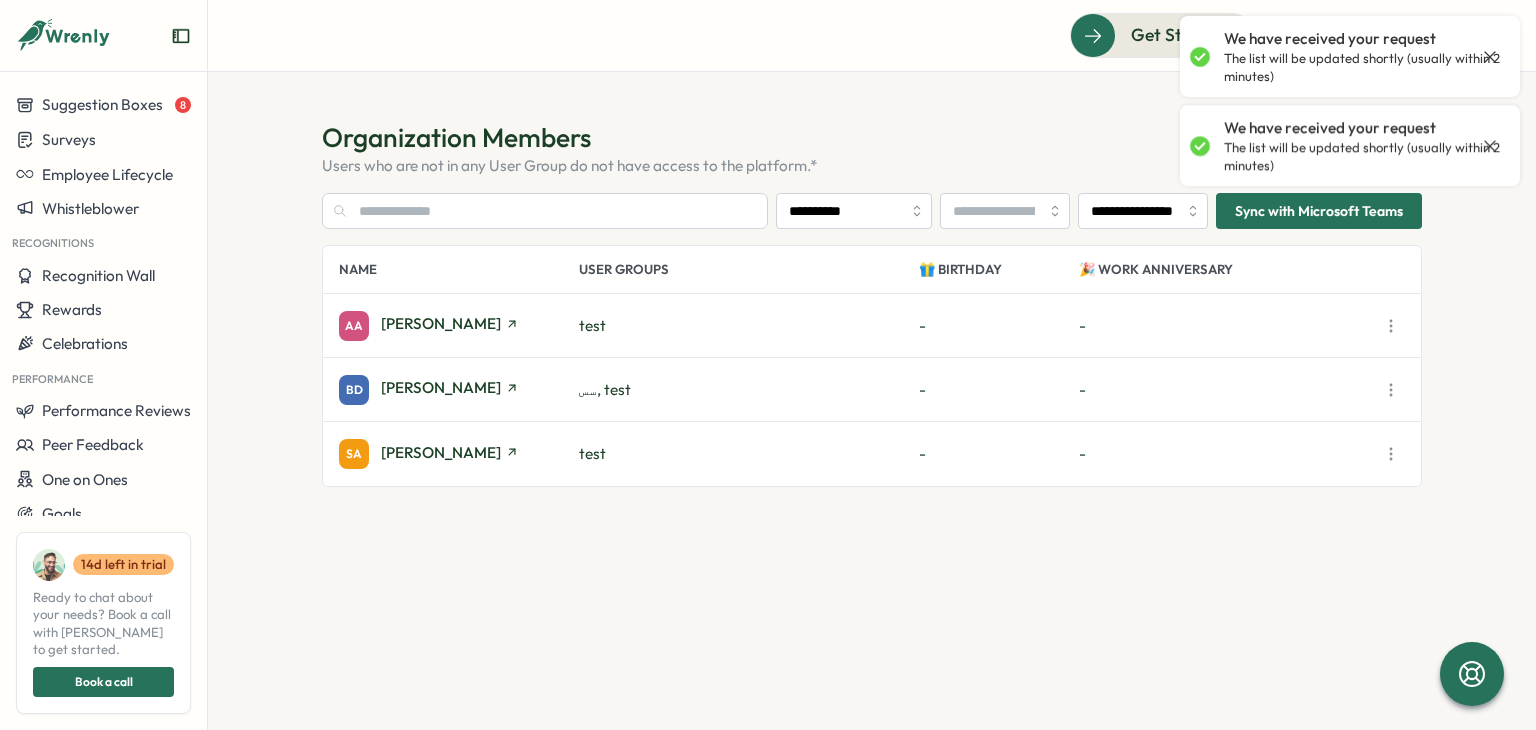 click on "Users who are not in any User Group do not have access to the platform.*" at bounding box center [872, 166] 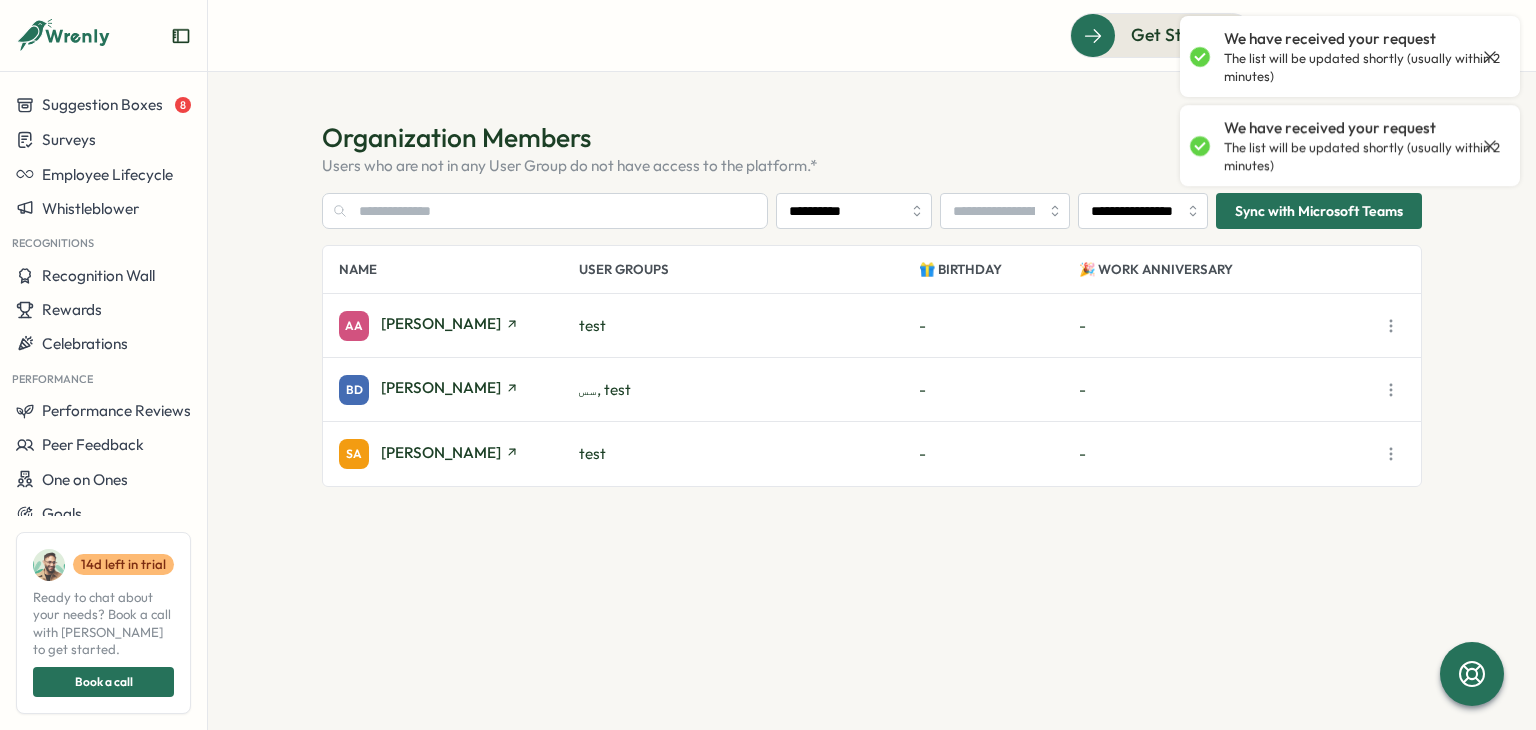 click 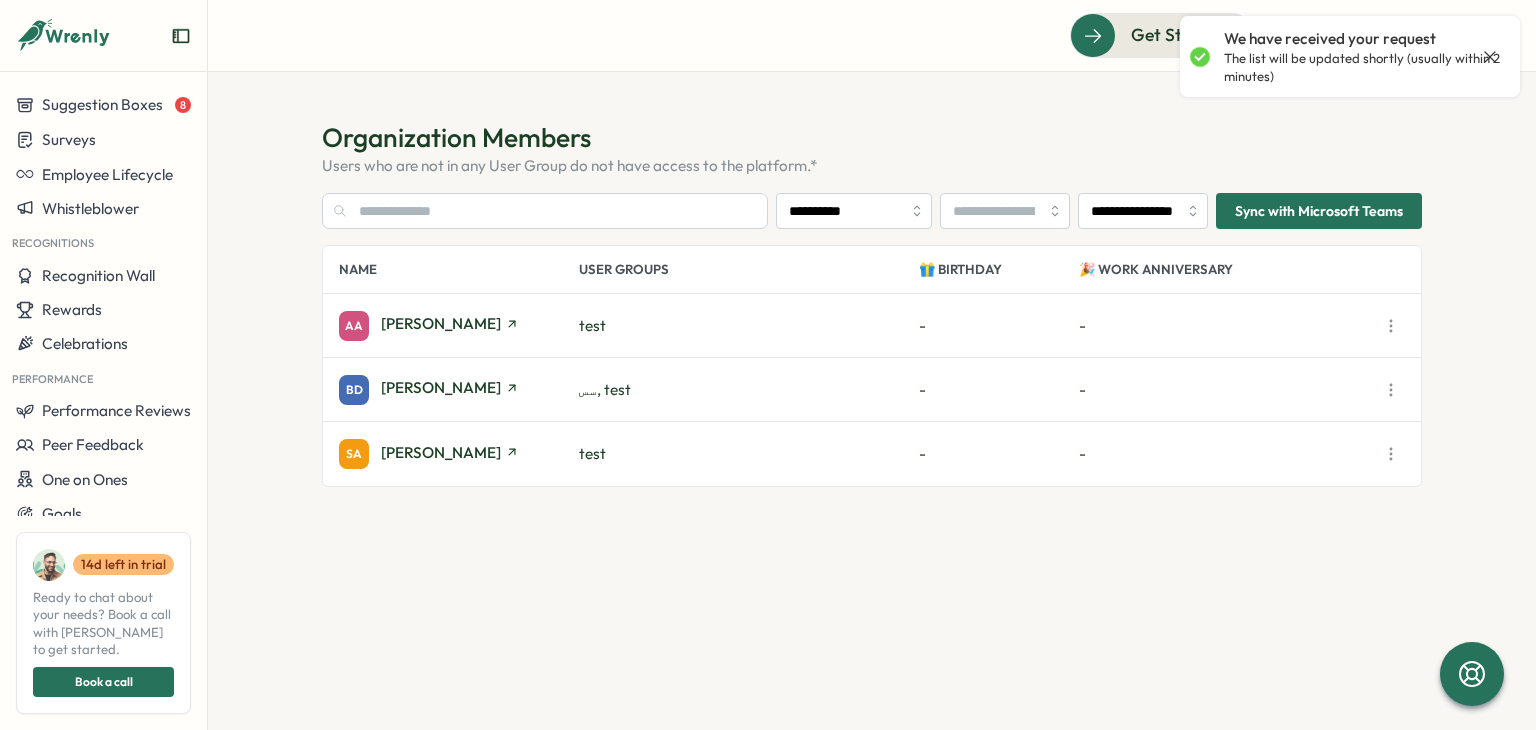 click 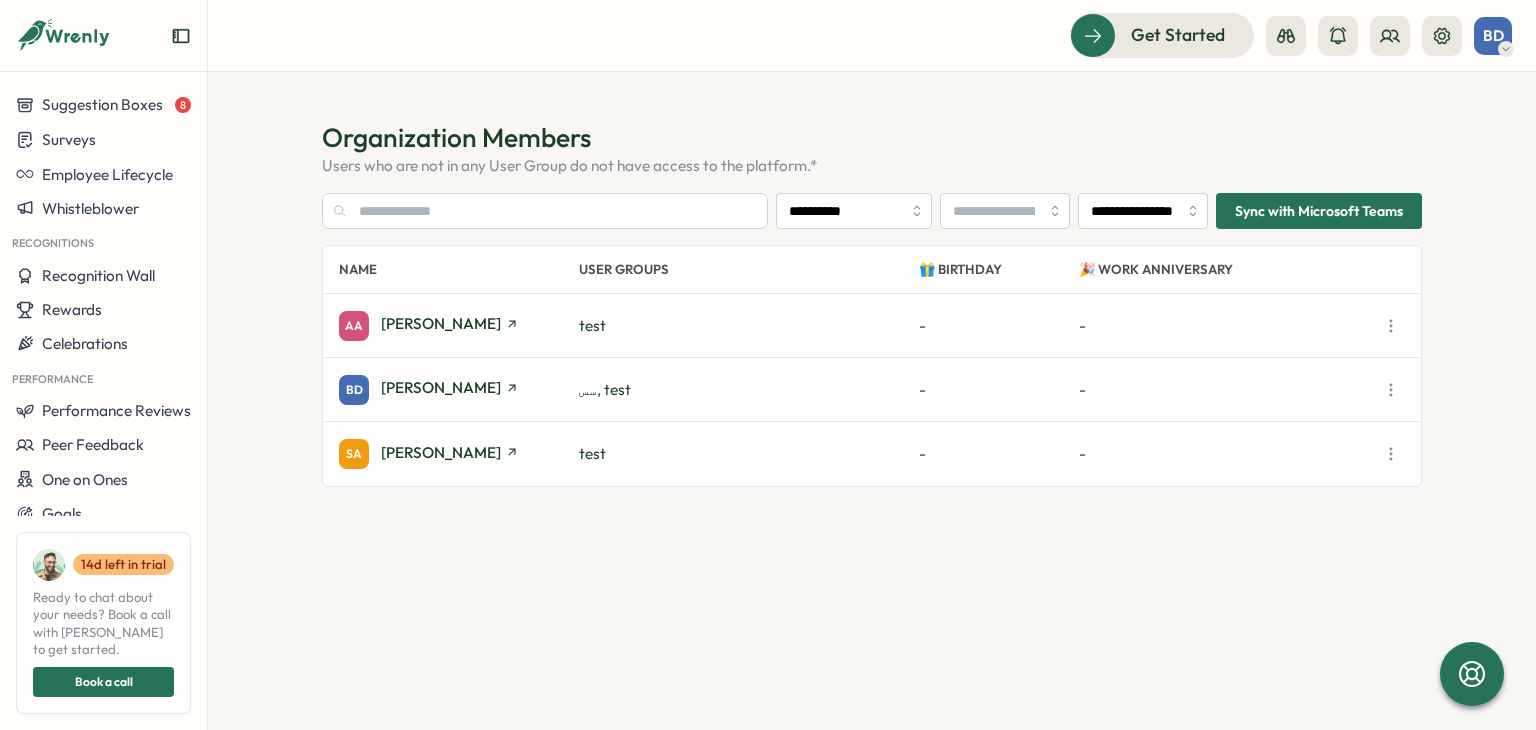 click on "Get Started BD" at bounding box center [1291, 35] 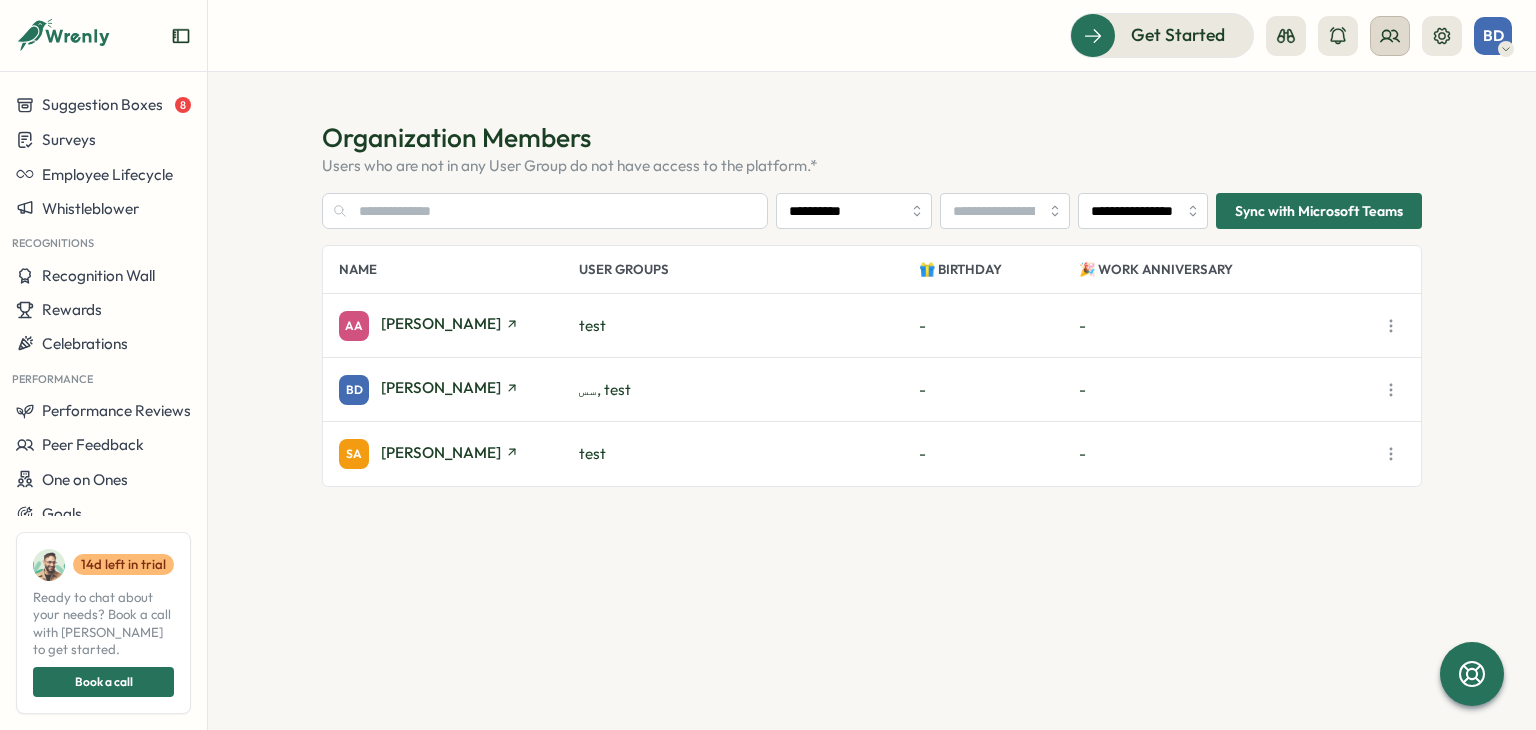 click at bounding box center [1390, 36] 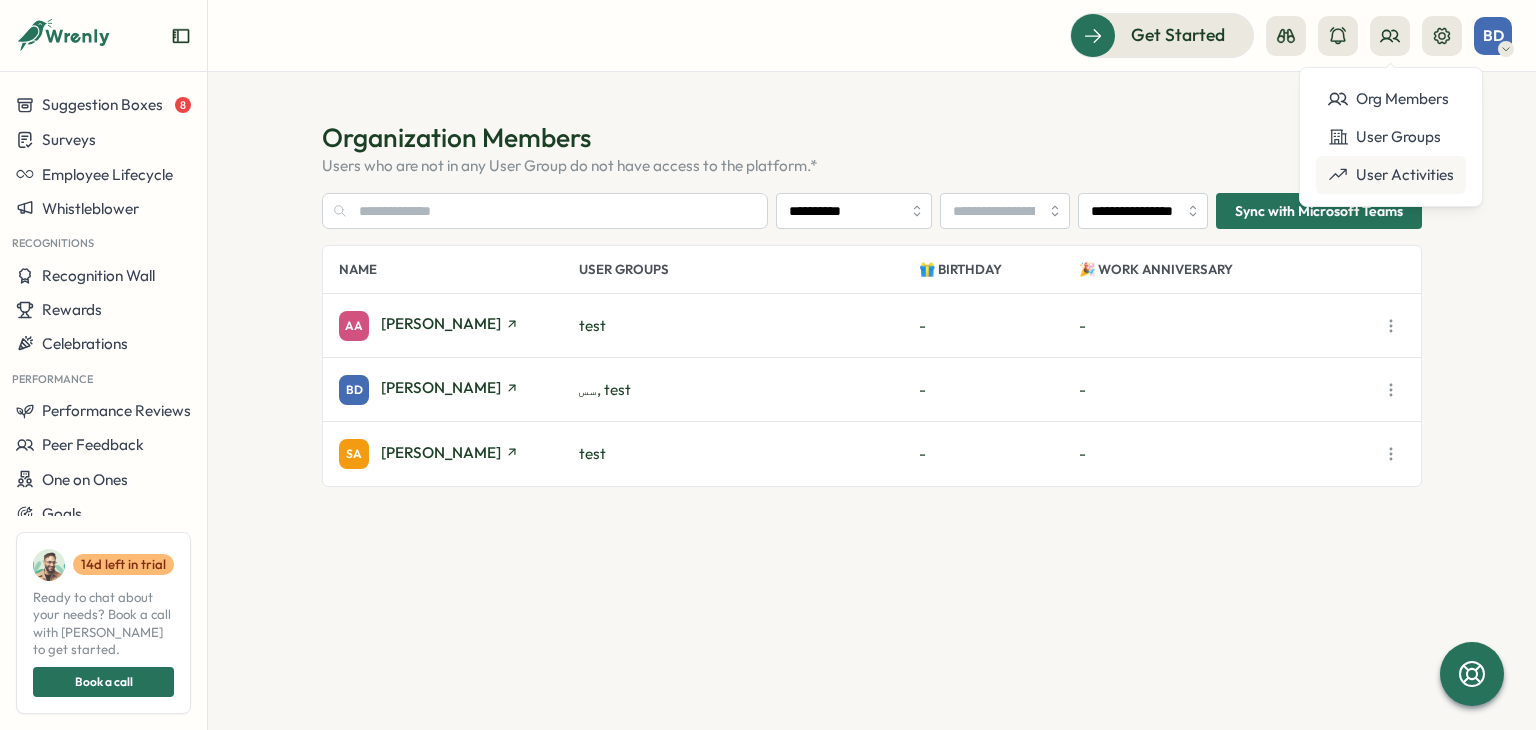 click on "User Activities" at bounding box center (1391, 175) 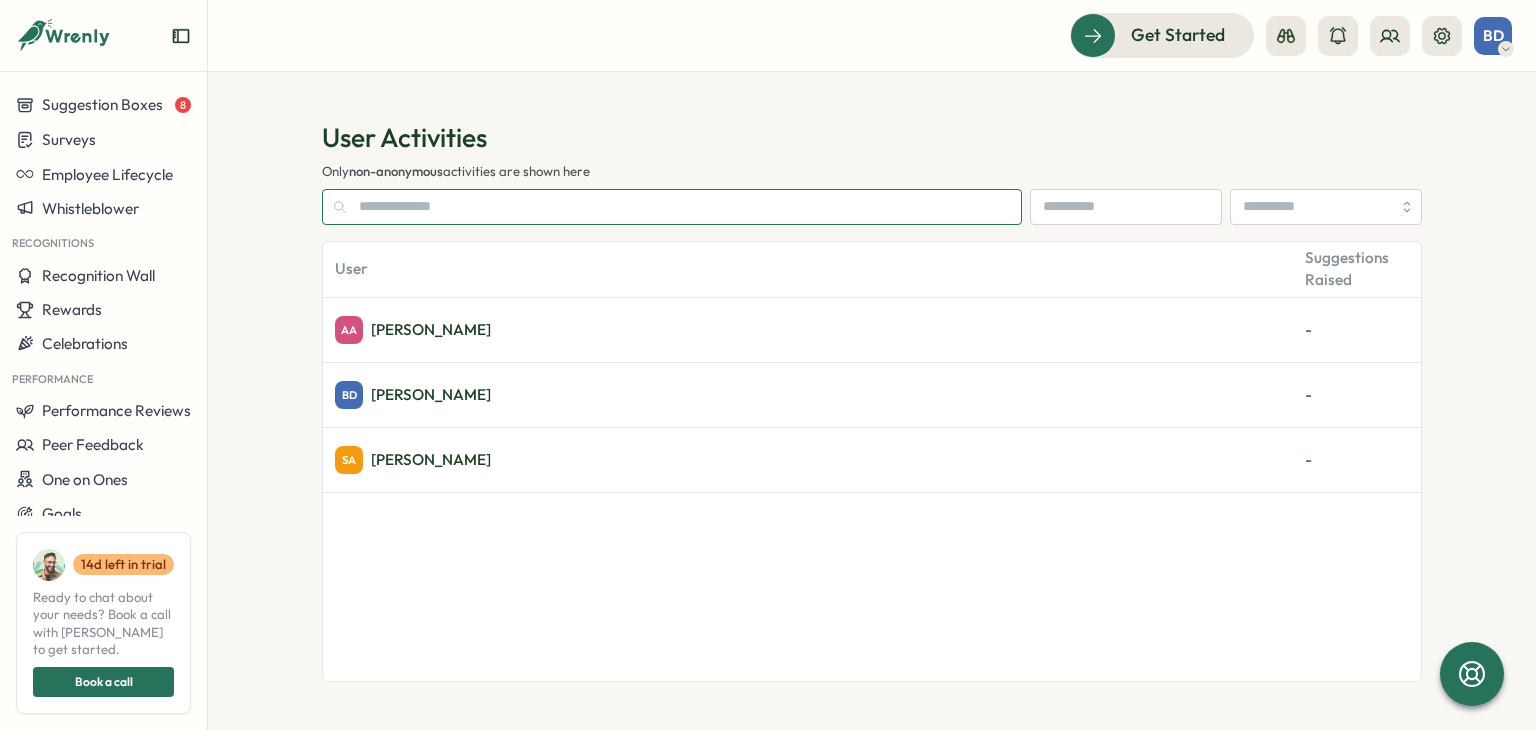 click at bounding box center (672, 207) 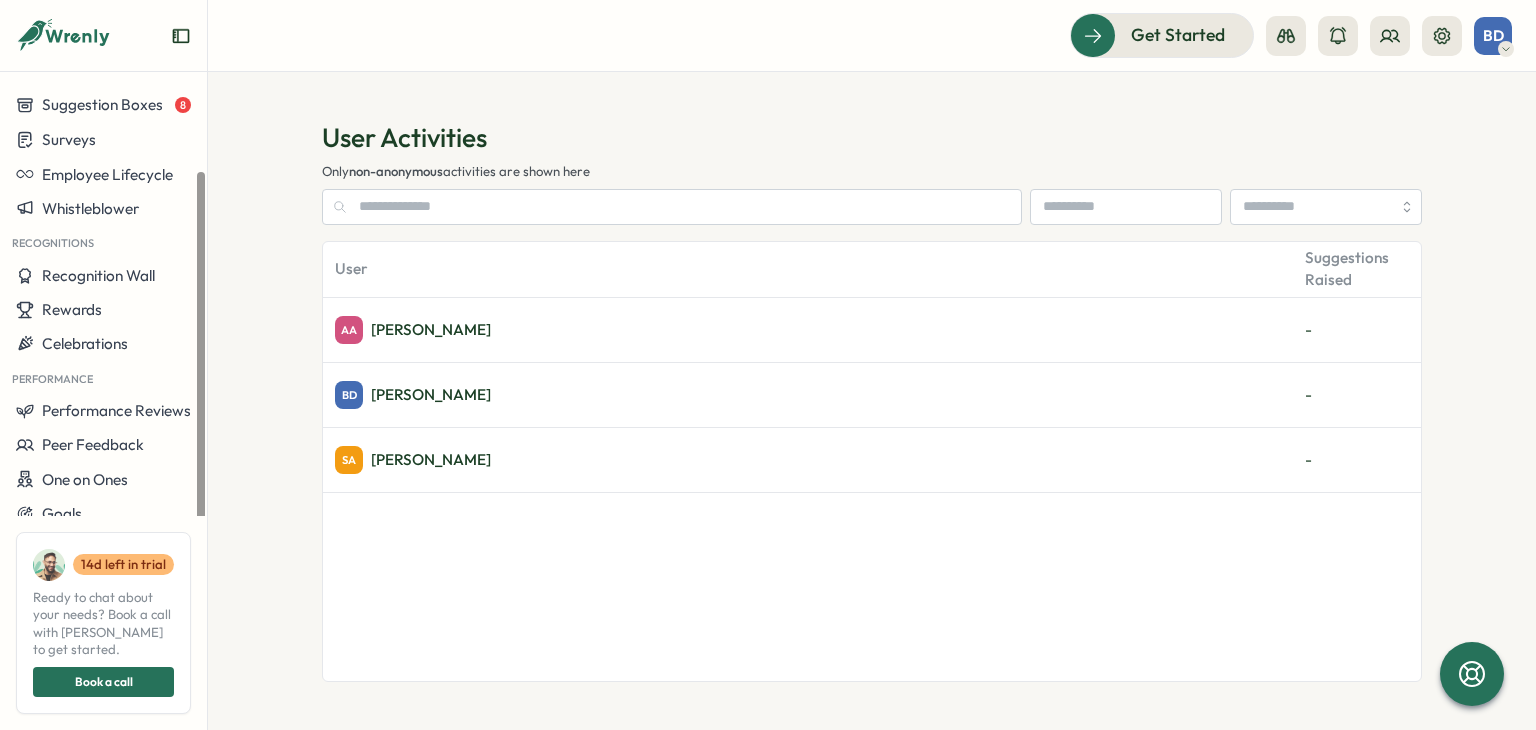 click on "Home Insights Feedback Suggestion Boxes 8 Surveys Employee Lifecycle Whistleblower Recognitions Recognition Wall Rewards Celebrations Performance Performance Reviews Peer Feedback One on Ones Goals 14 d left in trial Ready to chat about your needs? Book a call with Ali to get started. Book a call" at bounding box center [104, 365] 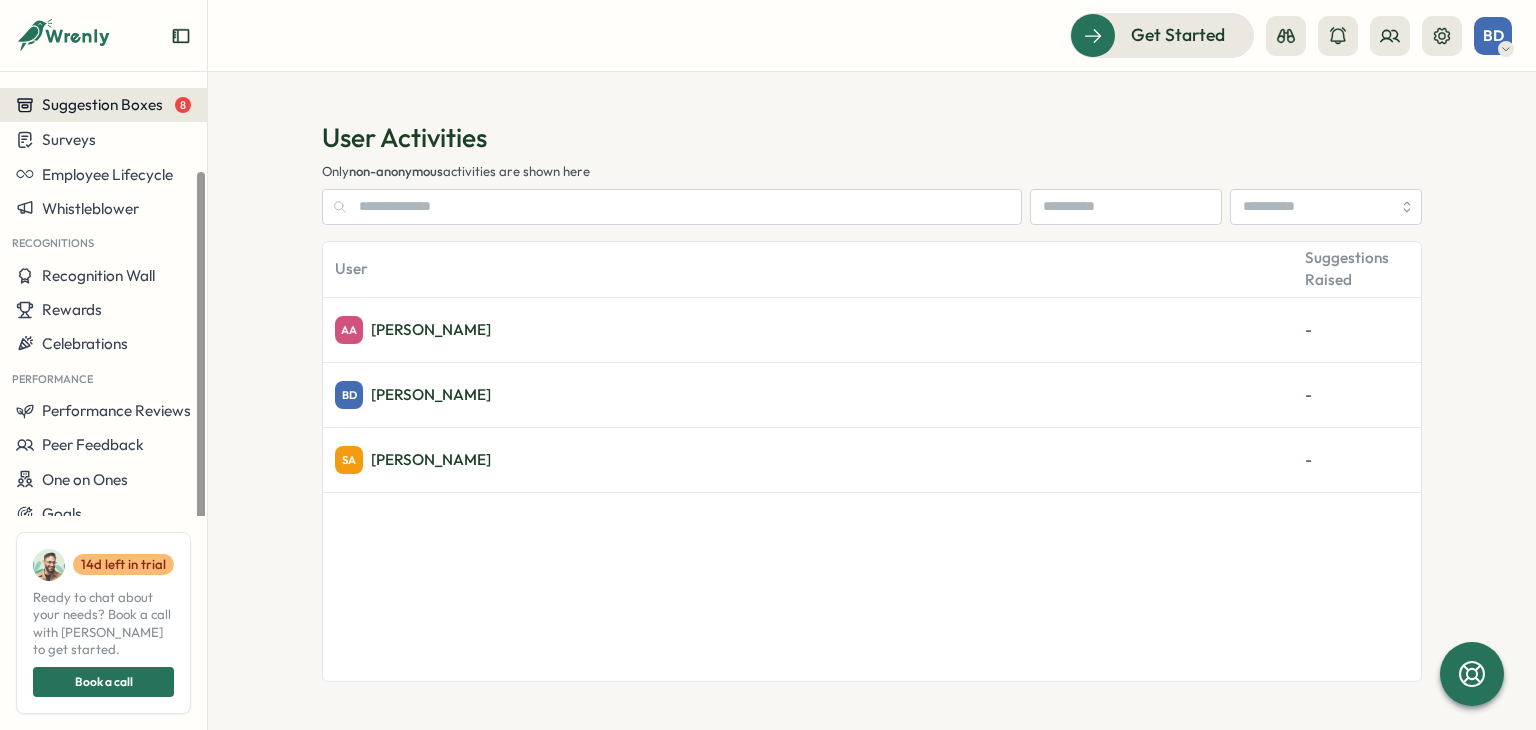 click on "Suggestion Boxes" at bounding box center (102, 104) 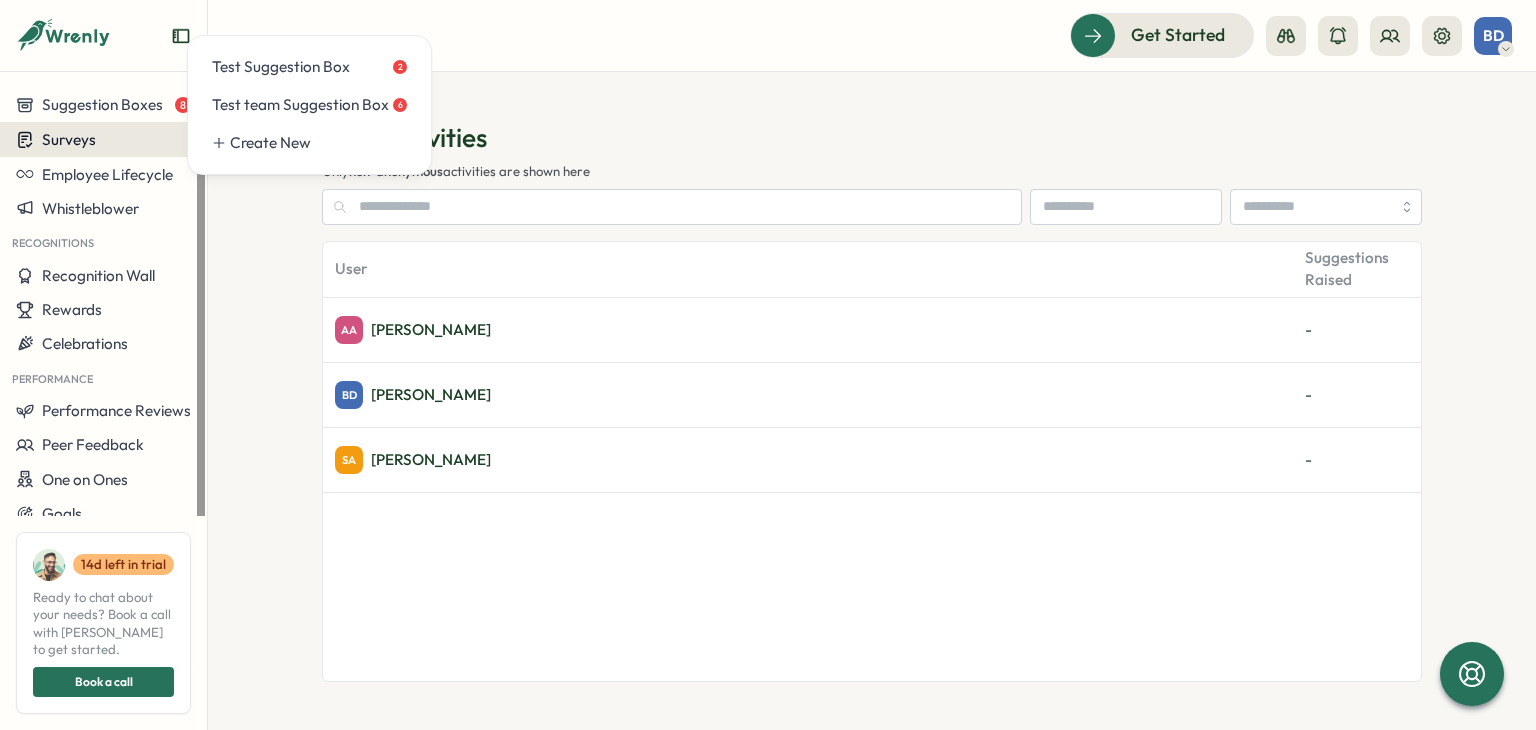 click on "Surveys" at bounding box center (69, 139) 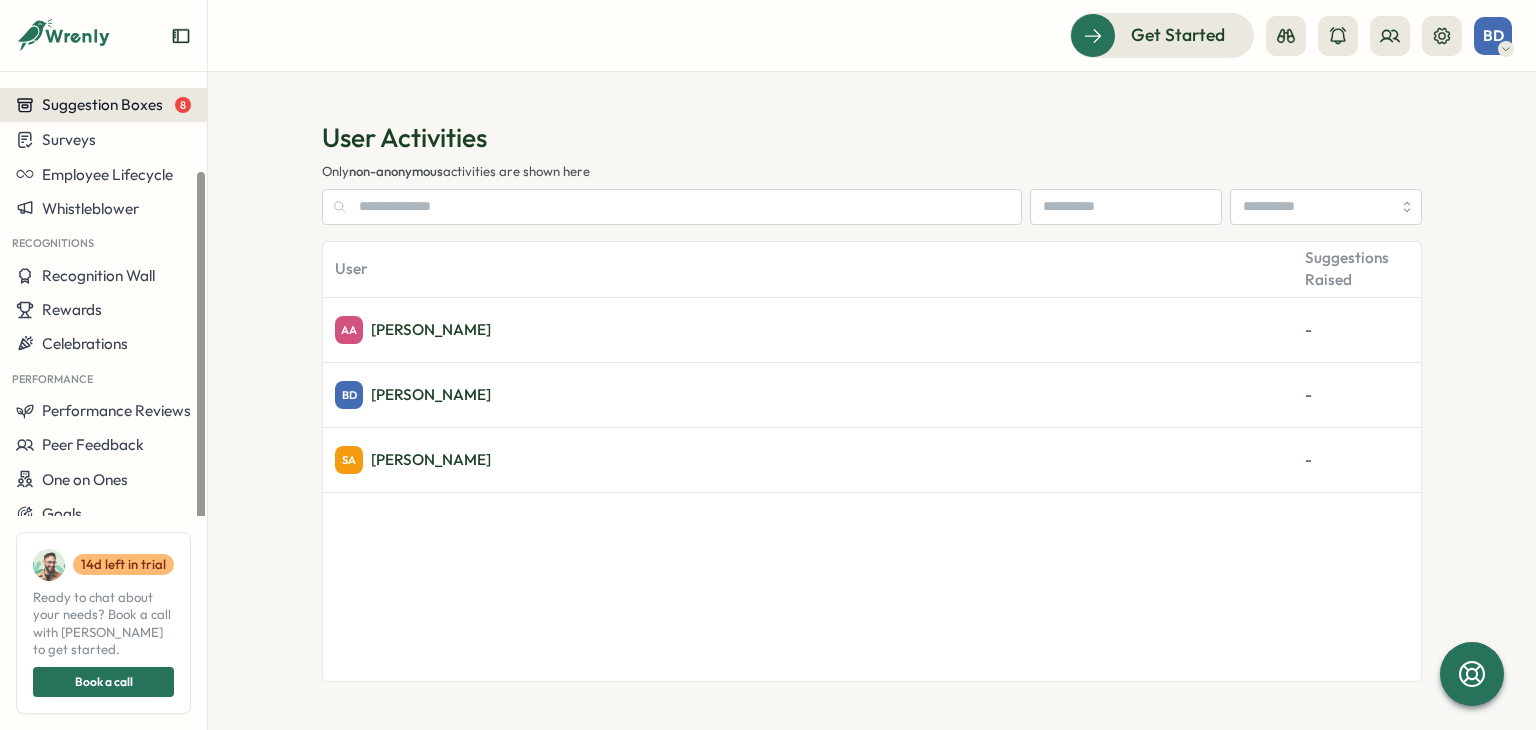 click on "Suggestion Boxes" at bounding box center [102, 104] 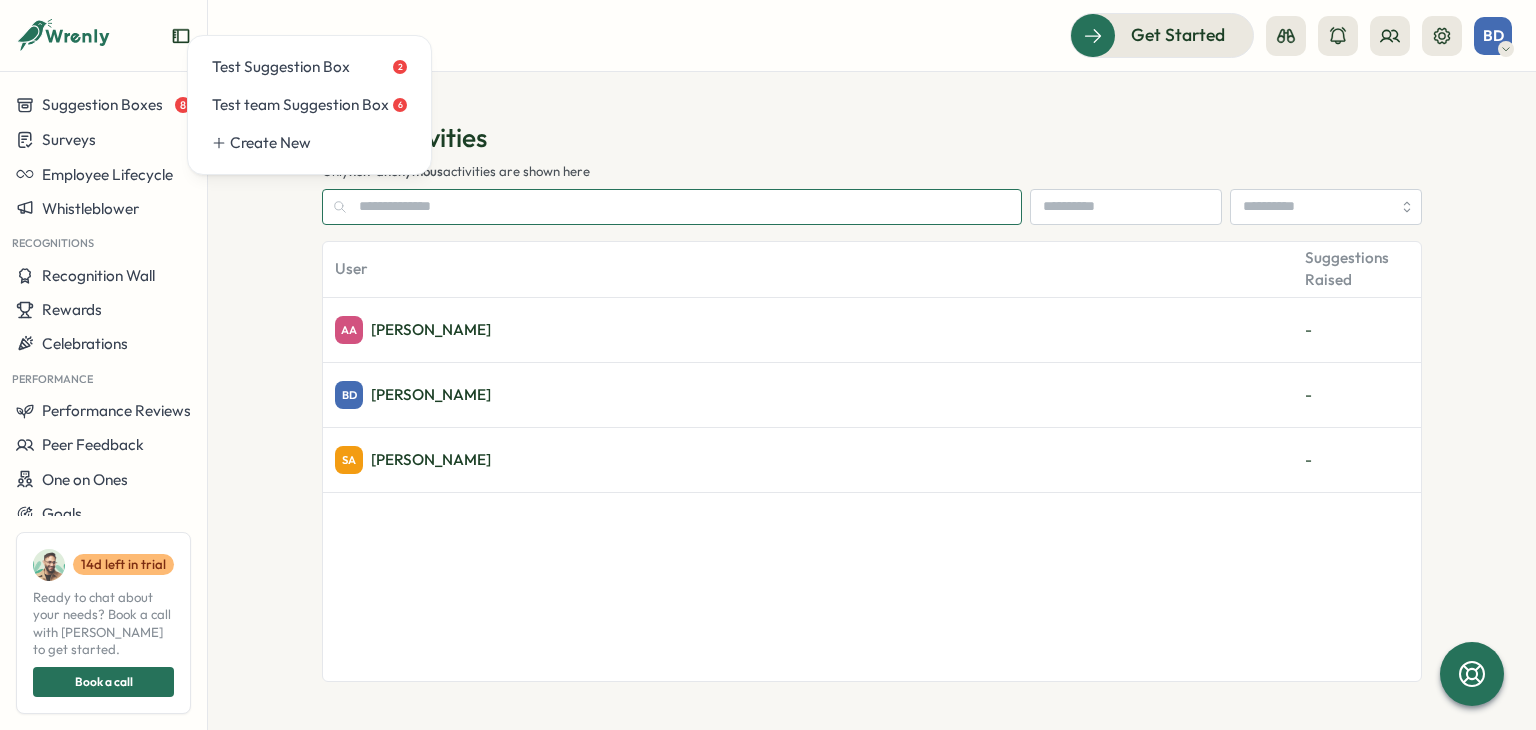 click at bounding box center (672, 207) 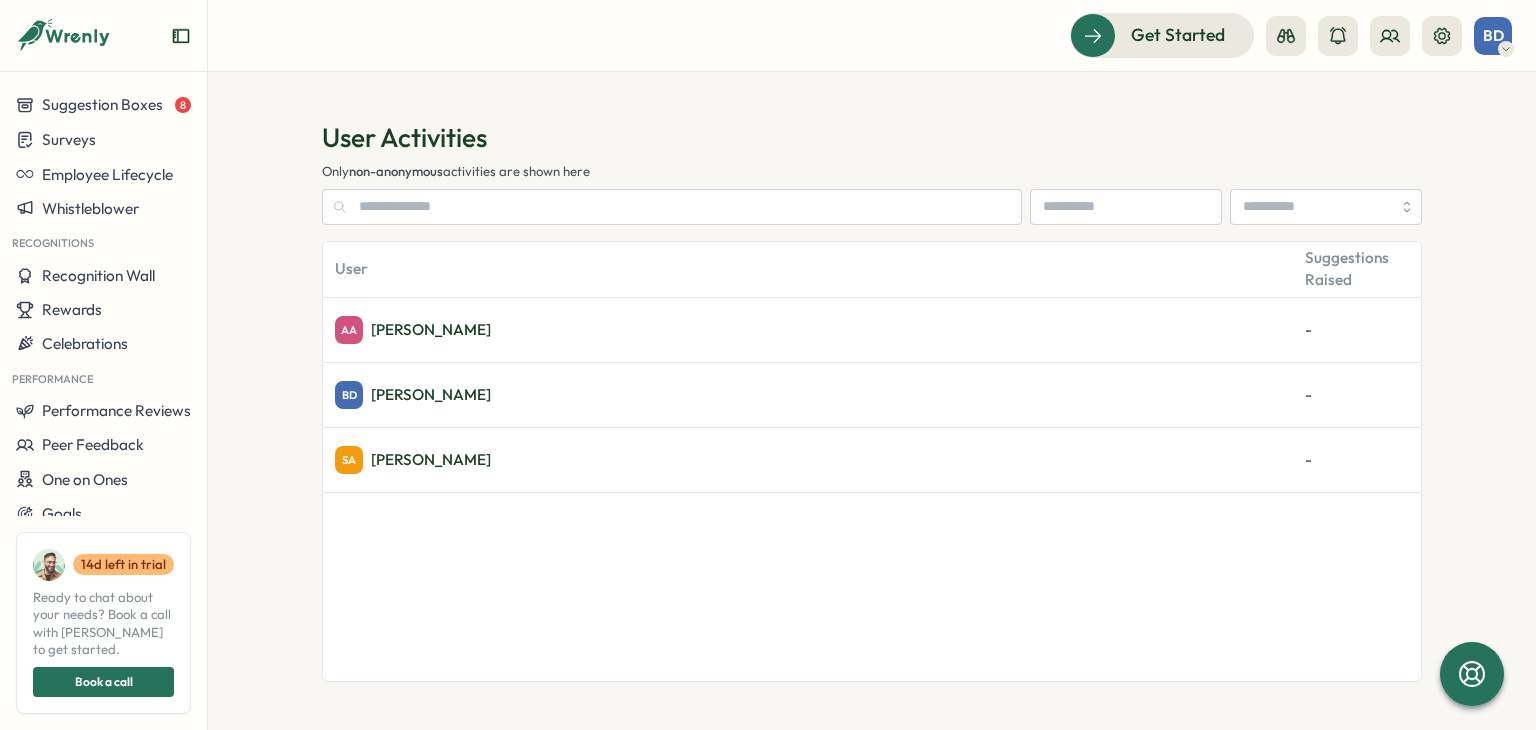 click on "User Suggestions Raised AA Assem Al Hiary - BD Basil Darwazeh - SA Shareef AlFukaha -" at bounding box center [872, 461] 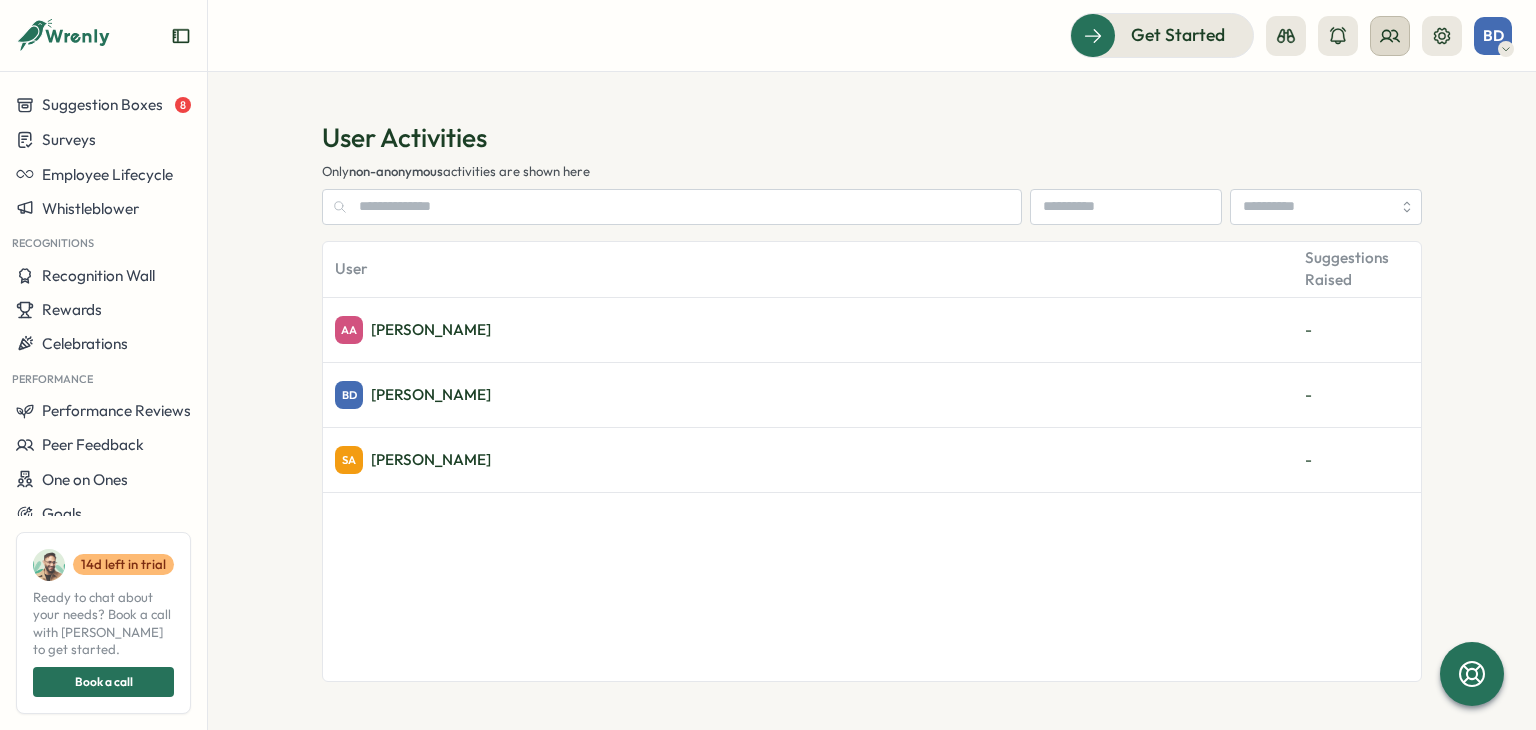 click 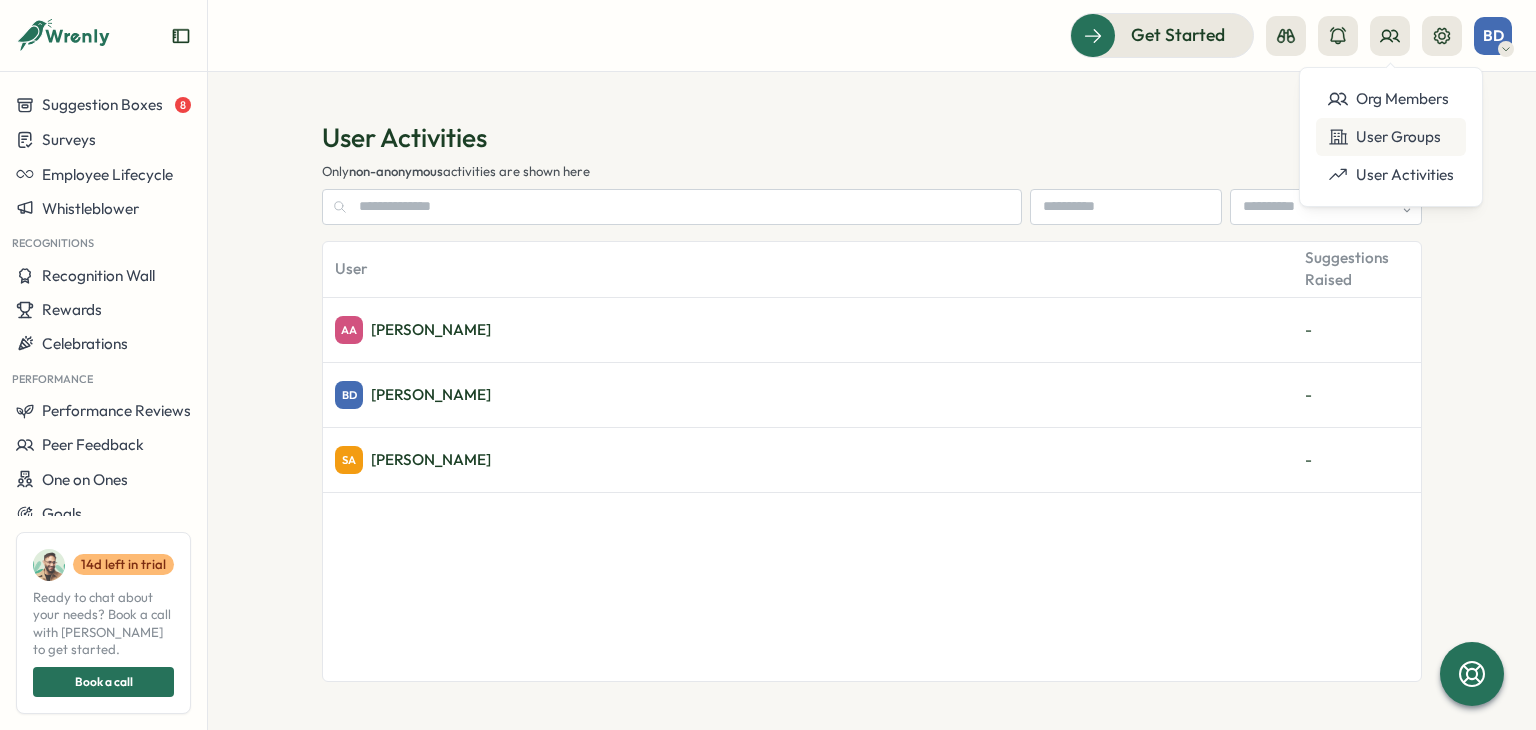 click on "User Groups" at bounding box center (1391, 137) 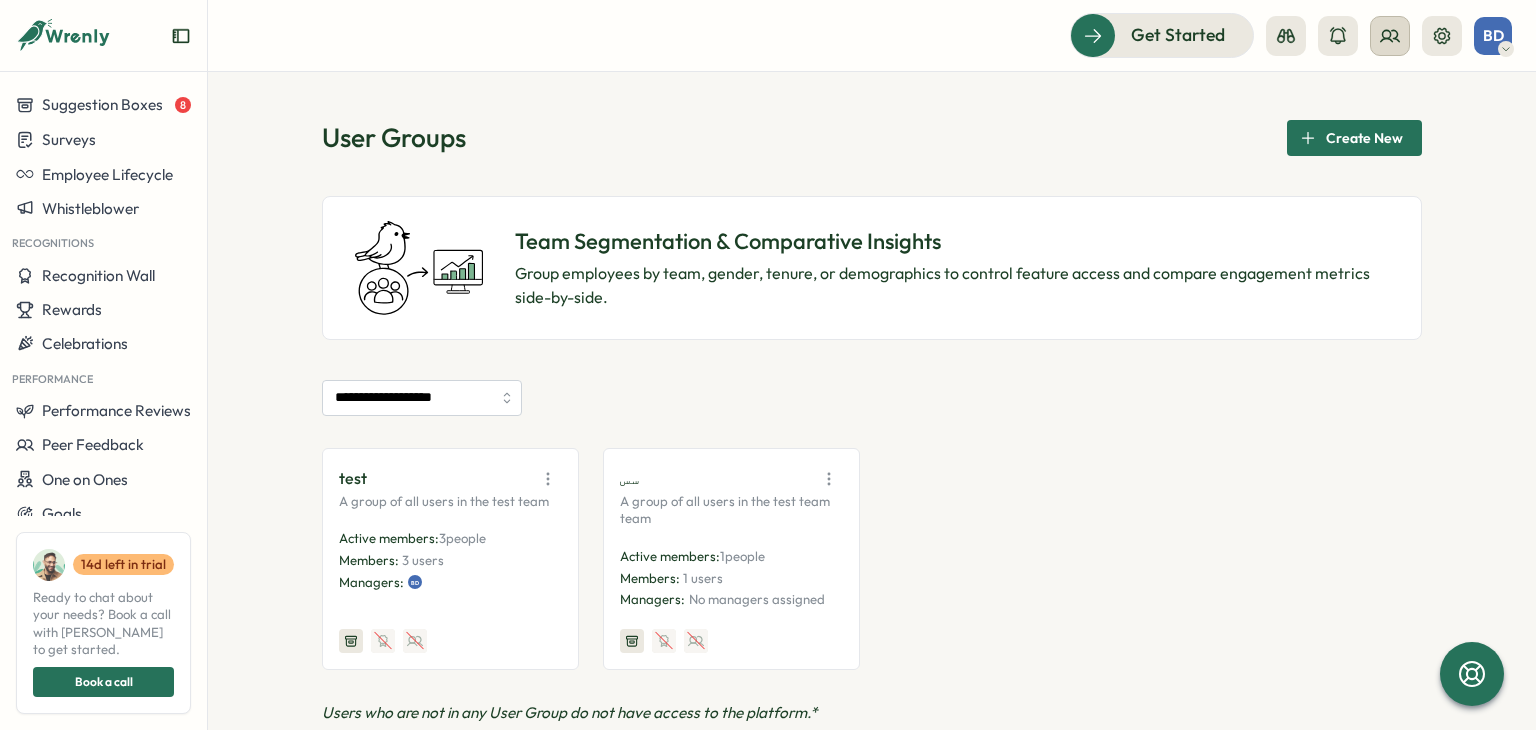 click 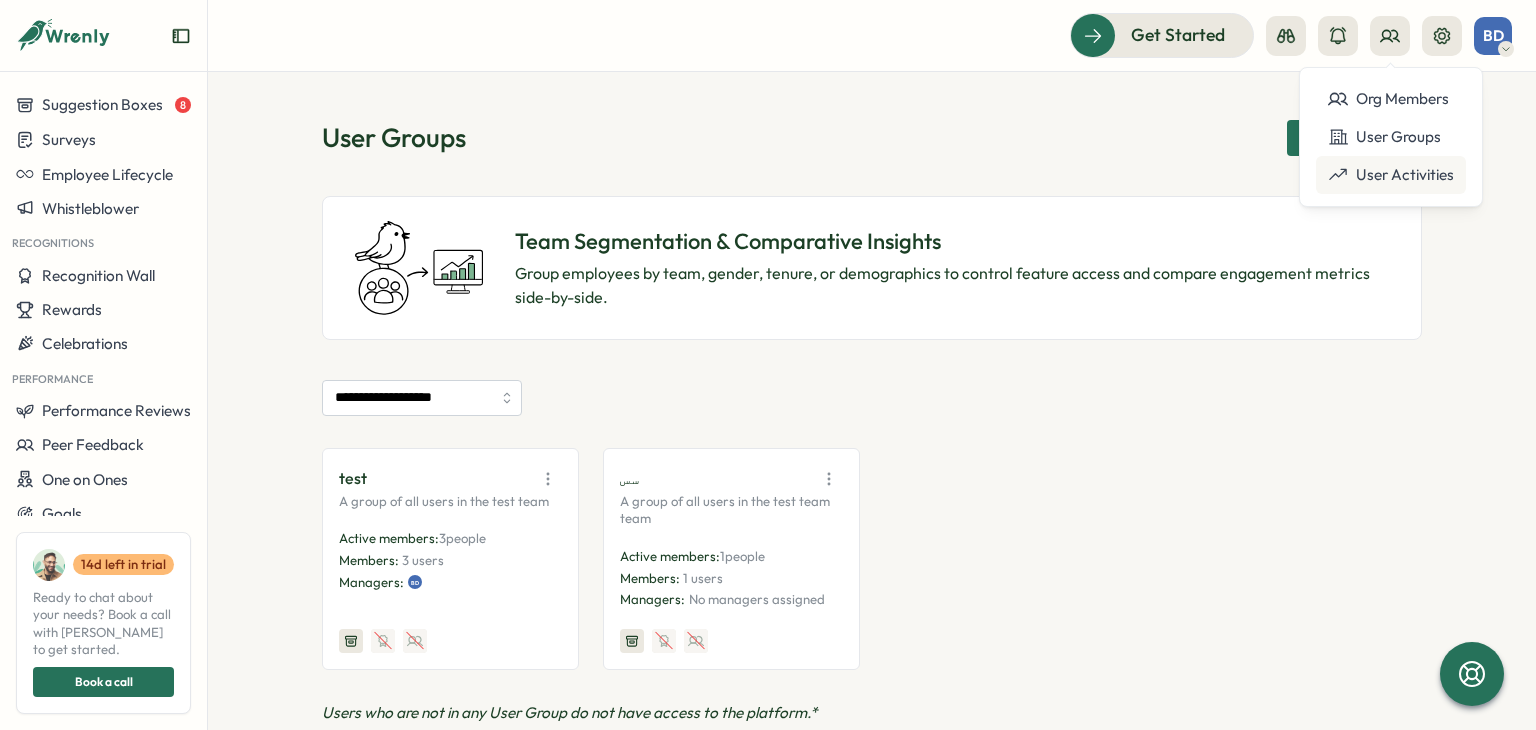 click on "User Activities" at bounding box center (1391, 175) 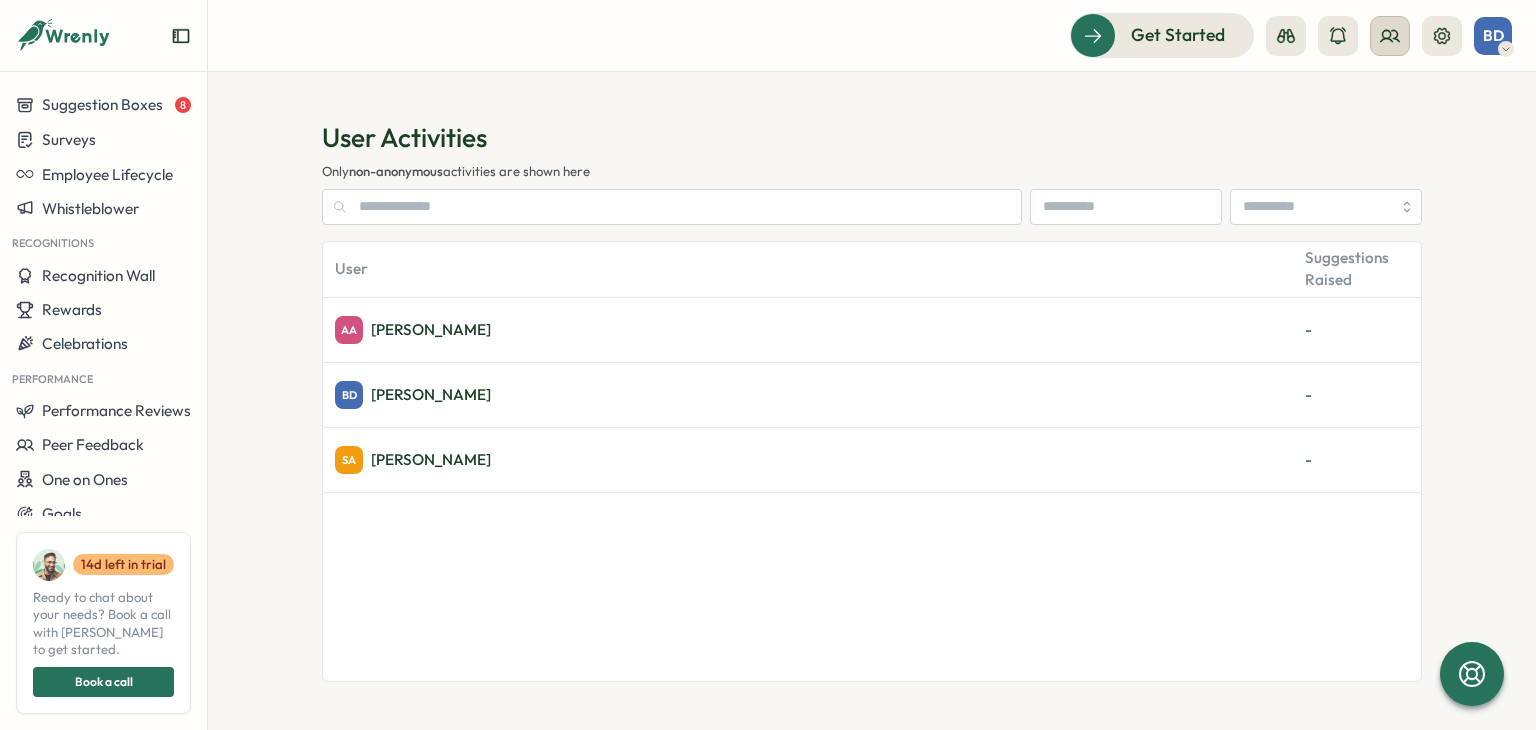 click 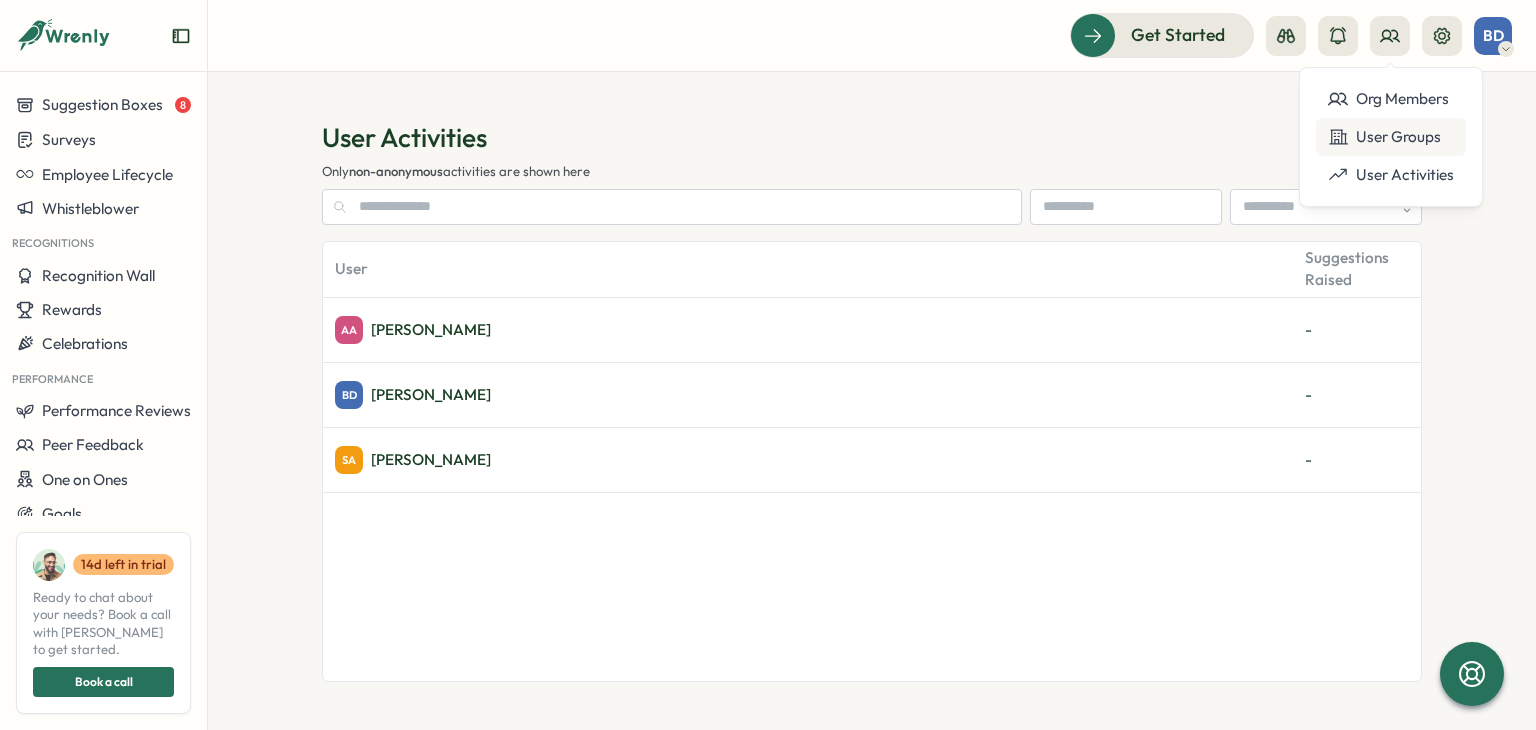 click on "User Groups" at bounding box center (1391, 137) 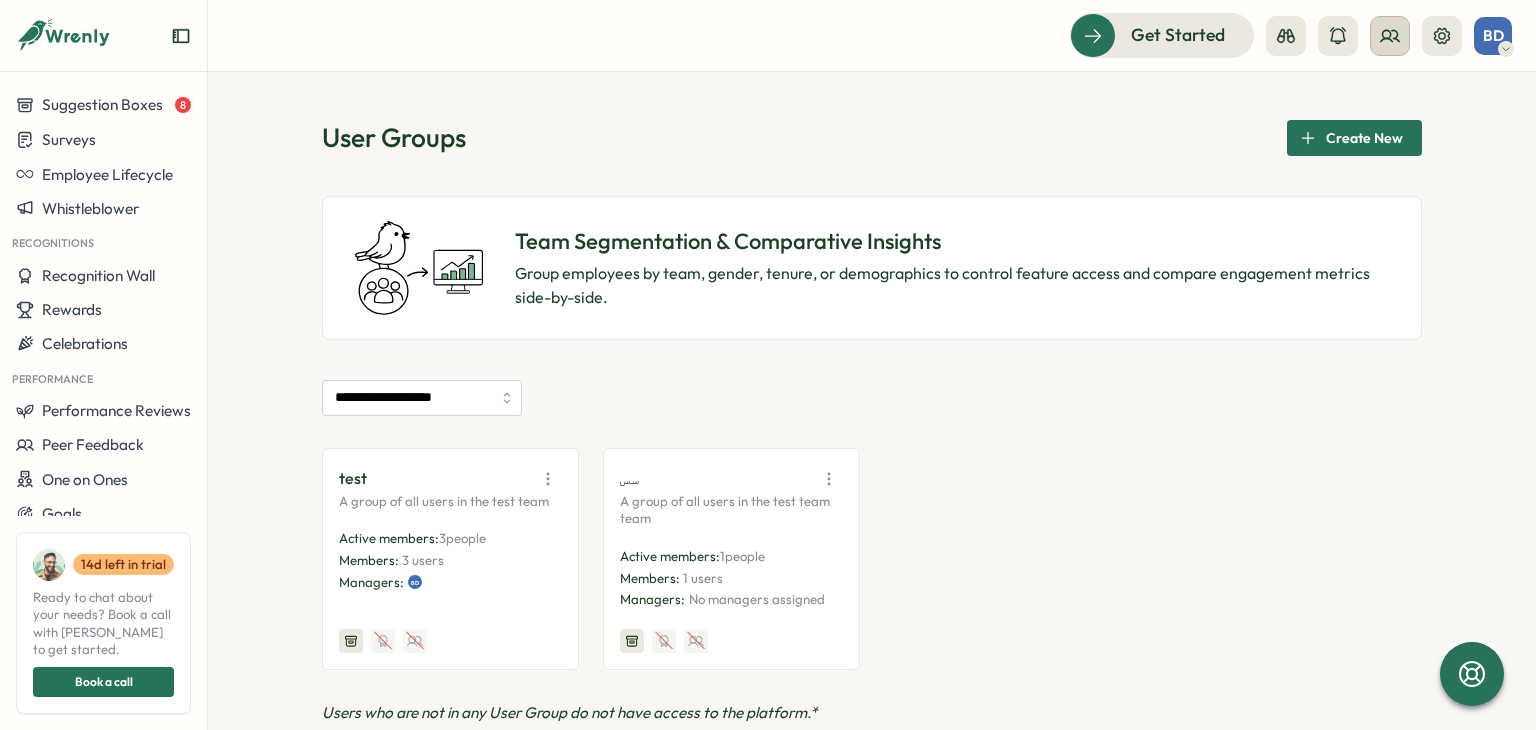 click at bounding box center (1390, 36) 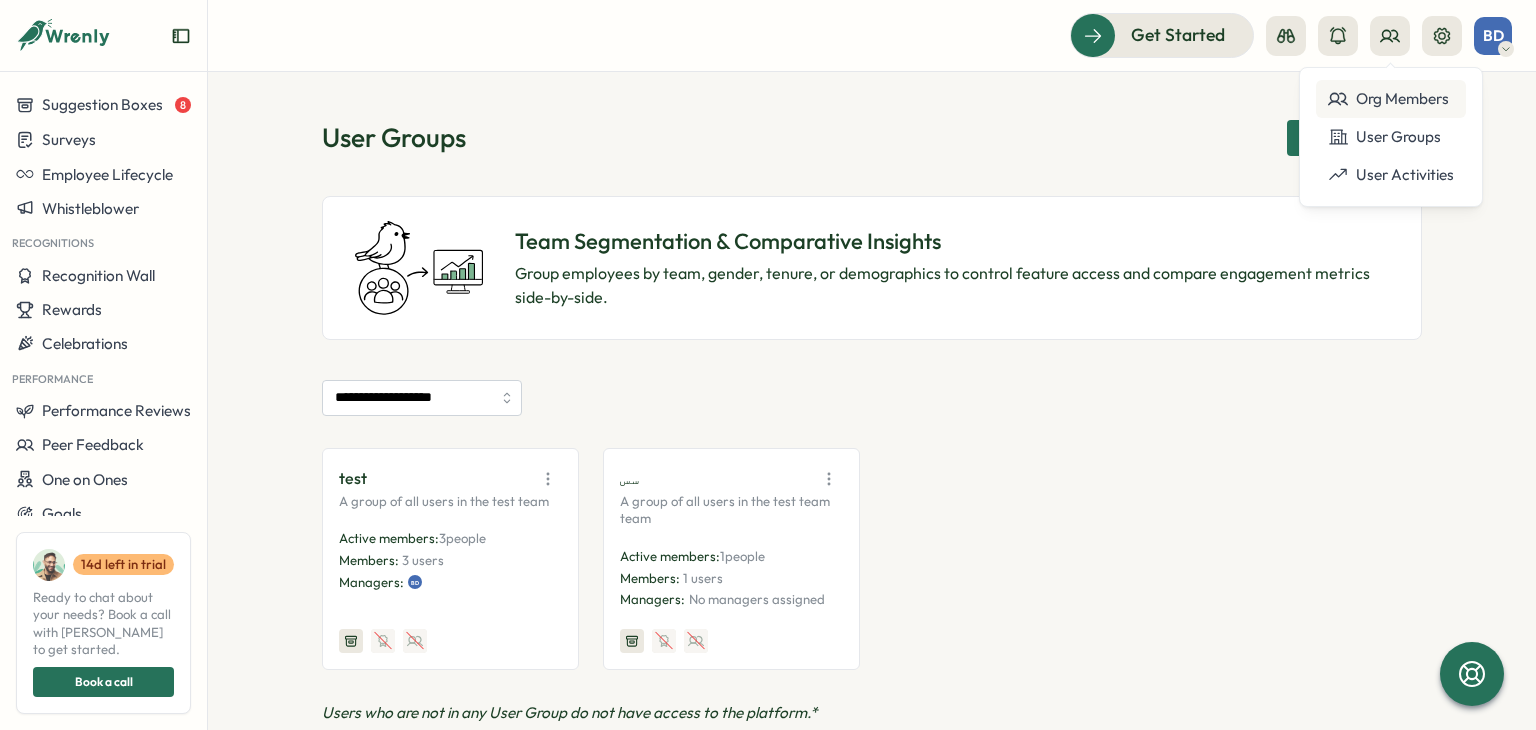 click on "Org Members" at bounding box center [1391, 99] 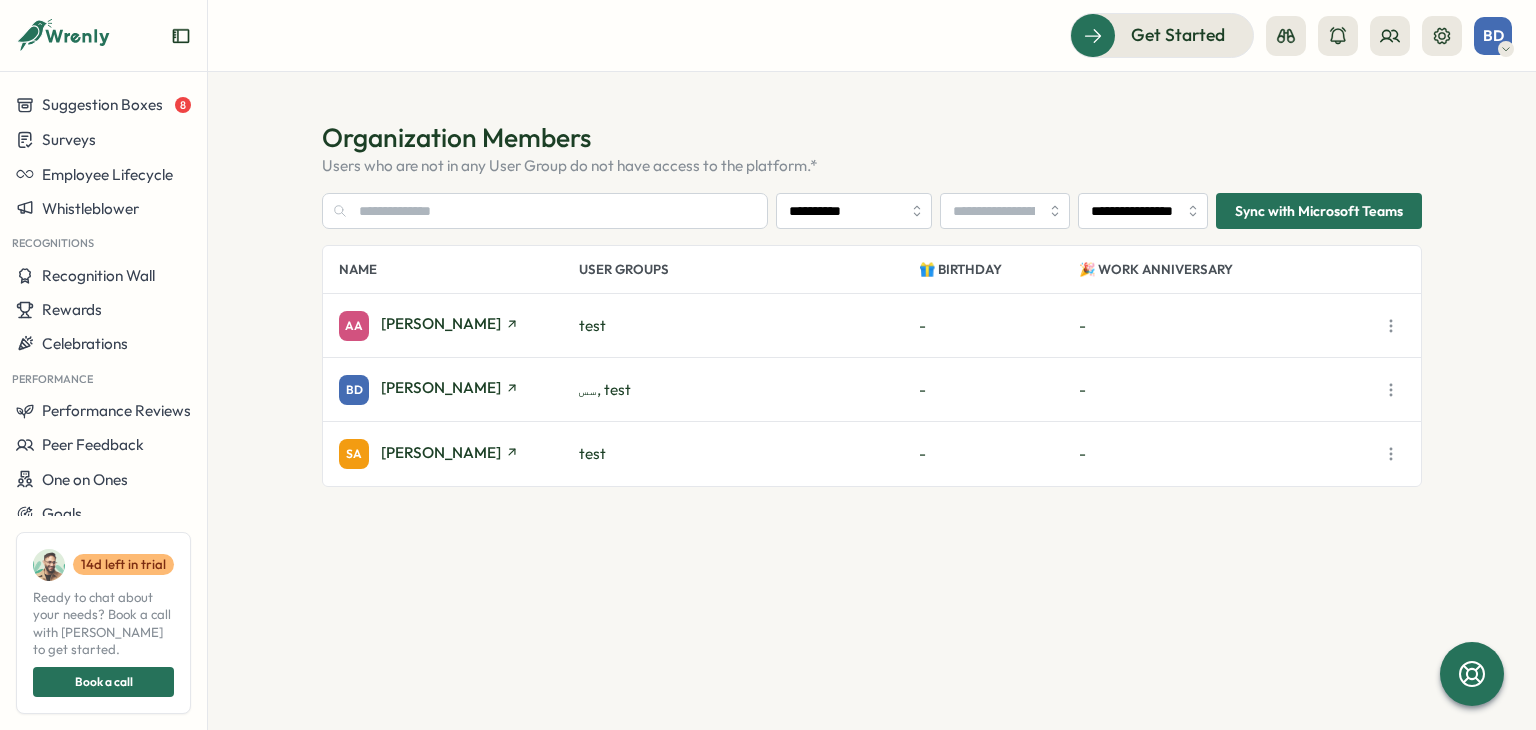click on "Sync with Microsoft Teams" at bounding box center (1319, 211) 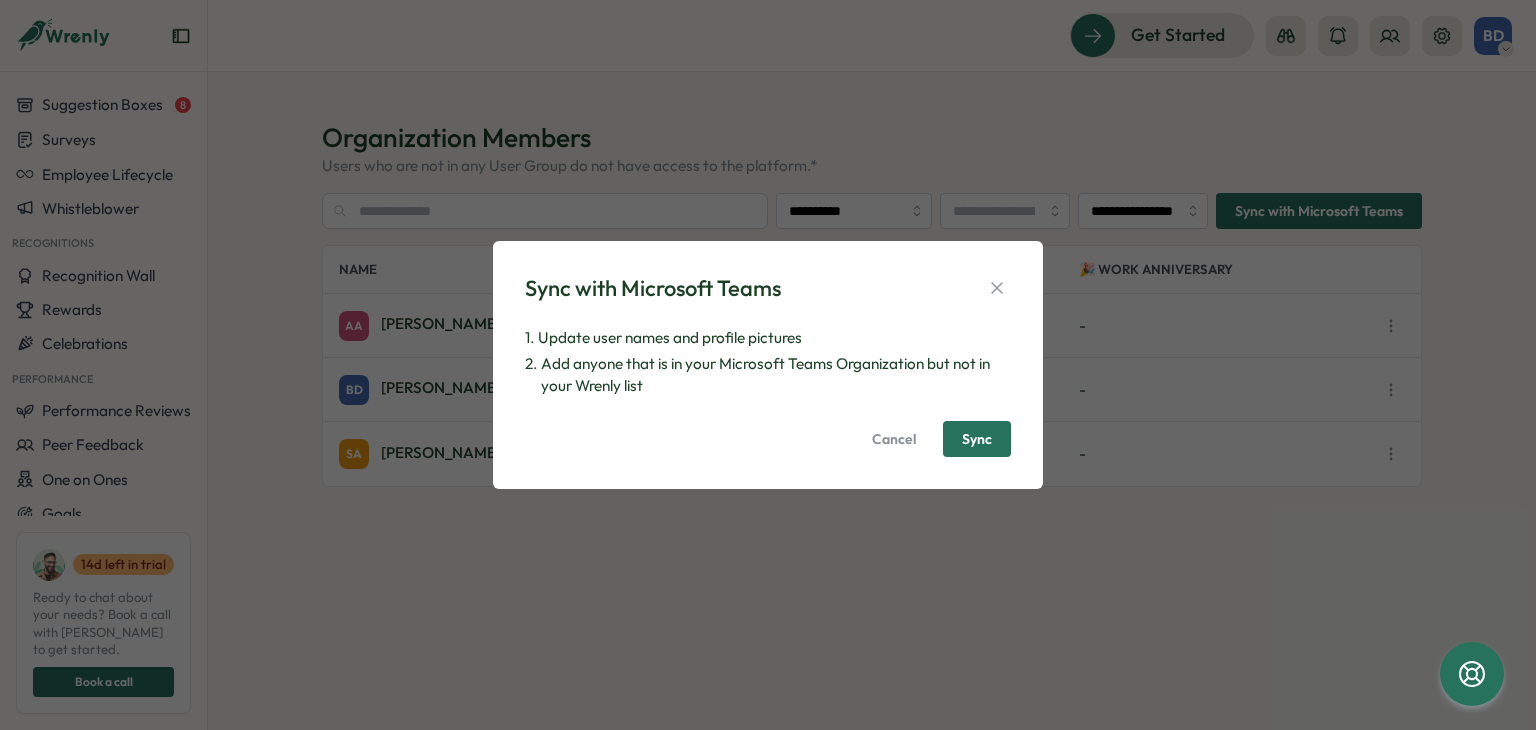 click on "Sync" at bounding box center (977, 439) 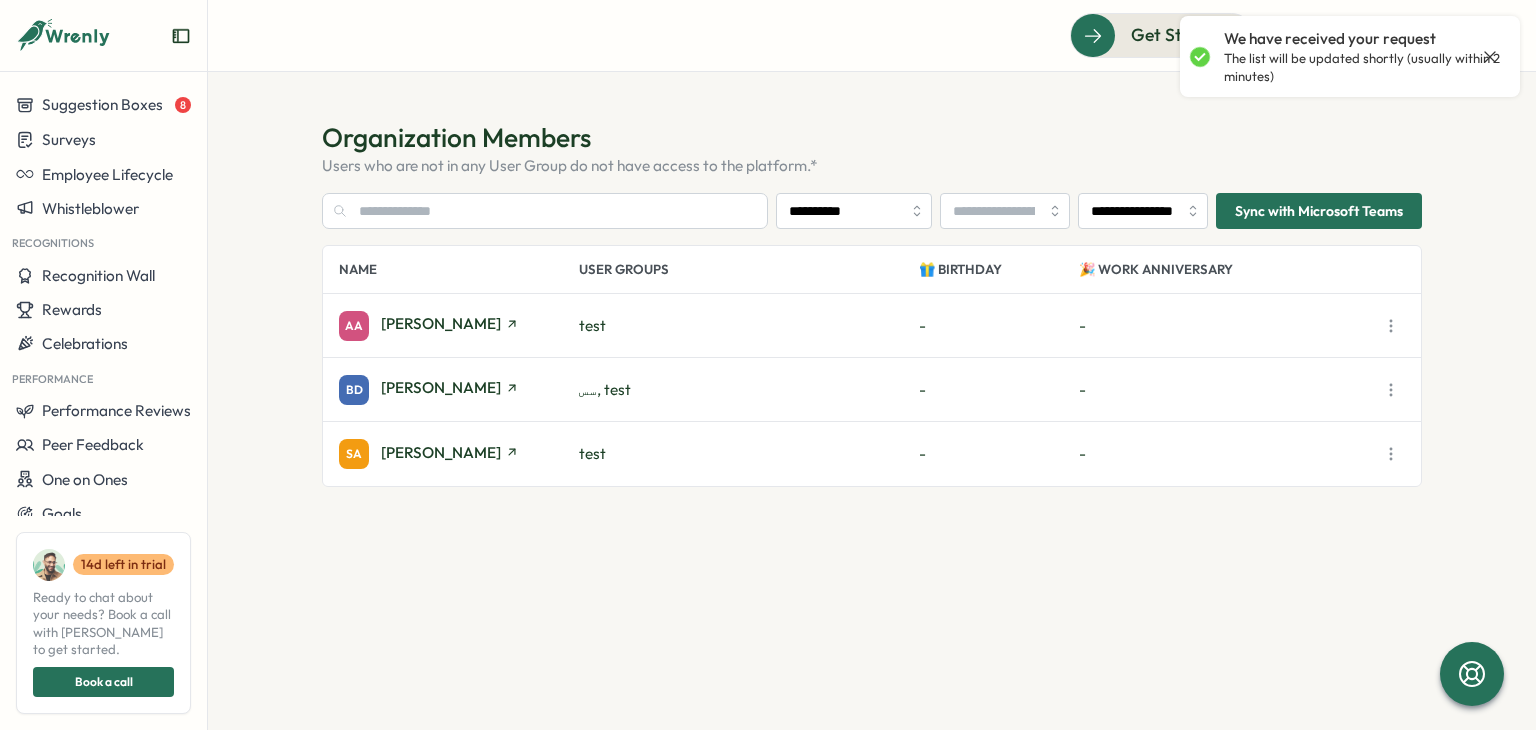 click on "BD Basil Darwazeh سس, test - -" at bounding box center [872, 390] 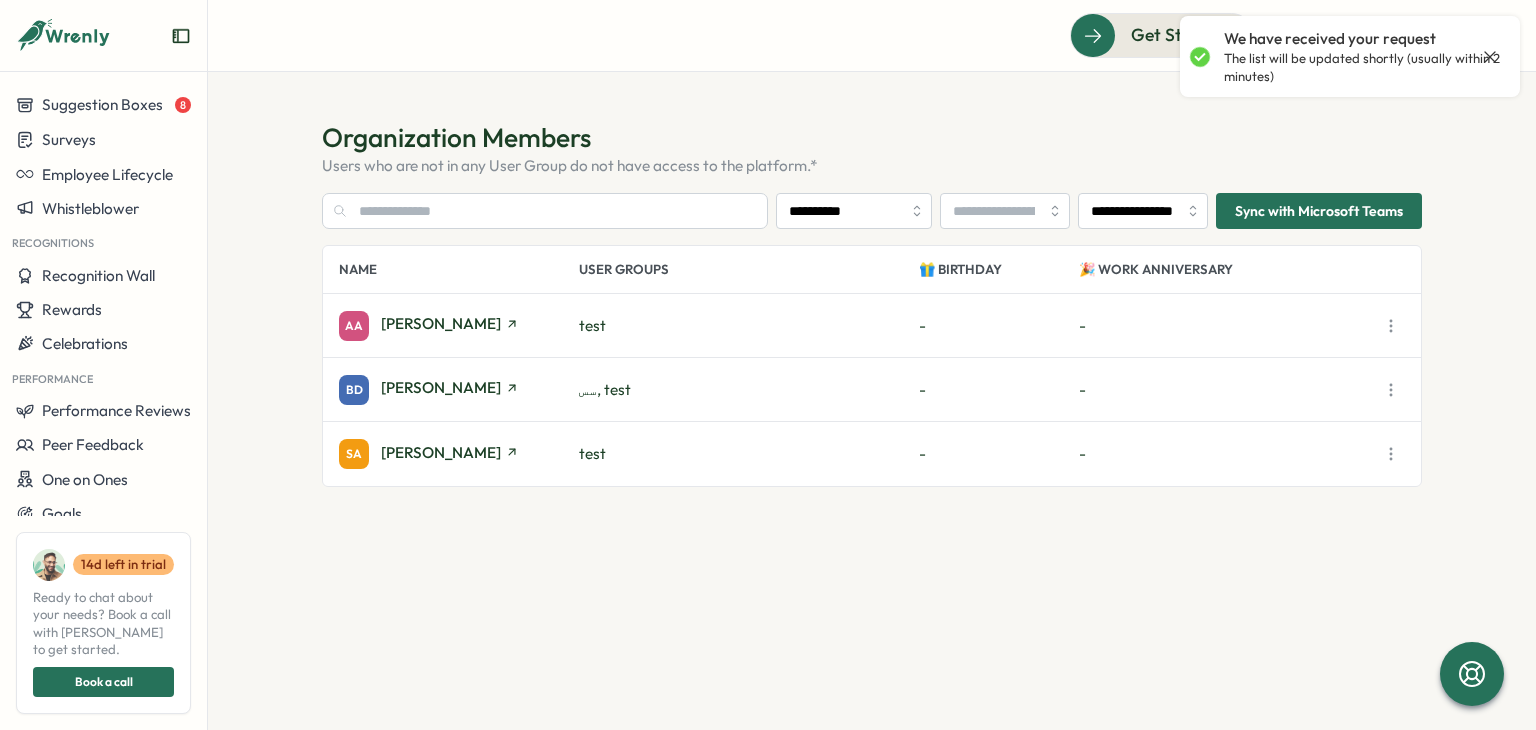 click on "**********" at bounding box center [872, 401] 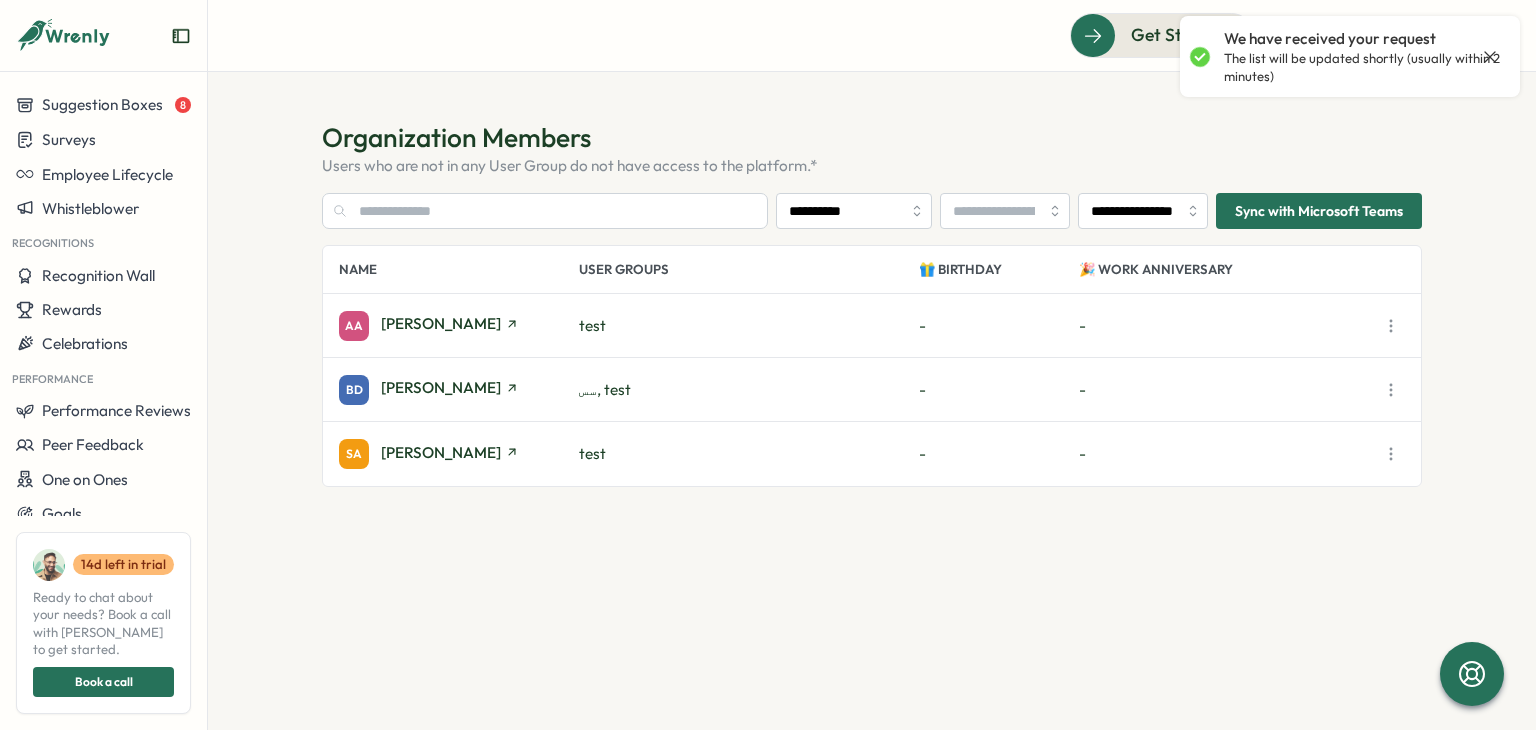 click on "We have received your request The list will be updated shortly (usually within 2 minutes)" at bounding box center [1350, 56] 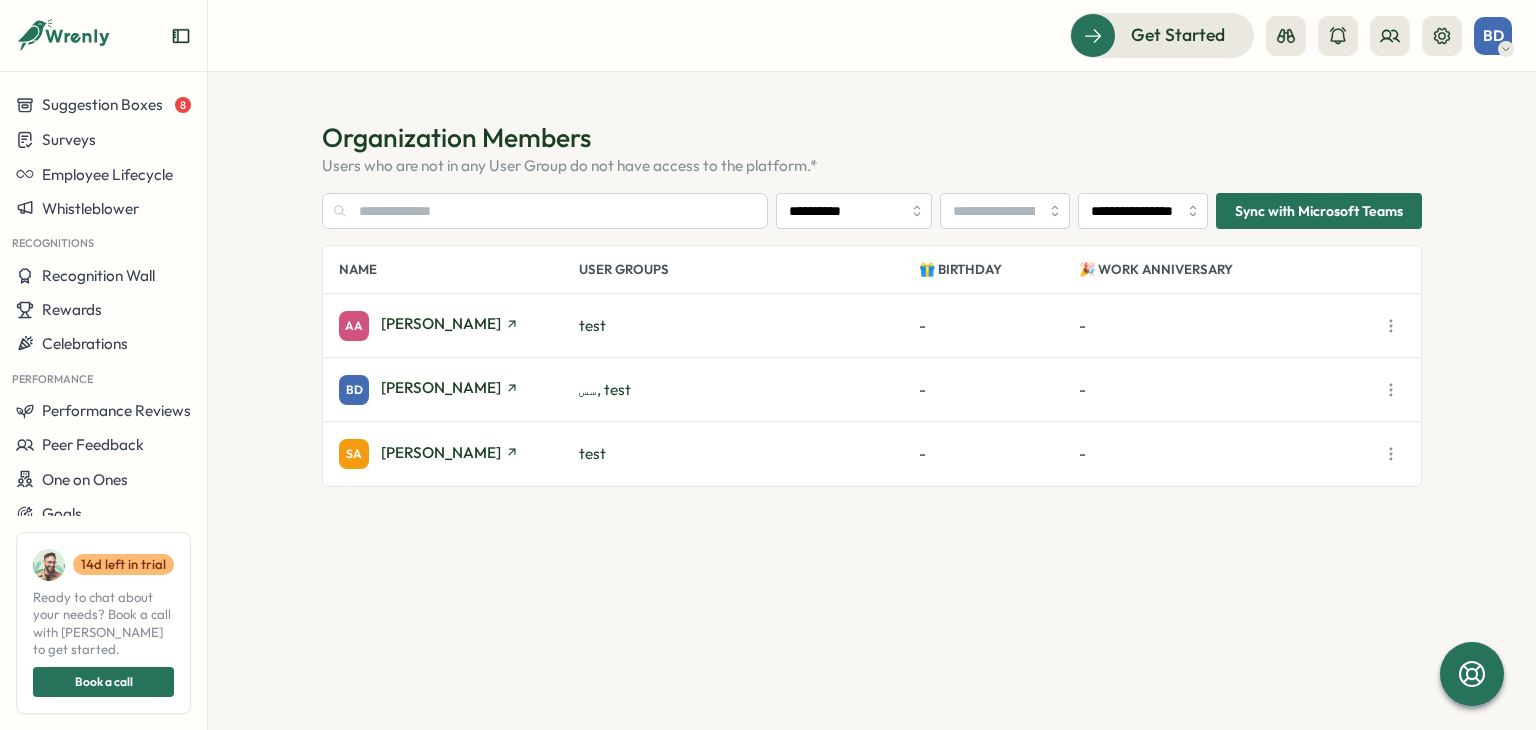 click on "Users who are not in any User Group do not have access to the platform.*" at bounding box center [872, 166] 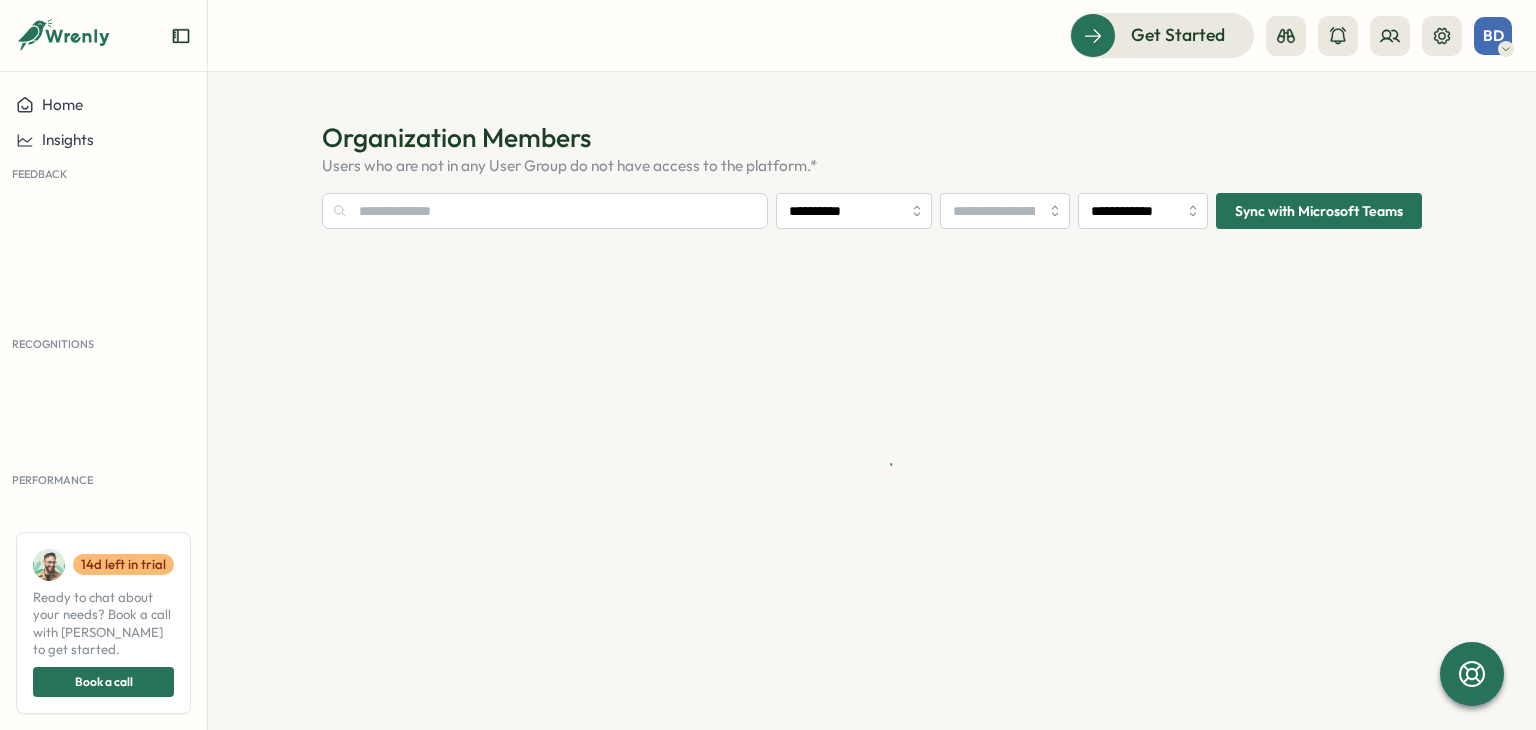 scroll, scrollTop: 0, scrollLeft: 0, axis: both 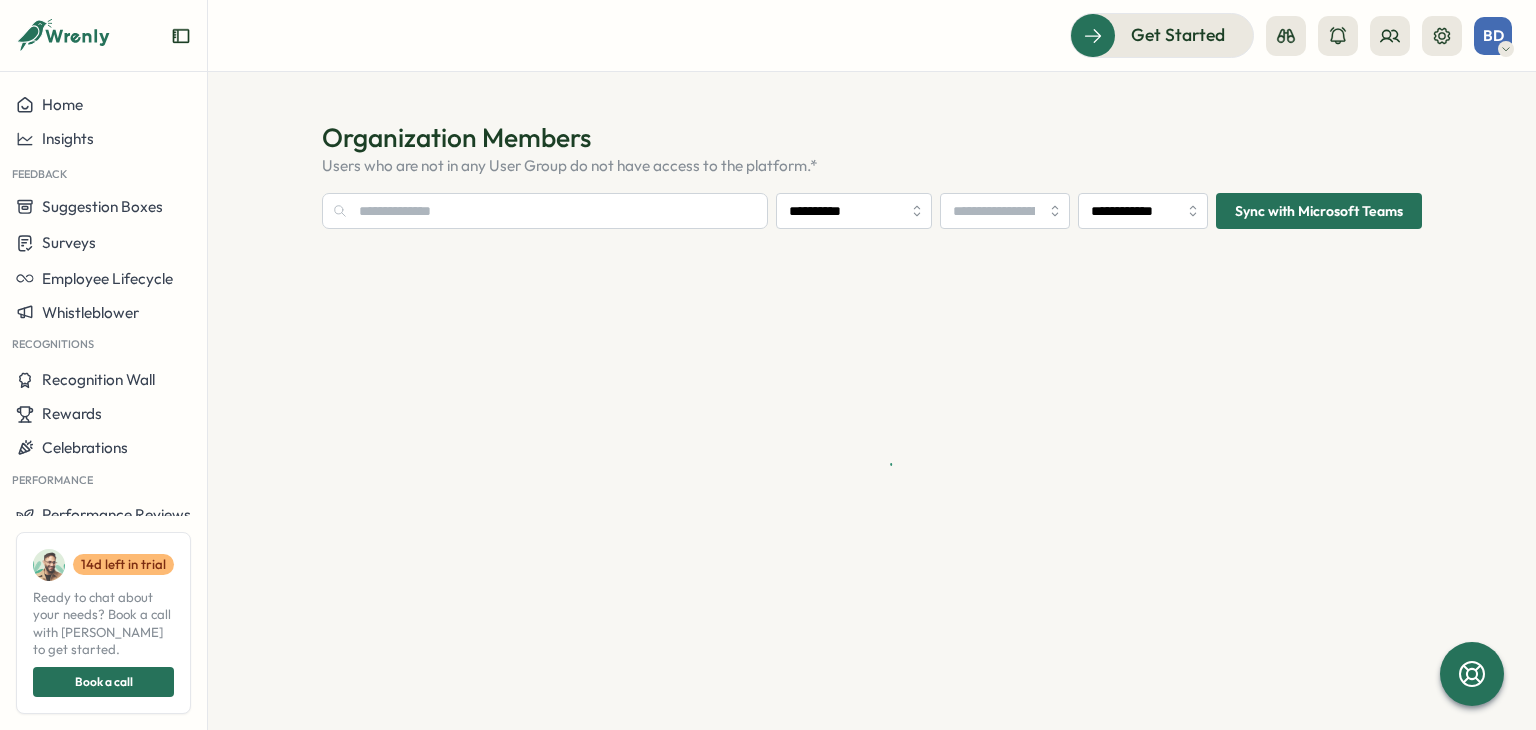 type on "**********" 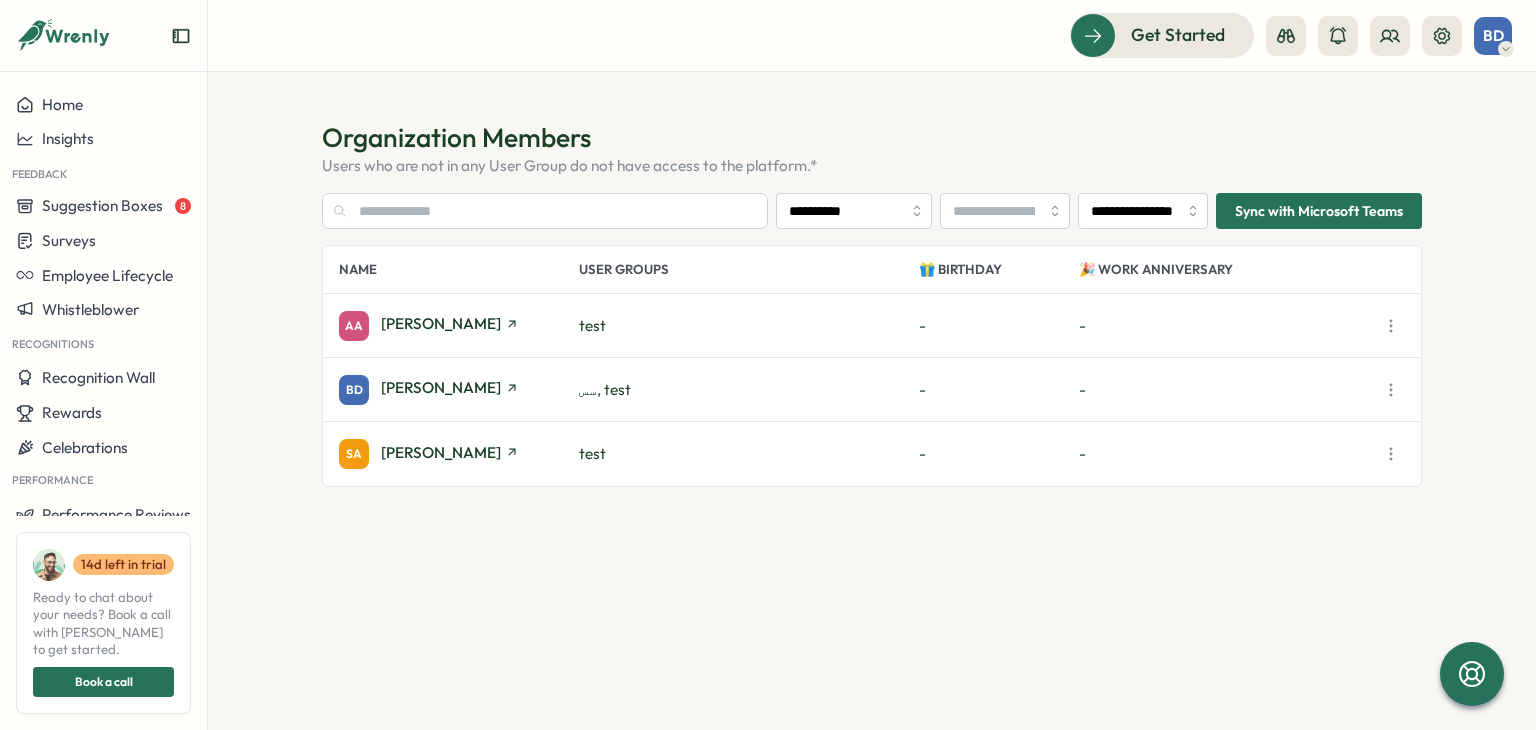 scroll, scrollTop: 0, scrollLeft: 0, axis: both 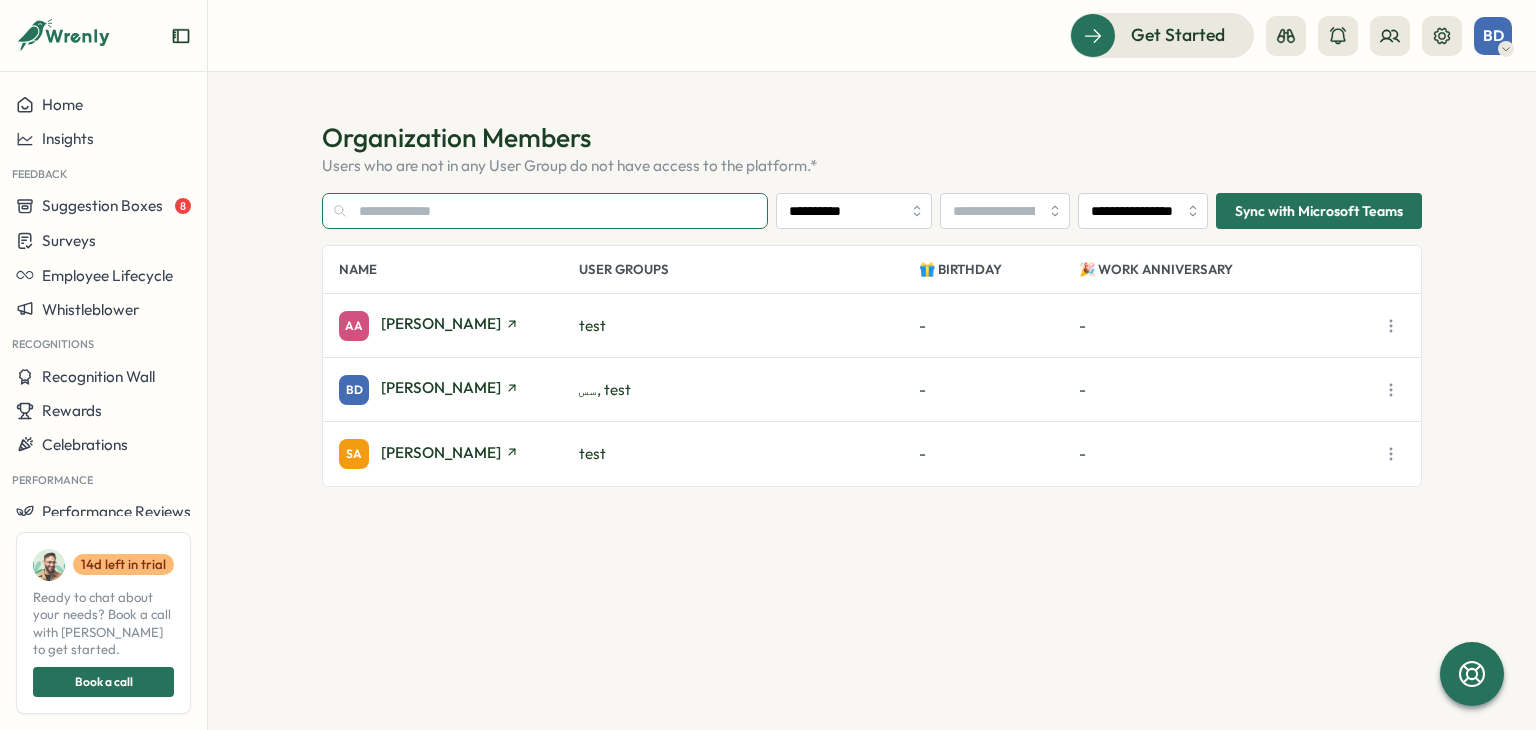 click at bounding box center [545, 211] 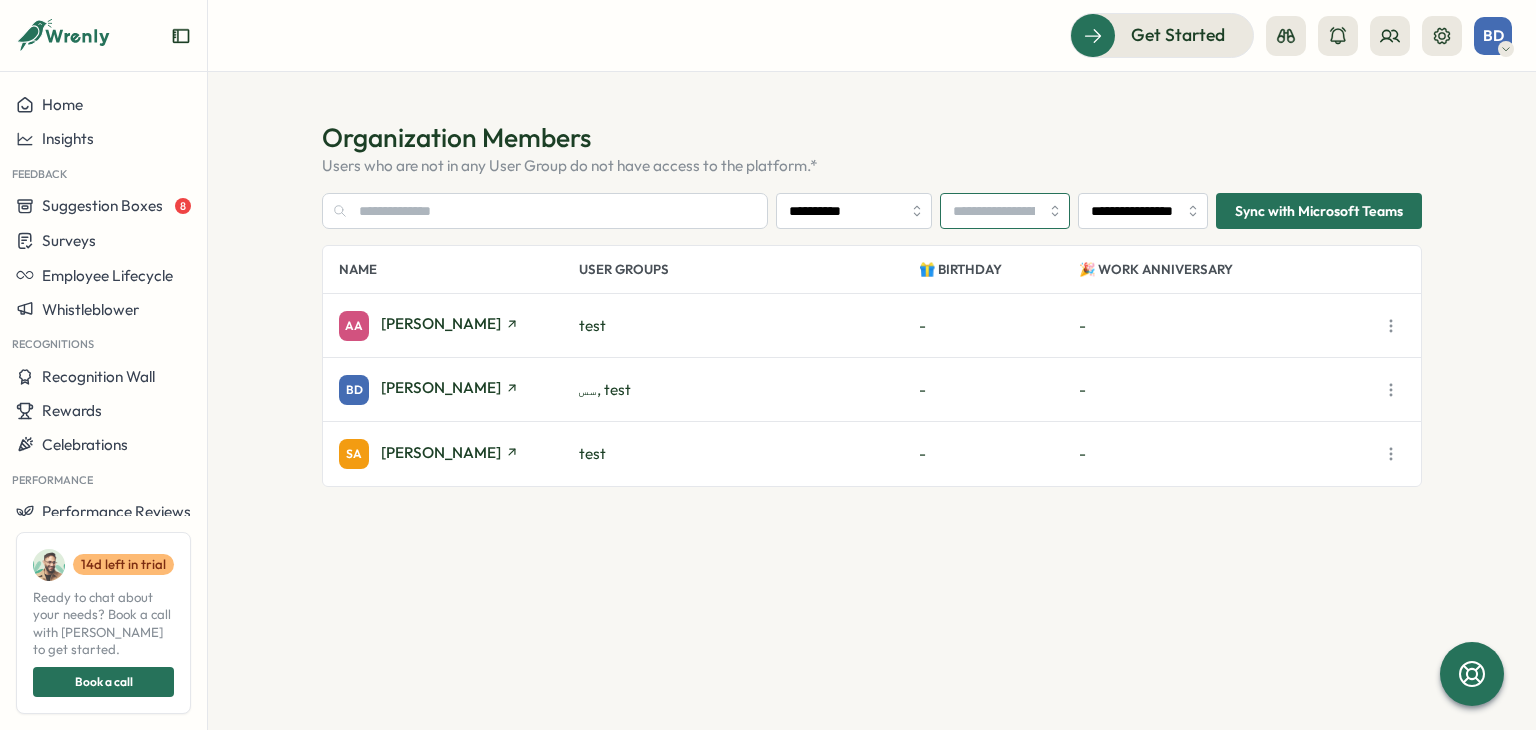 click at bounding box center (1005, 211) 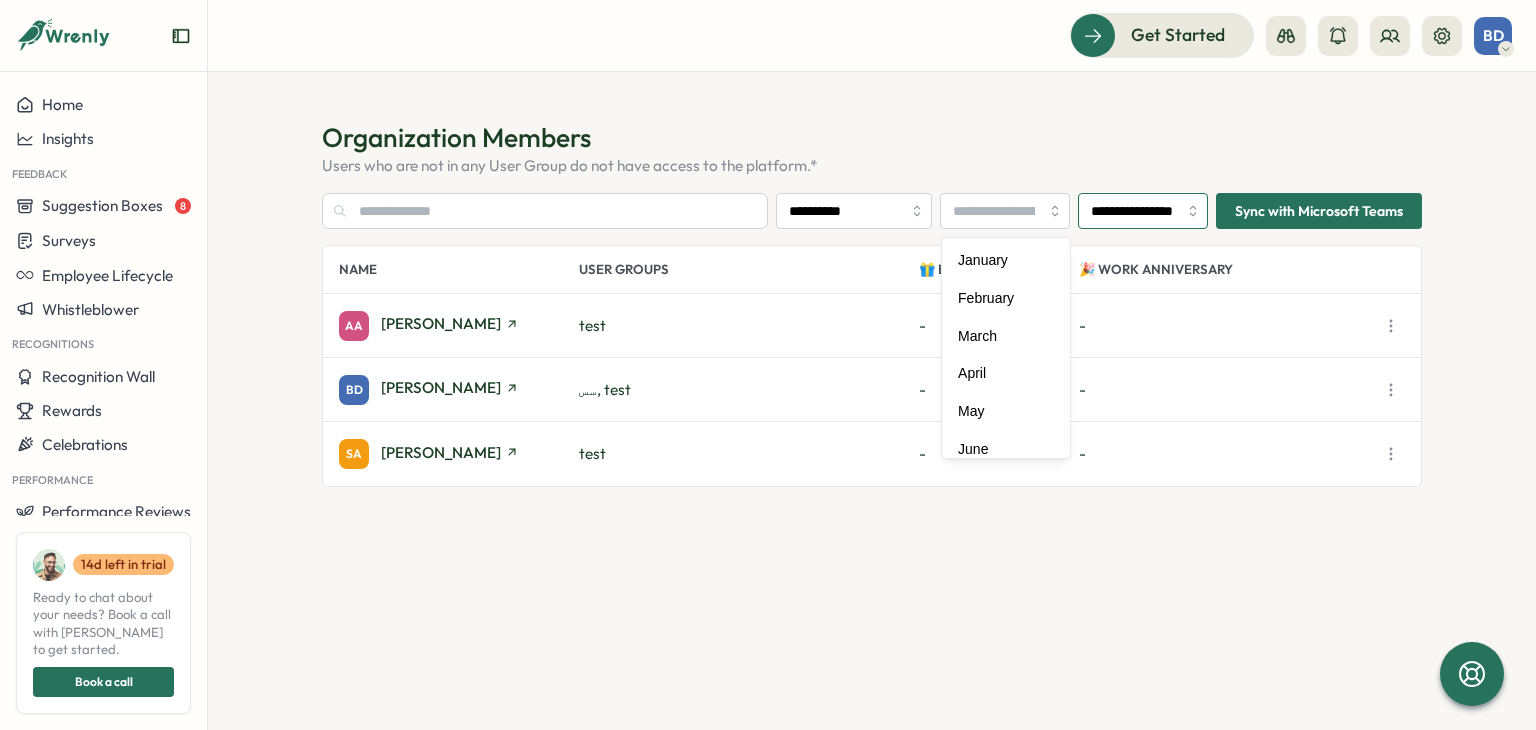 click on "**********" at bounding box center [1143, 211] 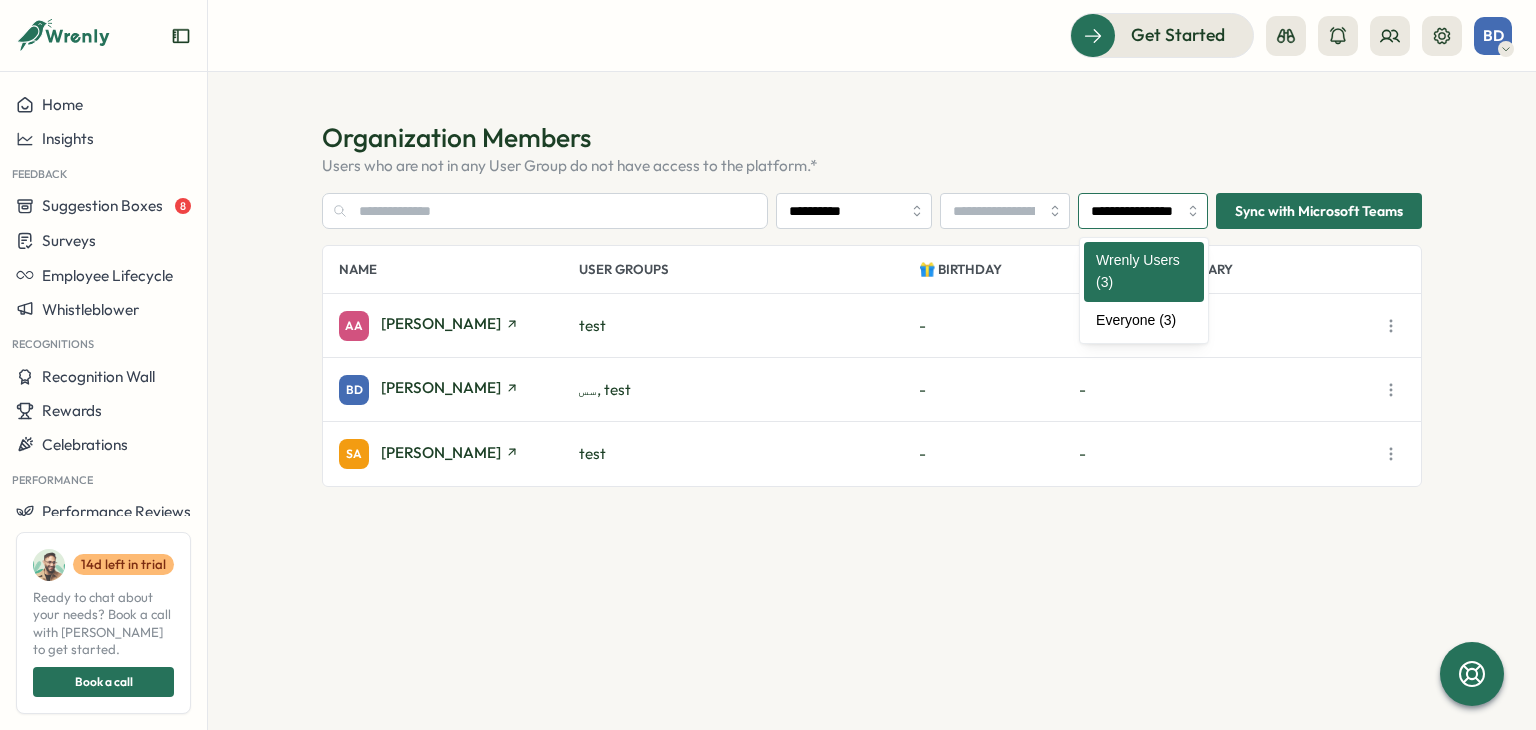click on "**********" at bounding box center [1143, 211] 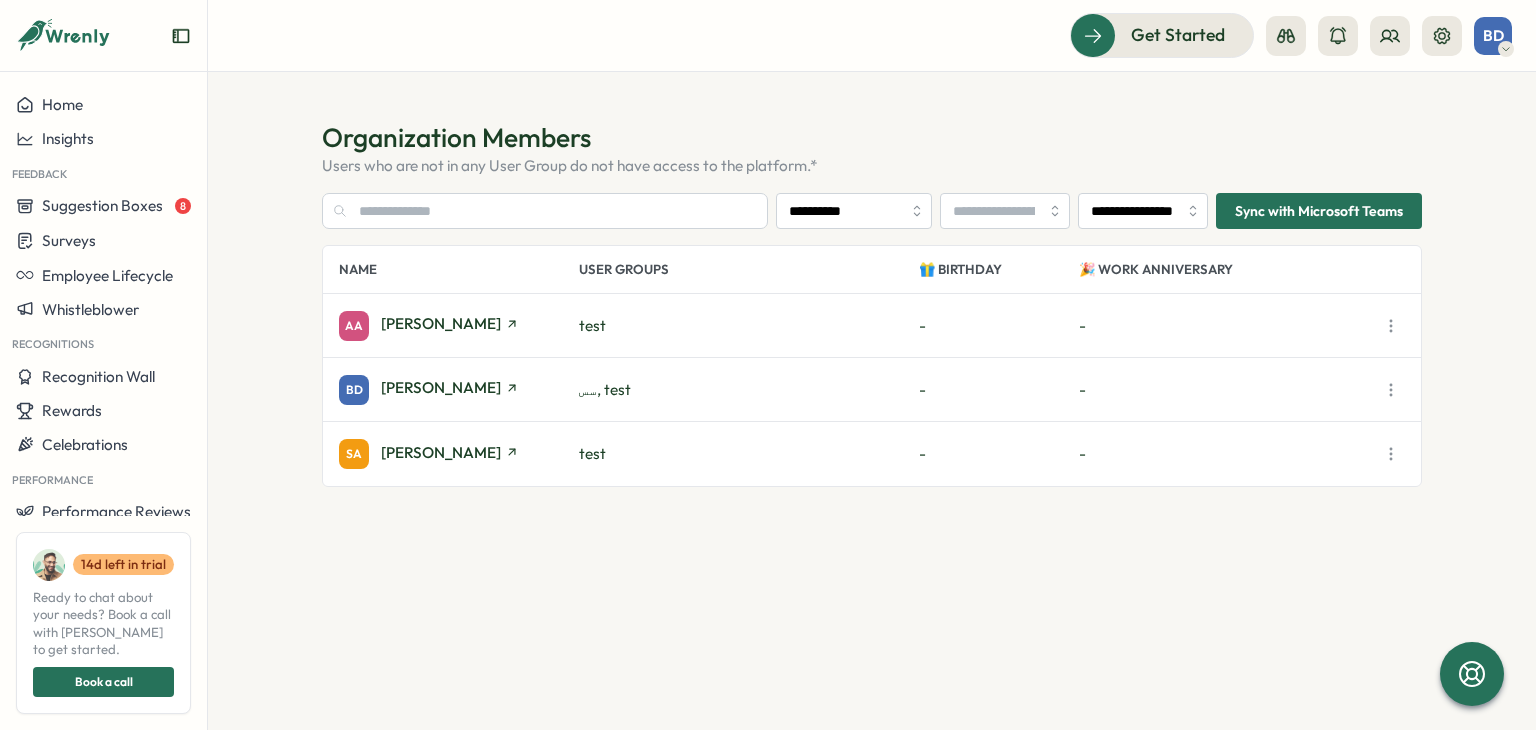 click on "**********" at bounding box center (872, 401) 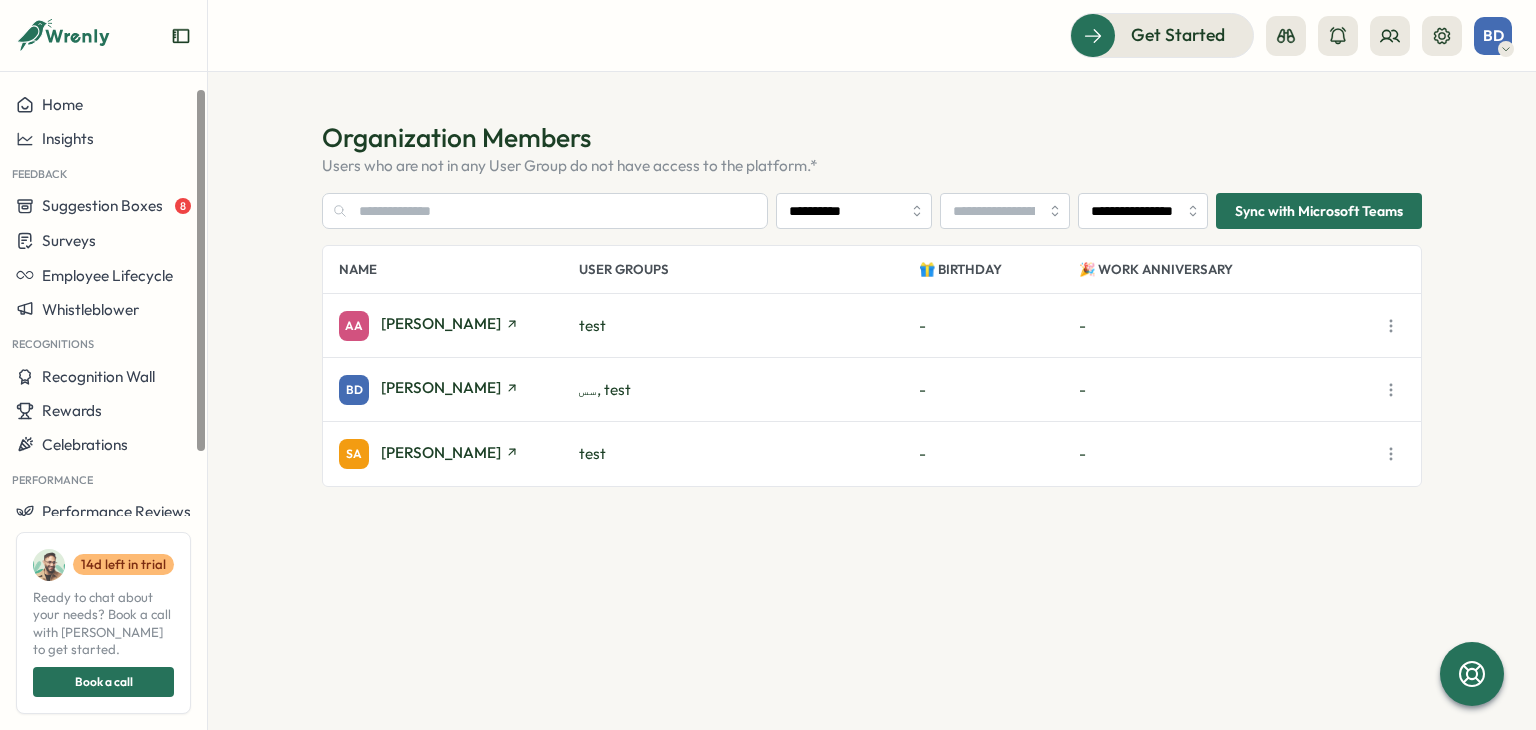 click on "**********" at bounding box center [872, 437] 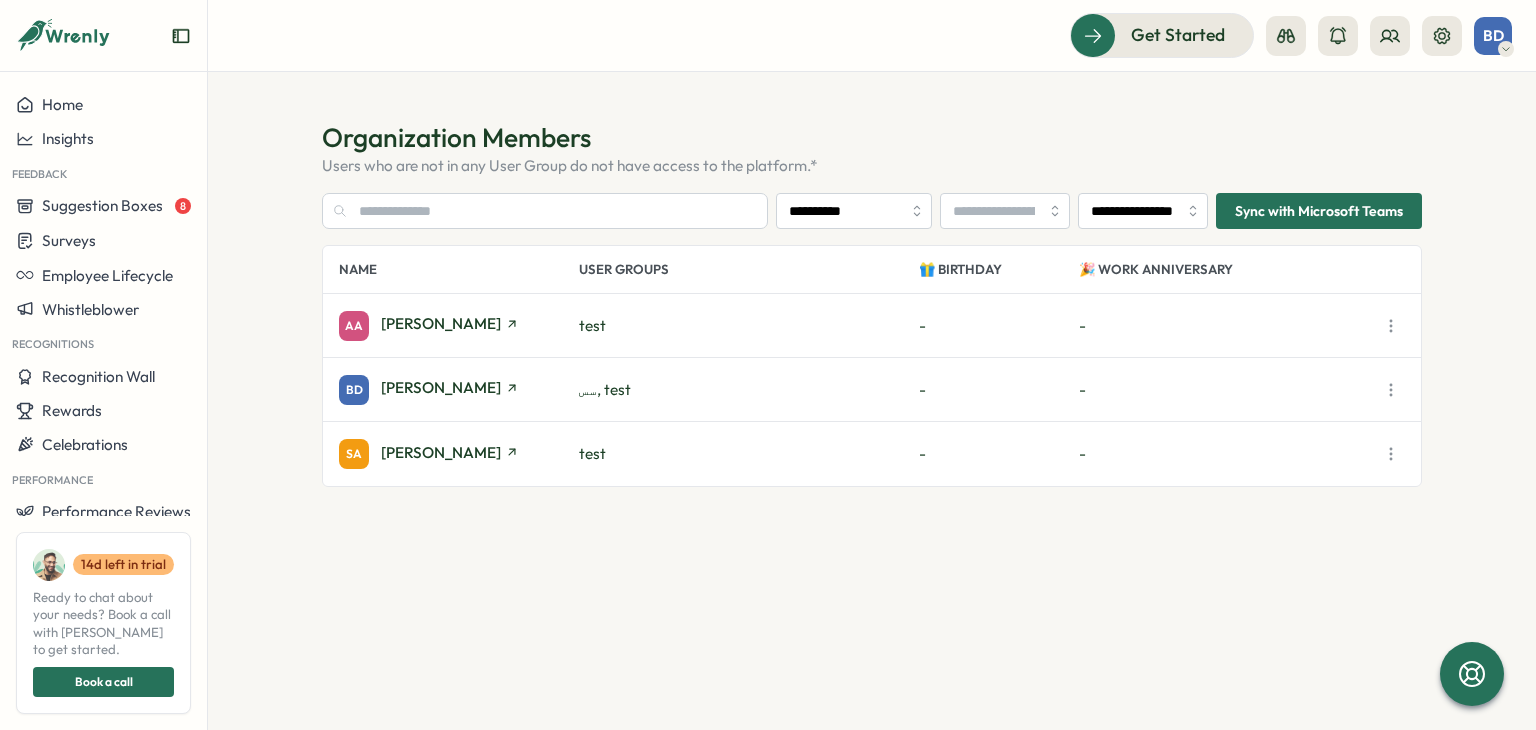 click on "Sync with Microsoft Teams" at bounding box center (1319, 211) 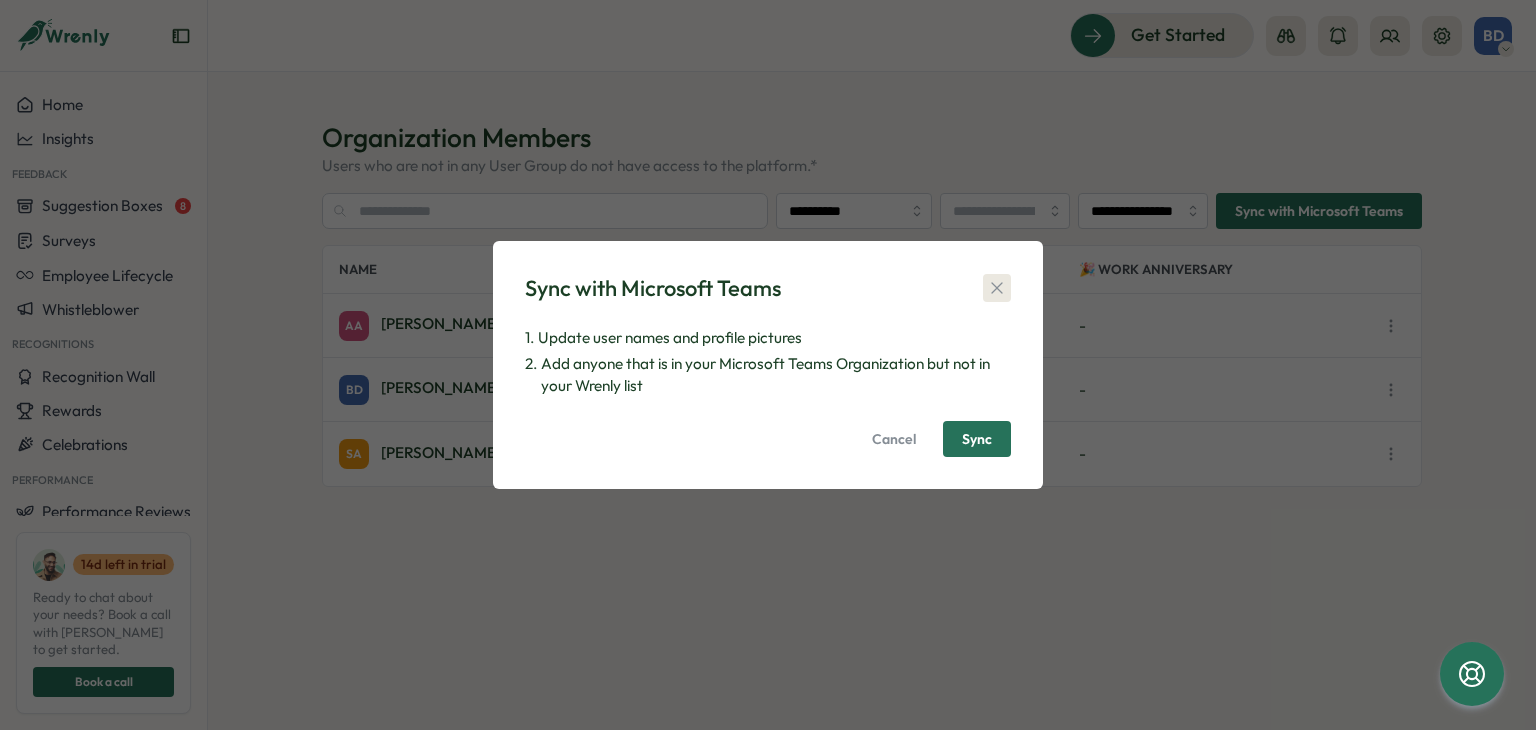 click at bounding box center (997, 288) 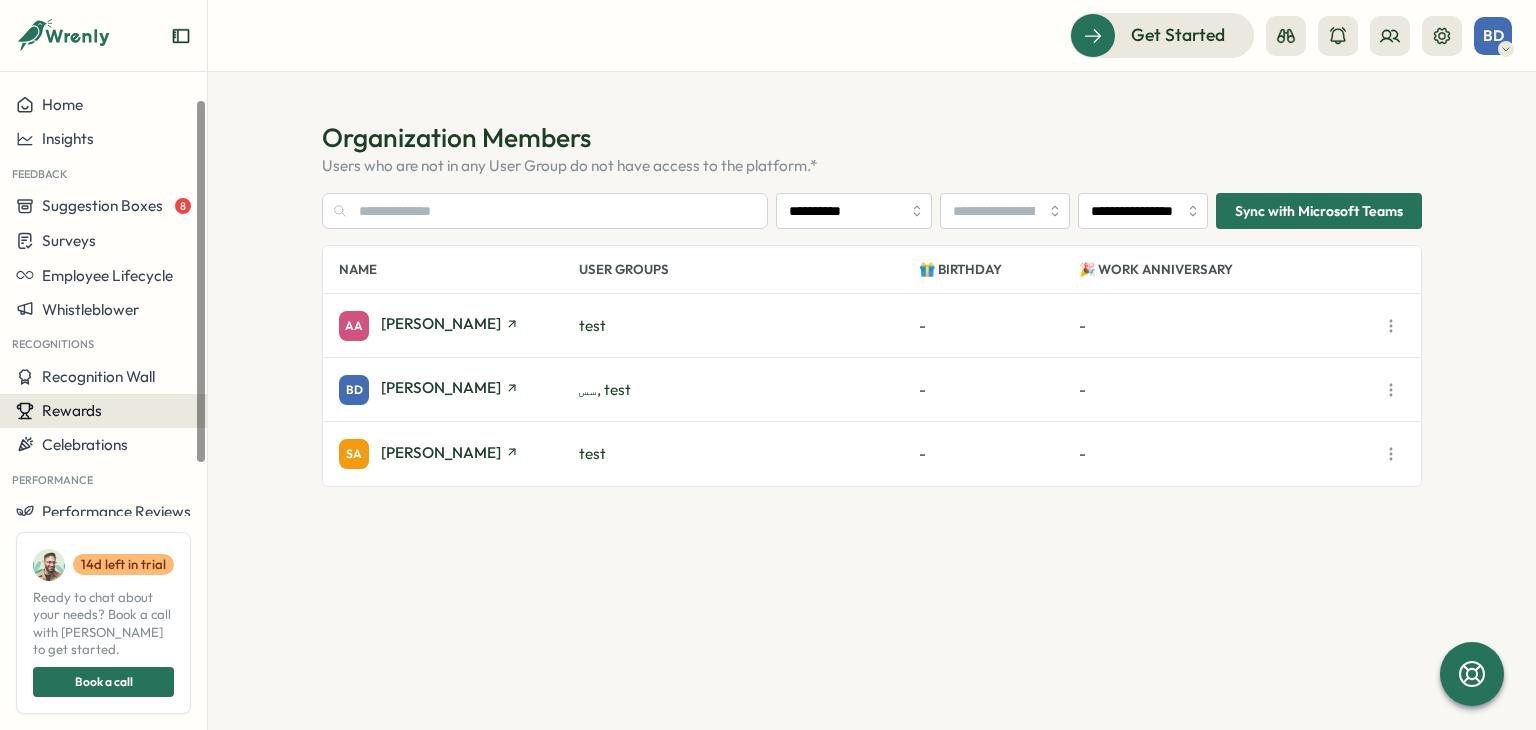 scroll, scrollTop: 98, scrollLeft: 0, axis: vertical 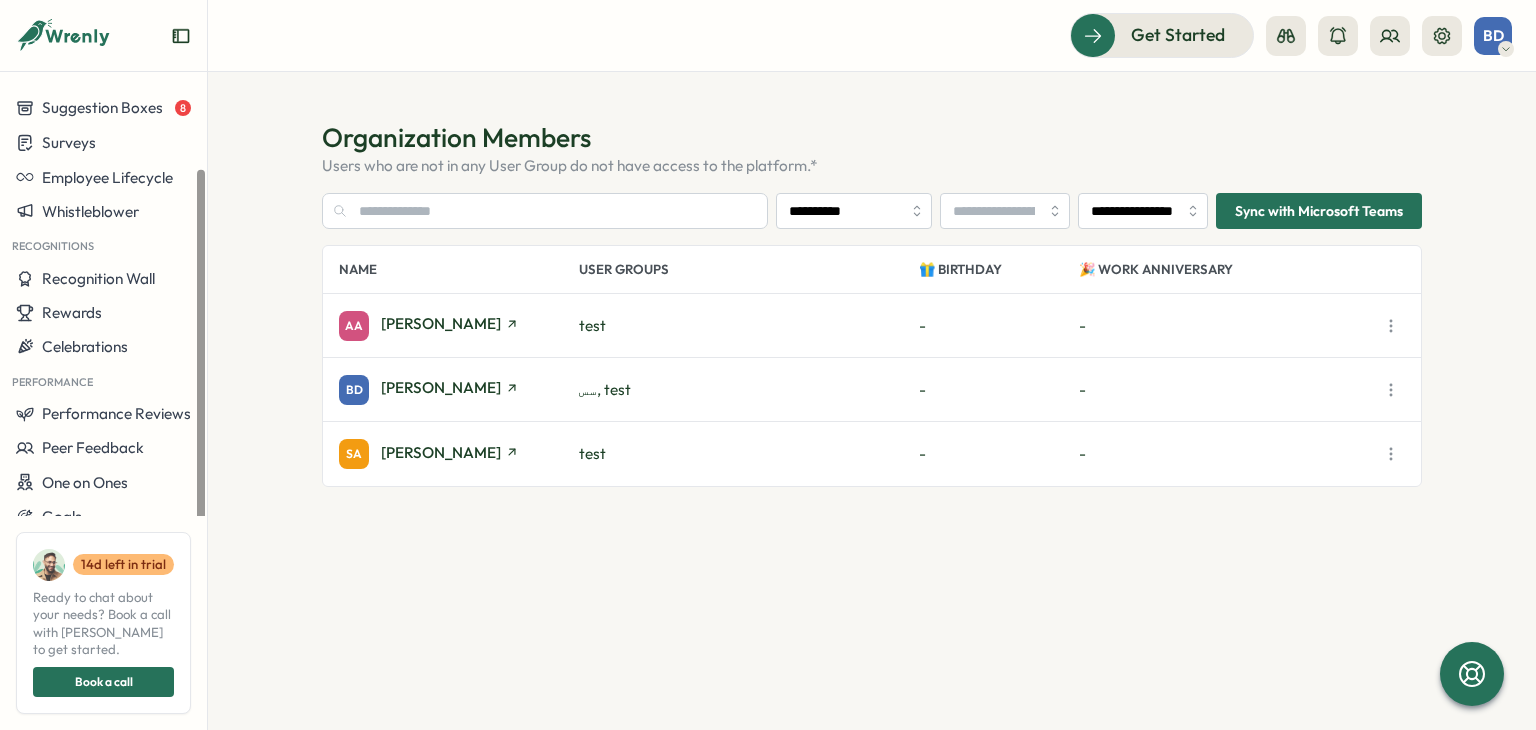 click 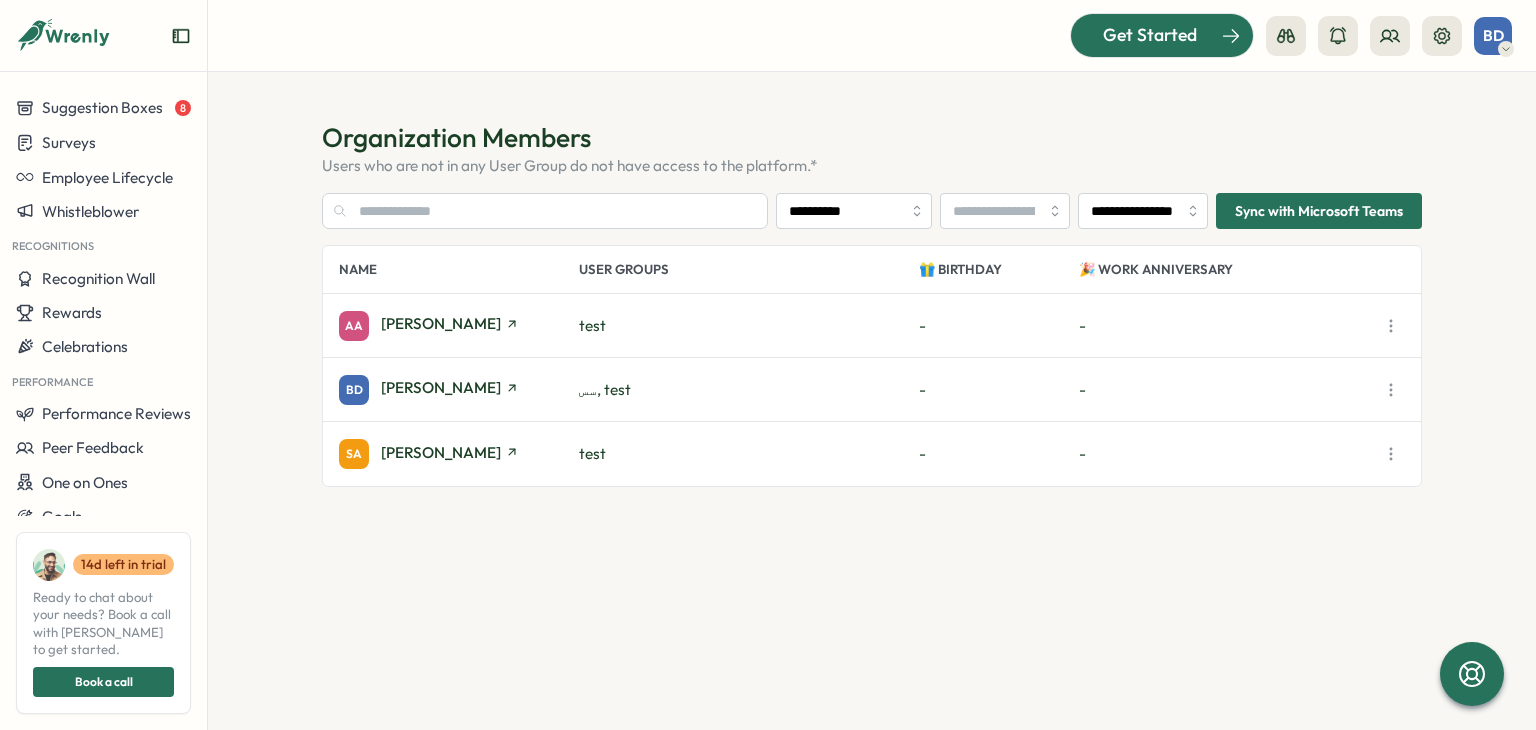 click on "Get Started" at bounding box center [1150, 35] 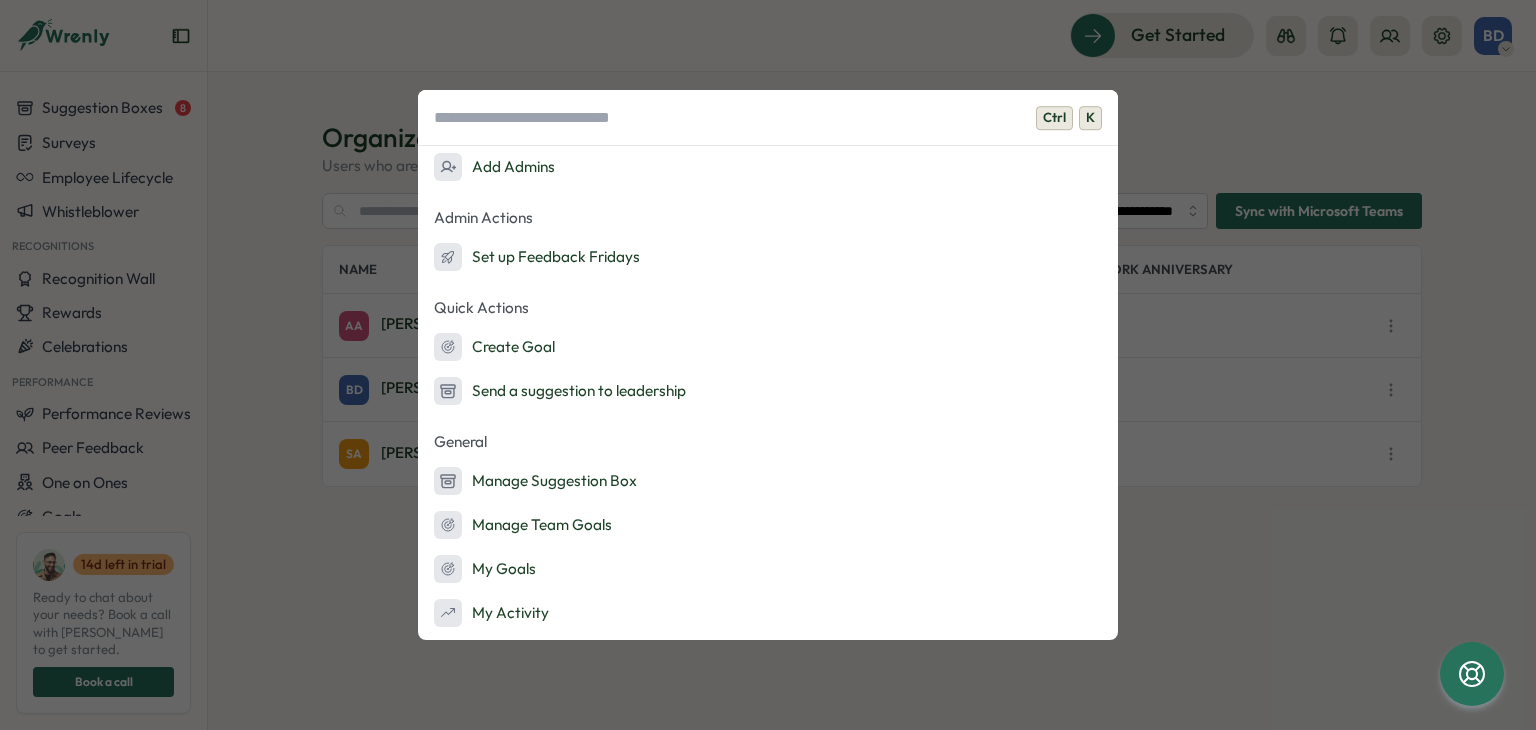 scroll, scrollTop: 300, scrollLeft: 0, axis: vertical 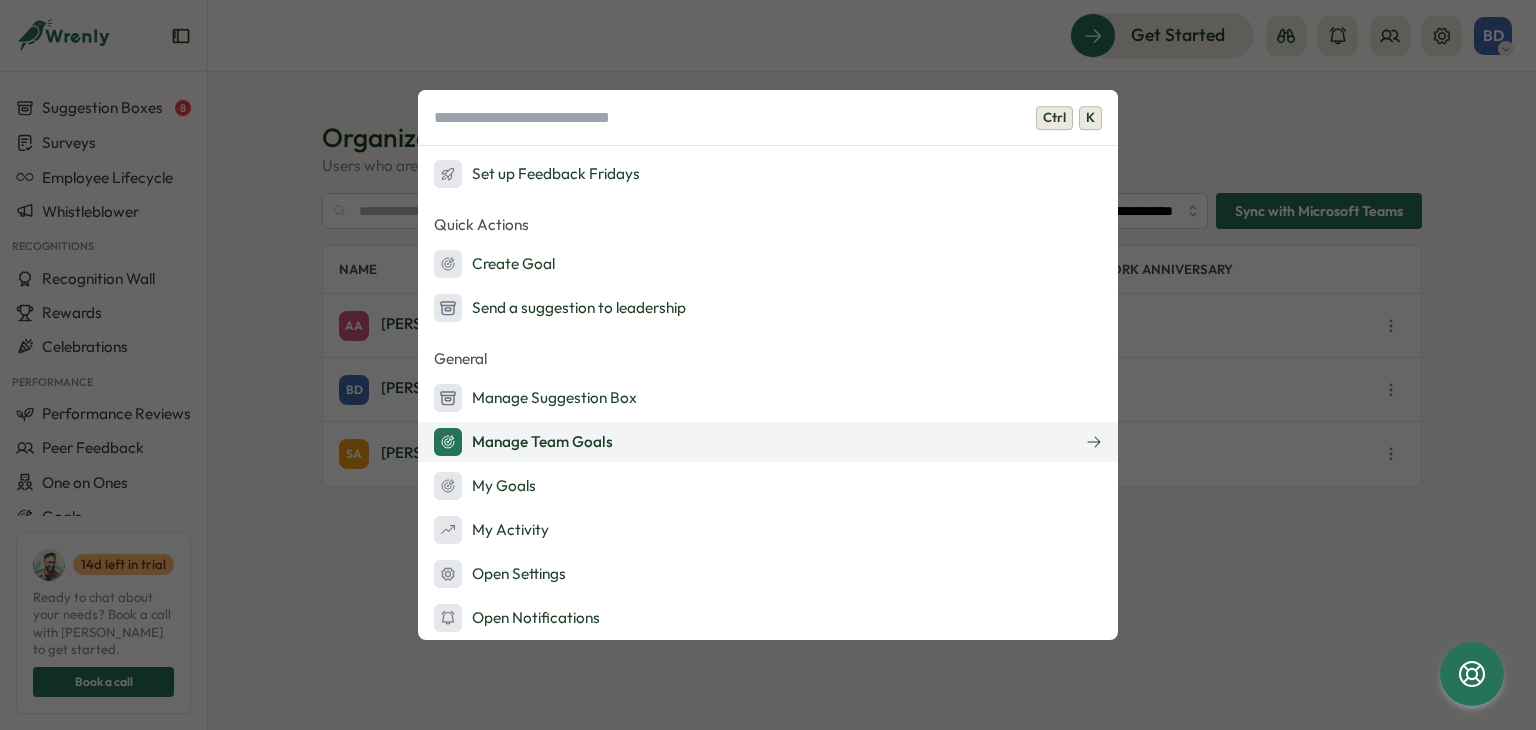 click on "Manage Team Goals" at bounding box center [768, 442] 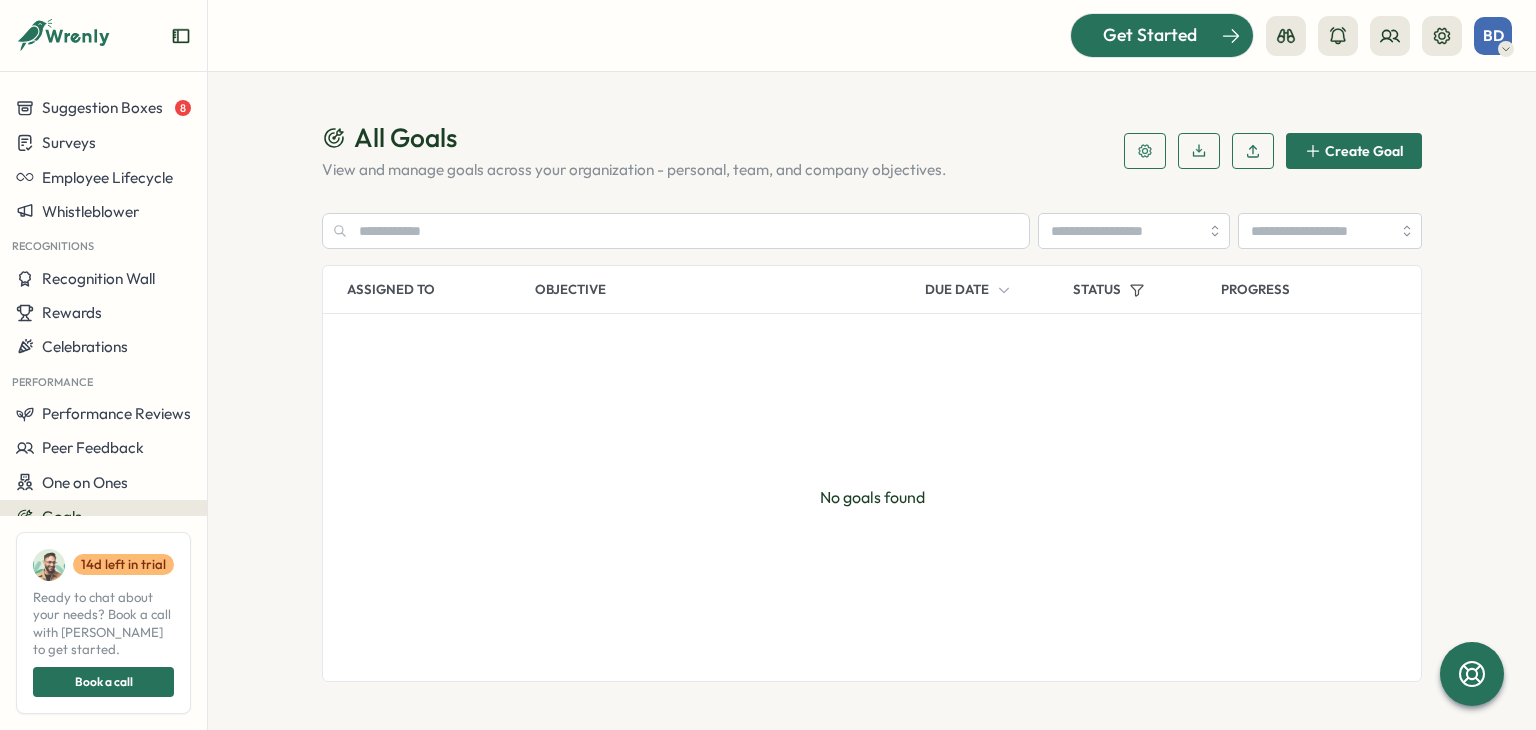 click on "Get Started" at bounding box center [1150, 35] 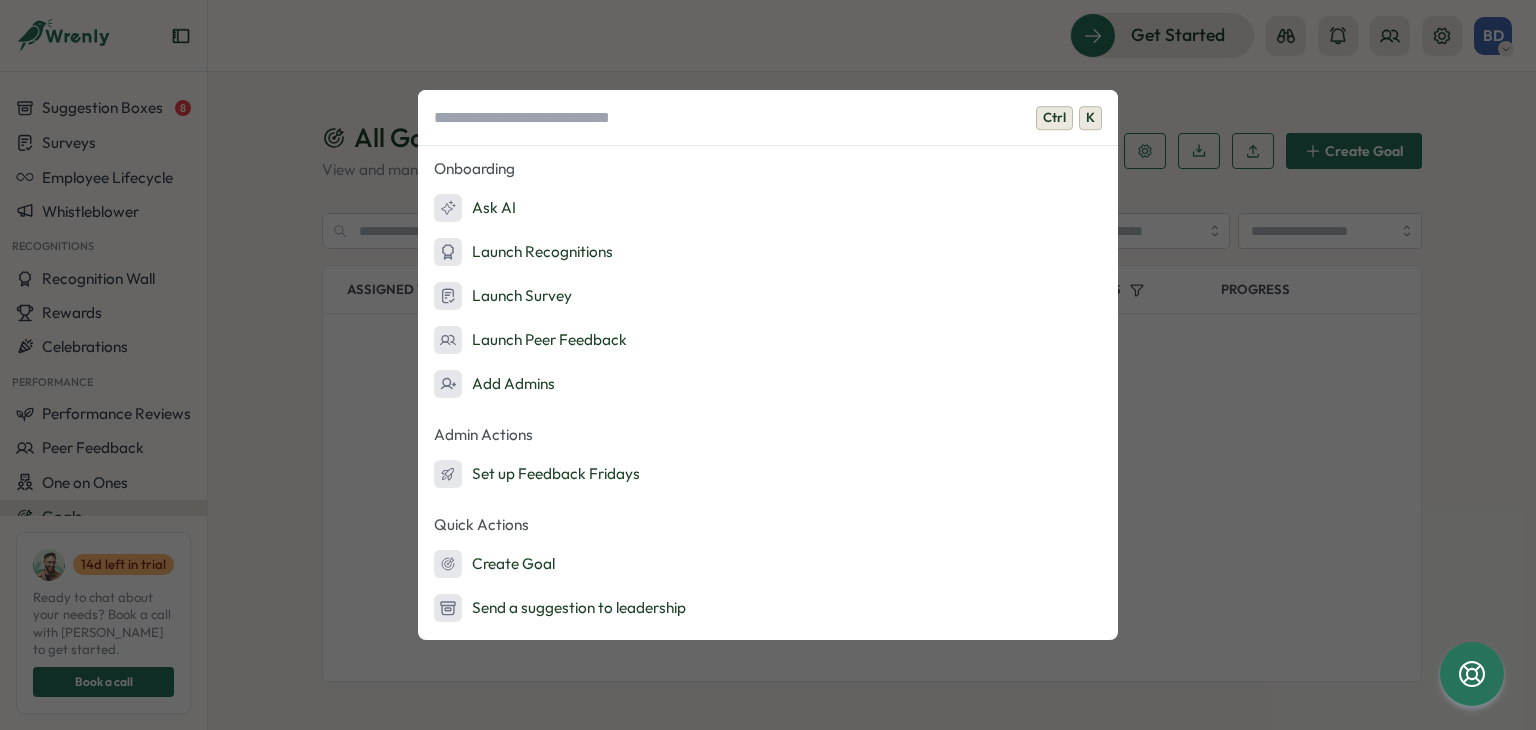 scroll, scrollTop: 305, scrollLeft: 0, axis: vertical 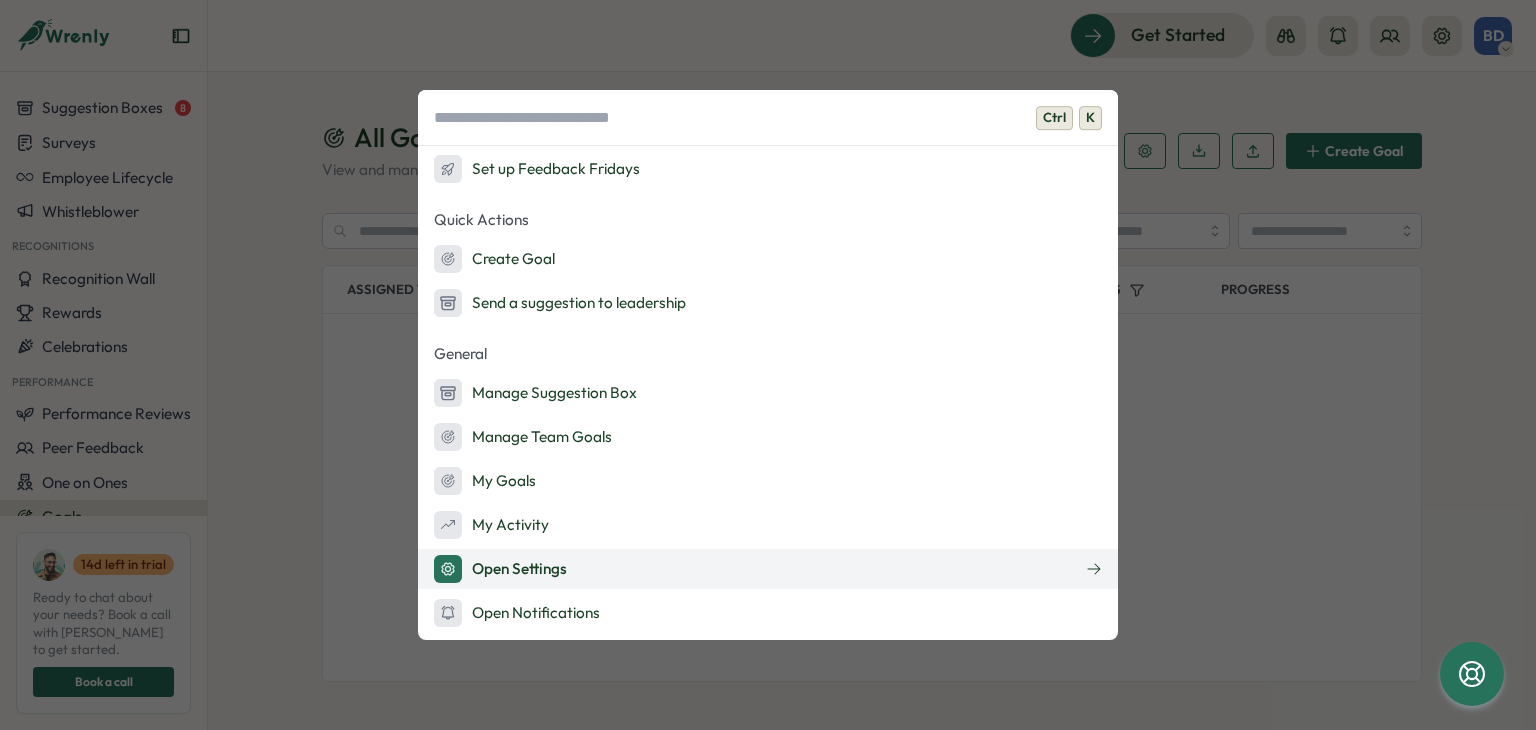 click on "Open Settings" at bounding box center (500, 569) 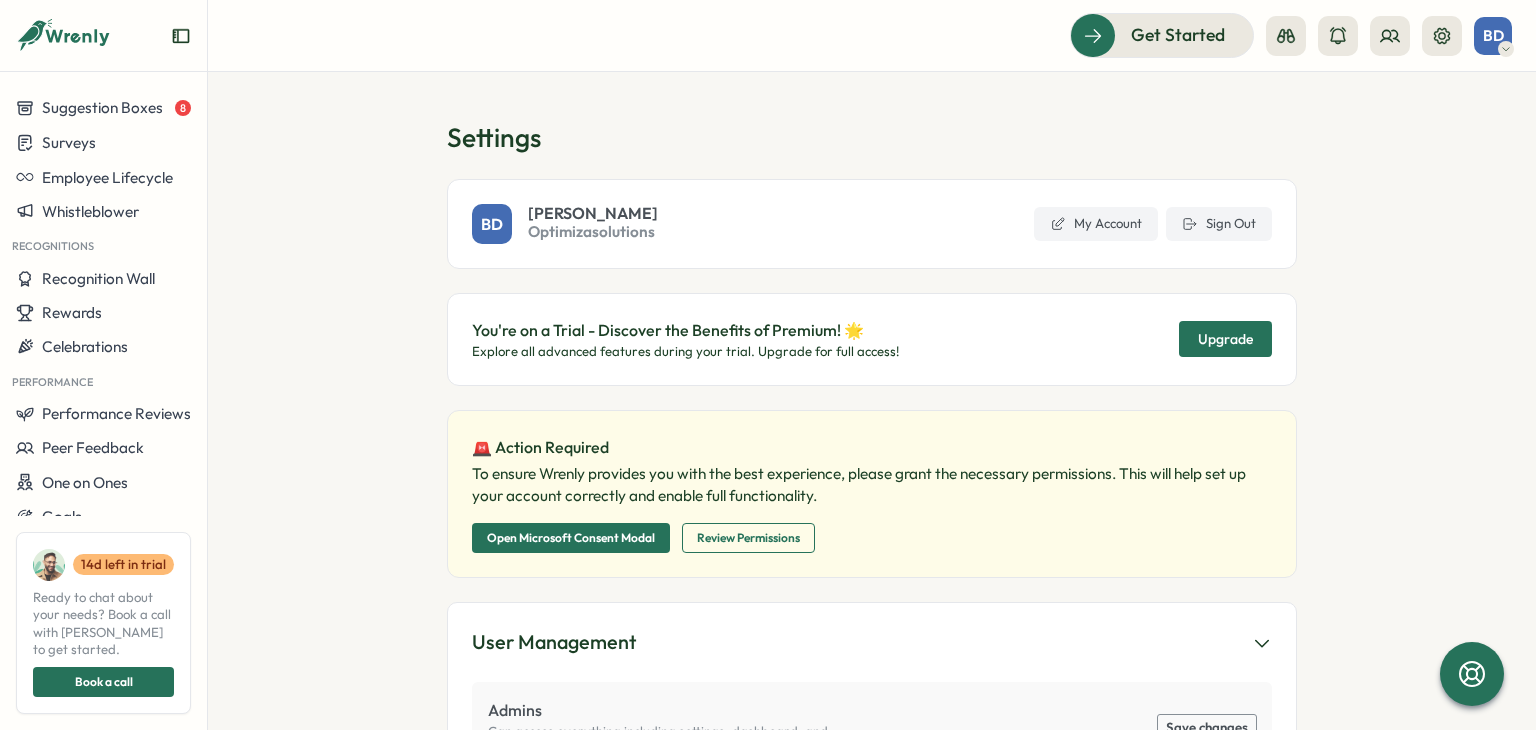 scroll, scrollTop: 200, scrollLeft: 0, axis: vertical 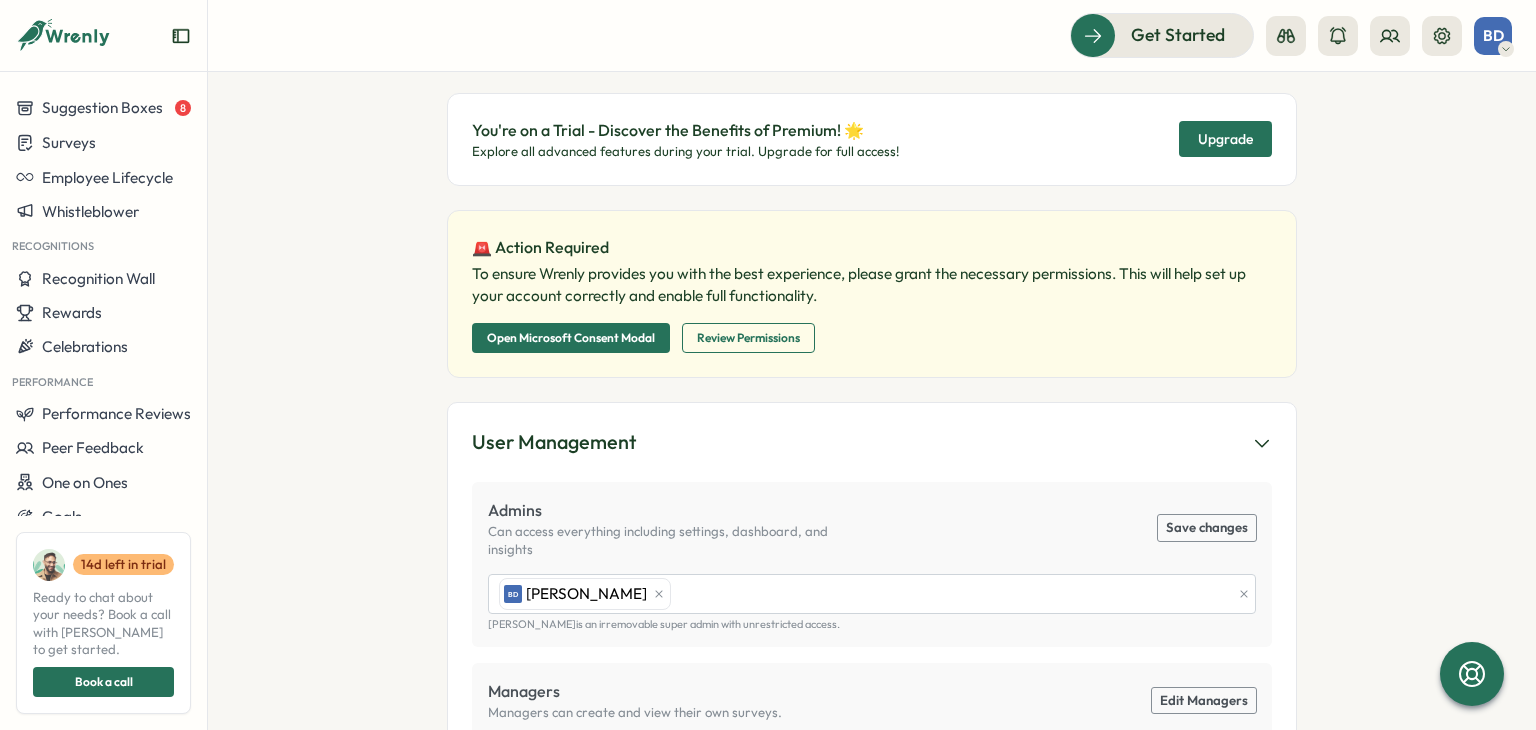 click on "Open Microsoft Consent Modal" at bounding box center [571, 338] 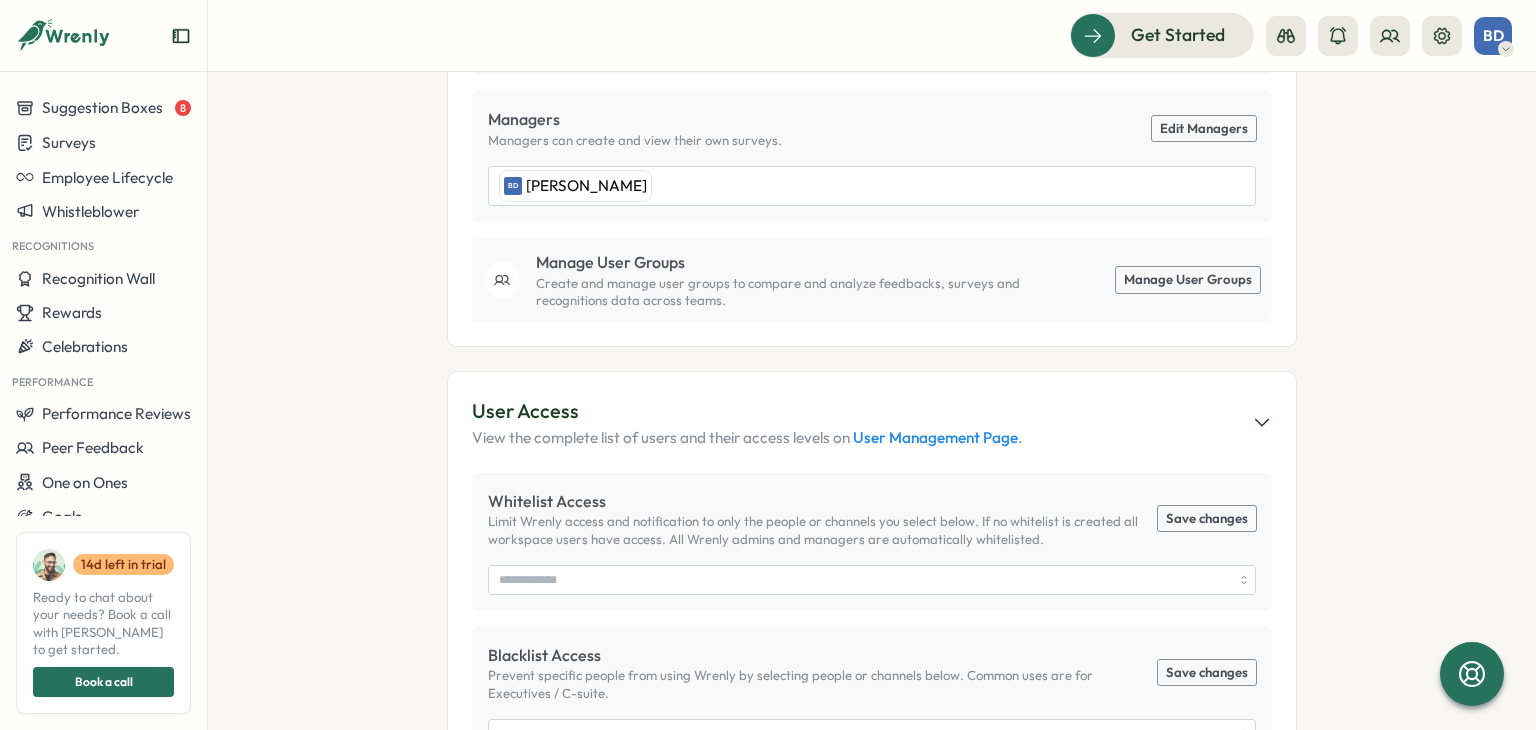 scroll, scrollTop: 700, scrollLeft: 0, axis: vertical 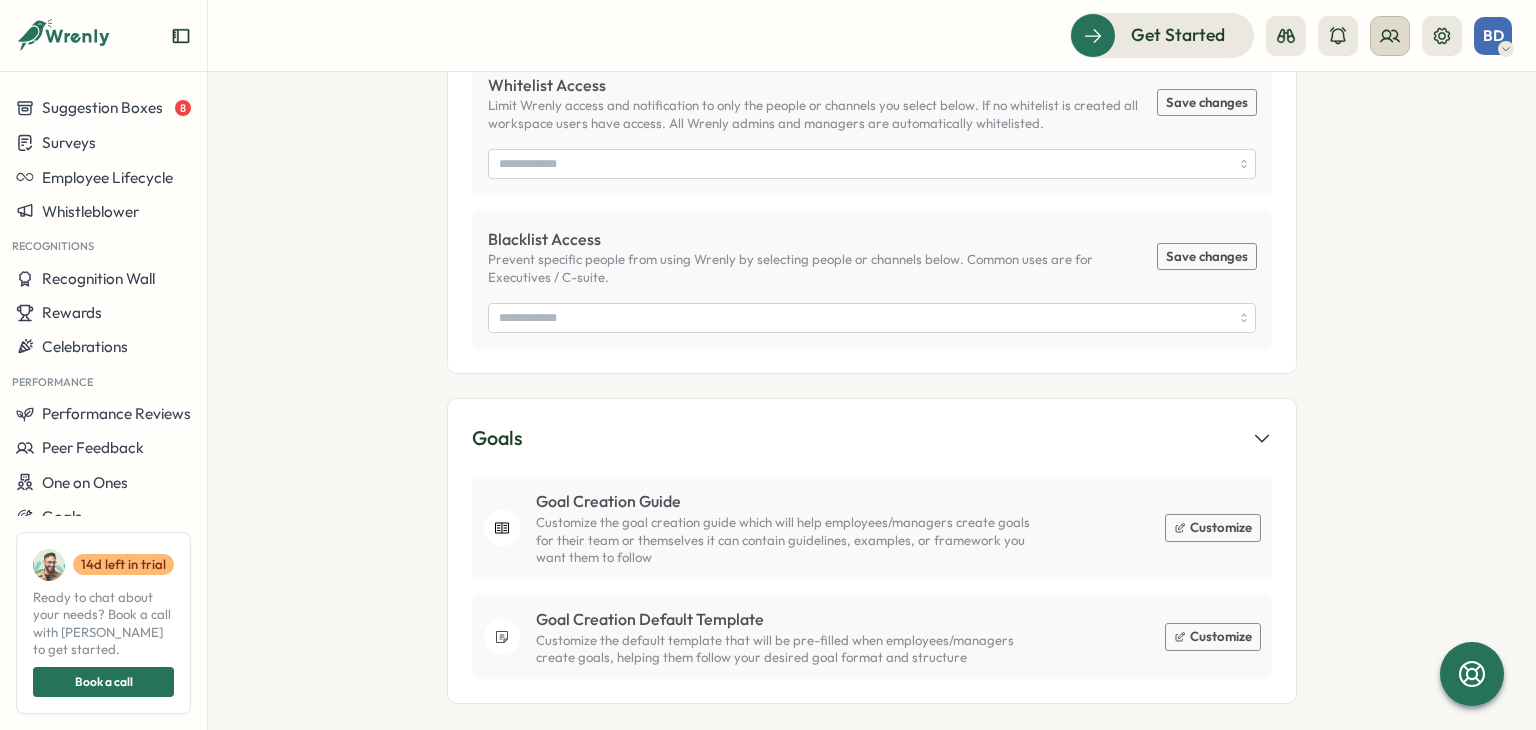 click 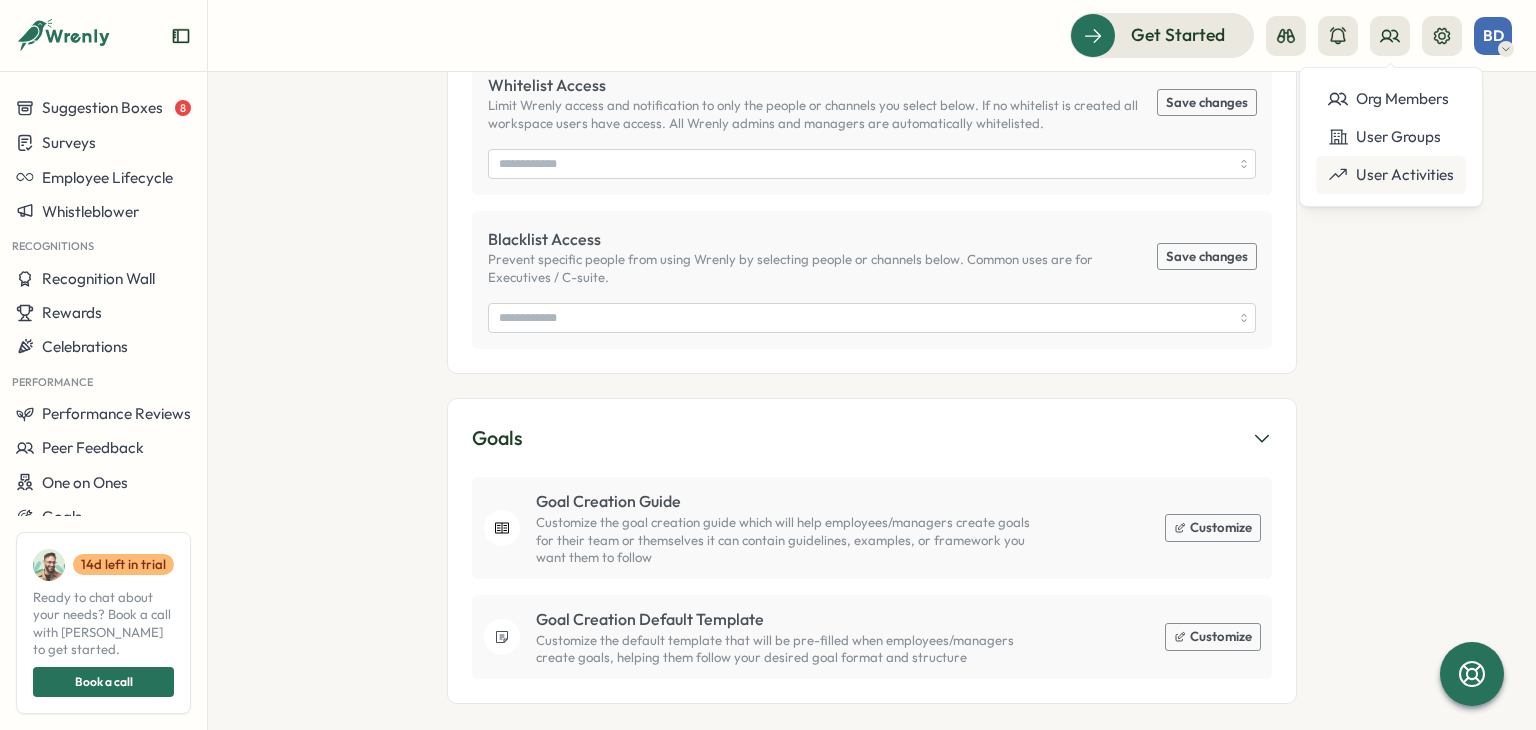 click on "User Activities" at bounding box center (1391, 175) 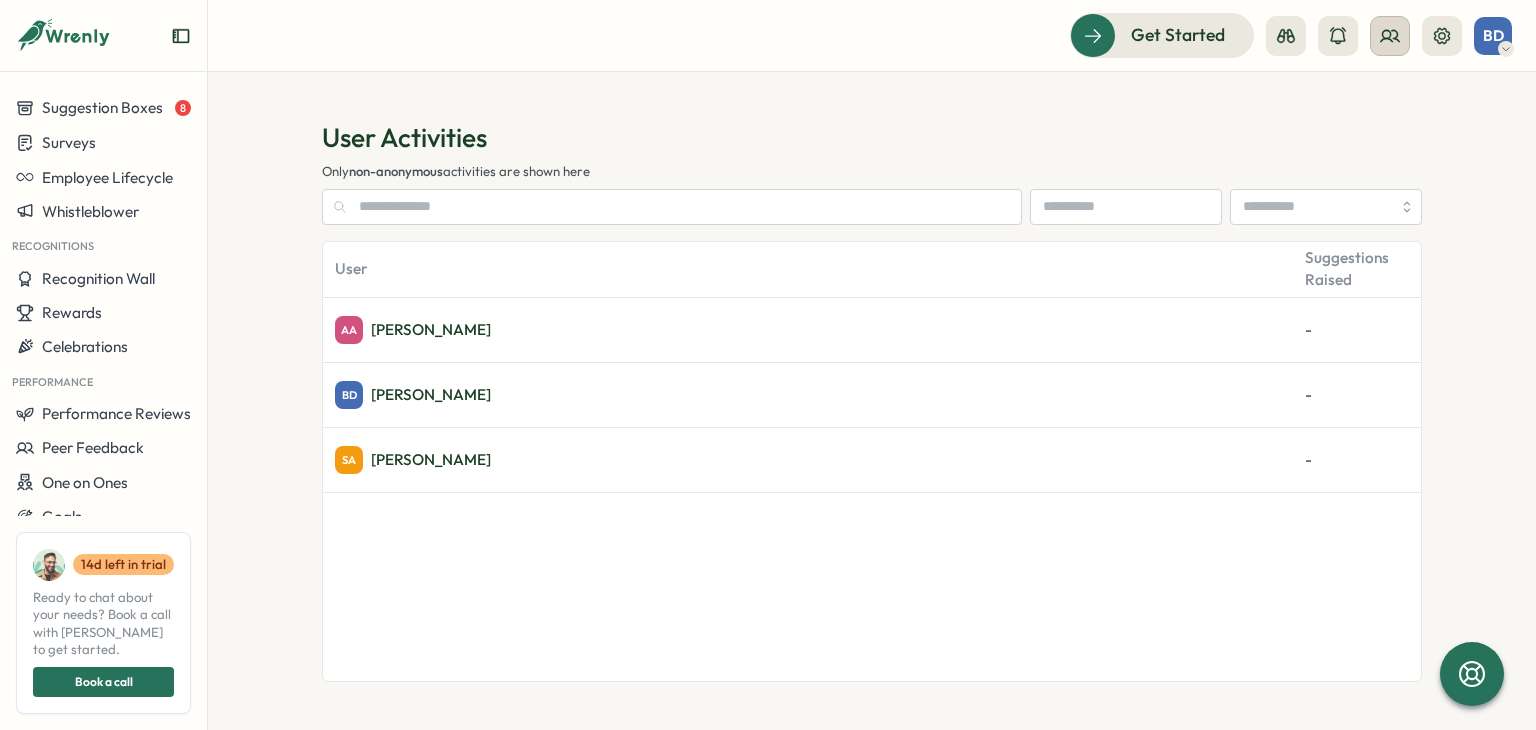 click 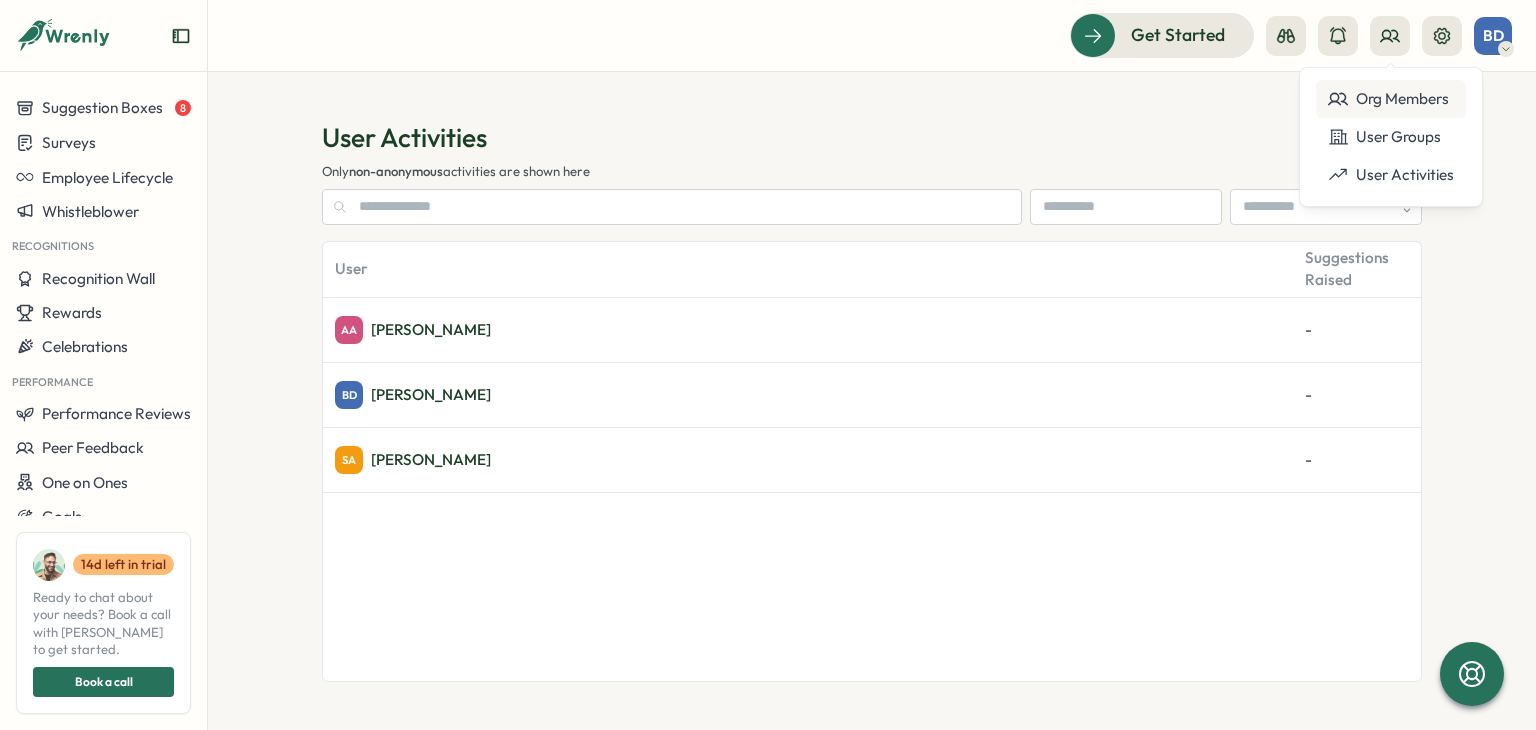 click on "Org Members" at bounding box center (1391, 99) 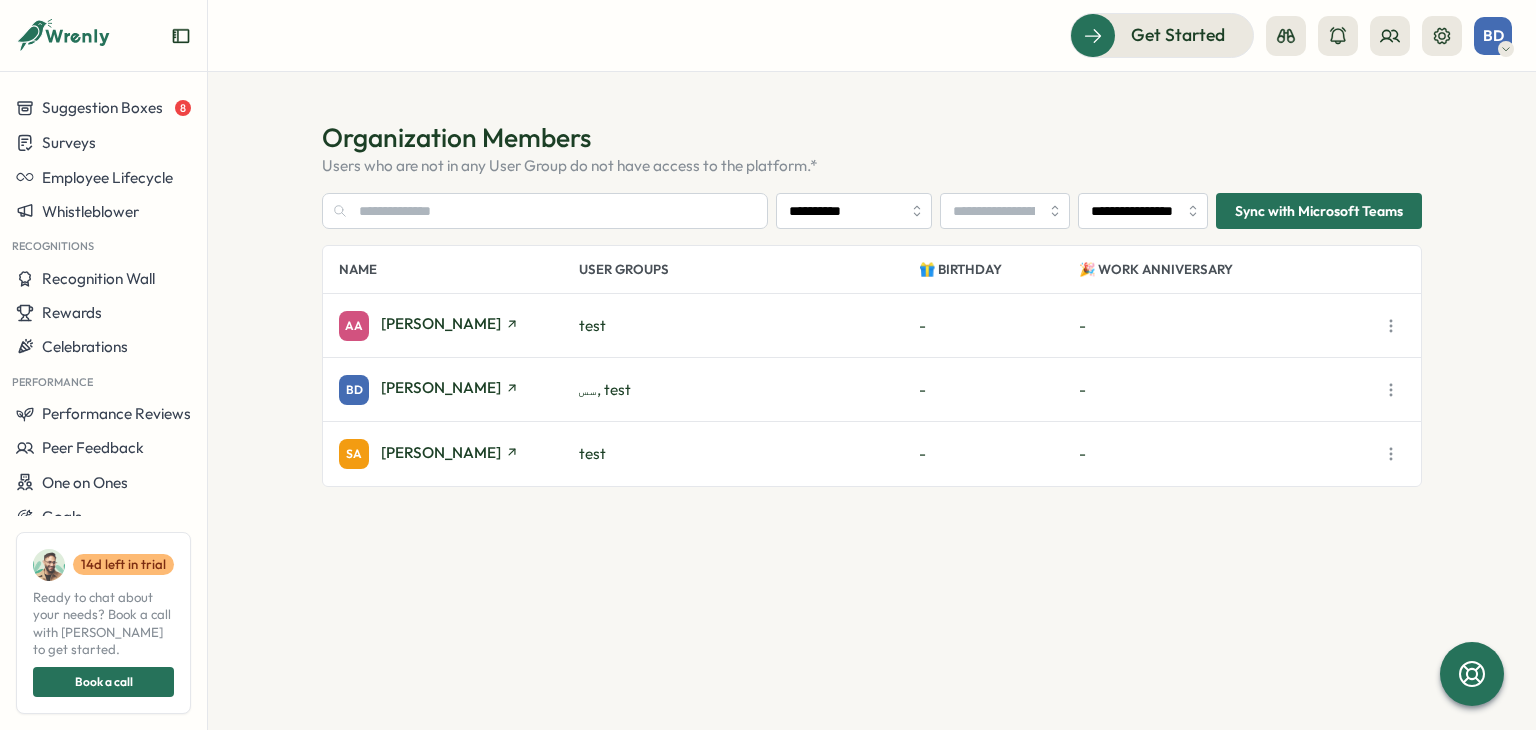 click on "**********" at bounding box center [872, 437] 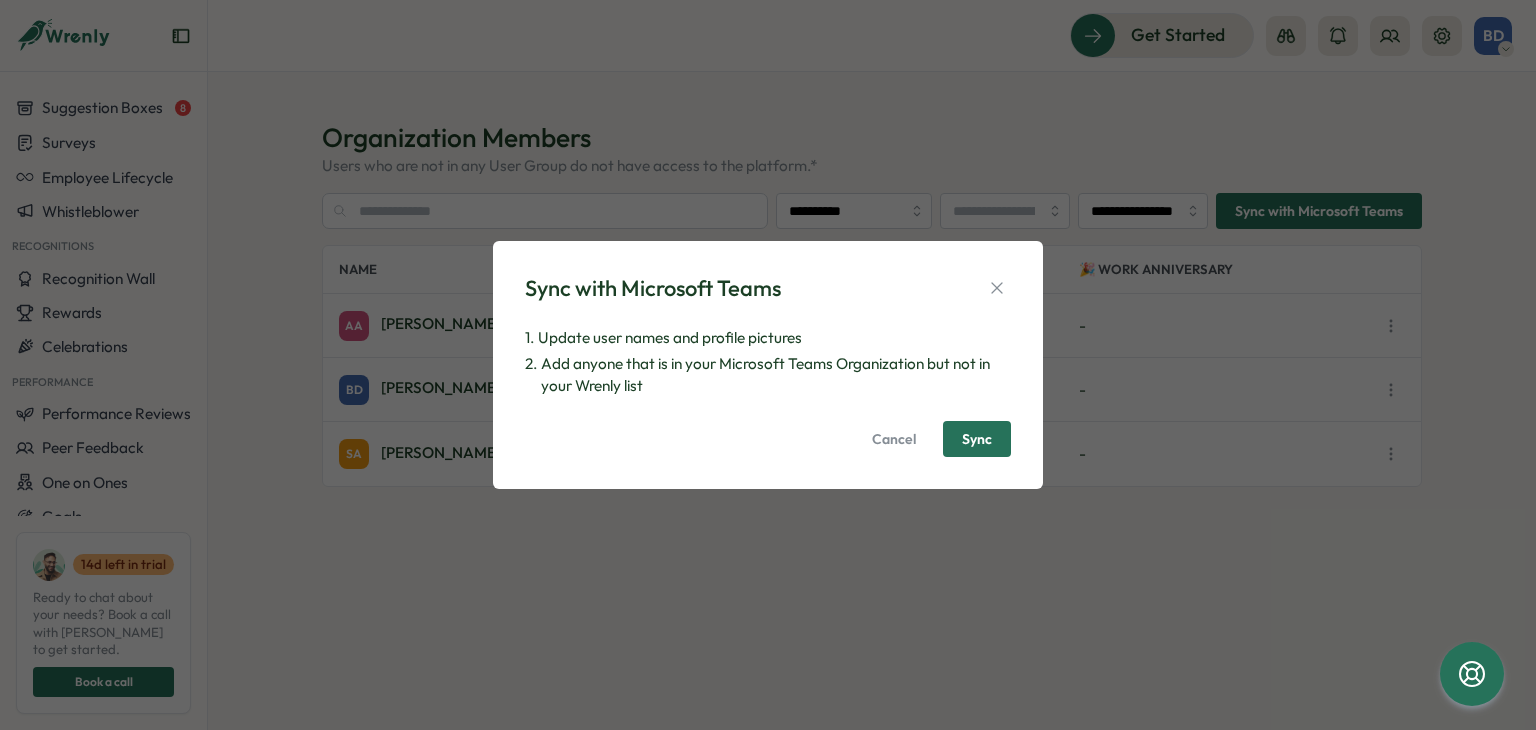 click on "Sync" at bounding box center (977, 439) 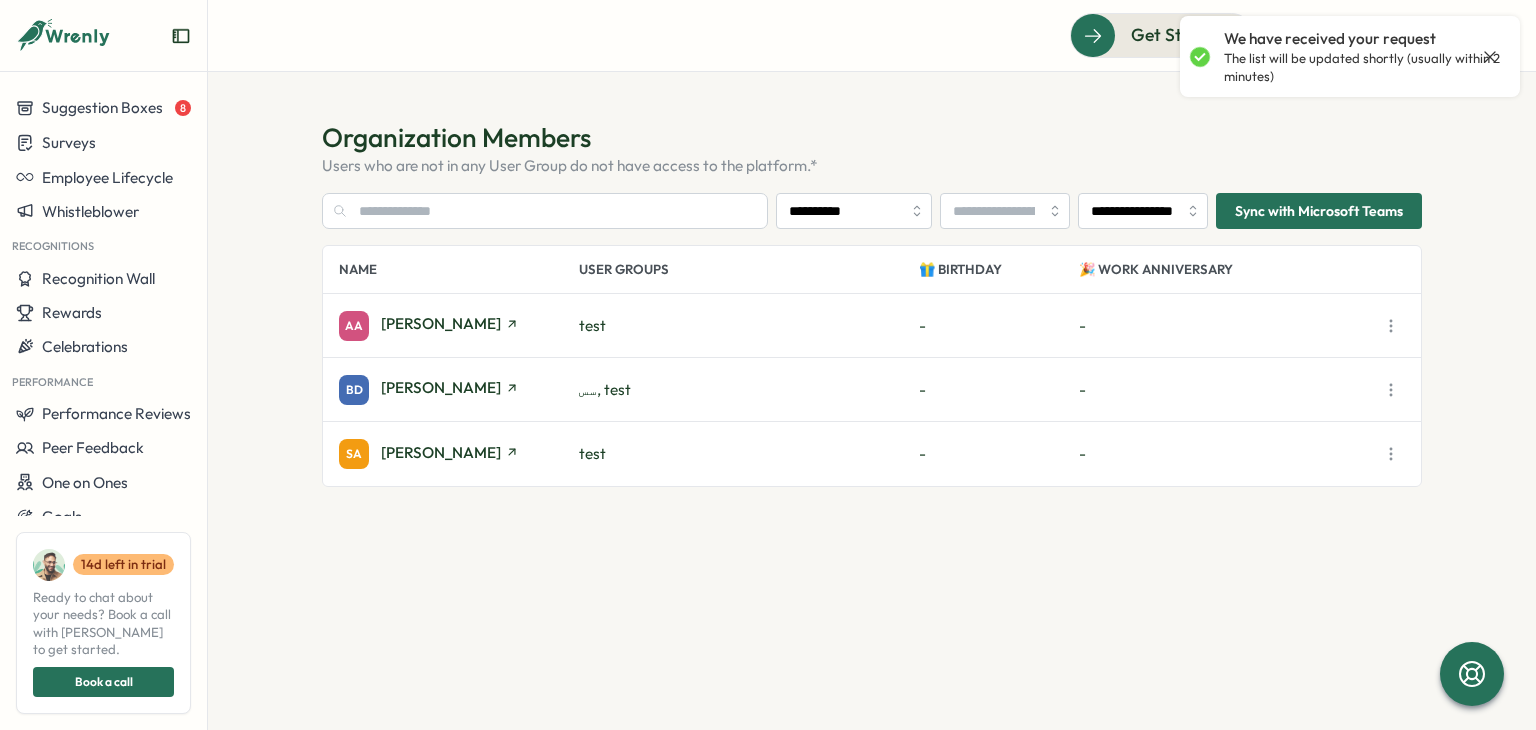 drag, startPoint x: 1426, startPoint y: 64, endPoint x: 1192, endPoint y: 111, distance: 238.67342 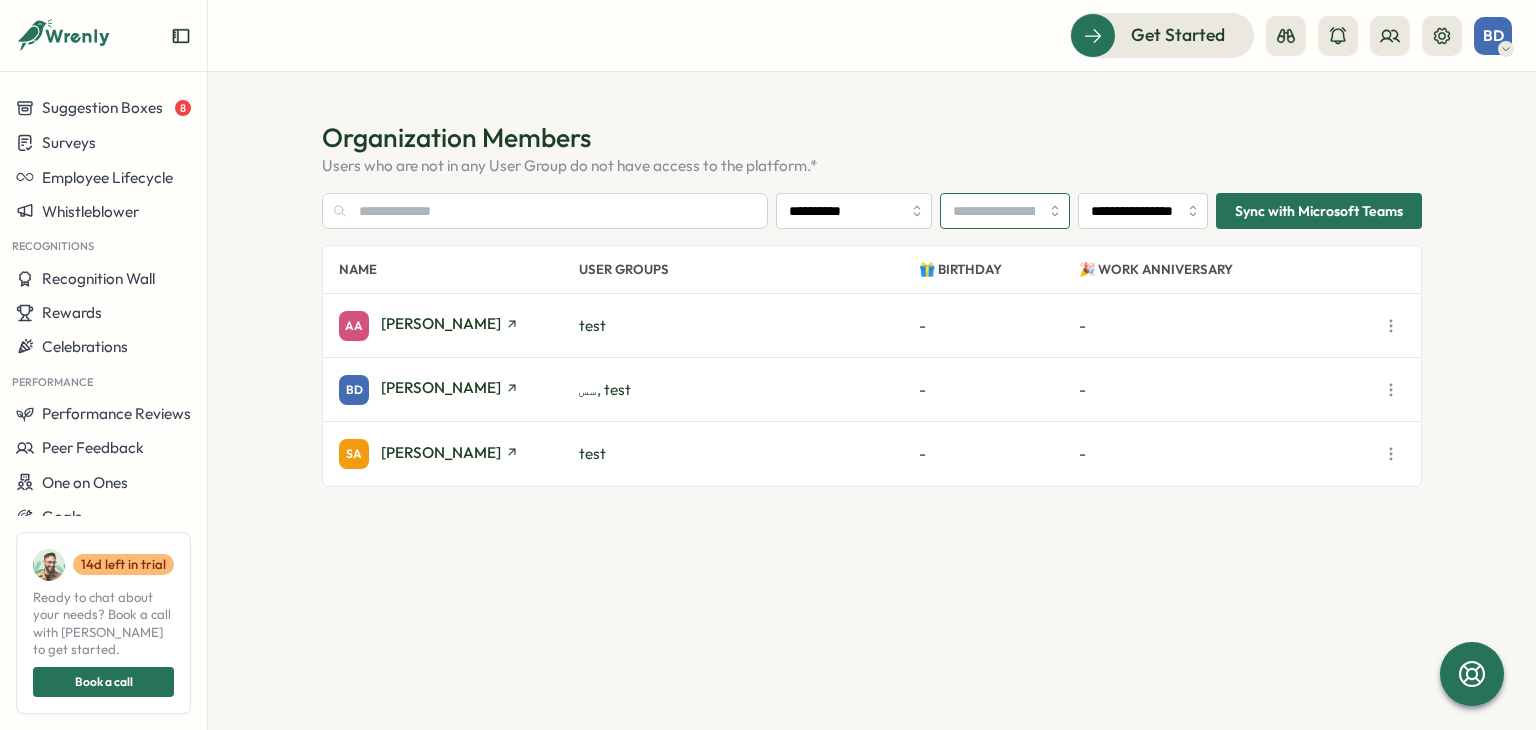 click at bounding box center [1005, 211] 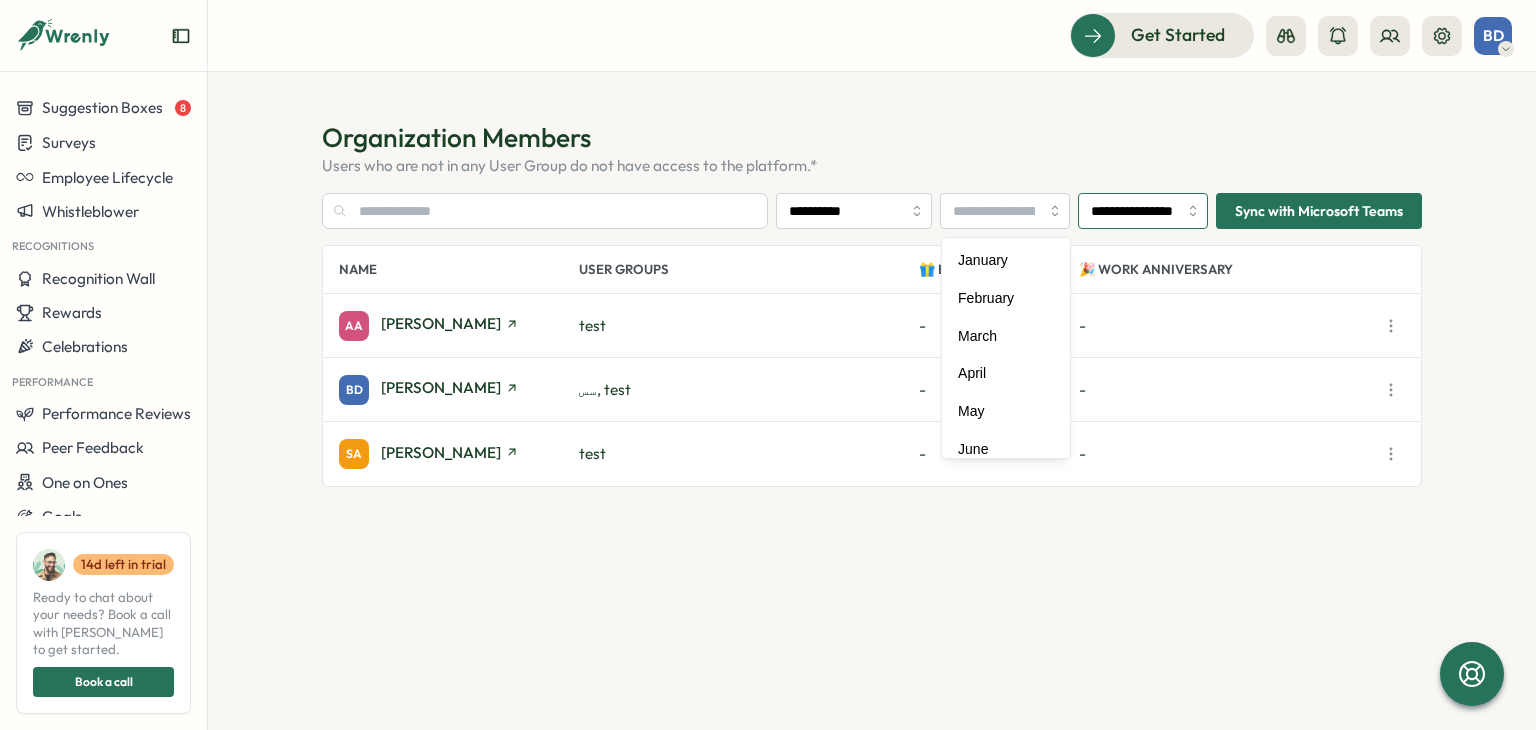 click on "**********" at bounding box center (1143, 211) 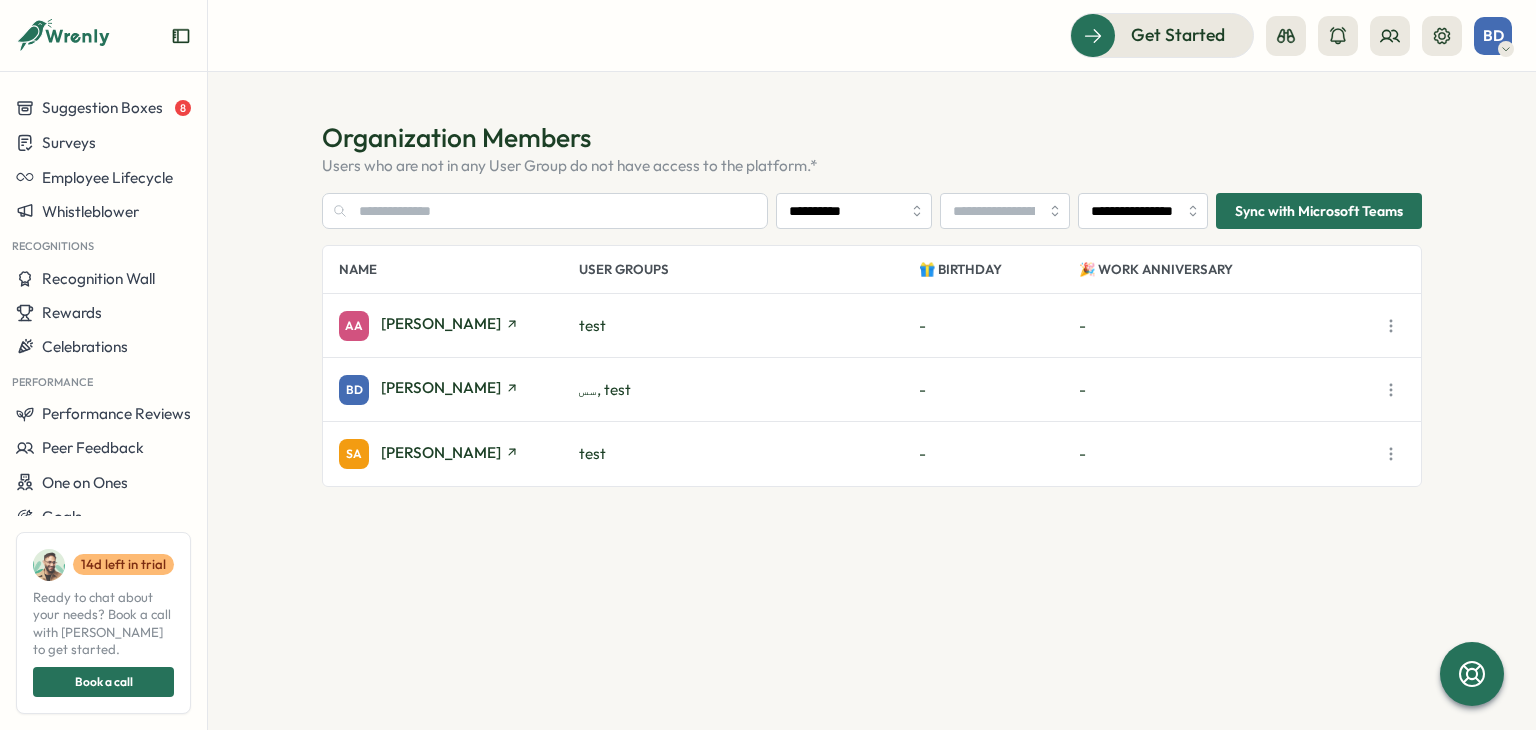 click on "**********" at bounding box center [872, 401] 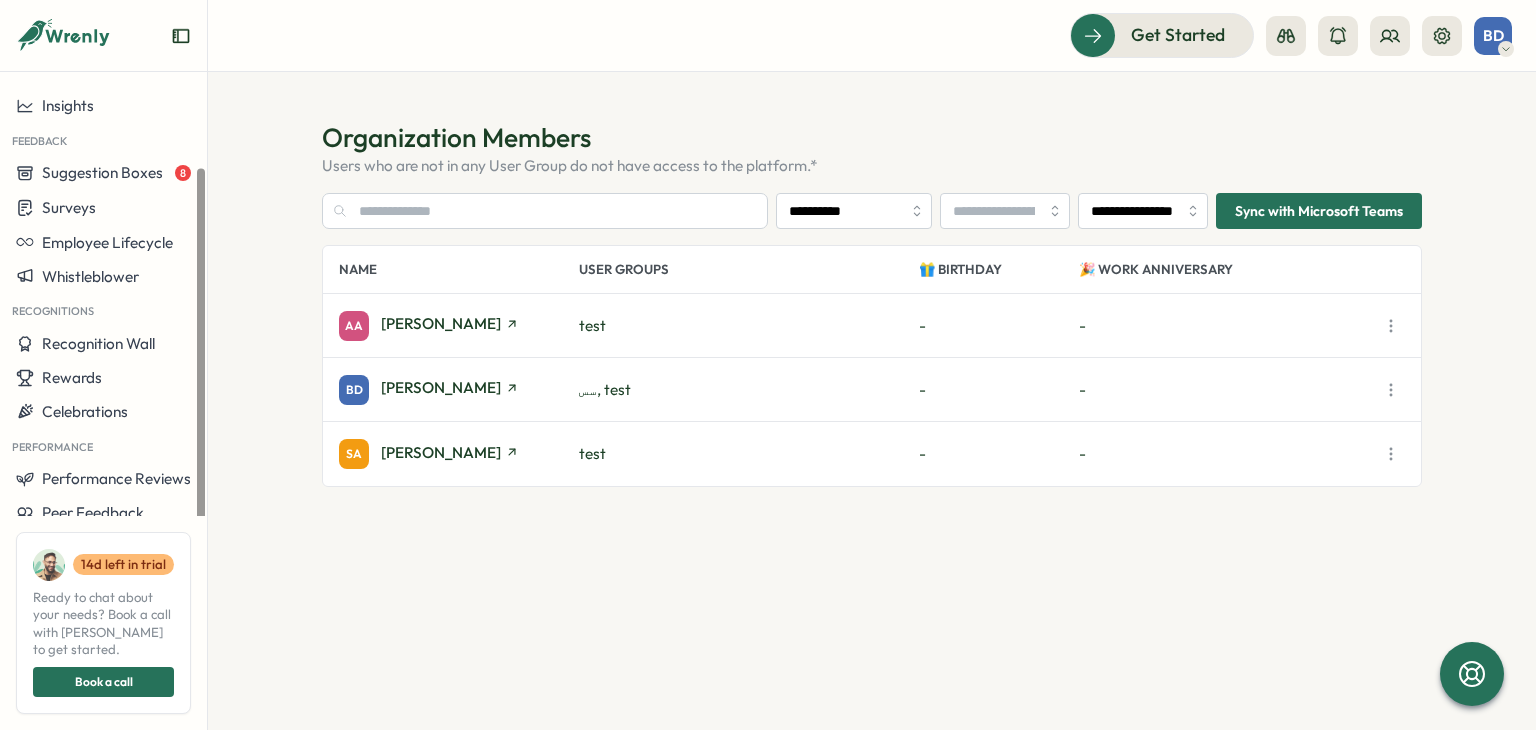 scroll, scrollTop: 0, scrollLeft: 0, axis: both 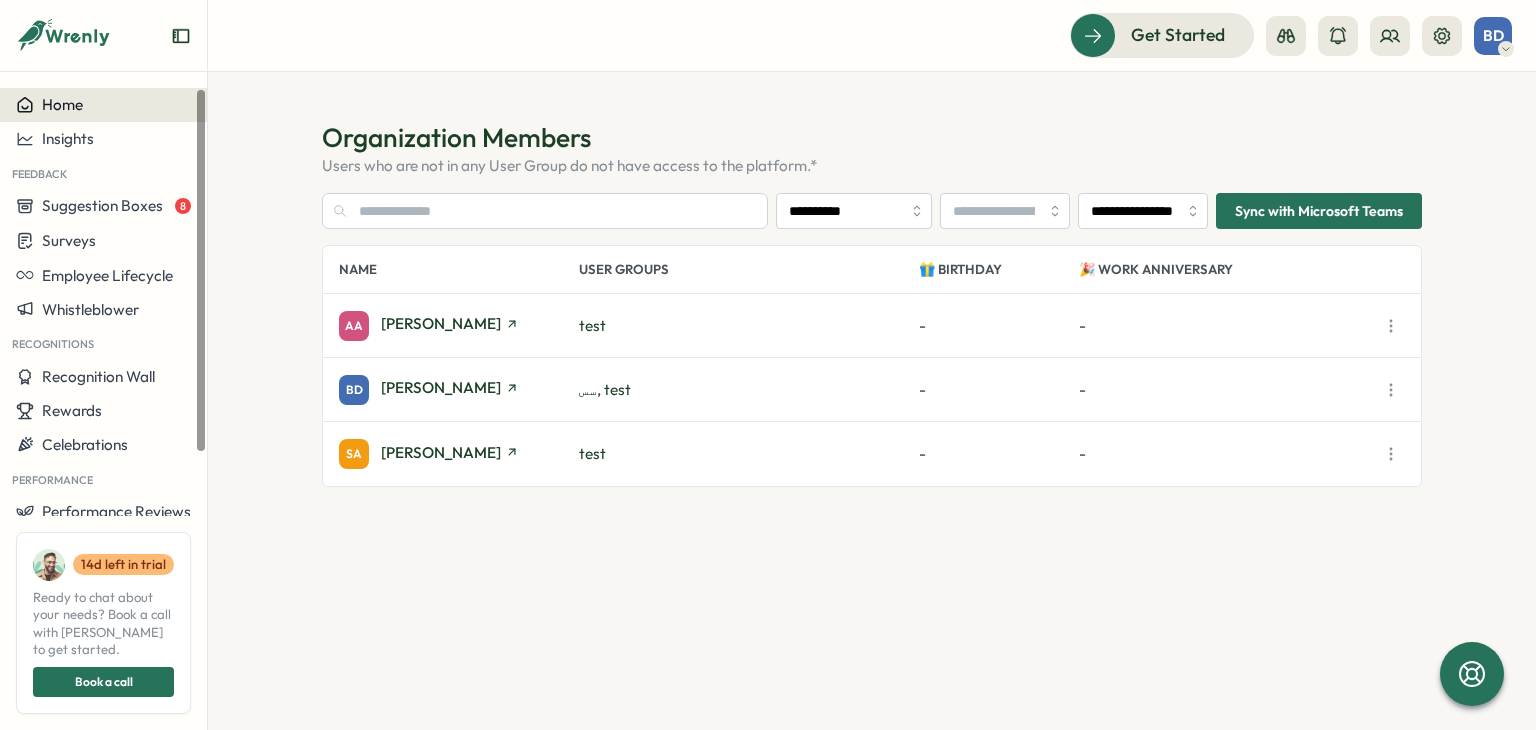 click on "Home" at bounding box center (103, 105) 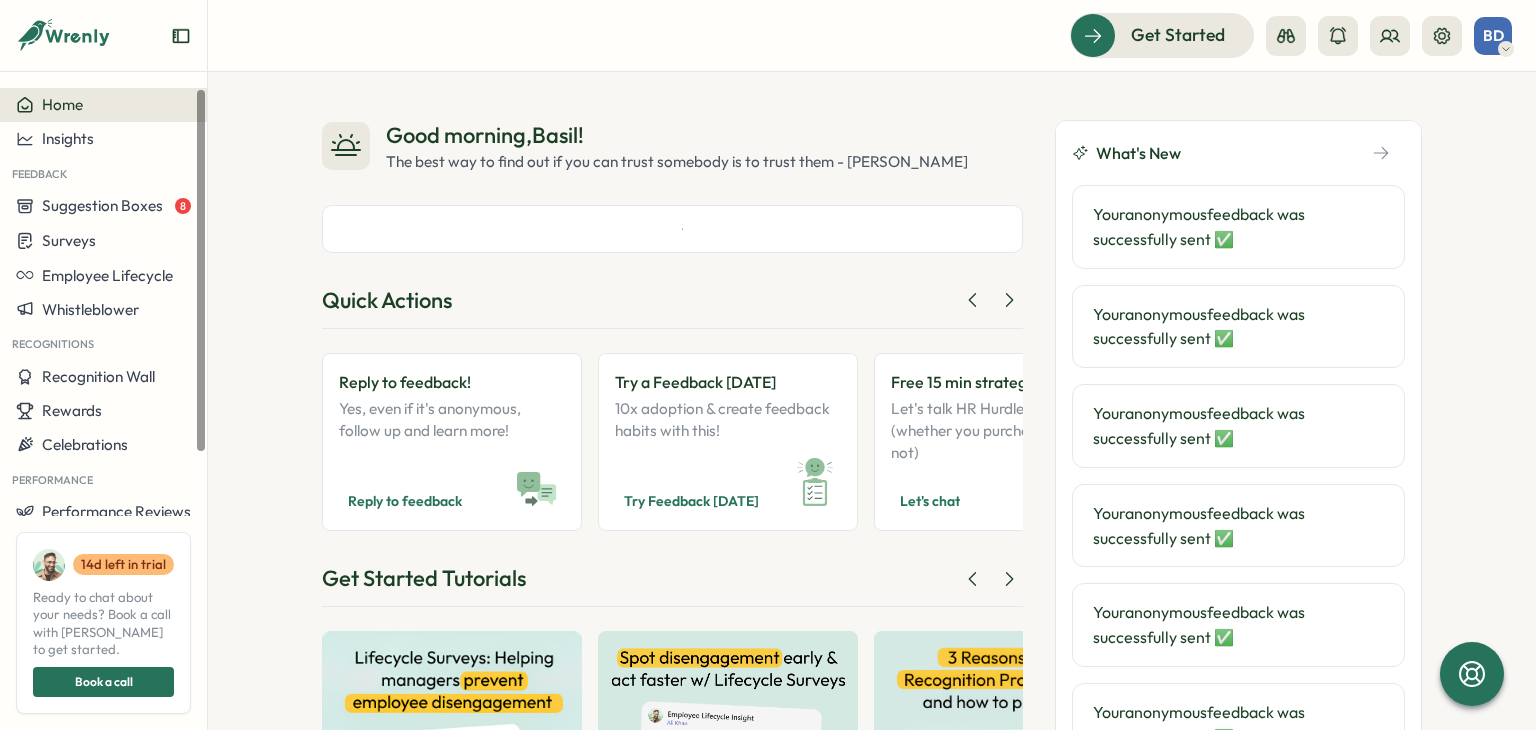 click on "Good morning ,  Basil ! The best way to find out if you can trust somebody is to trust them - Ernest Hemingway Quick Actions Reply to feedback! Yes, even if it's anonymous, follow up and learn more! Reply to feedback Try a Feedback Friday 10x adoption & create feedback habits with this! Try Feedback Friday Free 15 min strategy chat? Let's talk HR Hurdles & Solutions (whether you purchase Wrenly or not) Let's chat Recognize Great Work! Test out recognitions that motivate your team. Test Recognitions View Recognition Wall Highlight team wins on office screens or during company meeting. View recognitions Send a Survey Trigger a survey inside Microsoft Teams with one click! (don't worry, it will only send to you) Send survey See Performance Insights Get inspired by checking out a sample performance report! View report View AI Engagement Report Check out this sample report that makes C Suite fall off their chair! View report Create Performance Review Create review Get Started Tutorials What's New Your  anonymous" at bounding box center (872, 401) 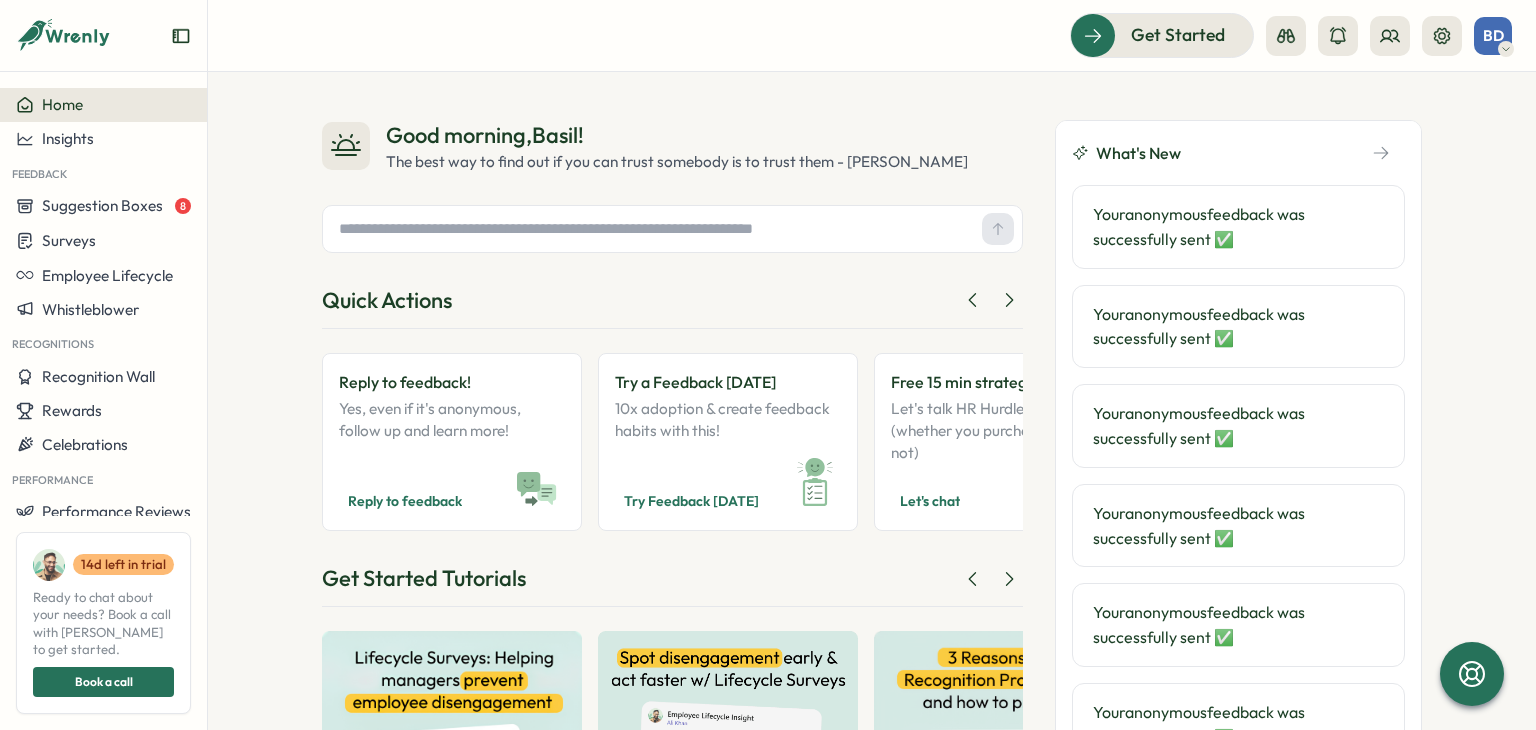 click on "Book a call" at bounding box center [104, 682] 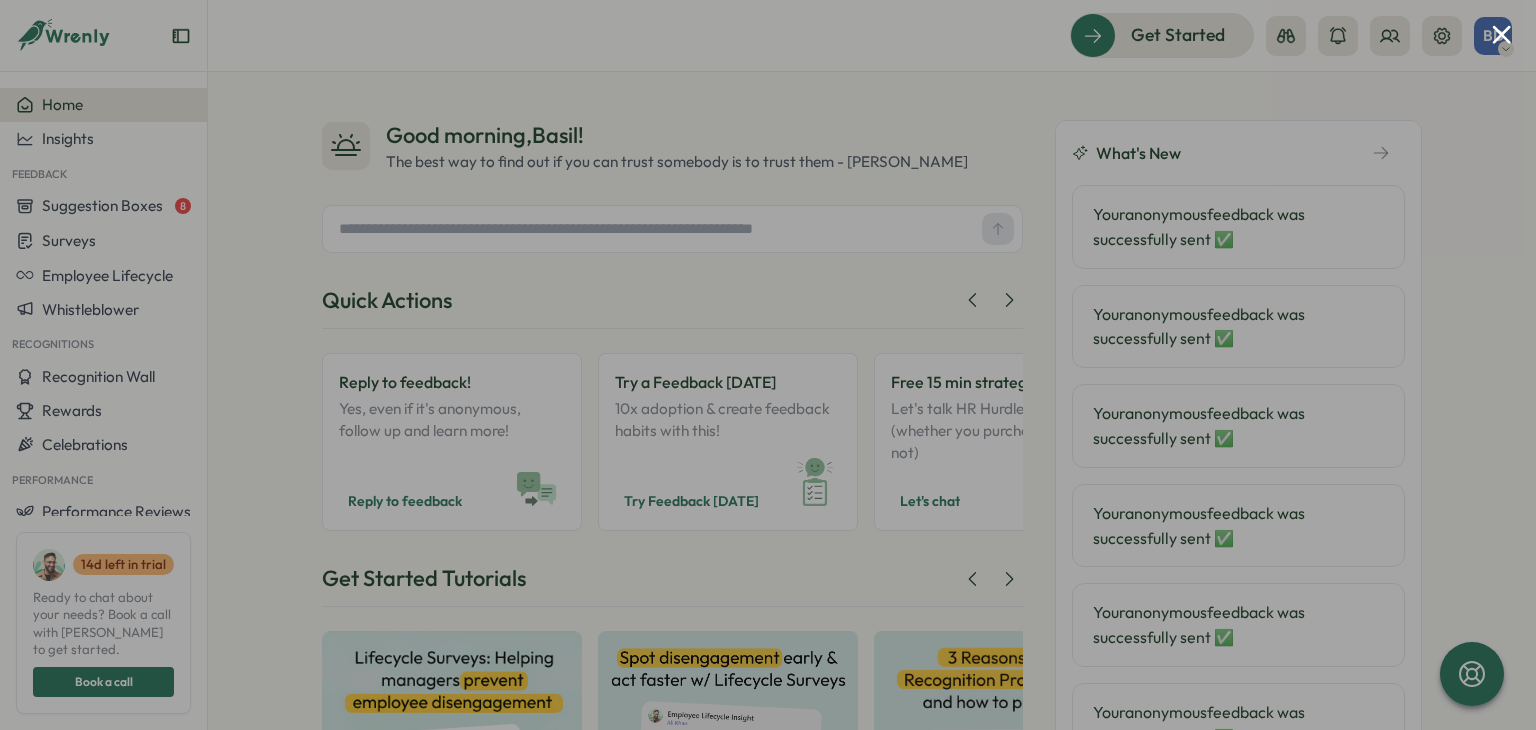 click at bounding box center [768, 365] 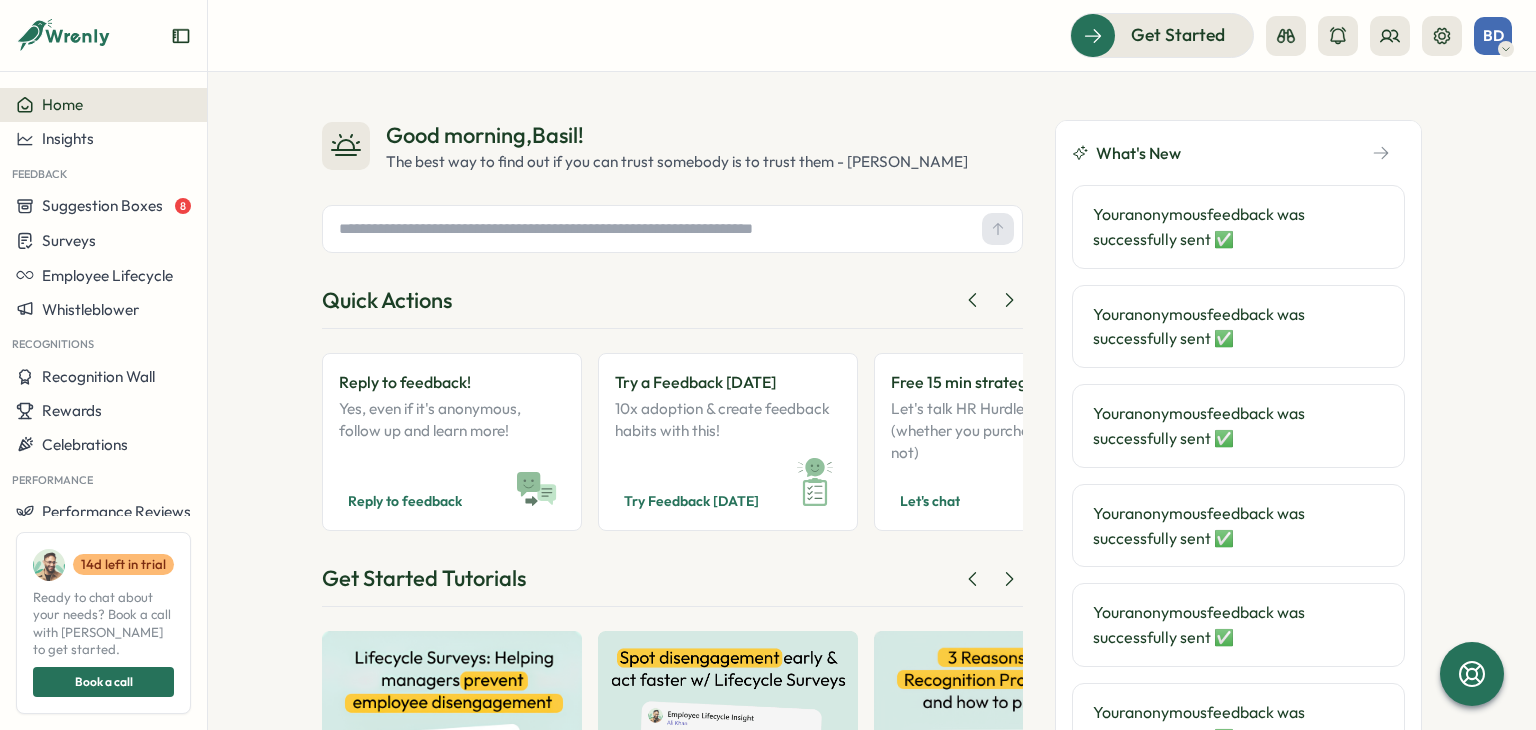 click on "Get Started BD" at bounding box center [872, 36] 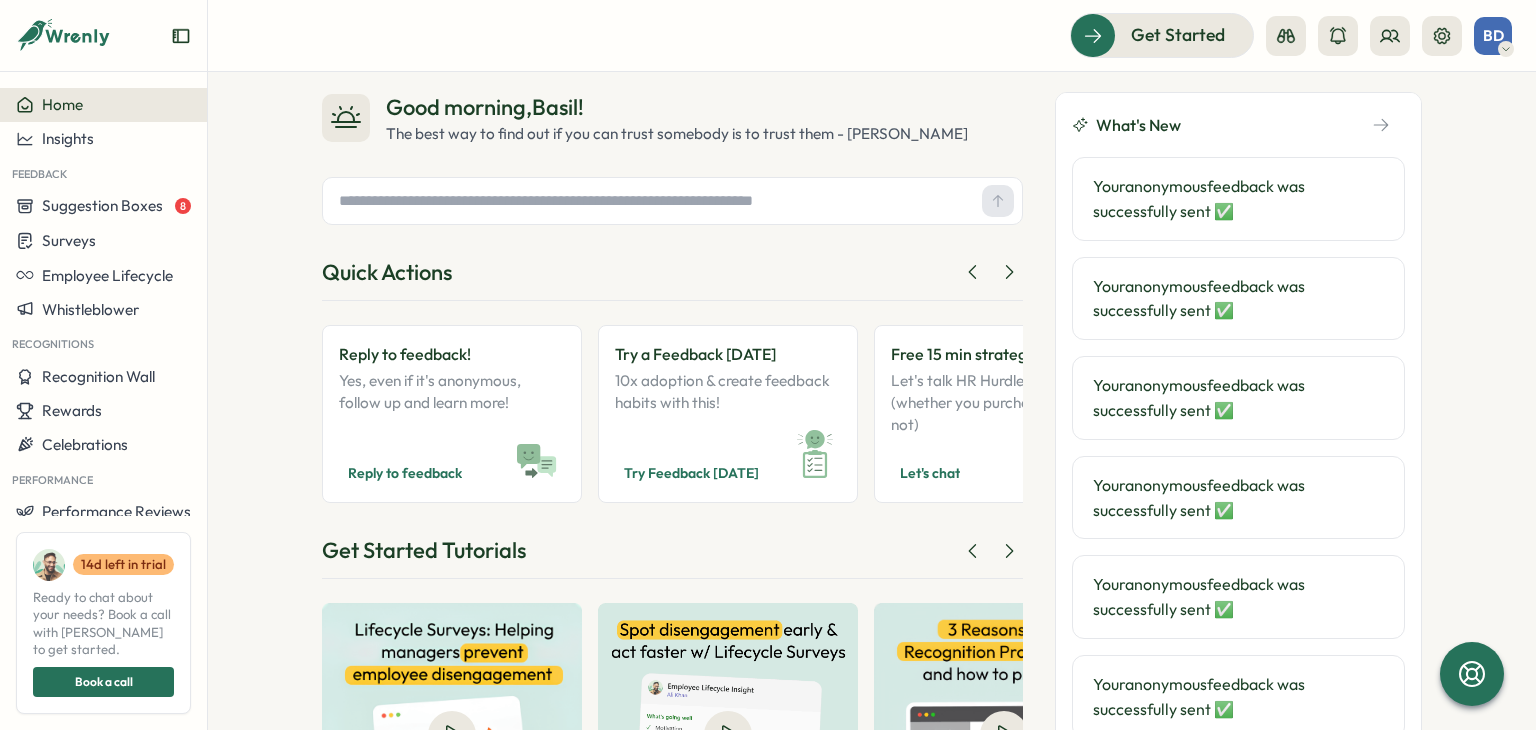 scroll, scrollTop: 0, scrollLeft: 0, axis: both 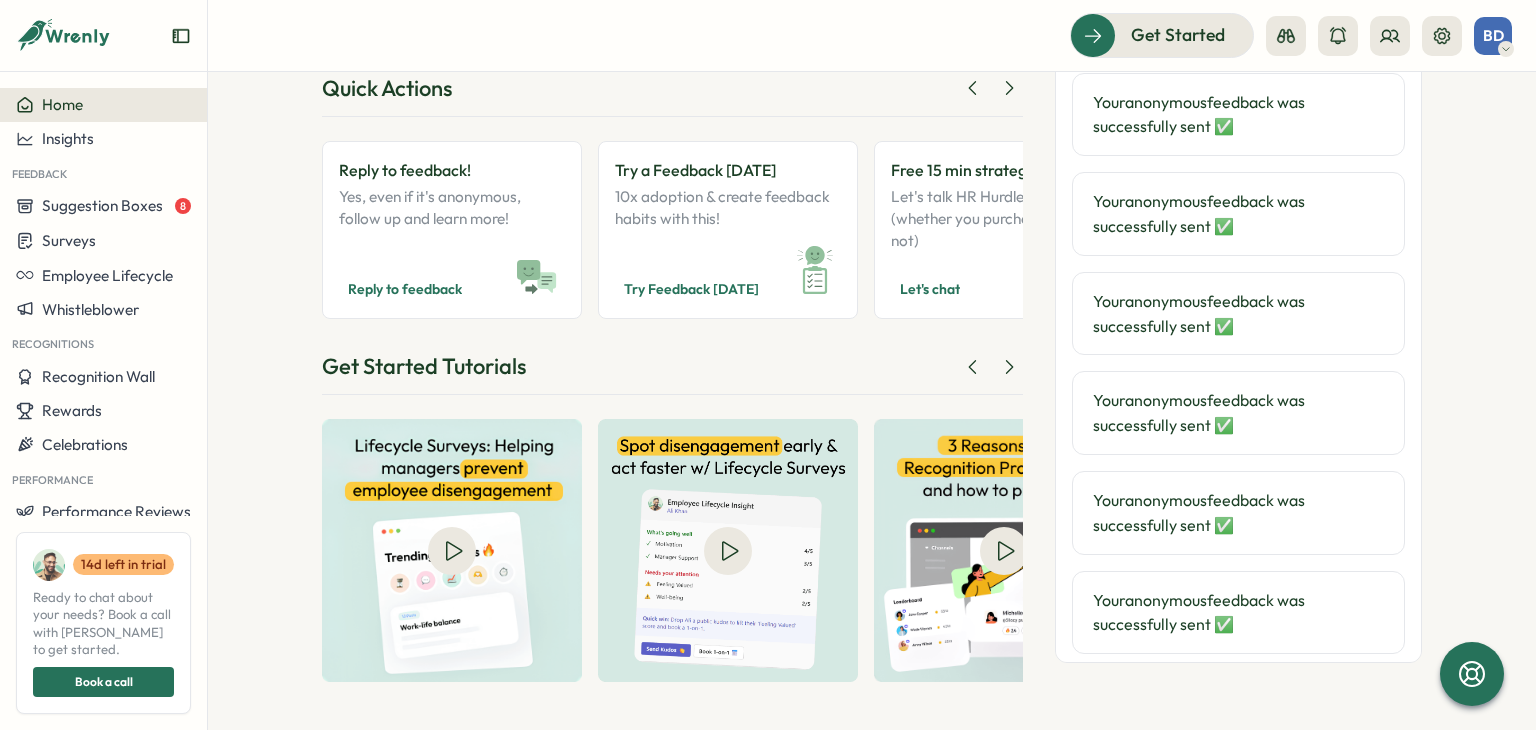 click at bounding box center [1364, 36] 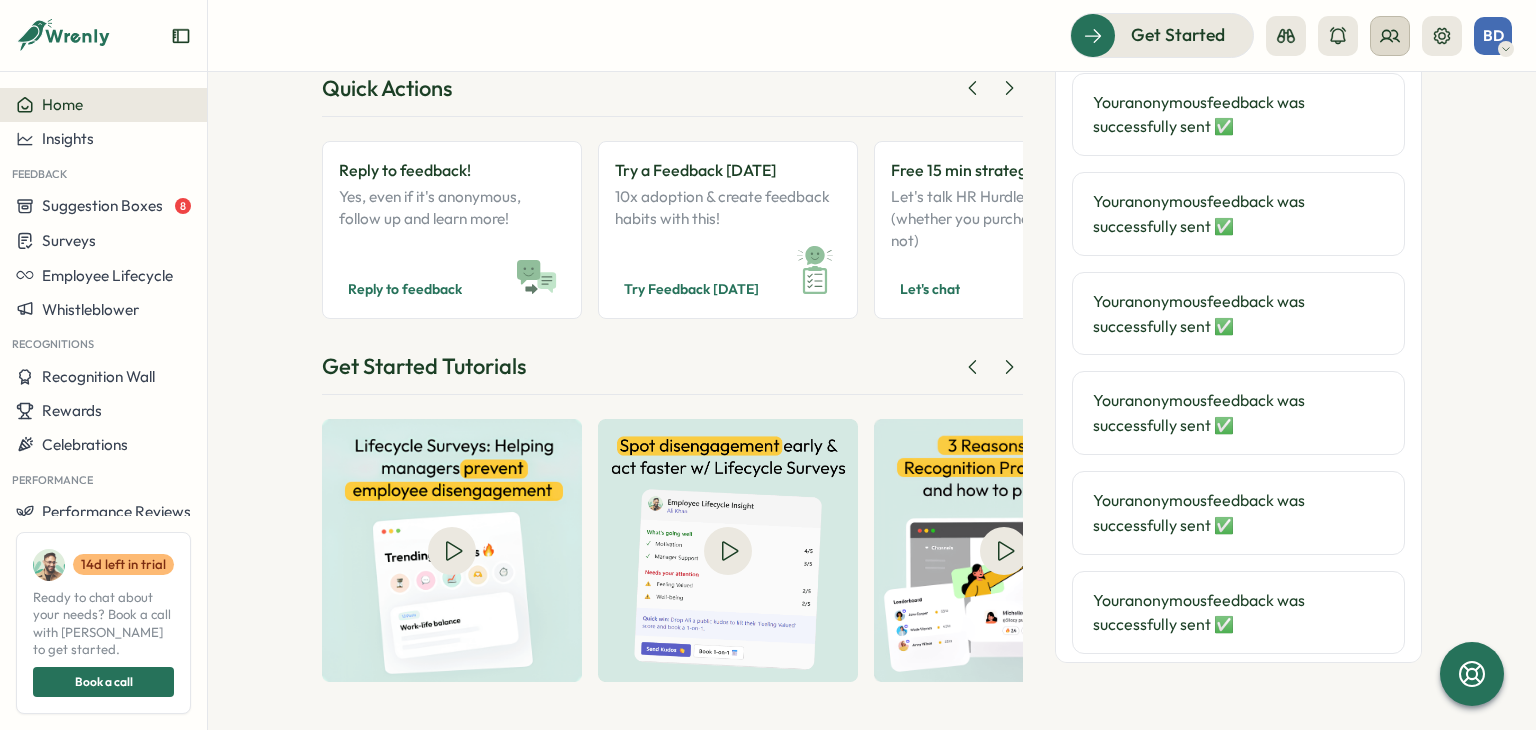 click at bounding box center (1390, 36) 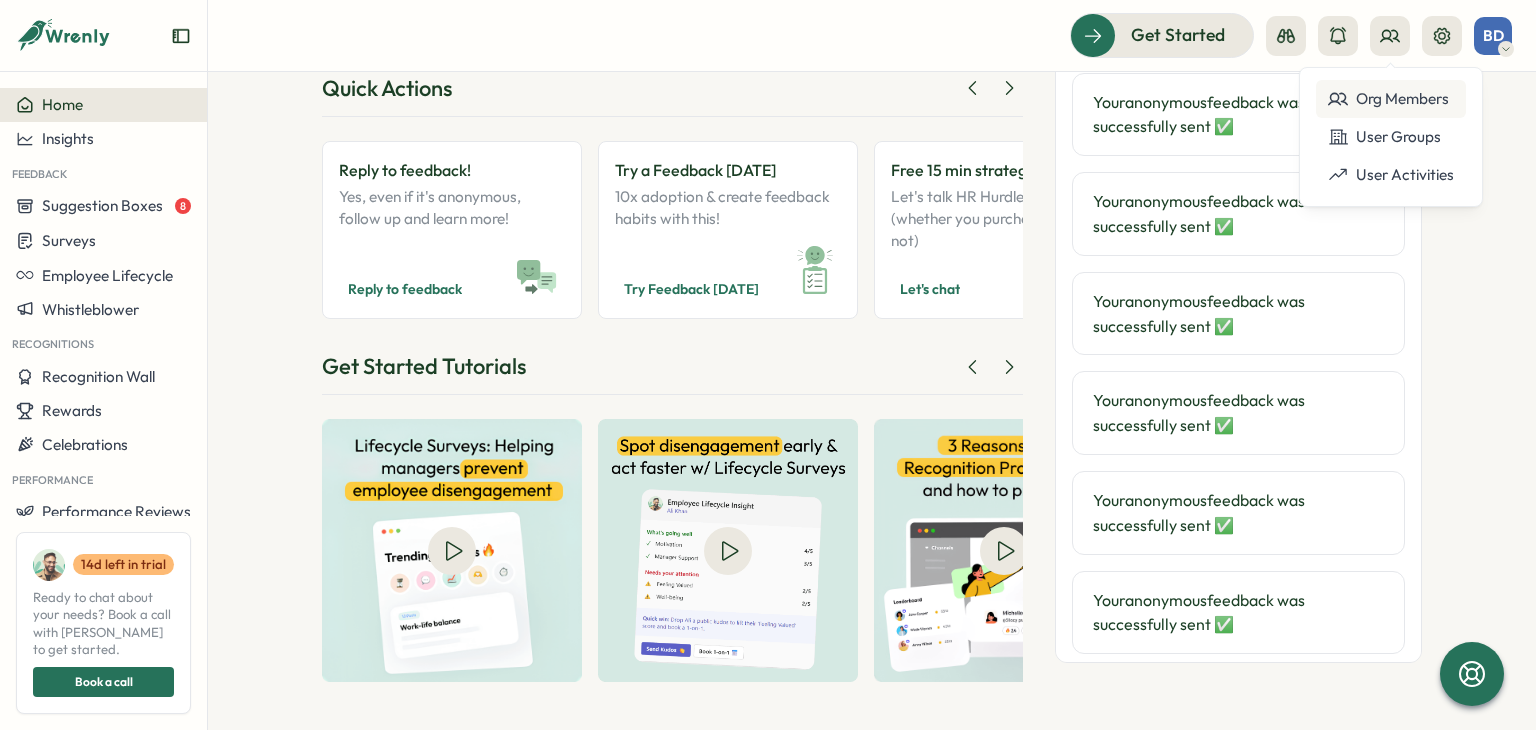 click on "Org Members" at bounding box center (1391, 99) 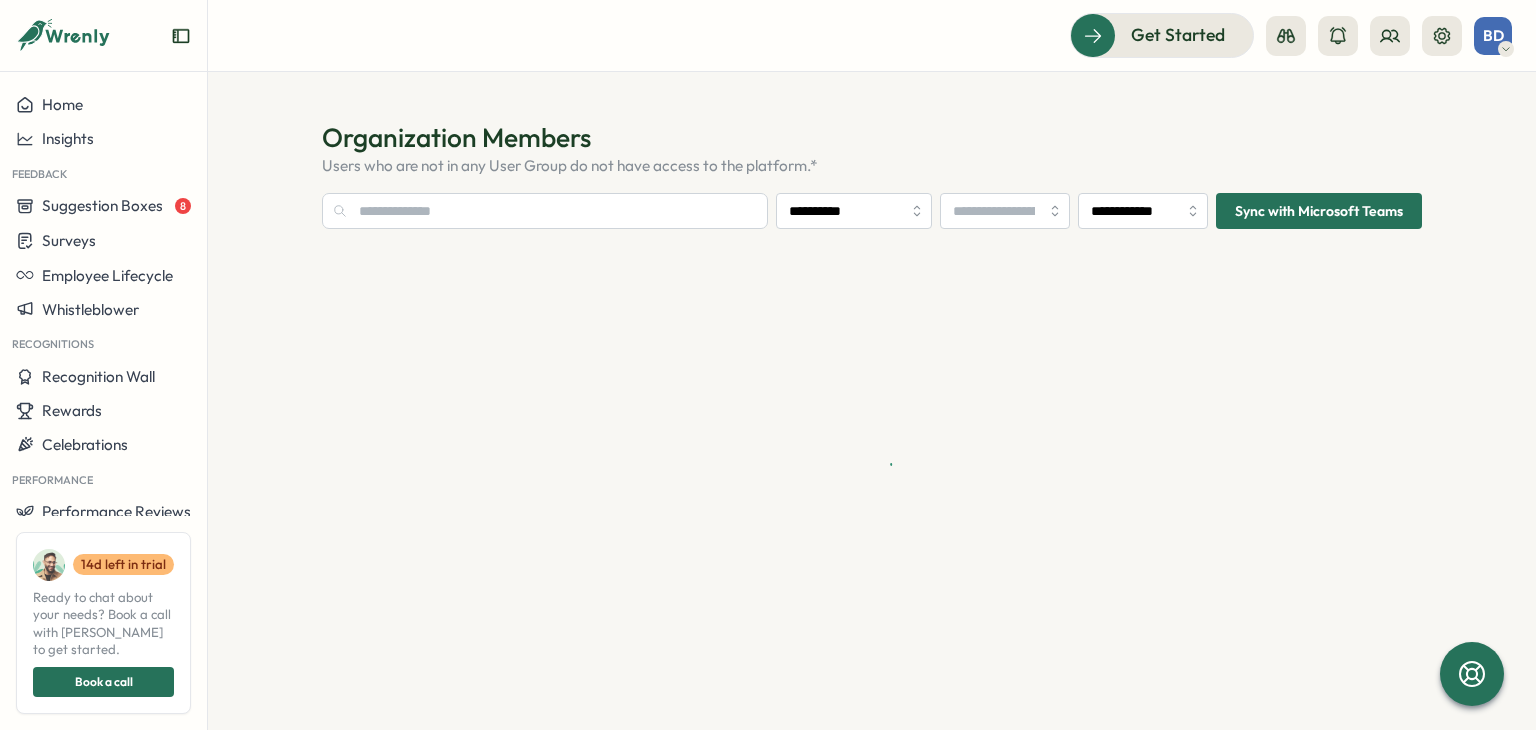 type on "**********" 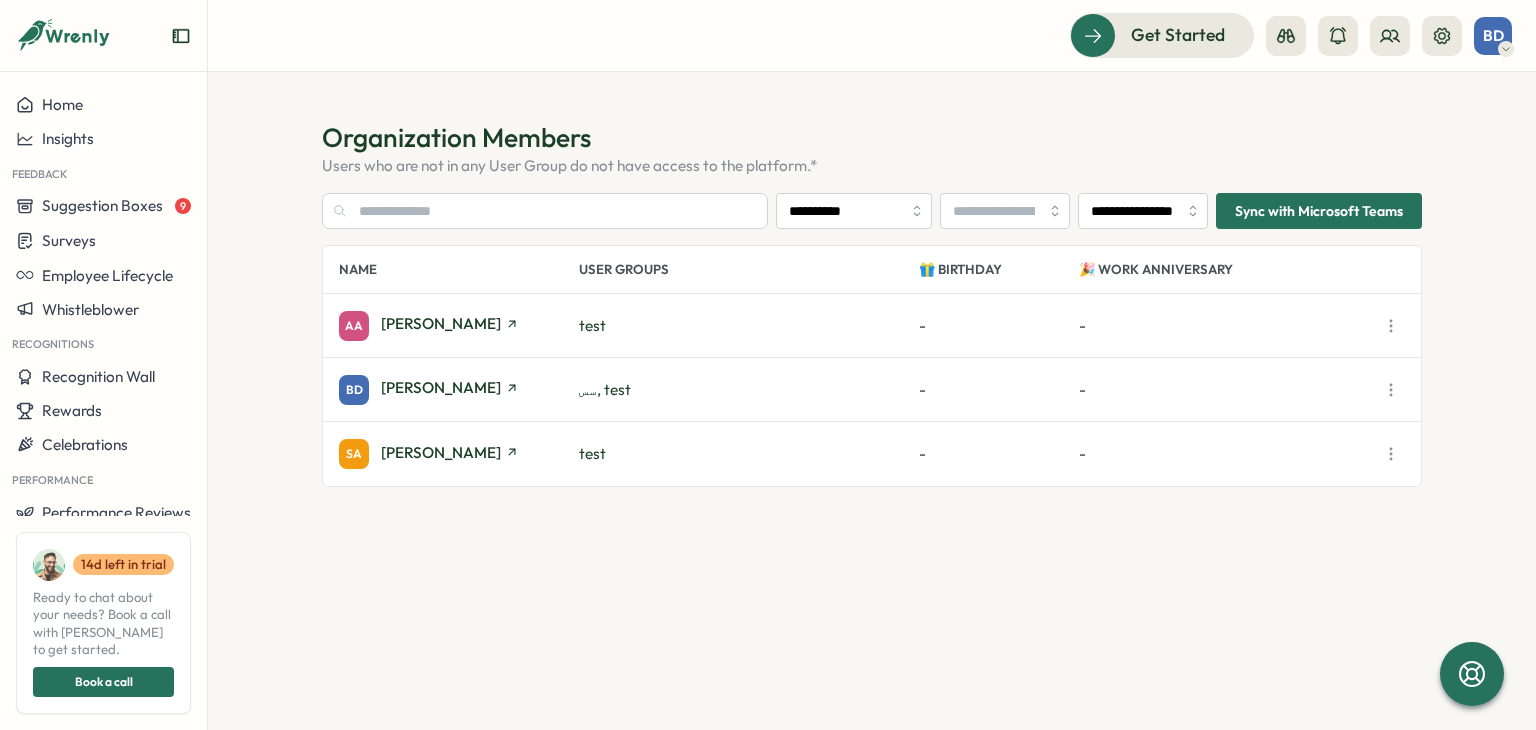 scroll, scrollTop: 0, scrollLeft: 0, axis: both 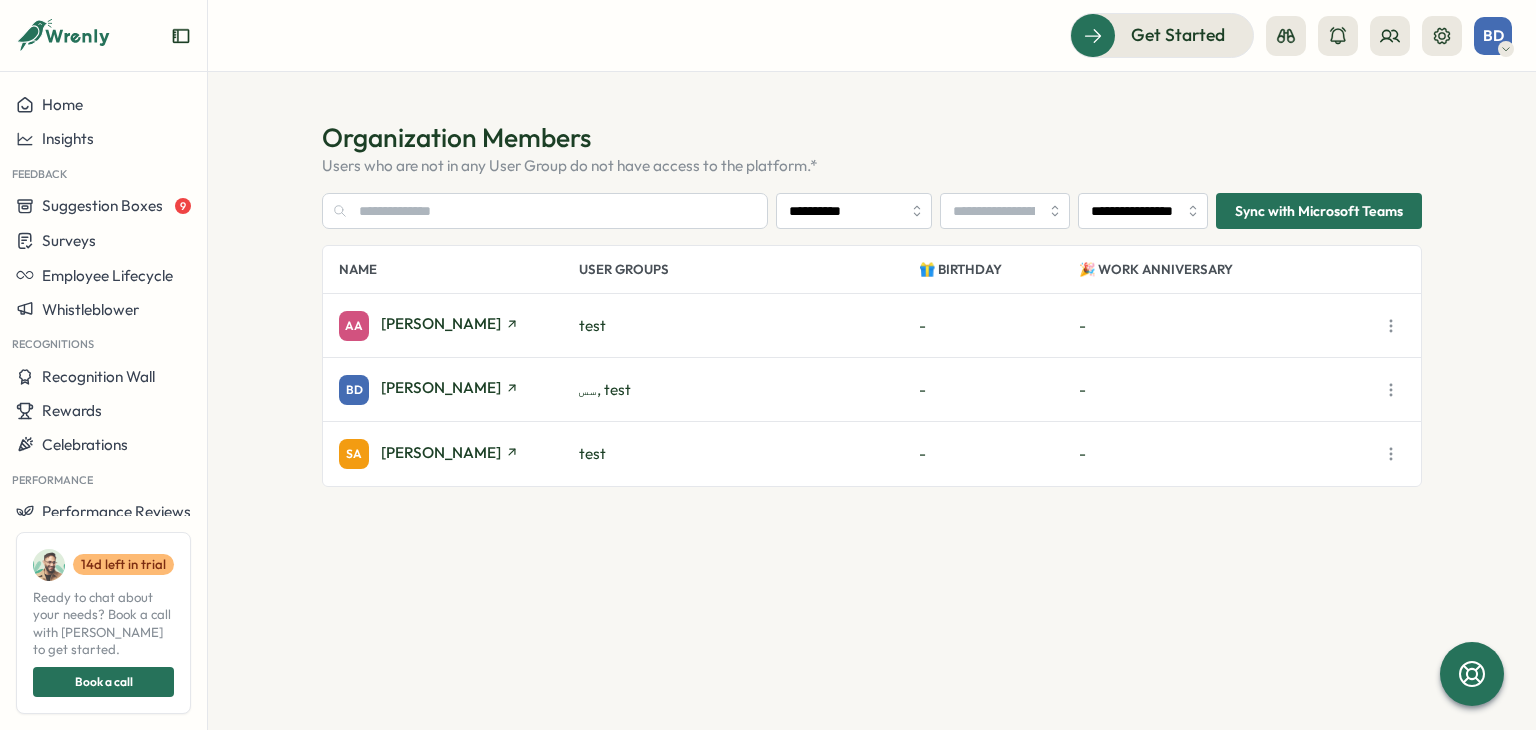 click on "Sync with Microsoft Teams" at bounding box center (1319, 211) 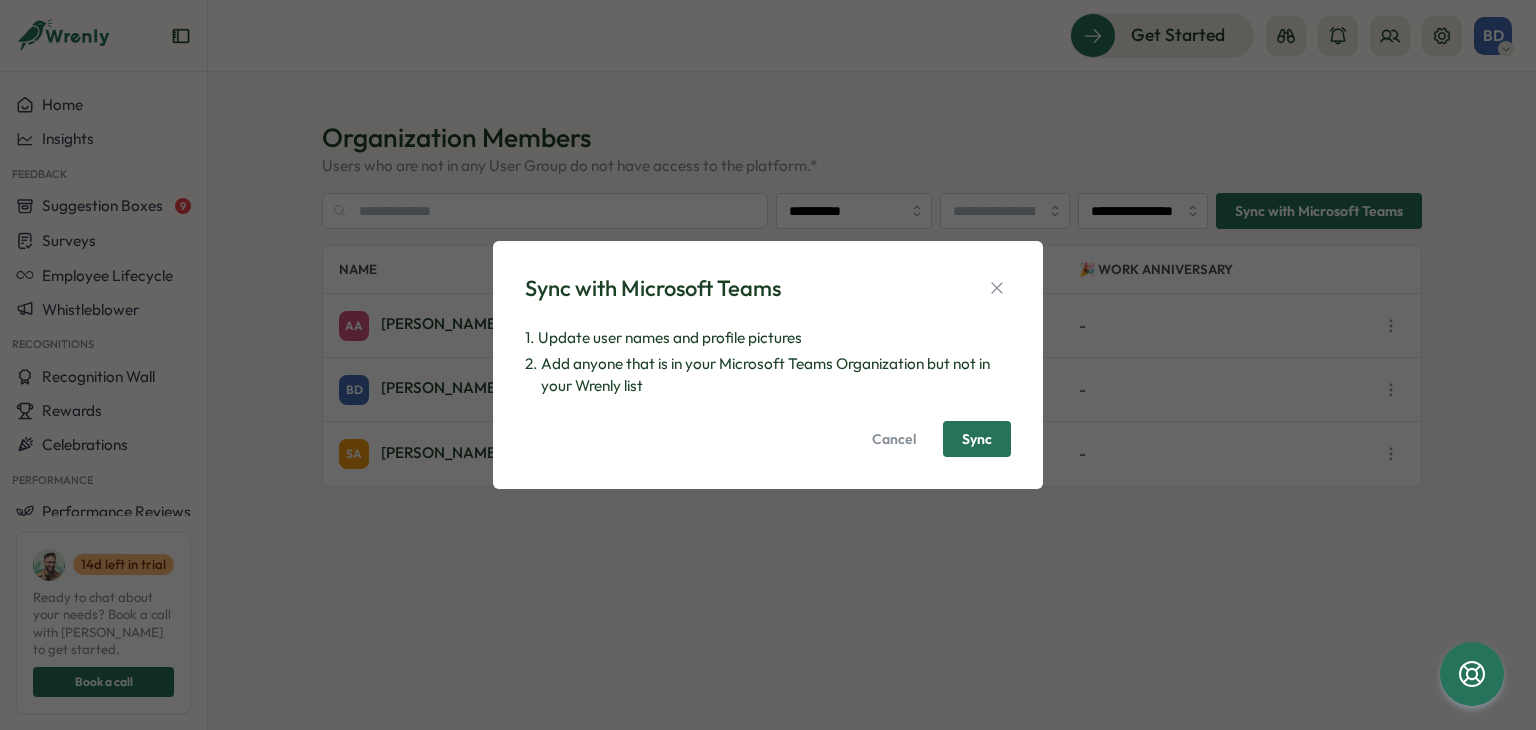 click on "Sync" at bounding box center (977, 439) 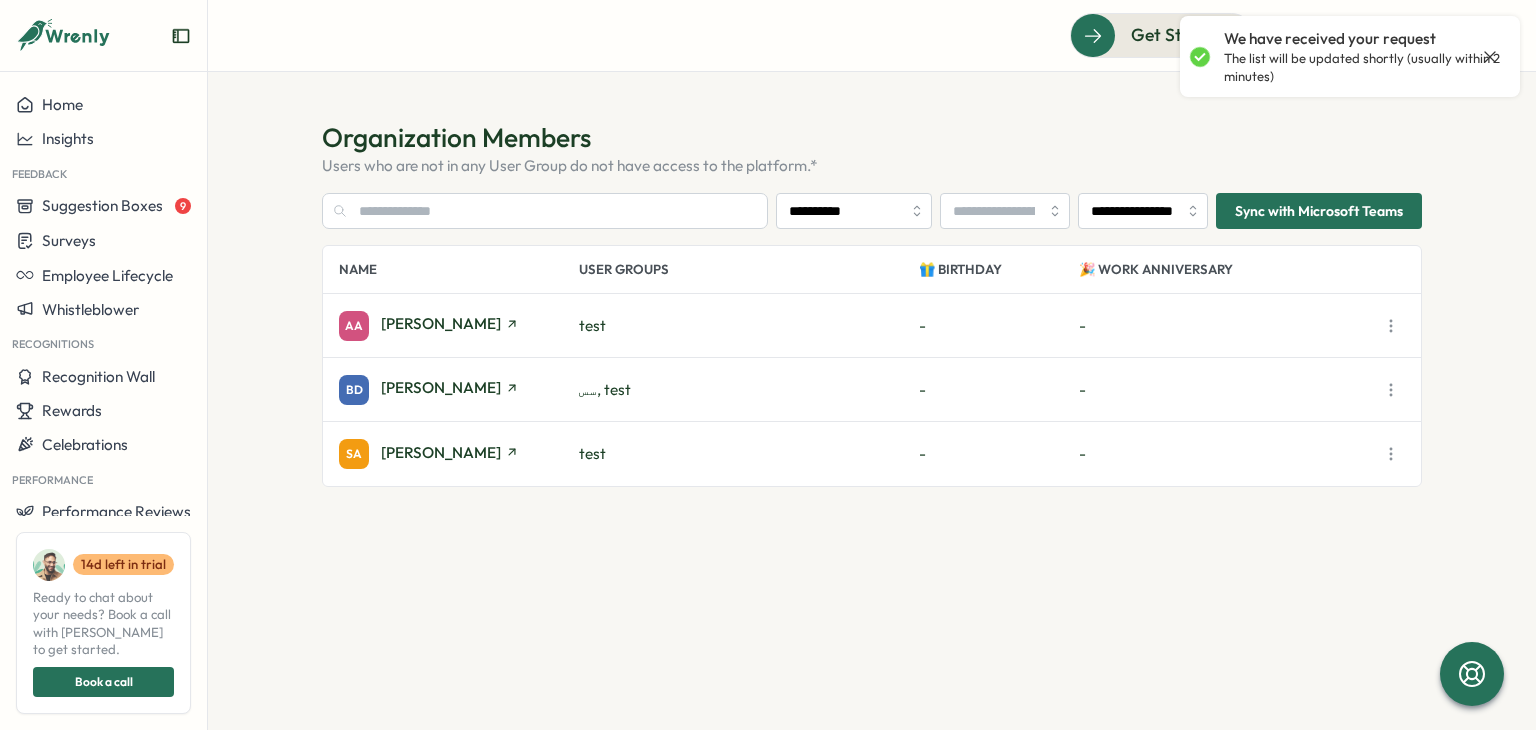 click on "Organization Members" at bounding box center (872, 137) 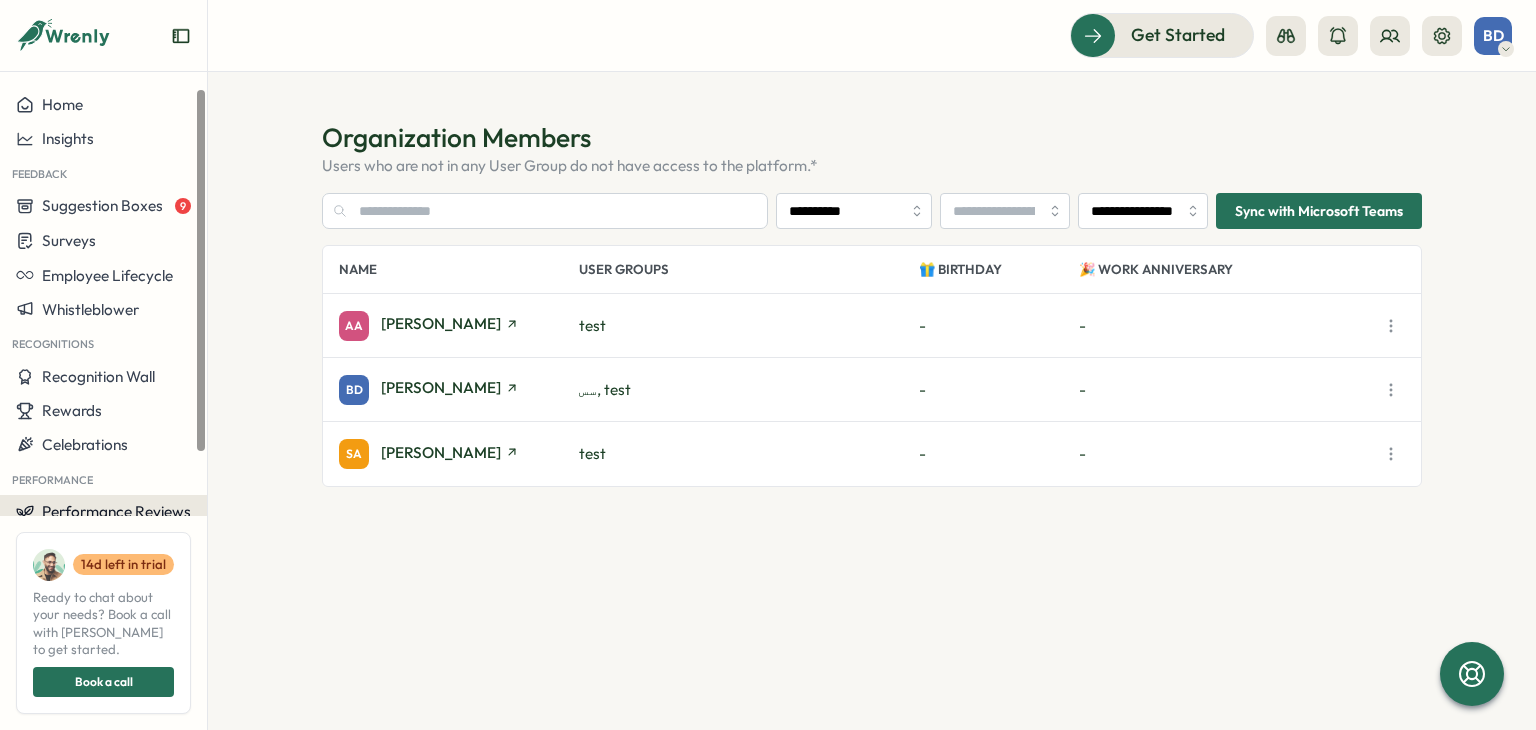 click on "Performance Reviews" at bounding box center (103, 512) 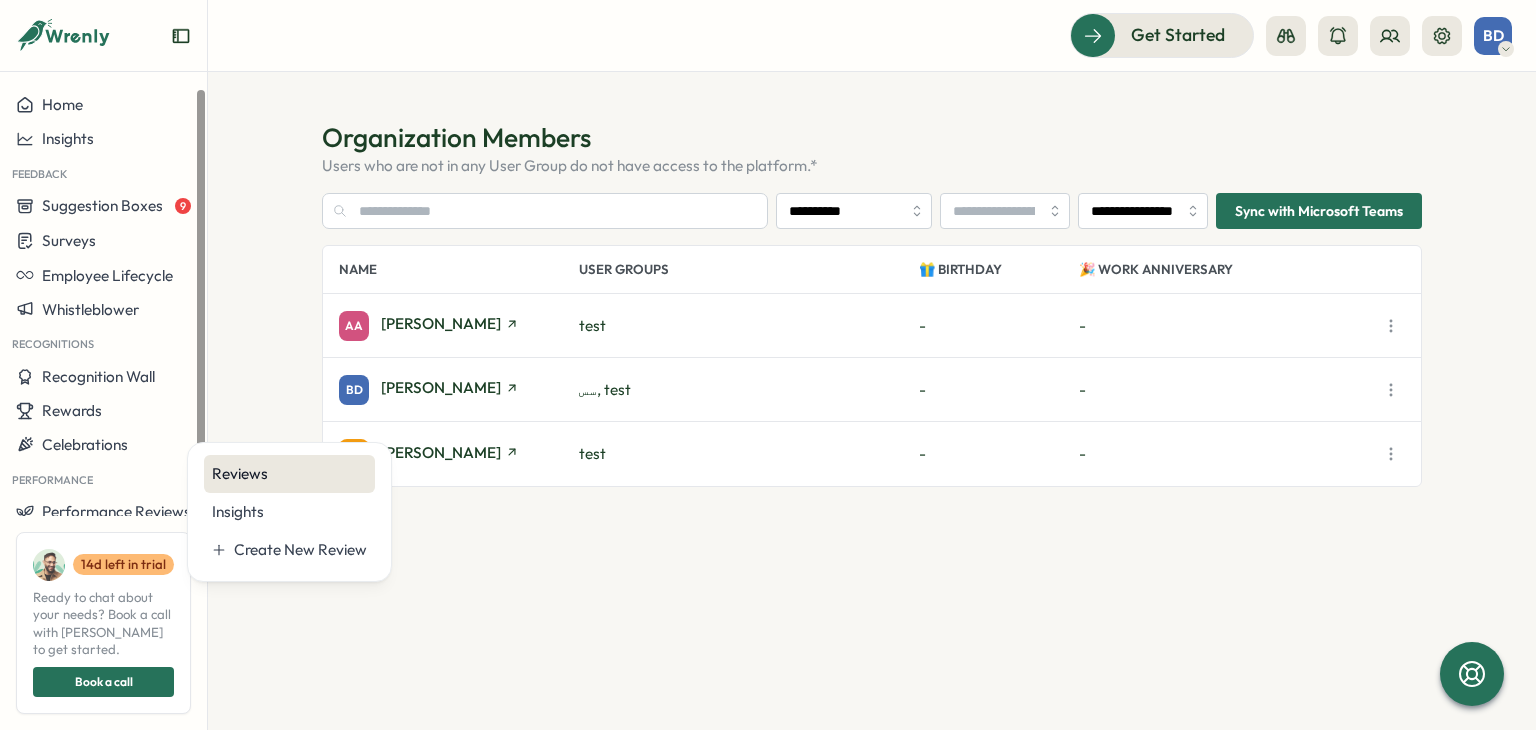 click on "Reviews" at bounding box center (289, 474) 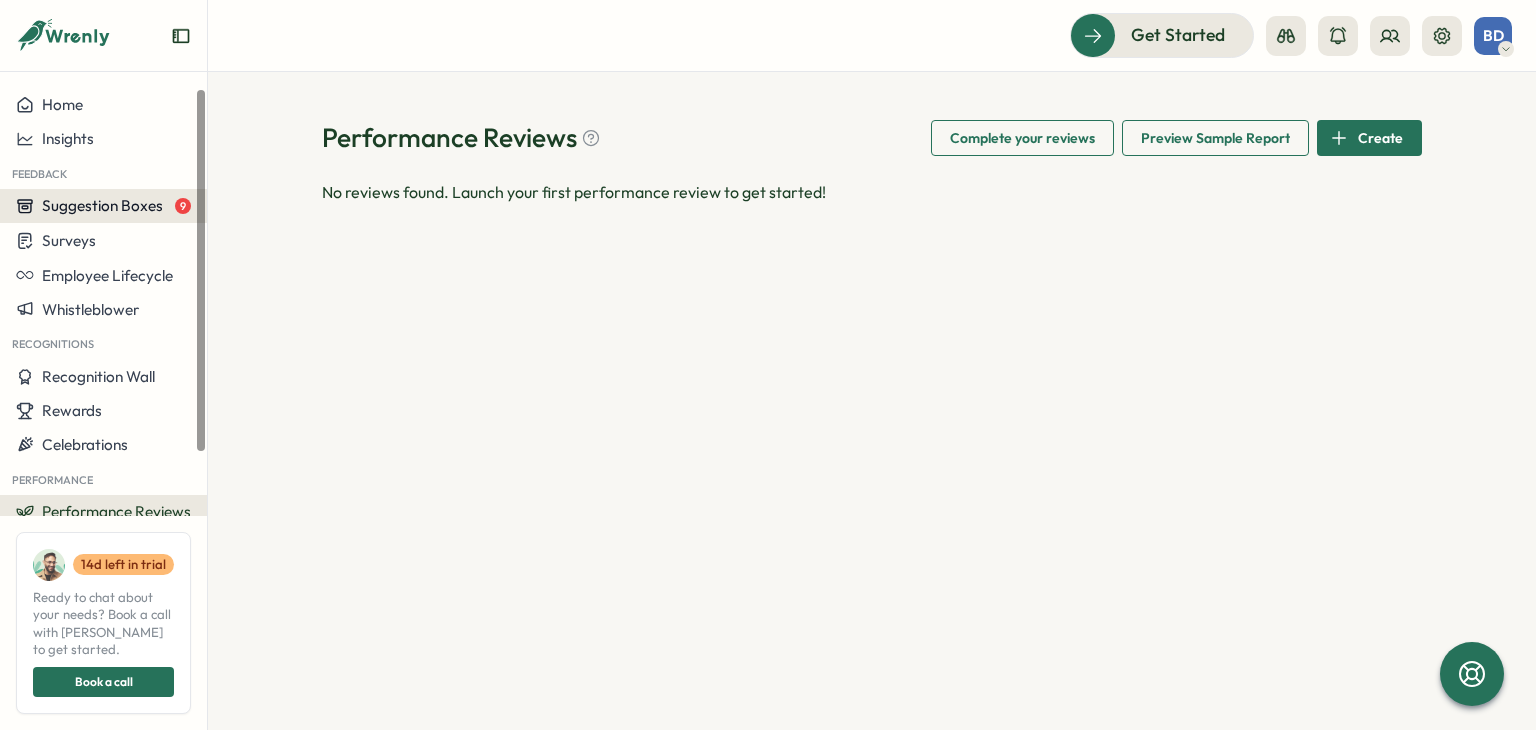 click on "Suggestion Boxes" at bounding box center [102, 205] 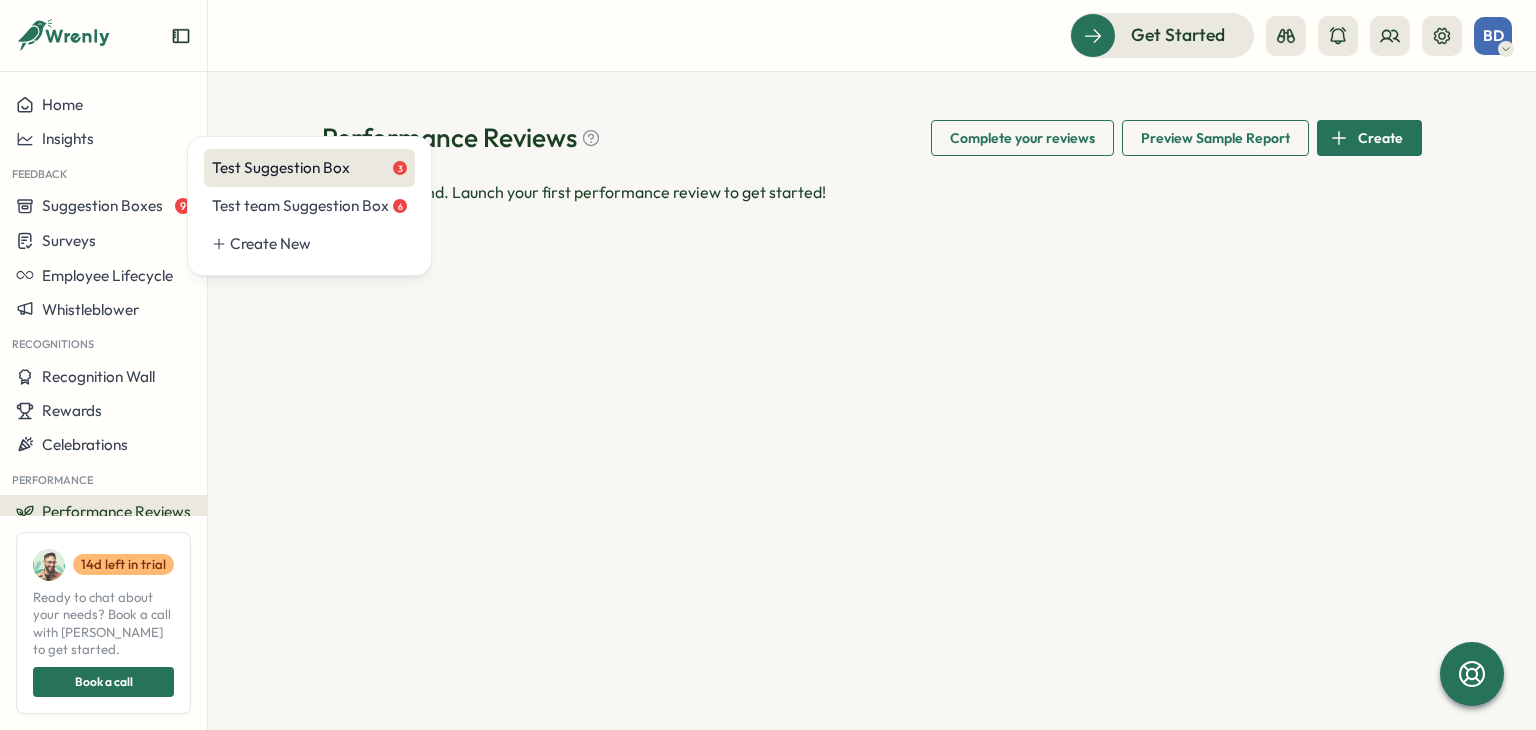 click on "Test Suggestion Box 3" at bounding box center [309, 168] 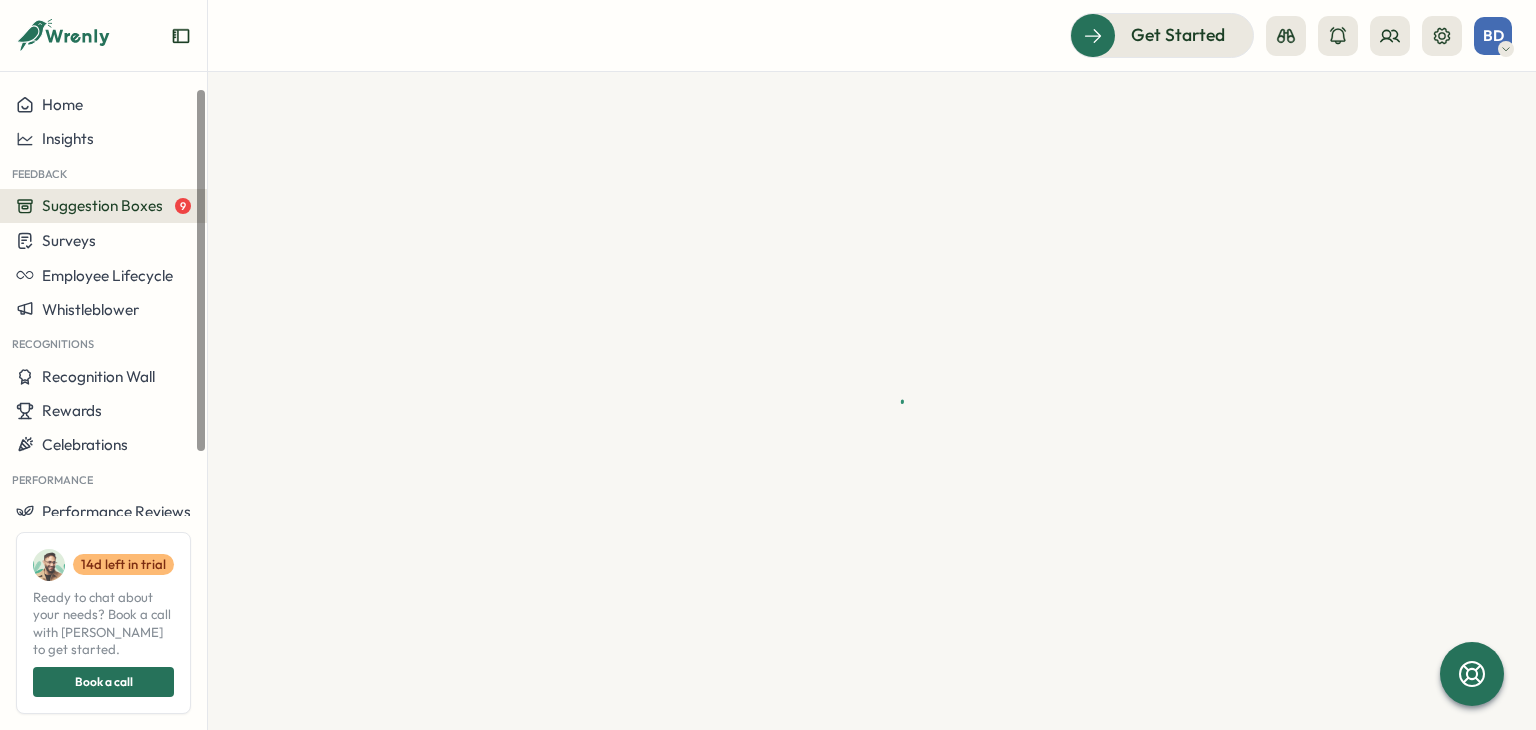 click on "Suggestion Boxes 9" at bounding box center [103, 206] 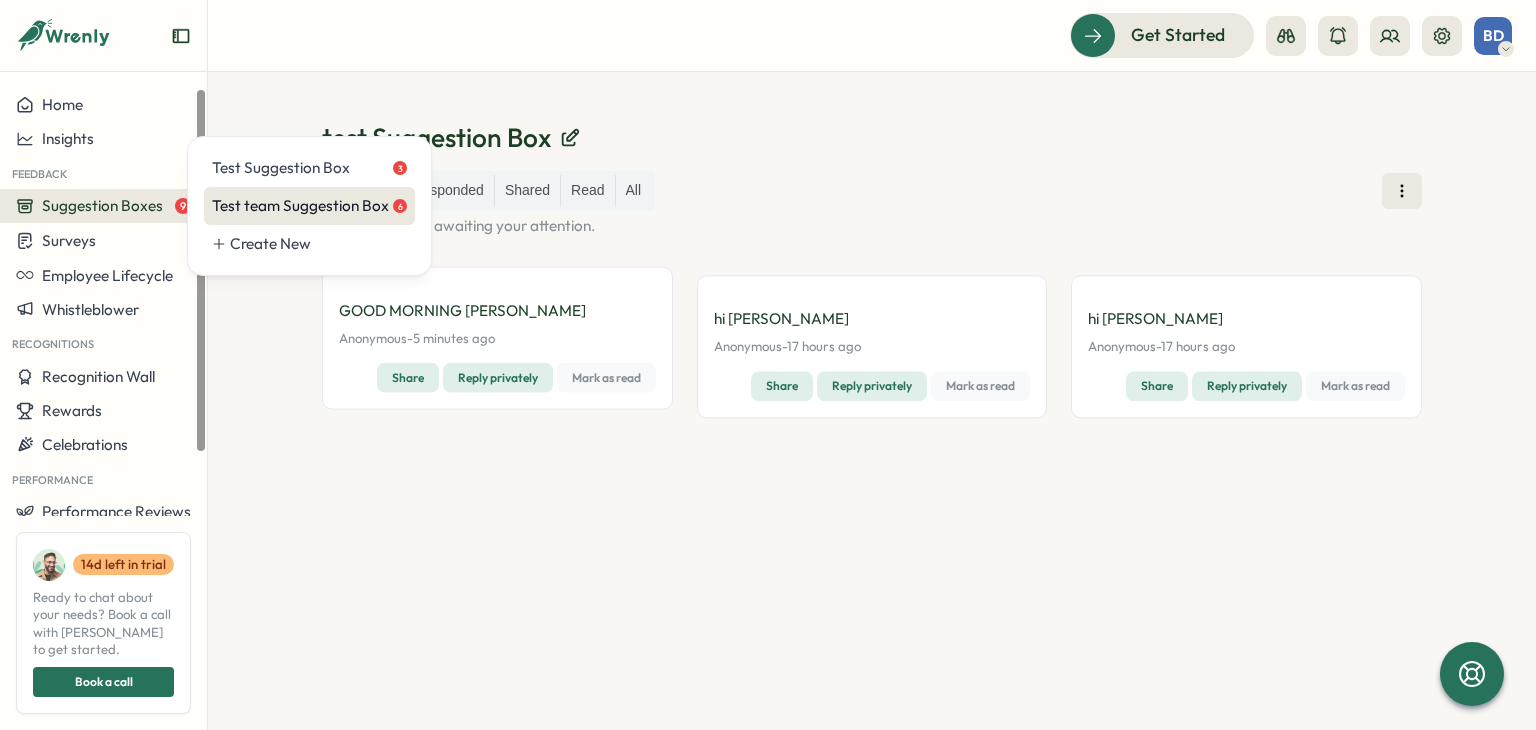 click on "Test team Suggestion Box 6" at bounding box center [309, 206] 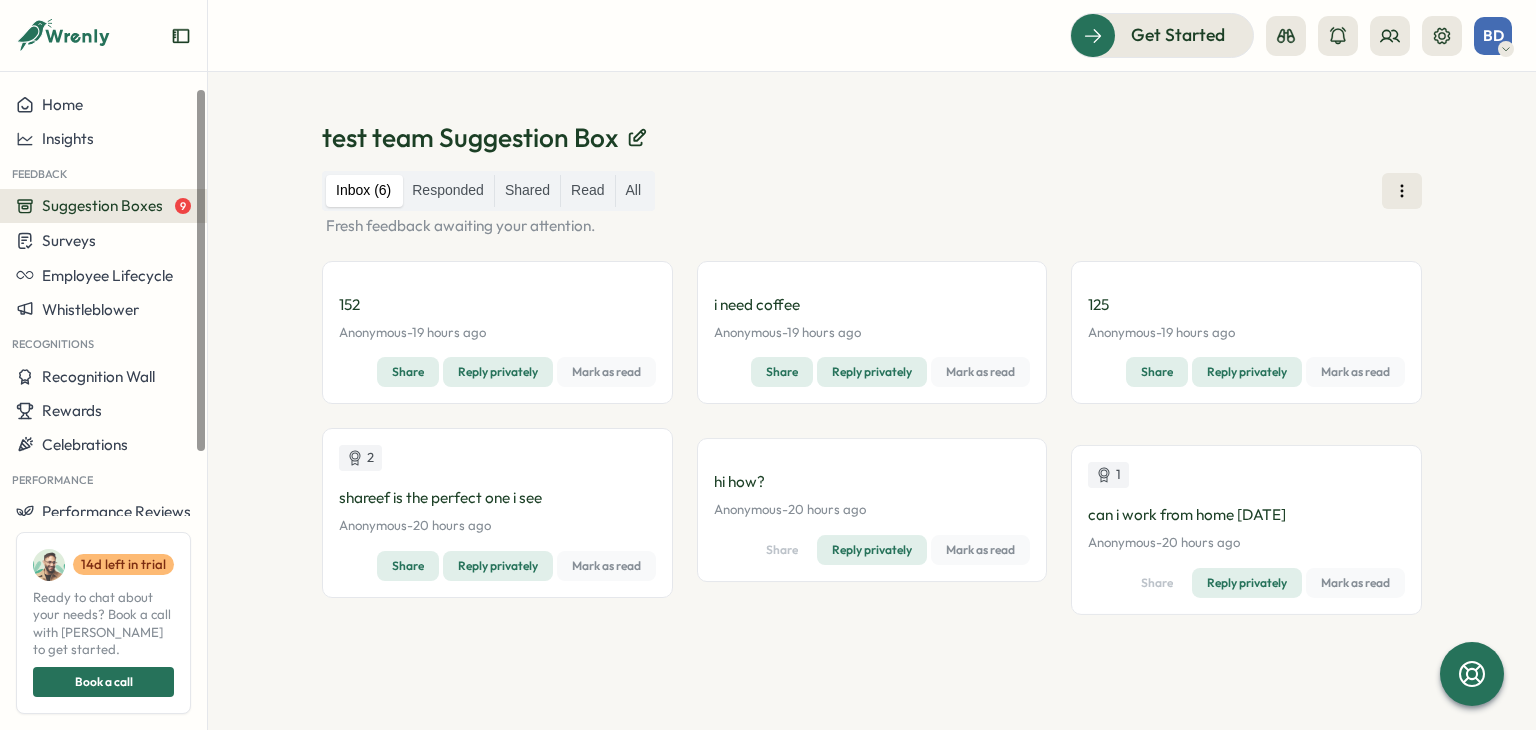 click on "Suggestion Boxes 9" at bounding box center [103, 206] 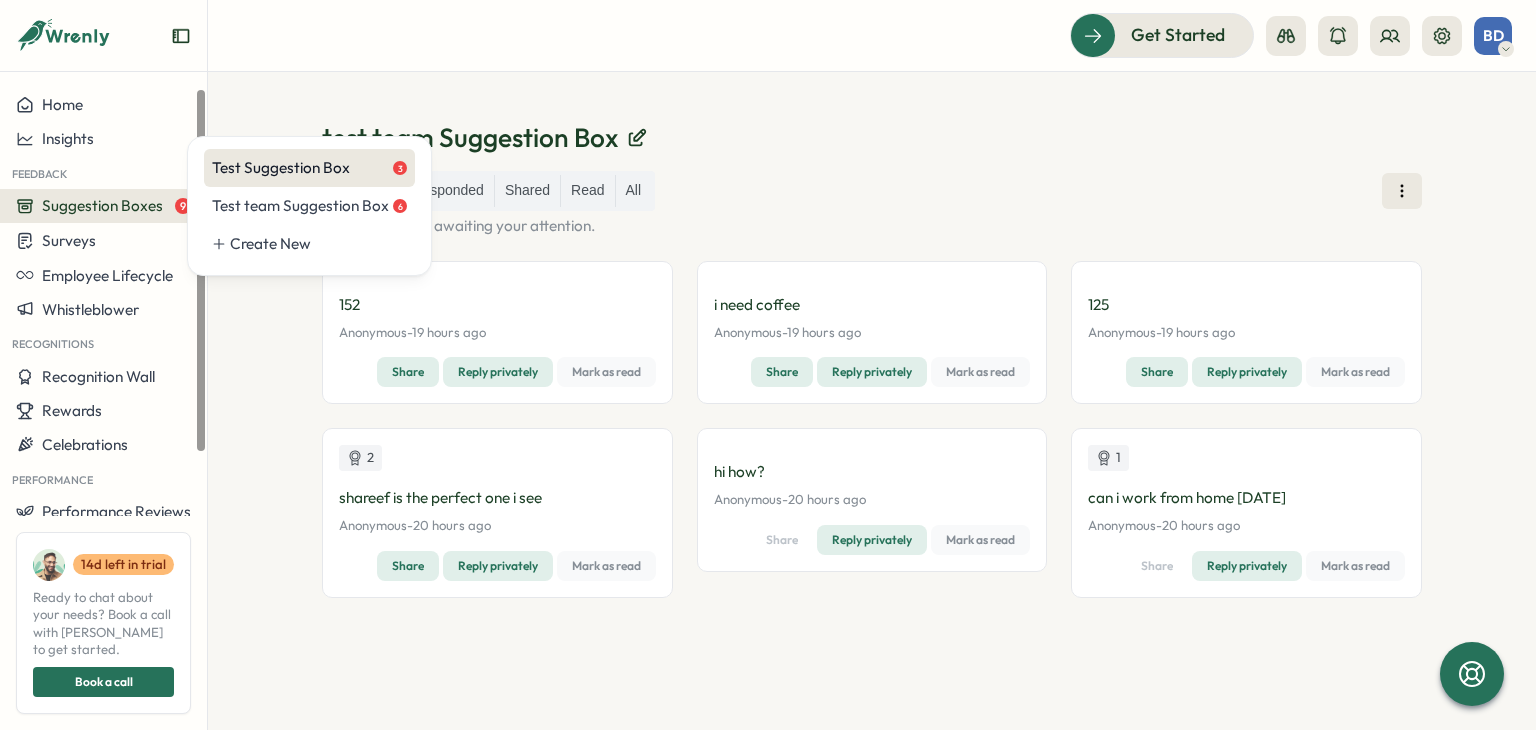 click on "Test Suggestion Box 3" at bounding box center [309, 168] 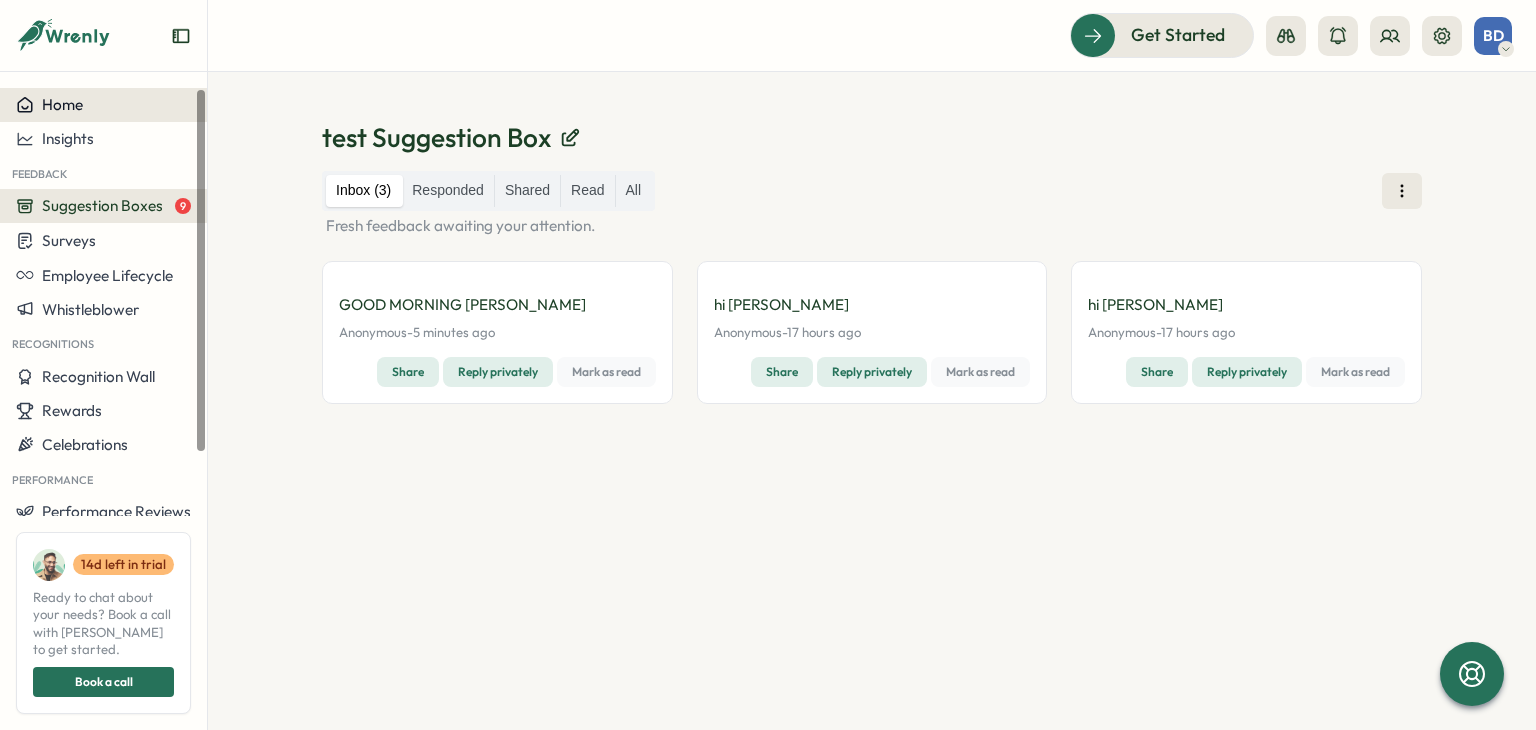 click on "Home" at bounding box center [103, 105] 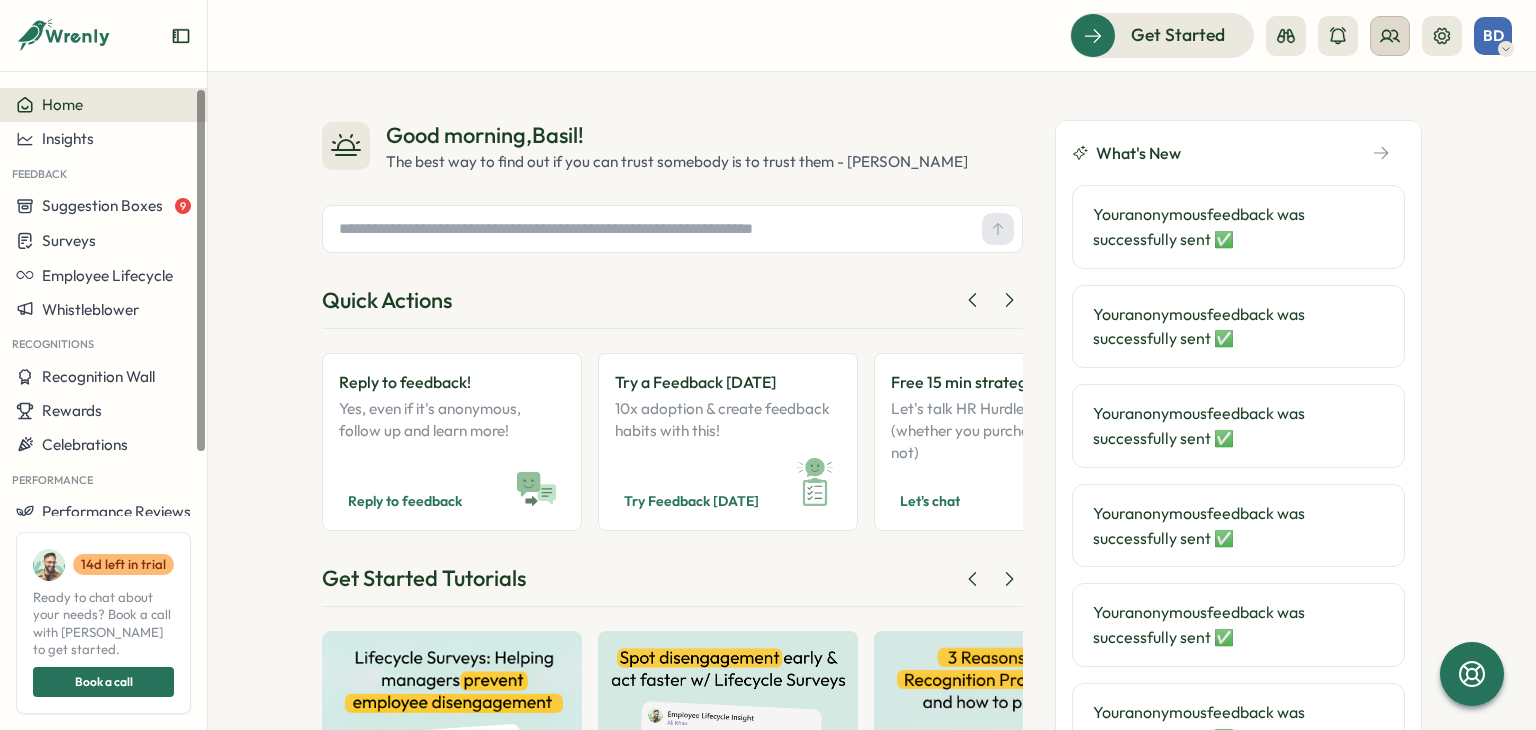 click at bounding box center (1390, 36) 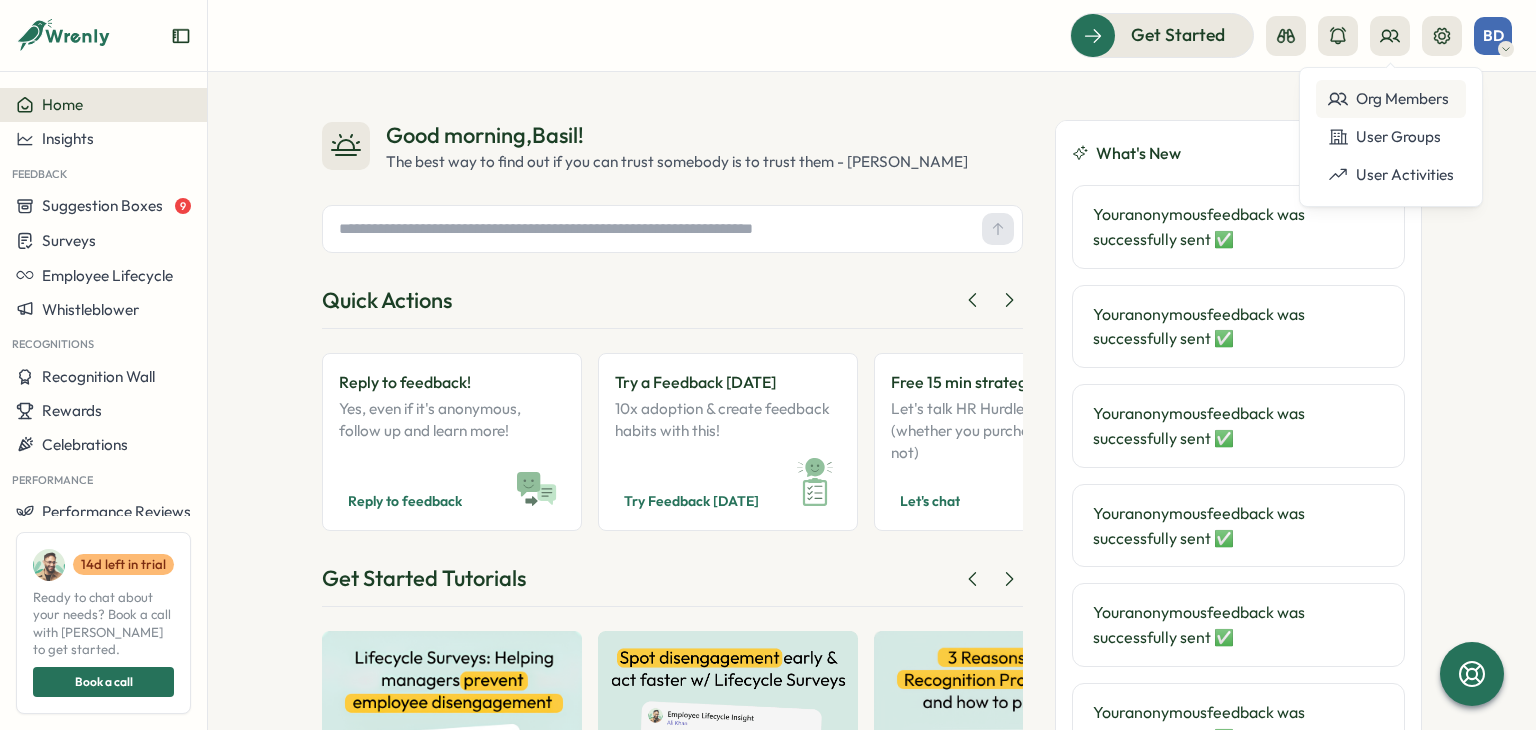 click on "Org Members" at bounding box center (1391, 99) 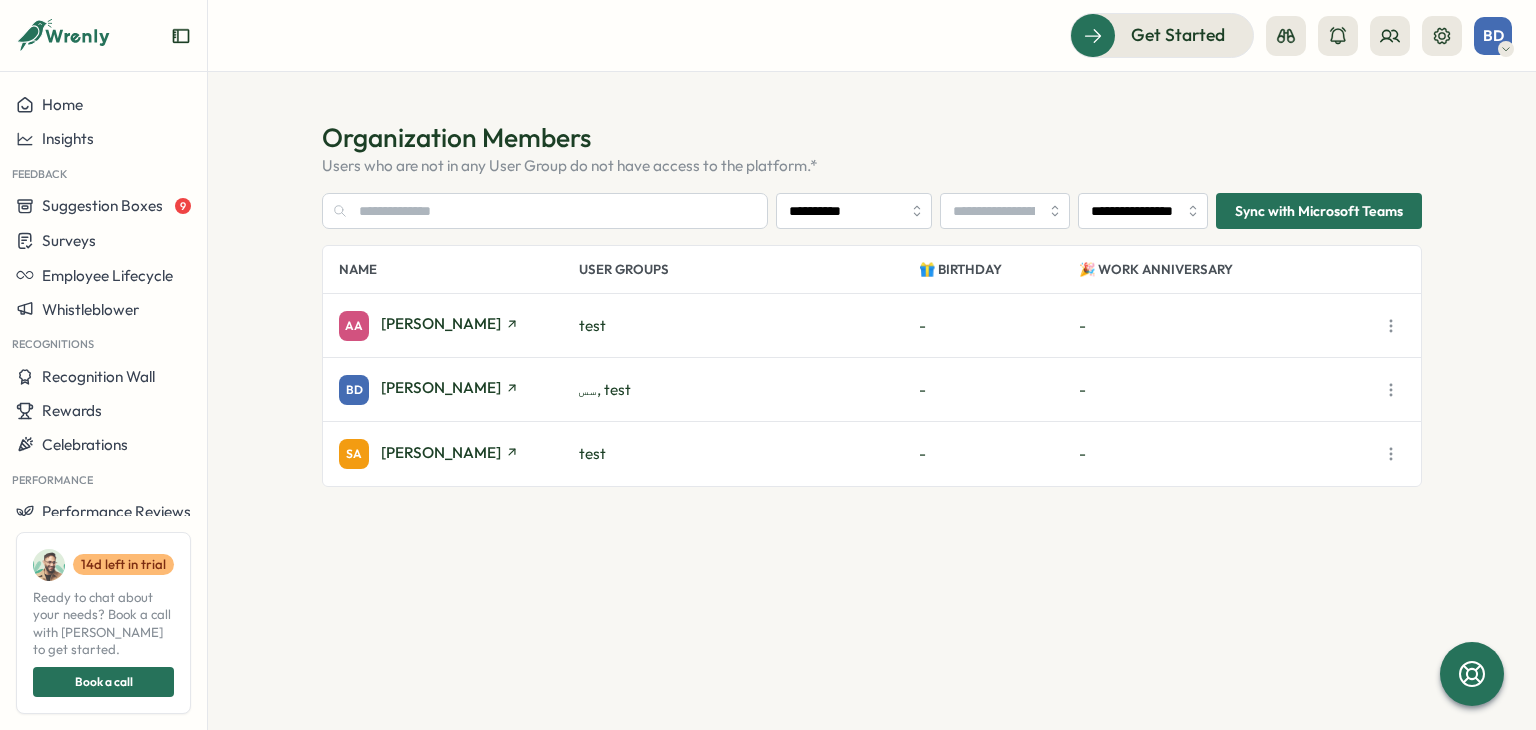 click on "**********" at bounding box center [872, 401] 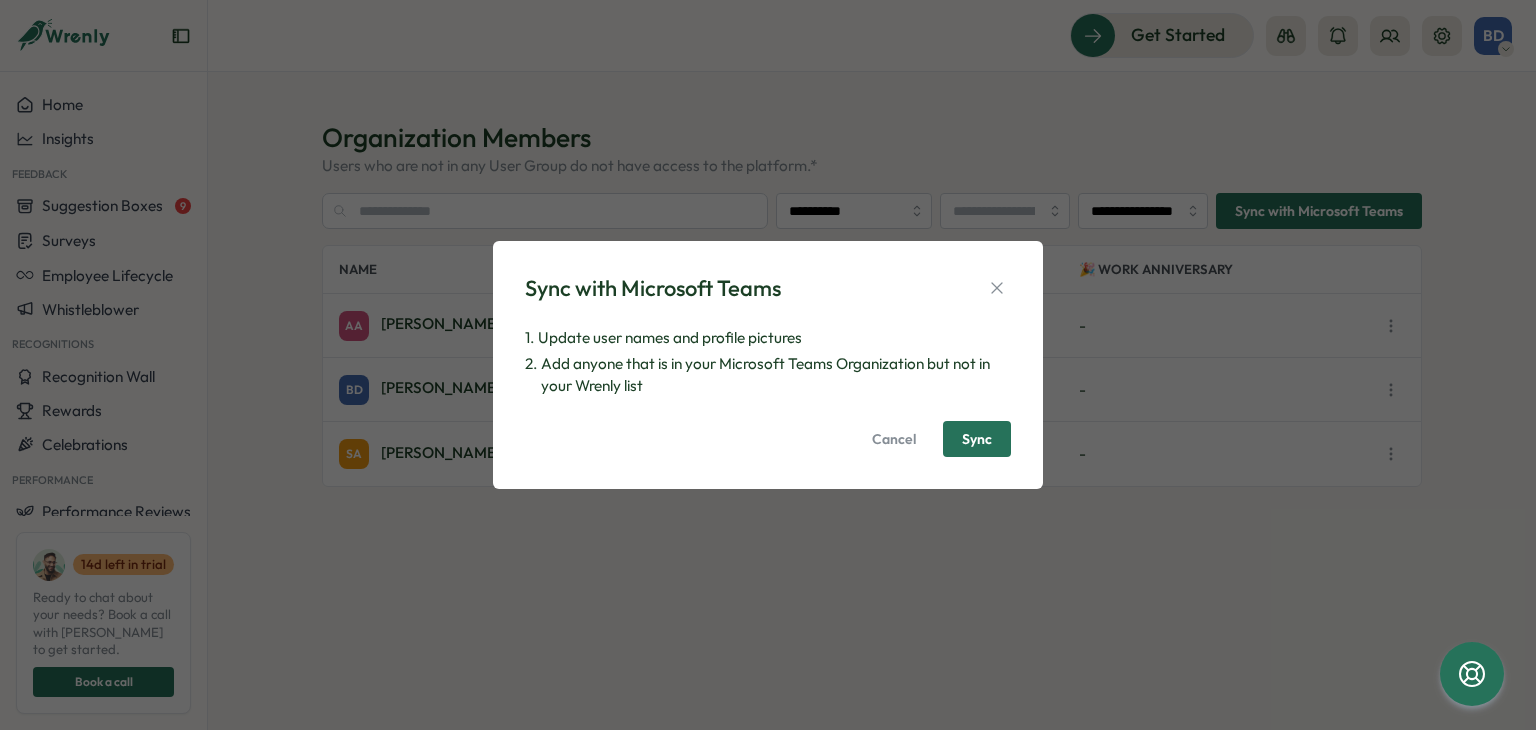 click on "Sync with Microsoft Teams 1. Update user names and profile pictures 2. Add anyone that is in your Microsoft Teams Organization but not in your Wrenly list Cancel Sync" at bounding box center [768, 365] 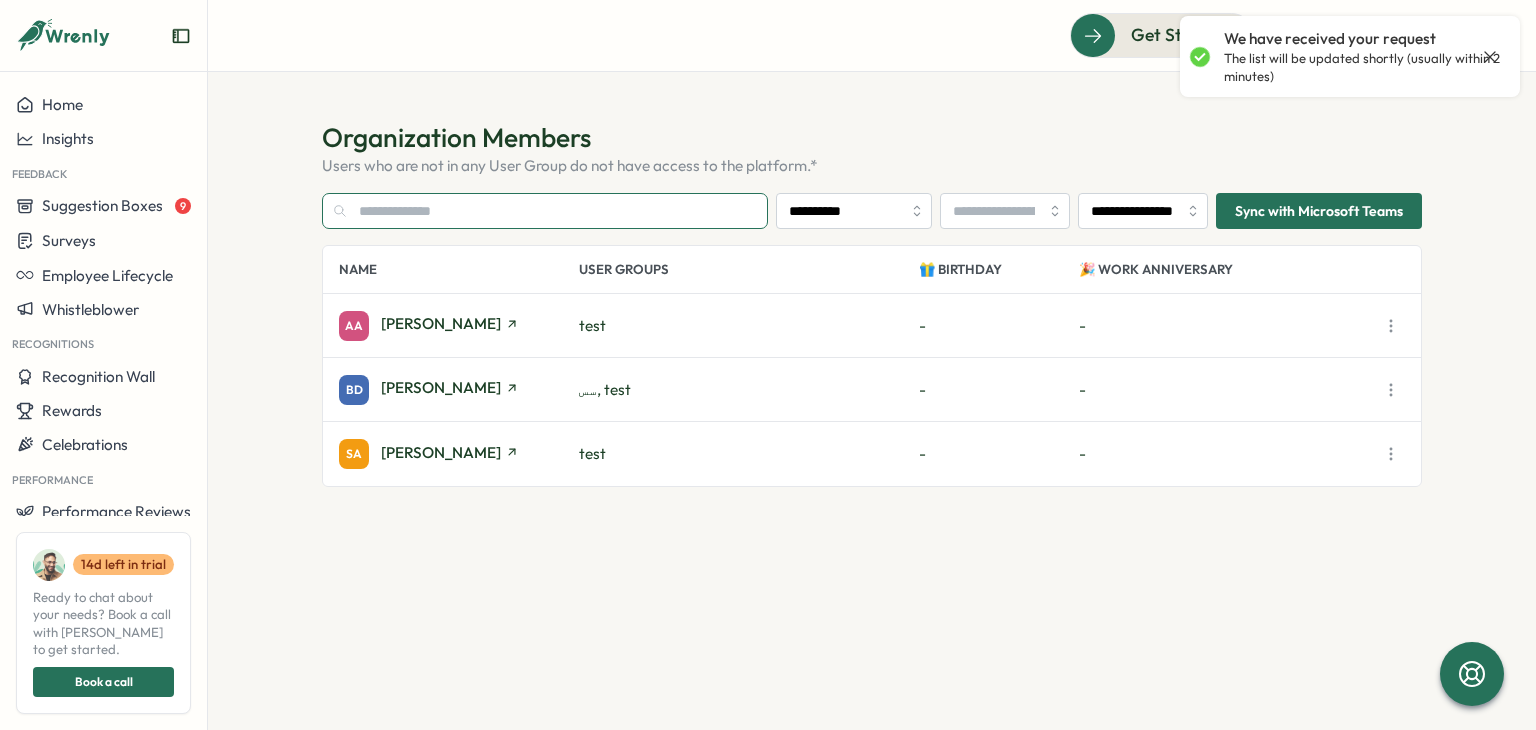 click at bounding box center (545, 211) 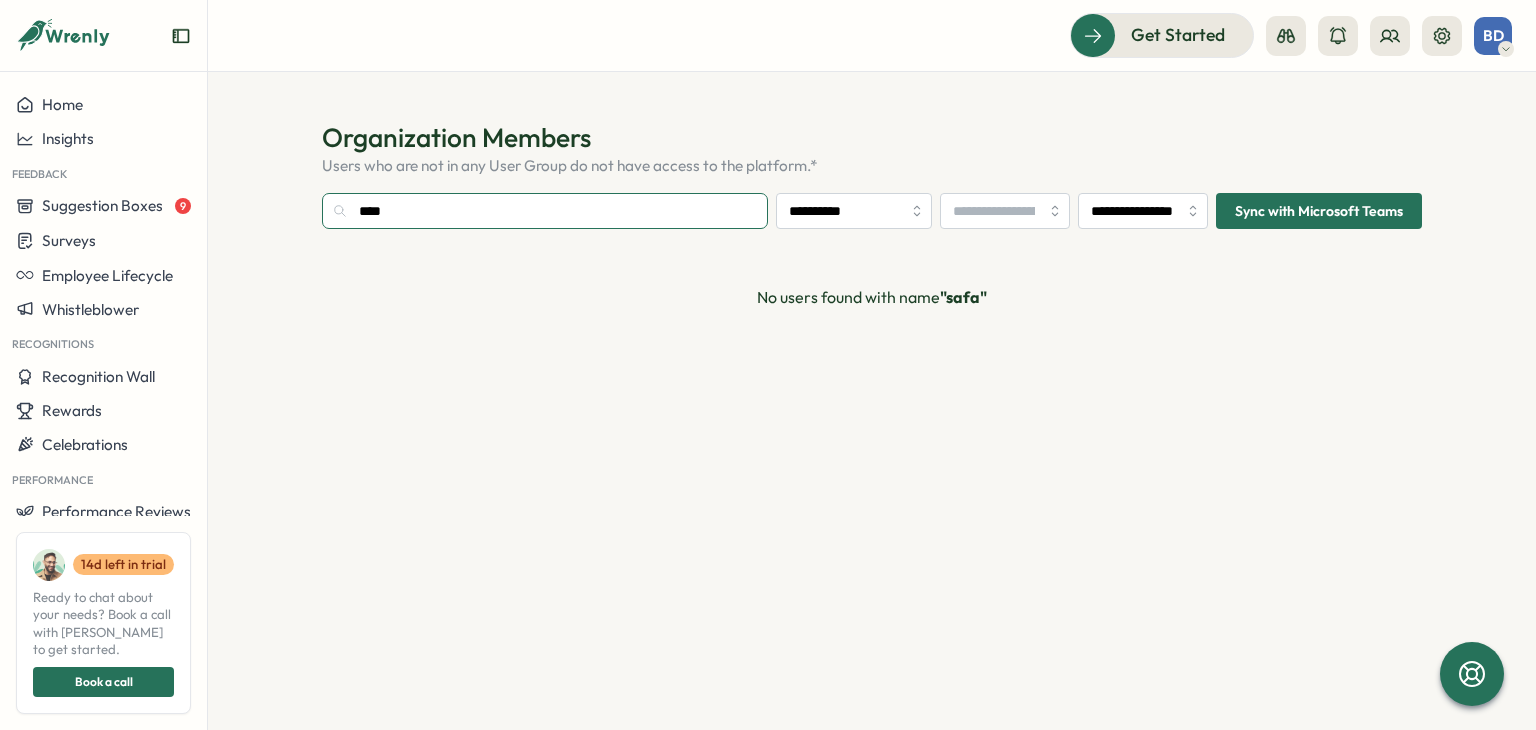 type on "****" 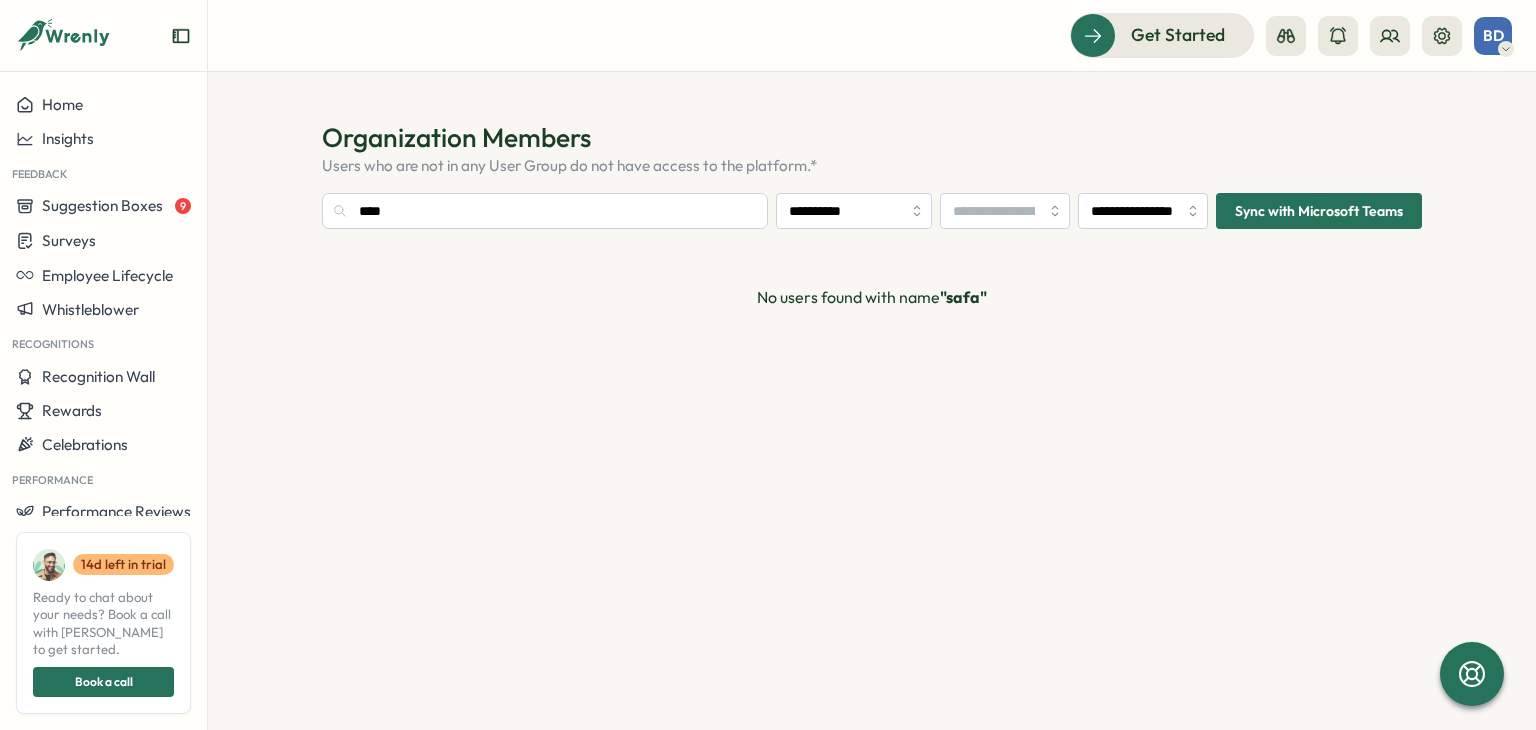 click at bounding box center (1364, 36) 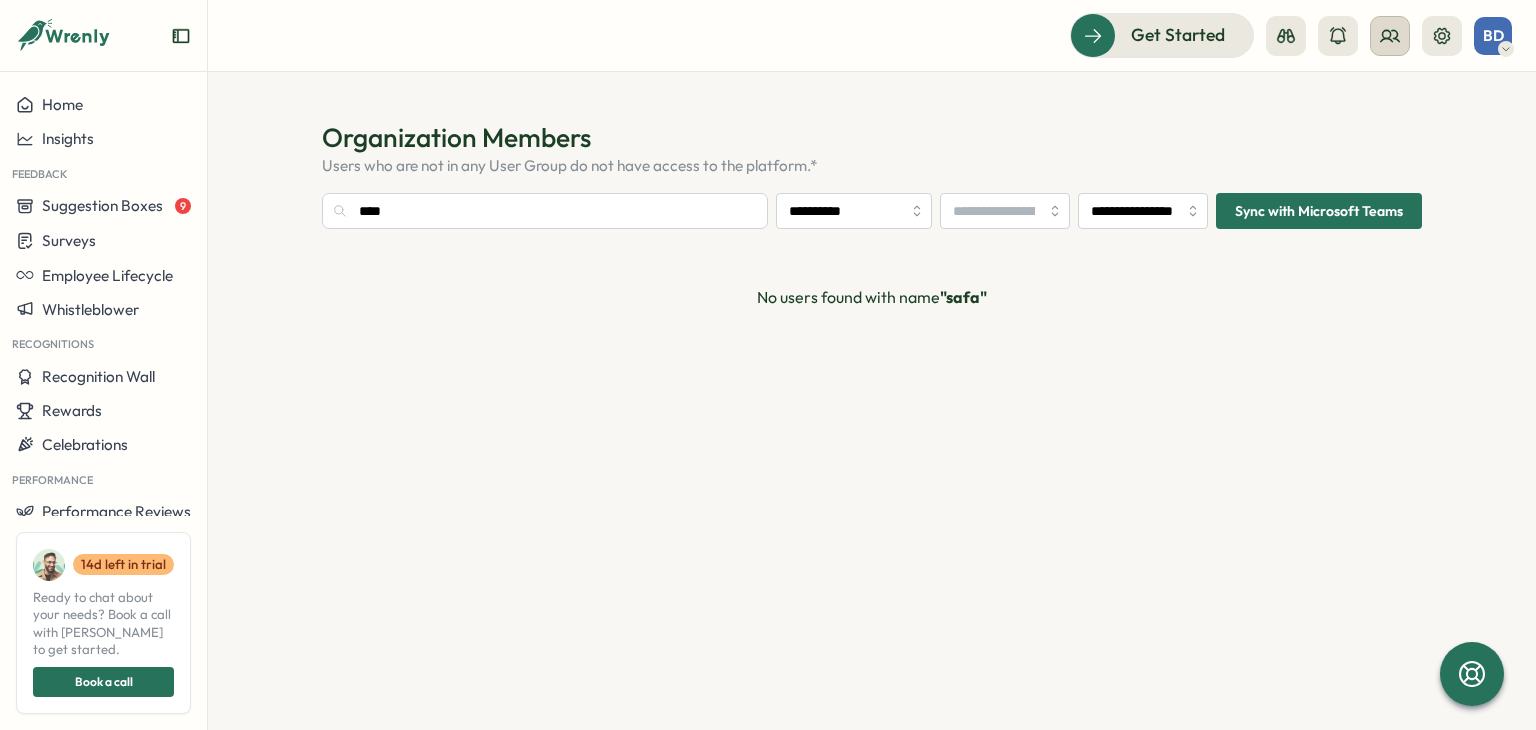 click at bounding box center (1390, 36) 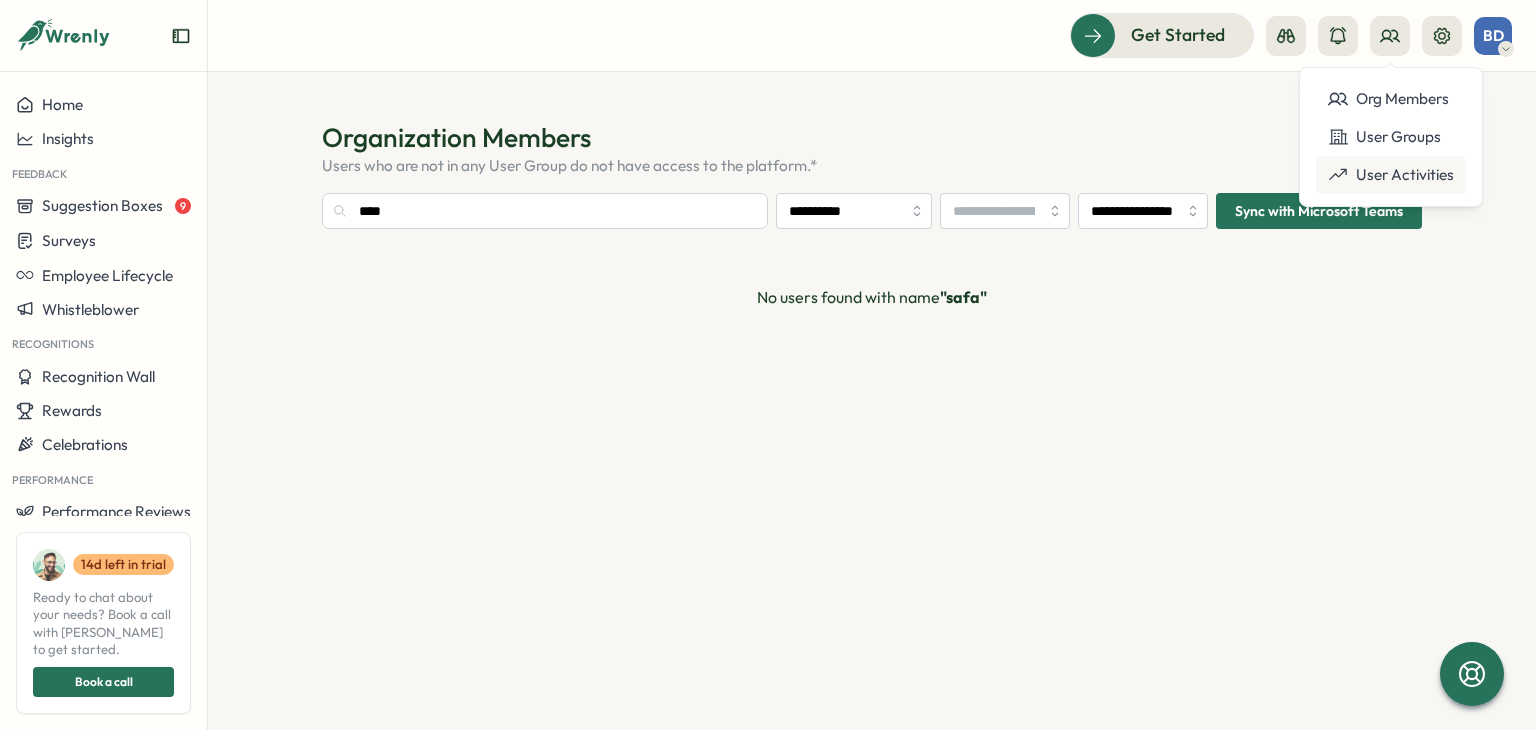 click 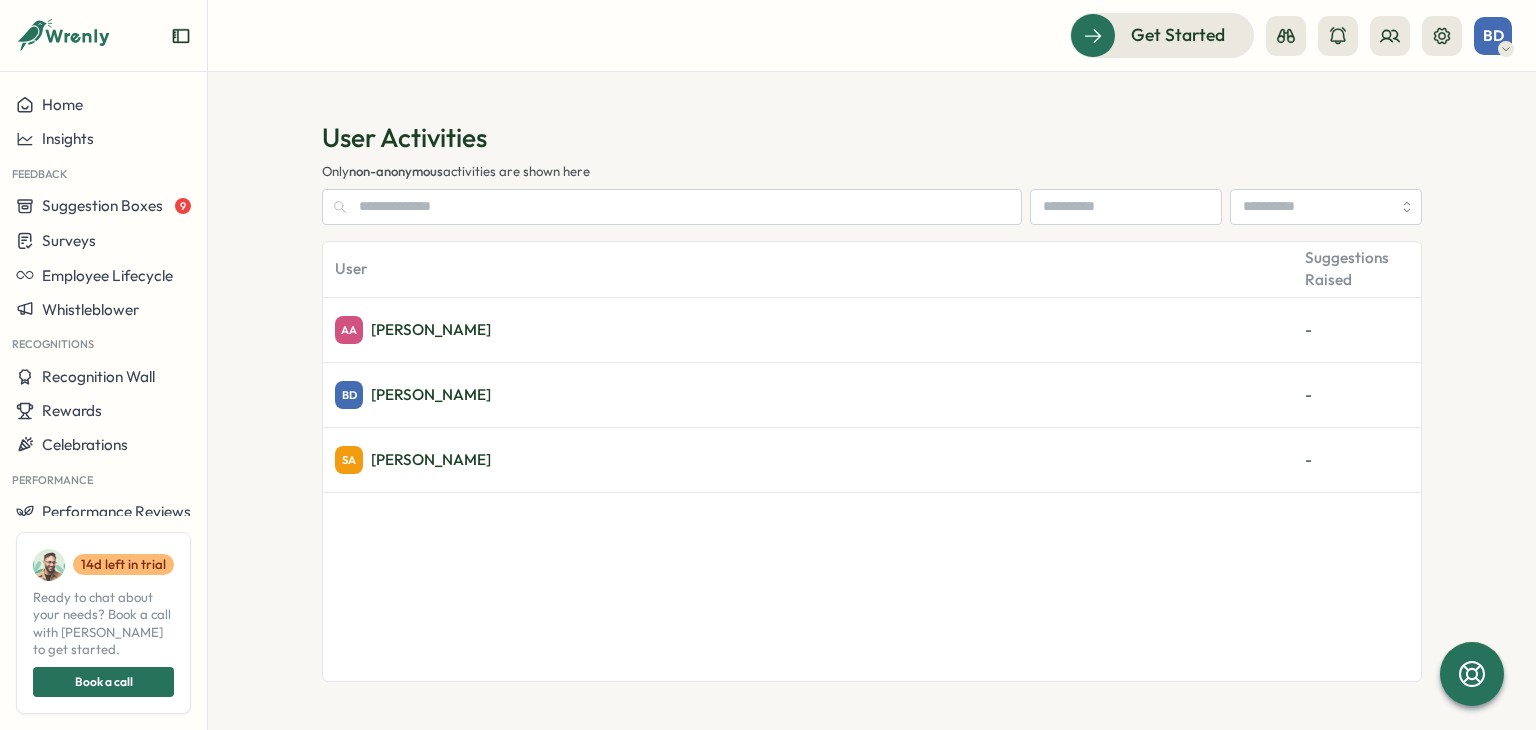click on "User Activities Only  non-anonymous  activities are shown here   User Suggestions Raised AA Assem Al Hiary - BD Basil Darwazeh - SA Shareef AlFukaha -" at bounding box center (872, 401) 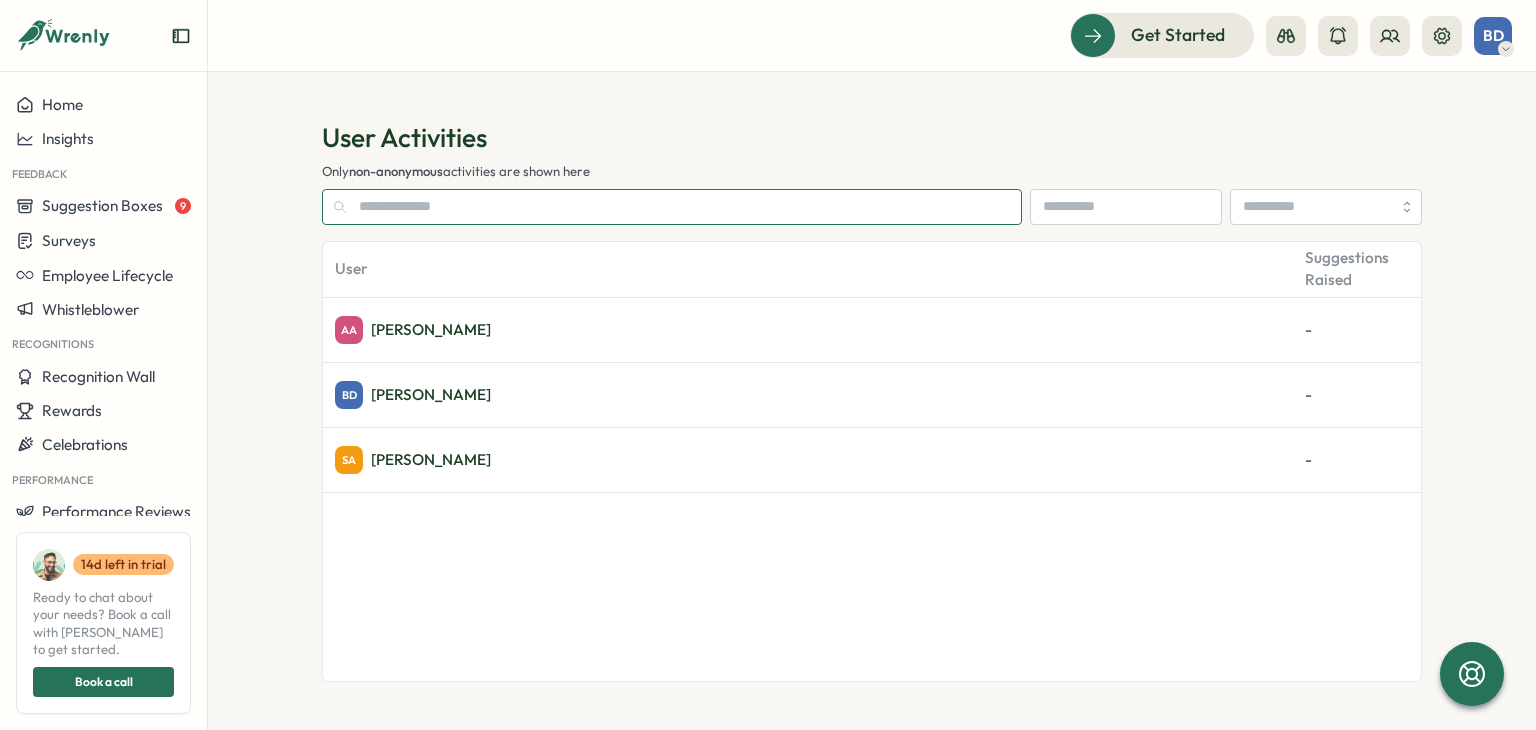 click at bounding box center [672, 207] 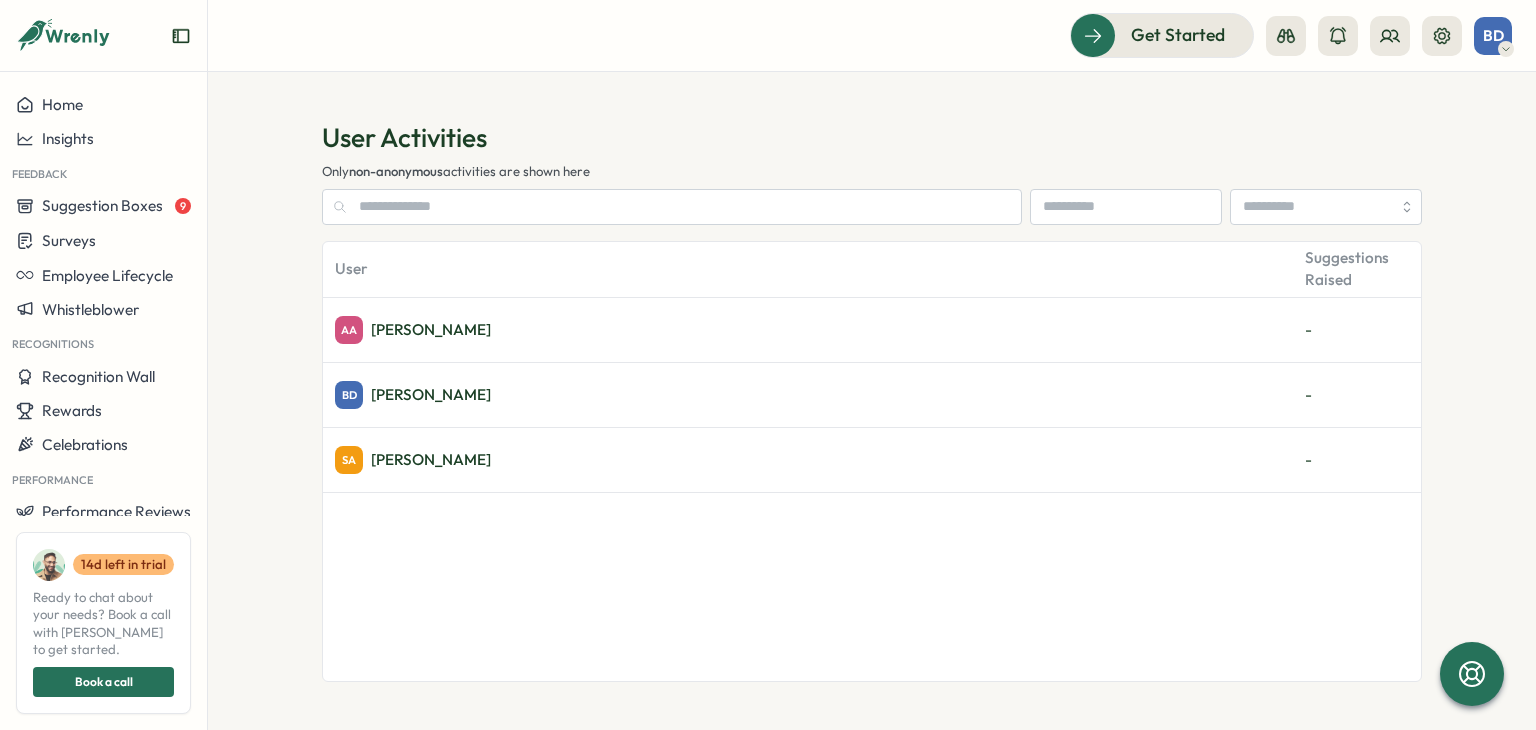 drag, startPoint x: 1401, startPoint y: 35, endPoint x: 1388, endPoint y: 60, distance: 28.178005 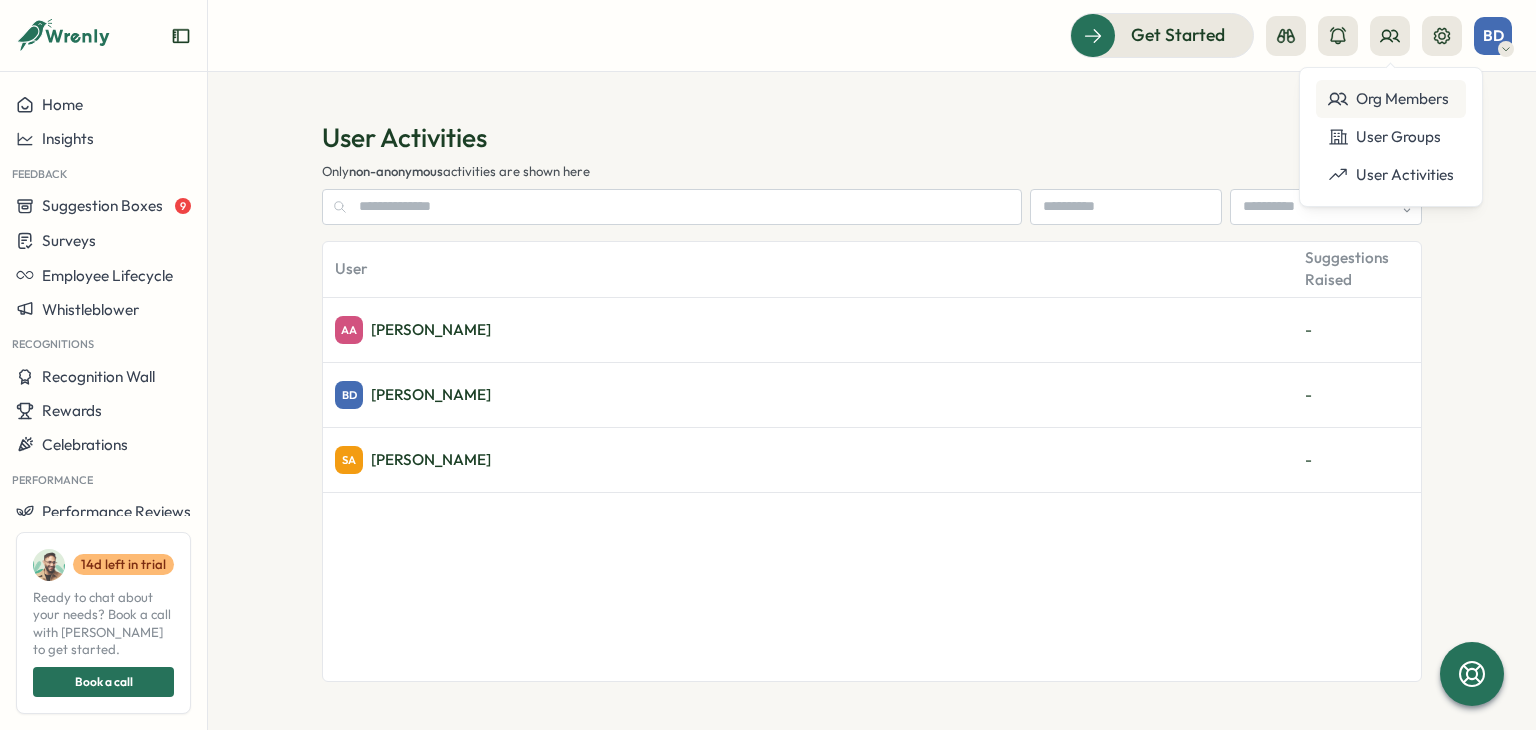 drag, startPoint x: 1359, startPoint y: 101, endPoint x: 1304, endPoint y: 158, distance: 79.20859 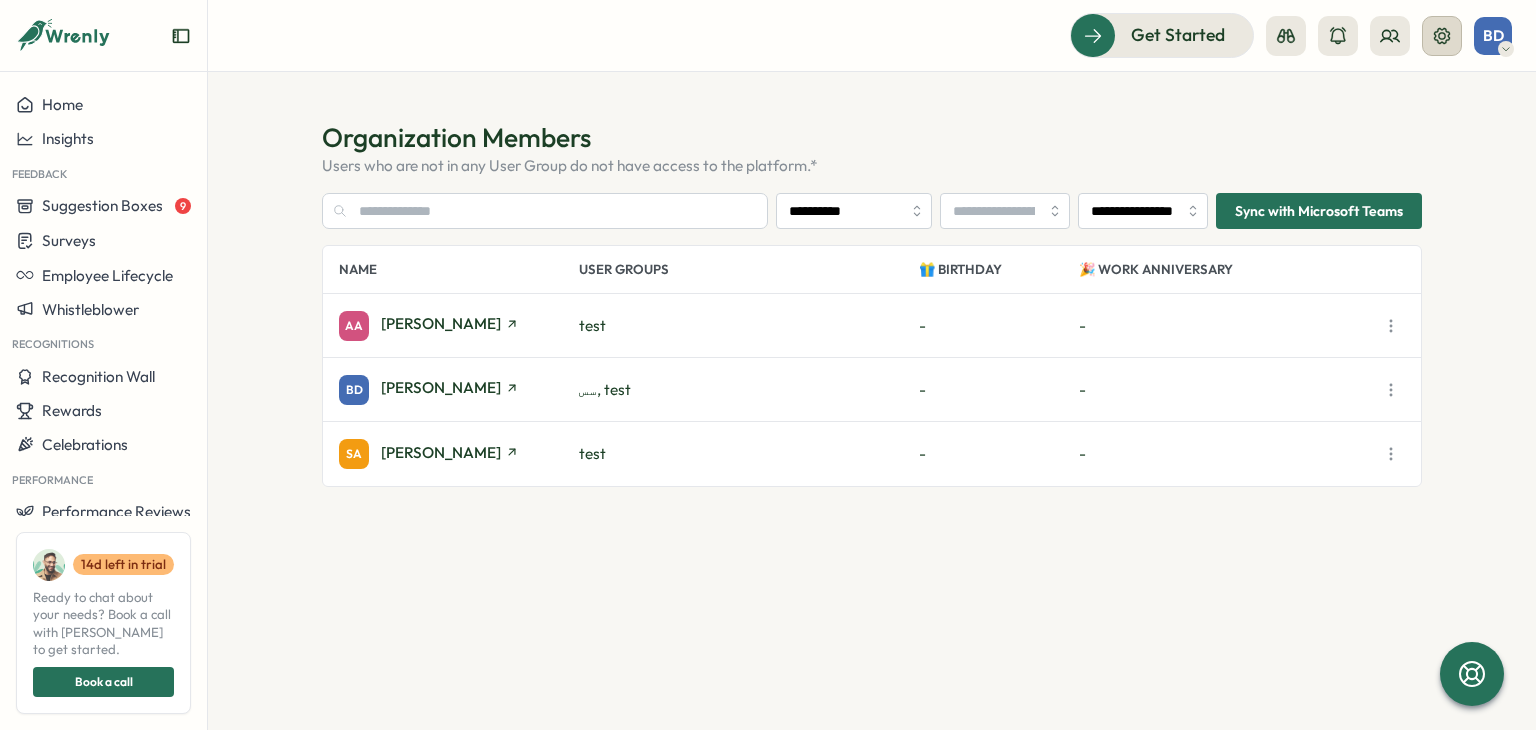 click 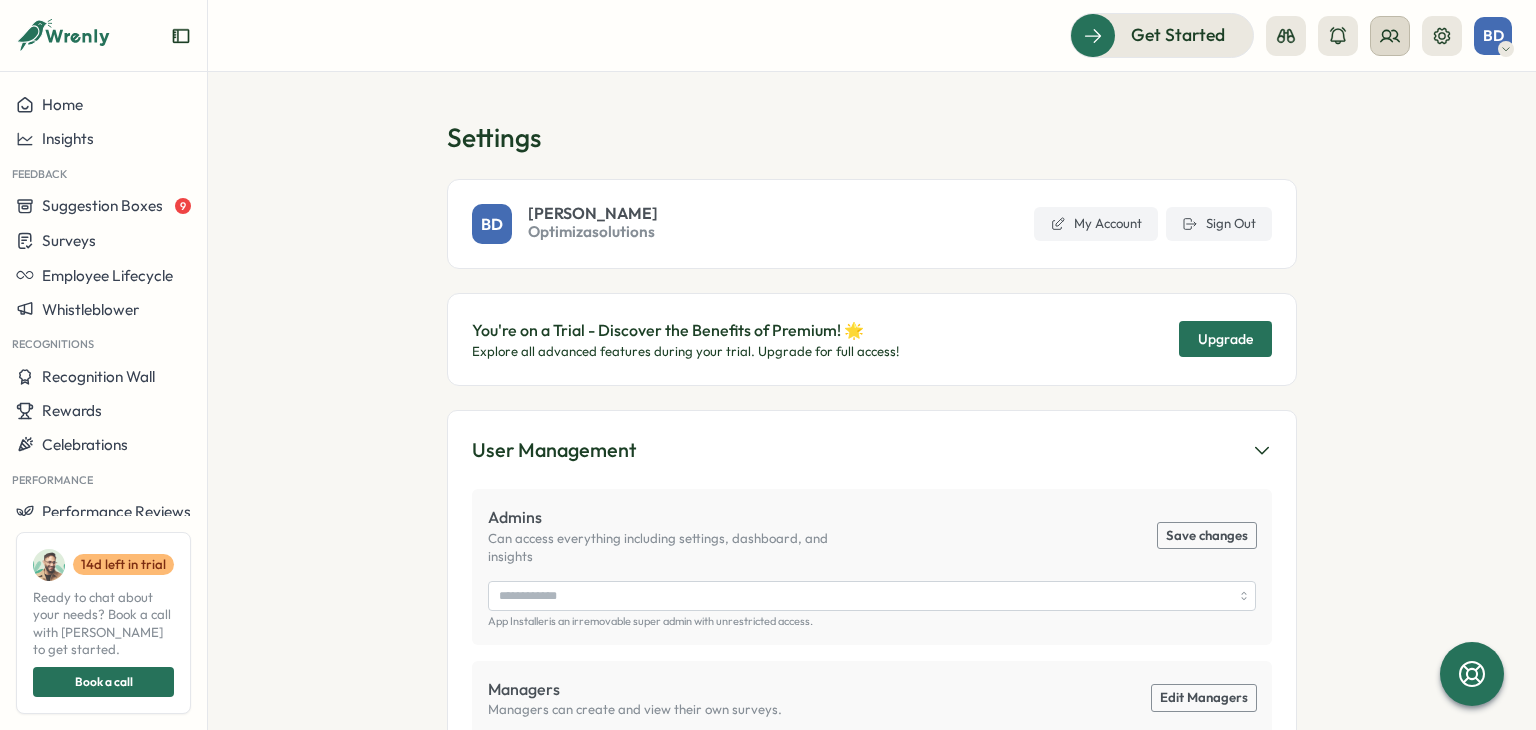 click at bounding box center (1390, 36) 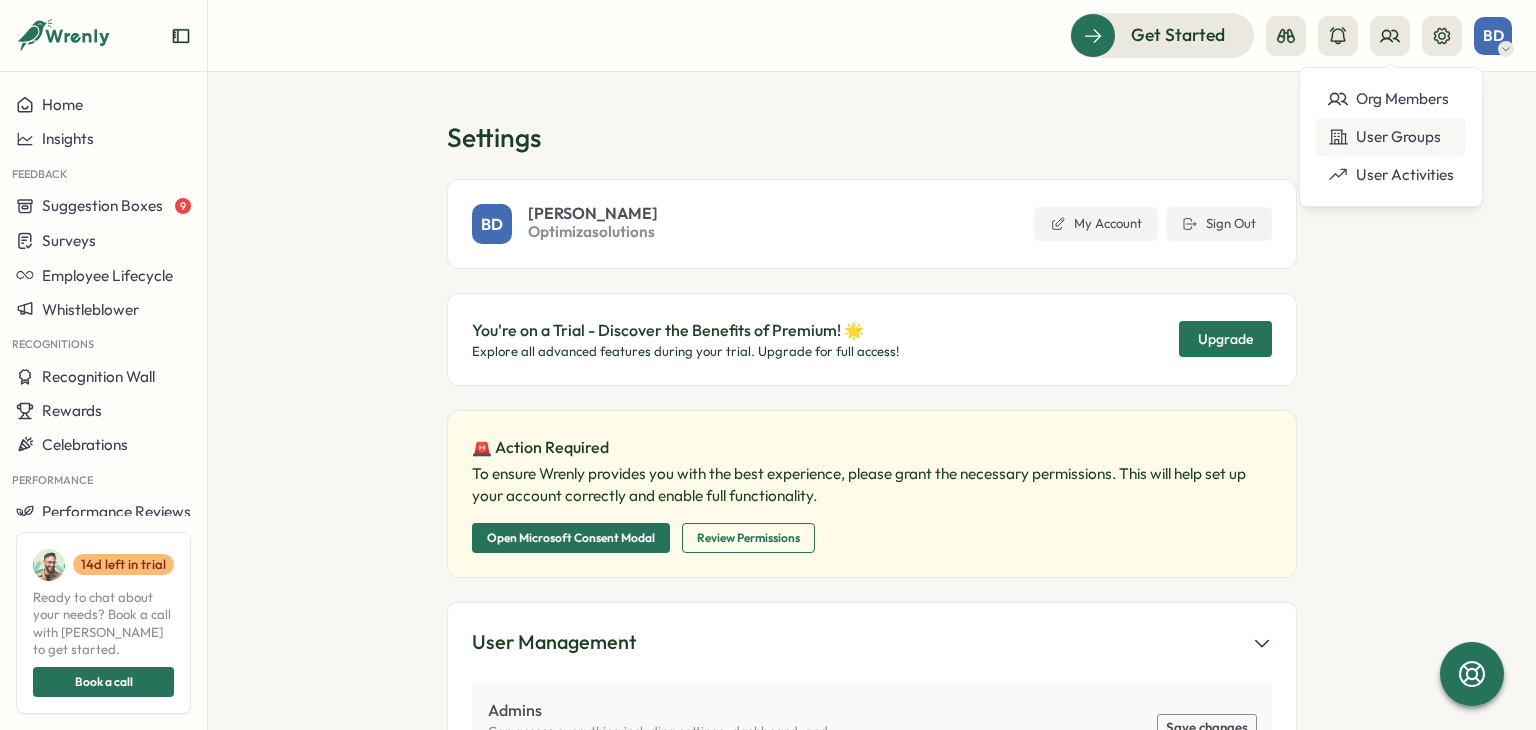 click on "User Groups" at bounding box center (1391, 137) 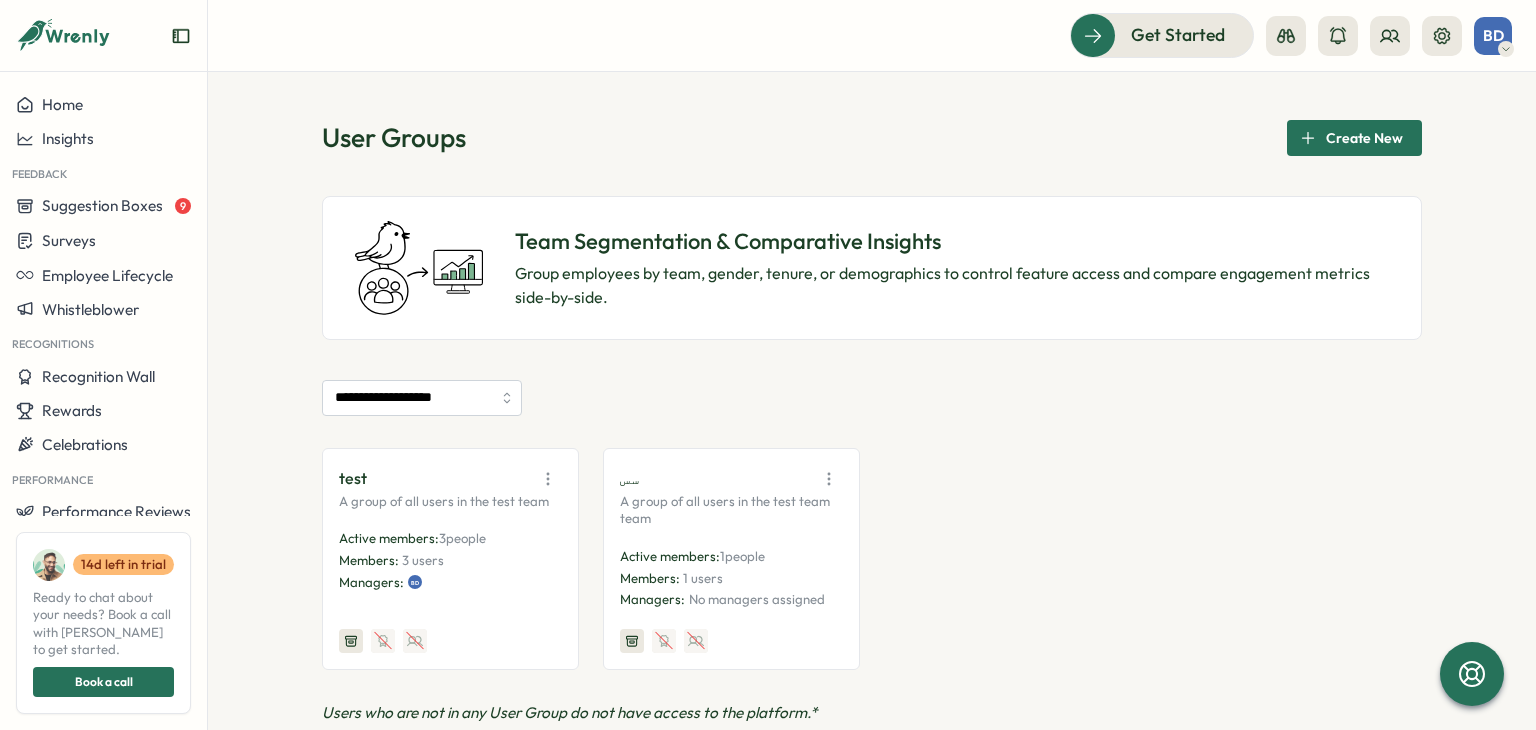 click at bounding box center [351, 641] 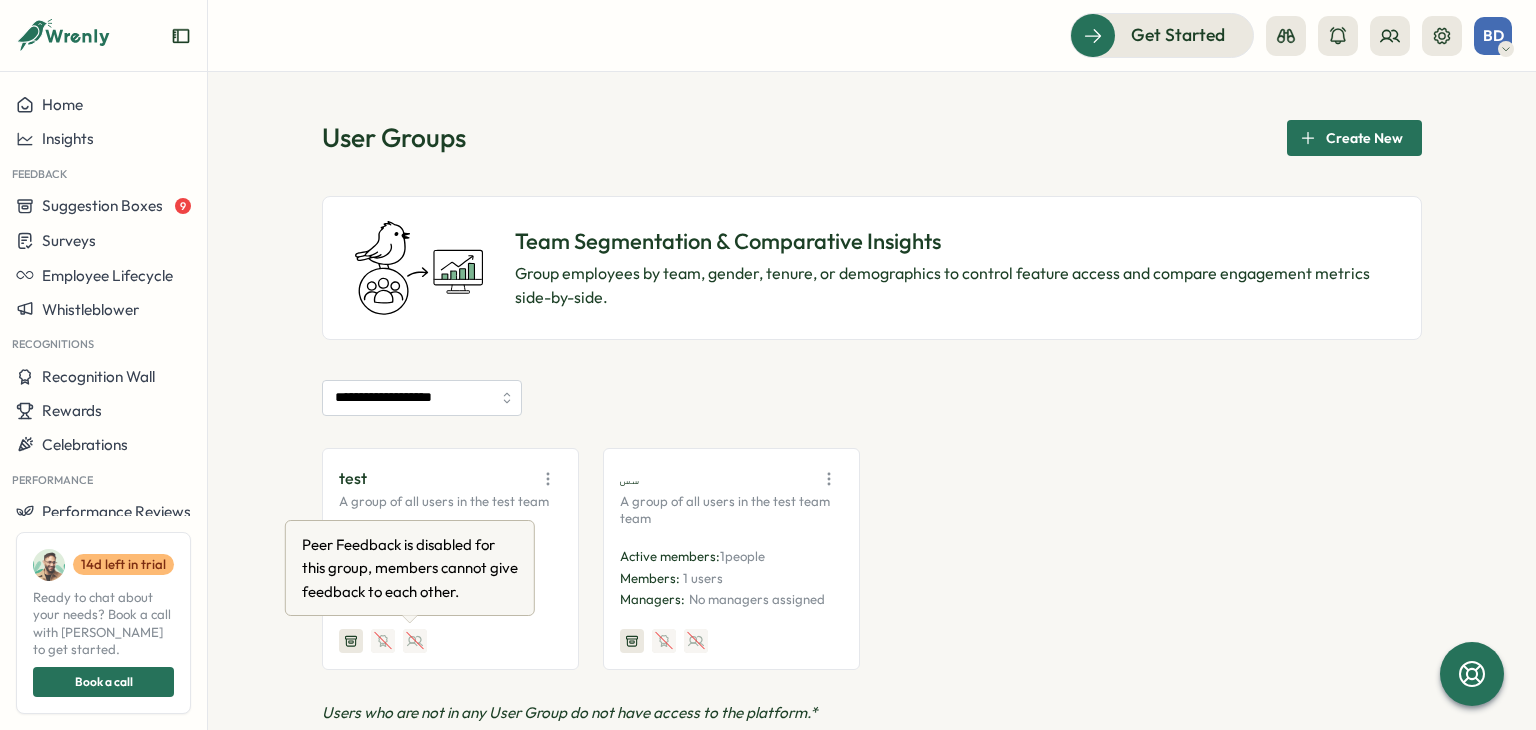 click at bounding box center (415, 641) 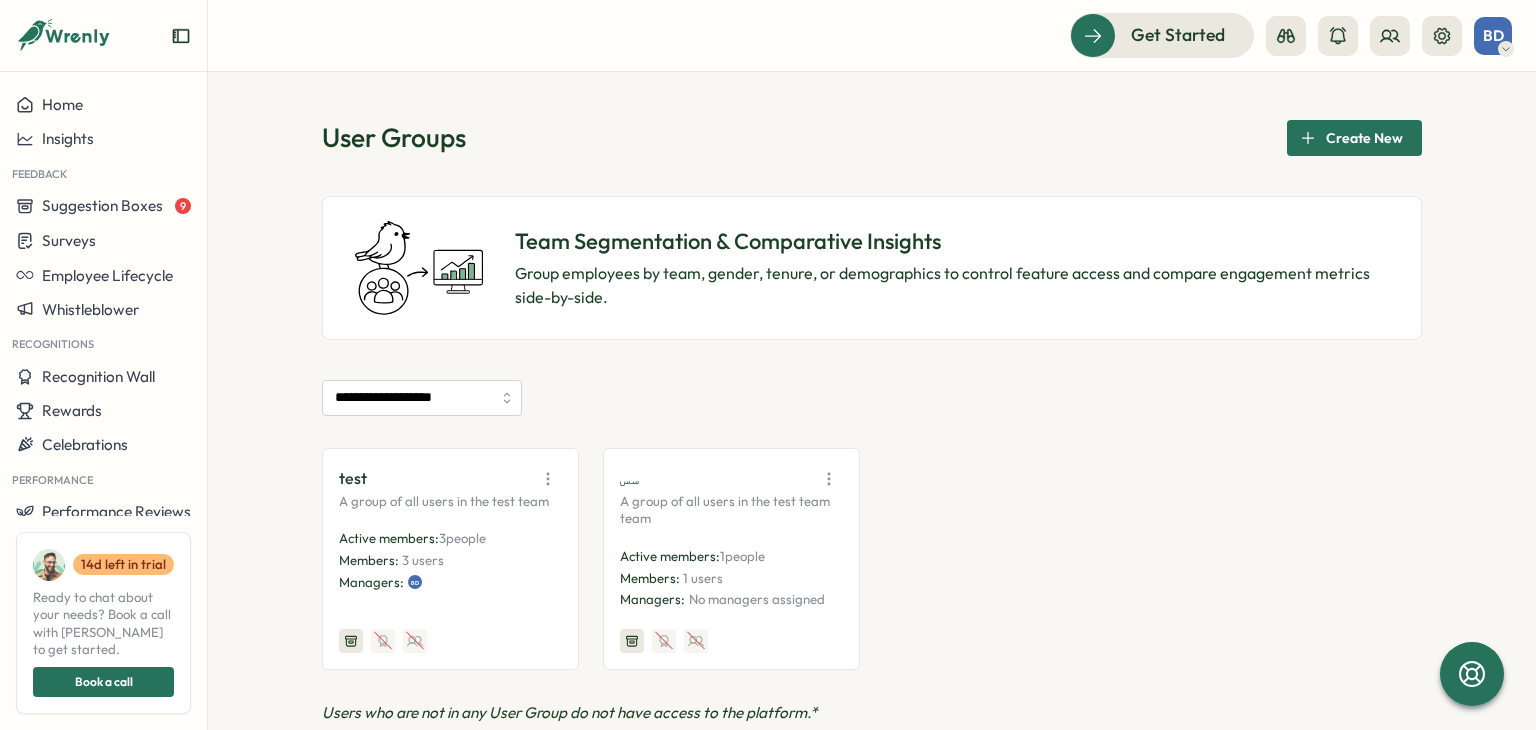 click 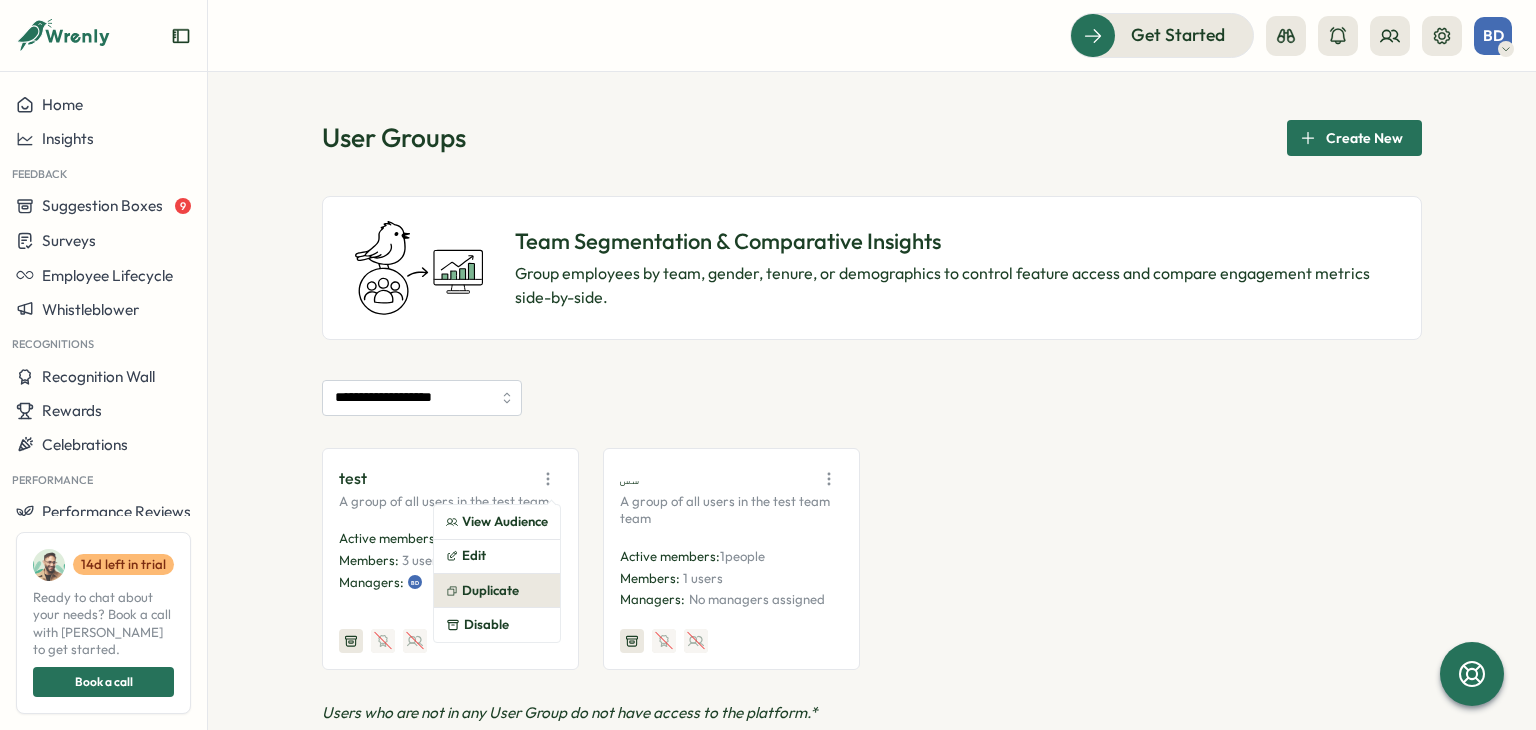 click on "Duplicate" at bounding box center (497, 591) 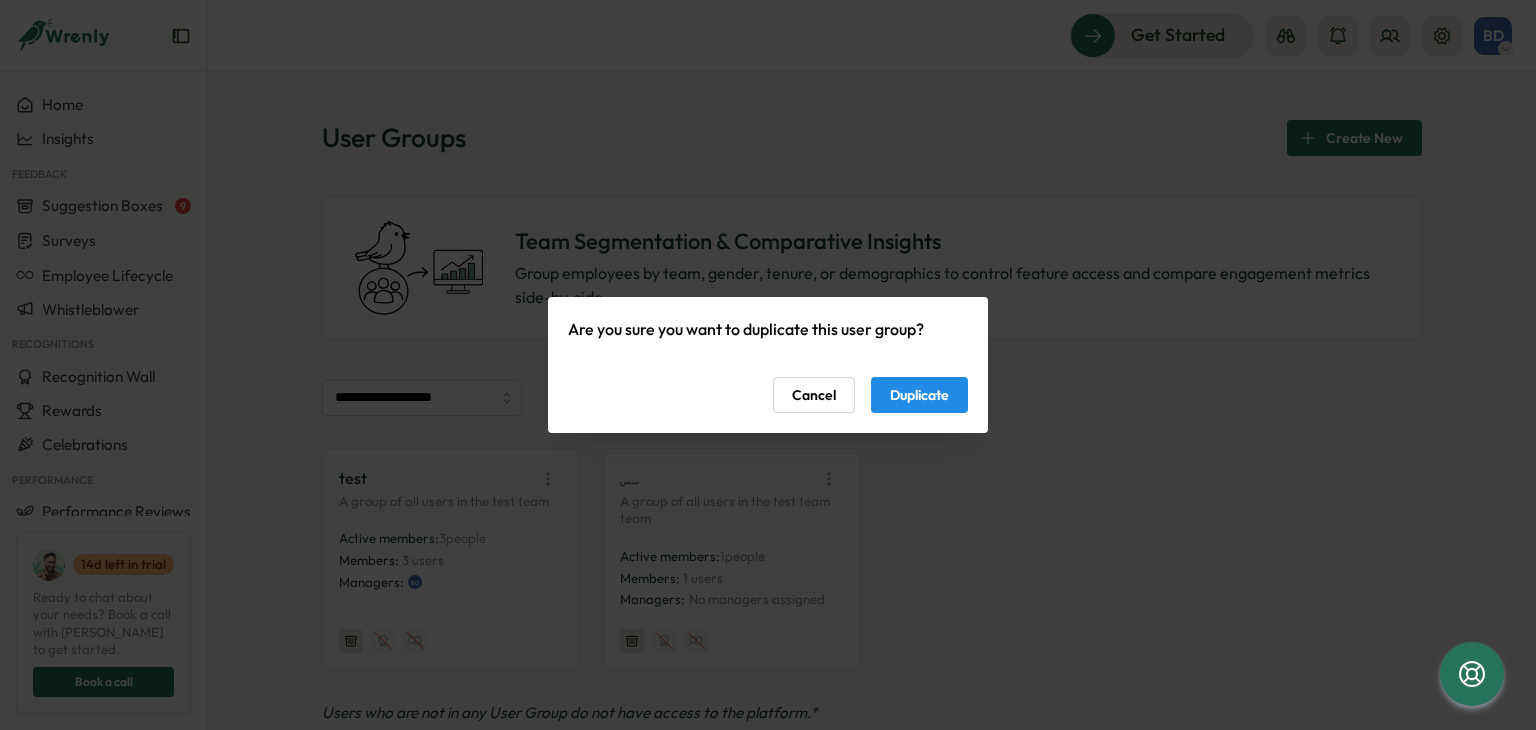click on "Cancel" at bounding box center (814, 395) 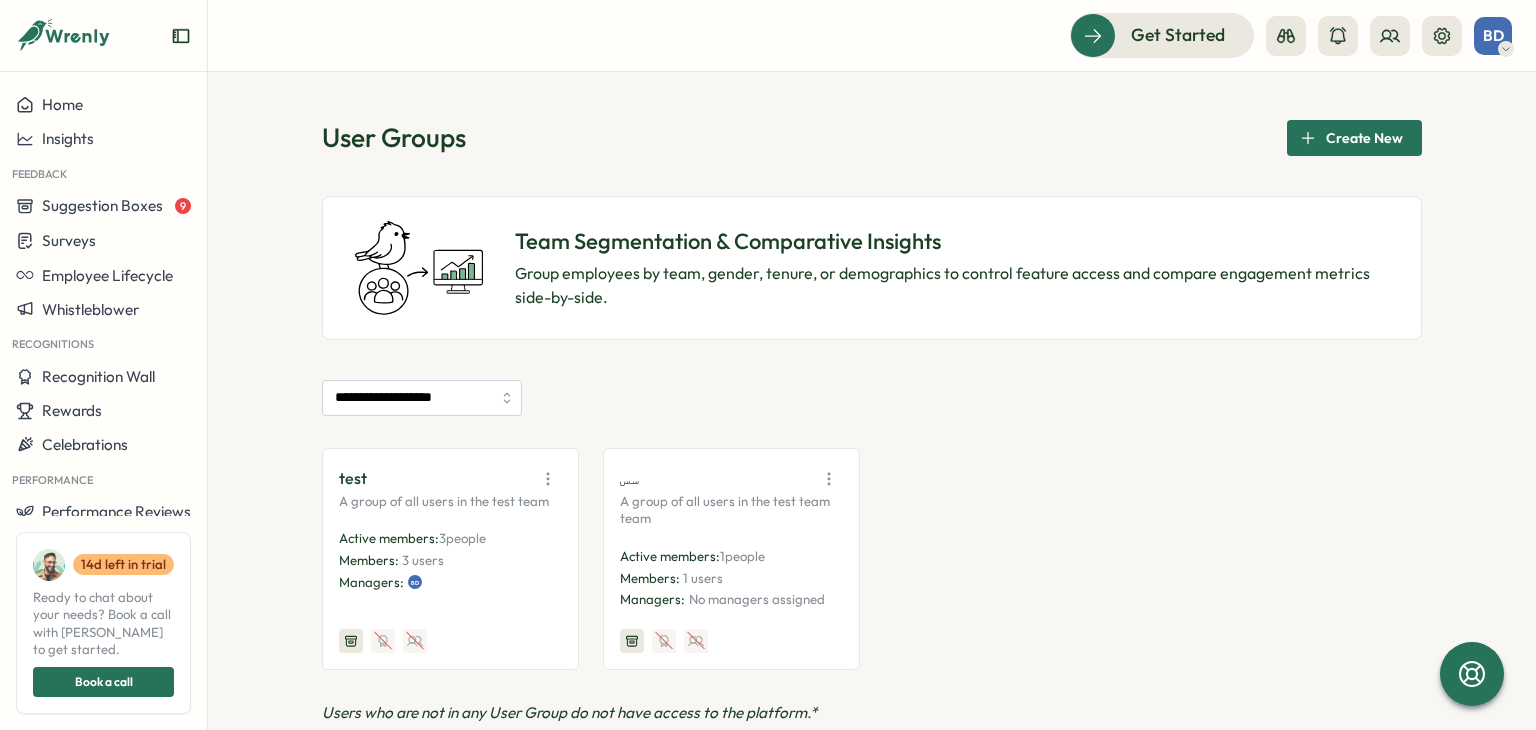 click 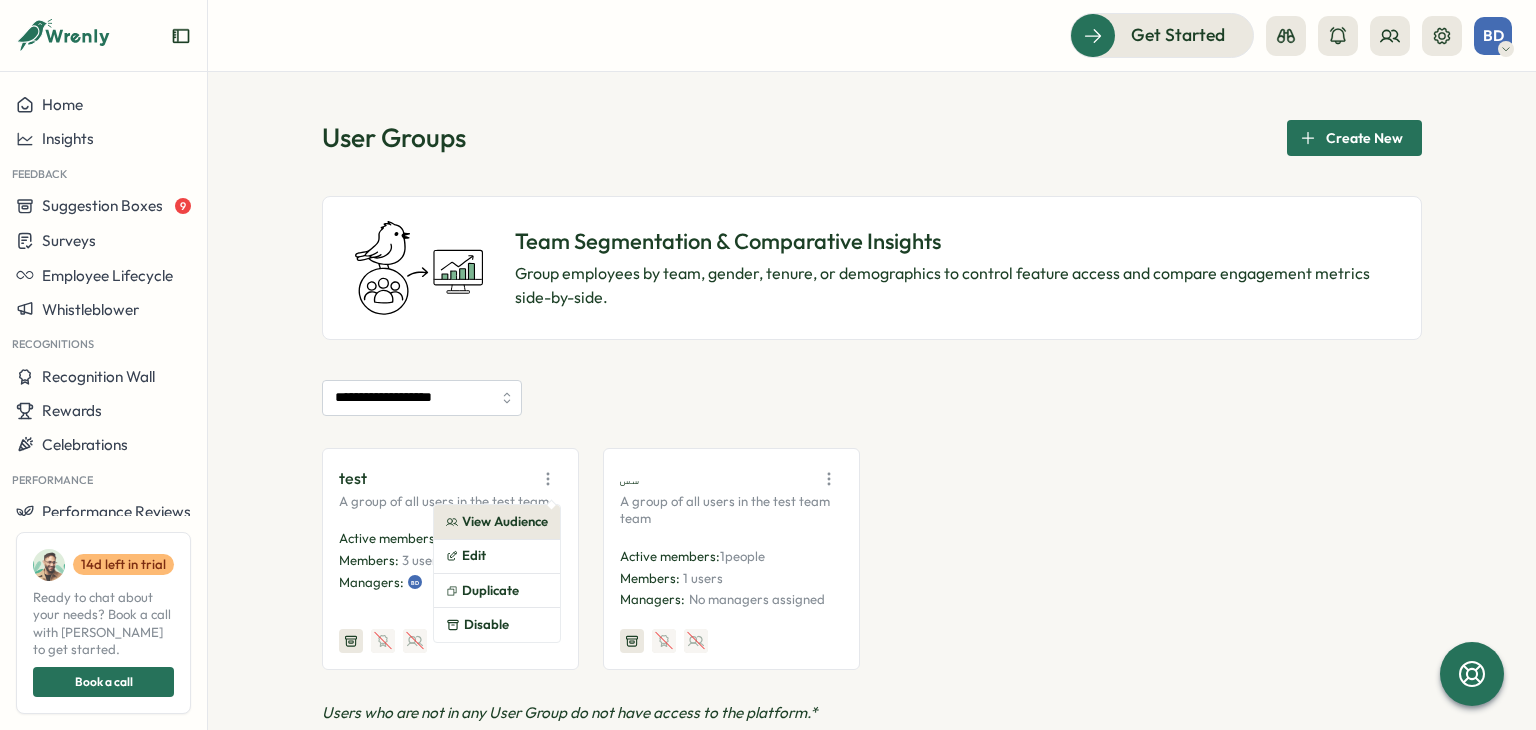 click on "View Audience" at bounding box center (497, 522) 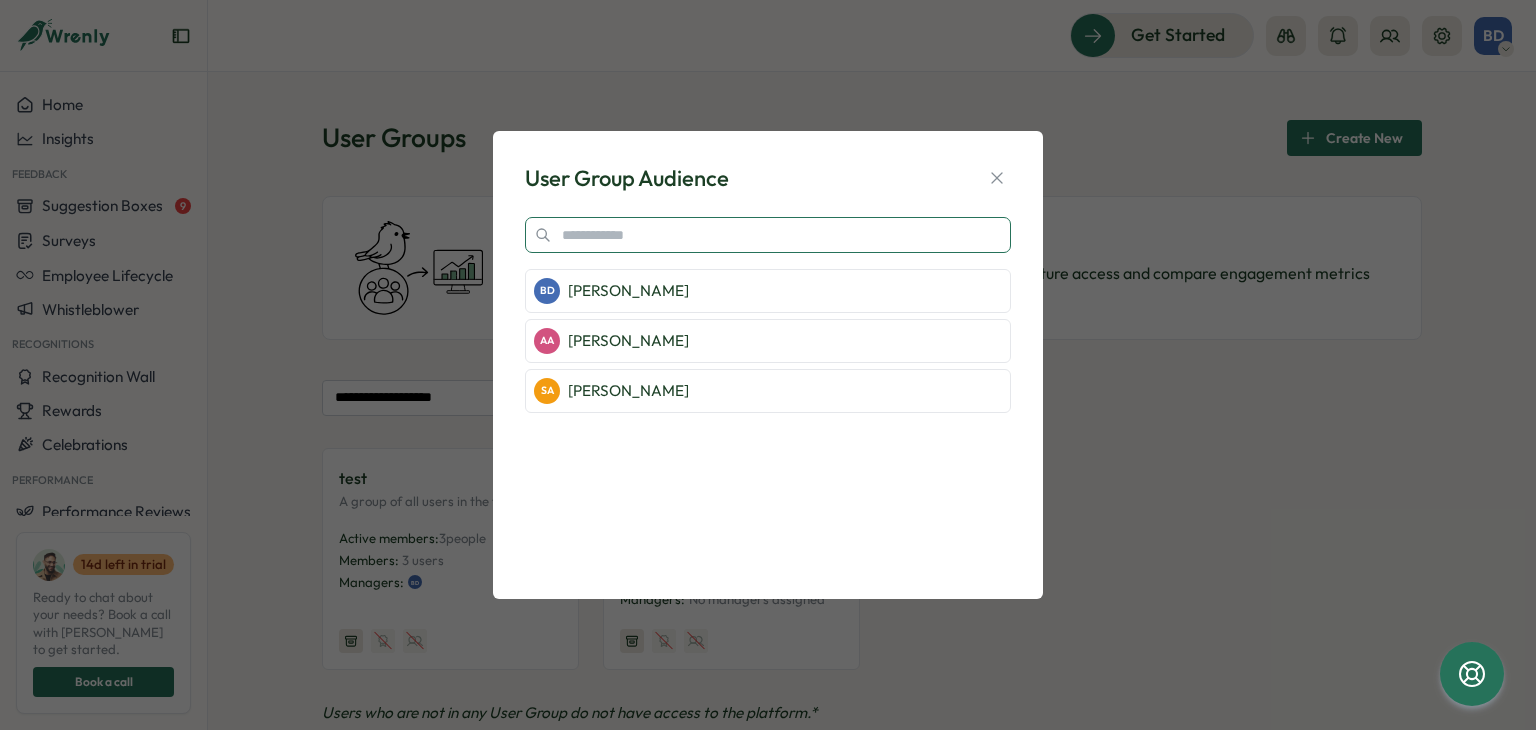click at bounding box center (768, 235) 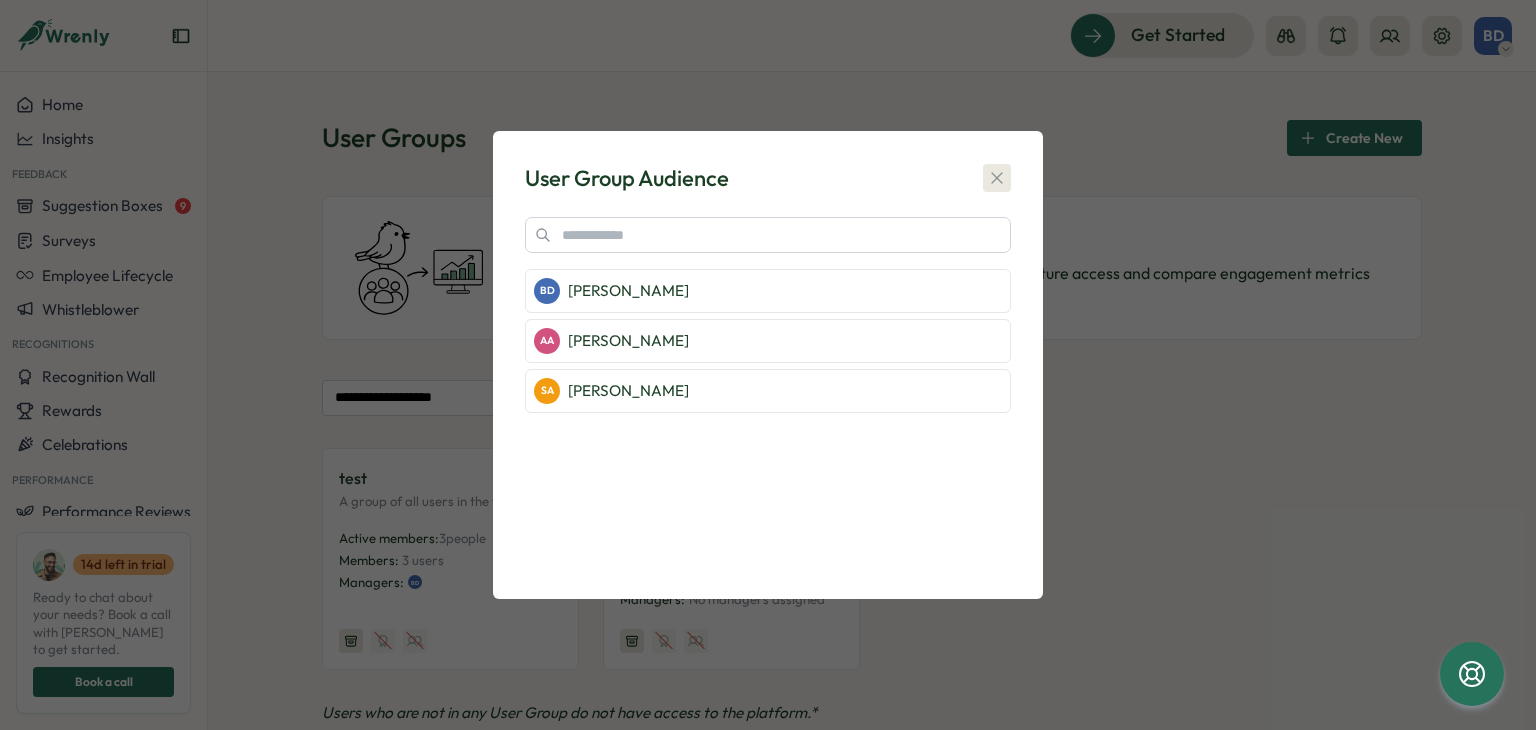 click 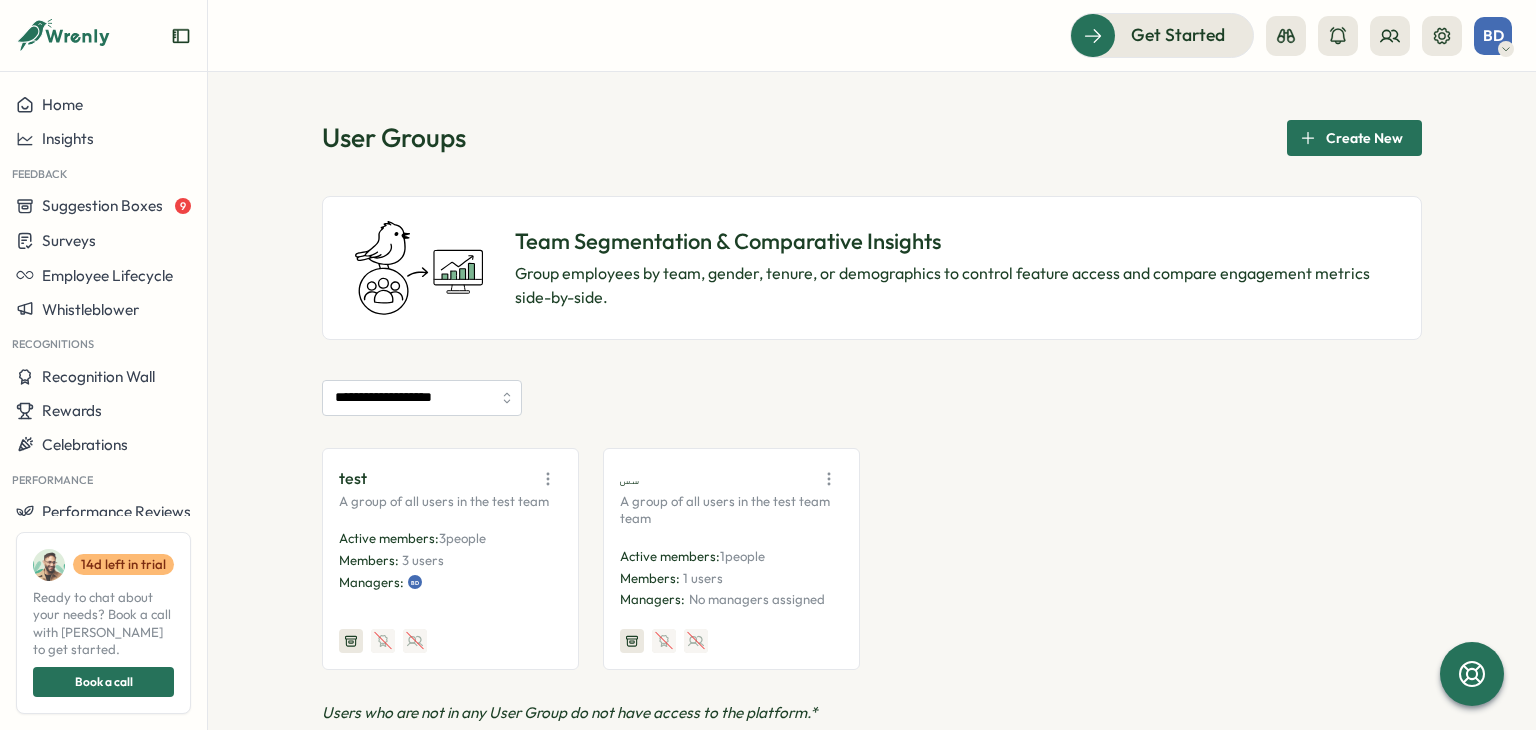 click 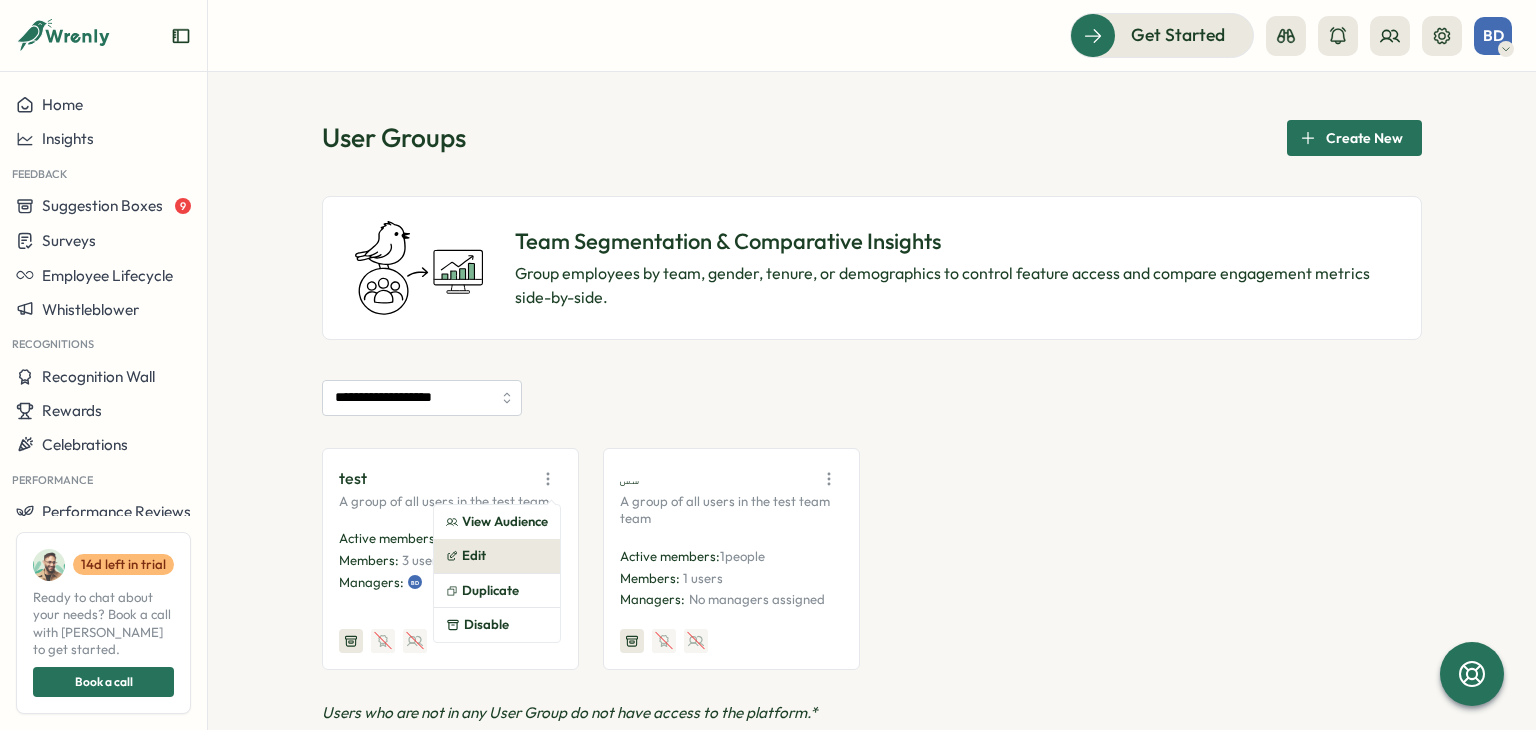 click on "Edit" at bounding box center [497, 556] 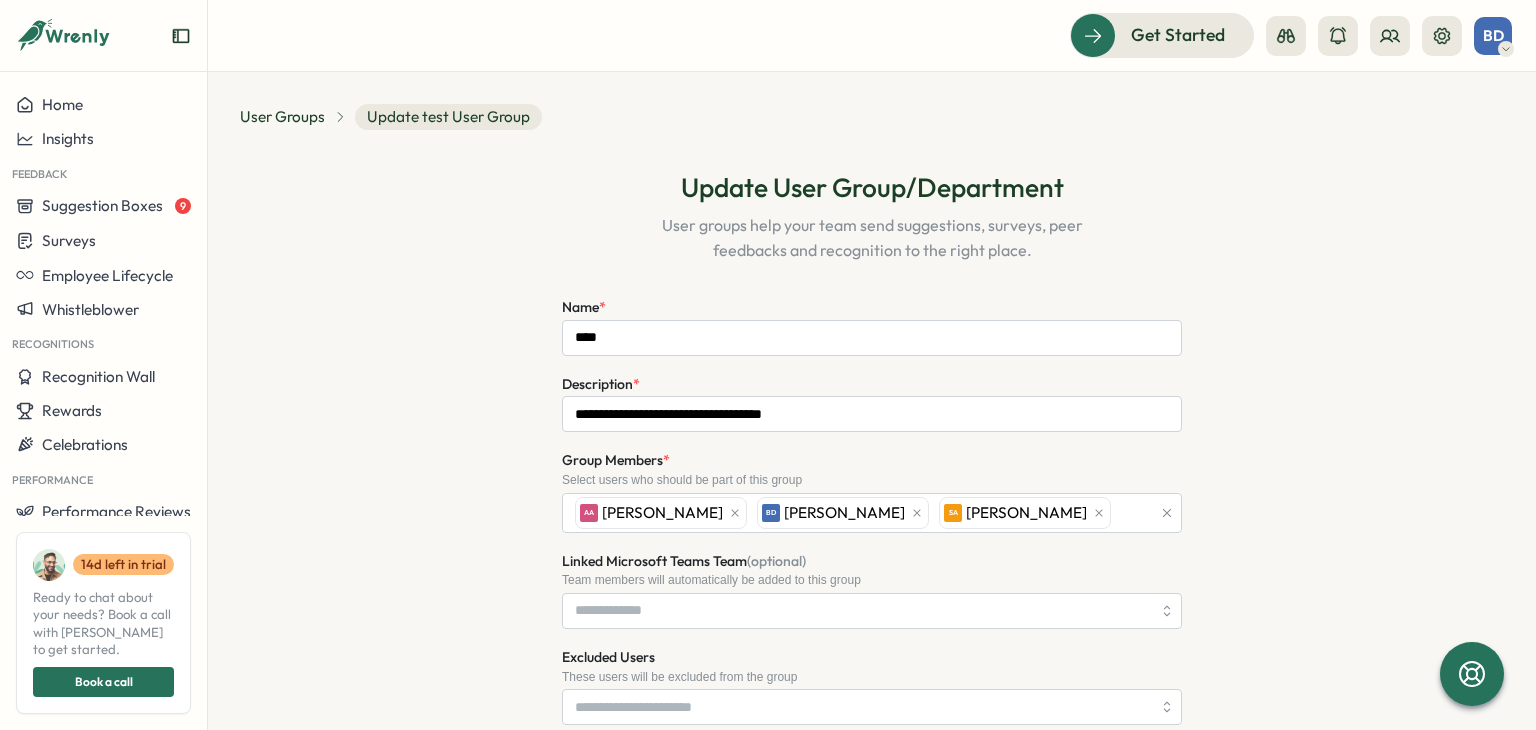 type on "****" 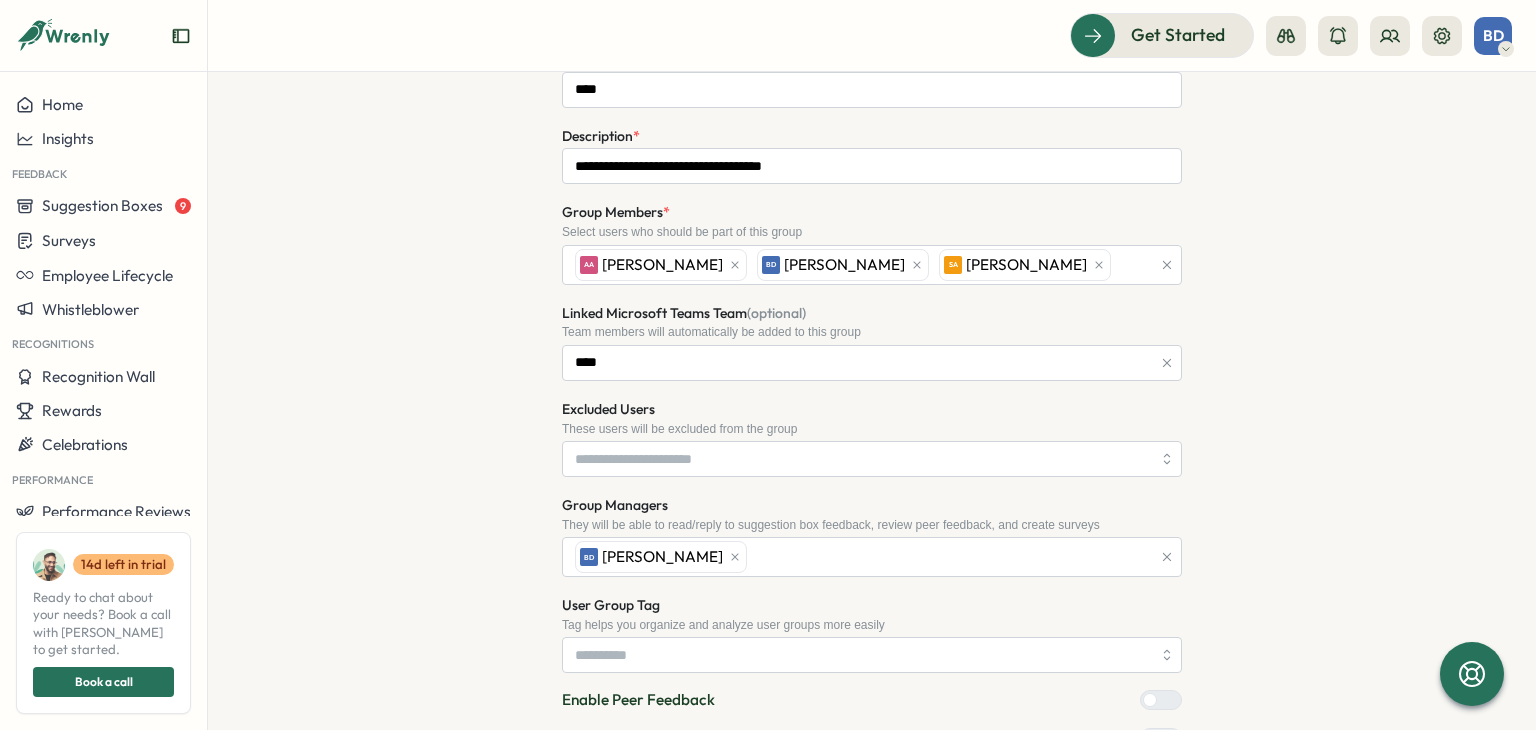 scroll, scrollTop: 400, scrollLeft: 0, axis: vertical 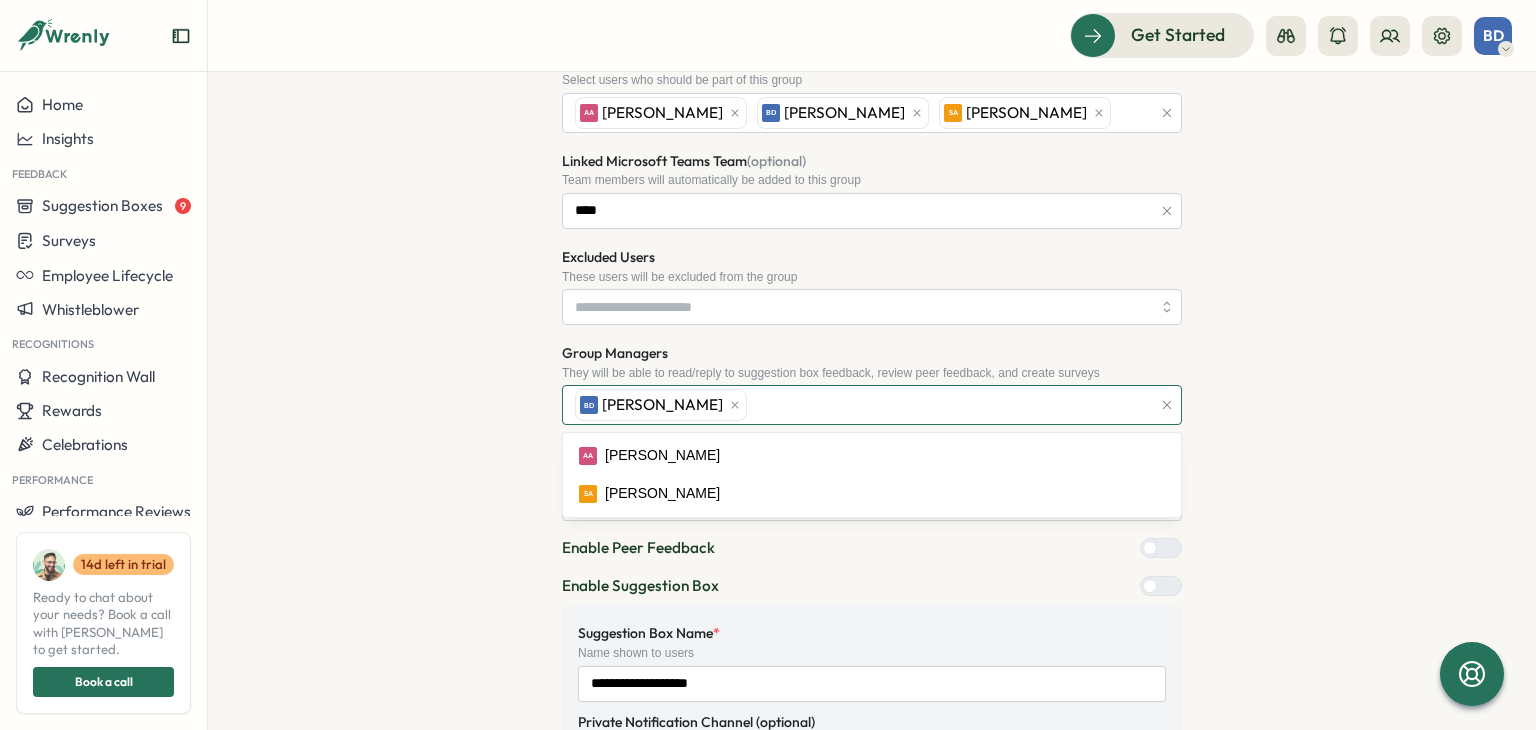 click on "BD Basil Darwazeh" at bounding box center (860, 405) 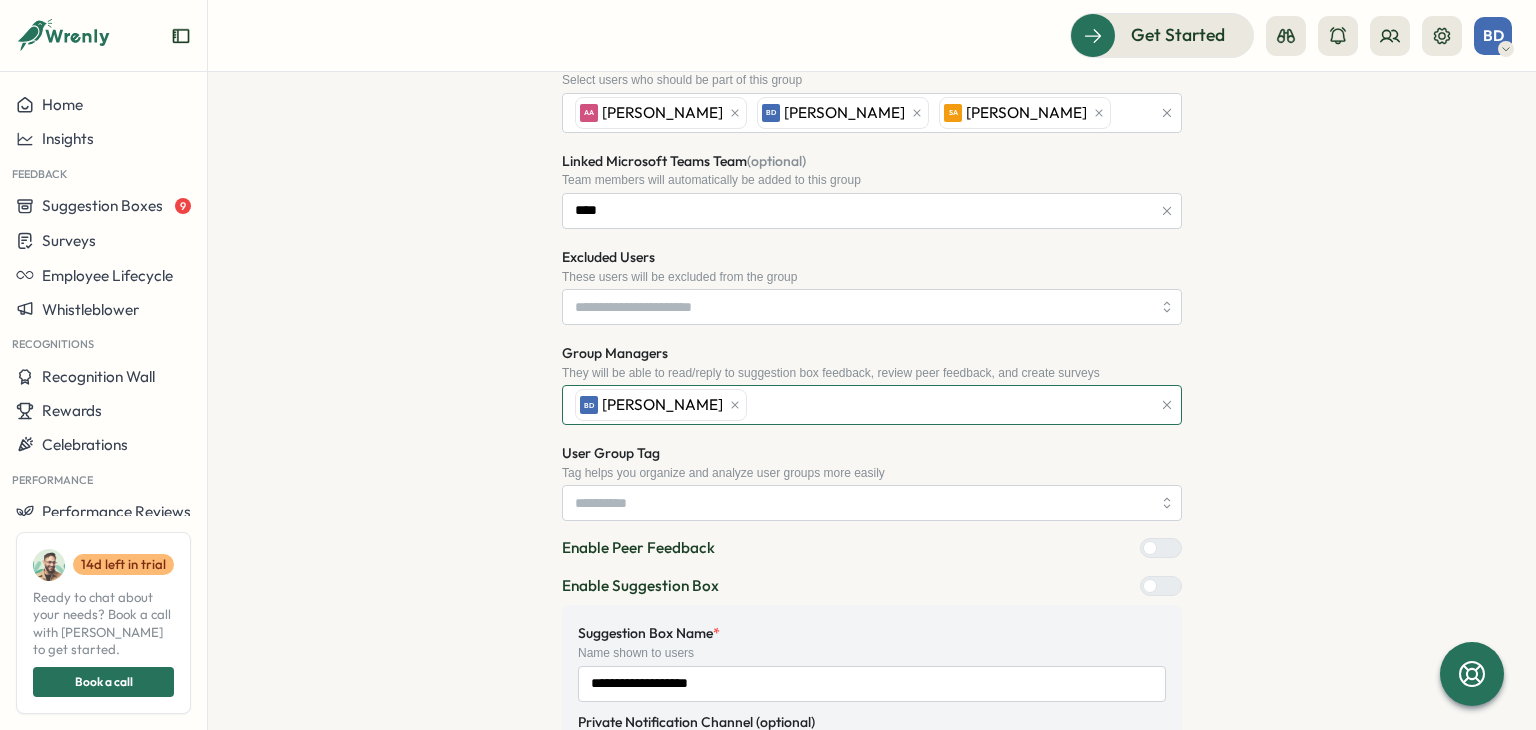 click on "BD Basil Darwazeh" at bounding box center (661, 405) 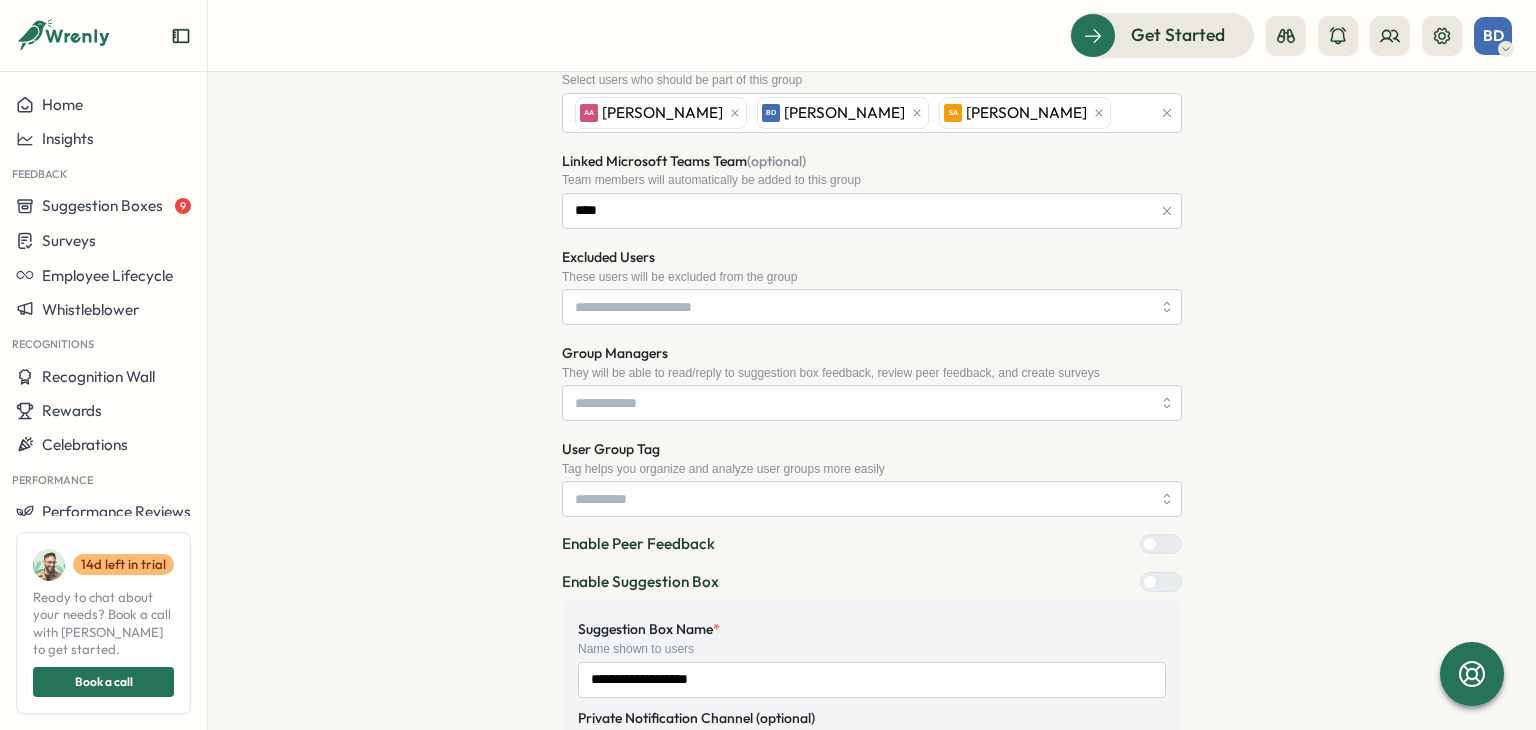 click on "**********" at bounding box center [872, 363] 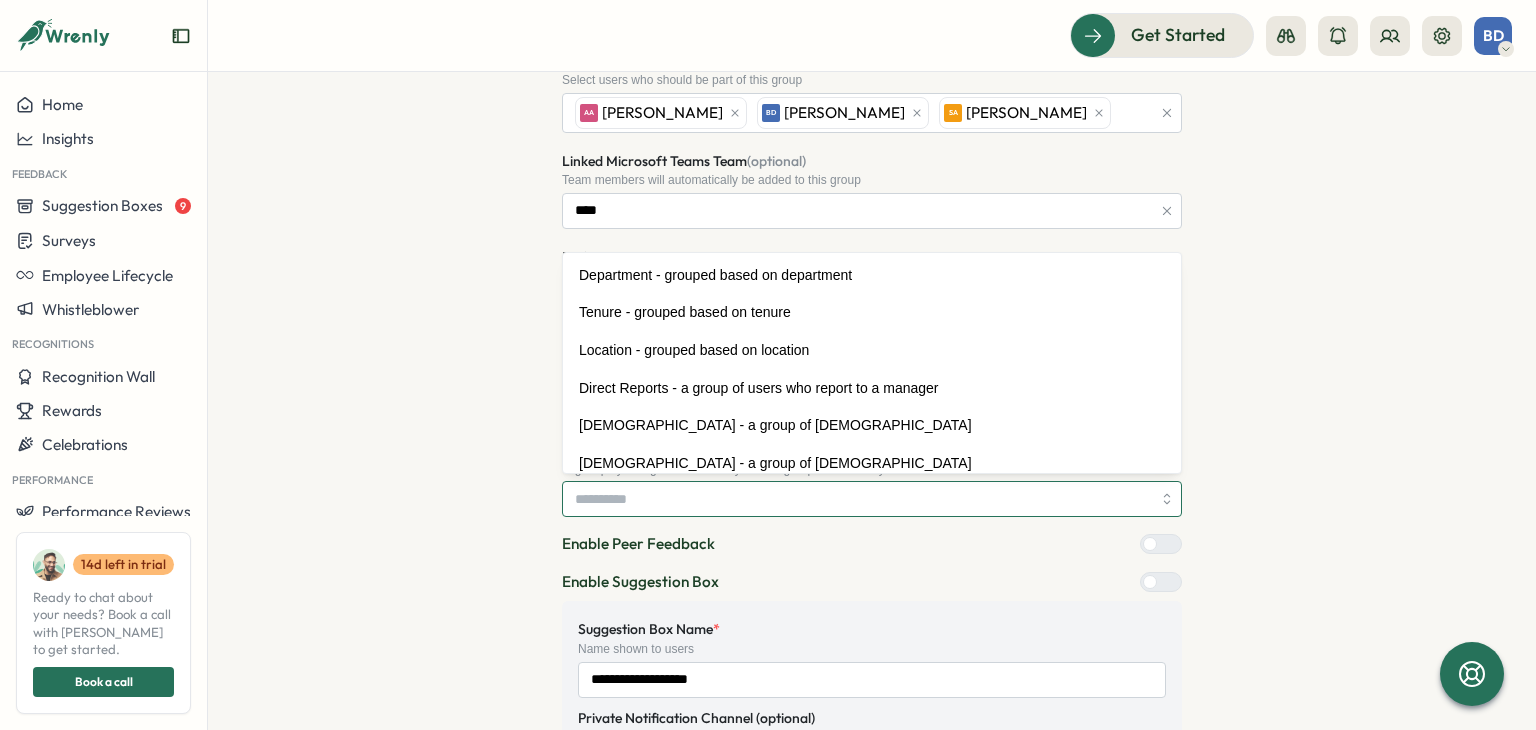 click on "User Group Tag" at bounding box center (872, 499) 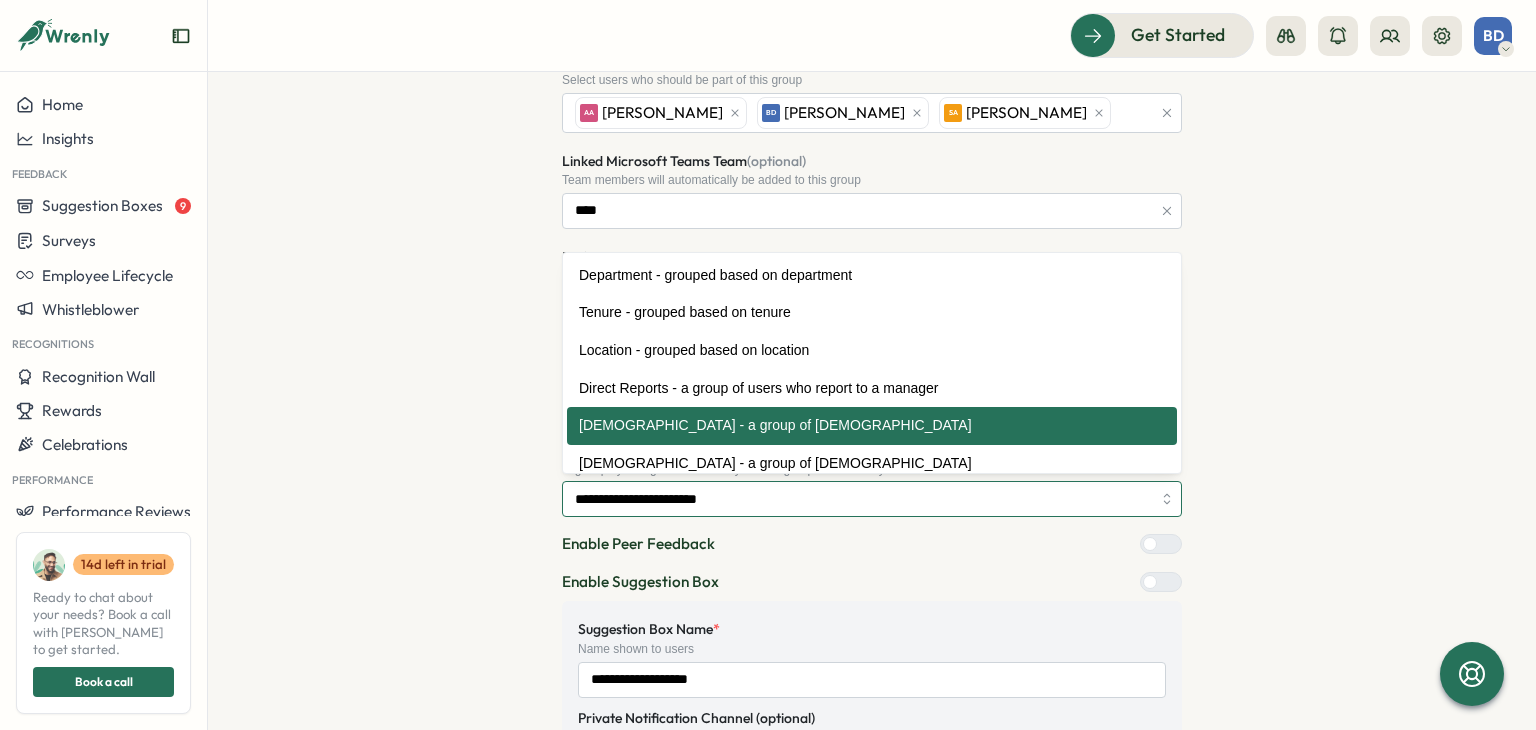 click on "**********" at bounding box center (872, 499) 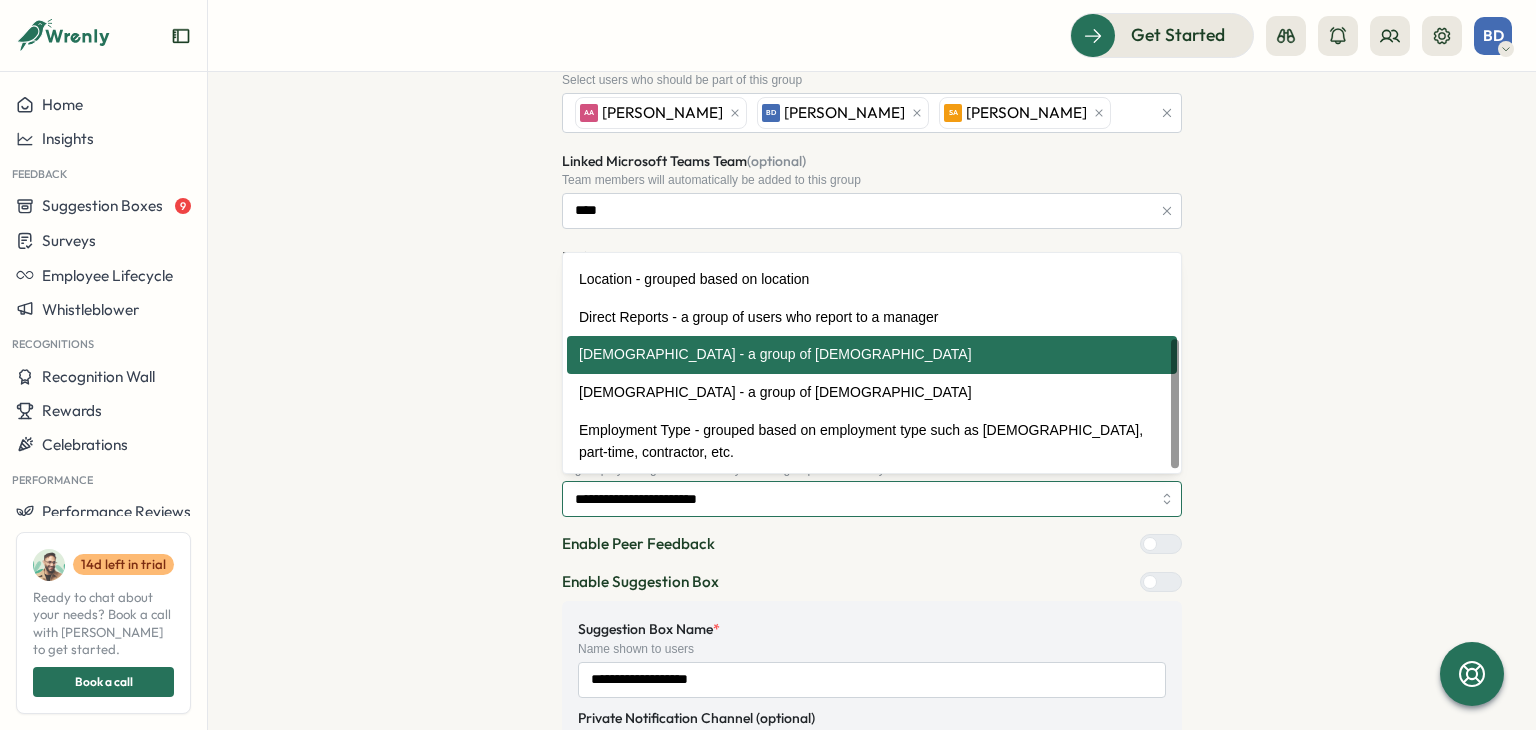 scroll, scrollTop: 148, scrollLeft: 0, axis: vertical 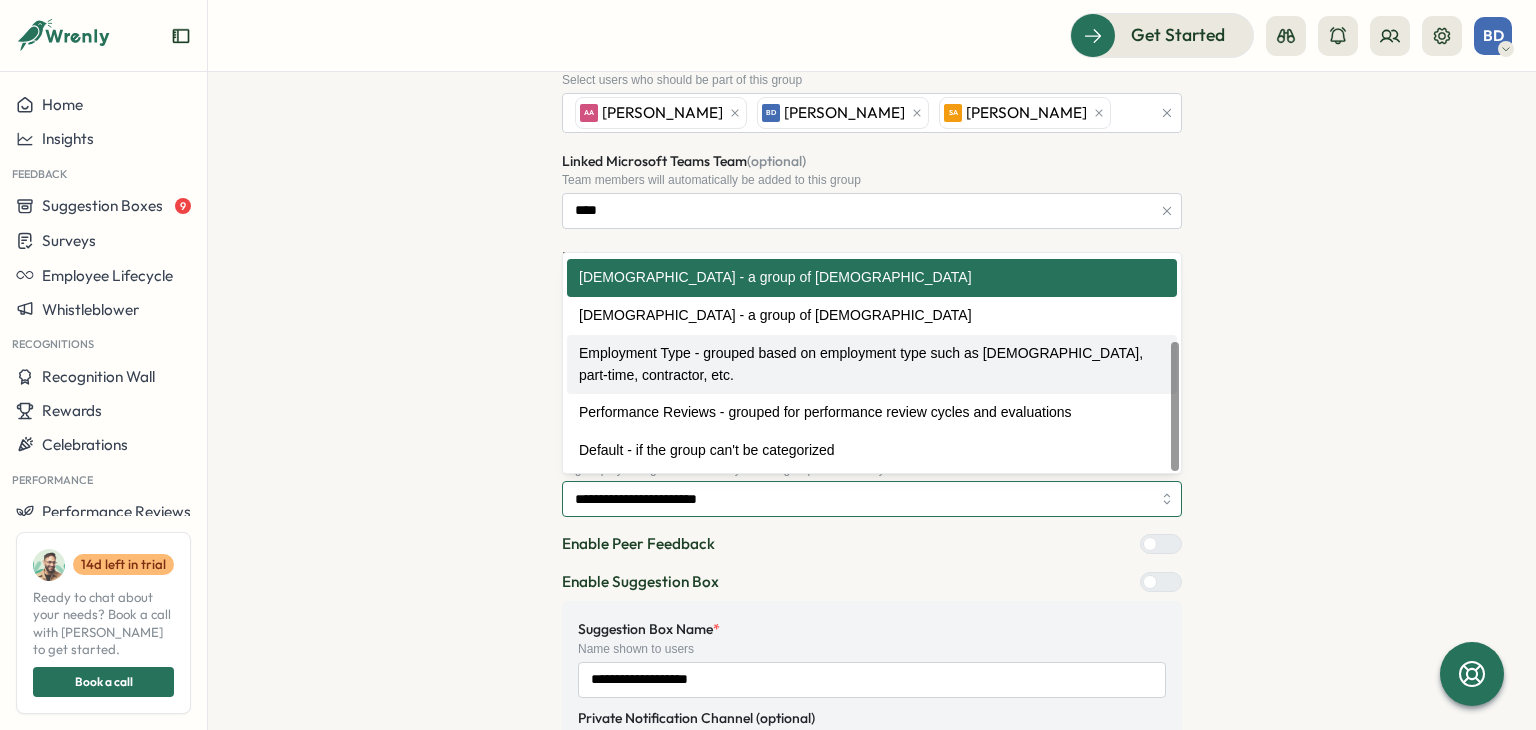 type on "**********" 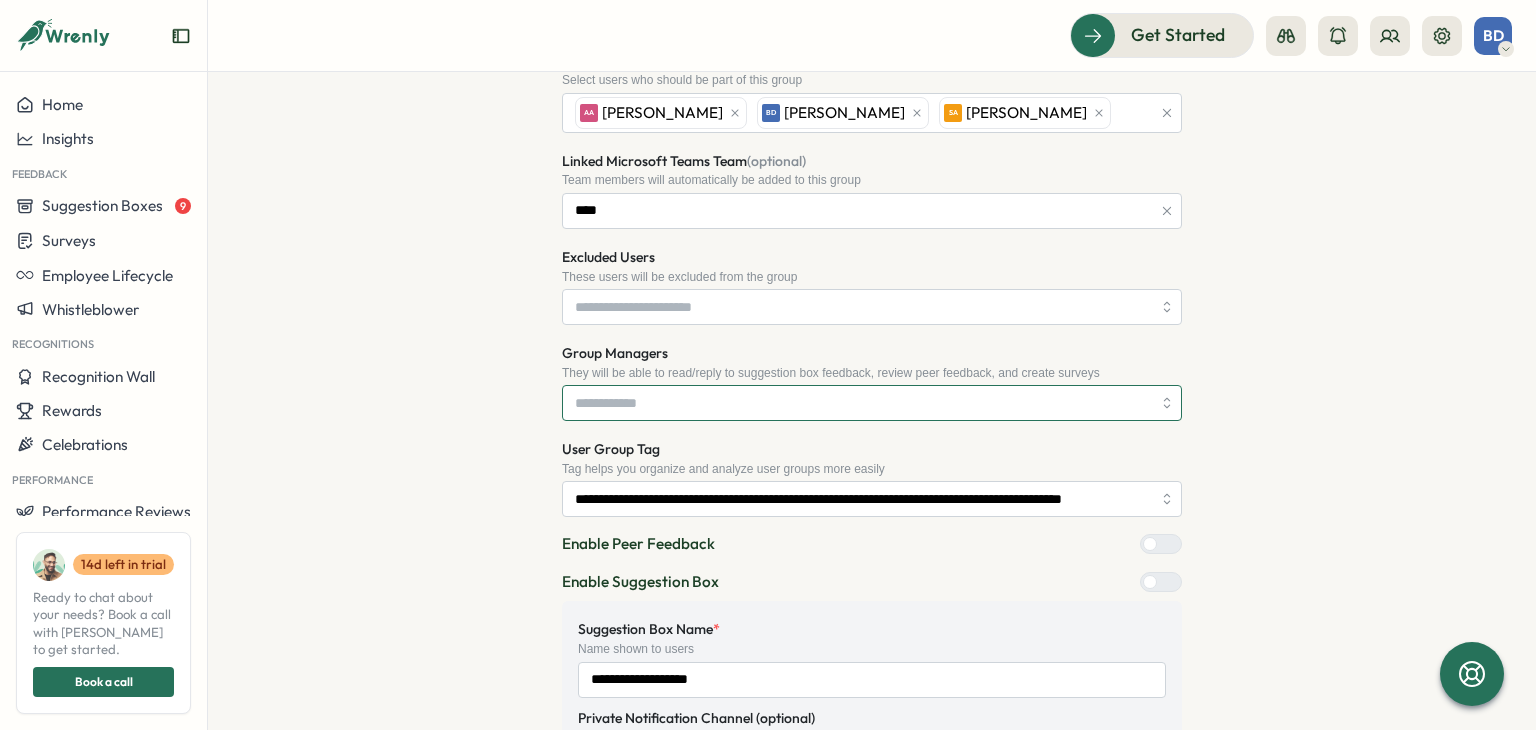 click at bounding box center [872, 403] 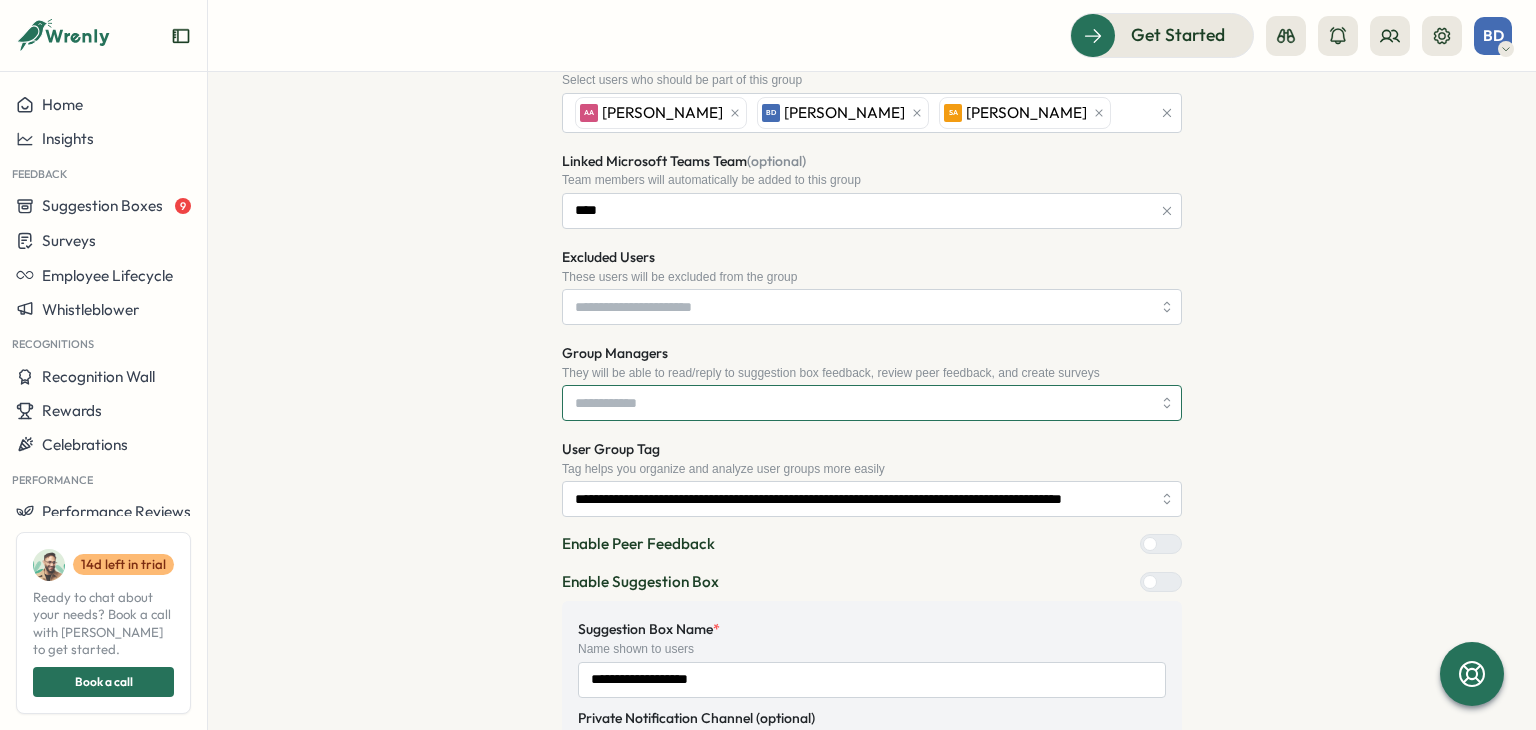 click on "Group Managers" at bounding box center (863, 403) 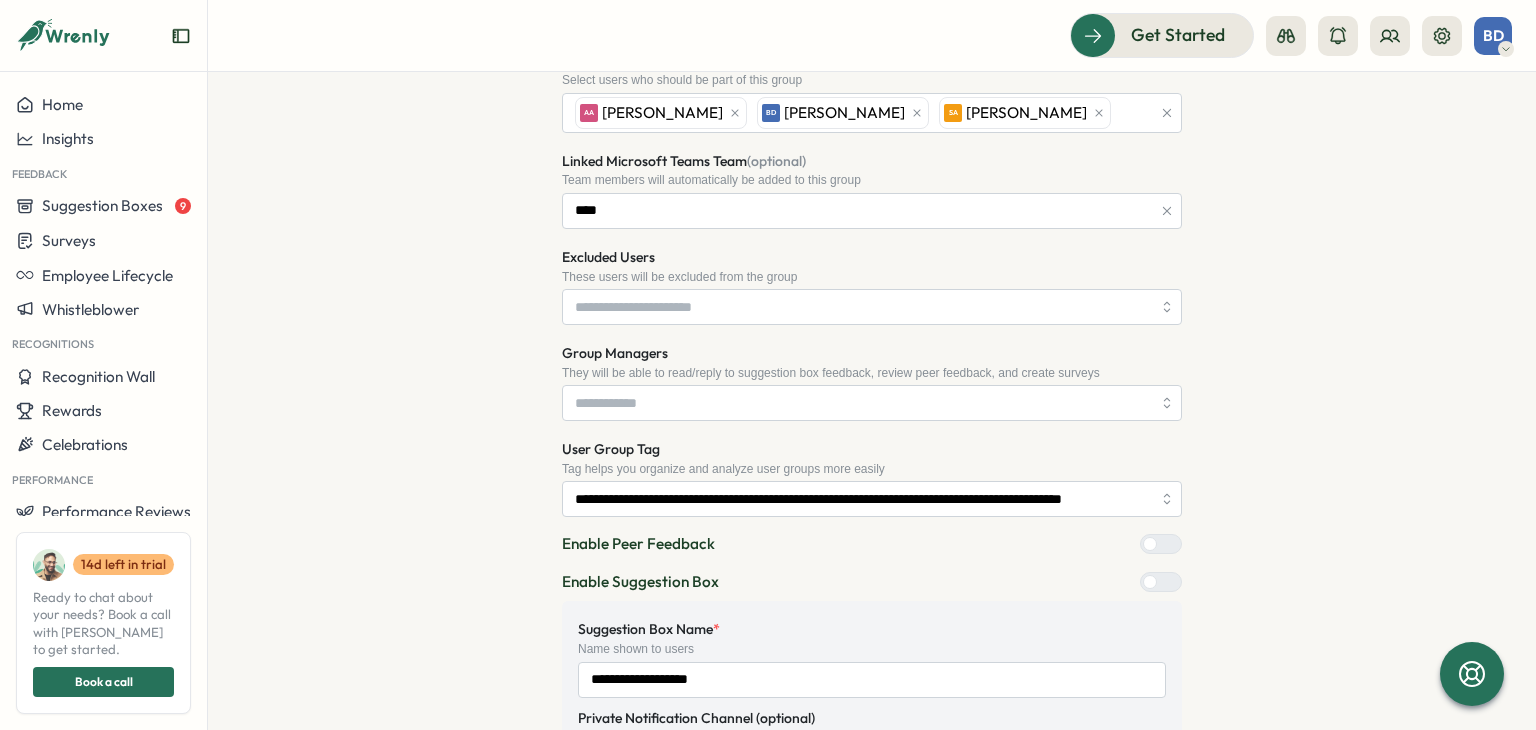 click on "**********" at bounding box center (872, 363) 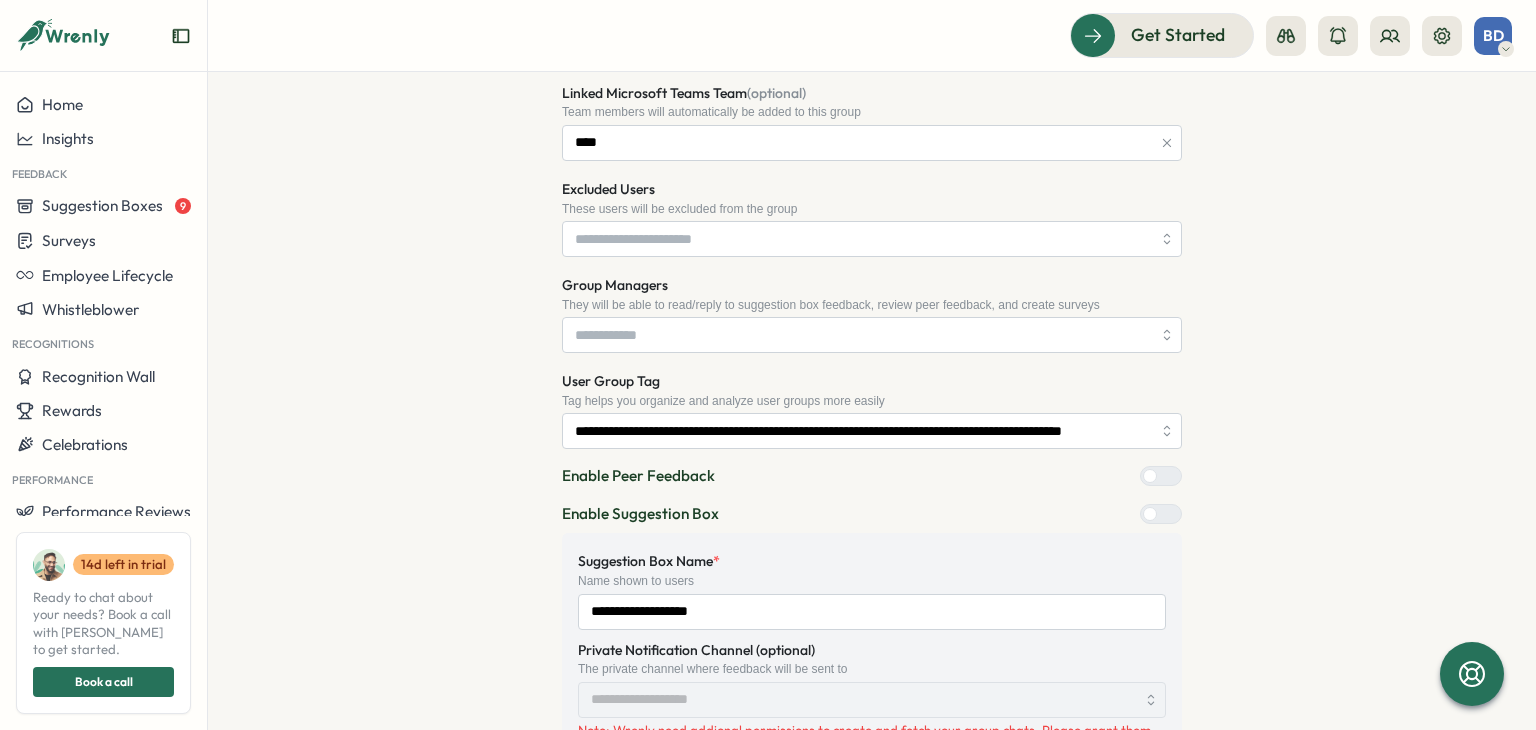 scroll, scrollTop: 500, scrollLeft: 0, axis: vertical 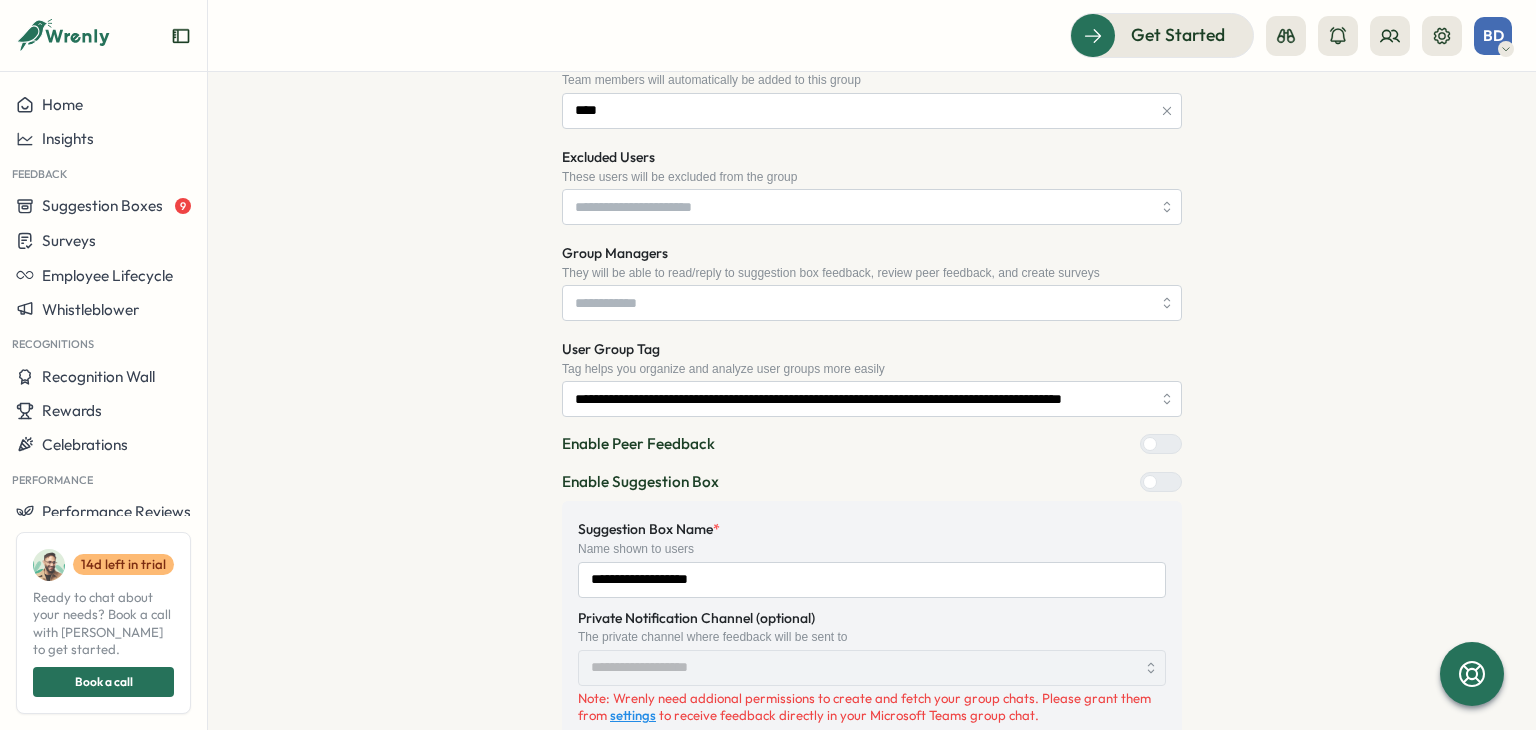 click on "Private Notification Channel (optional) The private channel where feedback will be sent to Note: Wrenly need addional permissions to create and fetch your group chats. Please grant them from   settings   to receive feedback directly in your Microsoft Teams group chat." at bounding box center (872, 665) 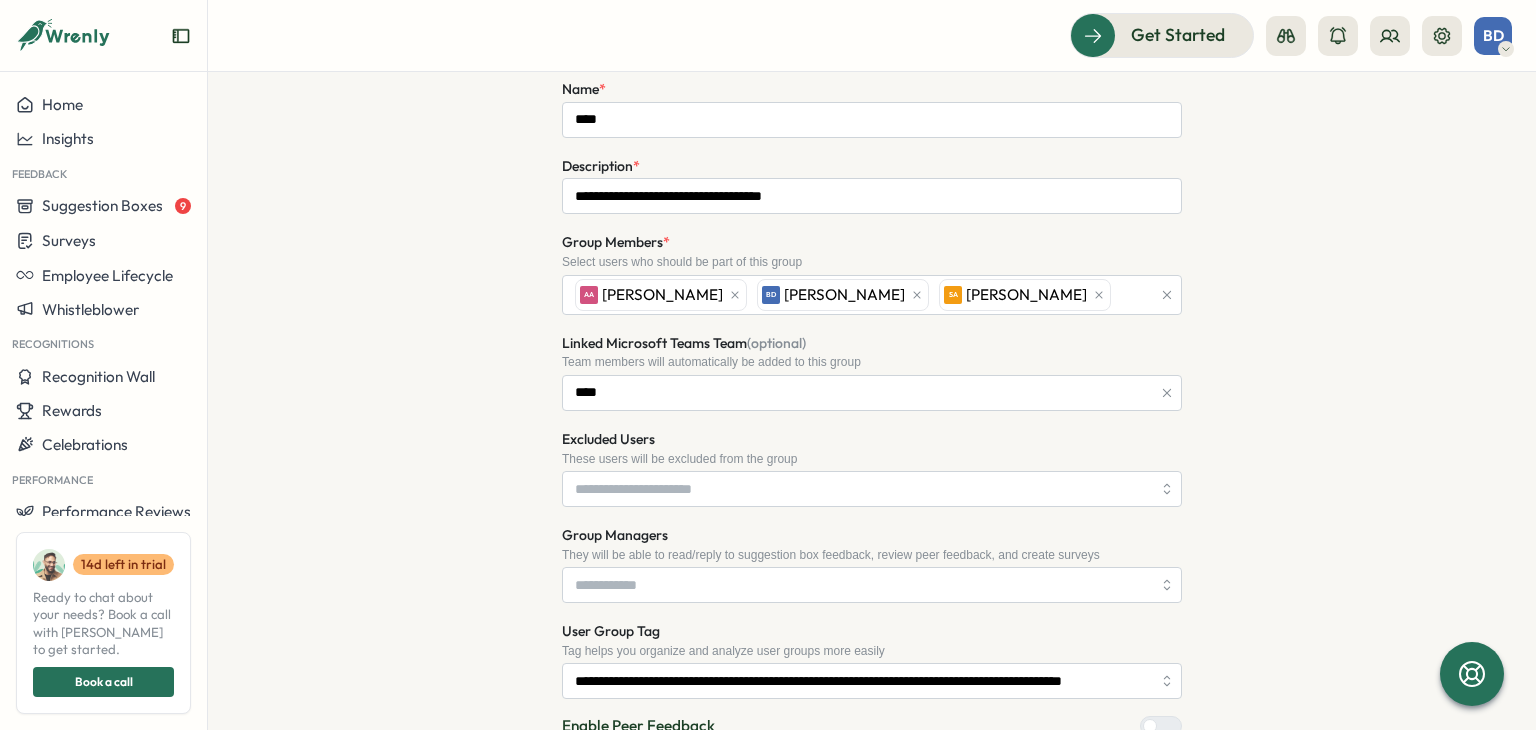 scroll, scrollTop: 200, scrollLeft: 0, axis: vertical 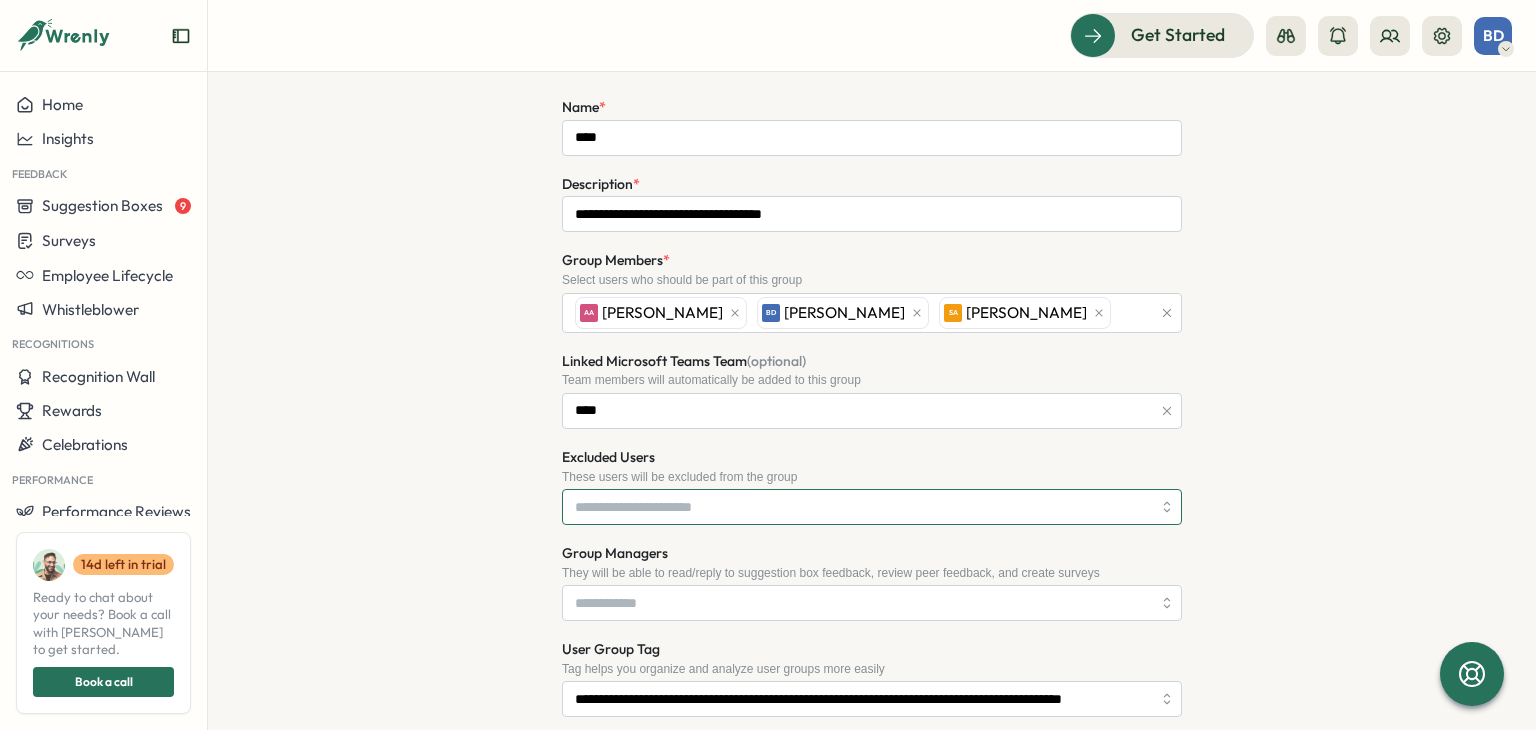 click on "Excluded Users" at bounding box center (863, 507) 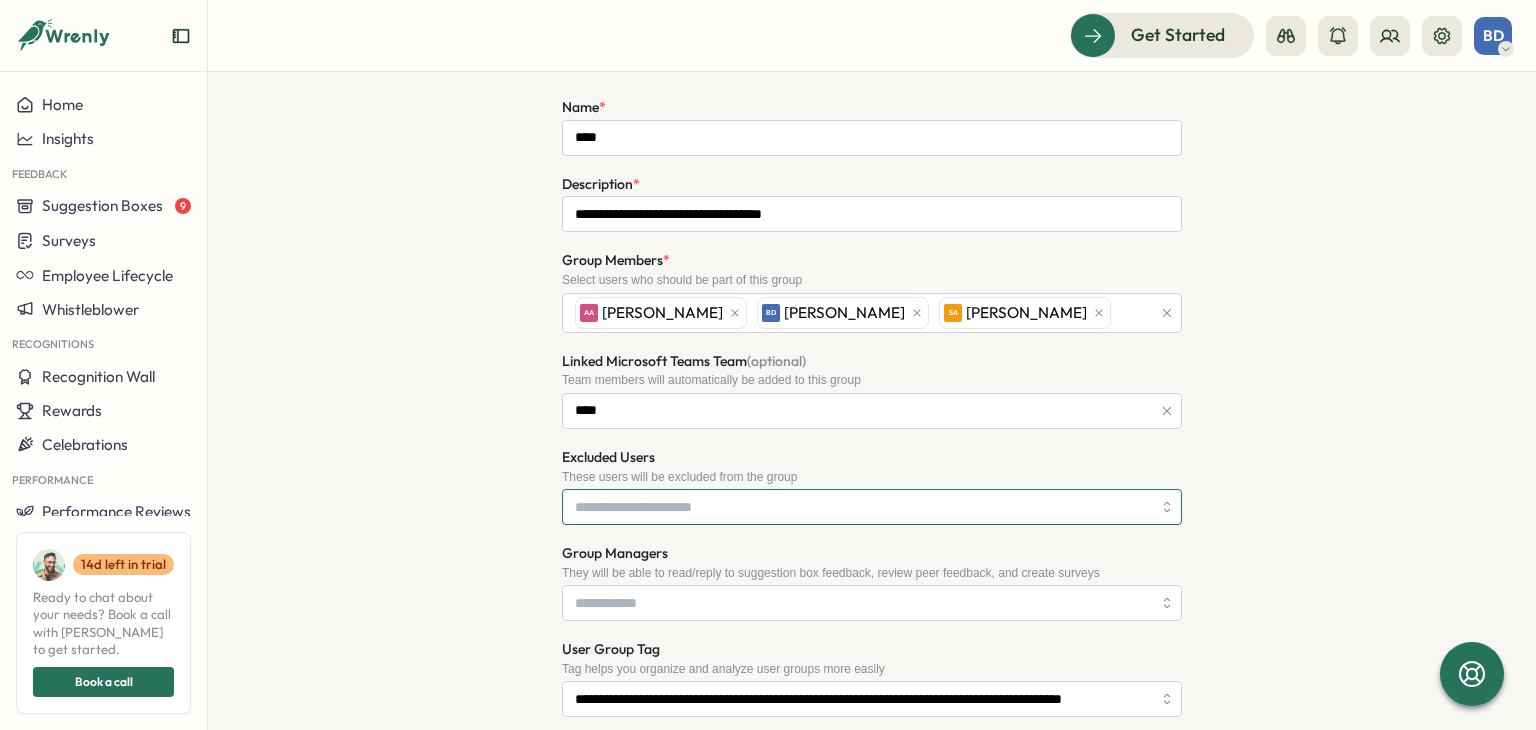 click on "Excluded Users" at bounding box center (863, 507) 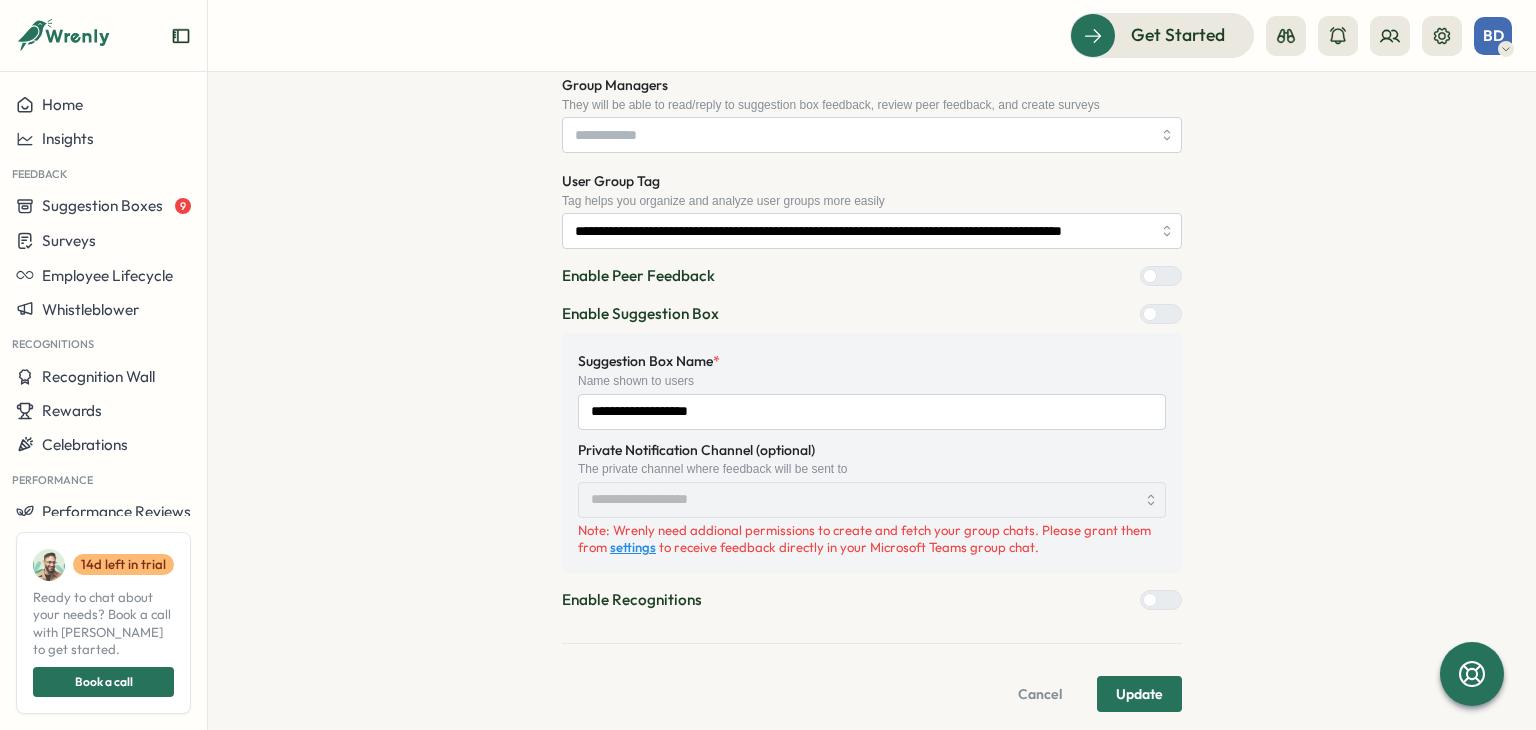 scroll, scrollTop: 682, scrollLeft: 0, axis: vertical 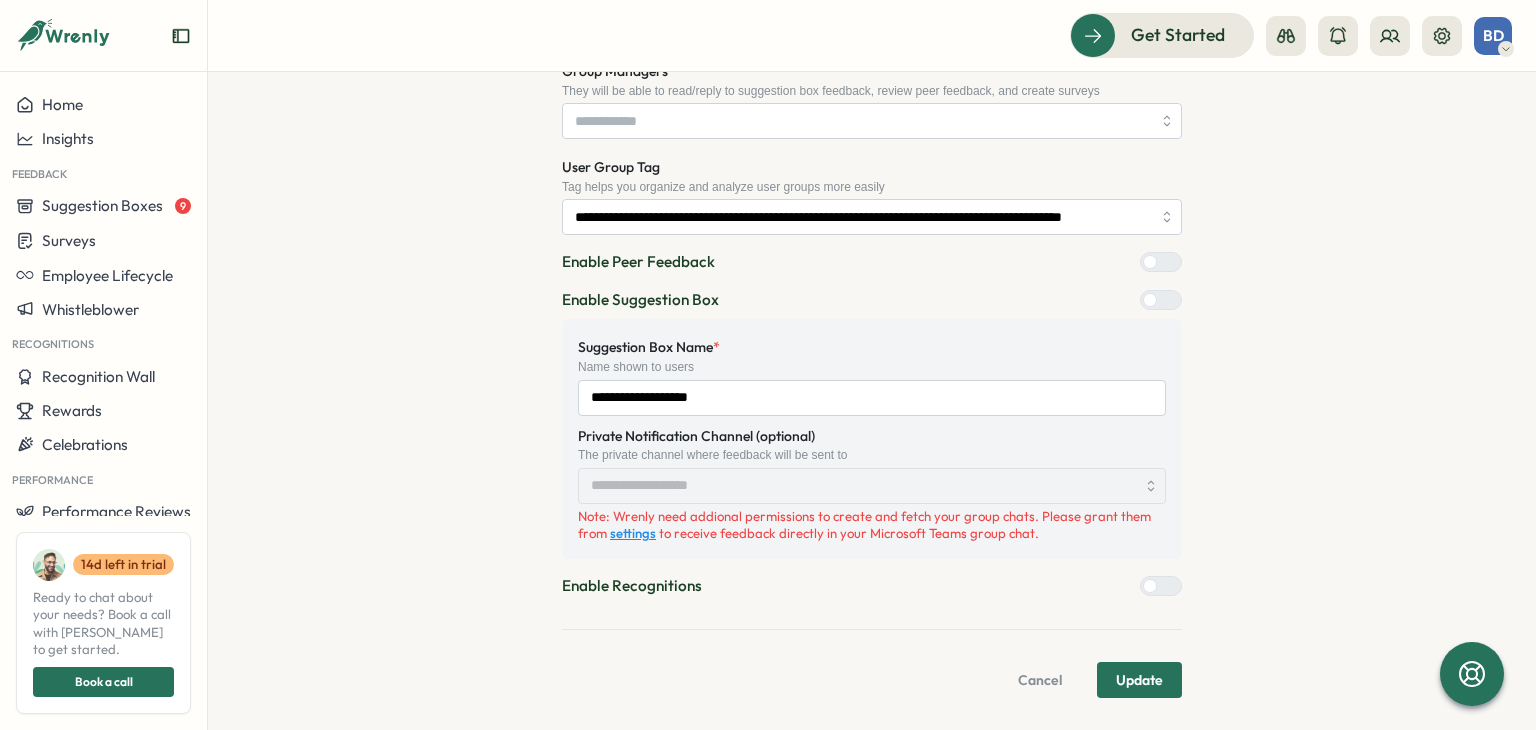 click on "Update" at bounding box center (1139, 680) 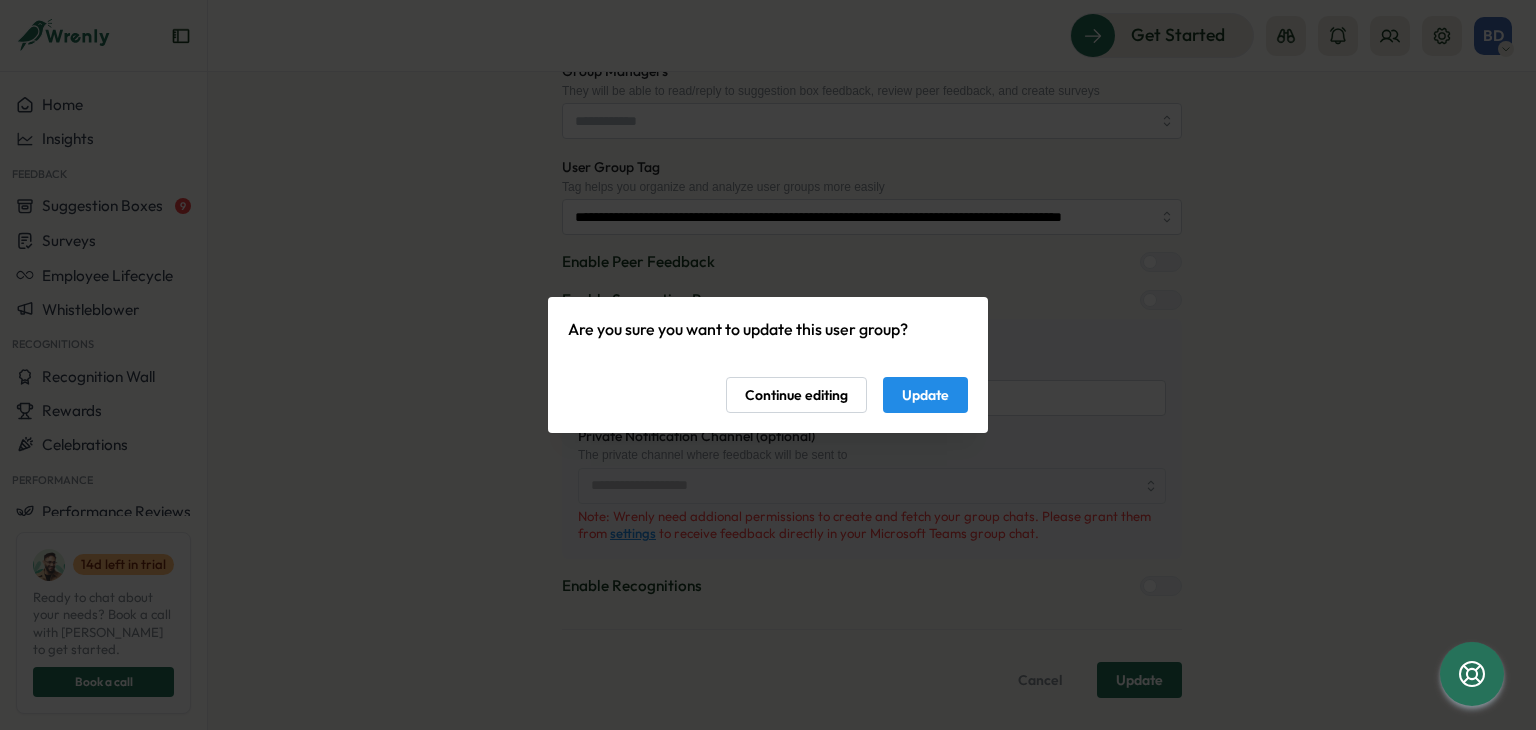 click on "Update" at bounding box center (925, 395) 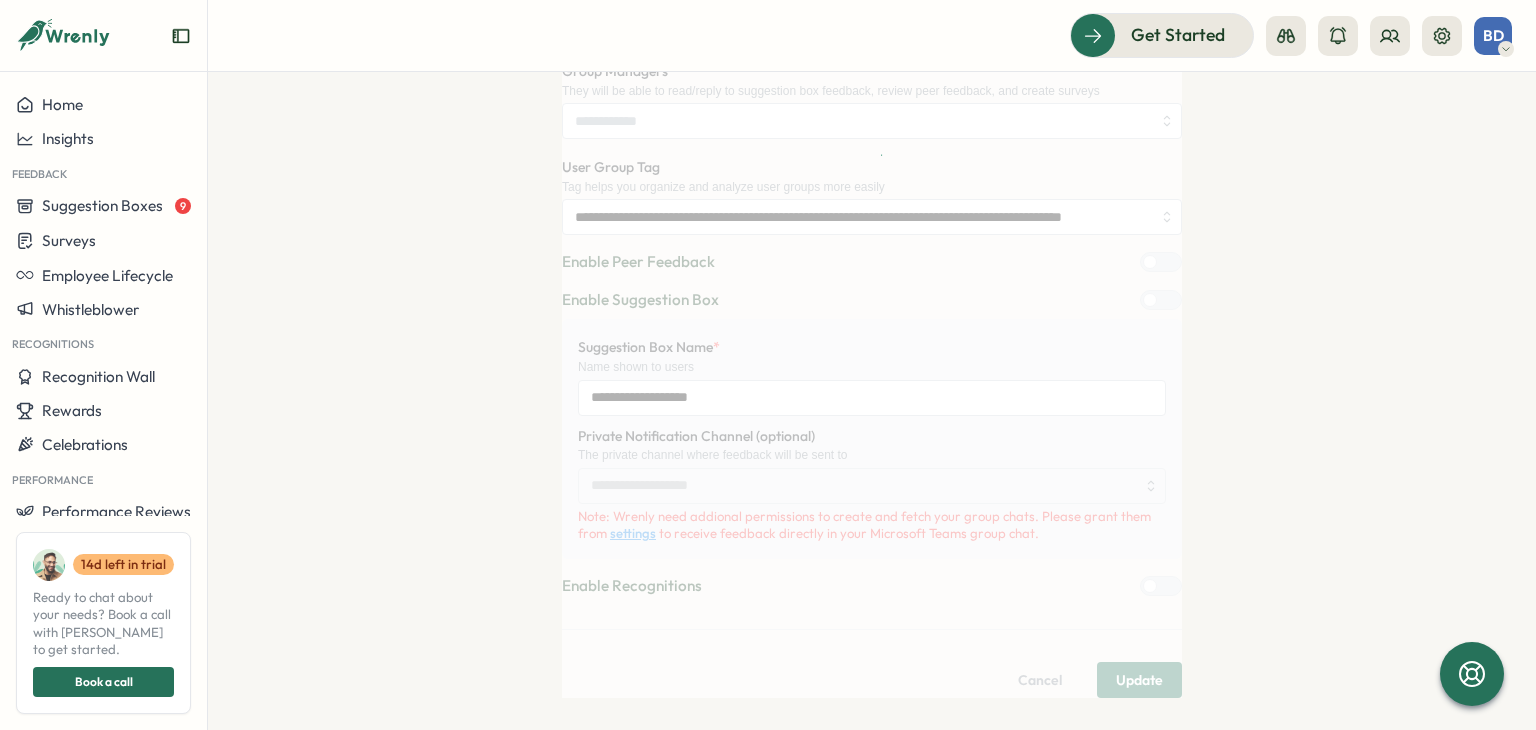 scroll, scrollTop: 0, scrollLeft: 0, axis: both 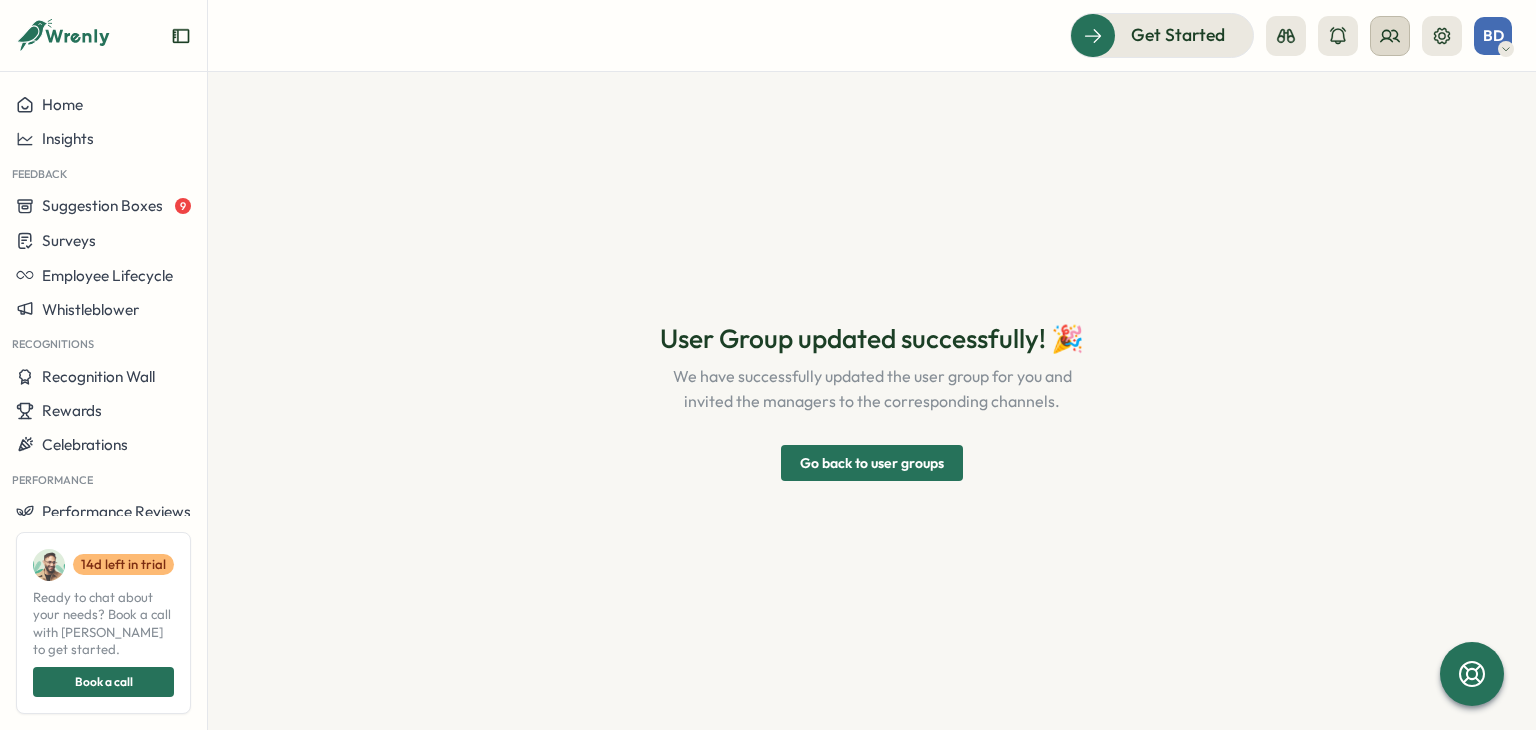 click at bounding box center (1390, 36) 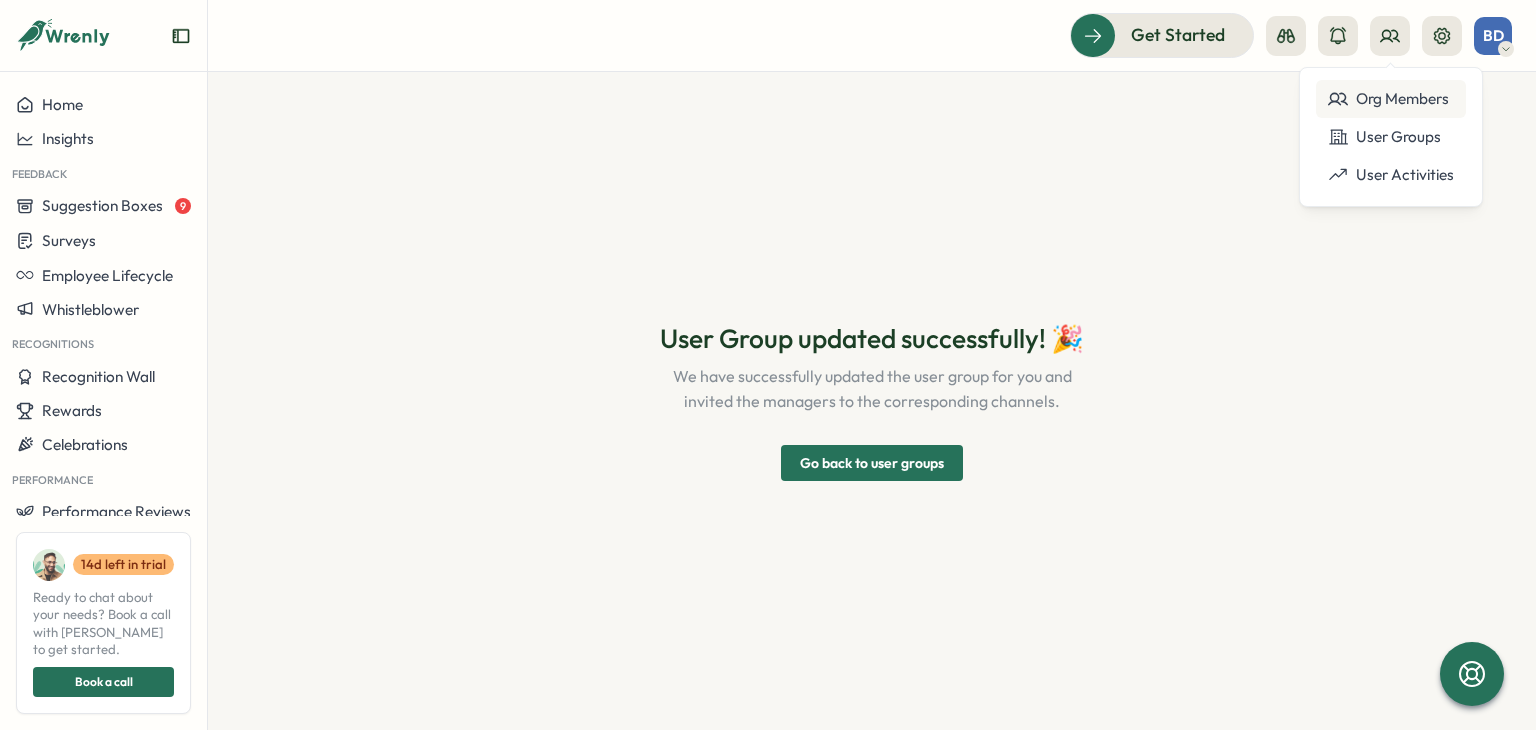 click on "Org Members" at bounding box center (1391, 99) 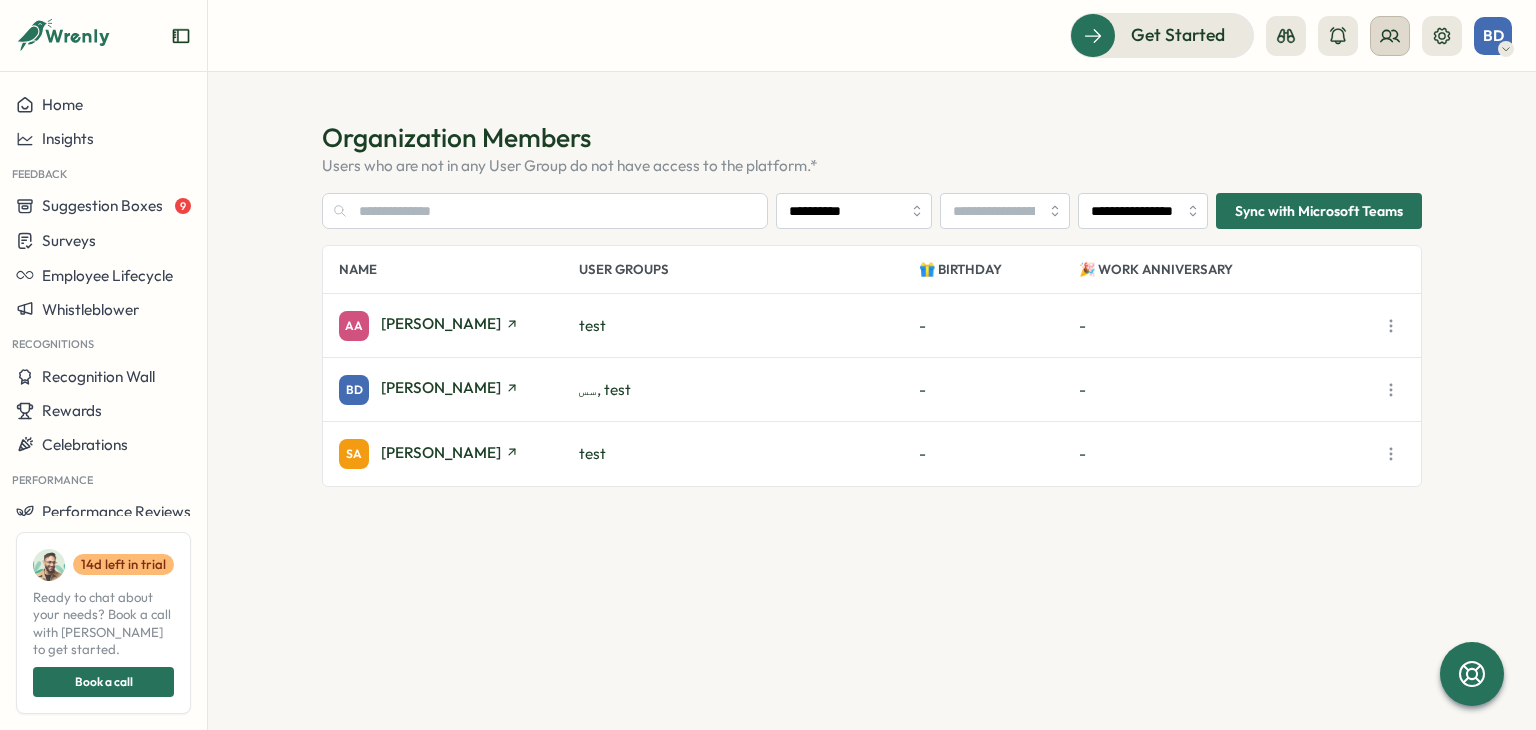 click at bounding box center (1390, 36) 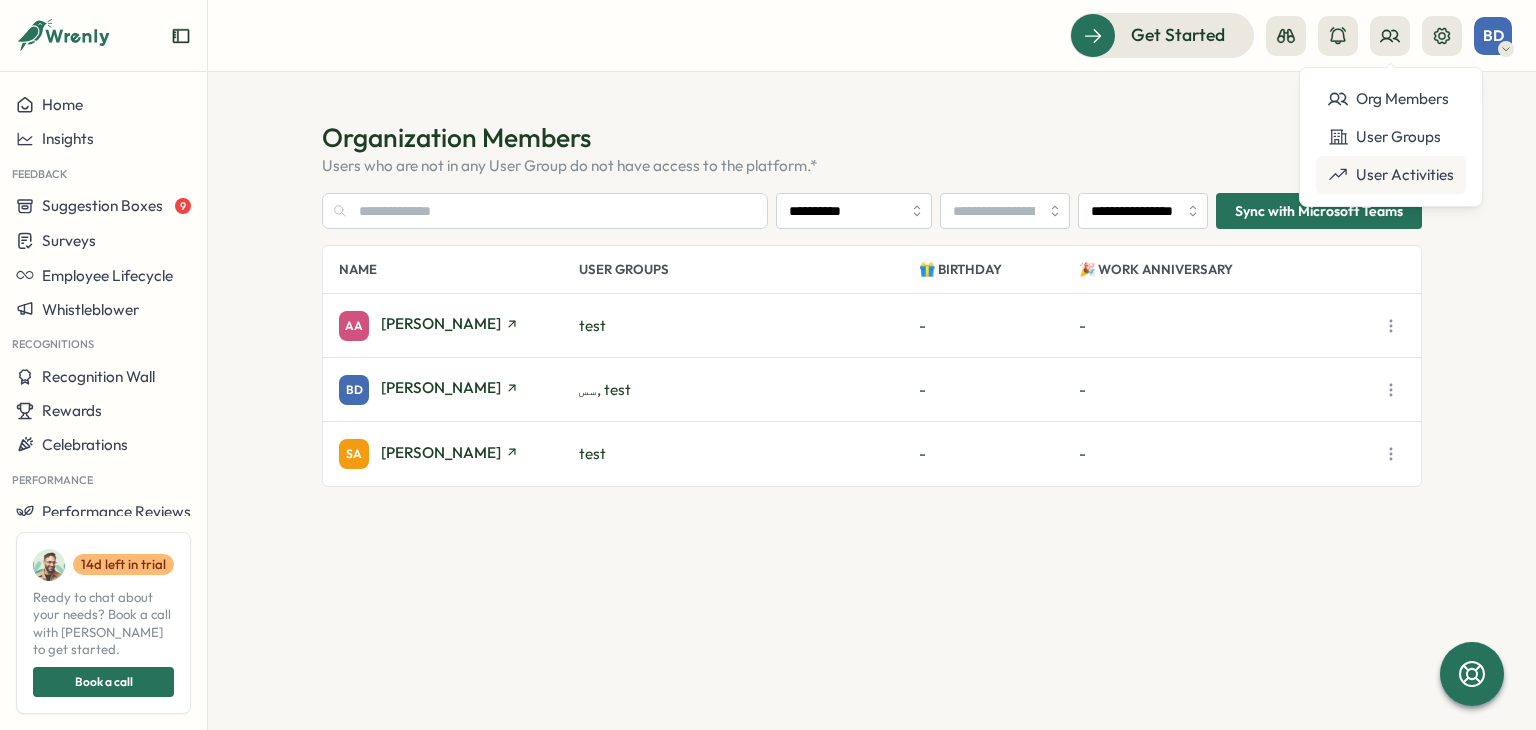 click on "User Activities" at bounding box center [1391, 175] 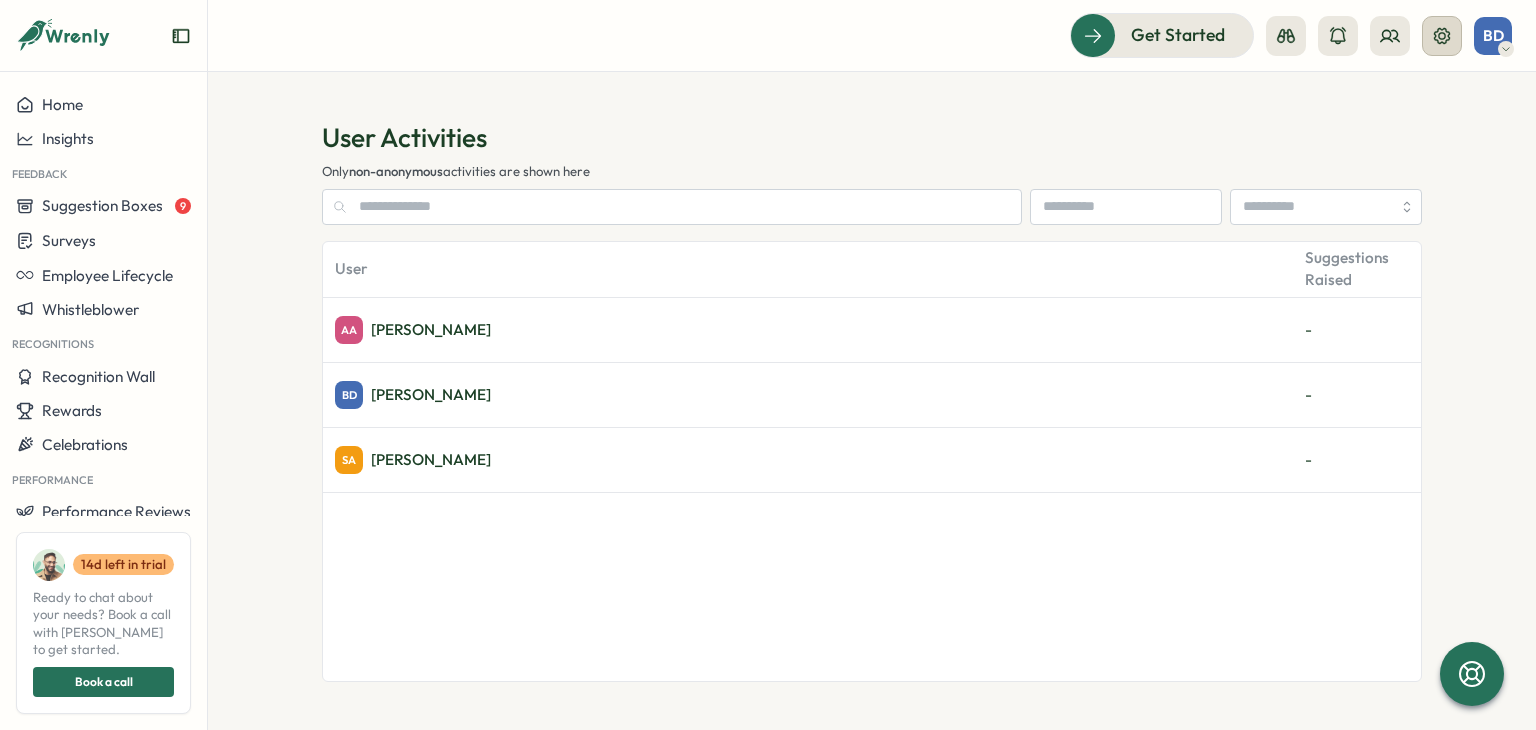click 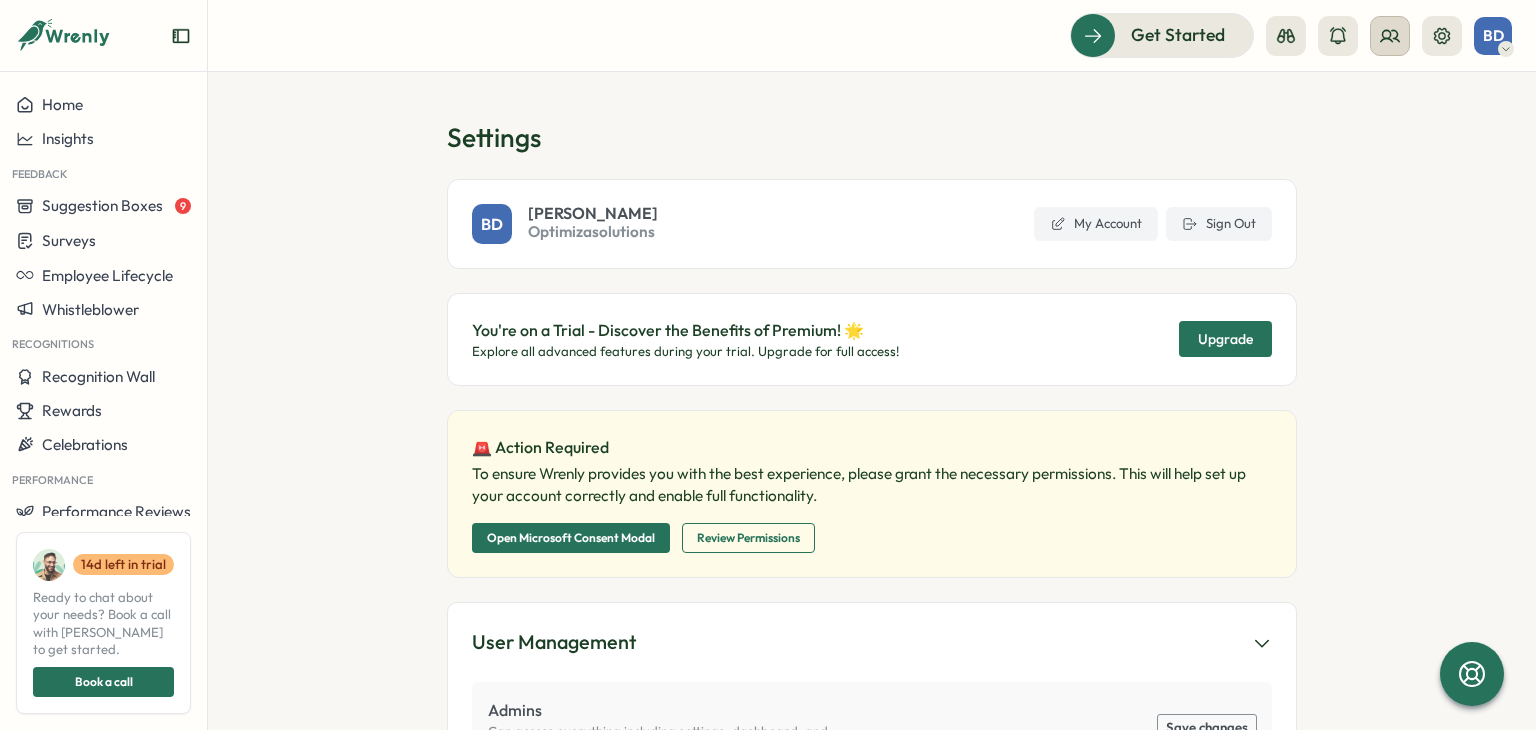 click at bounding box center (1390, 36) 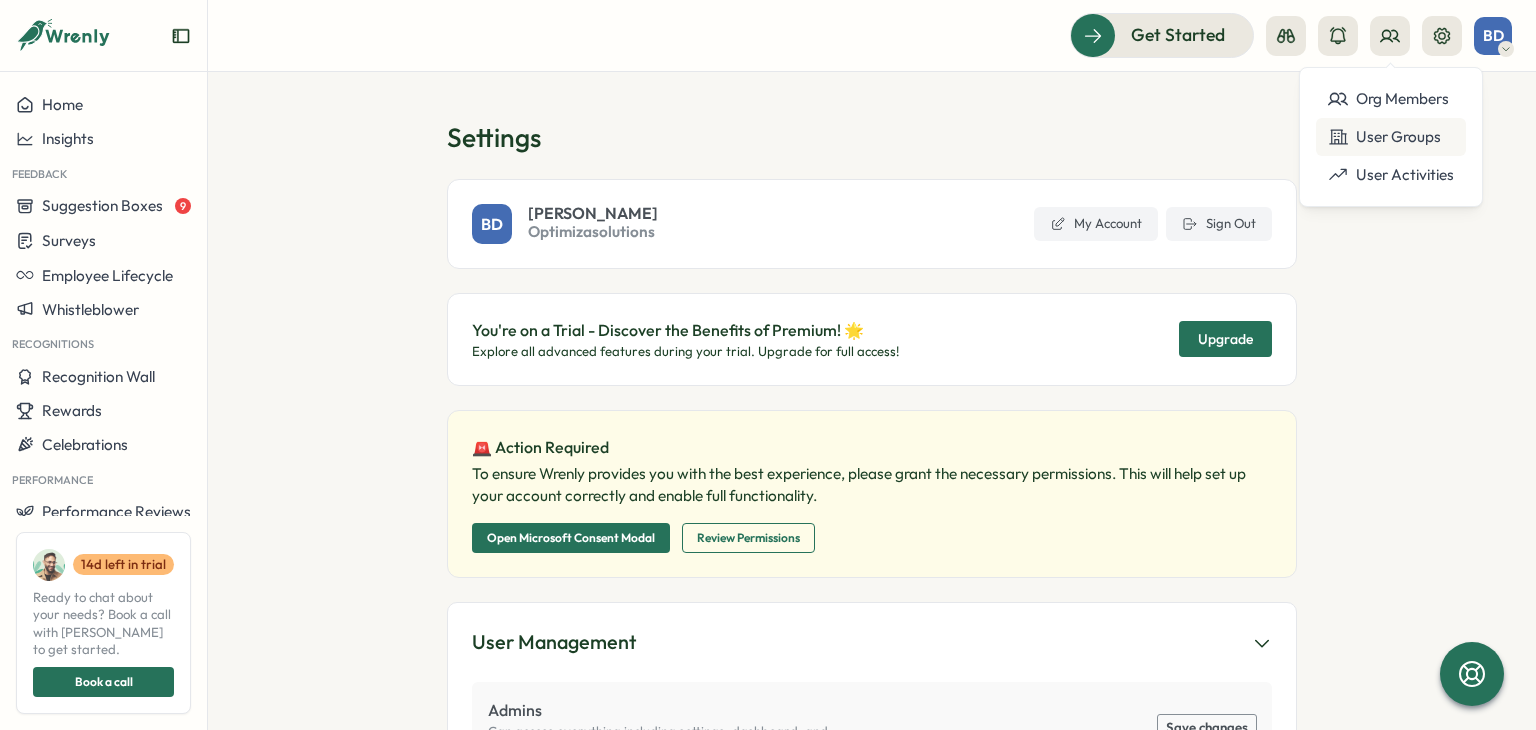 click on "User Groups" at bounding box center (1391, 137) 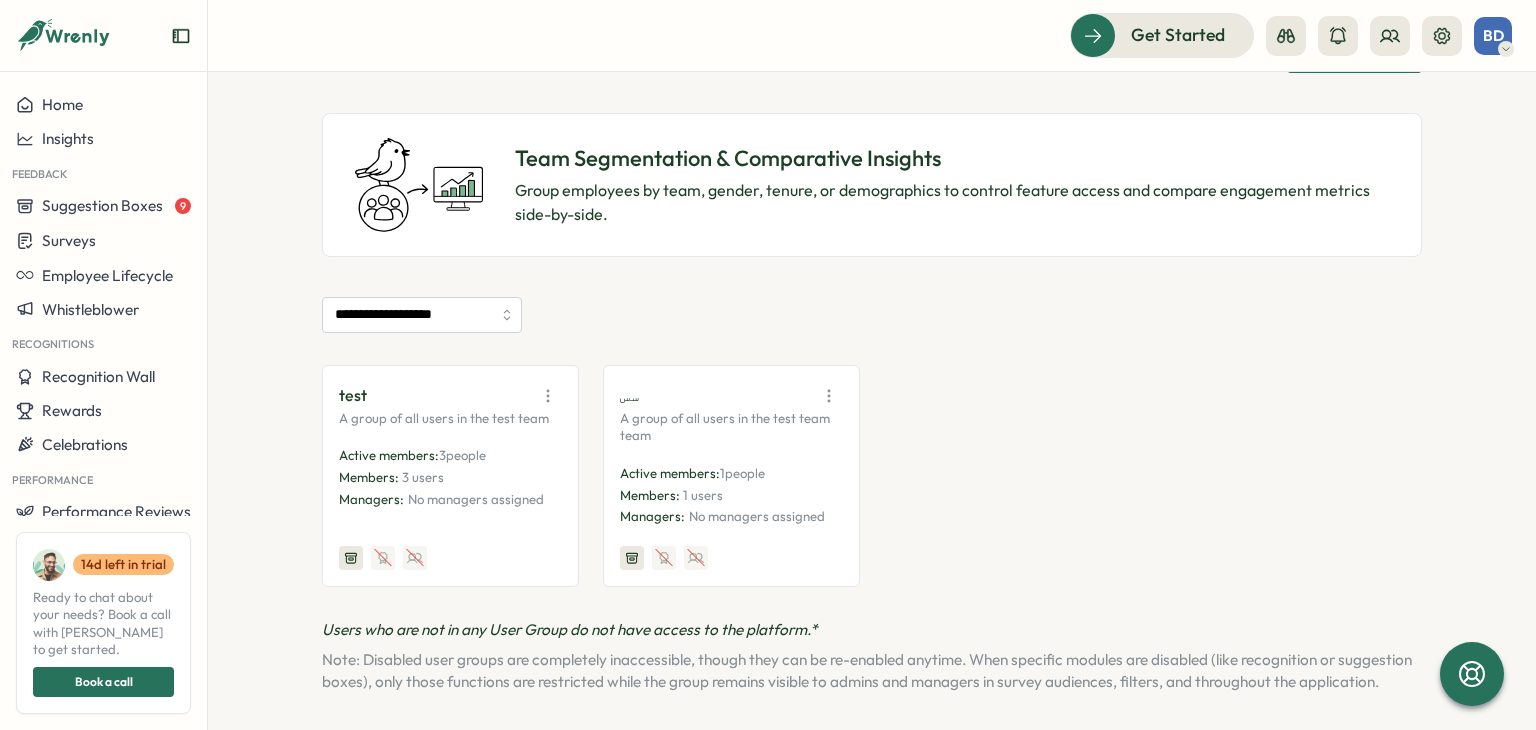 scroll, scrollTop: 115, scrollLeft: 0, axis: vertical 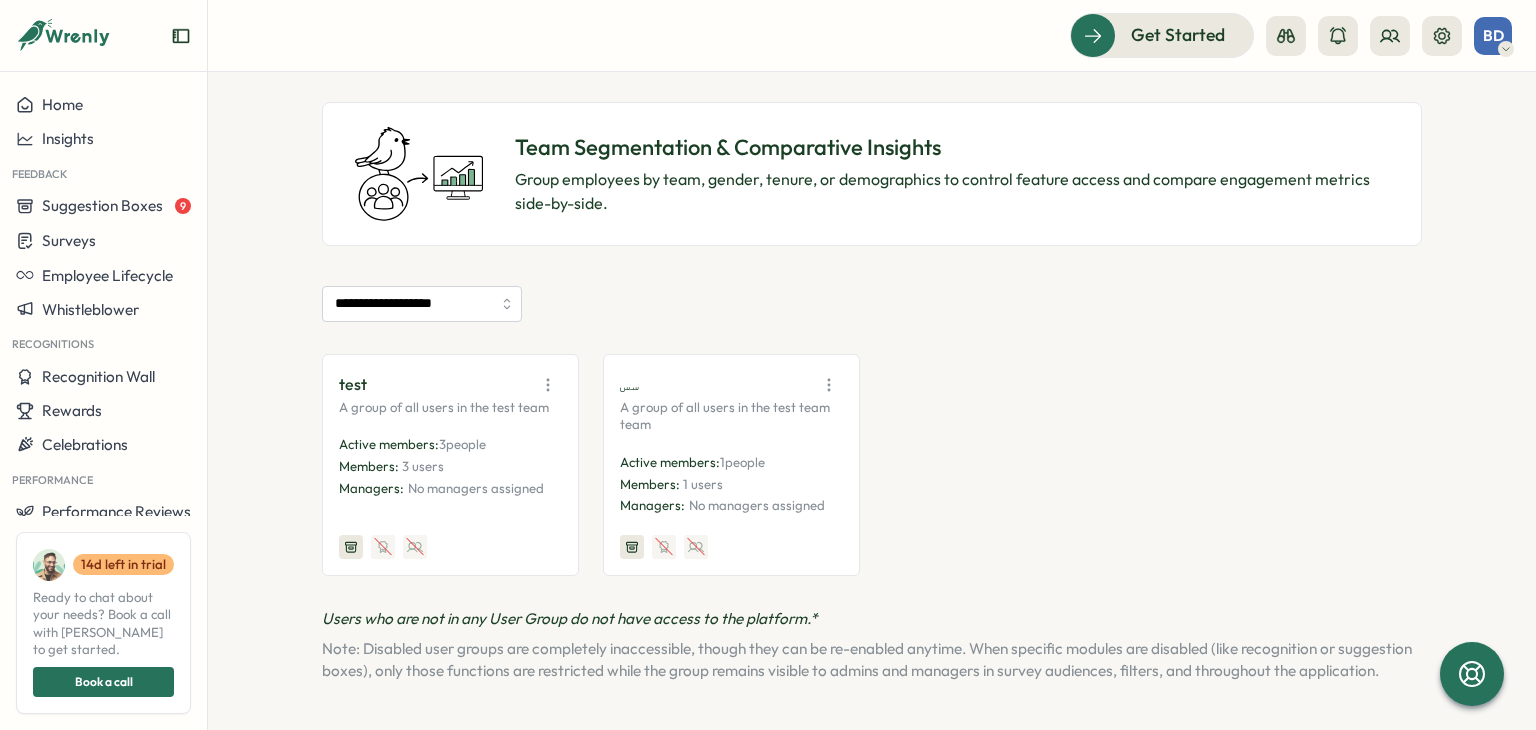 drag, startPoint x: 553, startPoint y: 376, endPoint x: 544, endPoint y: 371, distance: 10.29563 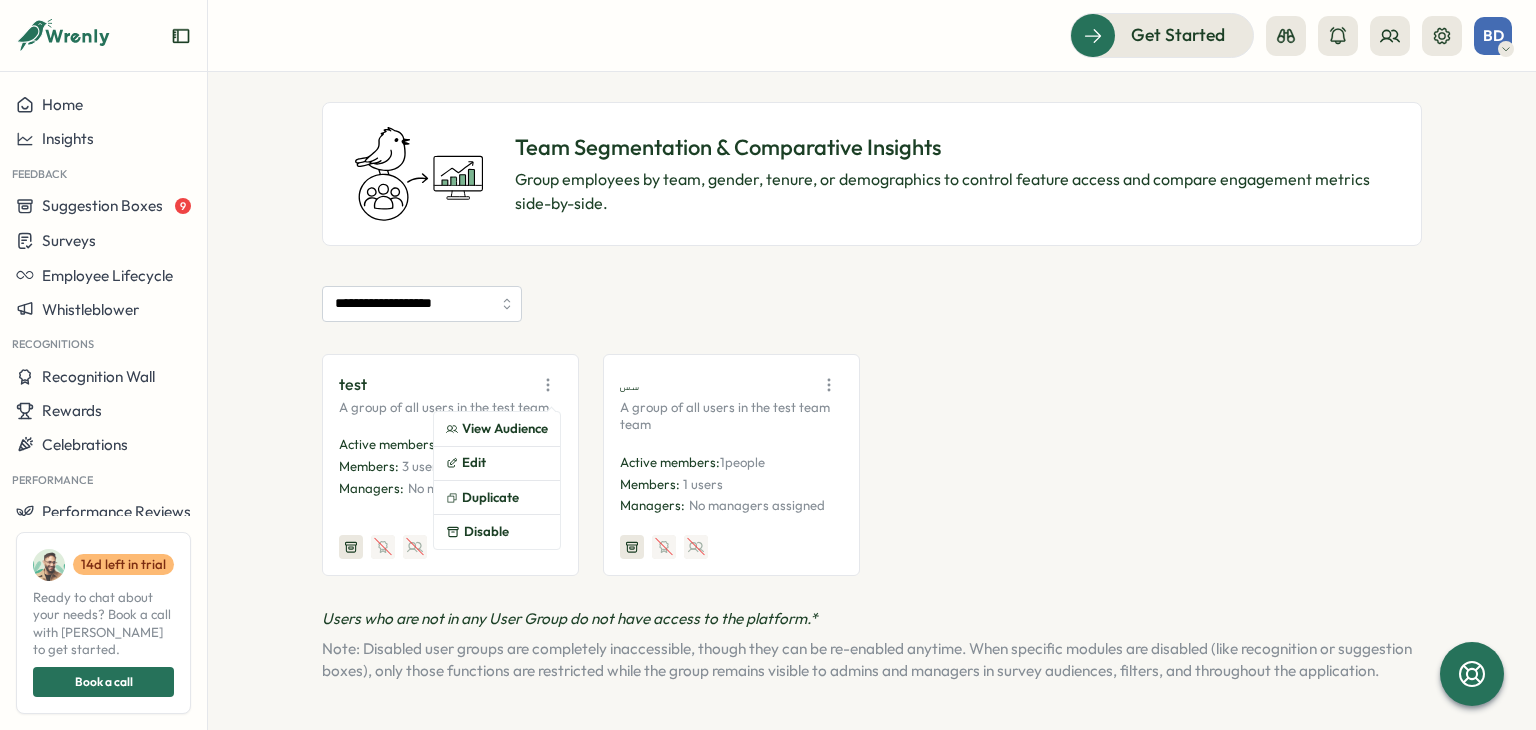 click 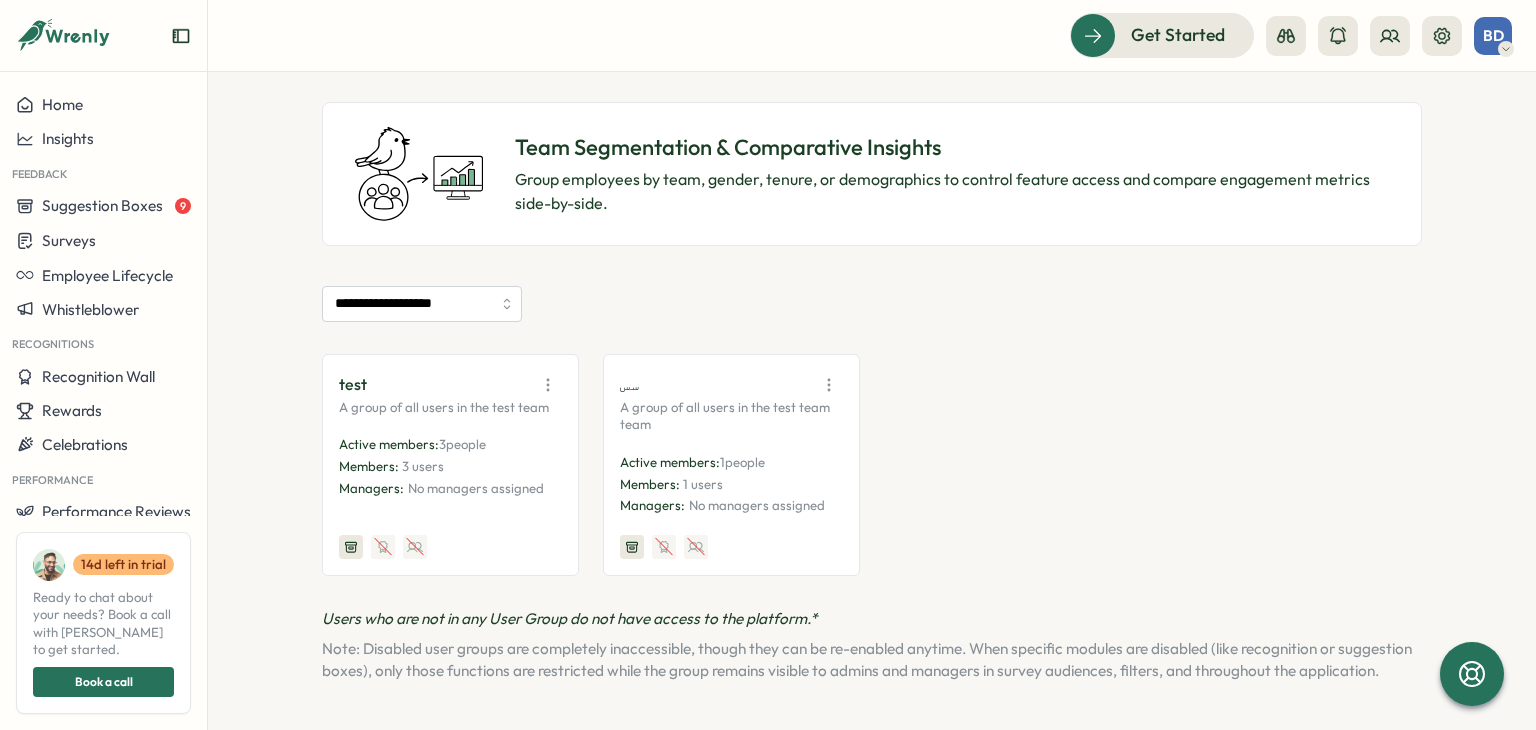 click 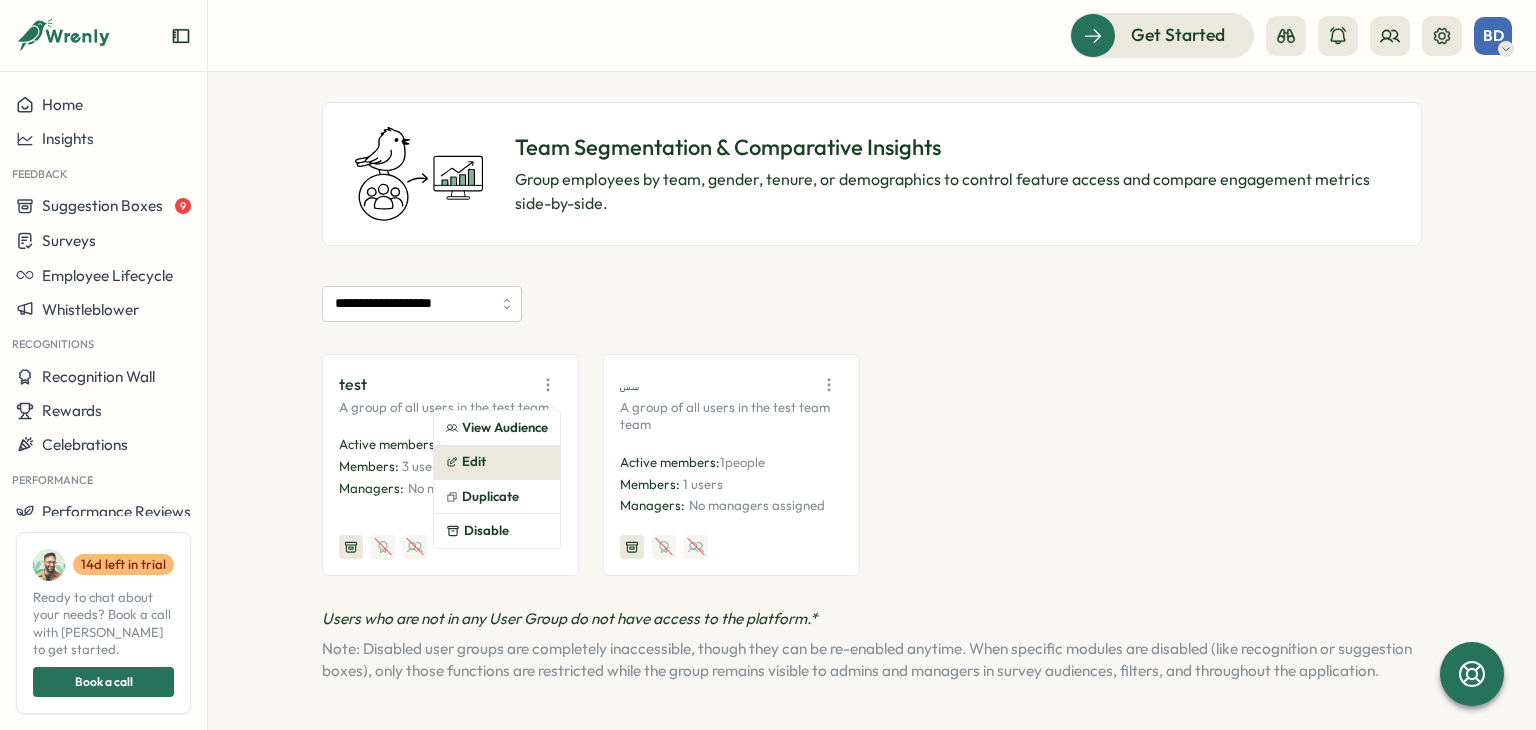 click on "Edit" at bounding box center (497, 462) 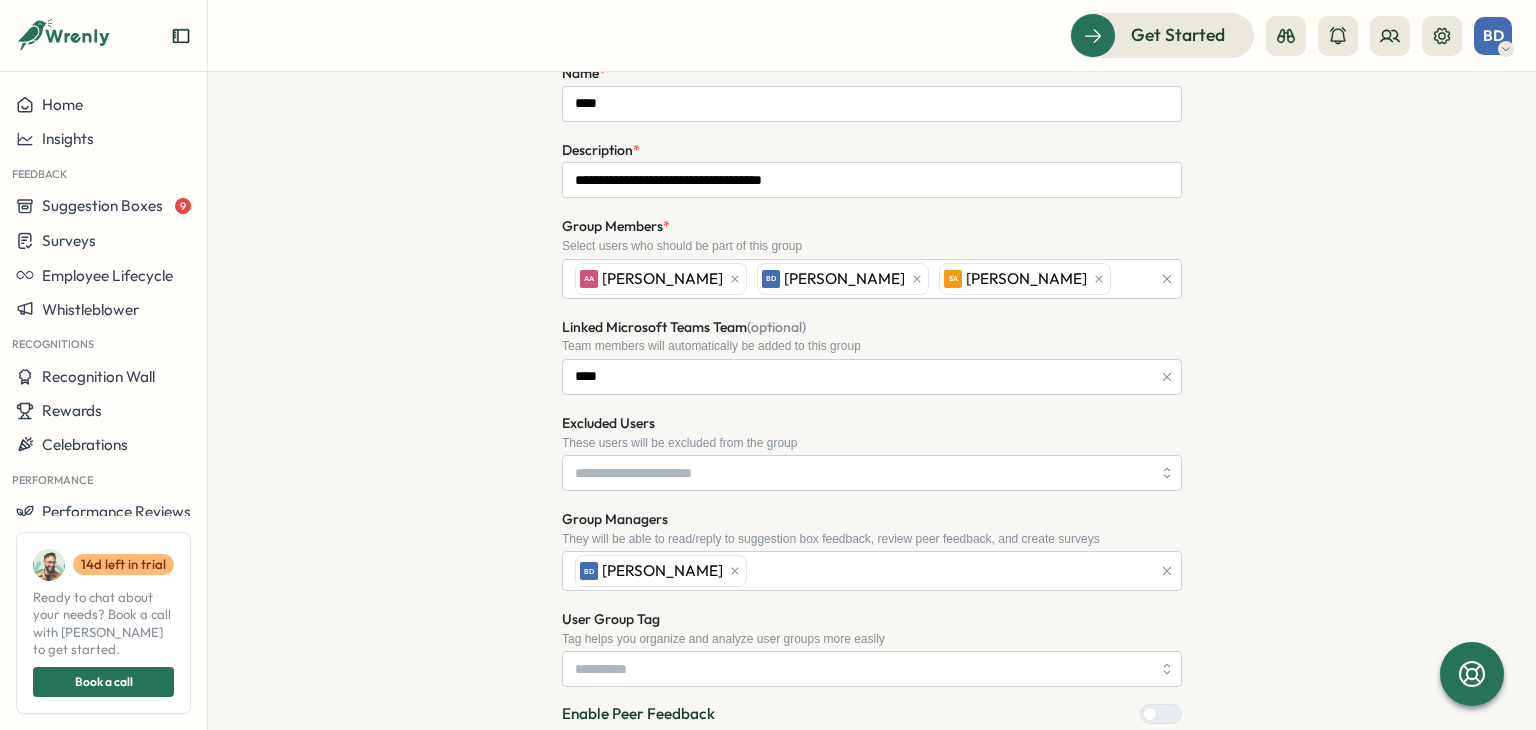 scroll, scrollTop: 300, scrollLeft: 0, axis: vertical 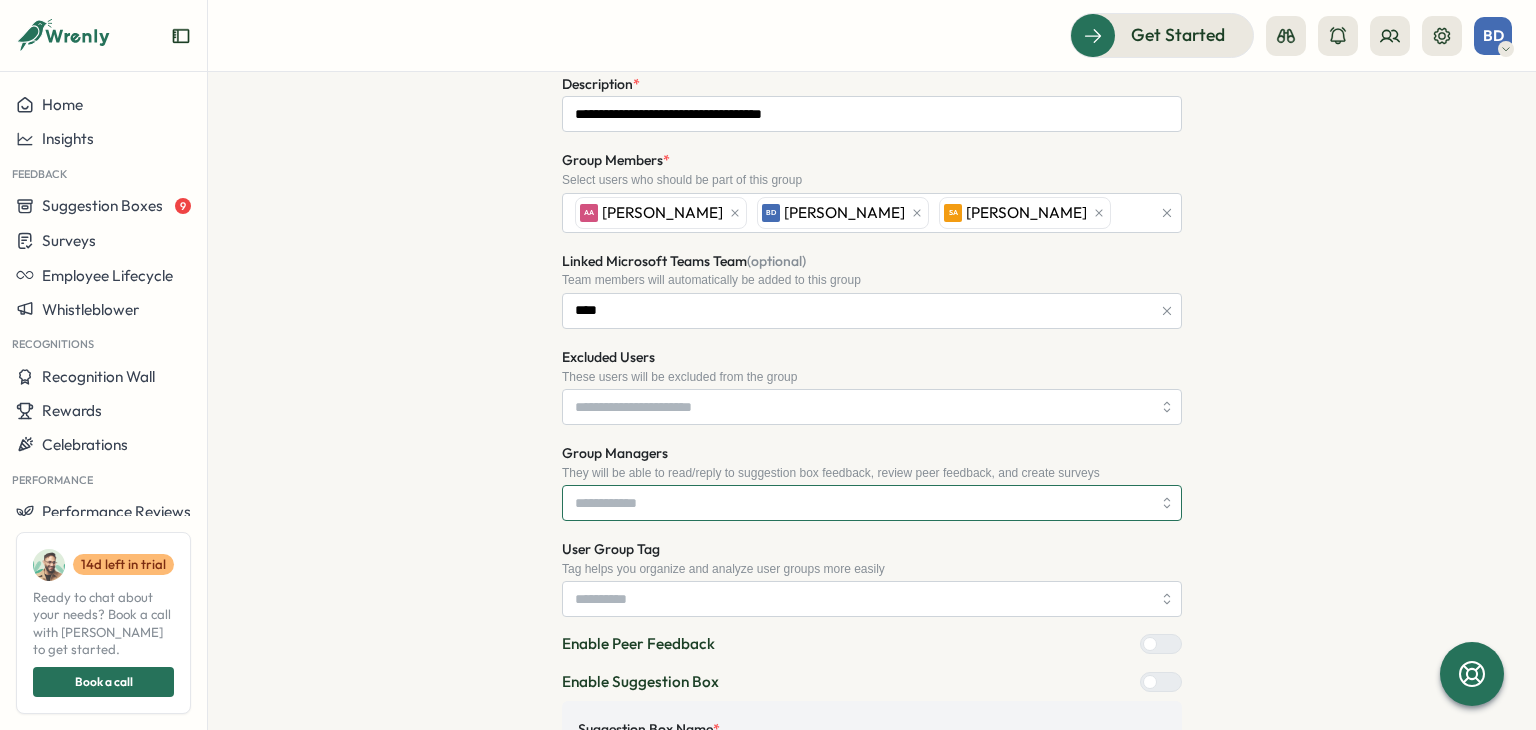 click on "Group Managers" at bounding box center [863, 503] 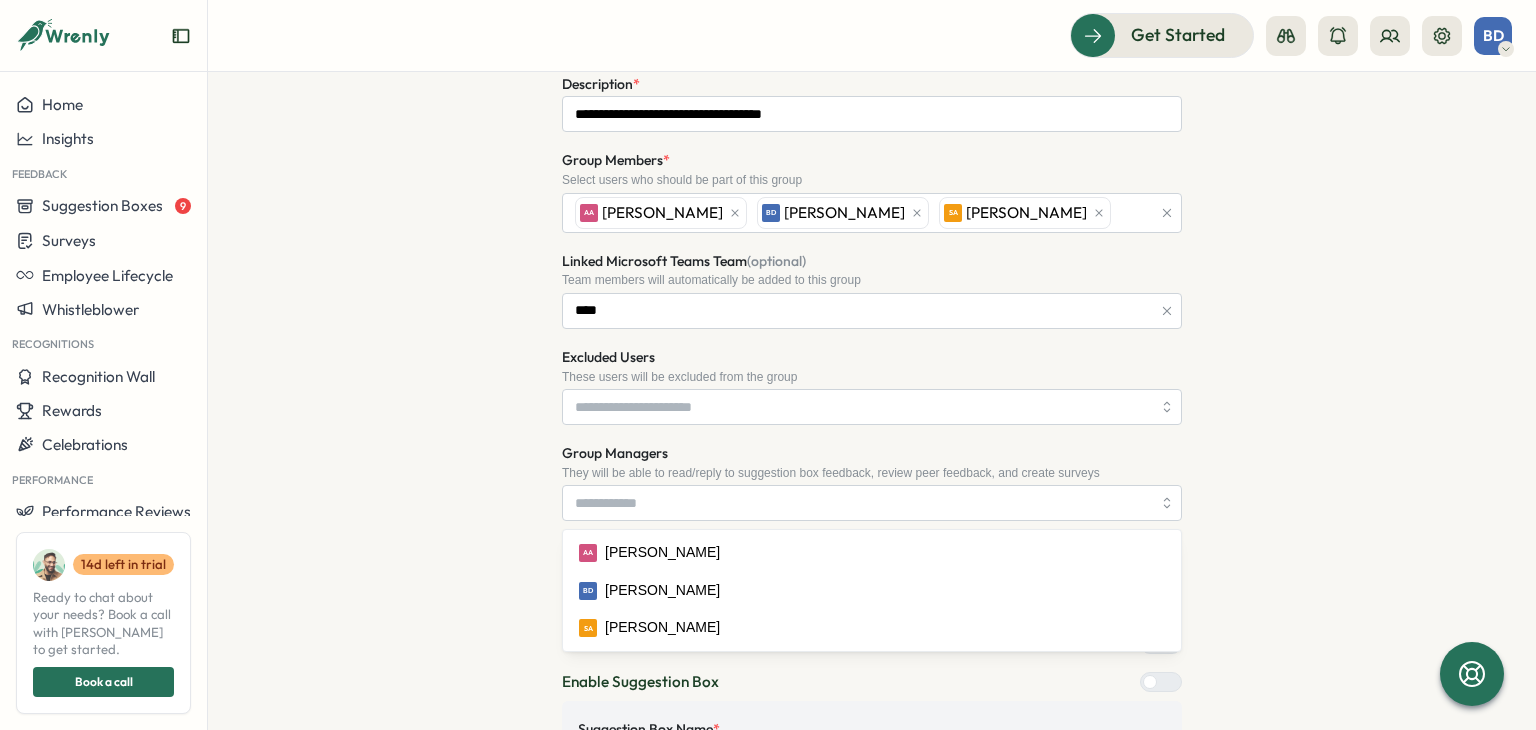 click on "**********" at bounding box center (872, 463) 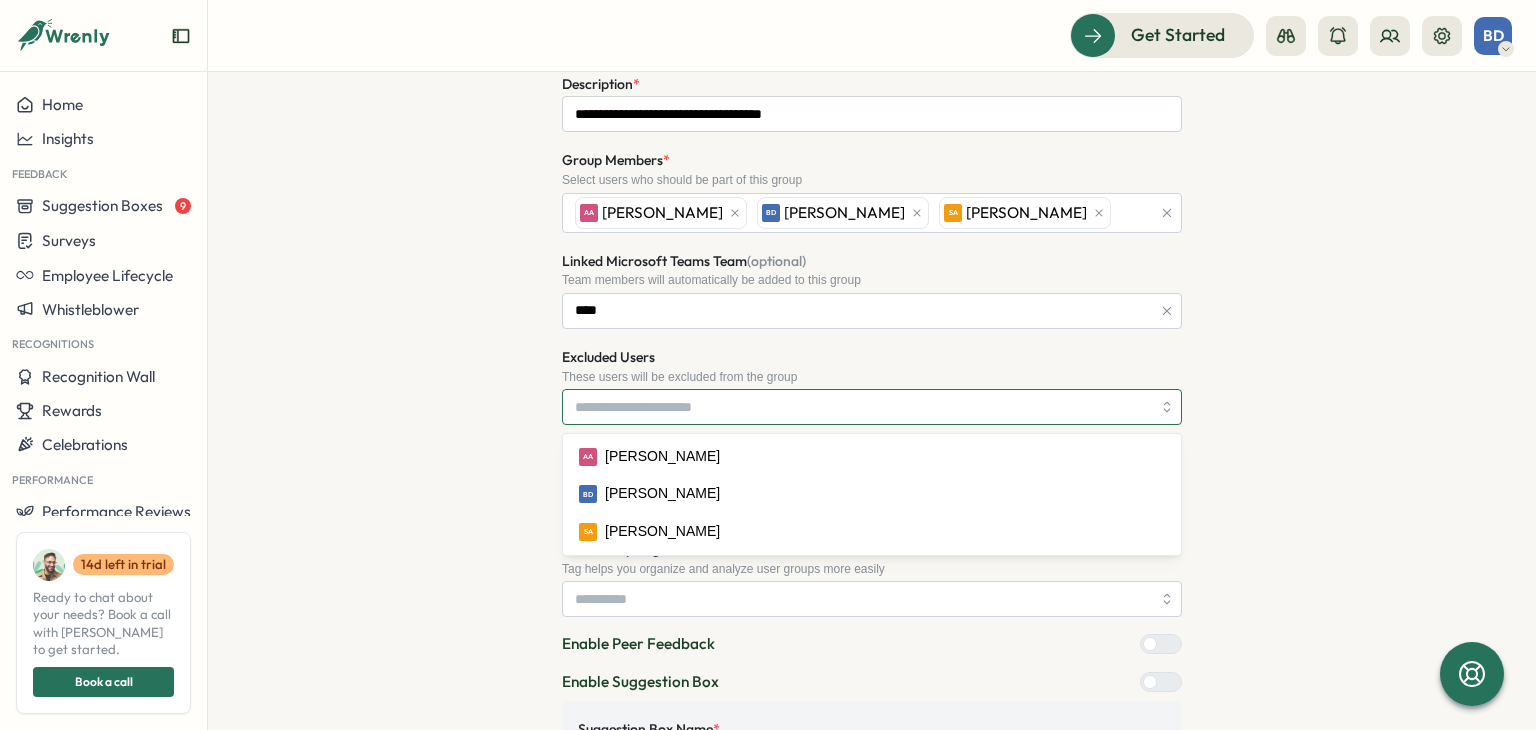 click on "Excluded Users" at bounding box center (863, 407) 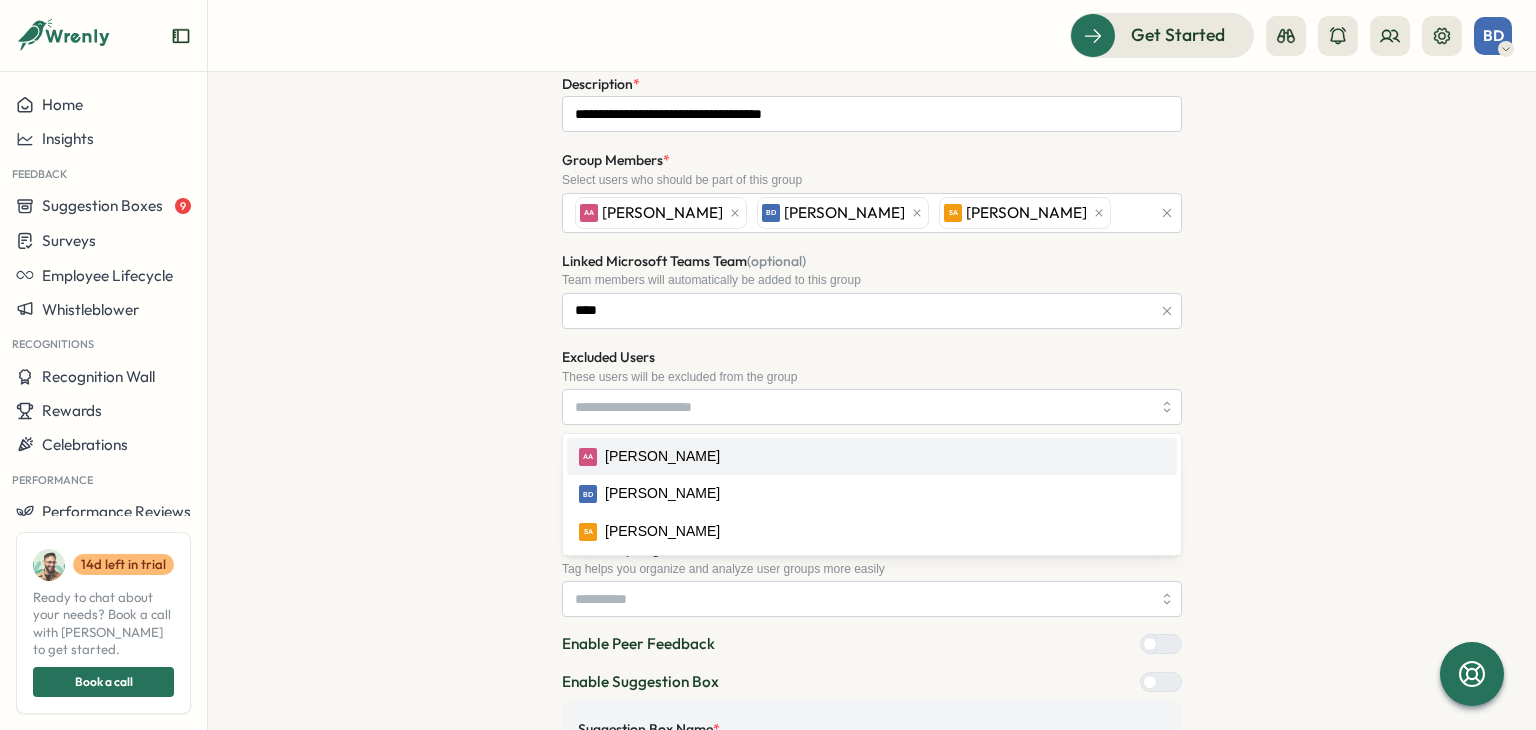 click on "**********" at bounding box center [872, 463] 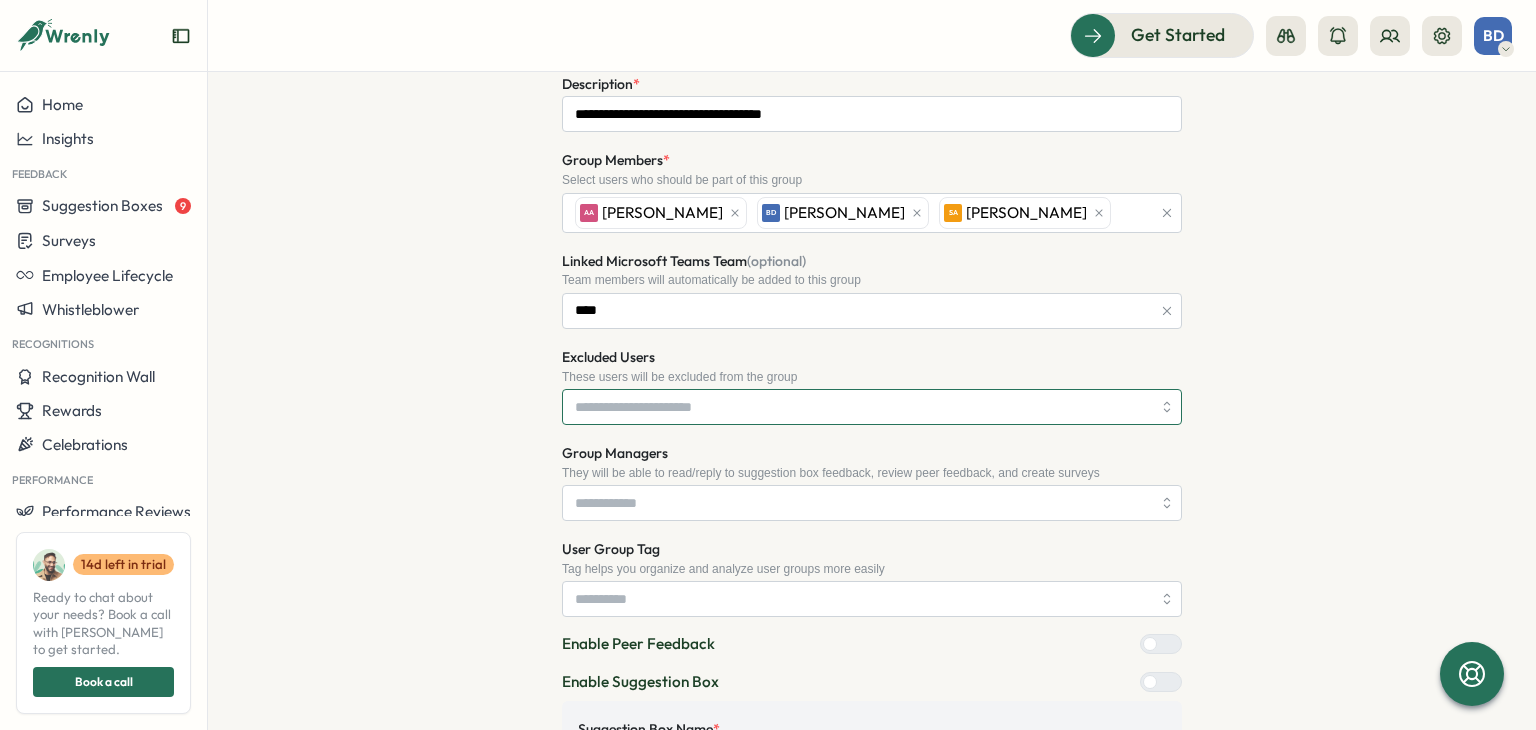 click on "Excluded Users" at bounding box center [863, 407] 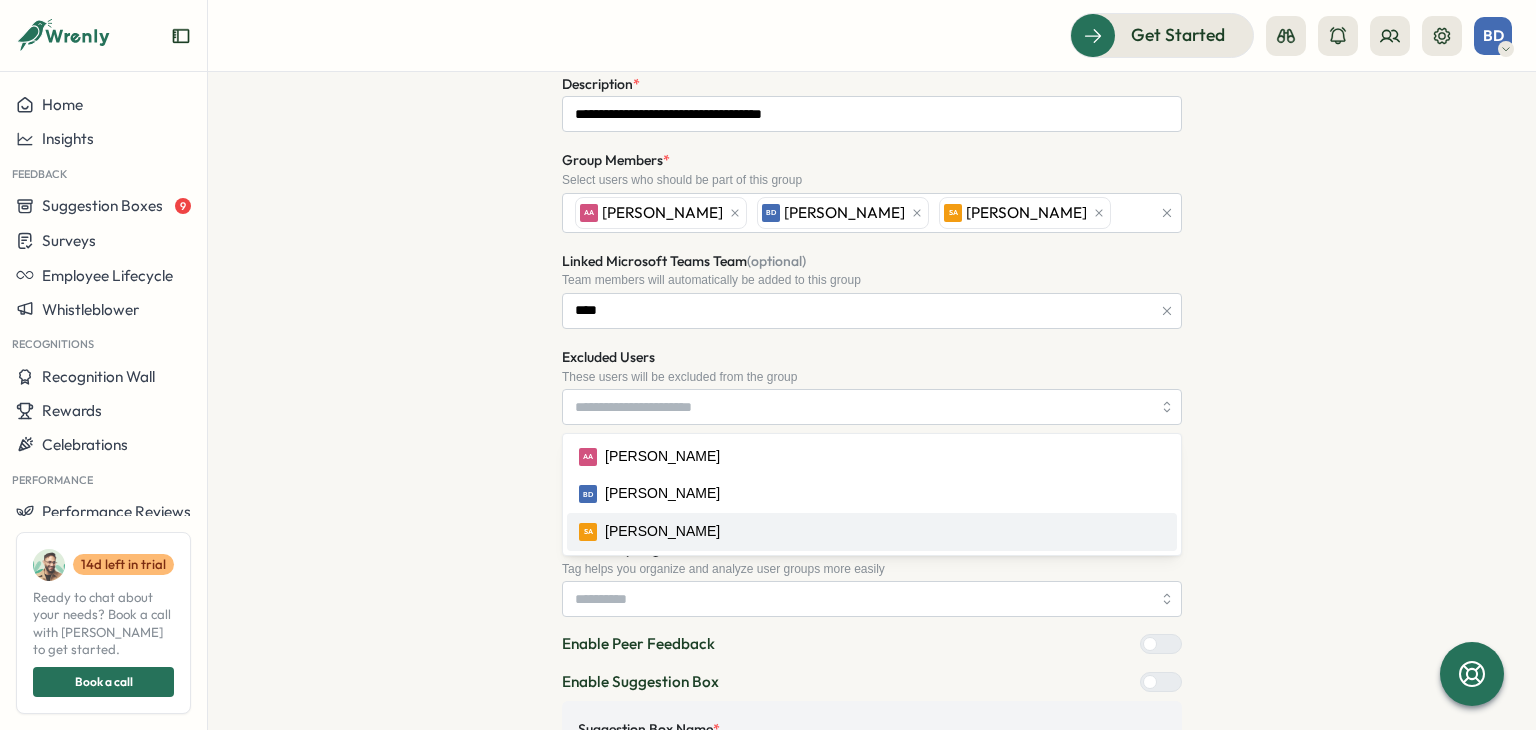 click on "**********" at bounding box center (872, 463) 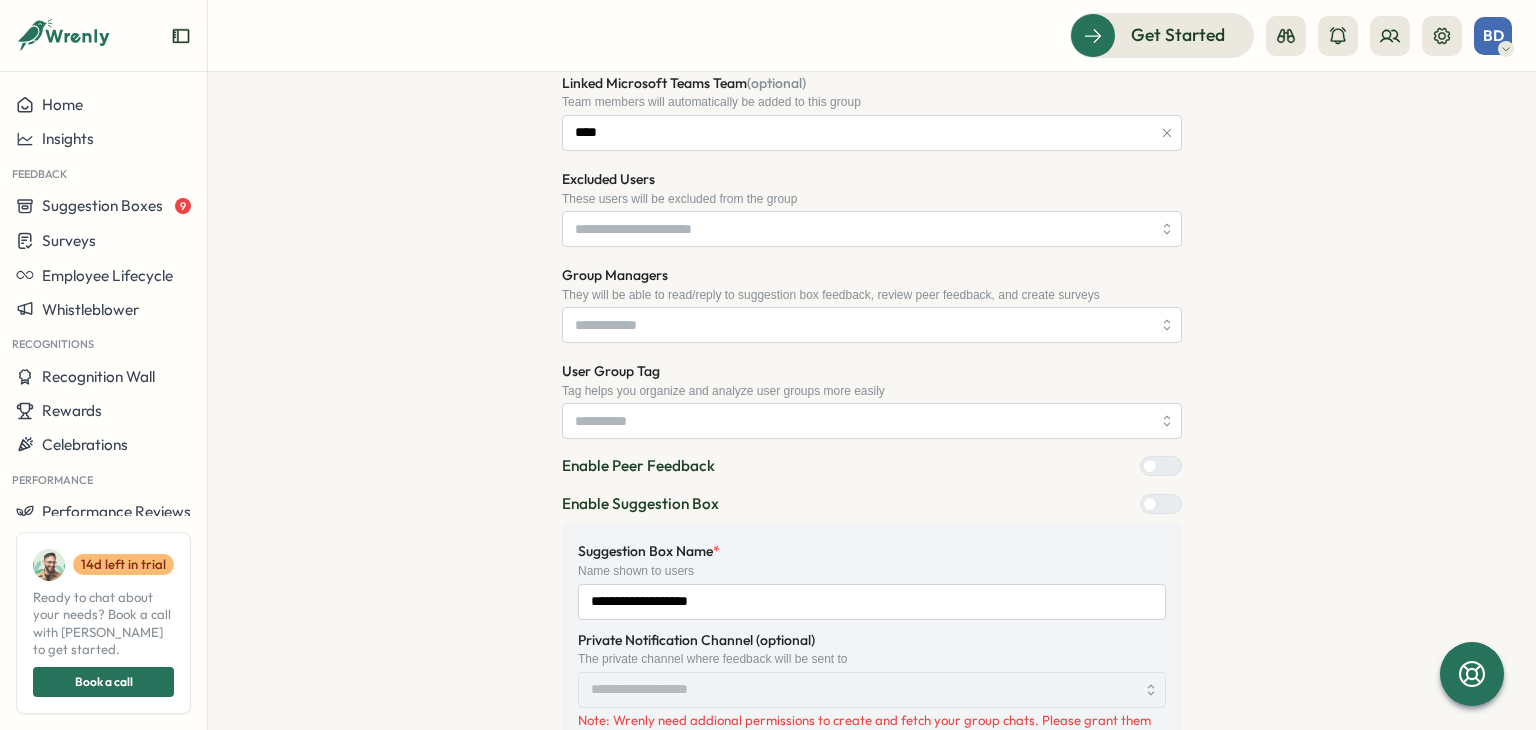 scroll, scrollTop: 500, scrollLeft: 0, axis: vertical 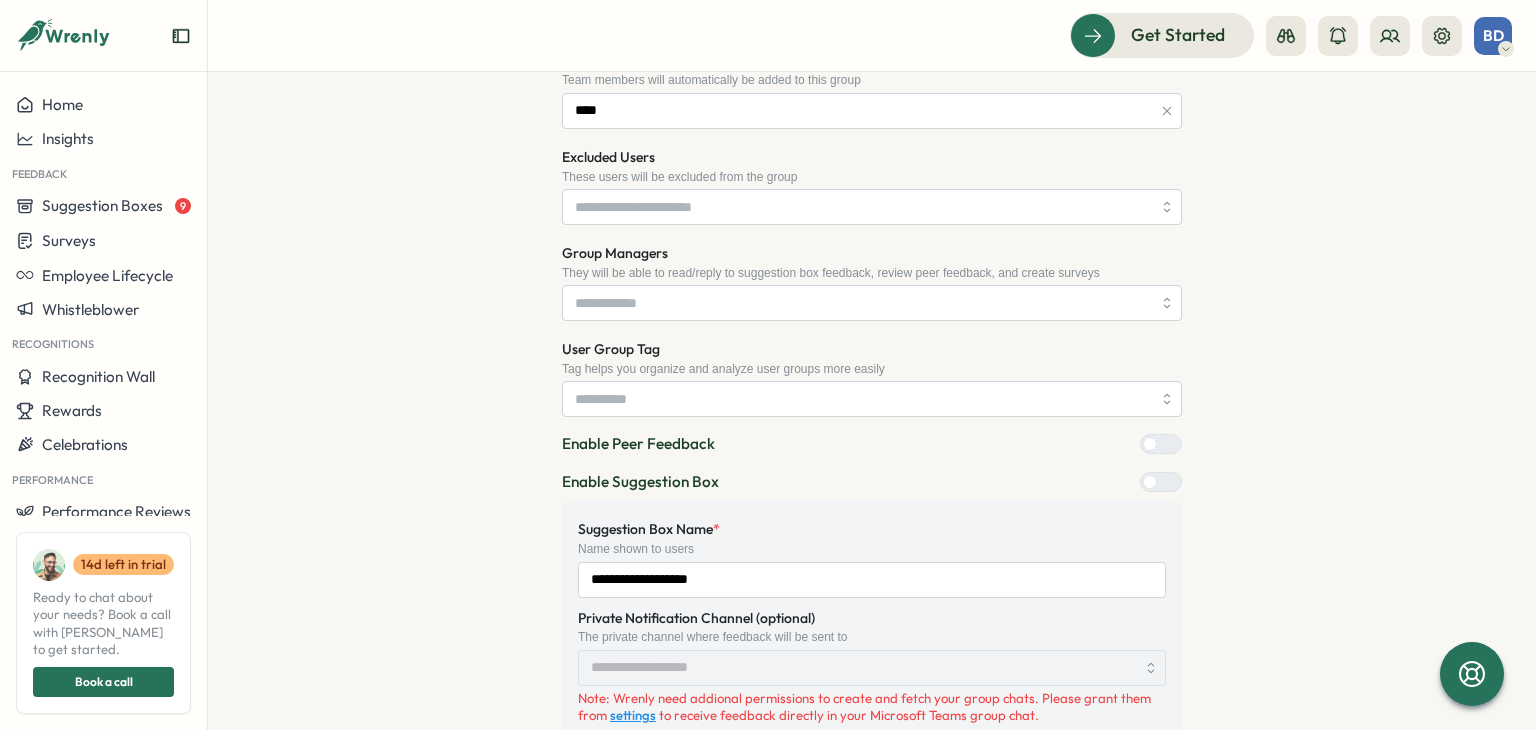 click on "**********" at bounding box center [872, 337] 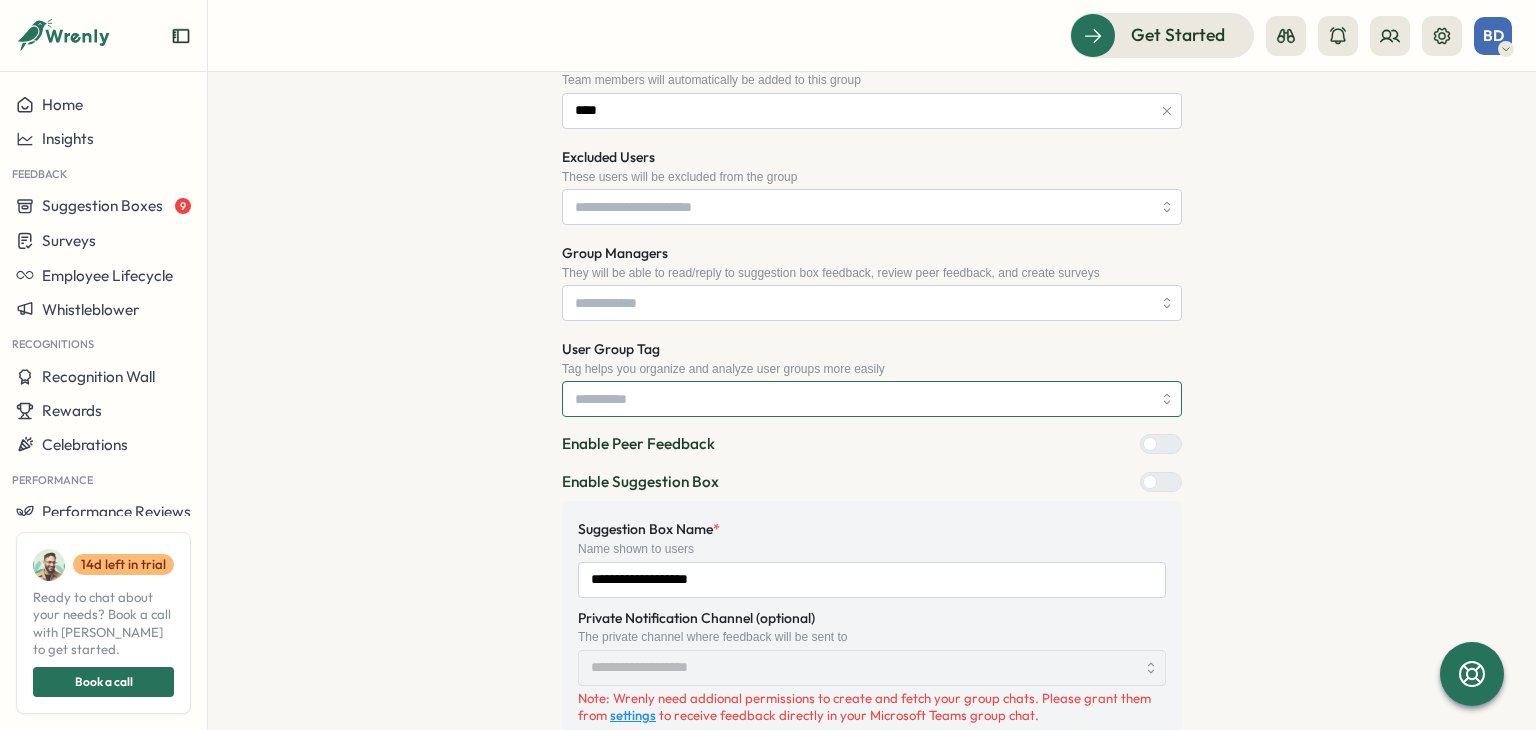 click on "User Group Tag" at bounding box center (872, 399) 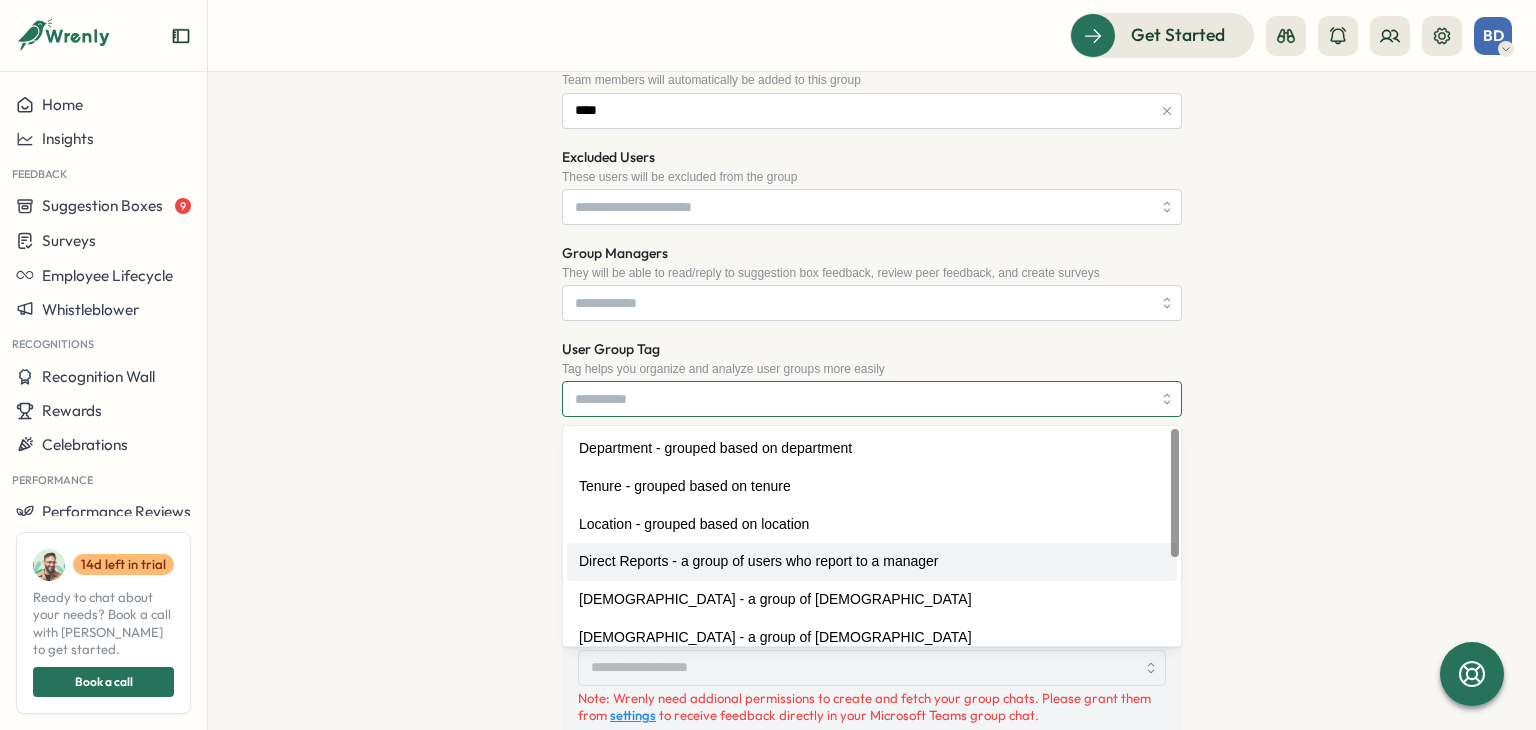 type on "**********" 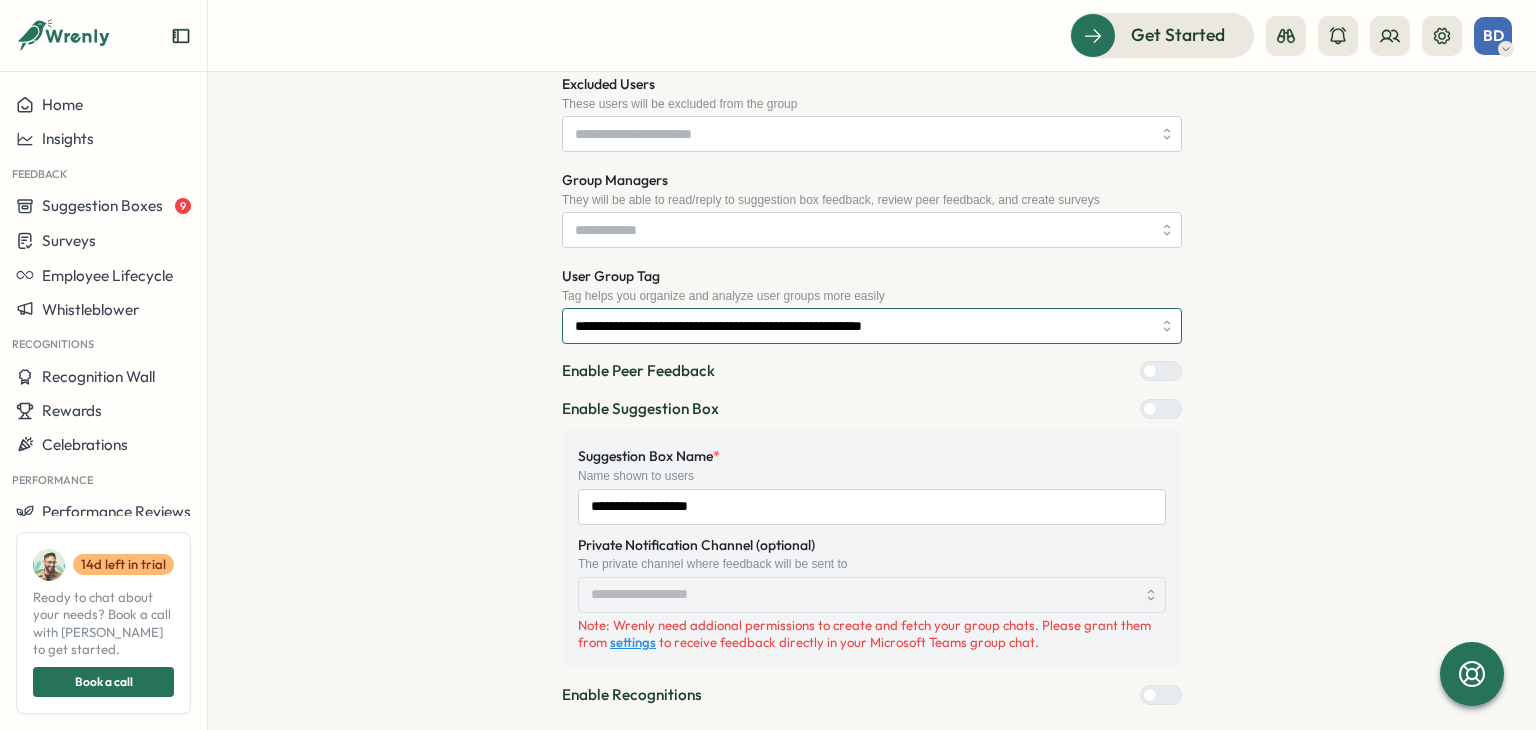 scroll, scrollTop: 600, scrollLeft: 0, axis: vertical 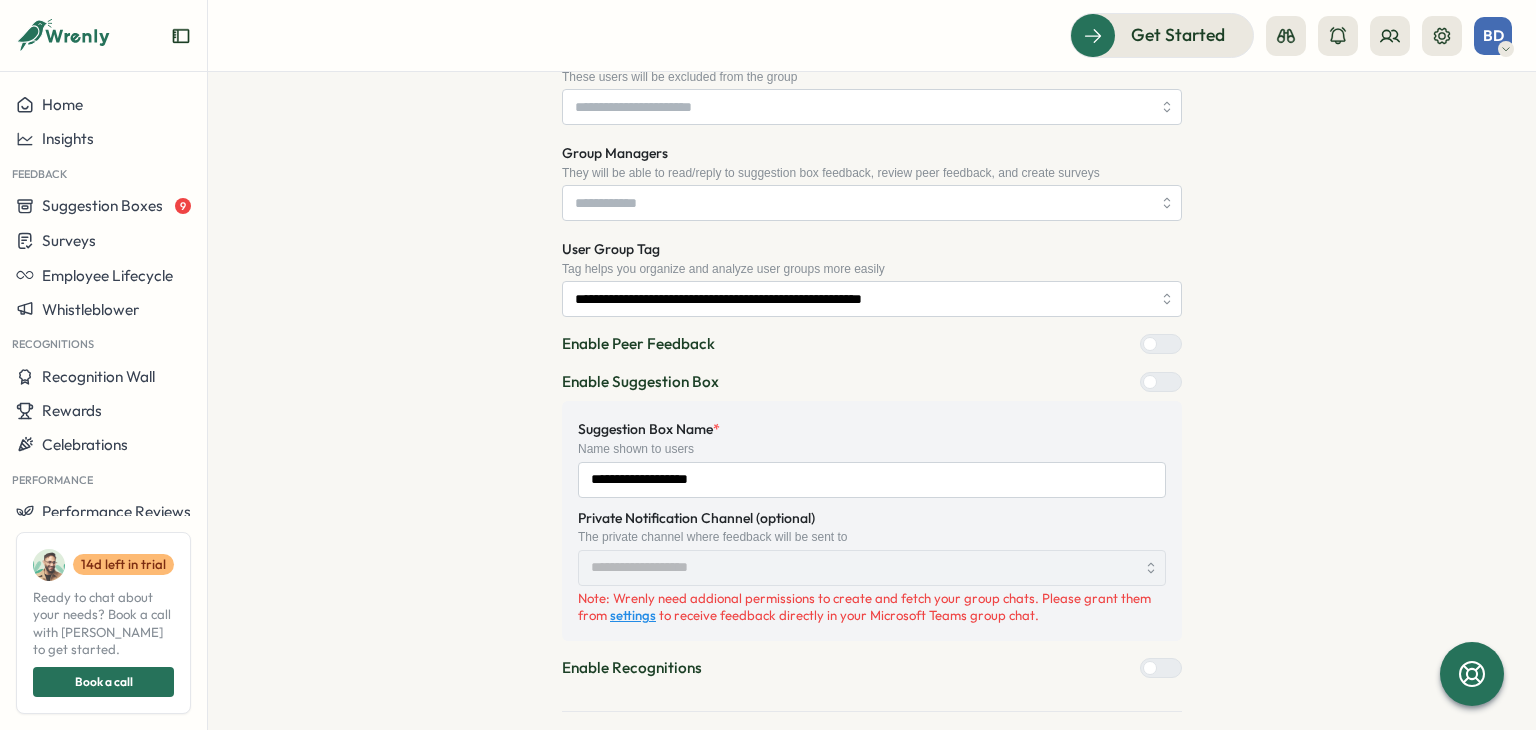 click on "**********" at bounding box center (872, 506) 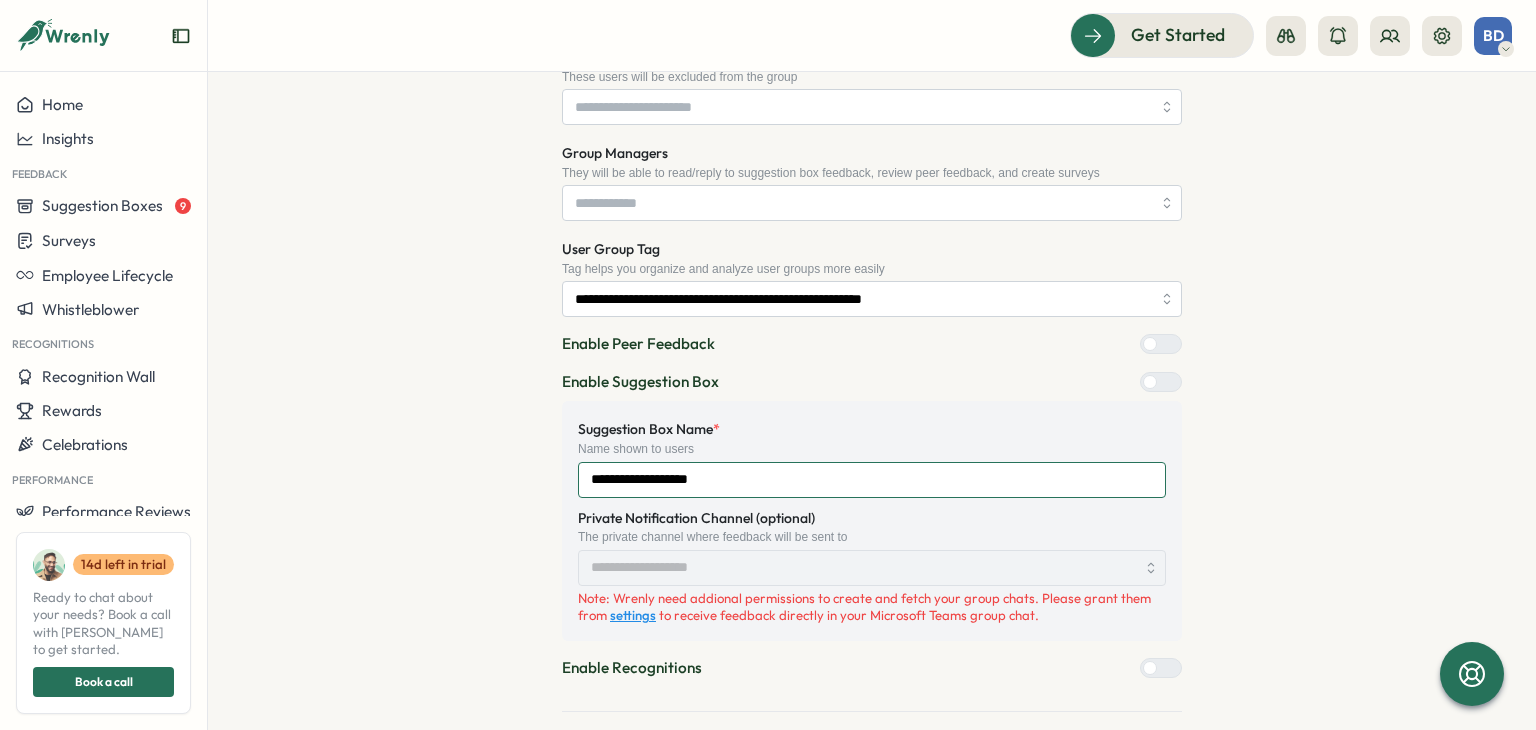 click on "**********" at bounding box center (872, 480) 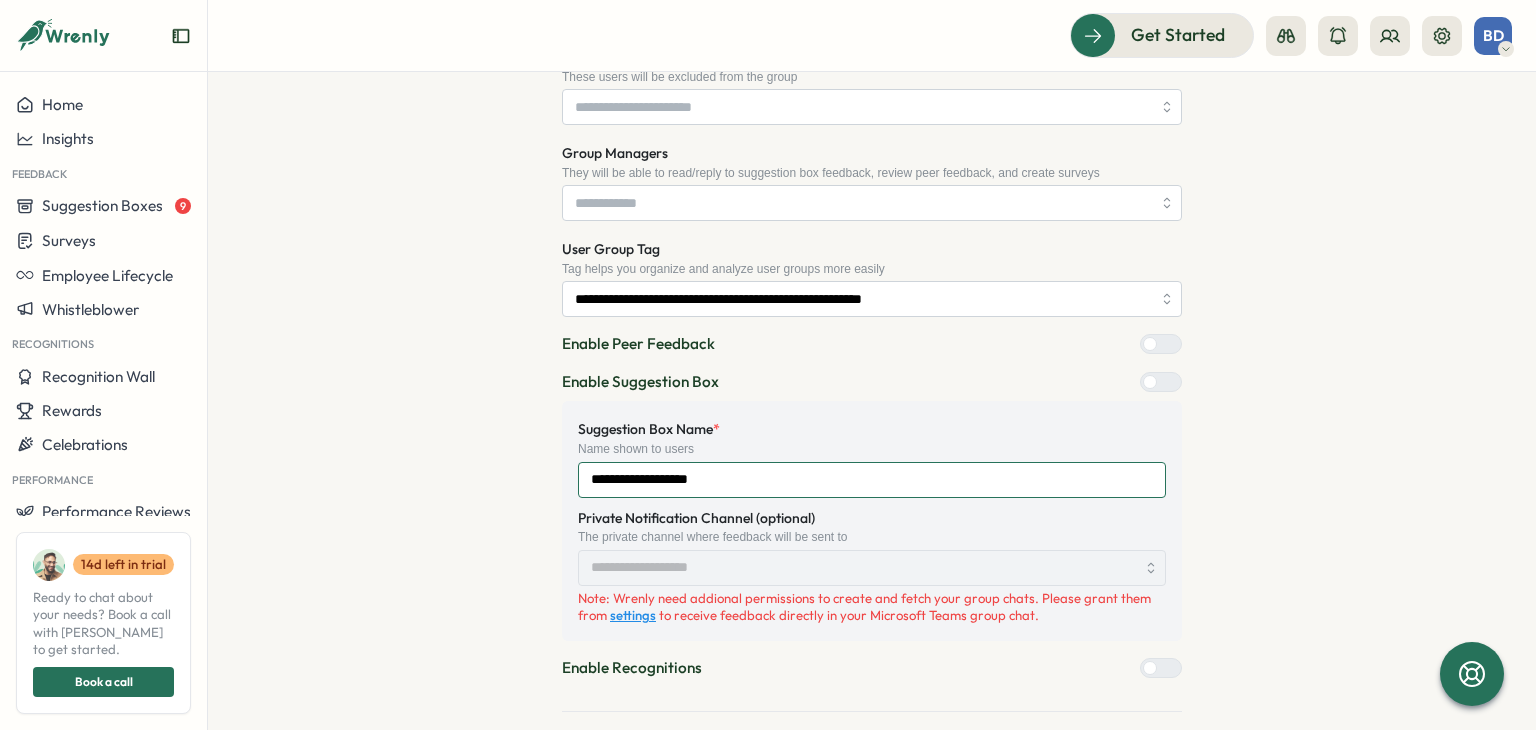 scroll, scrollTop: 682, scrollLeft: 0, axis: vertical 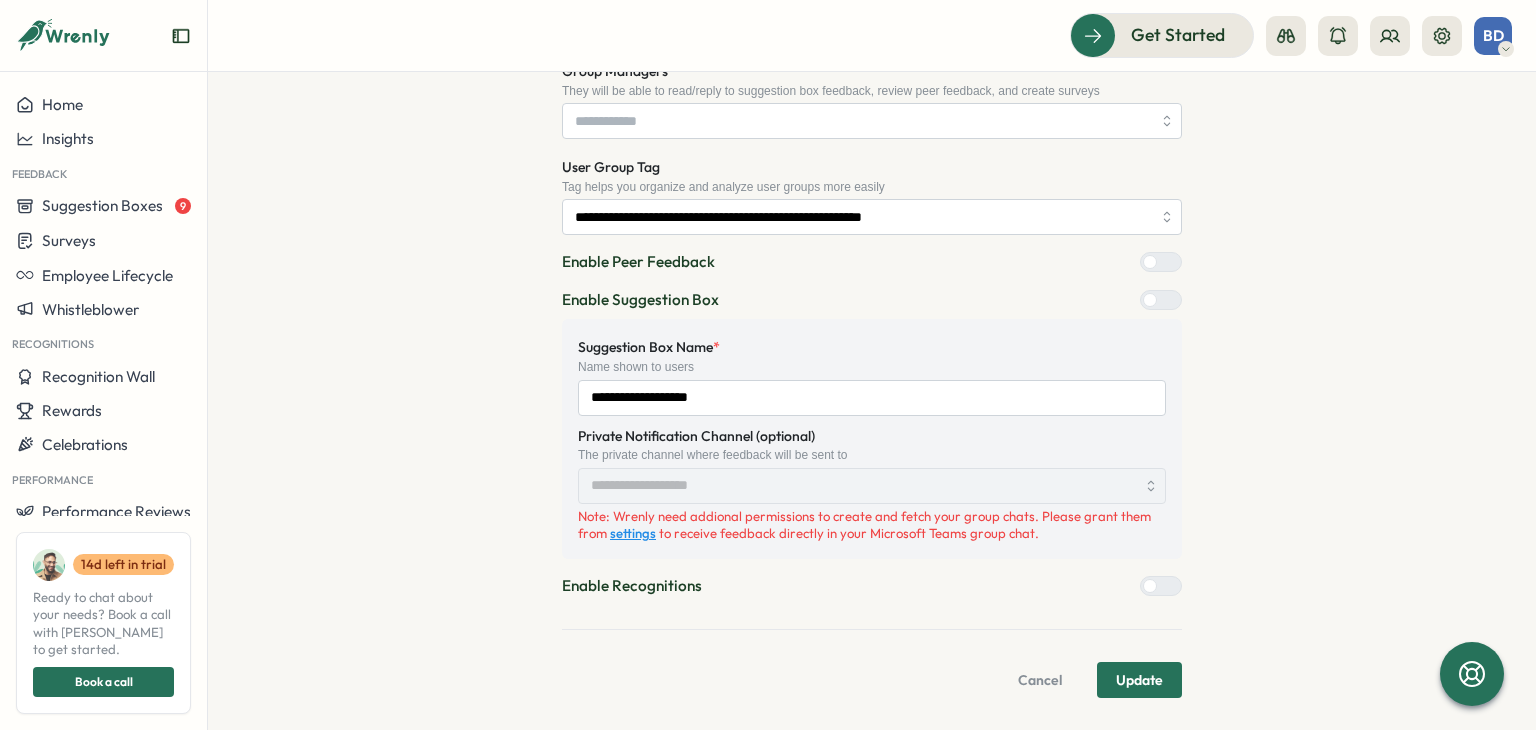 click on "Update" at bounding box center (1139, 680) 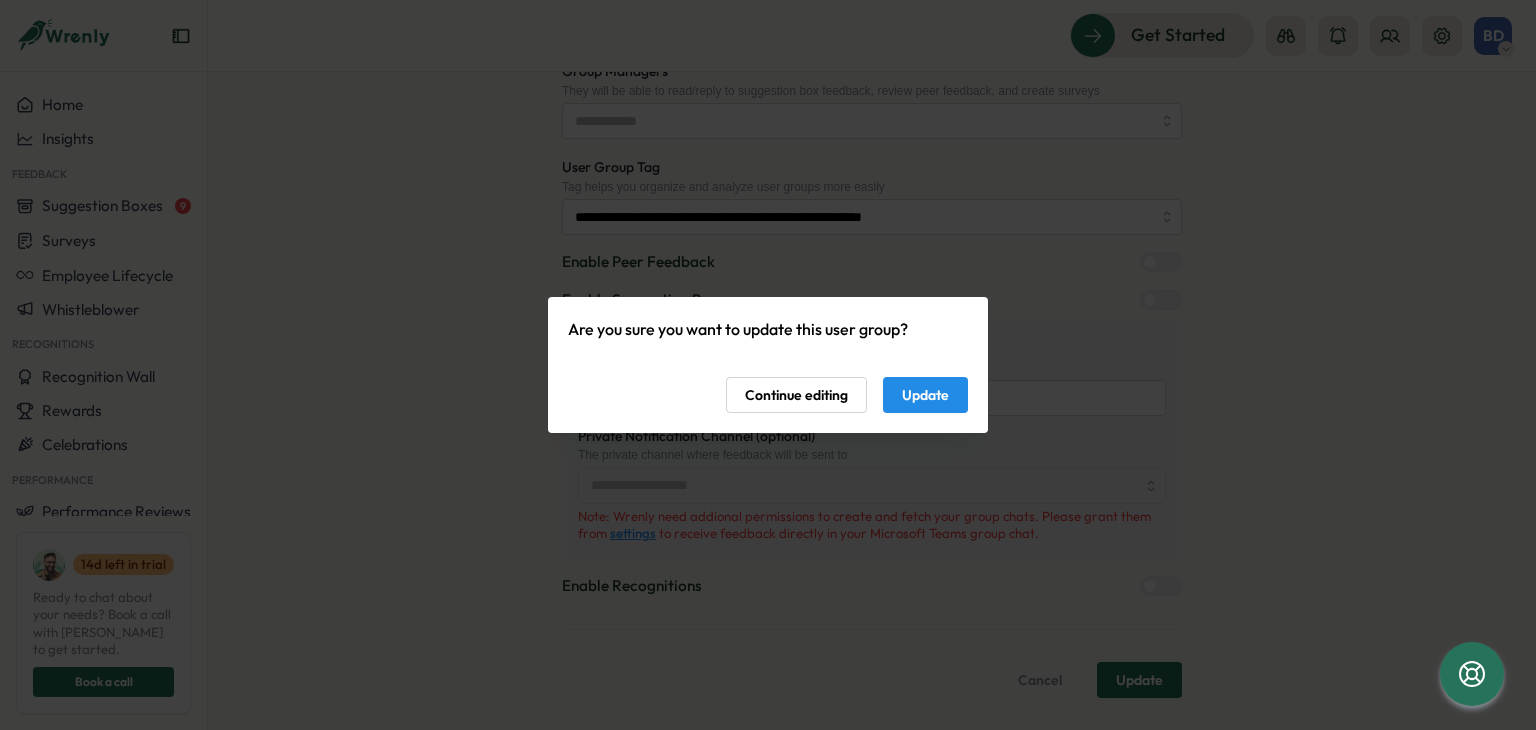 click on "Are you sure you want to update this user group? Continue editing Update" at bounding box center [768, 365] 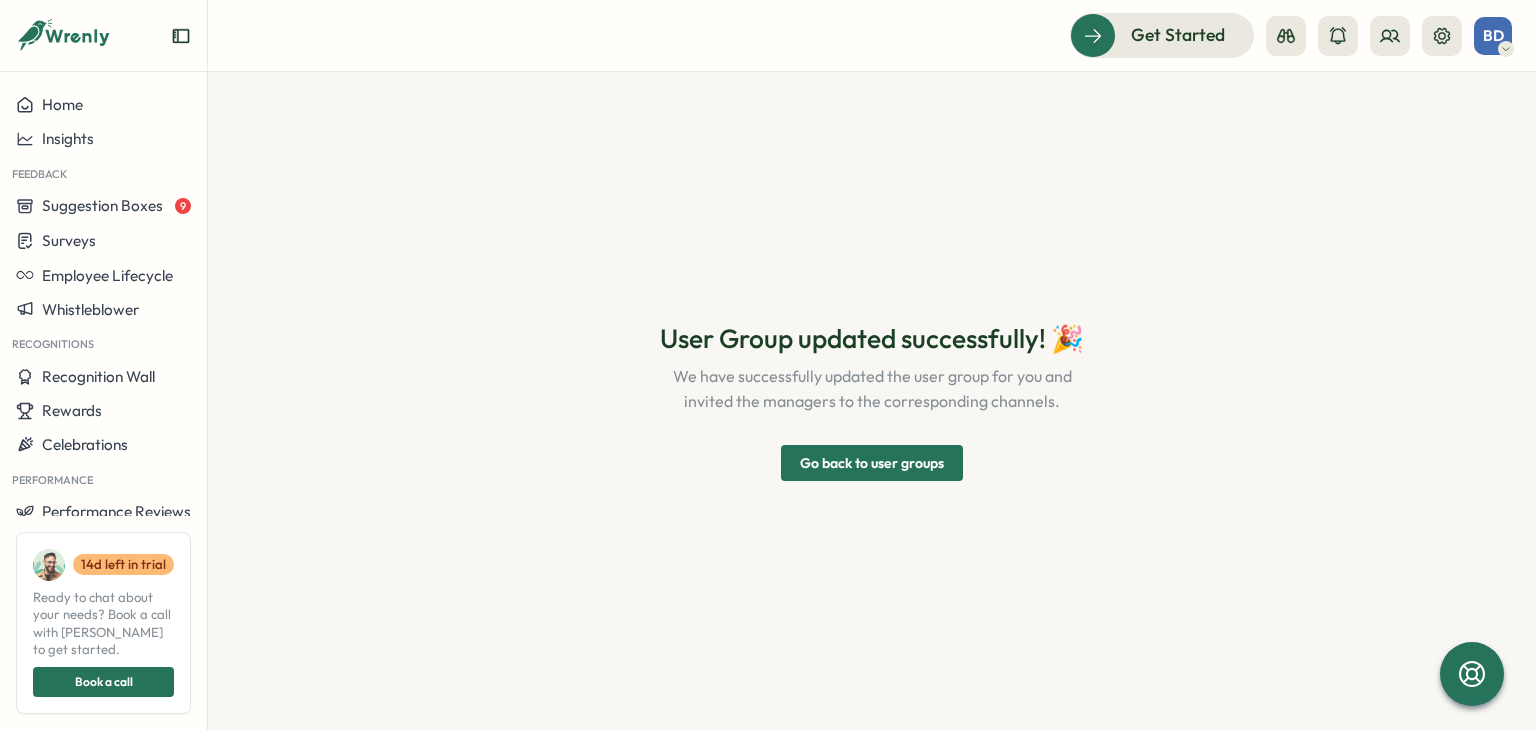 scroll, scrollTop: 0, scrollLeft: 0, axis: both 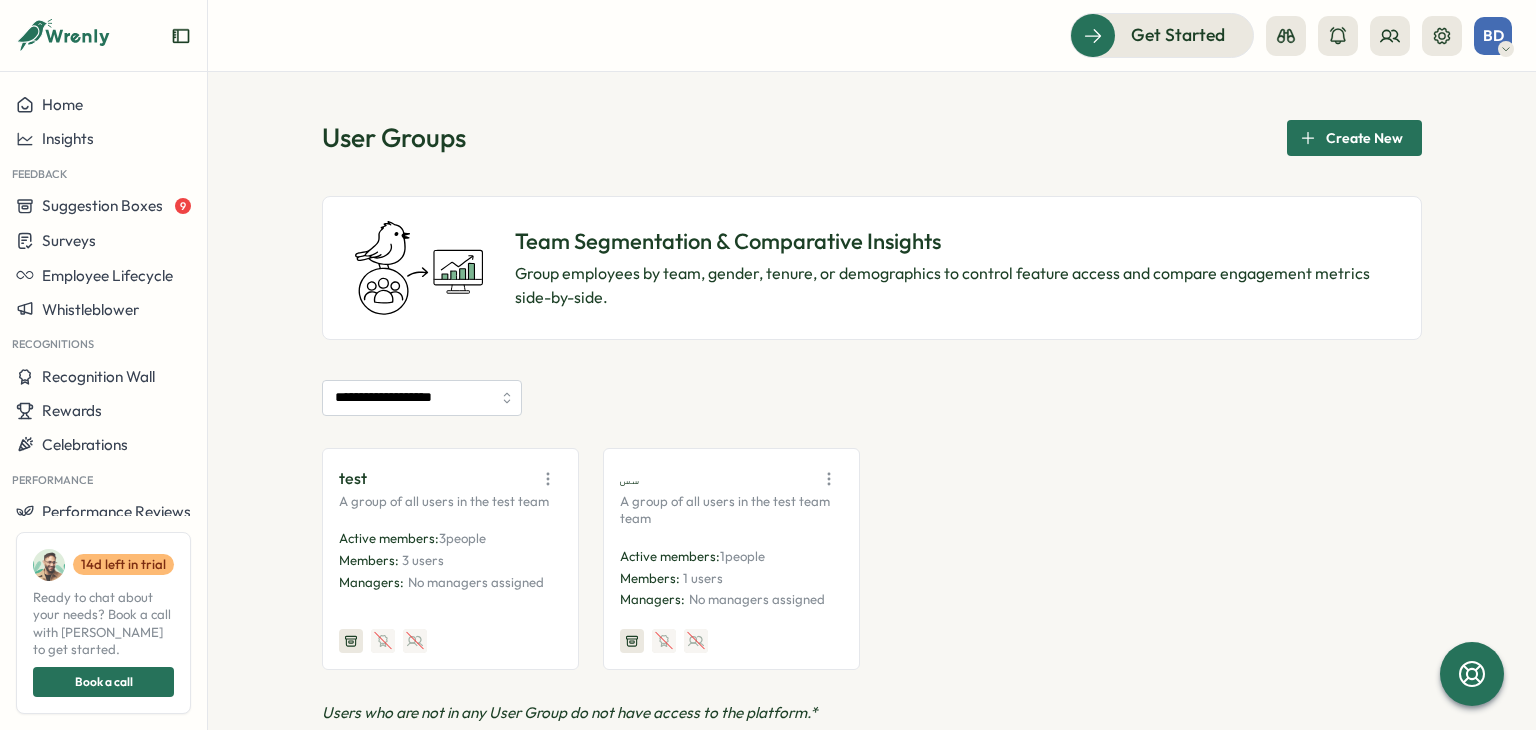 click at bounding box center (548, 479) 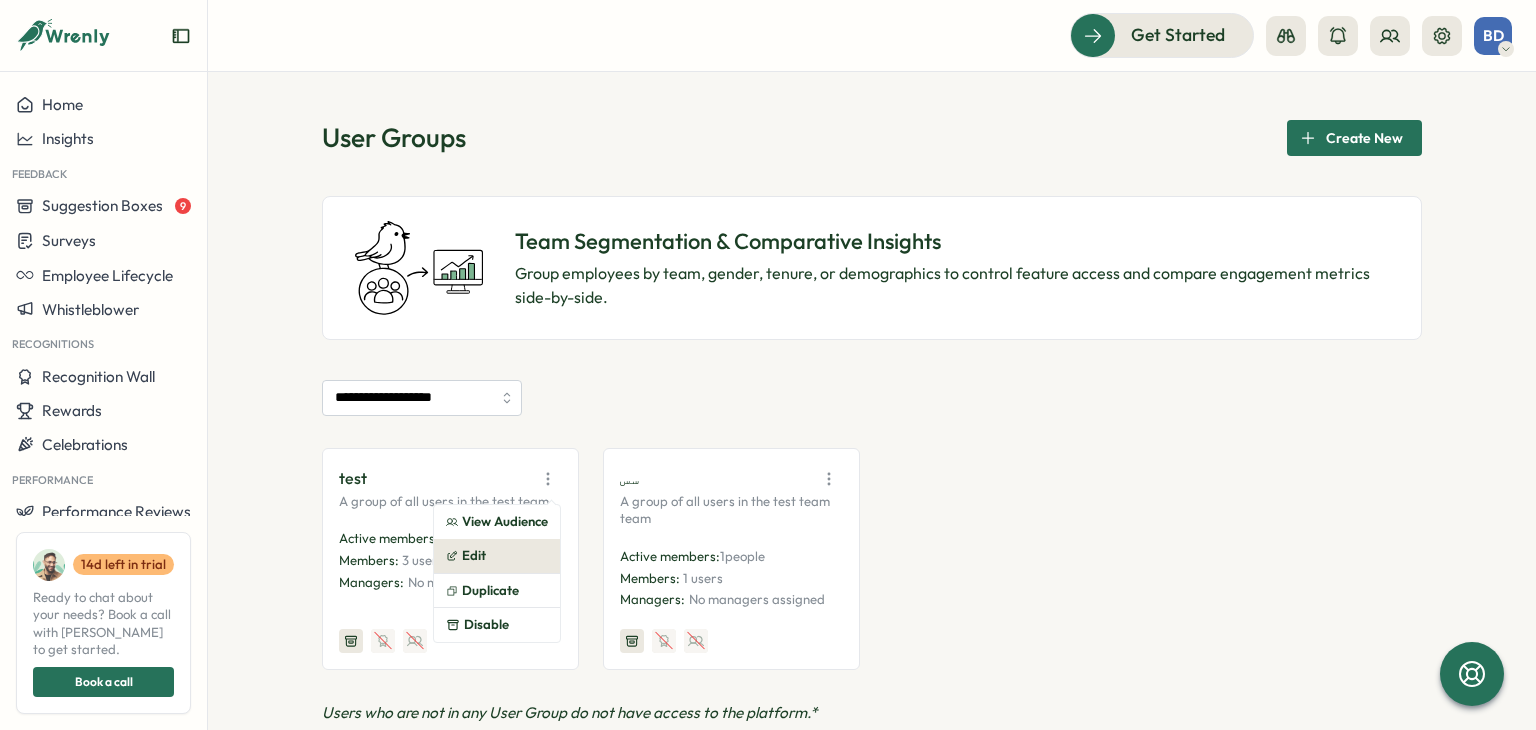 click on "Edit" at bounding box center [497, 556] 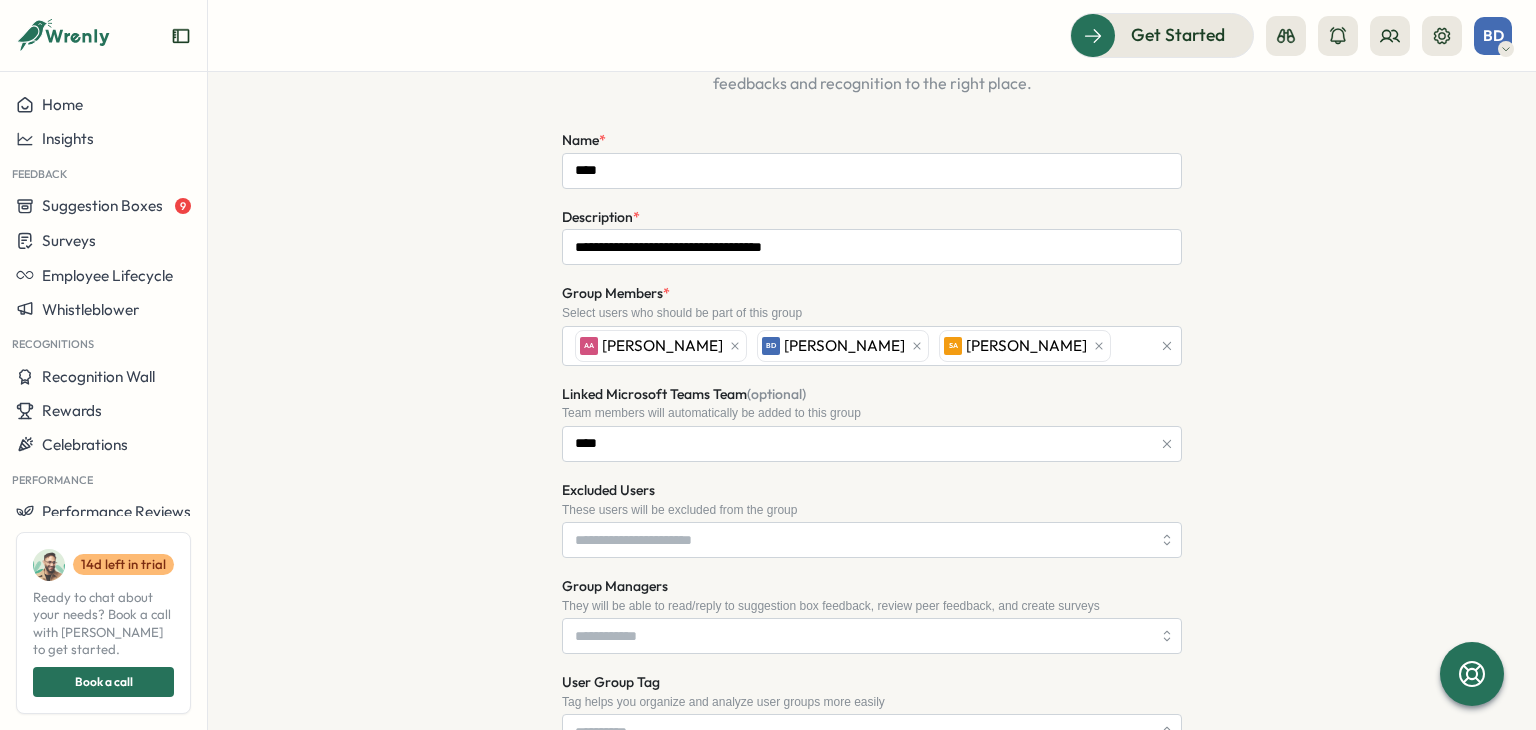 scroll, scrollTop: 200, scrollLeft: 0, axis: vertical 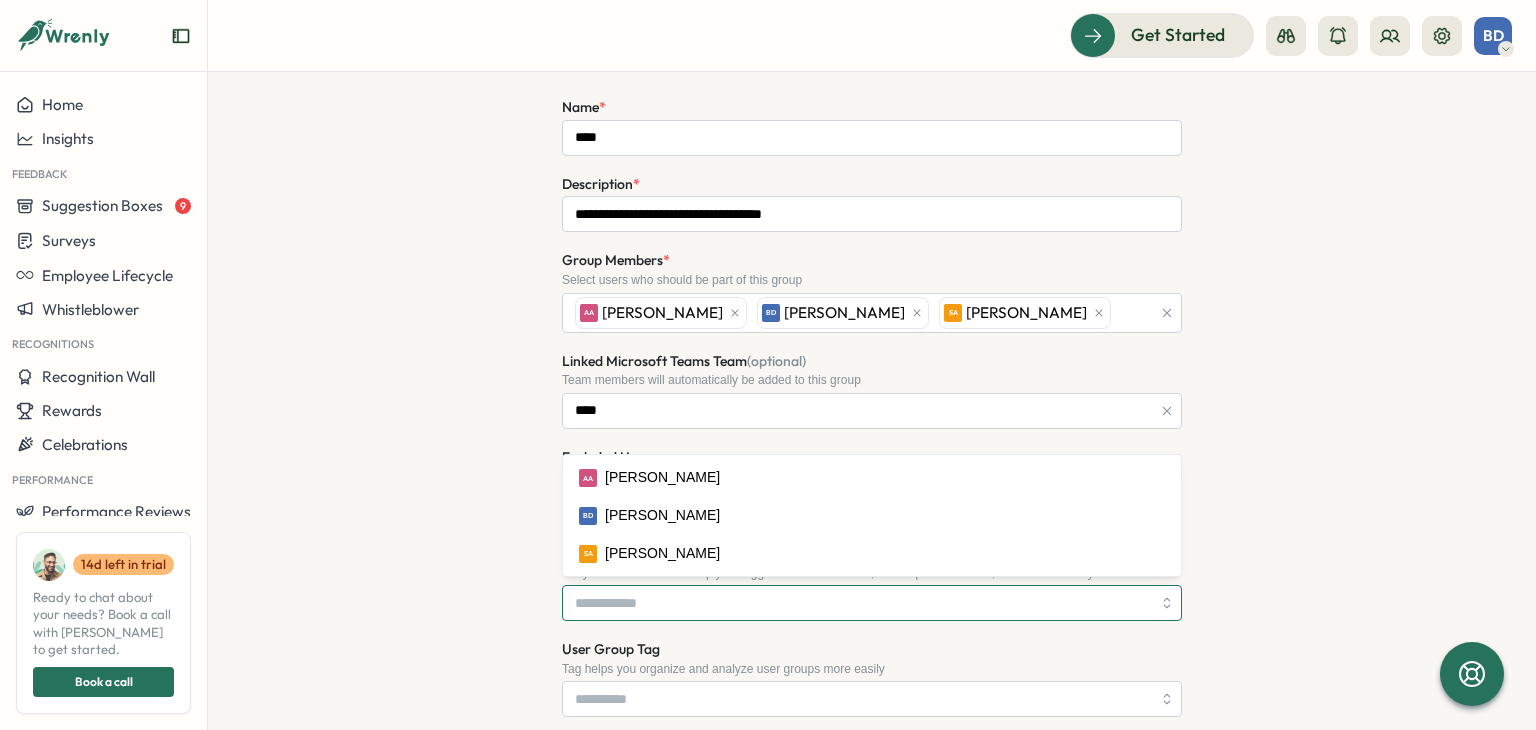 click on "Group Managers" at bounding box center (863, 603) 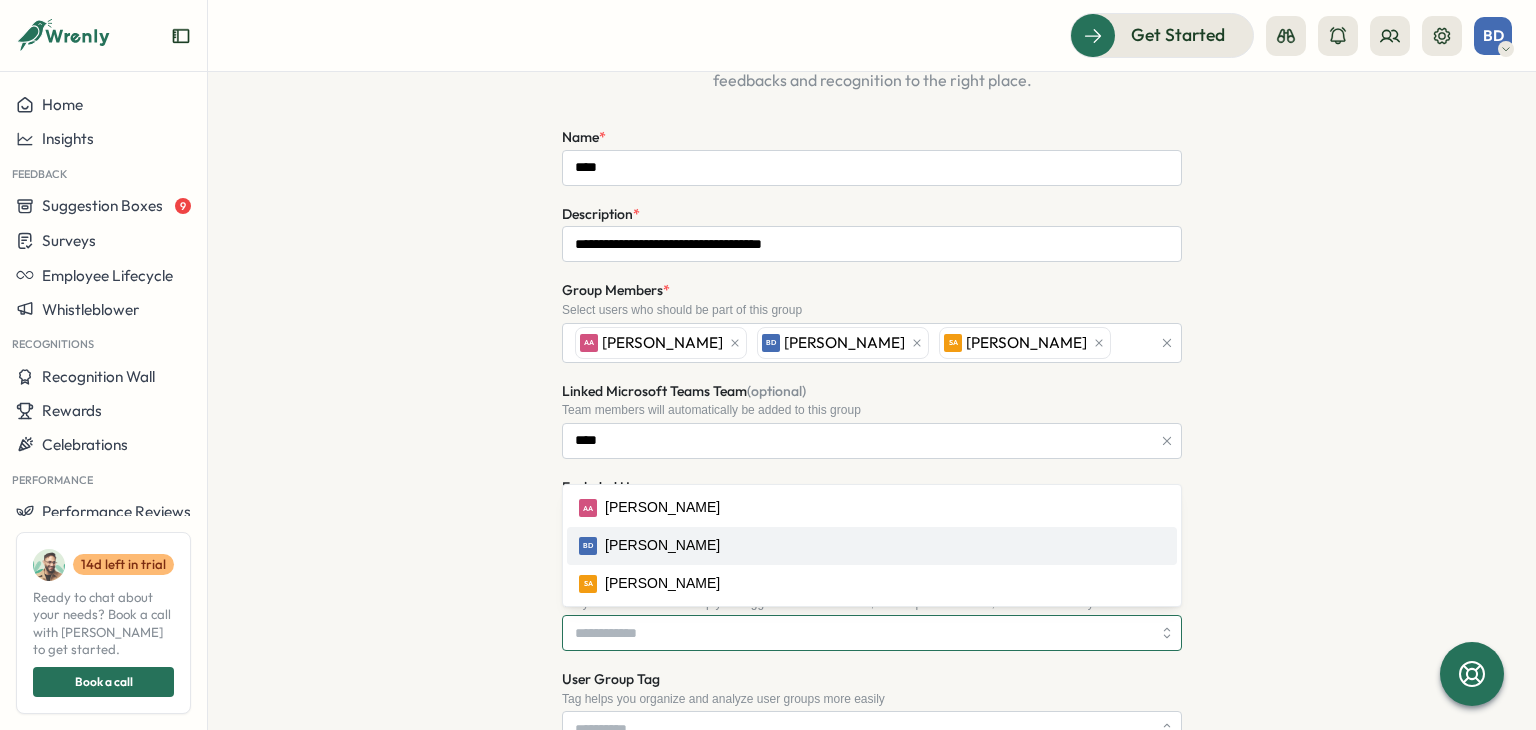 scroll, scrollTop: 200, scrollLeft: 0, axis: vertical 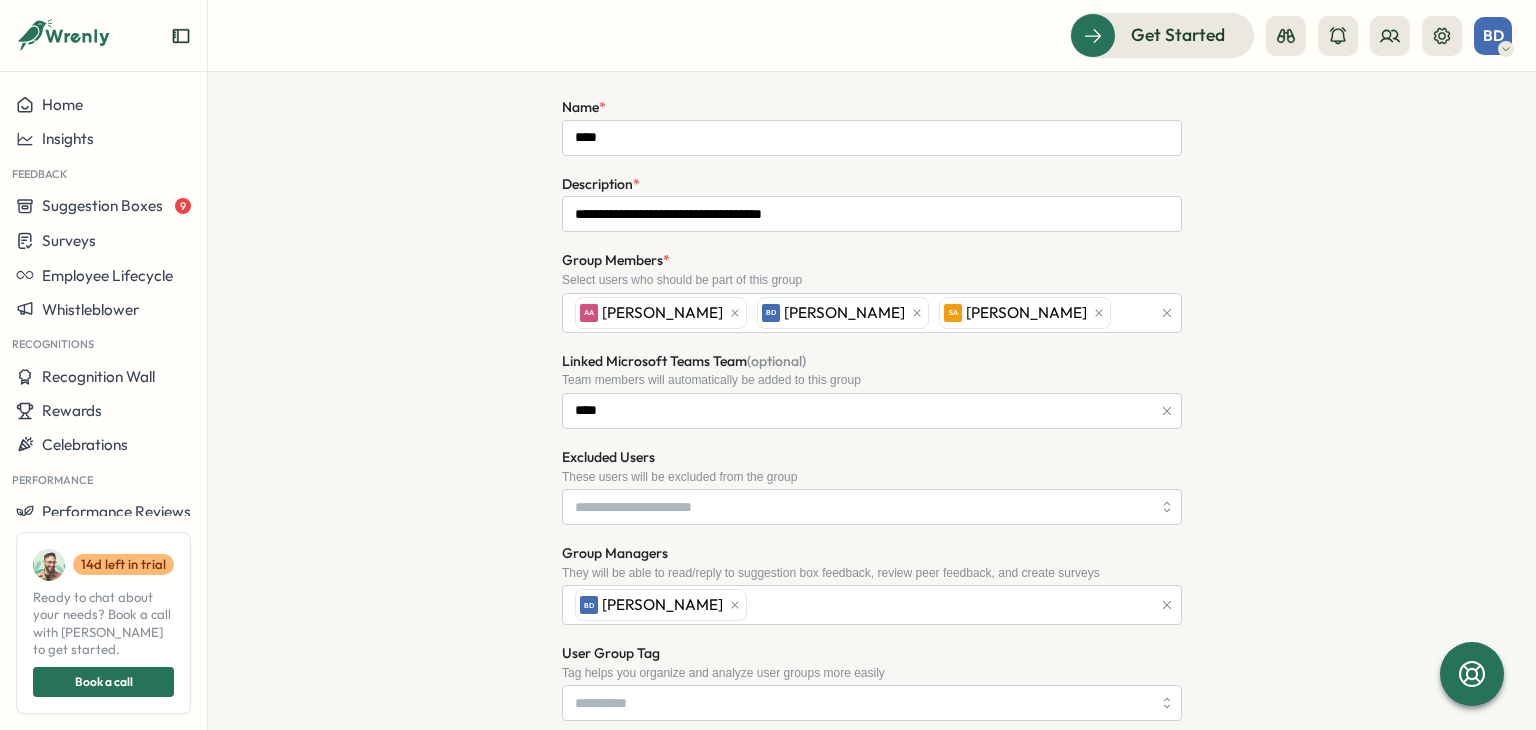 click on "**********" at bounding box center [872, 565] 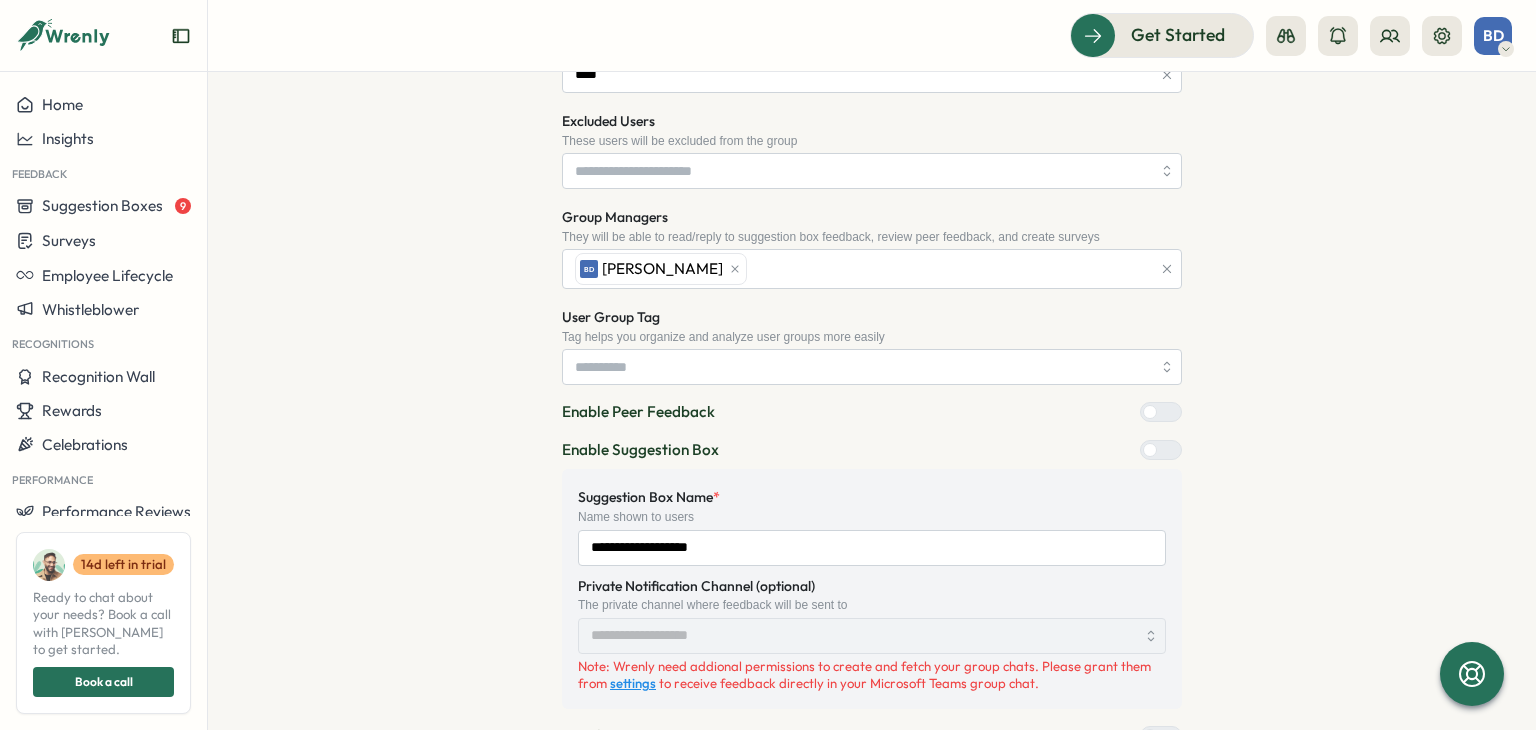 scroll, scrollTop: 685, scrollLeft: 0, axis: vertical 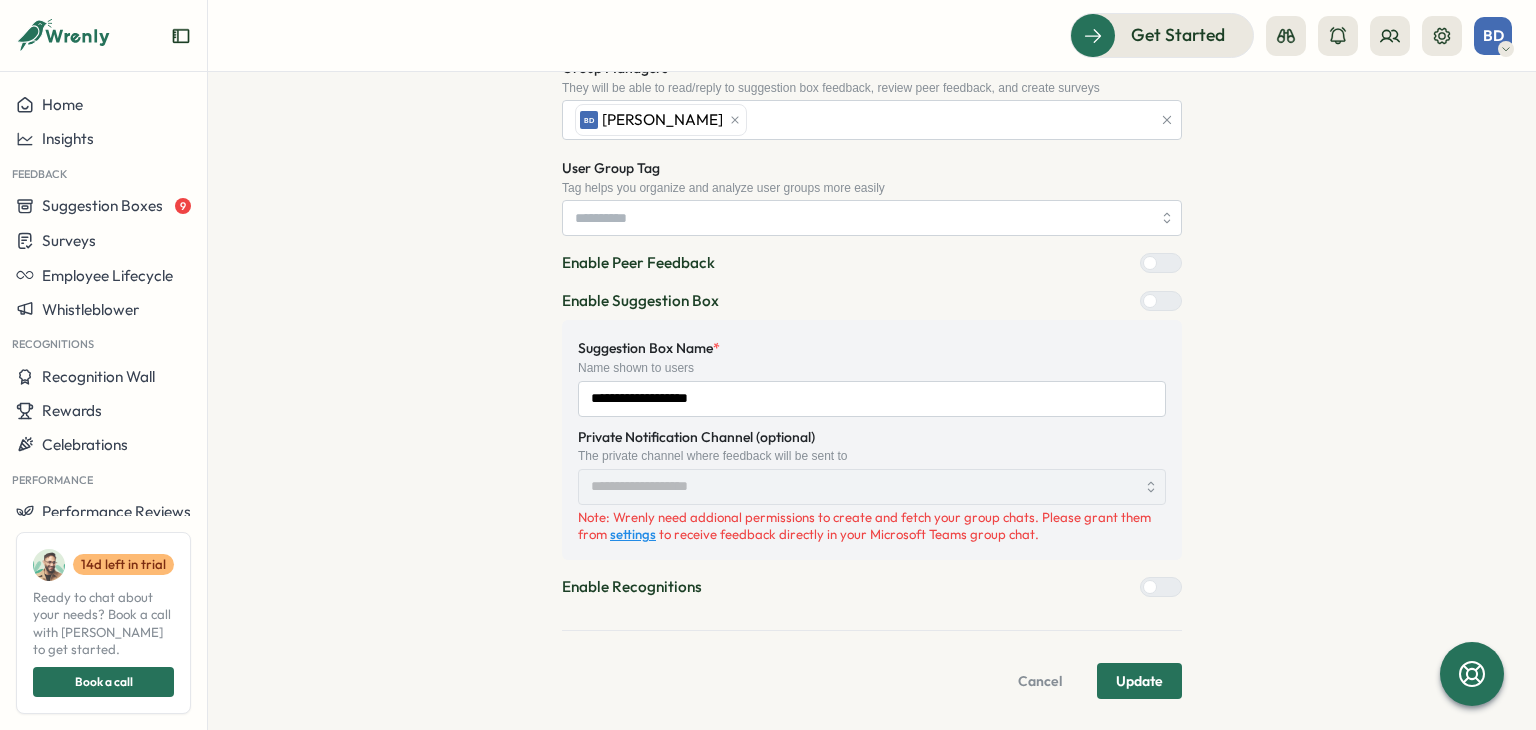 click on "Update" at bounding box center (1139, 681) 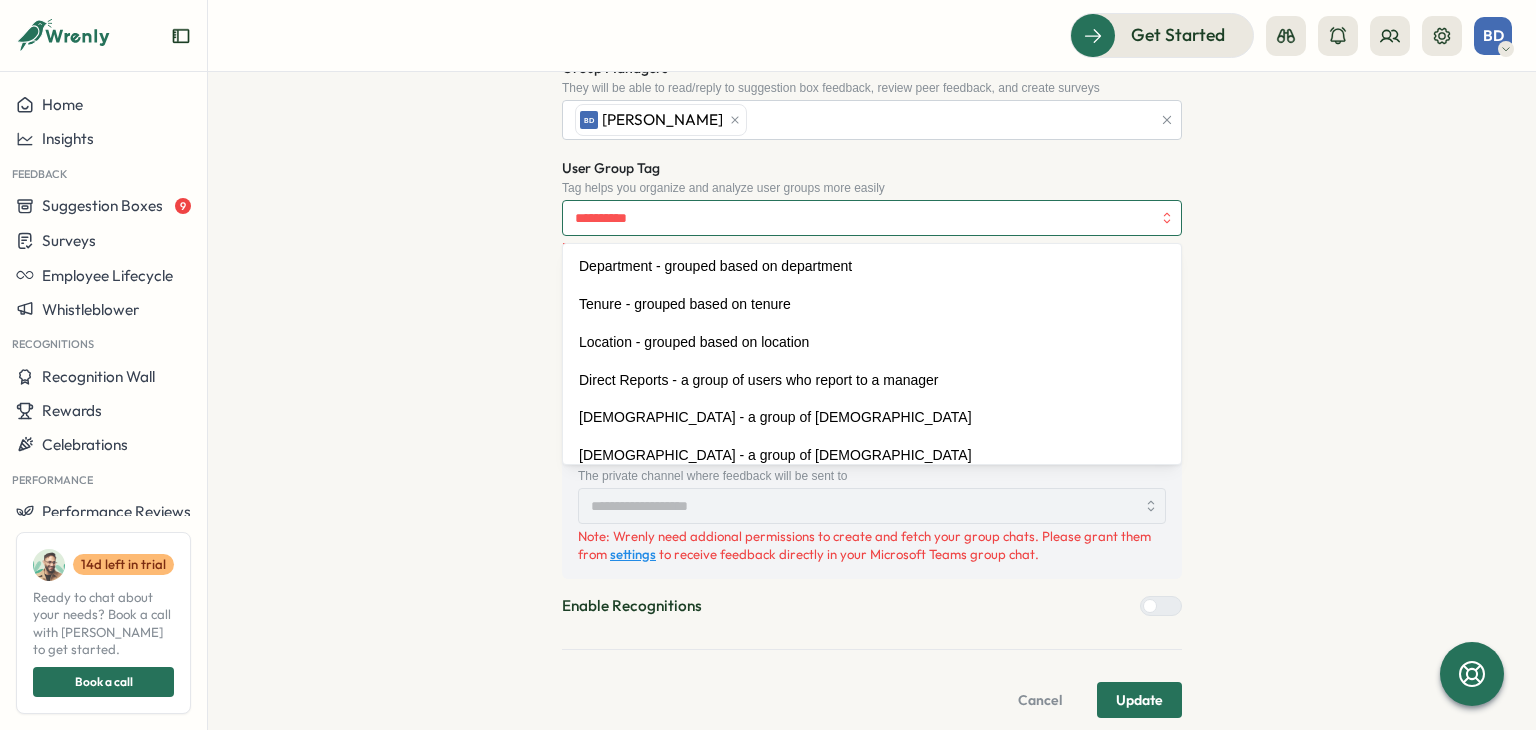 click on "User Group Tag" at bounding box center (872, 218) 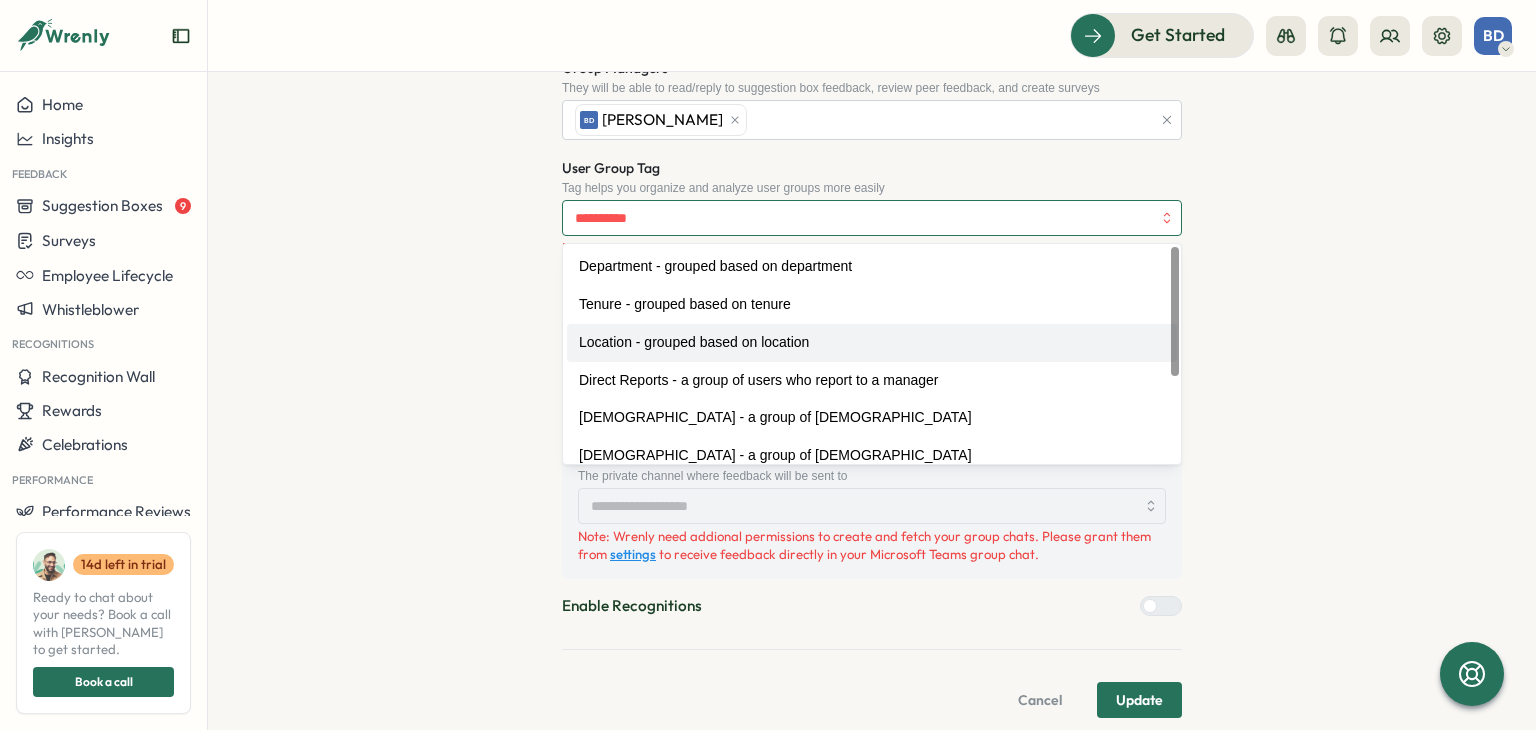 type on "**********" 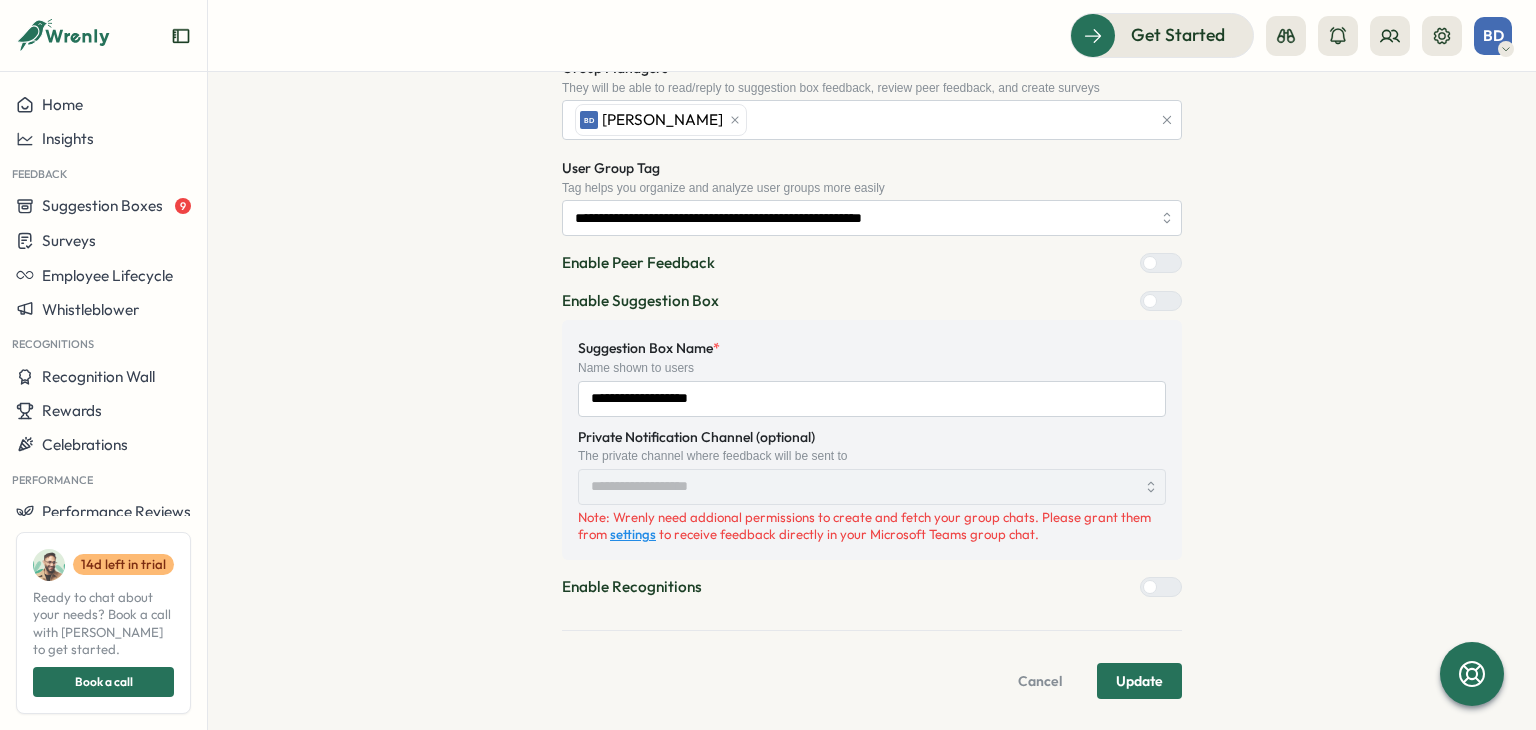click on "**********" at bounding box center (872, 154) 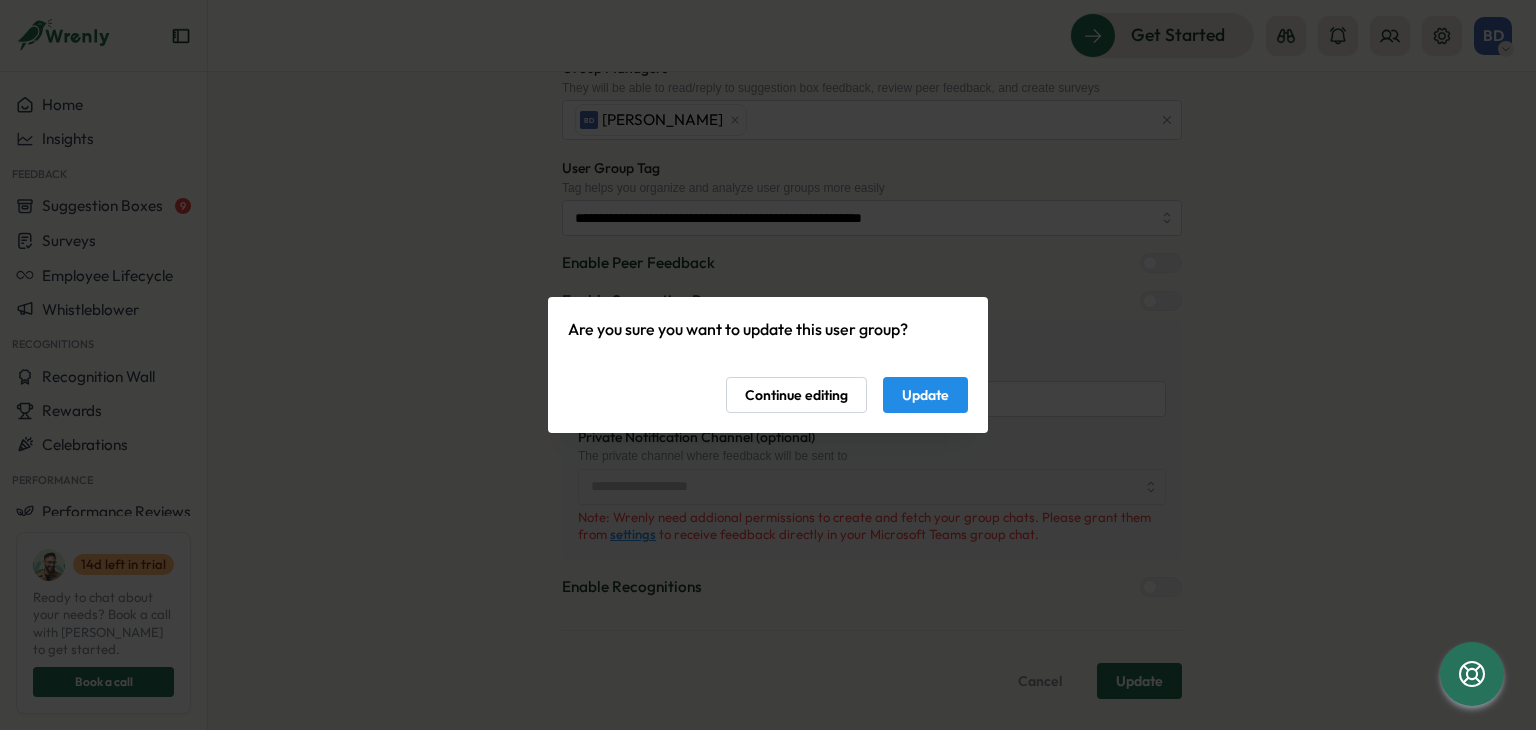 click on "Are you sure you want to update this user group? Continue editing Update" at bounding box center (768, 365) 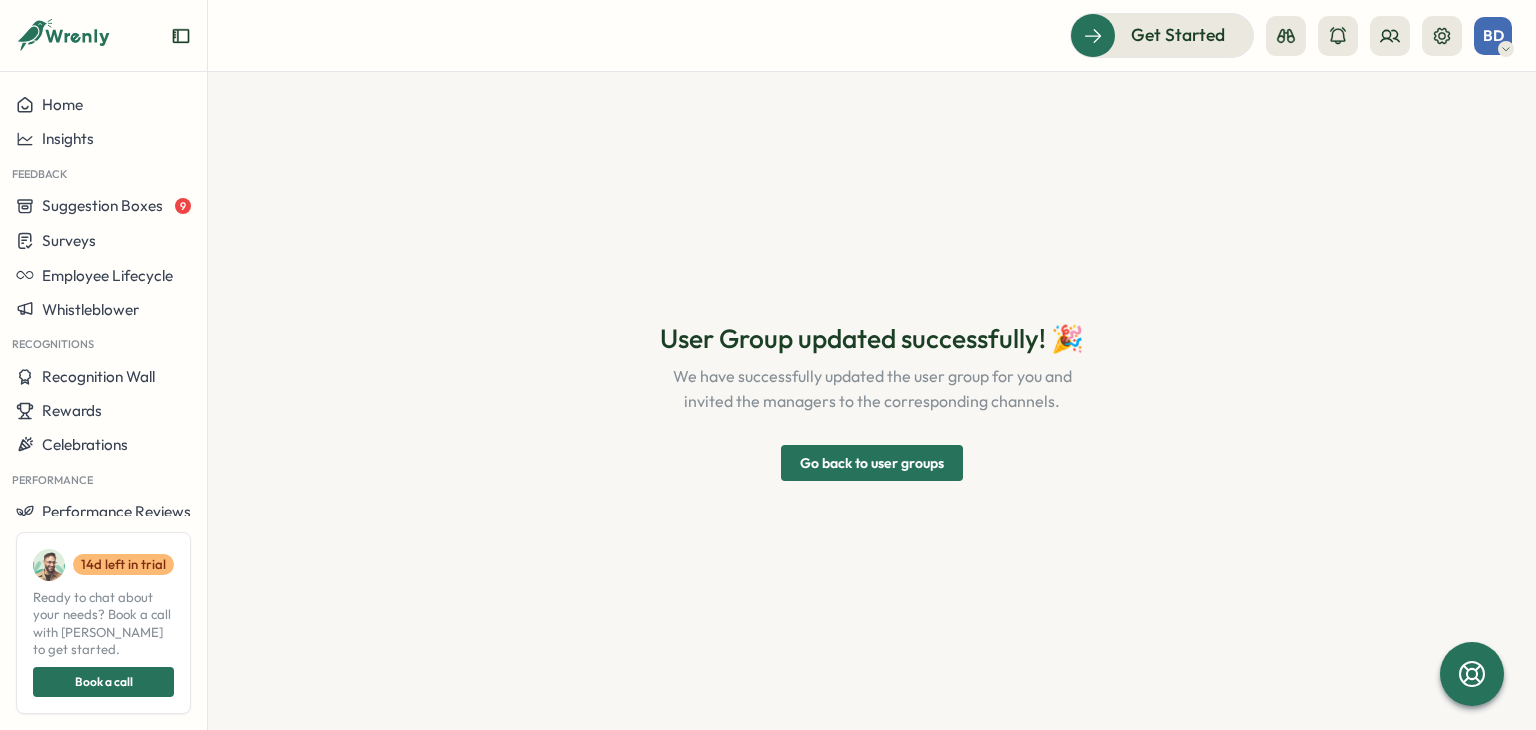 scroll, scrollTop: 0, scrollLeft: 0, axis: both 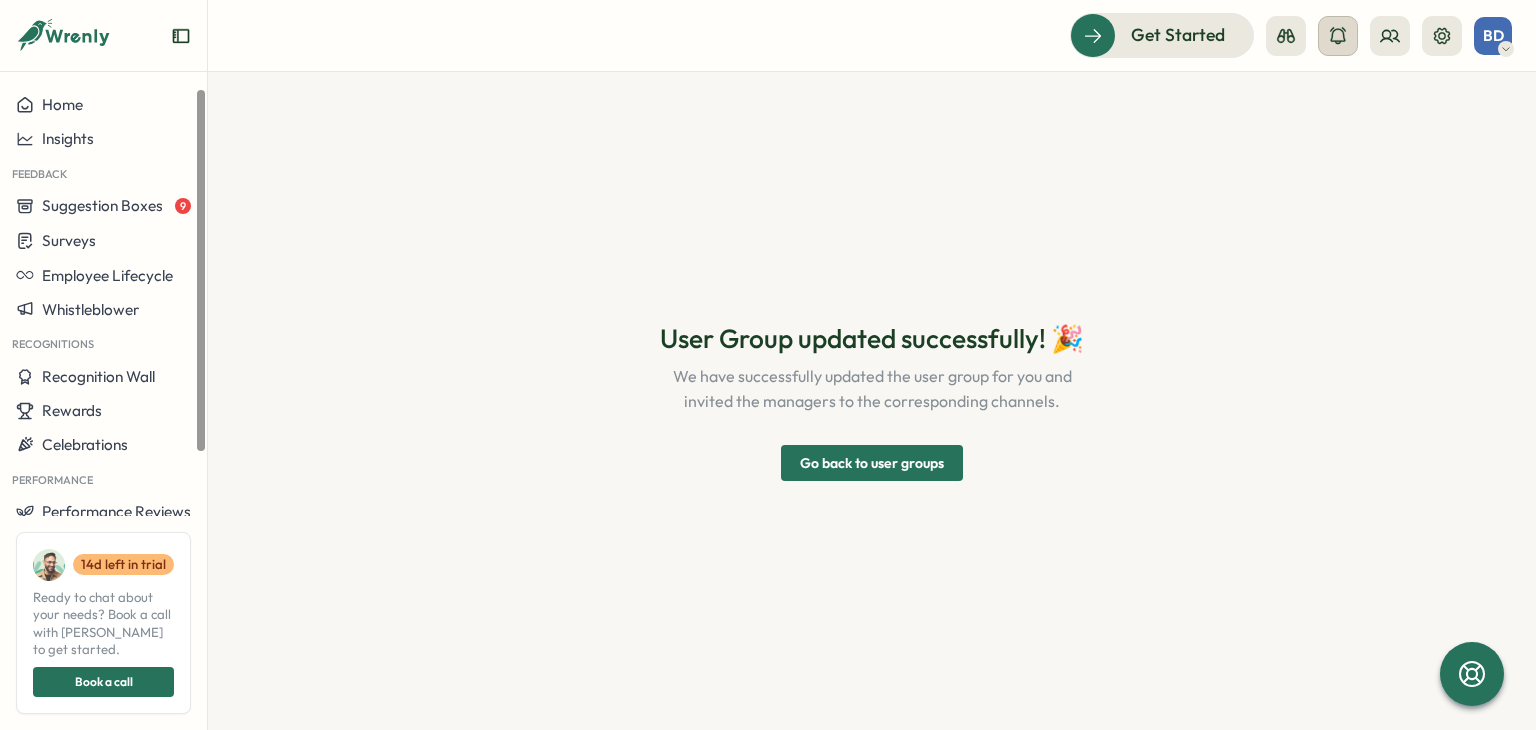 click at bounding box center [1338, 36] 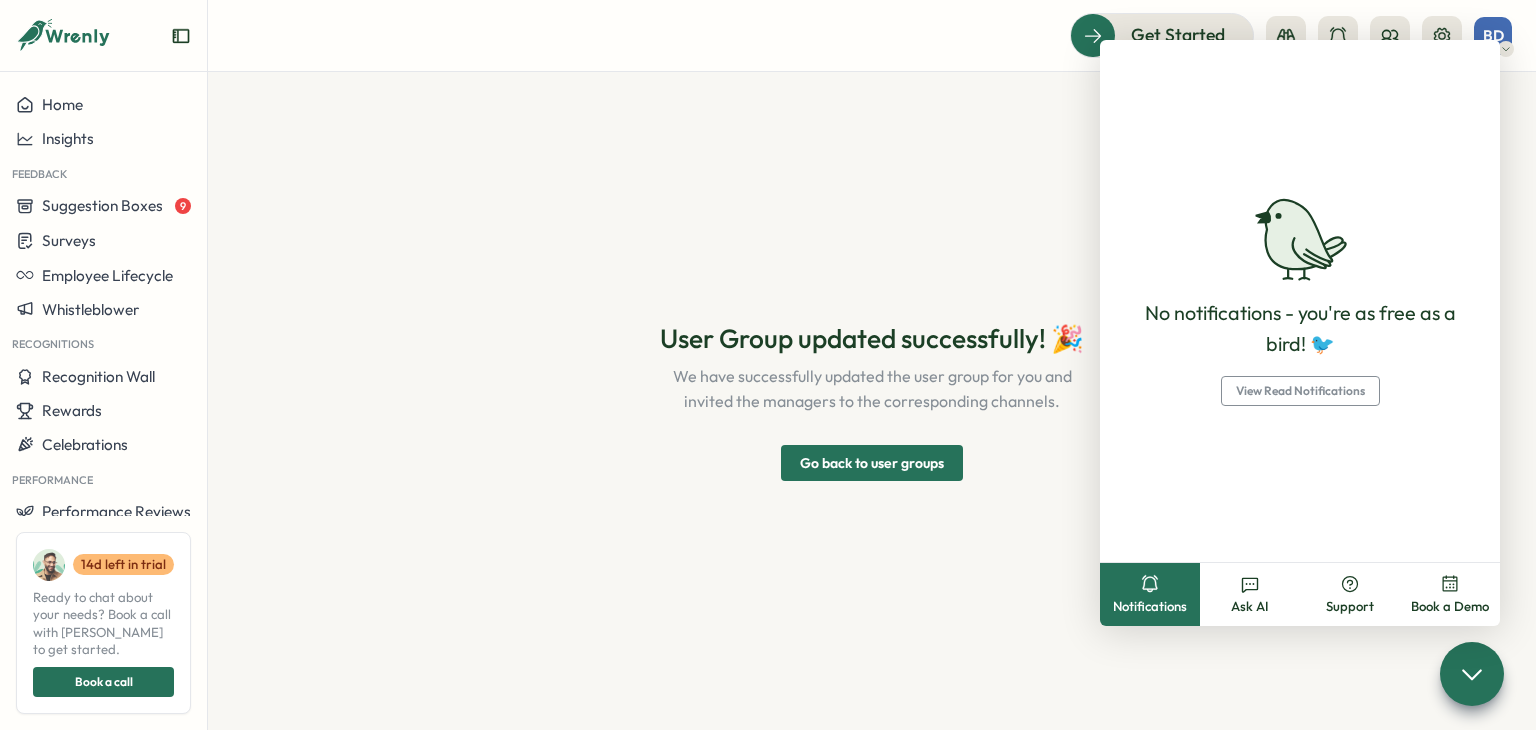 drag, startPoint x: 1228, startPoint y: 659, endPoint x: 1301, endPoint y: 667, distance: 73.43705 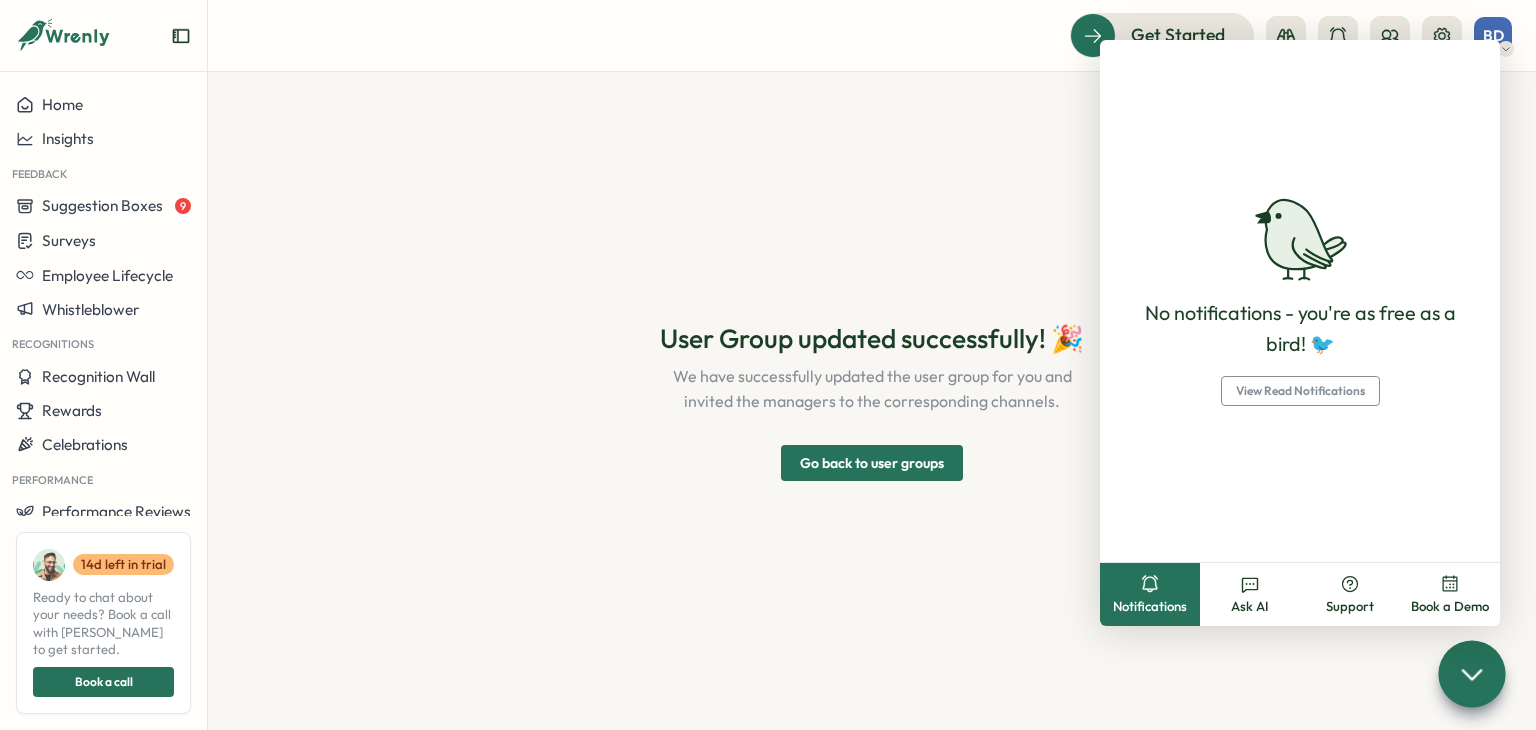 click 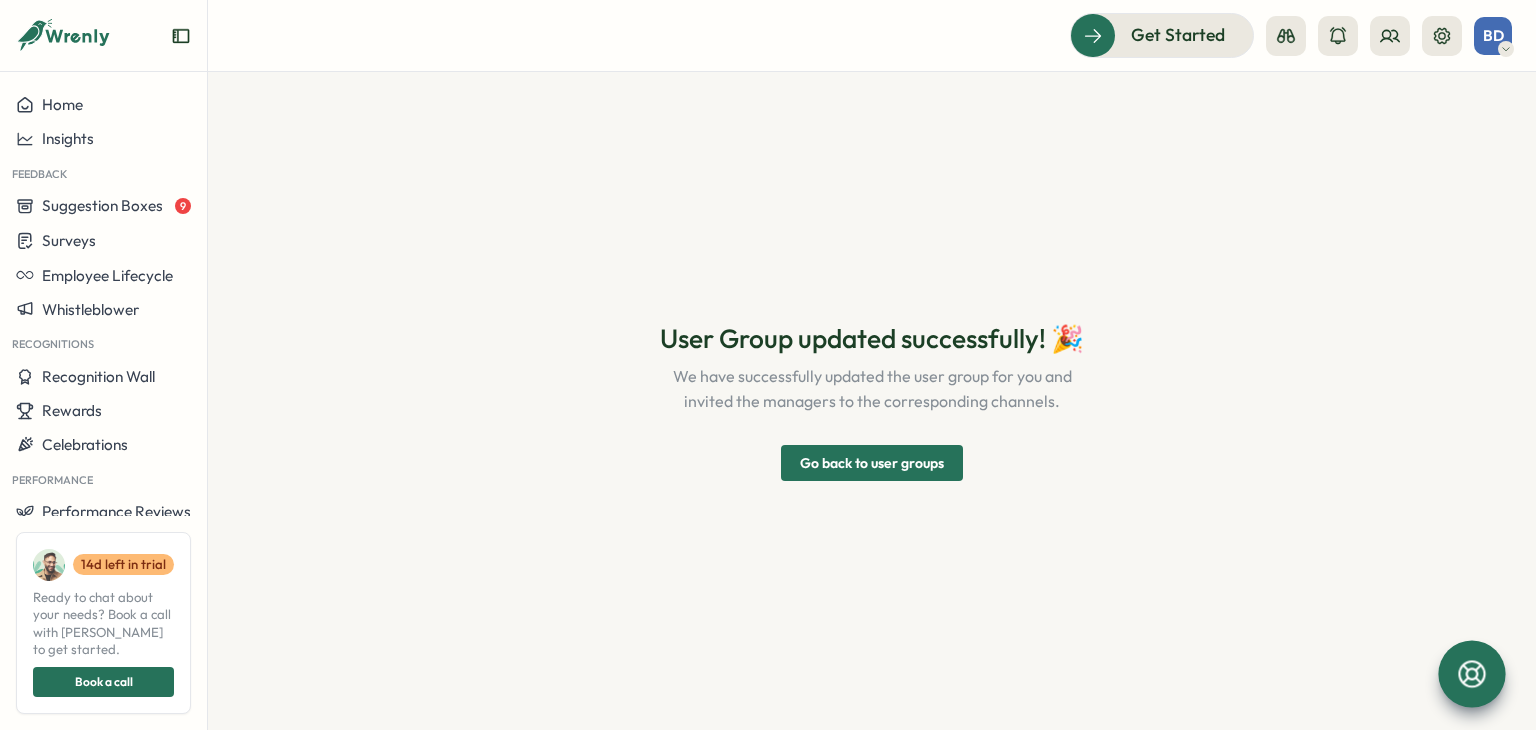 click 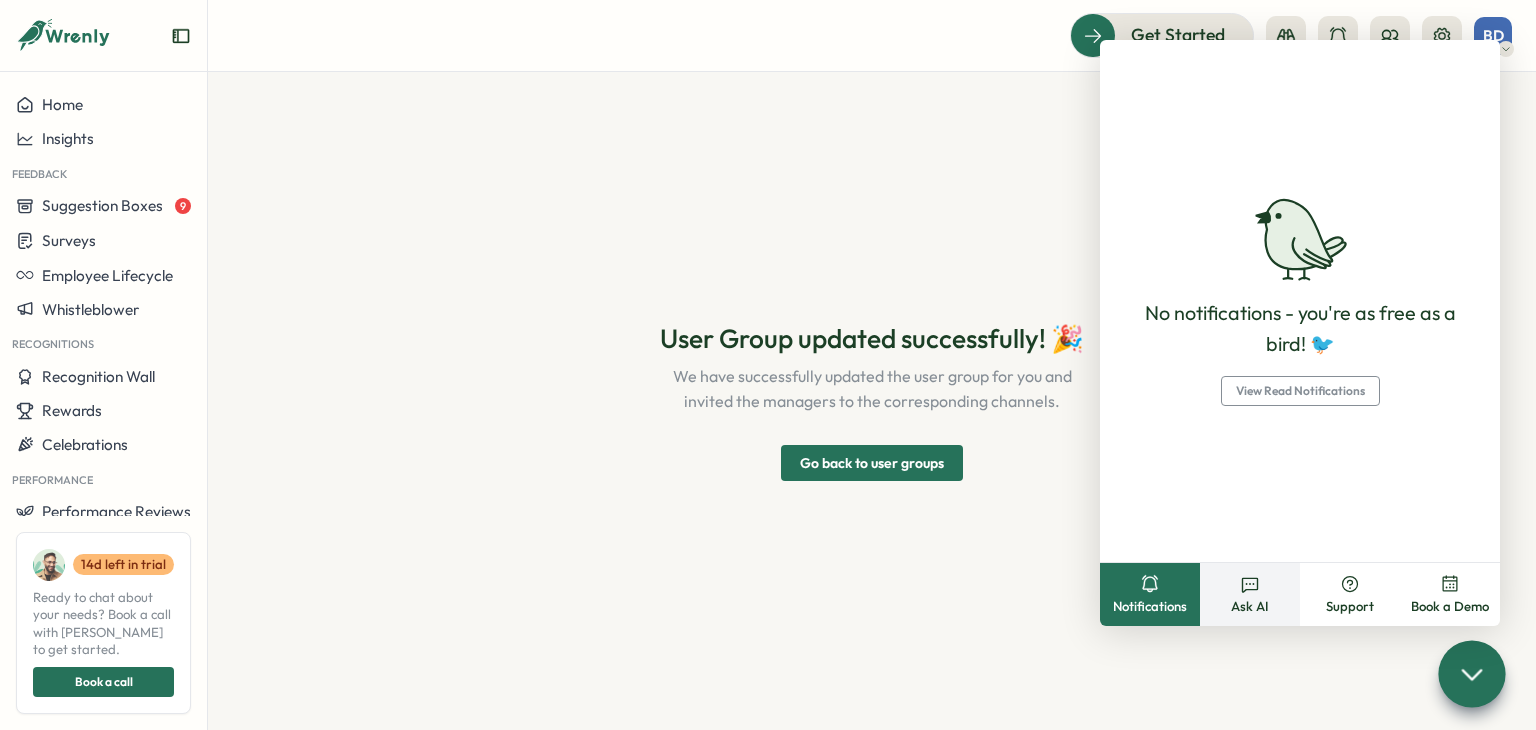 click on "Ask AI" at bounding box center [1250, 594] 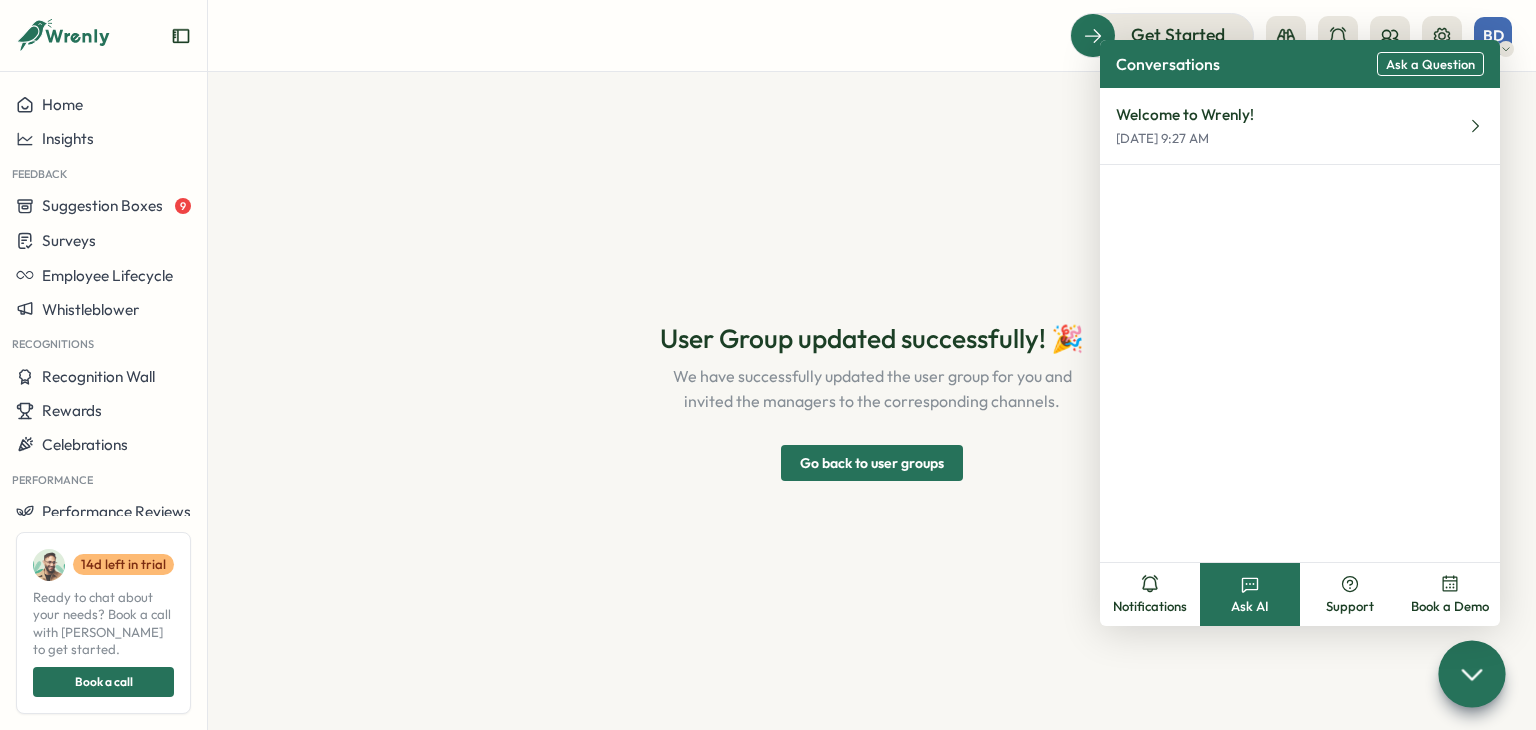 click on "Welcome to Wrenly! Jul 29, 9:27 AM" at bounding box center [1300, 325] 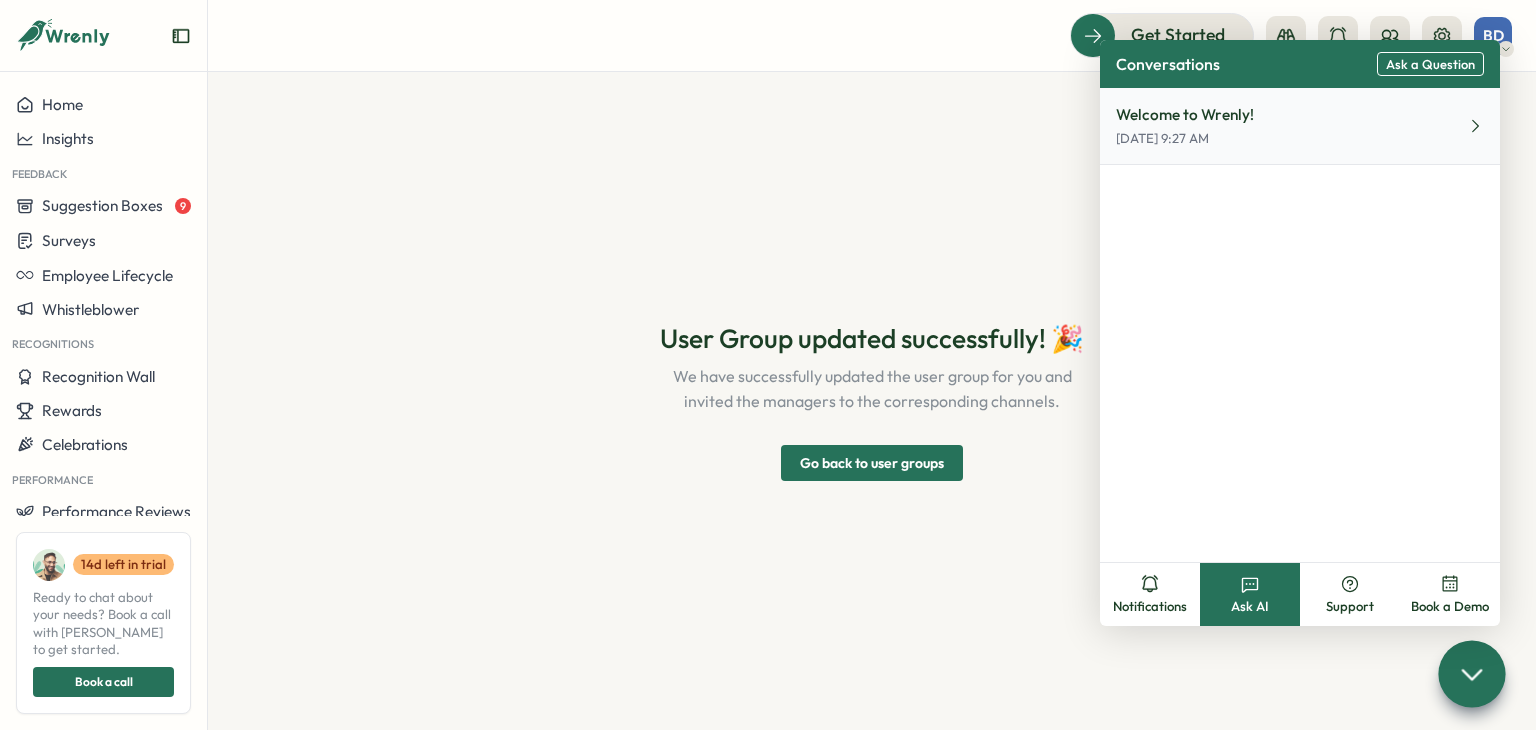 click on "Welcome to Wrenly! Jul 29, 9:27 AM" at bounding box center [1300, 126] 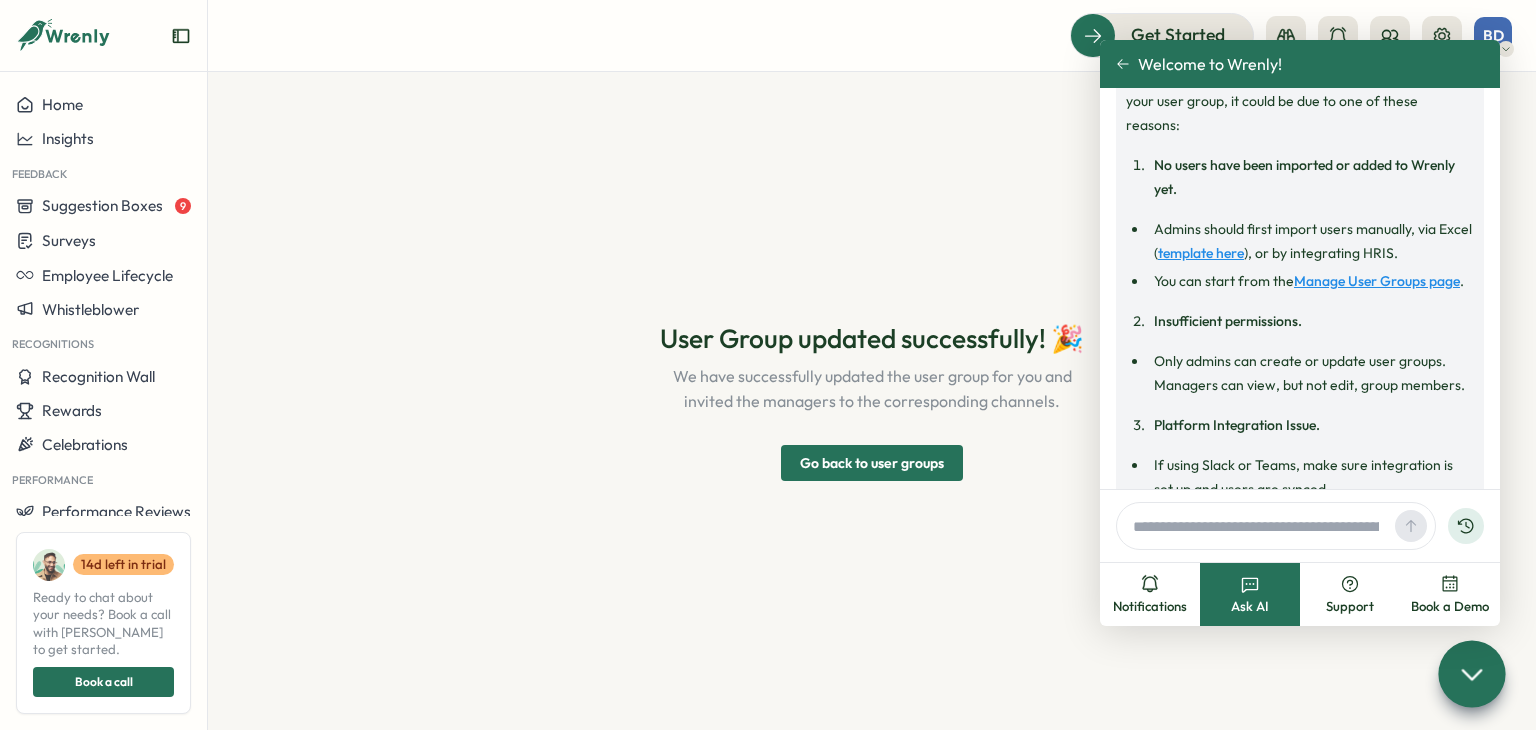 scroll, scrollTop: 1016, scrollLeft: 0, axis: vertical 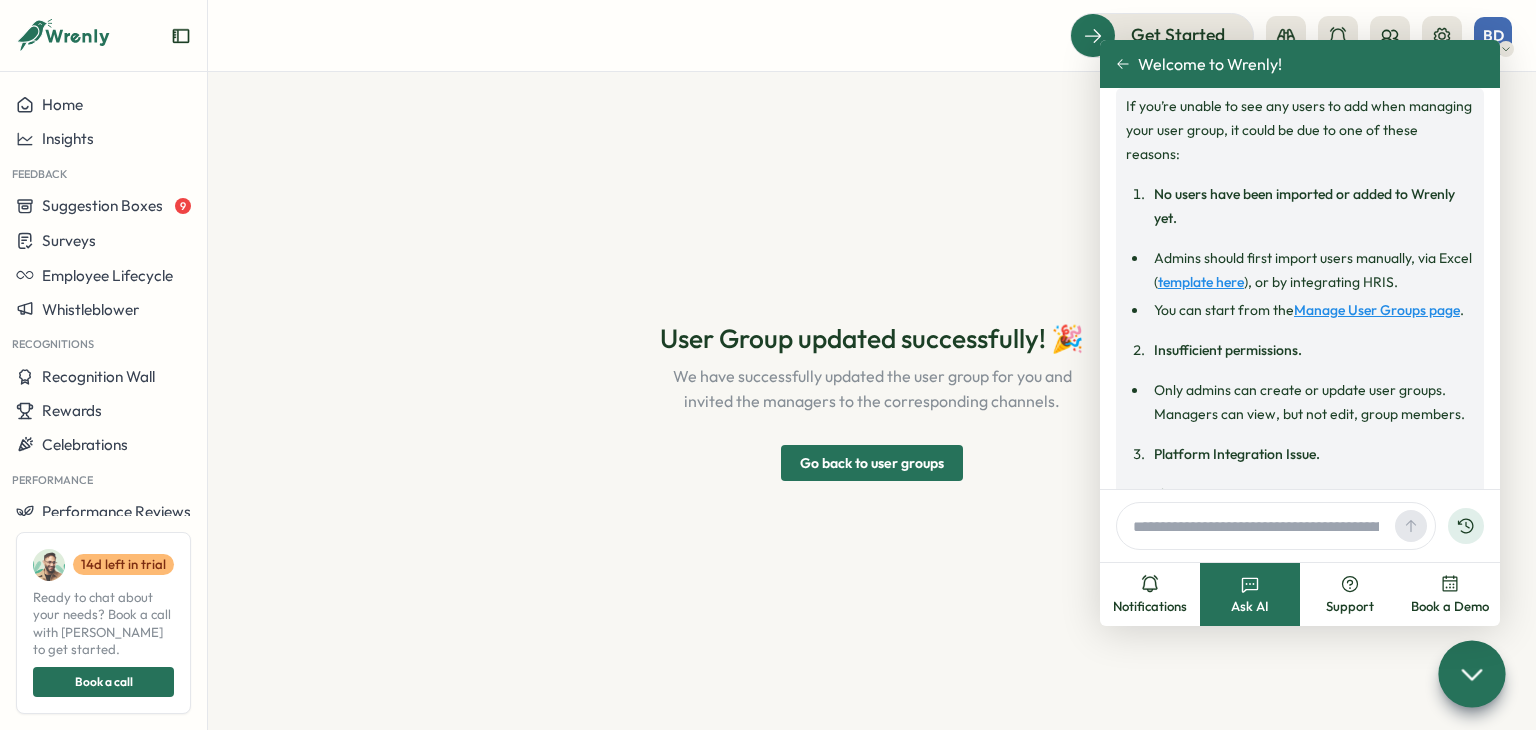 click at bounding box center [1300, 525] 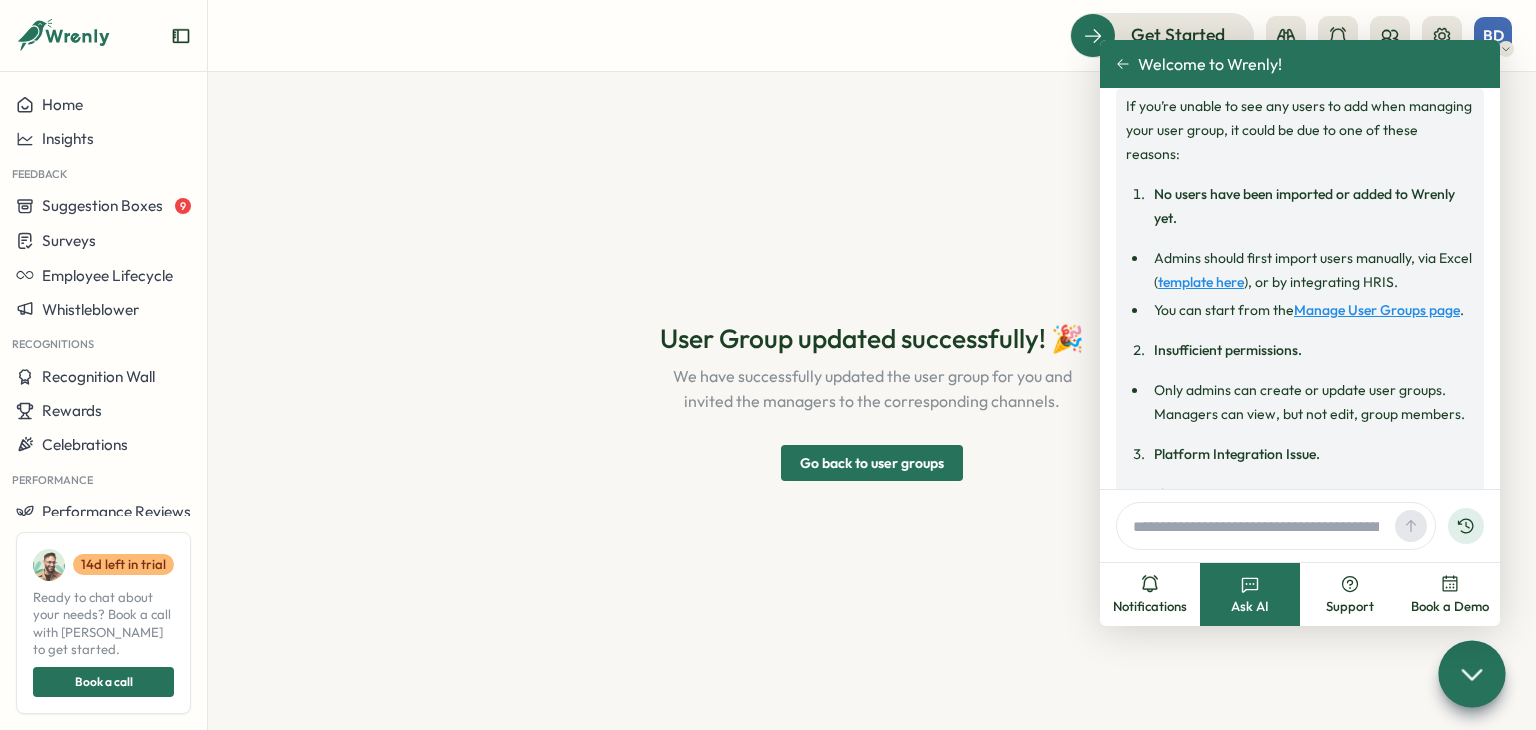 click at bounding box center (1256, 526) 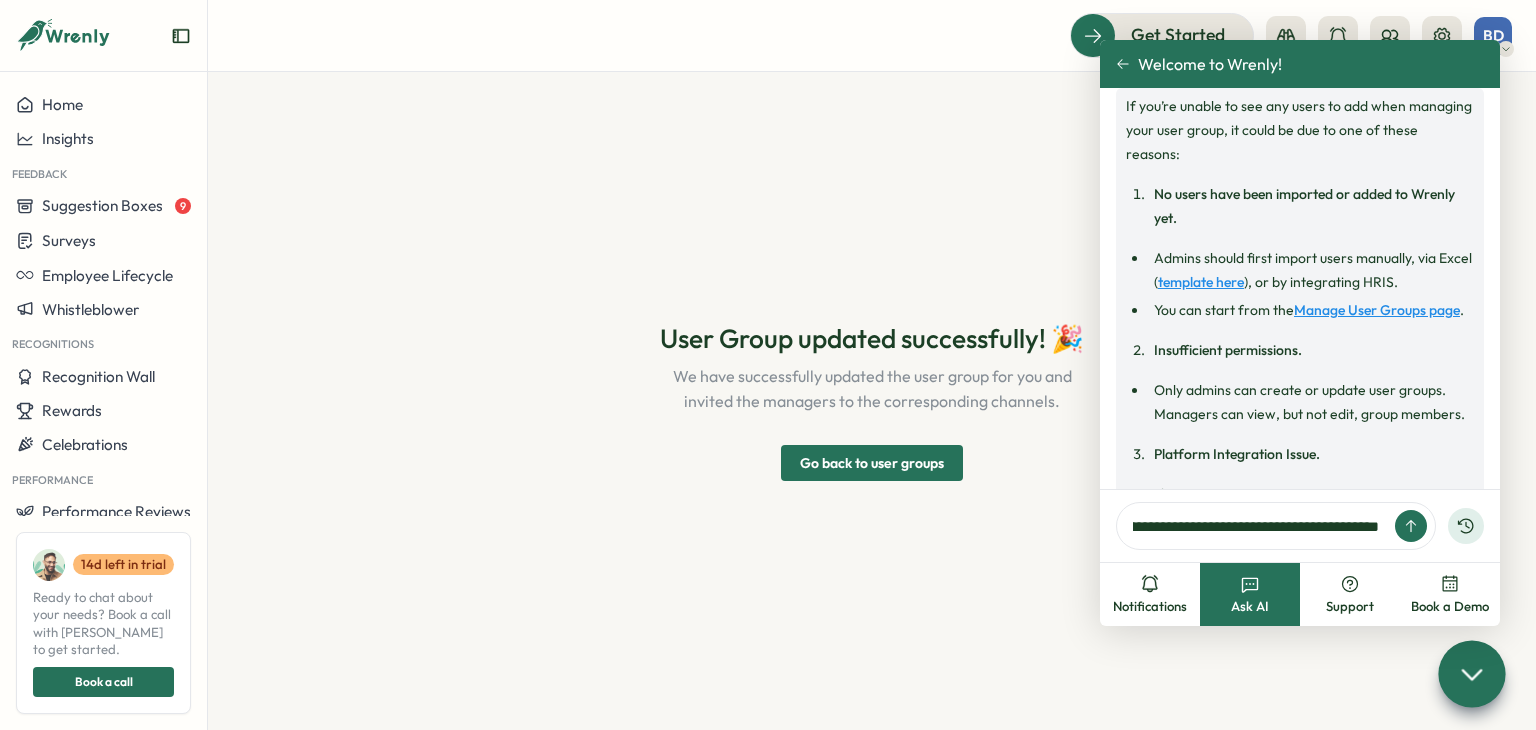 scroll, scrollTop: 0, scrollLeft: 395, axis: horizontal 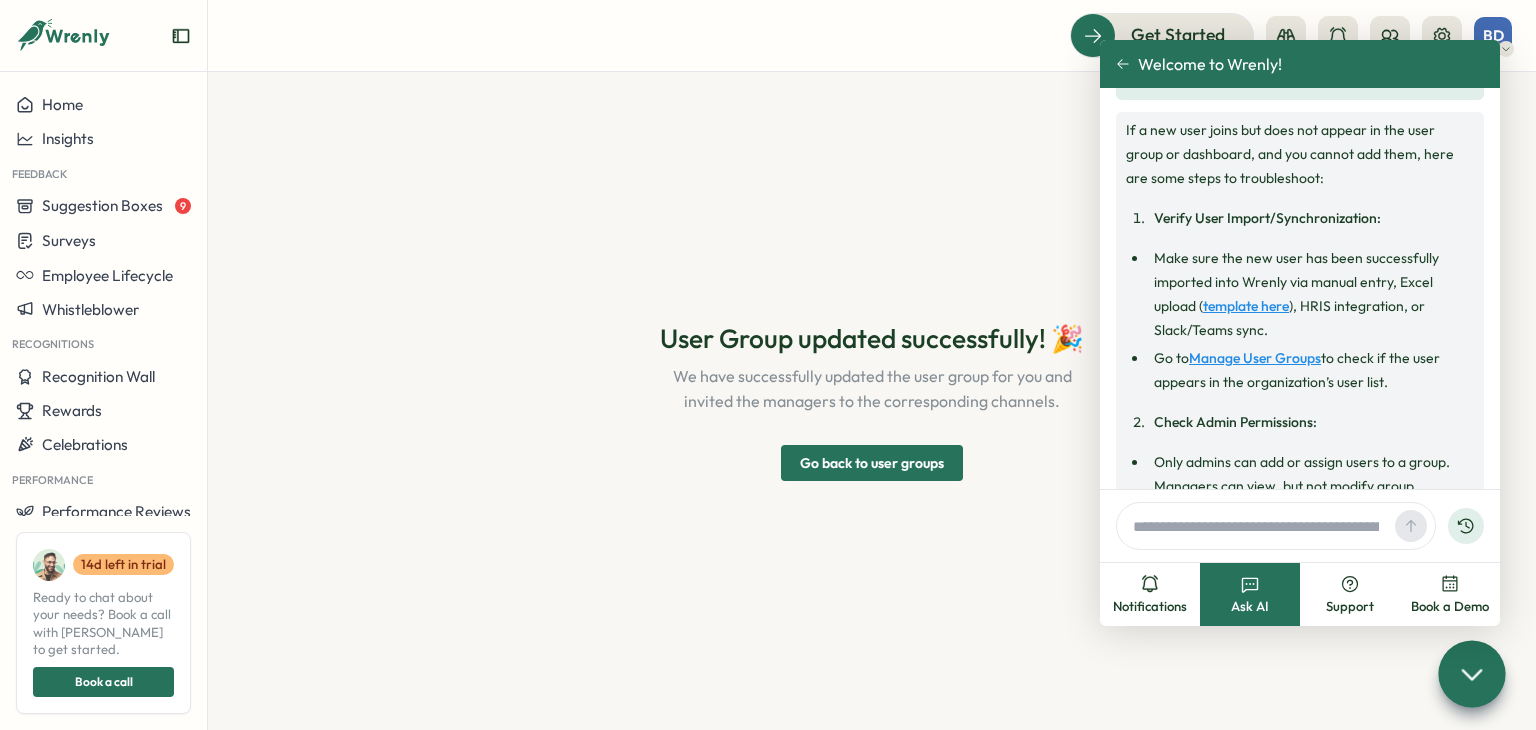 click on "template here" at bounding box center (1246, 306) 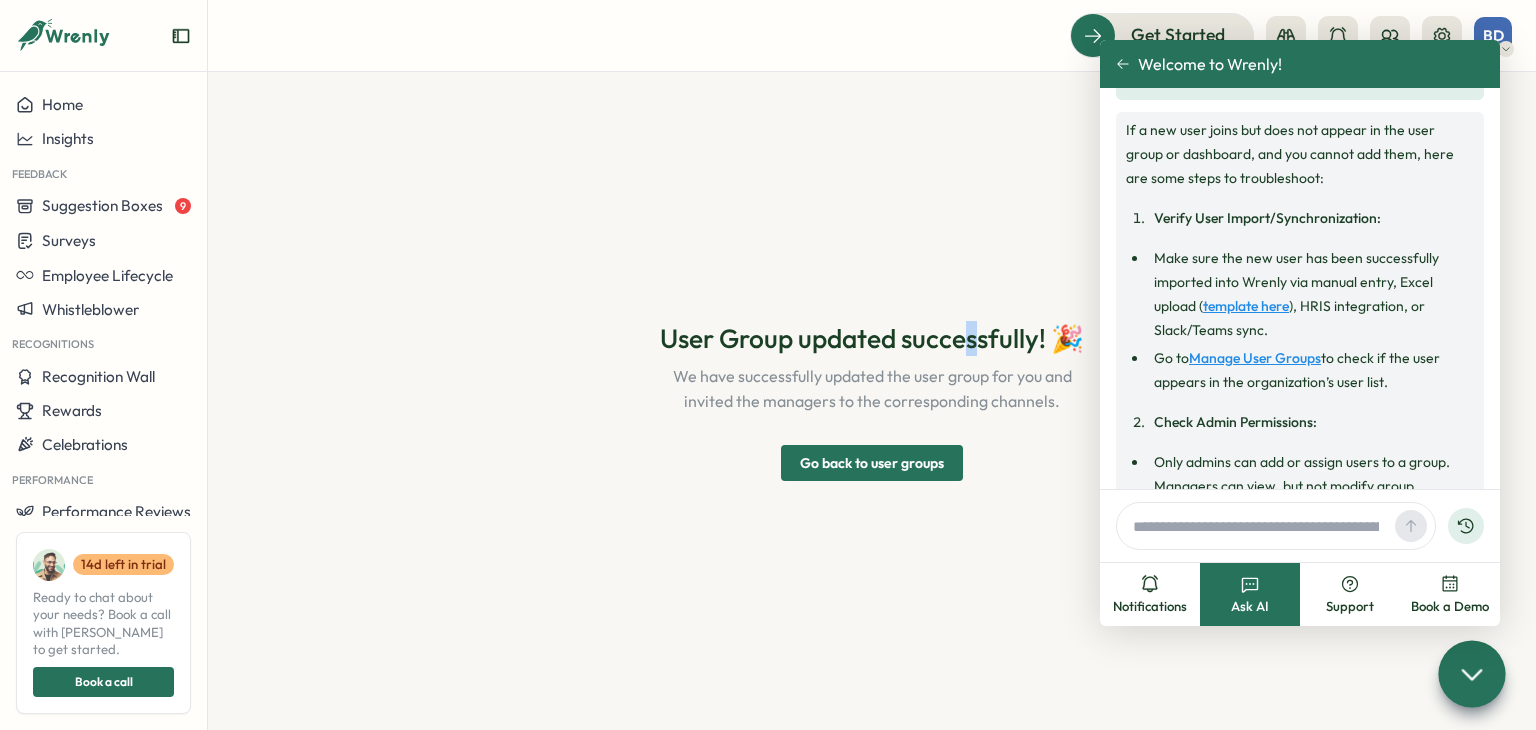 click on "User Group updated successfully! 🎉 We have successfully updated the user group for you and invited the managers to the corresponding channels. Go back to user groups" at bounding box center (872, 401) 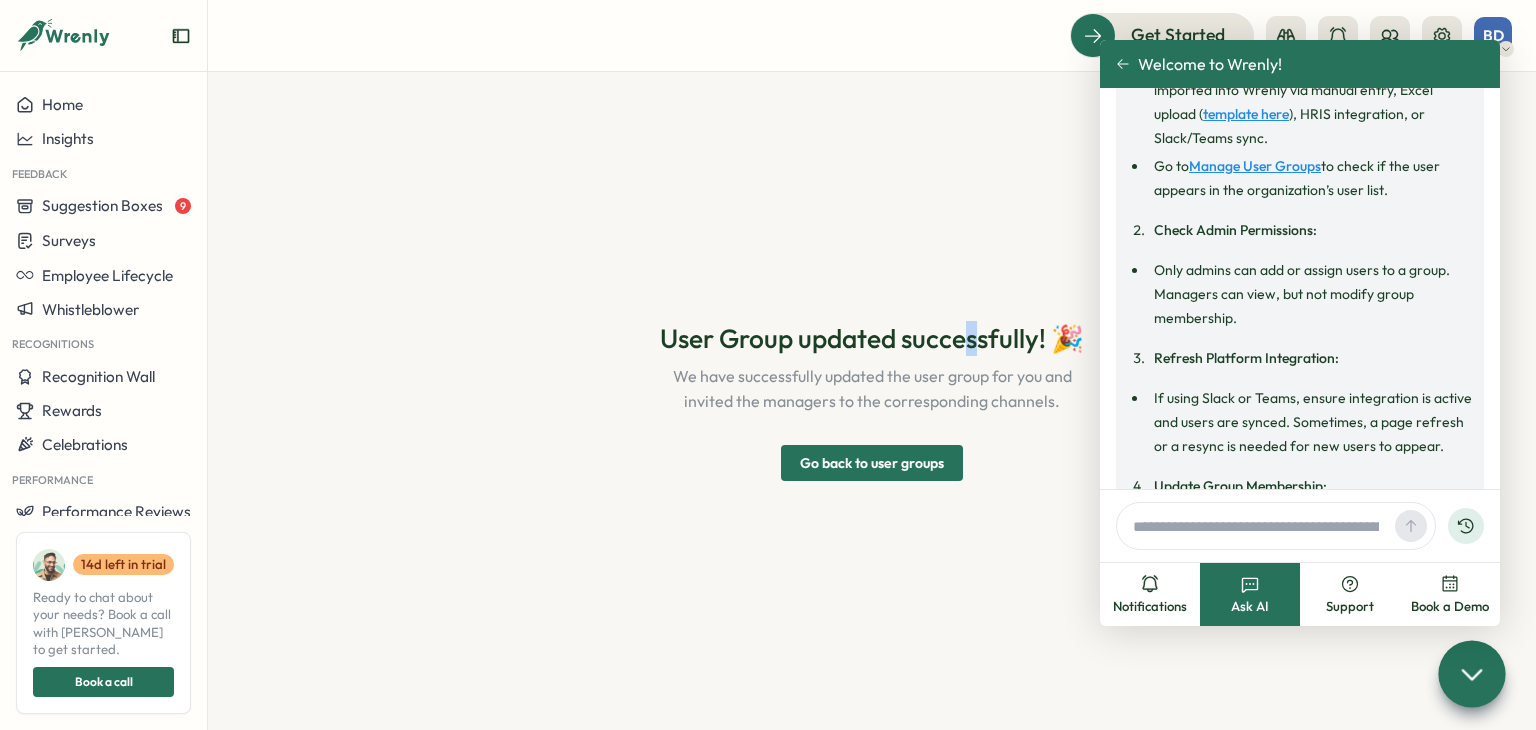 scroll, scrollTop: 1798, scrollLeft: 0, axis: vertical 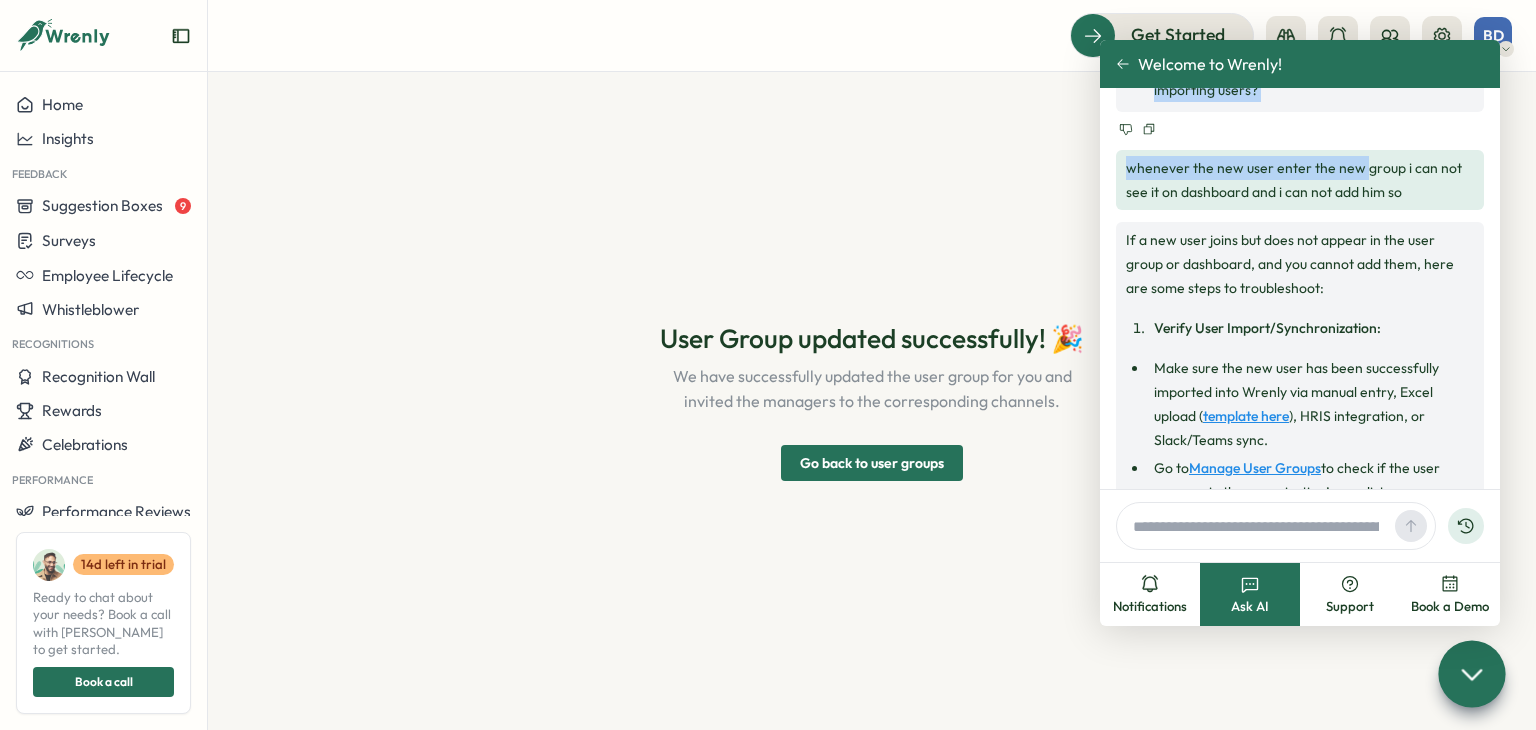 drag, startPoint x: 1364, startPoint y: 71, endPoint x: 1362, endPoint y: 97, distance: 26.076809 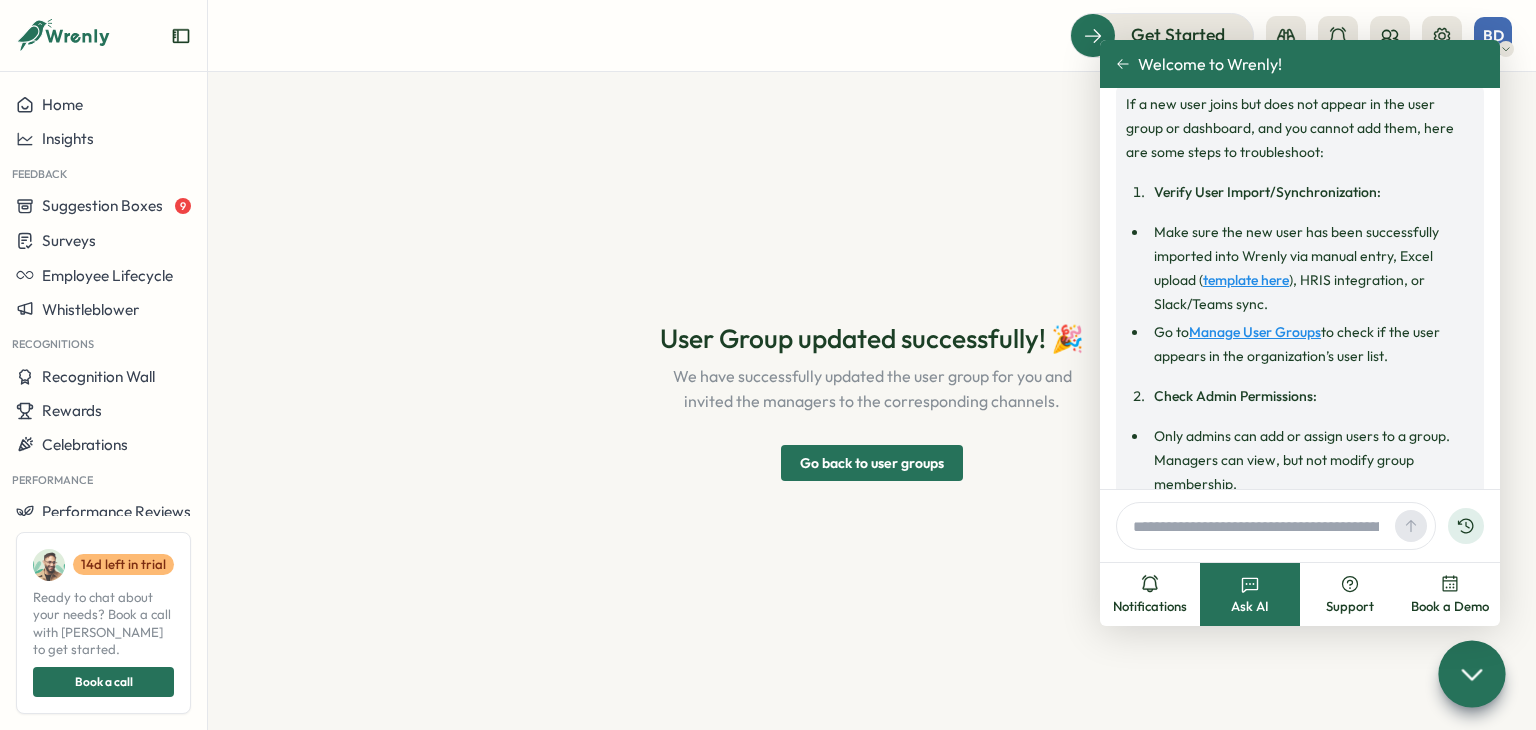 scroll, scrollTop: 1752, scrollLeft: 0, axis: vertical 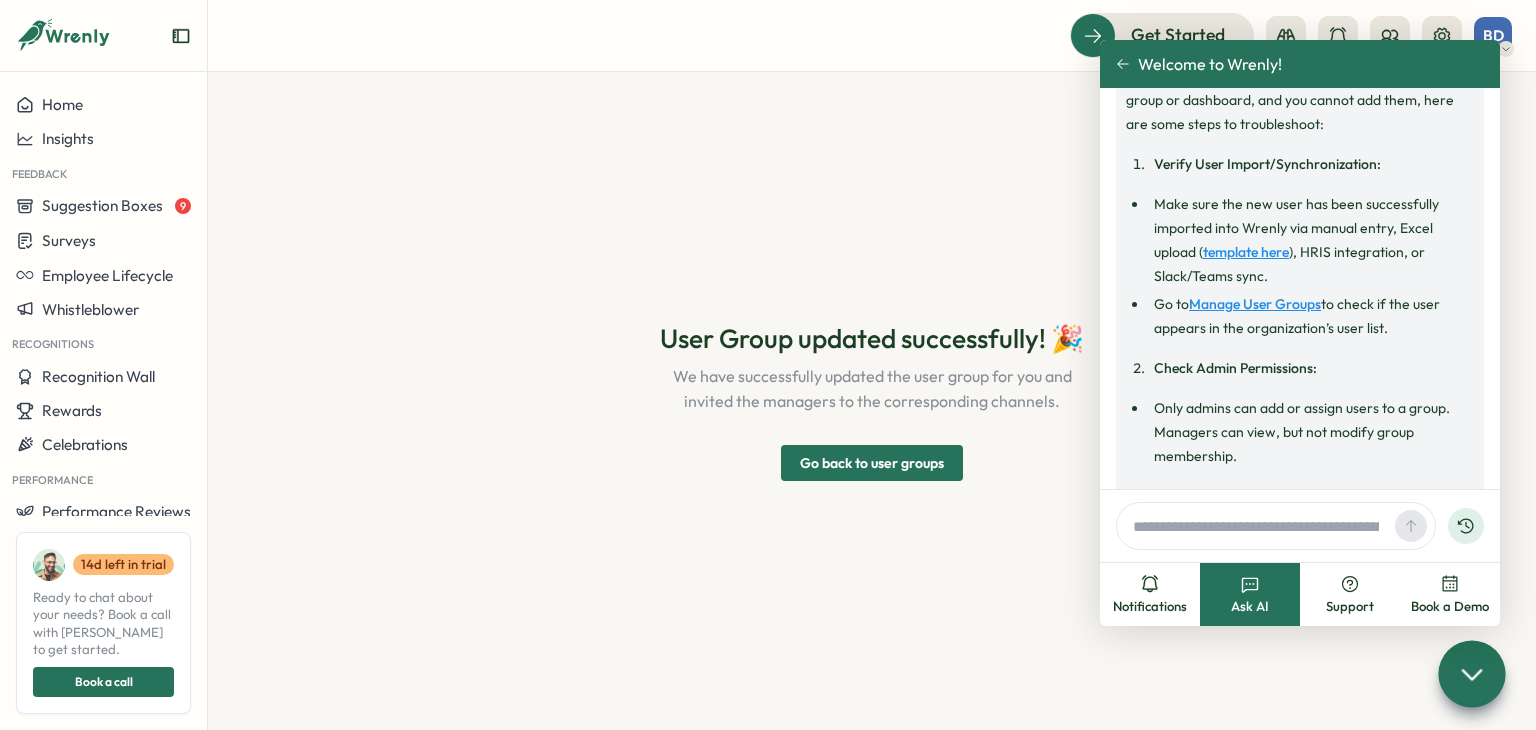 click on "If a new user joins but does not appear in the user group or dashboard, and you cannot add them, here are some steps to troubleshoot:
Verify User Import/Synchronization:
Make sure the new user has been successfully imported into Wrenly via manual entry, Excel upload ( template here ), HRIS integration, or Slack/Teams sync.
Go to  Manage User Groups  to check if the user appears in the organization’s user list.
Check Admin Permissions:
Only admins can add or assign users to a group. Managers can view, but not modify group membership.
Refresh Platform Integration:
If using Slack or Teams, ensure integration is active and users are synced. Sometimes, a page refresh or a resync is needed for new users to appear.
Update Group Membership:
Once the user is visible in your organization's user list, try editing the user group again to add them.
For more setup details, see the  User Group Guide ." at bounding box center [1300, 432] 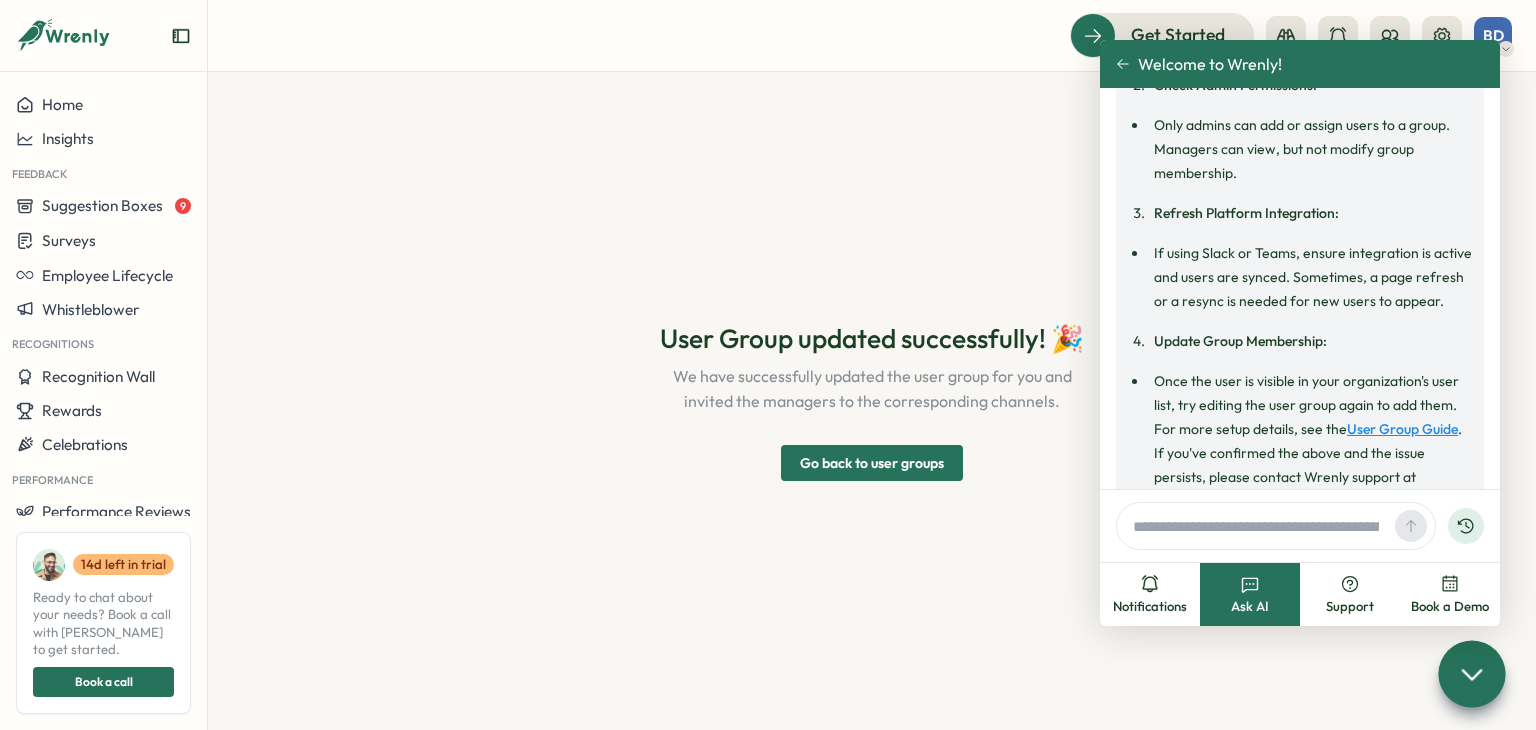 scroll, scrollTop: 1735, scrollLeft: 0, axis: vertical 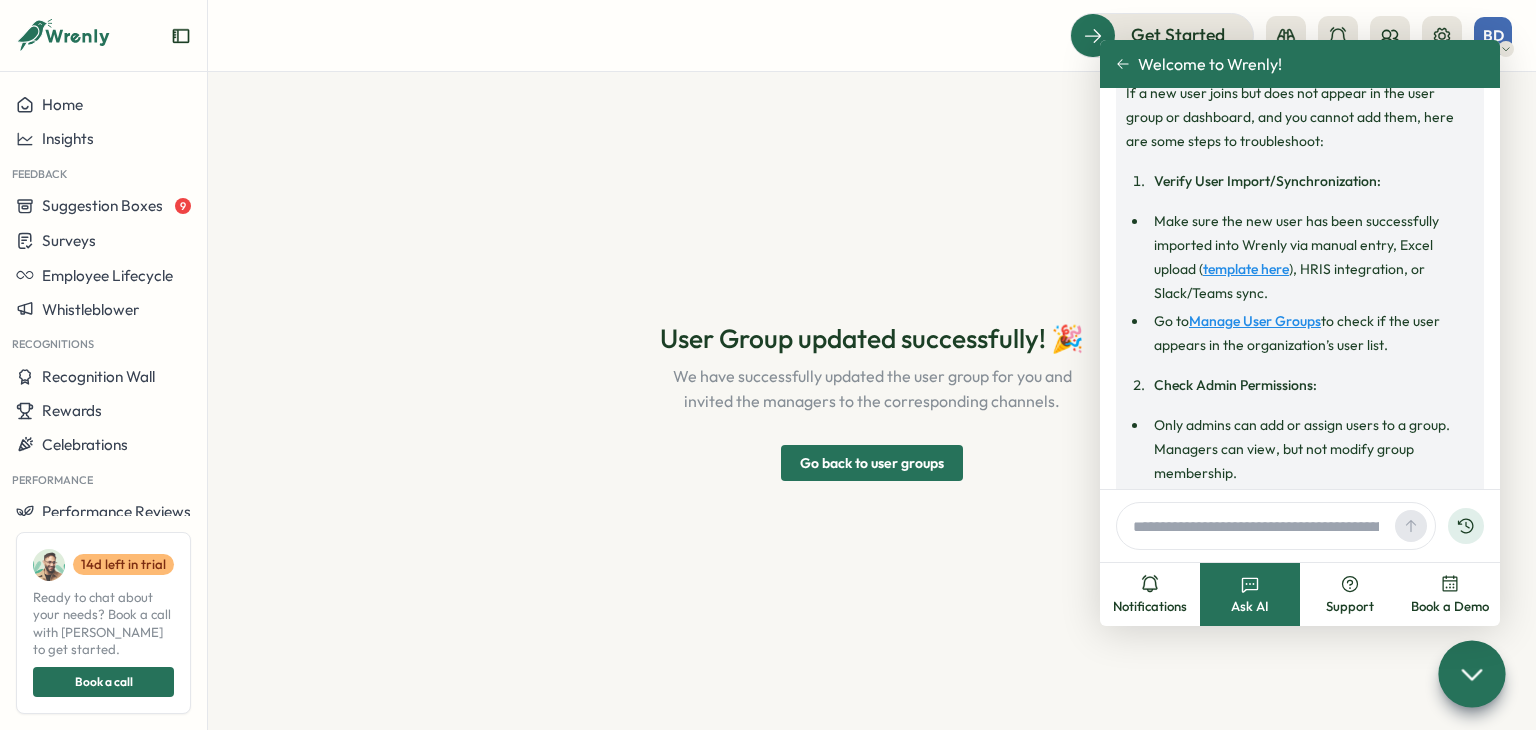 click on "template here" at bounding box center (1246, 269) 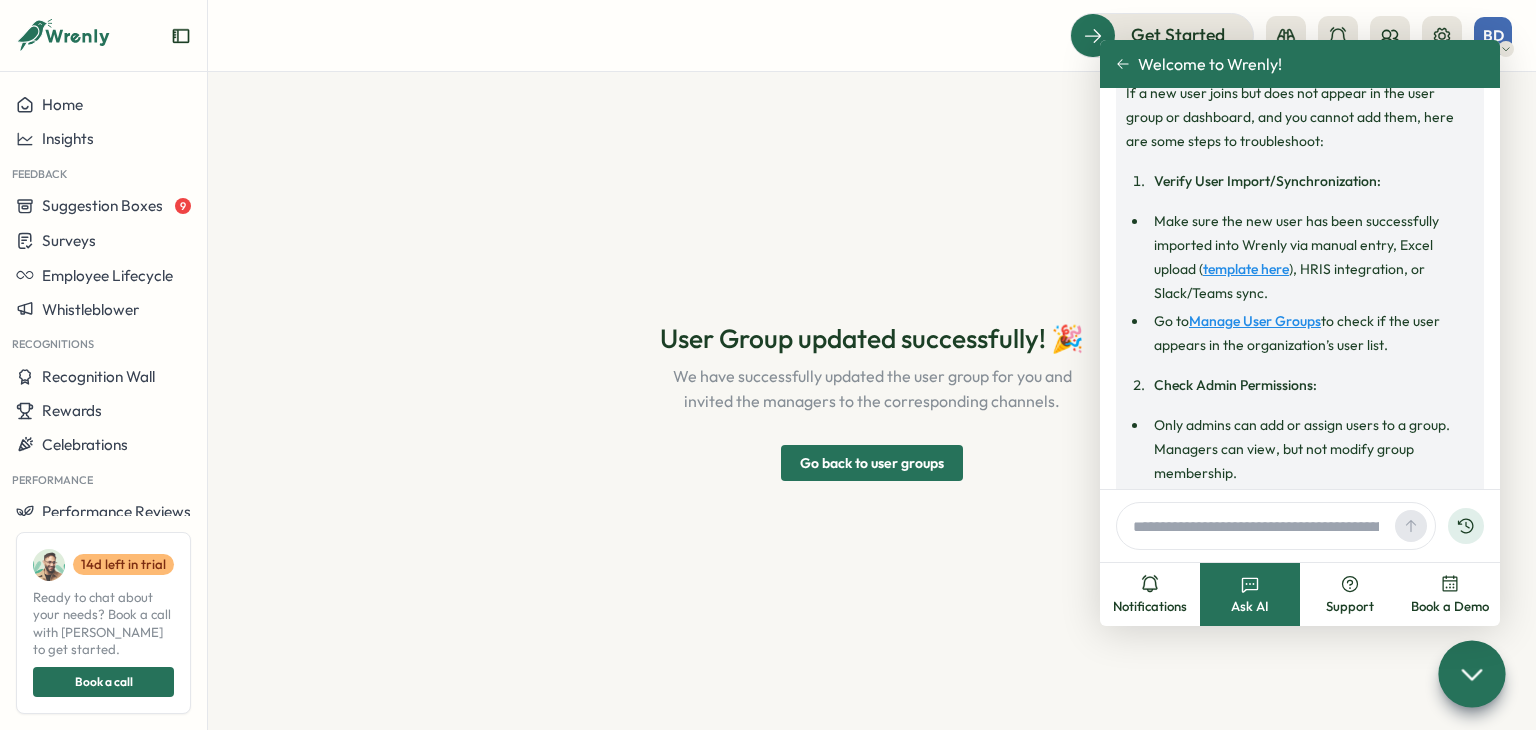 click at bounding box center [1256, 526] 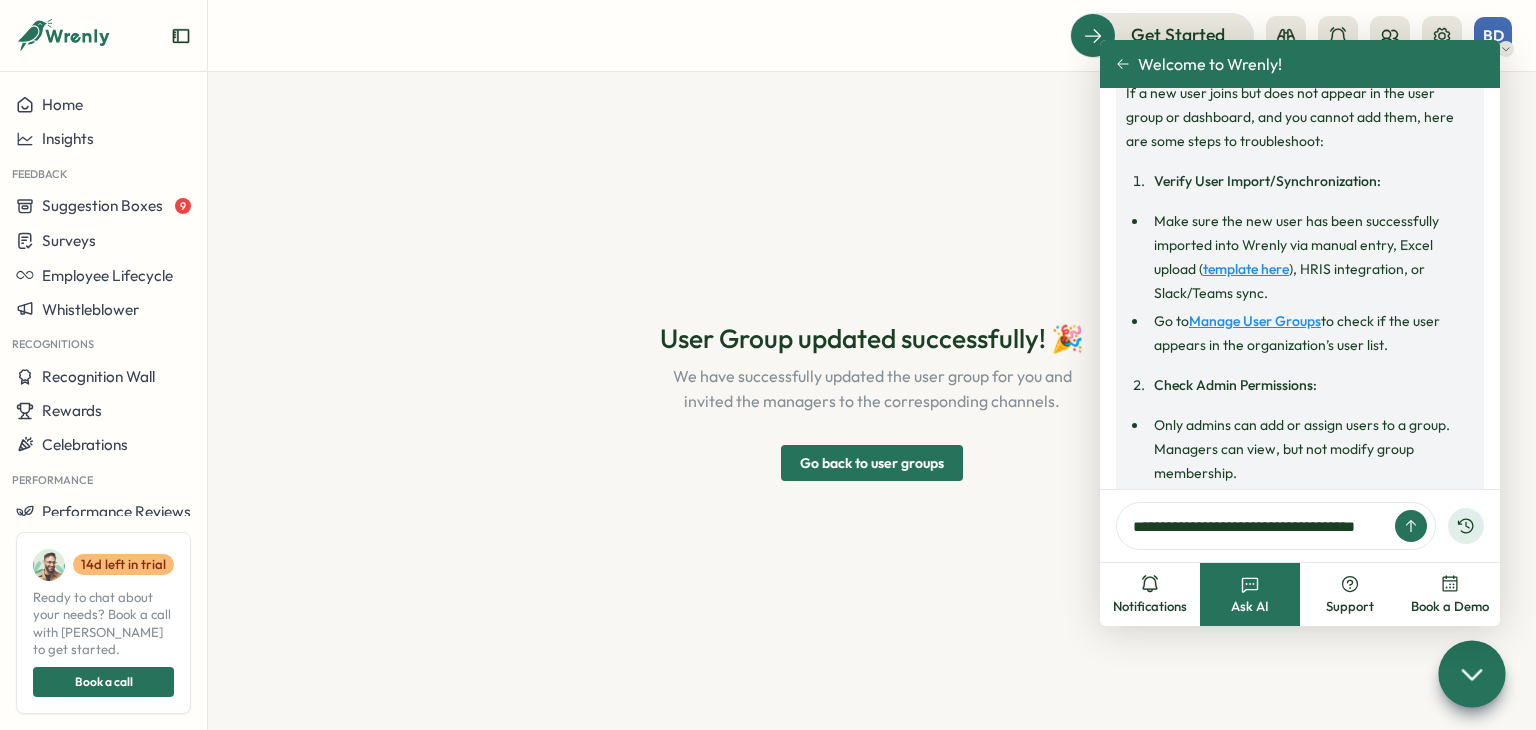 type on "**********" 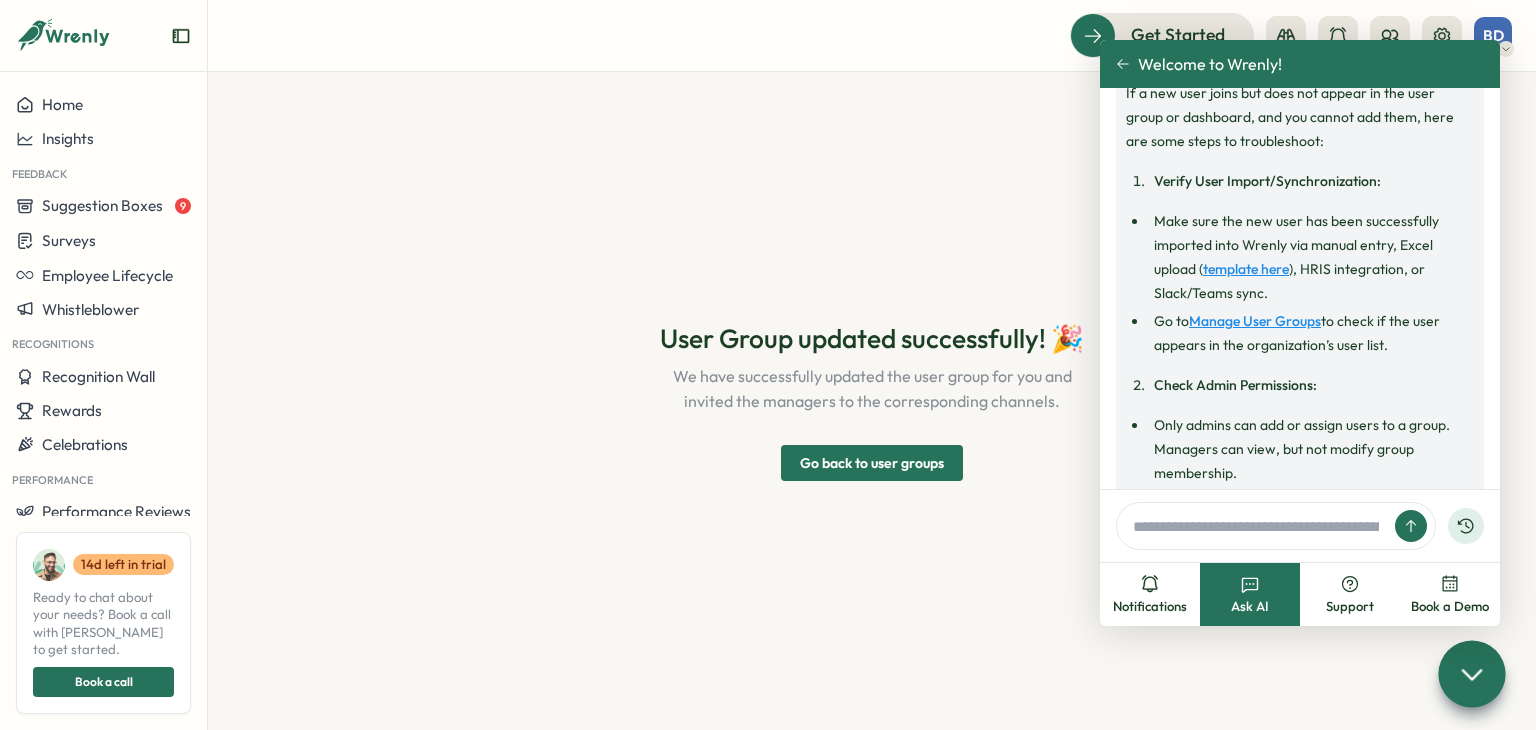 scroll, scrollTop: 0, scrollLeft: 0, axis: both 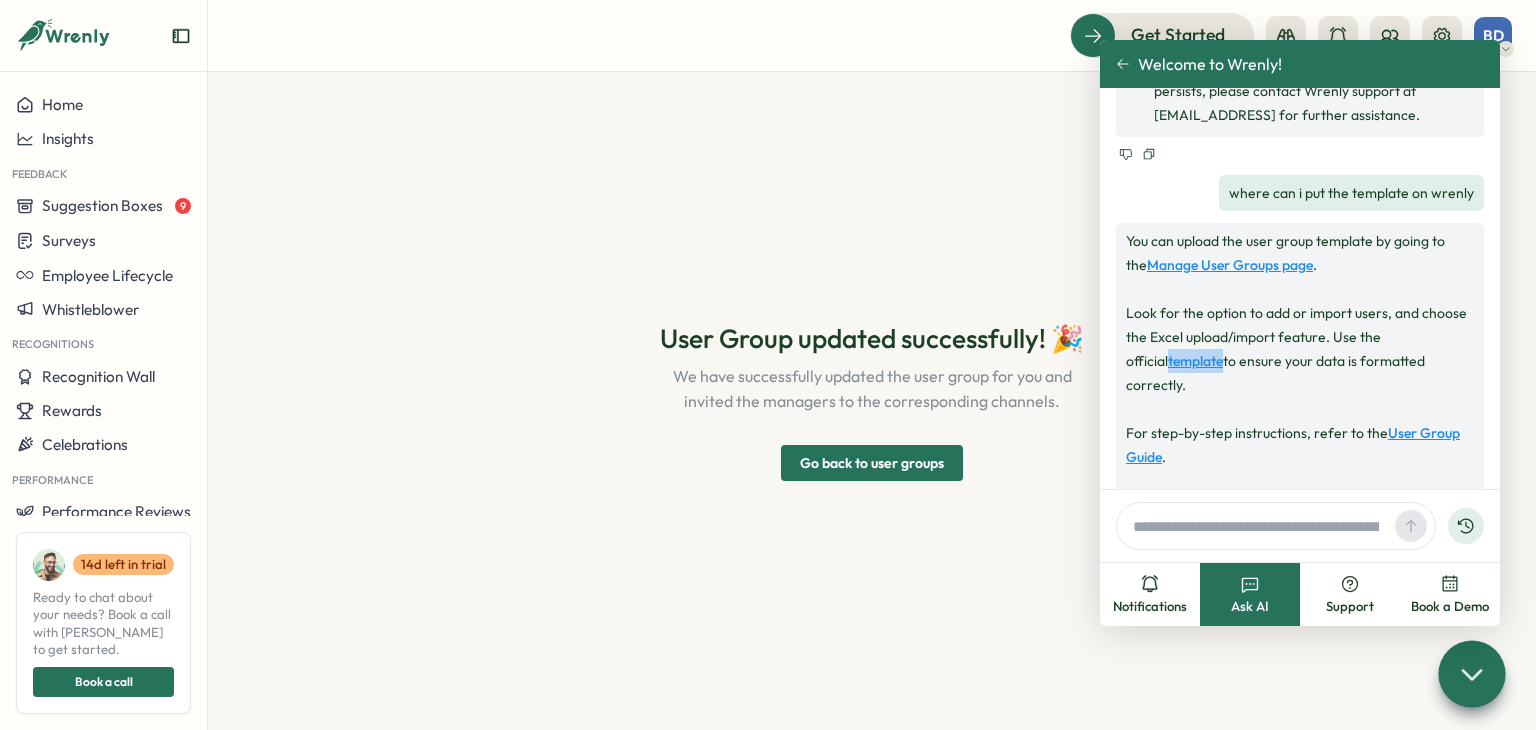 drag, startPoint x: 1183, startPoint y: 295, endPoint x: 1122, endPoint y: 288, distance: 61.400326 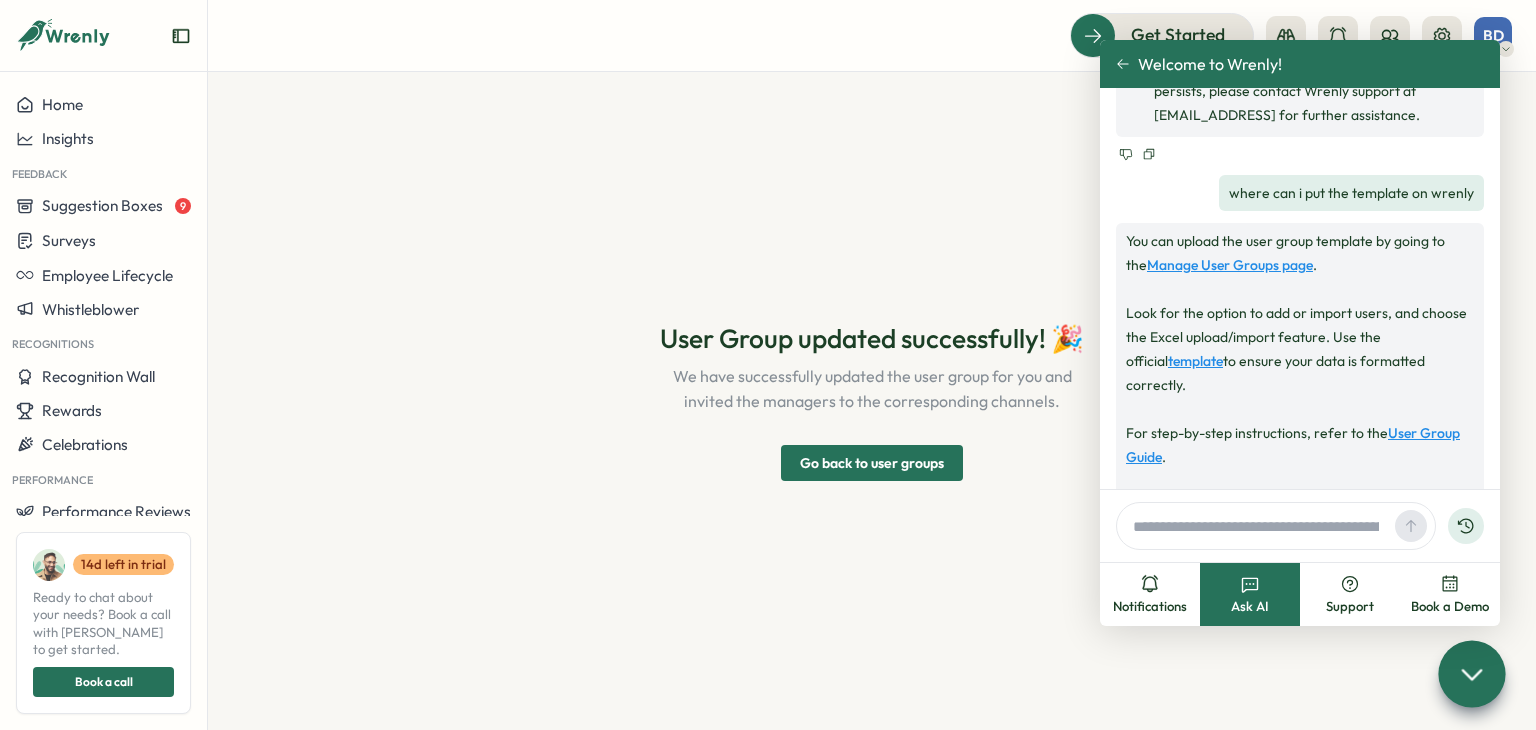 click on "You can upload the user group template by going to the  Manage User Groups page .
Look for the option to add or import users, and choose the Excel upload/import feature. Use the official  template  to ensure your data is formatted correctly.
For step-by-step instructions, refer to the  User Group Guide .
Let me know if you need guidance on filling out the template or managing uploads!" at bounding box center [1300, 385] 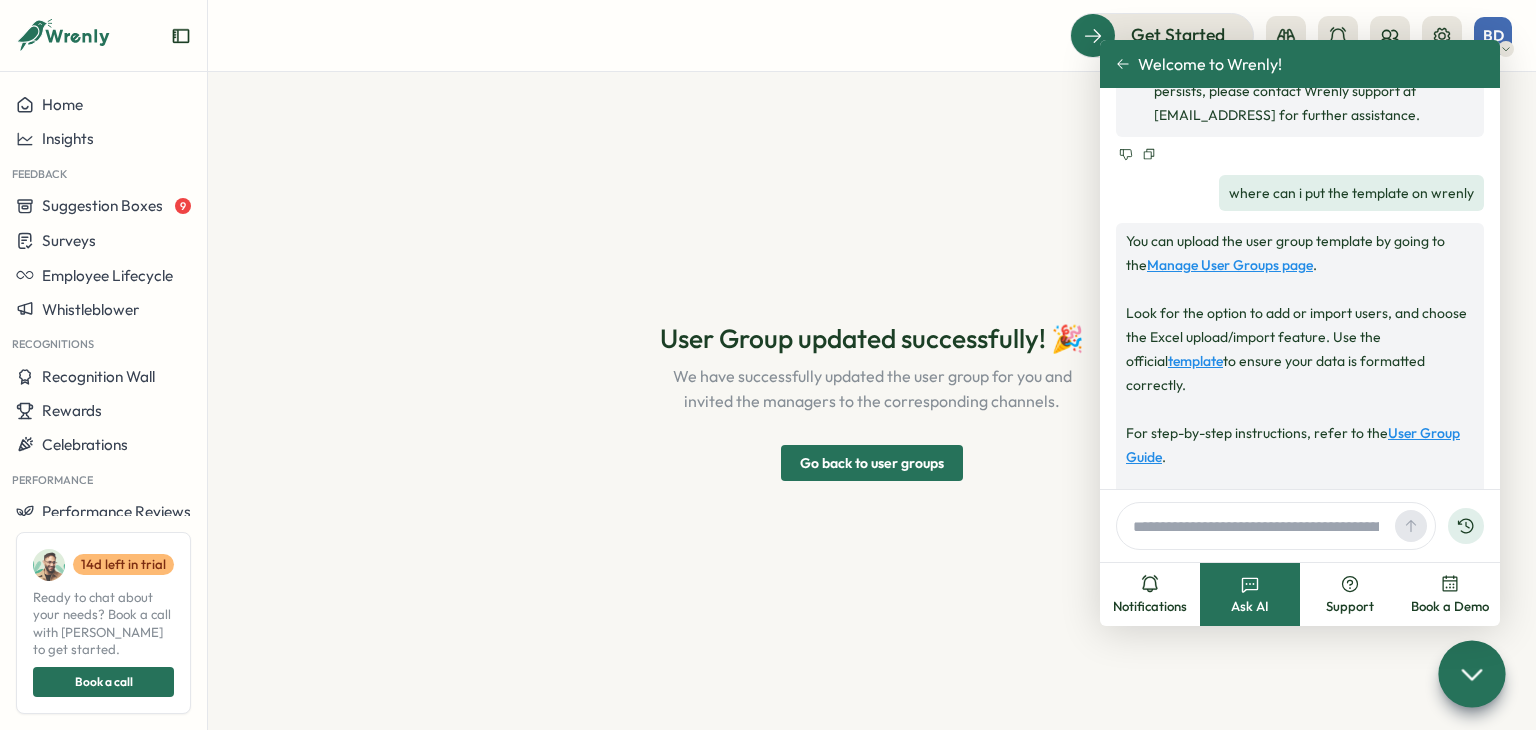 click at bounding box center (1256, 526) 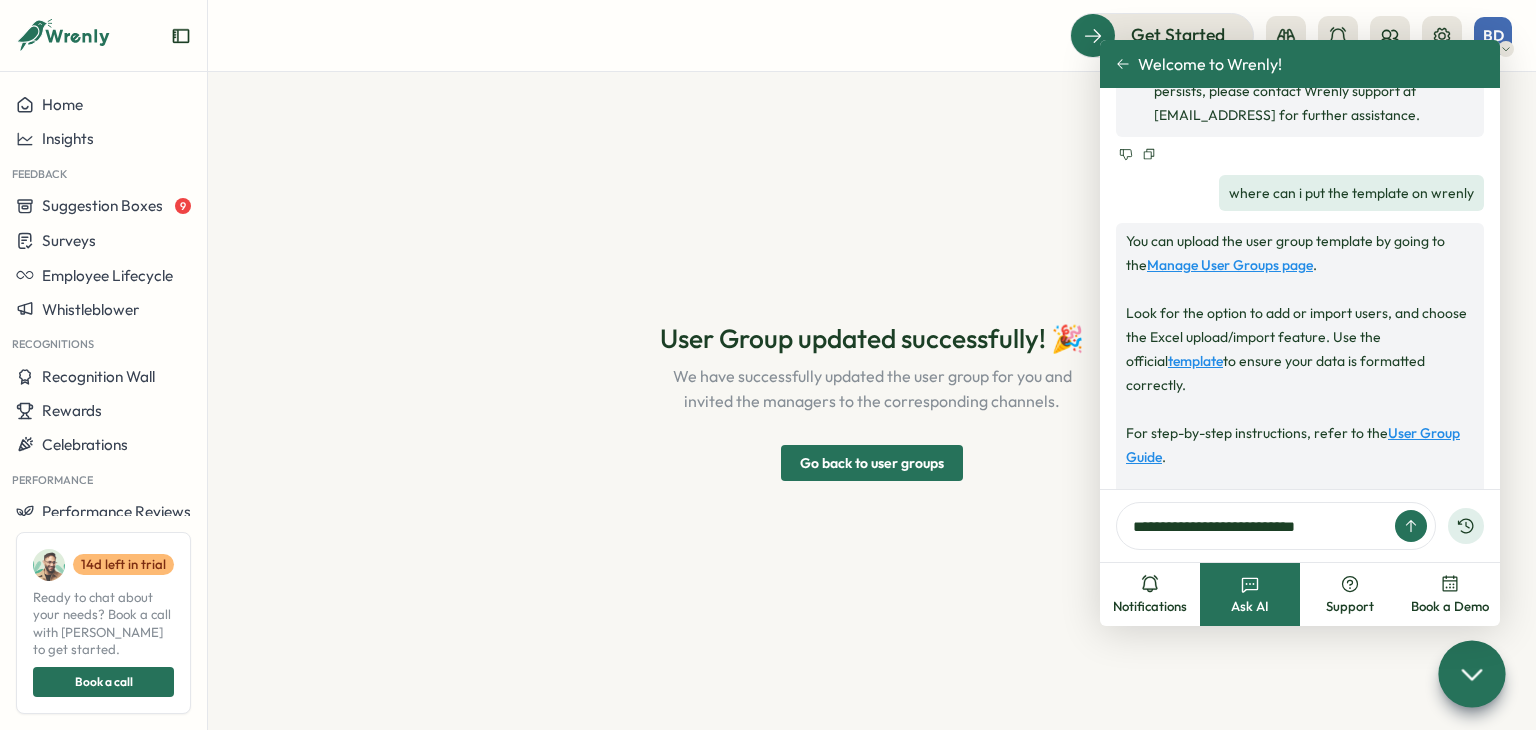 type on "**********" 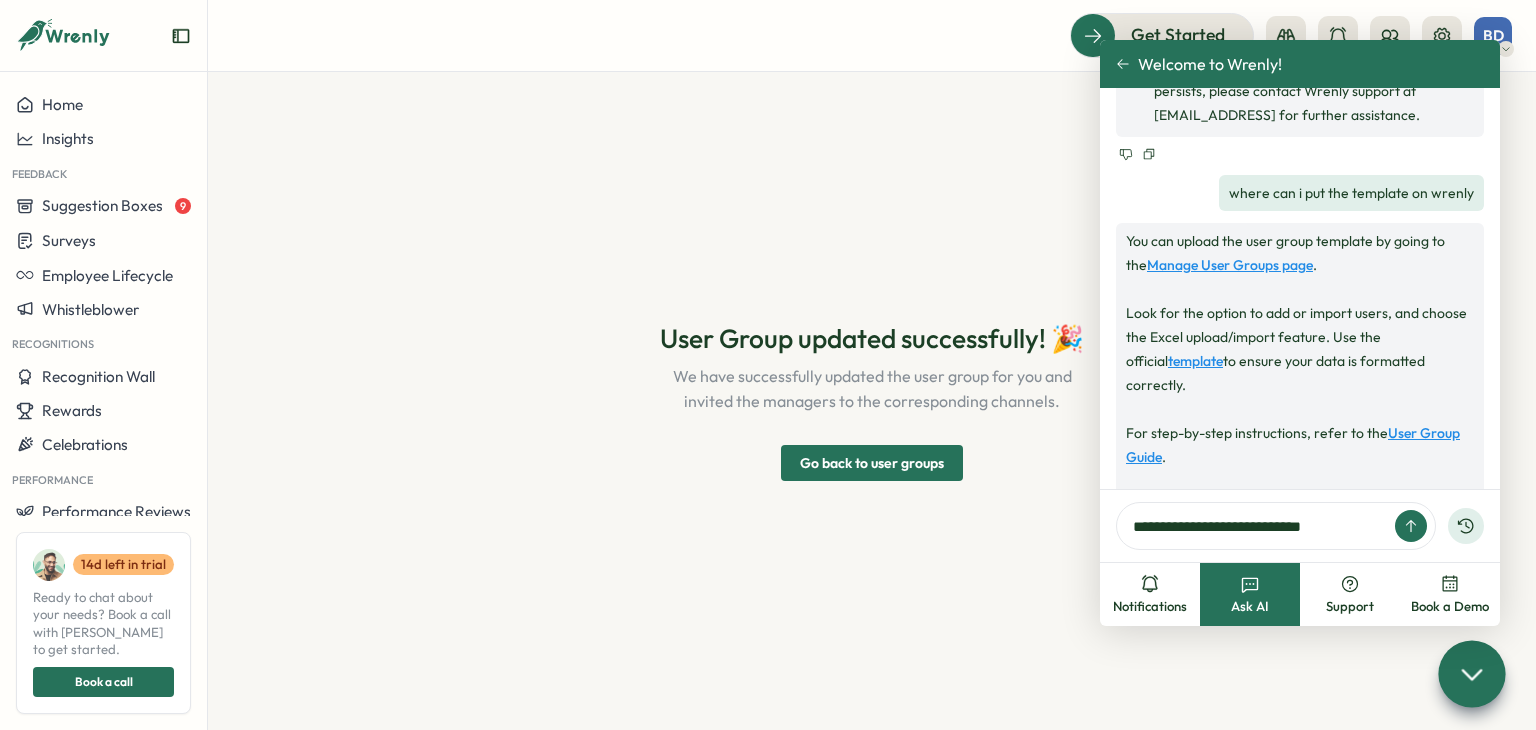 type 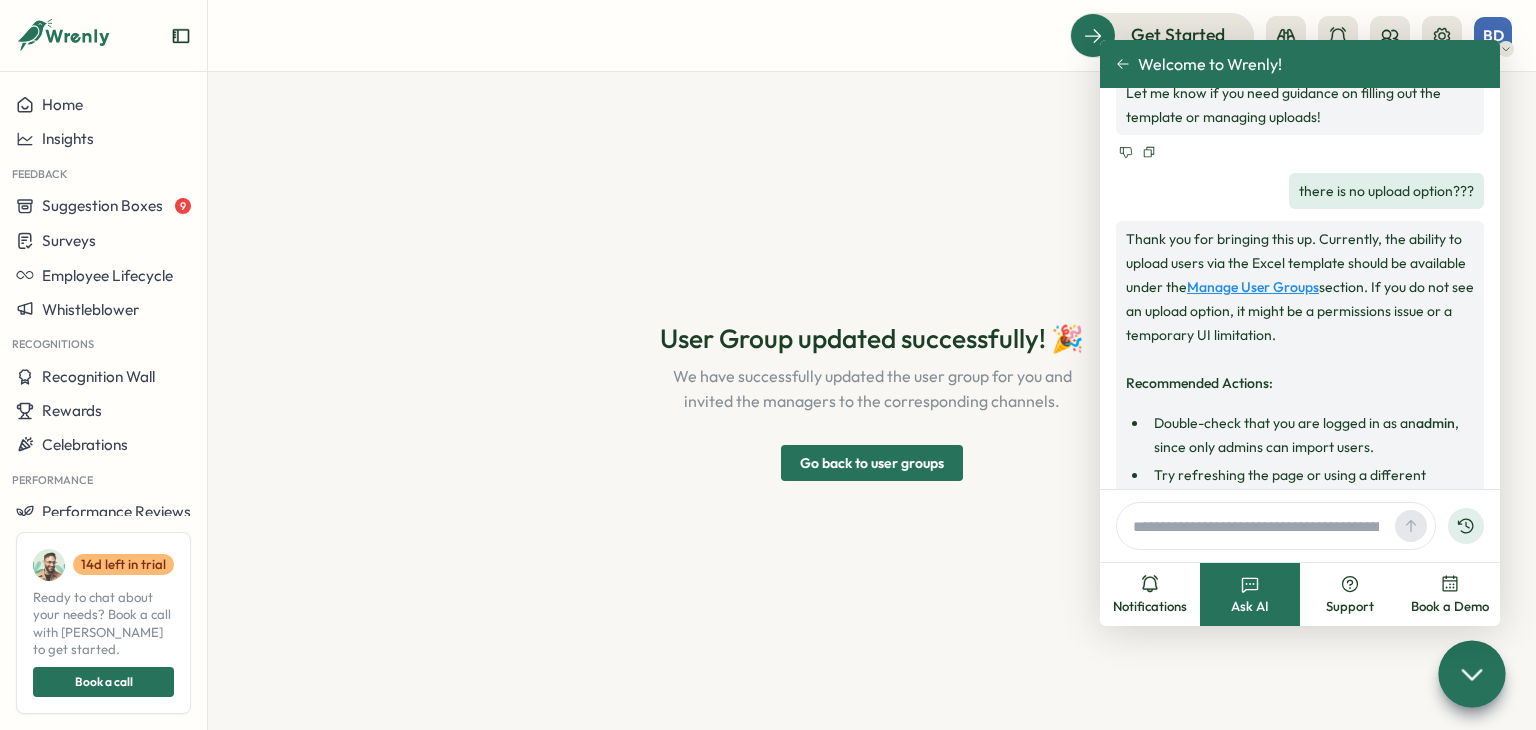 scroll, scrollTop: 2918, scrollLeft: 0, axis: vertical 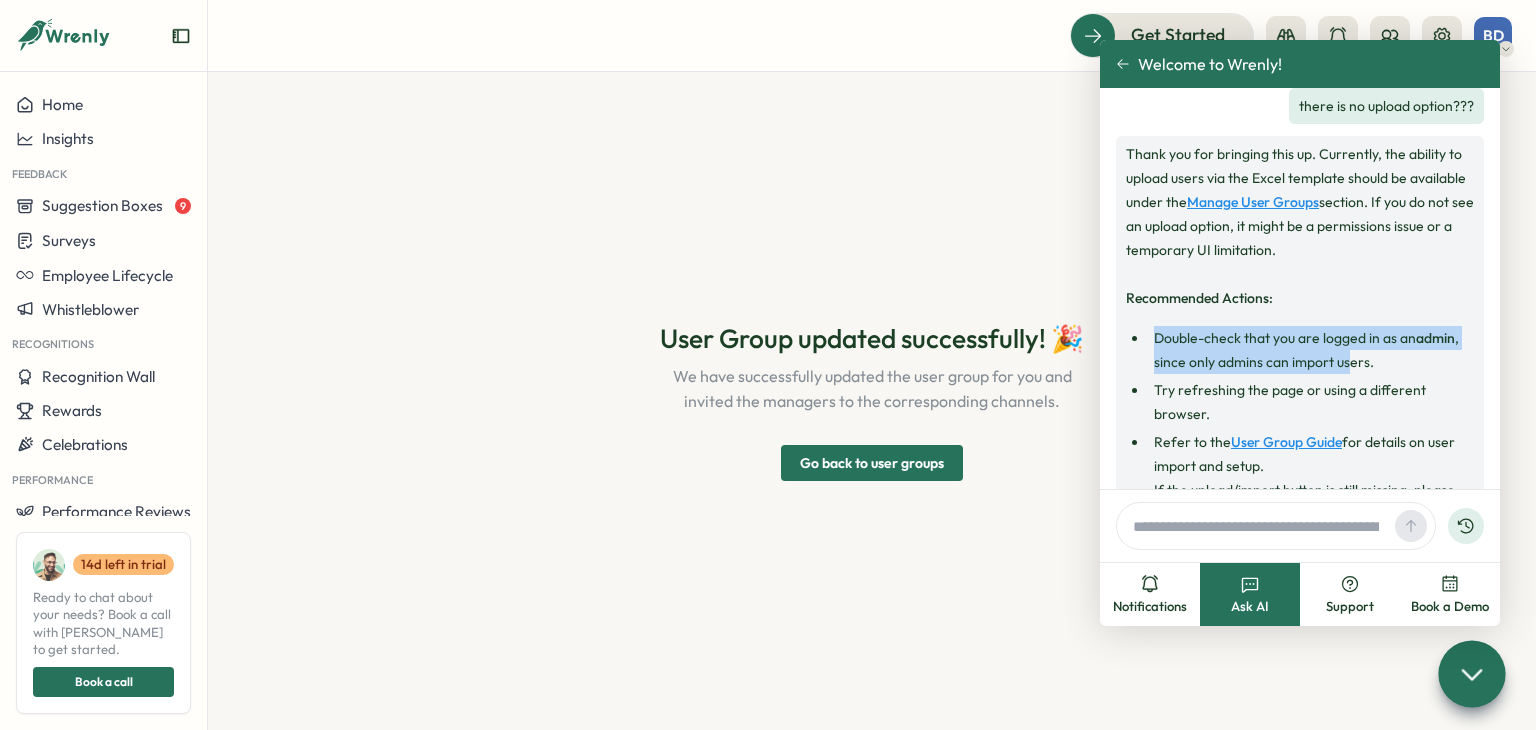 drag, startPoint x: 1152, startPoint y: 240, endPoint x: 1352, endPoint y: 269, distance: 202.09157 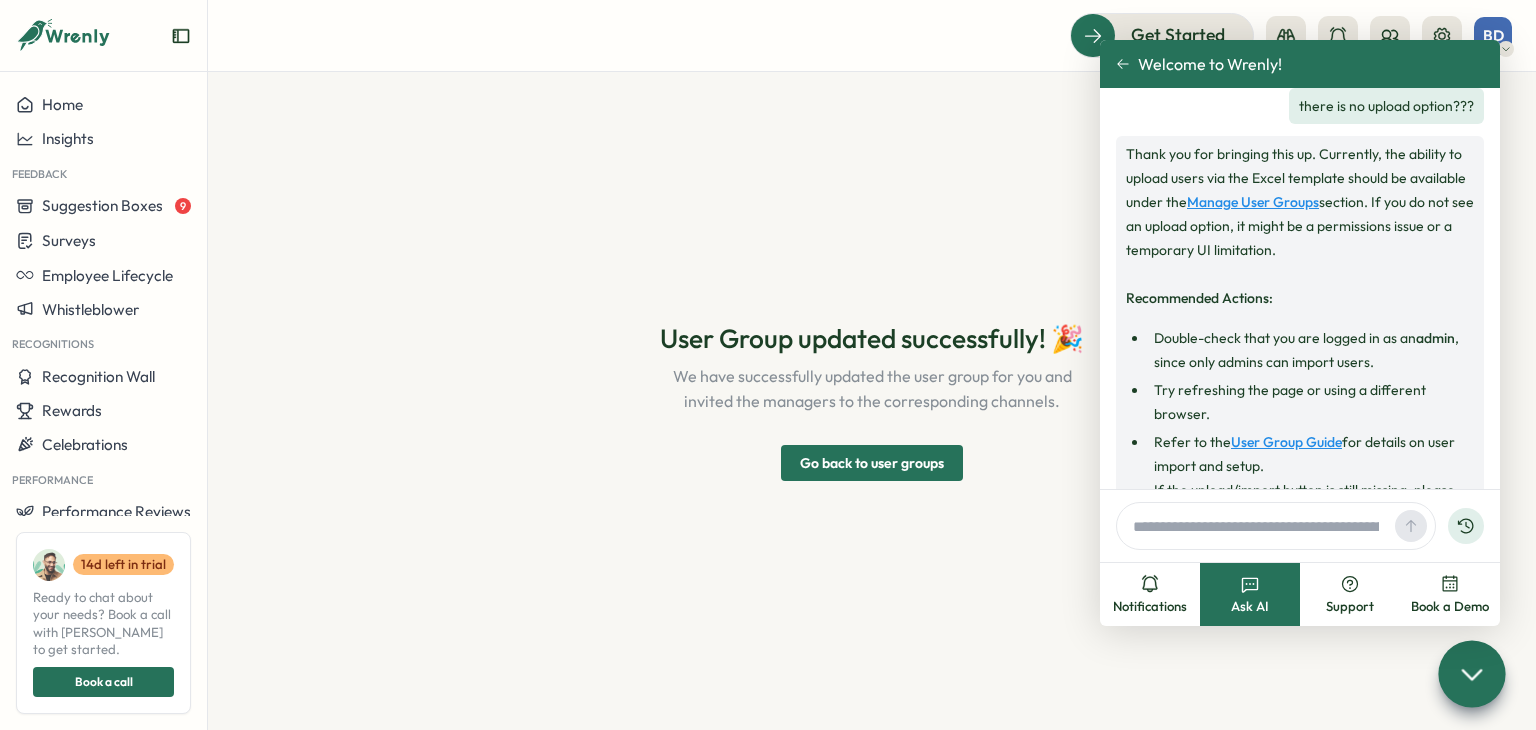 click on "User Group updated successfully! 🎉" at bounding box center [872, 338] 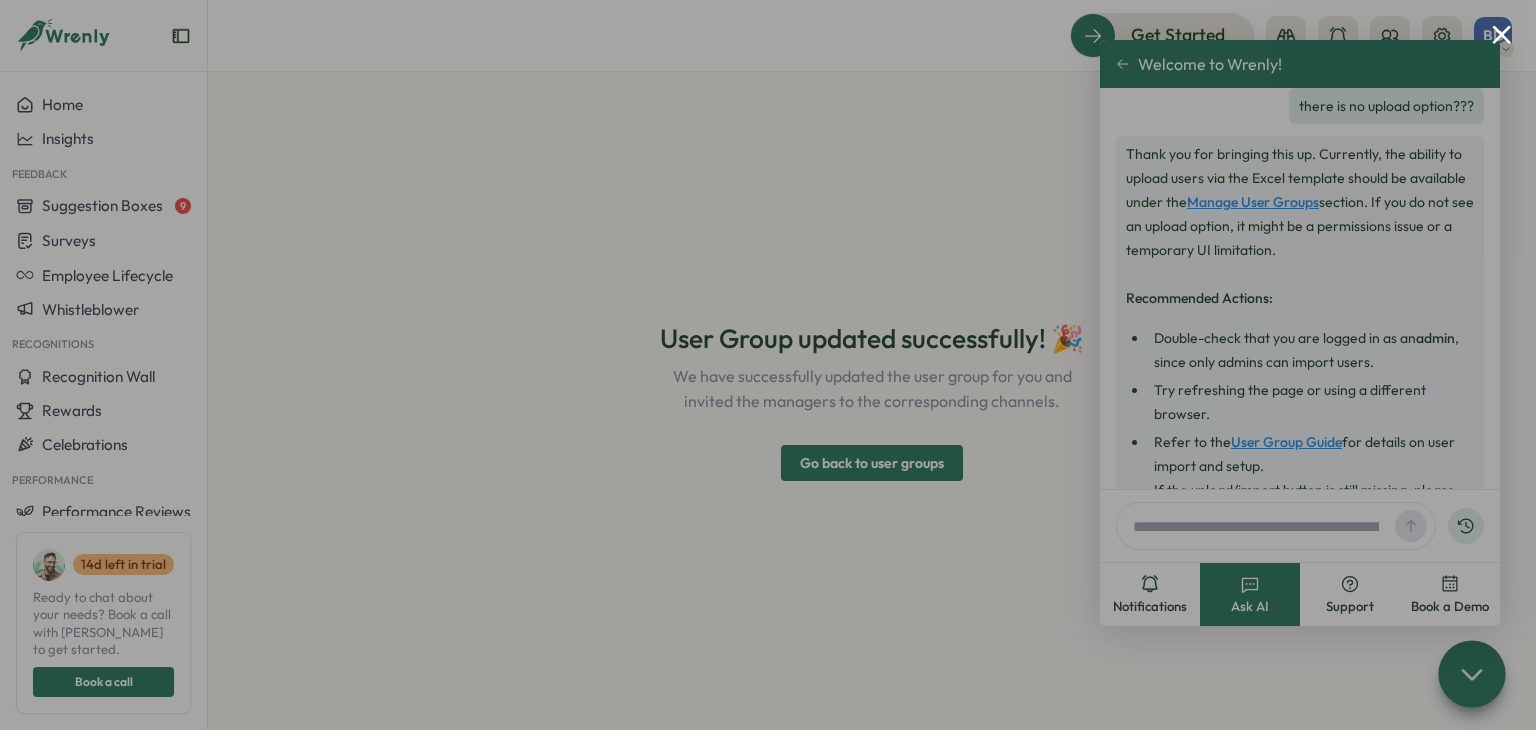 type 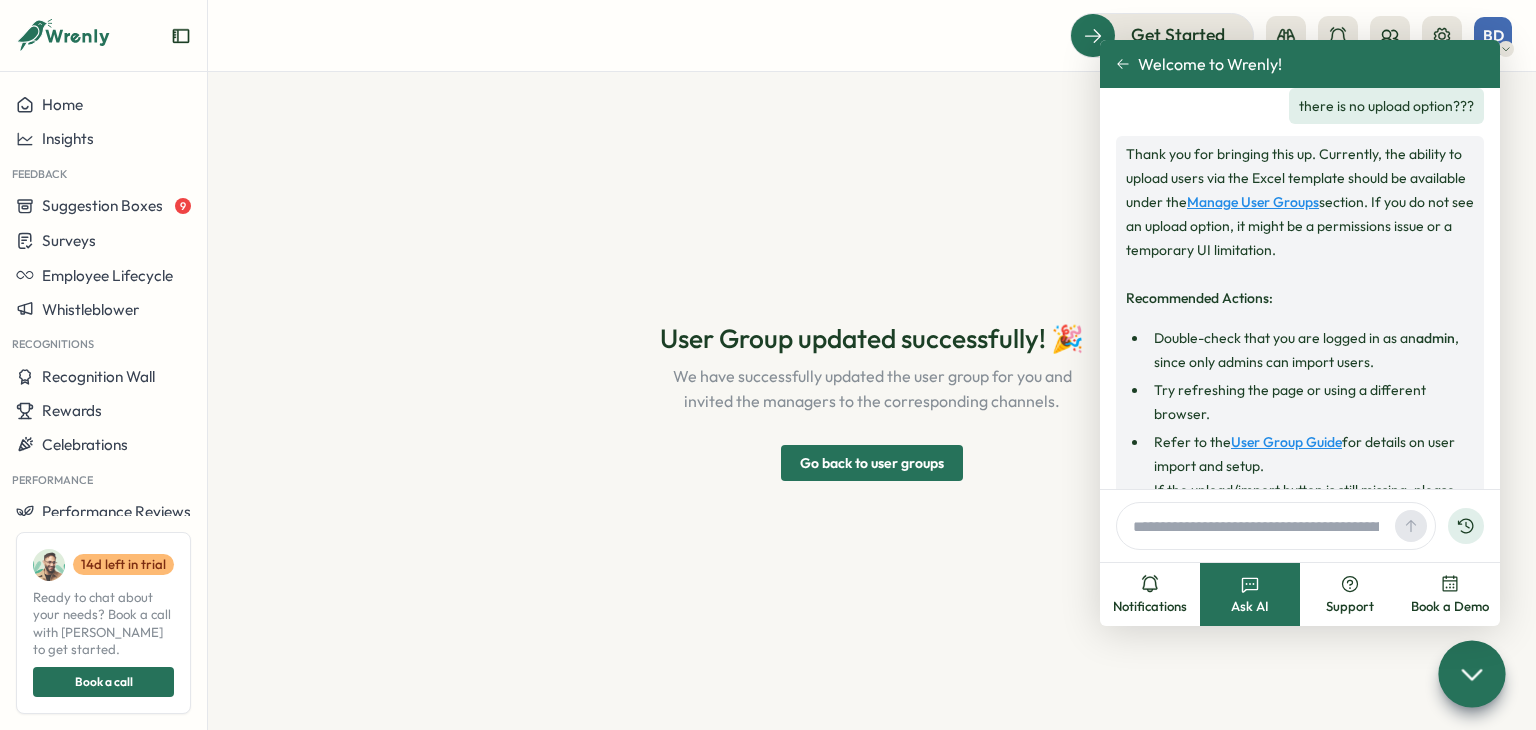 click on "Get Started BD" at bounding box center [872, 35] 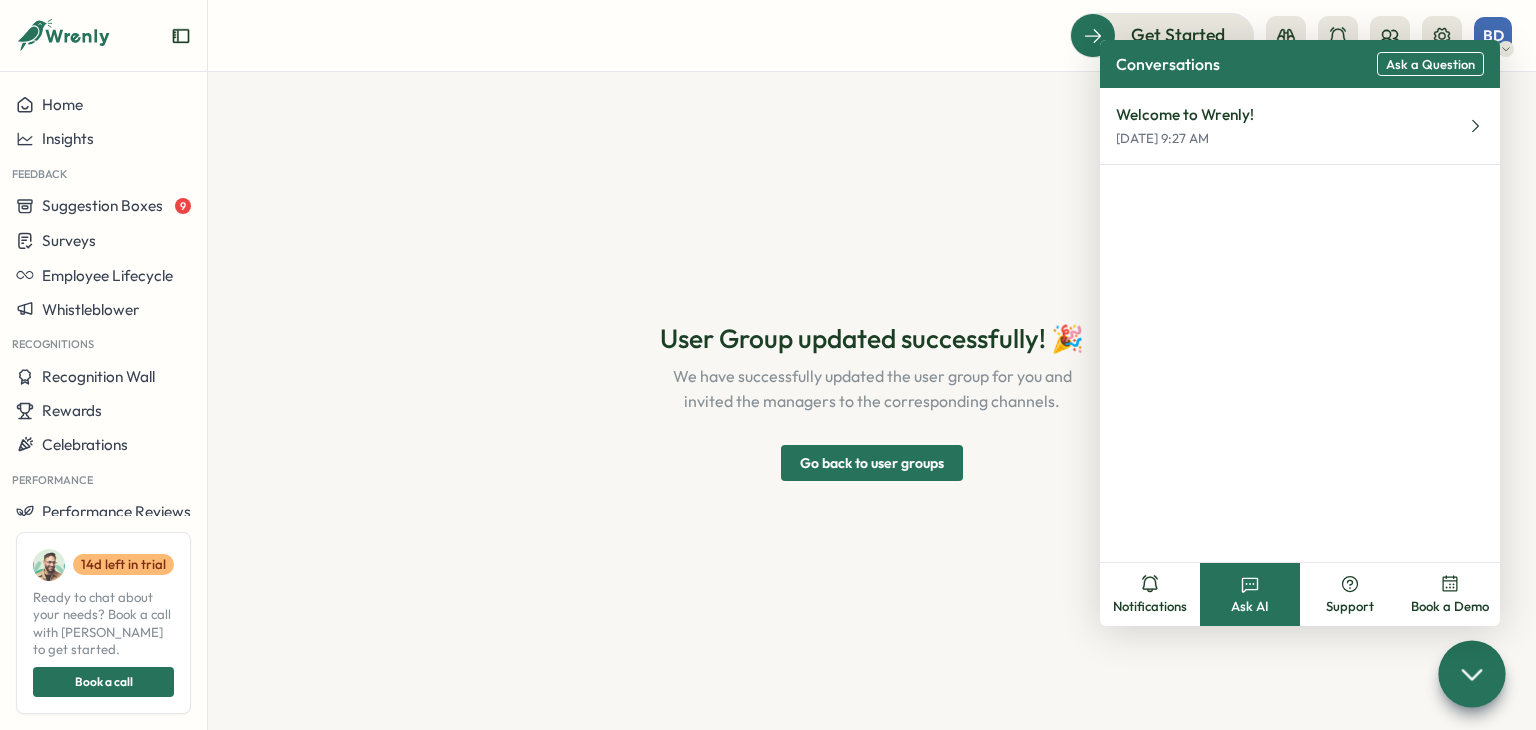 click on "User Group updated successfully! 🎉 We have successfully updated the user group for you and invited the managers to the corresponding channels. Go back to user groups" at bounding box center [872, 401] 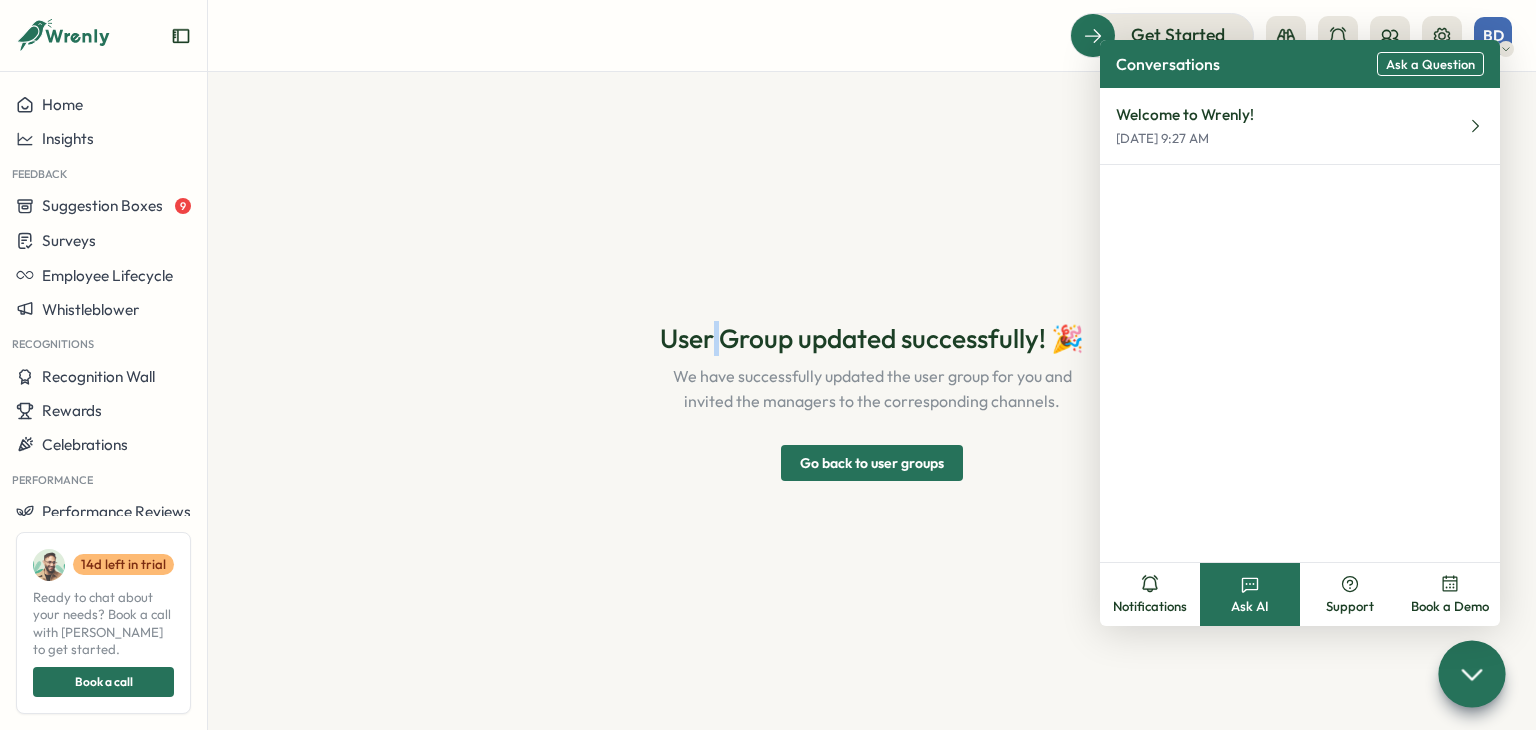 click on "User Group updated successfully! 🎉 We have successfully updated the user group for you and invited the managers to the corresponding channels. Go back to user groups" at bounding box center (872, 401) 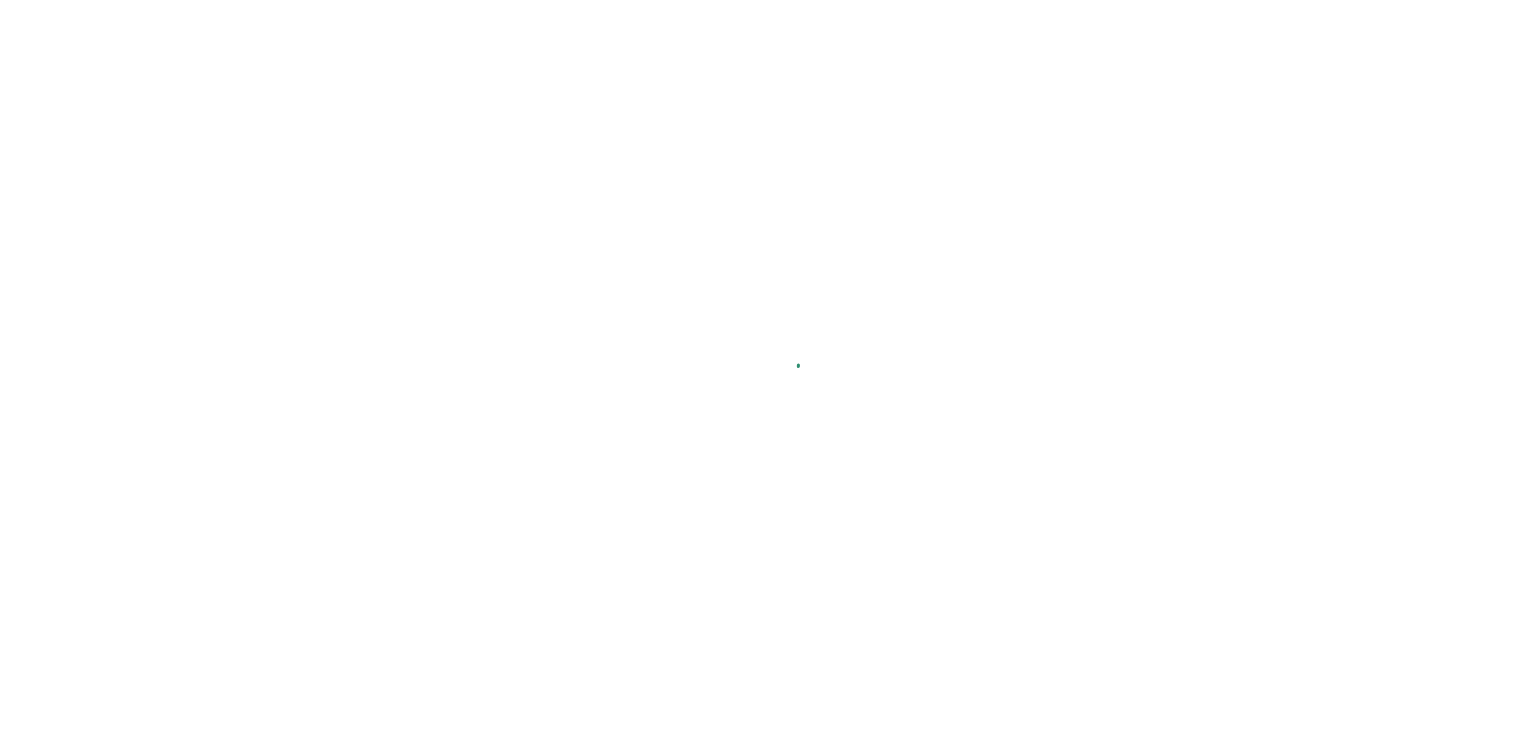 scroll, scrollTop: 0, scrollLeft: 0, axis: both 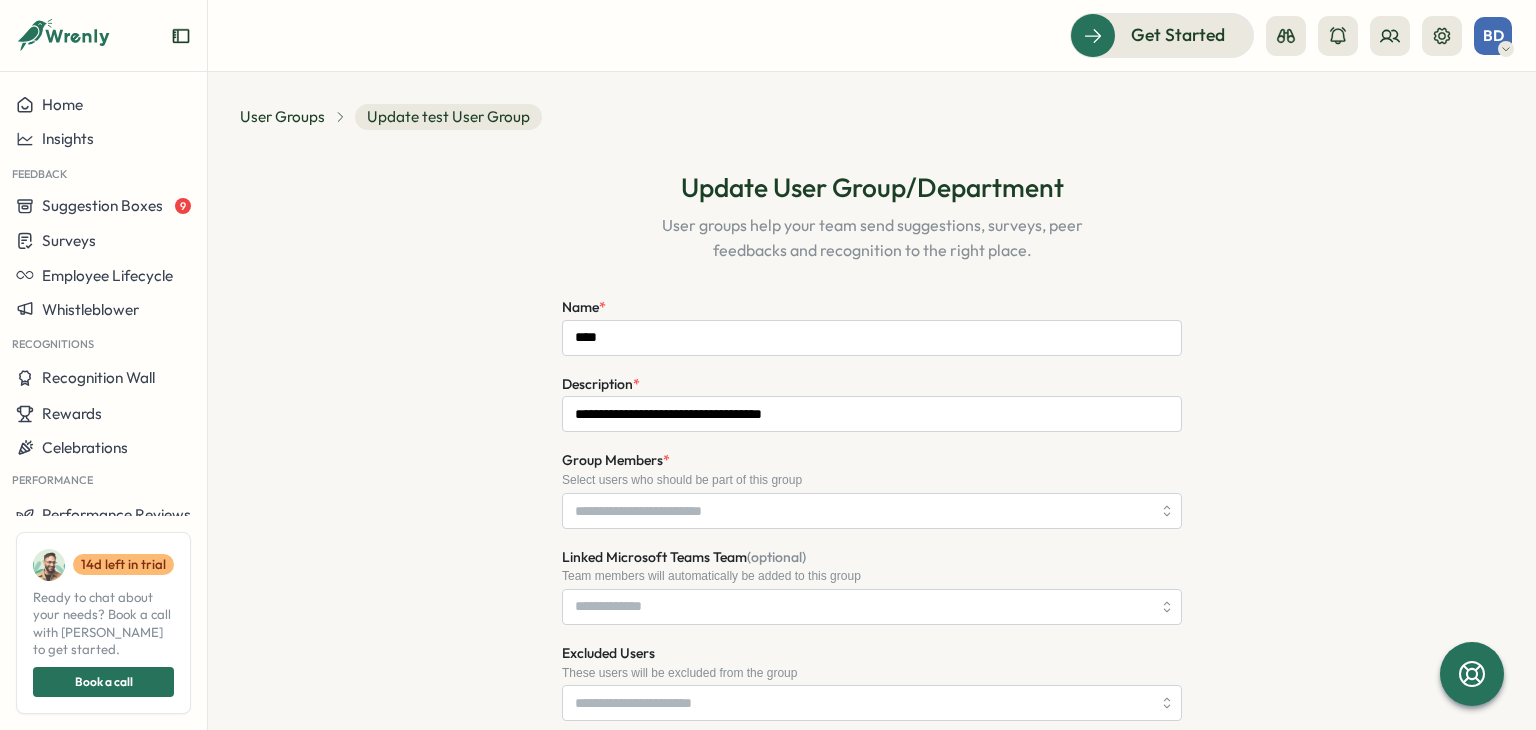 type on "****" 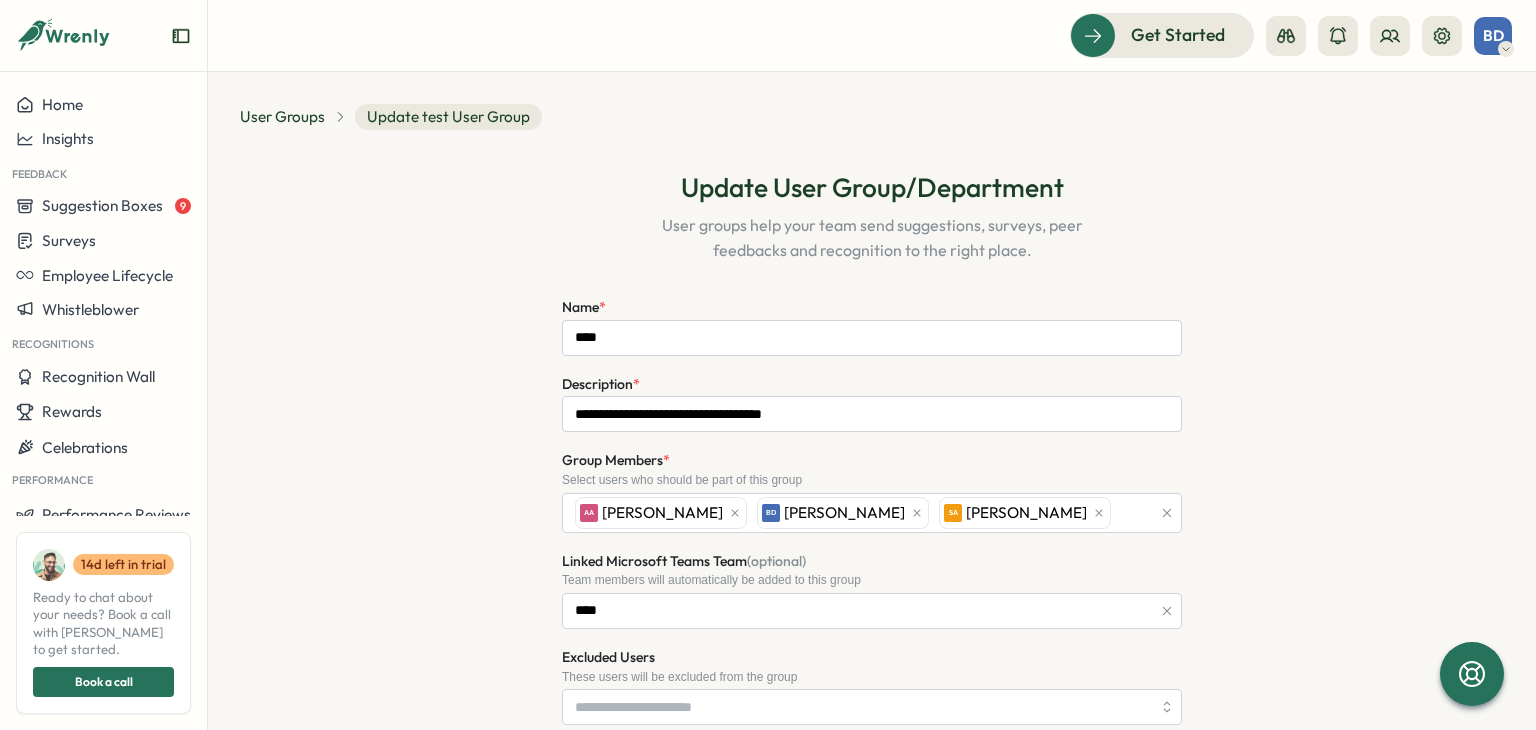 scroll, scrollTop: 0, scrollLeft: 0, axis: both 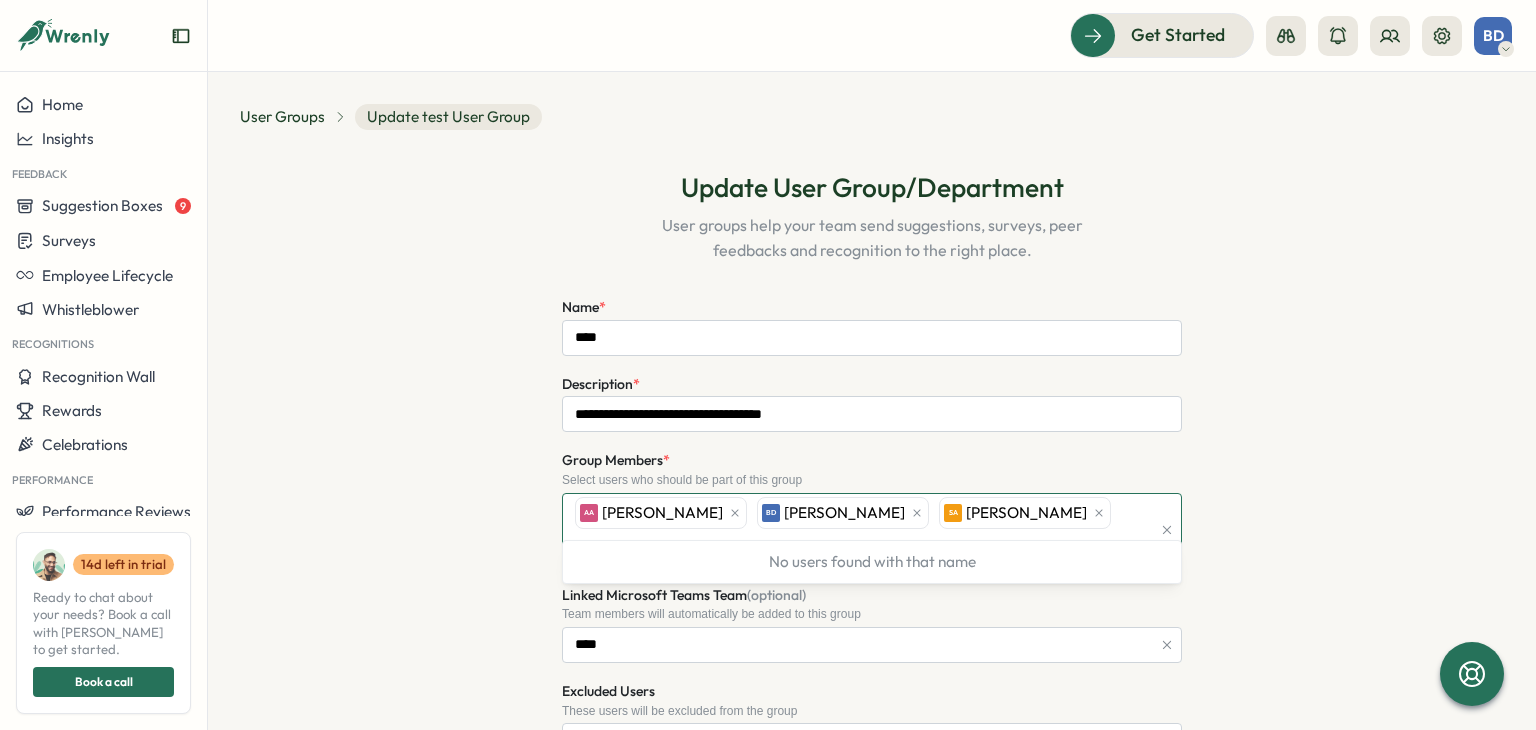 click on "AA Assem Al Hiary BD [PERSON_NAME] [PERSON_NAME]" at bounding box center [860, 530] 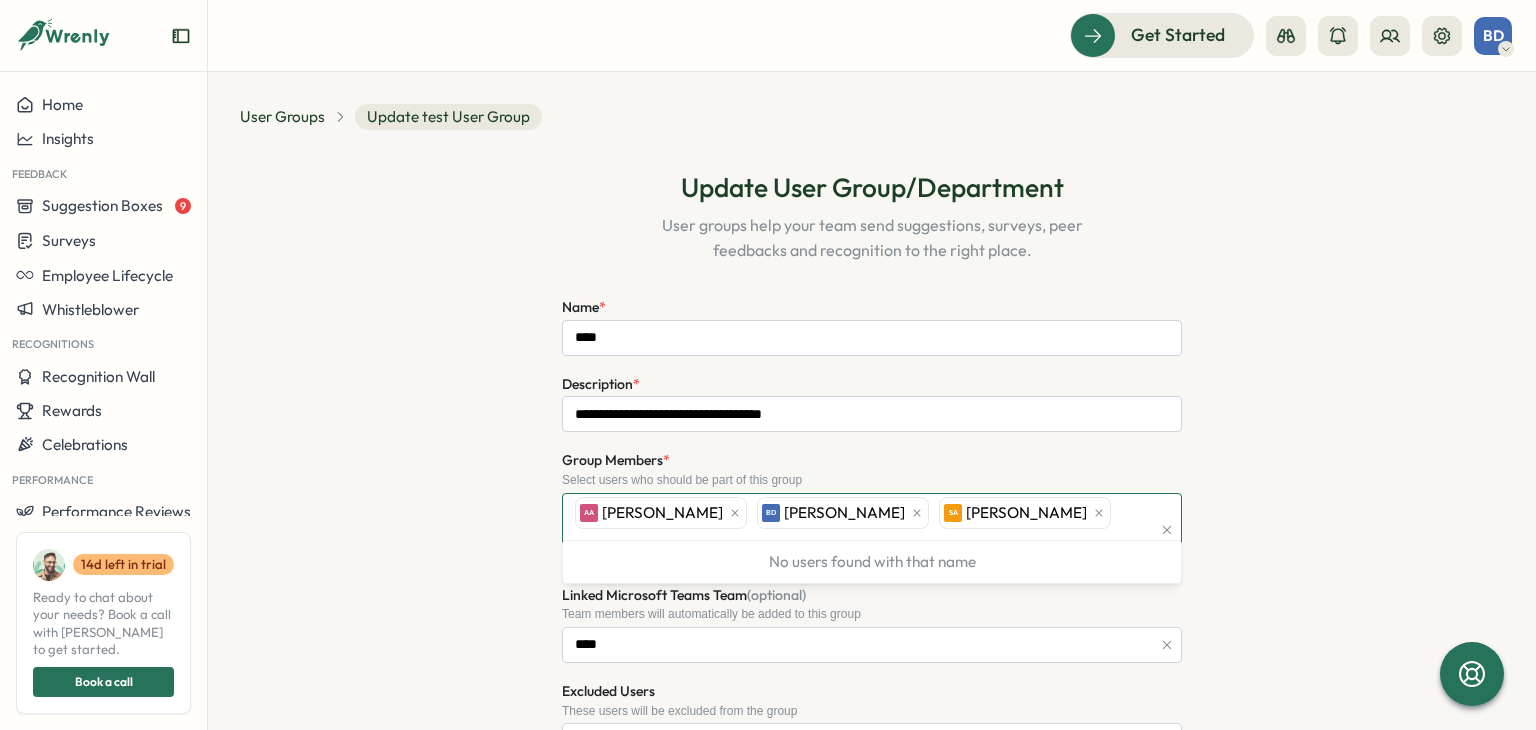 type on "*" 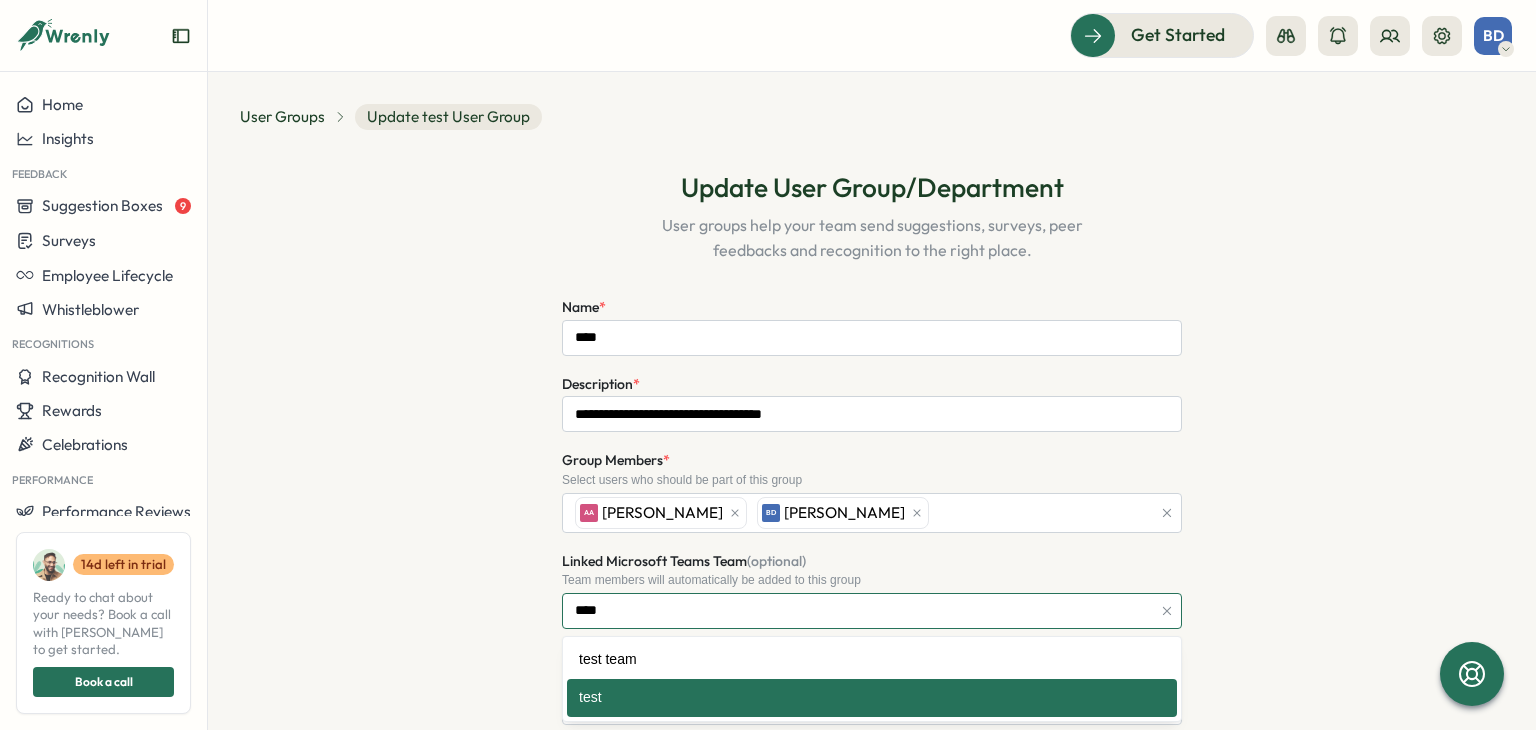 click on "****" at bounding box center (872, 611) 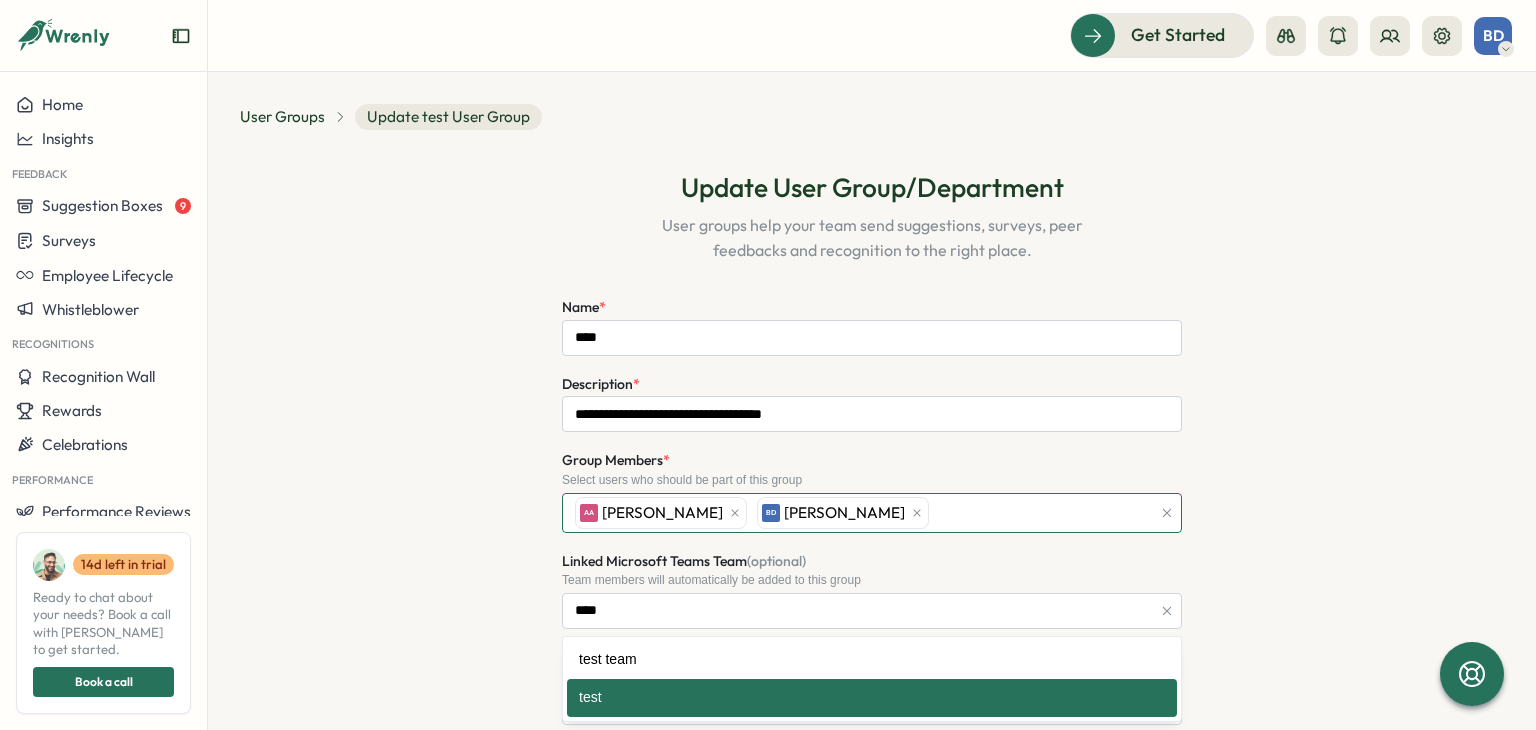 click on "AA Assem Al Hiary BD [PERSON_NAME]" at bounding box center [860, 513] 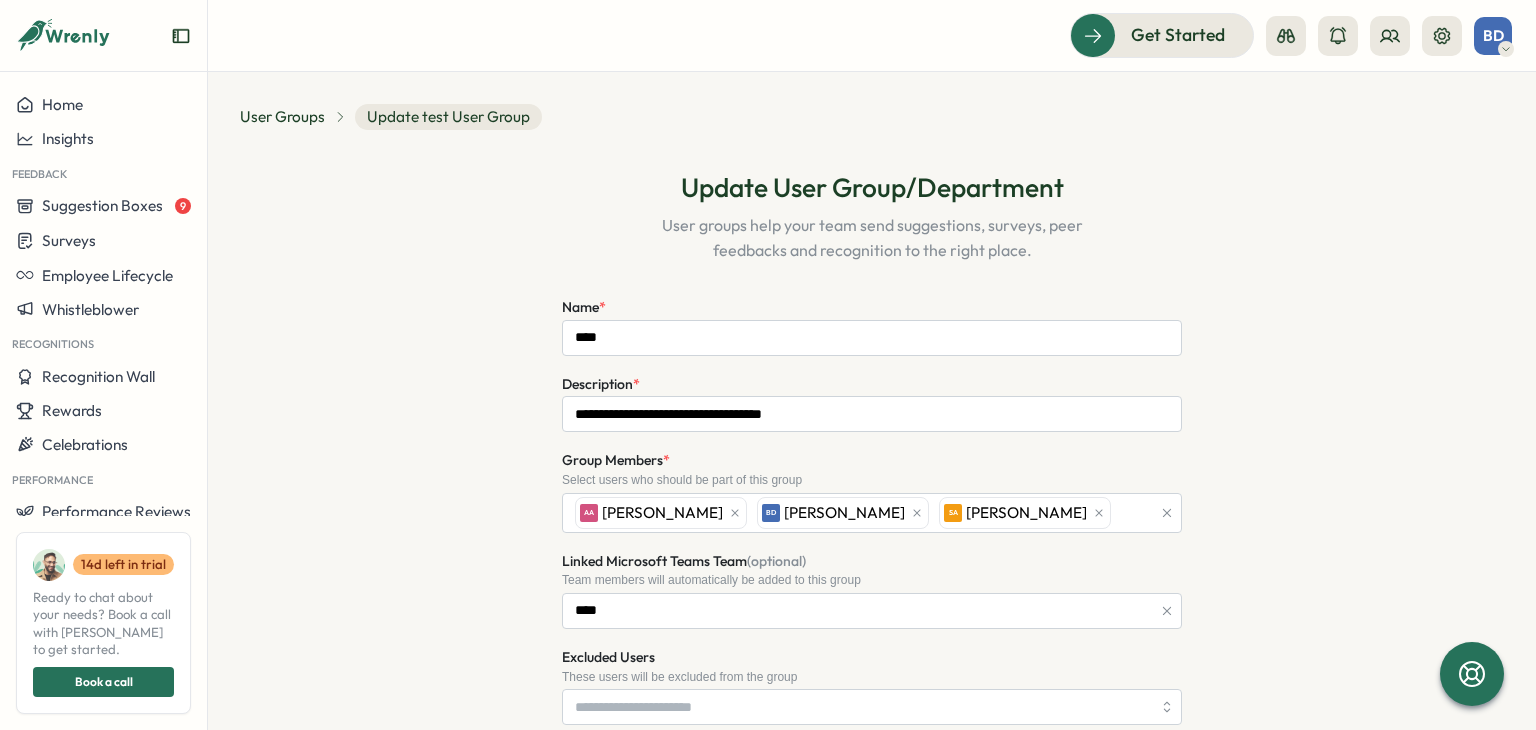click on "**********" at bounding box center (872, 839) 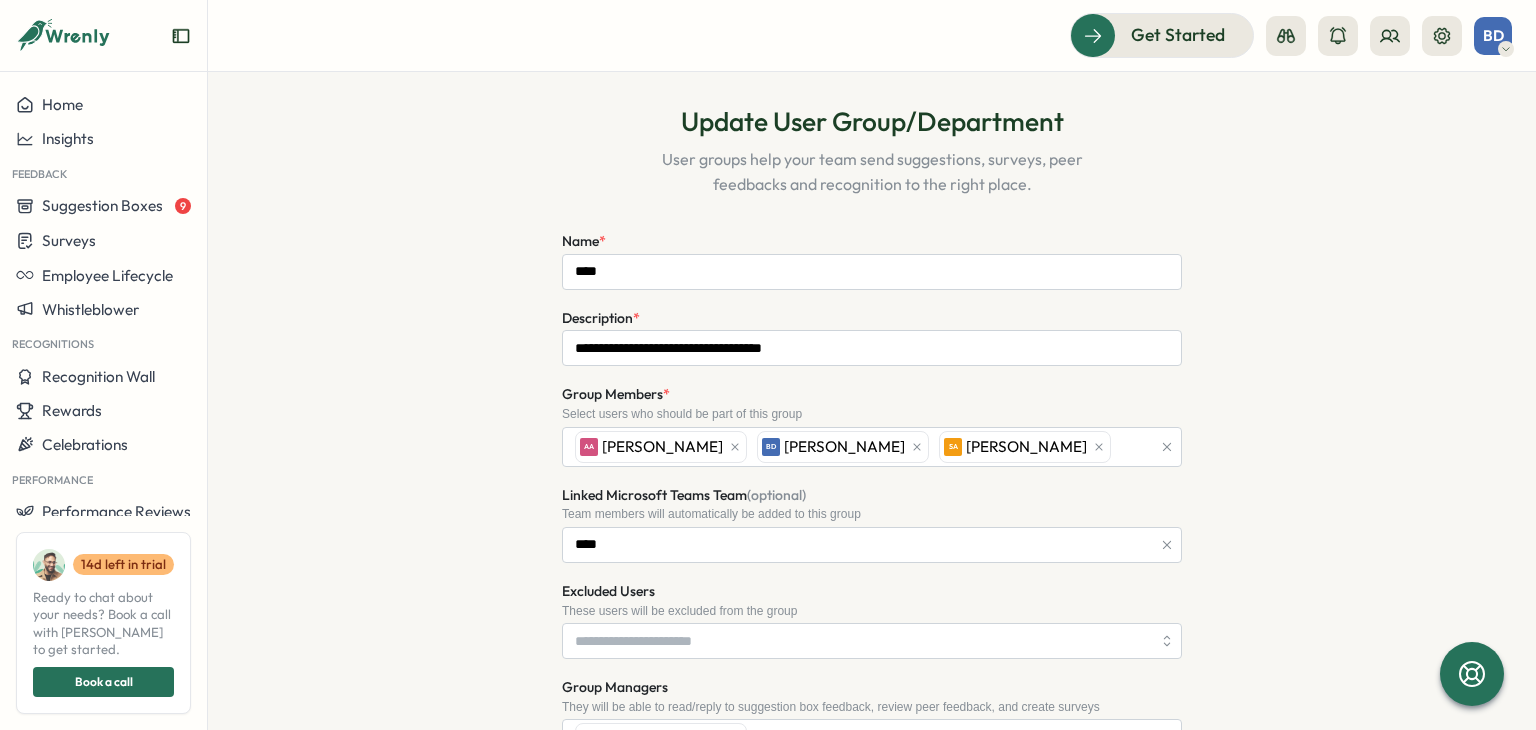 scroll, scrollTop: 0, scrollLeft: 0, axis: both 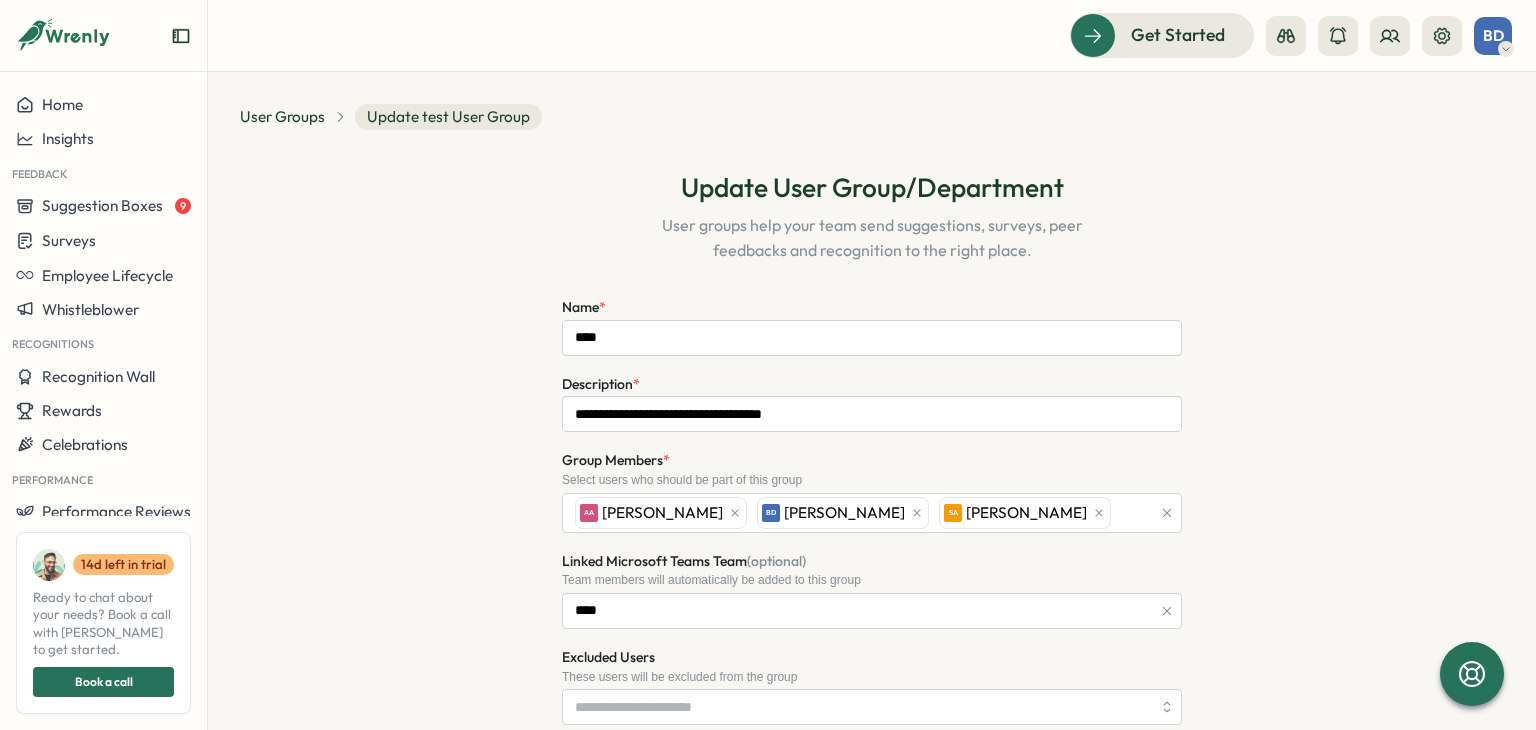 click on "User groups help your team send suggestions, surveys, peer feedbacks and recognition to the right place." at bounding box center (872, 238) 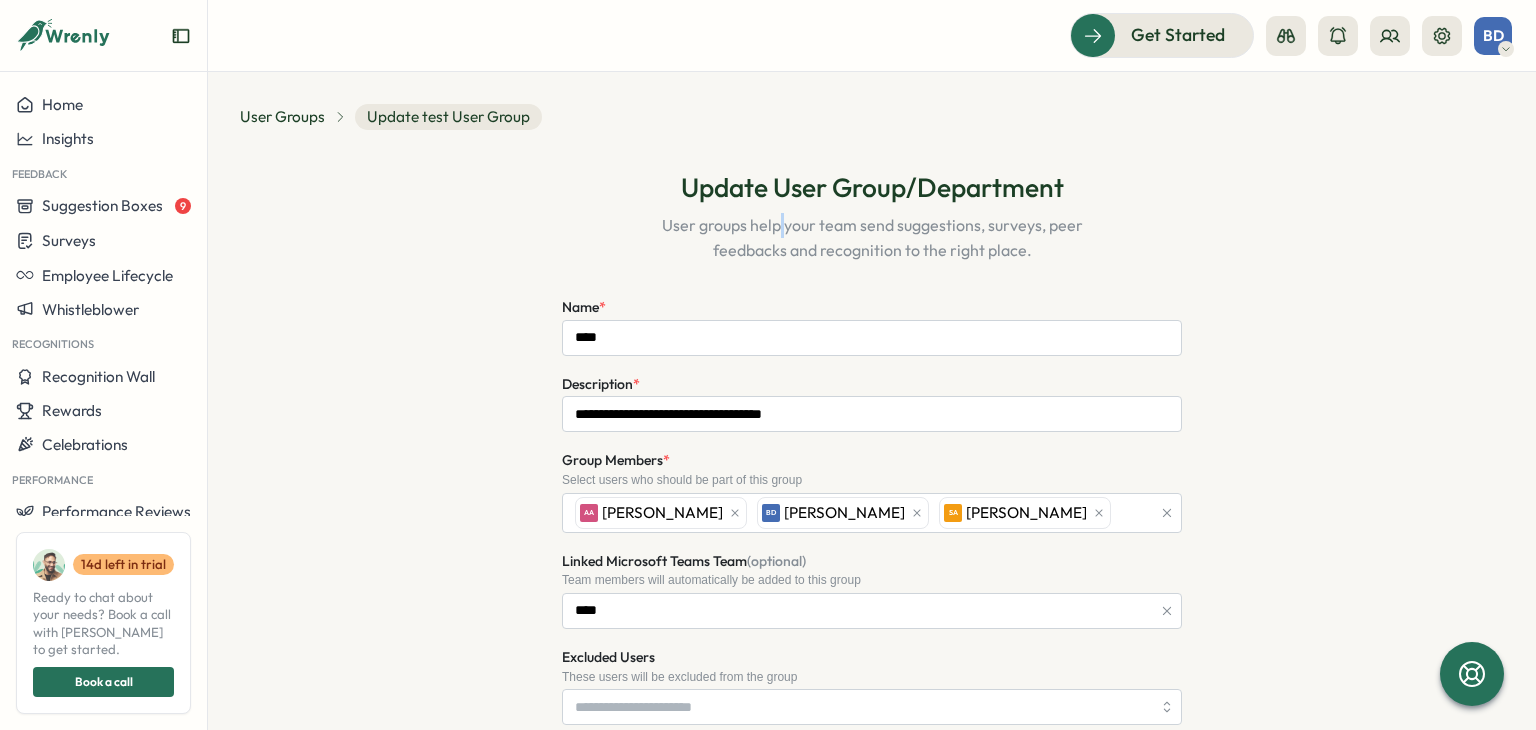 click on "User groups help your team send suggestions, surveys, peer feedbacks and recognition to the right place." at bounding box center [872, 238] 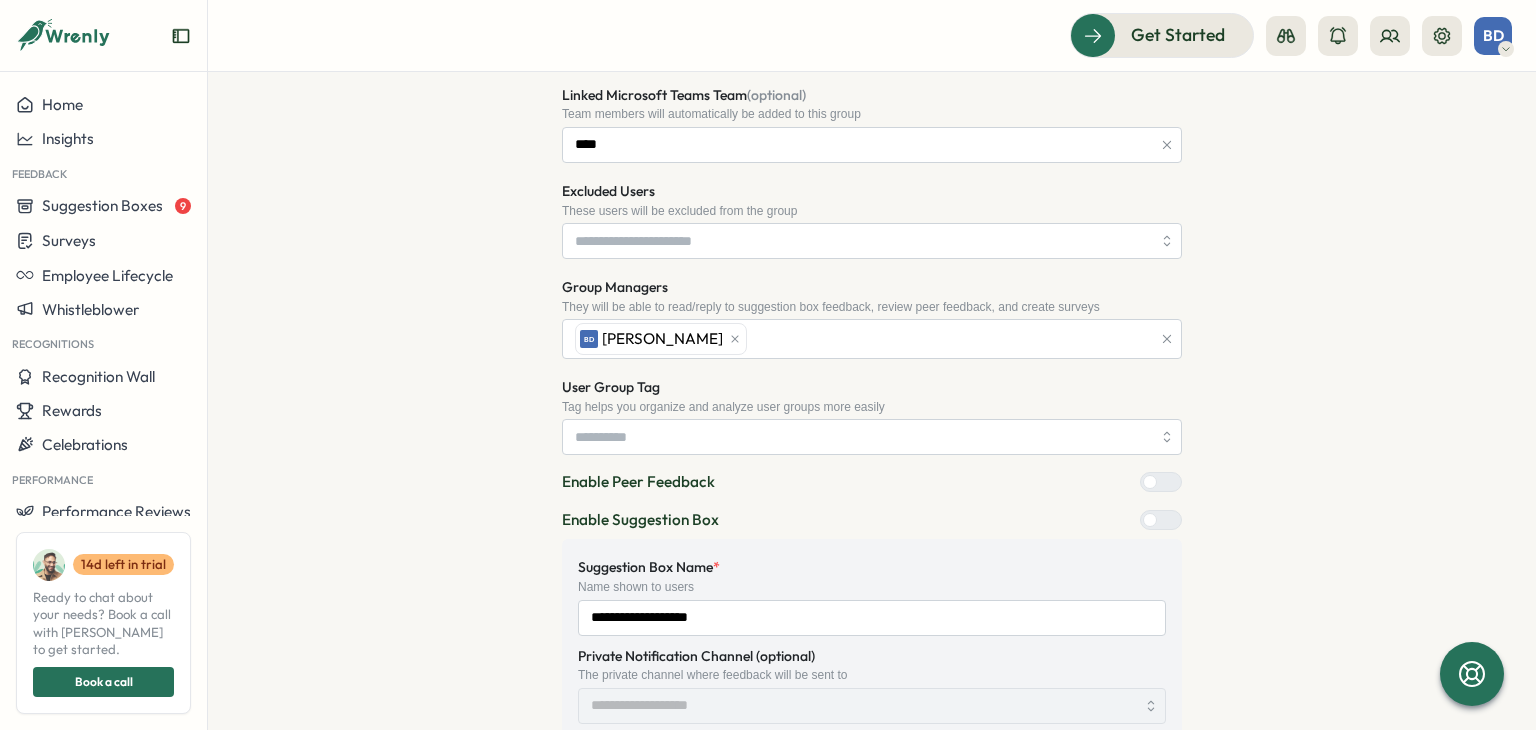 scroll, scrollTop: 500, scrollLeft: 0, axis: vertical 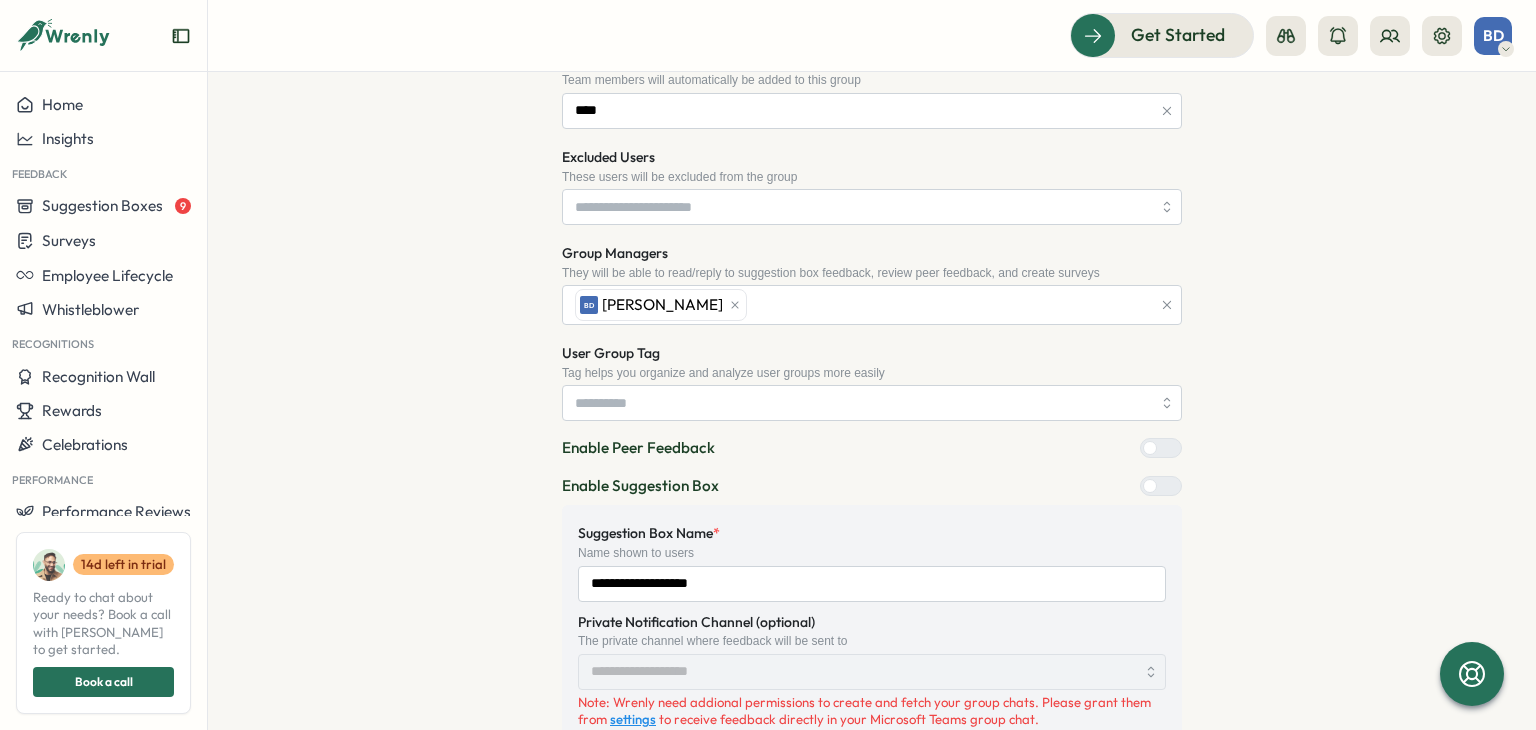 click on "Enable Peer Feedback" at bounding box center (872, 448) 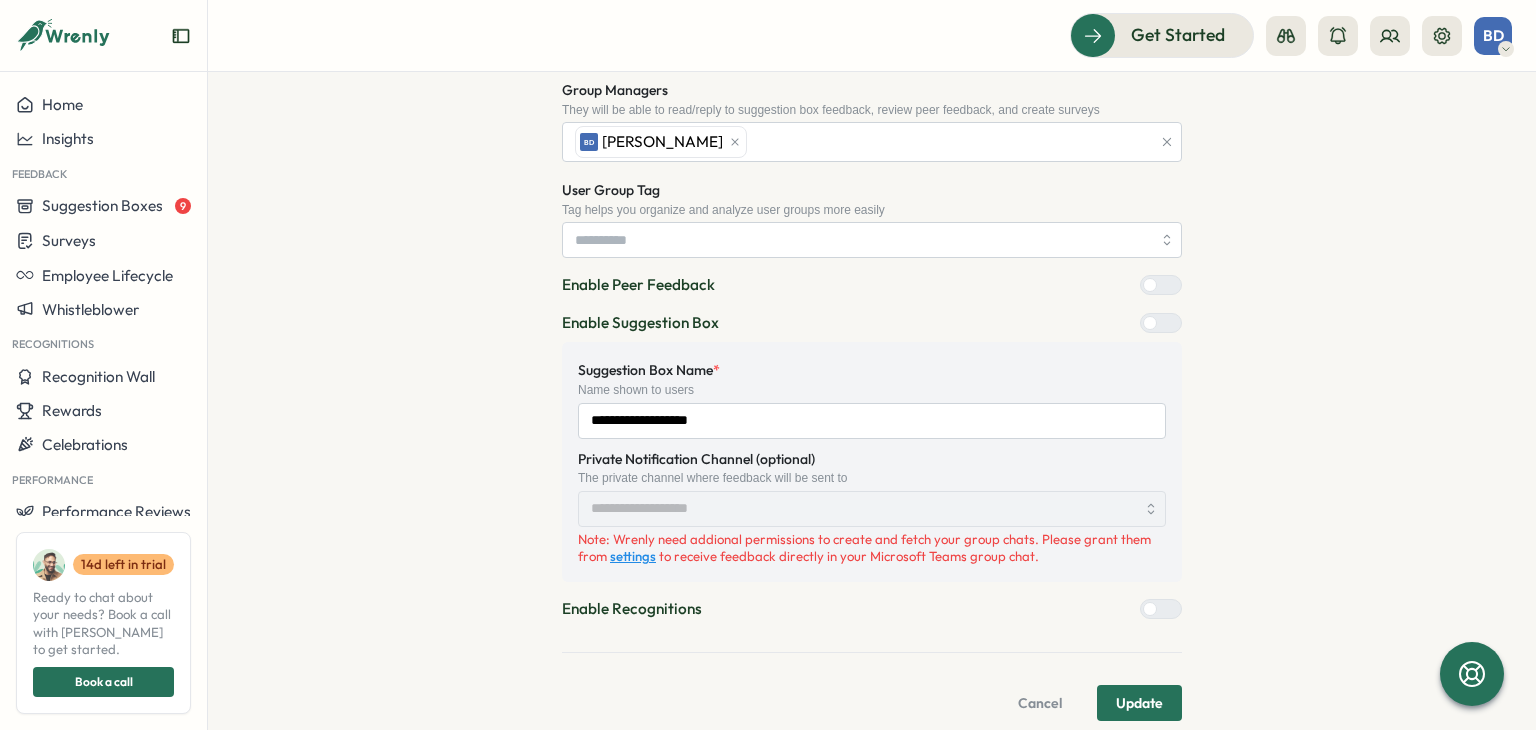 scroll, scrollTop: 685, scrollLeft: 0, axis: vertical 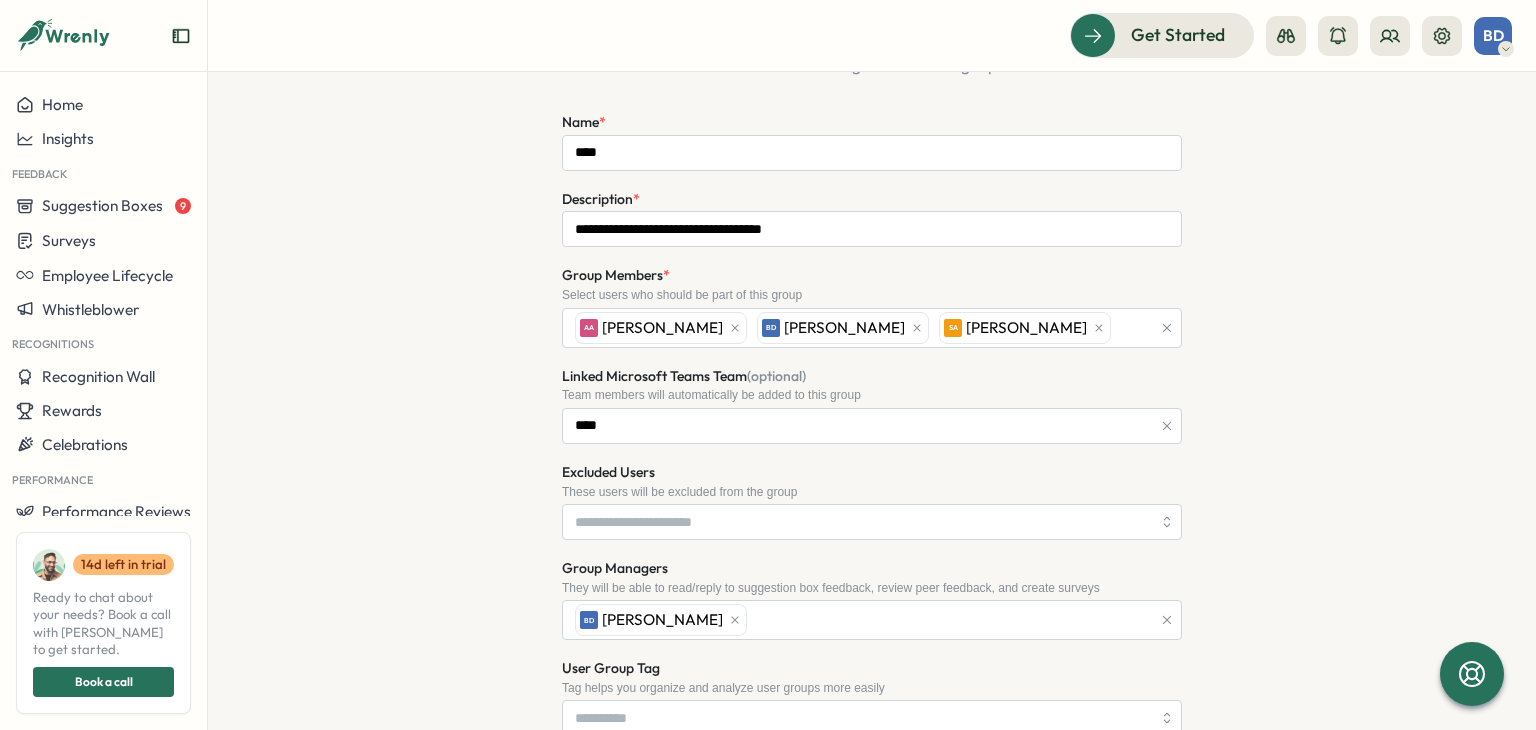 click on "**********" at bounding box center (872, 580) 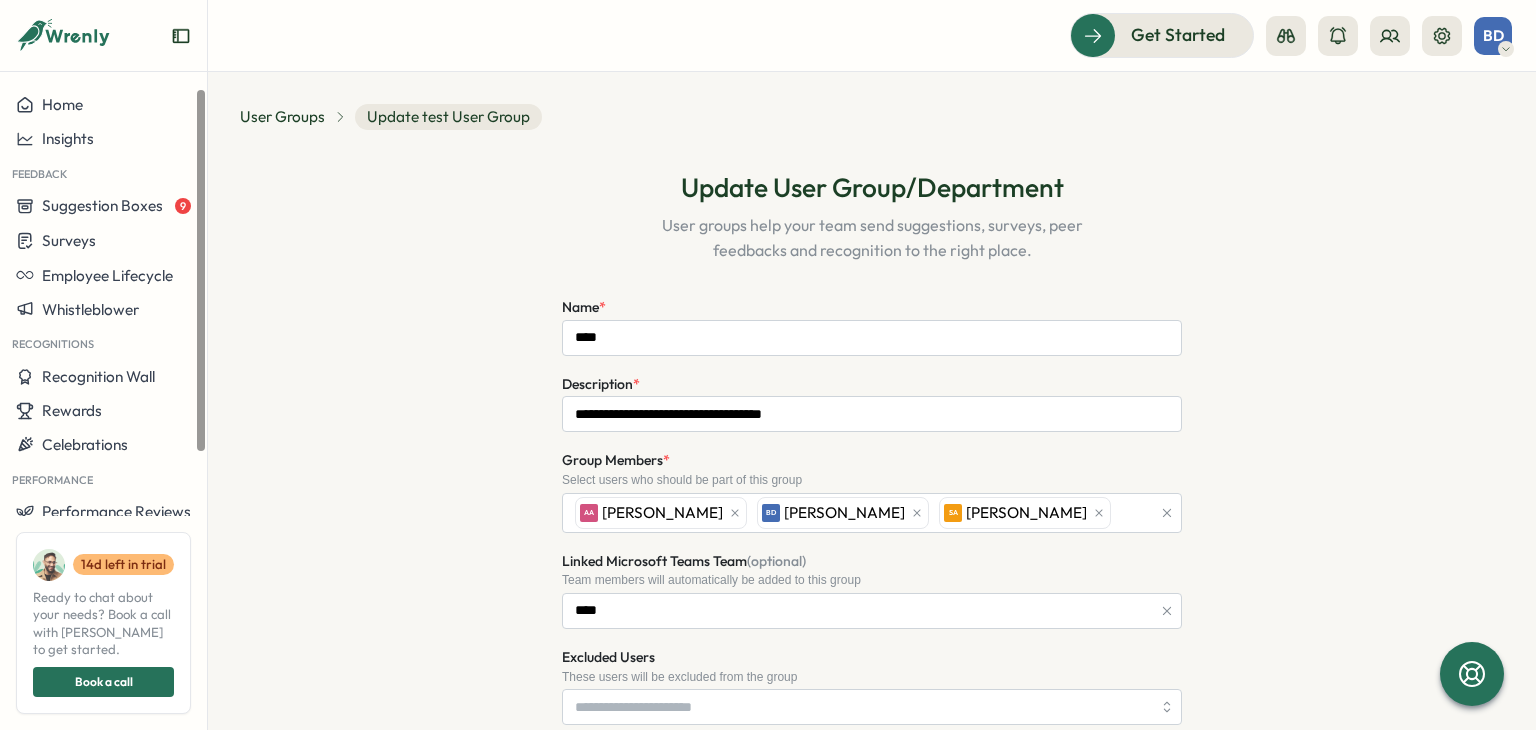 click on "**********" at bounding box center [872, 765] 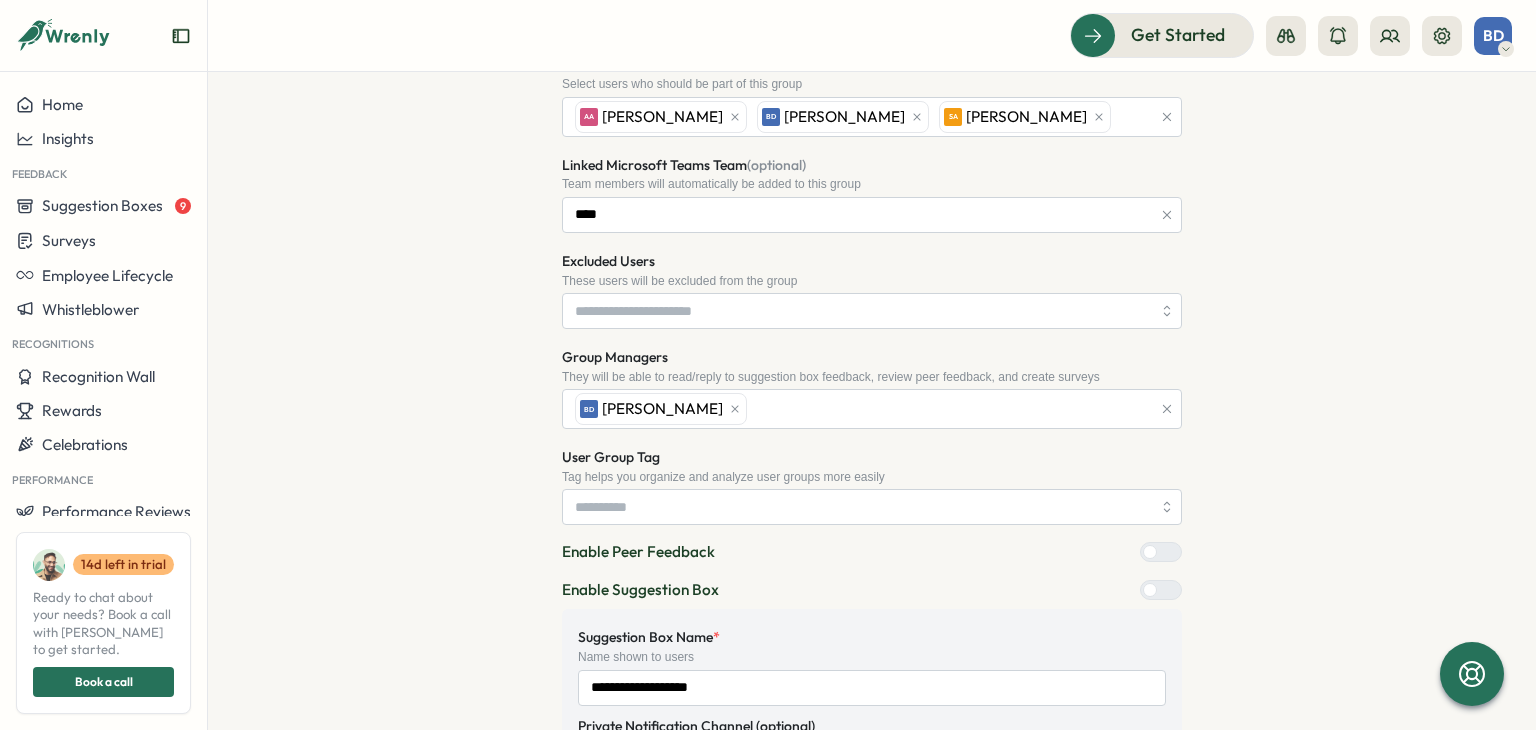 scroll, scrollTop: 685, scrollLeft: 0, axis: vertical 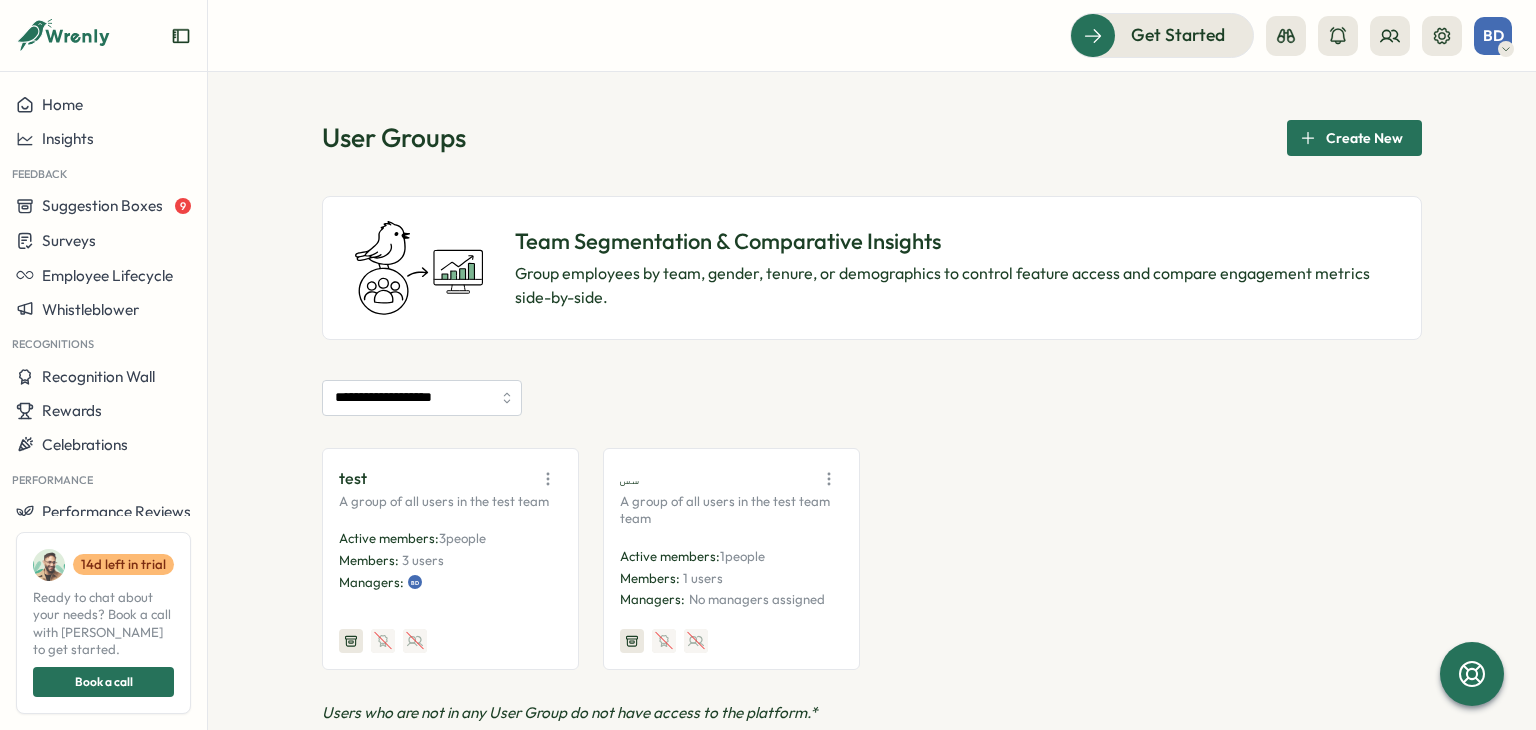 click 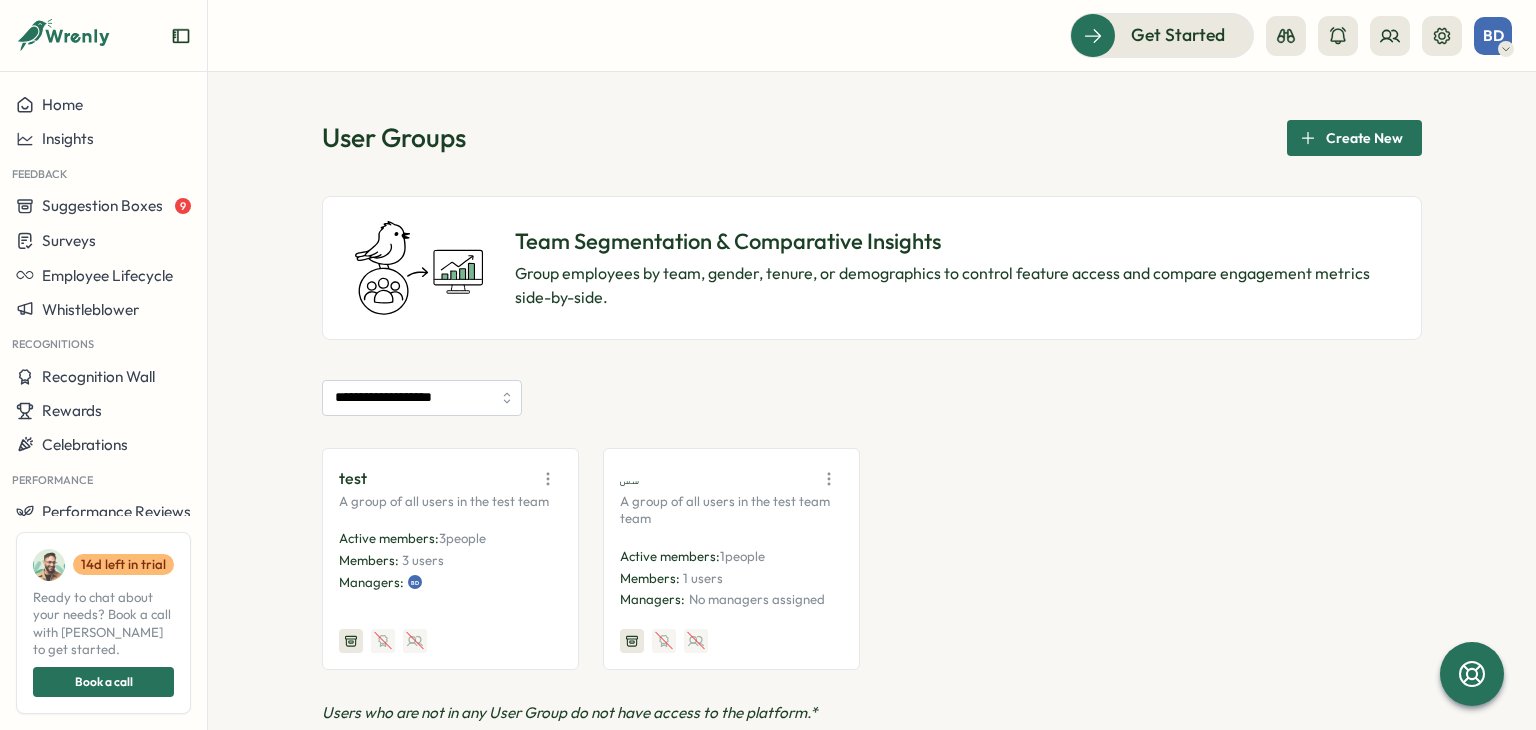 click on "**********" at bounding box center [872, 525] 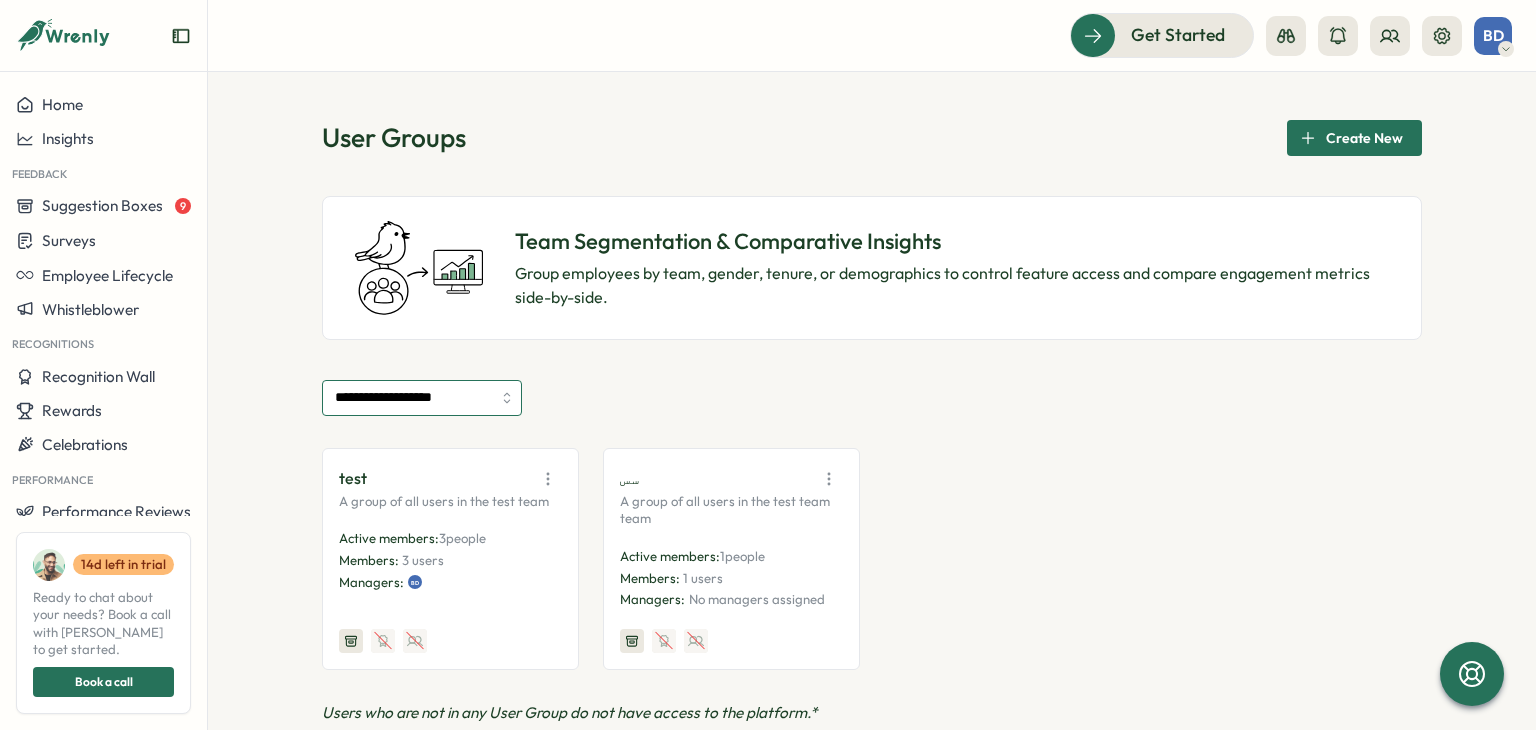 click on "**********" at bounding box center (422, 398) 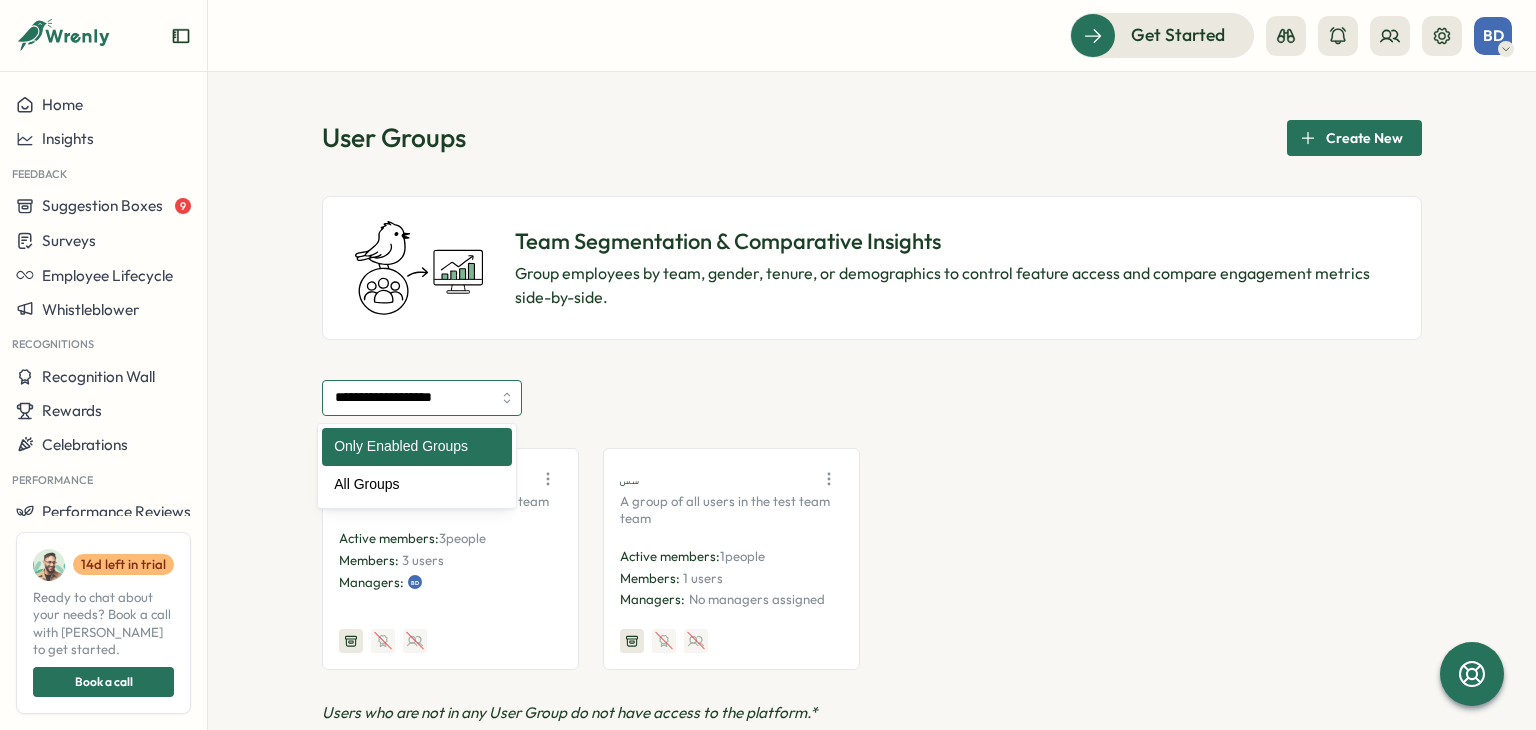 type on "**********" 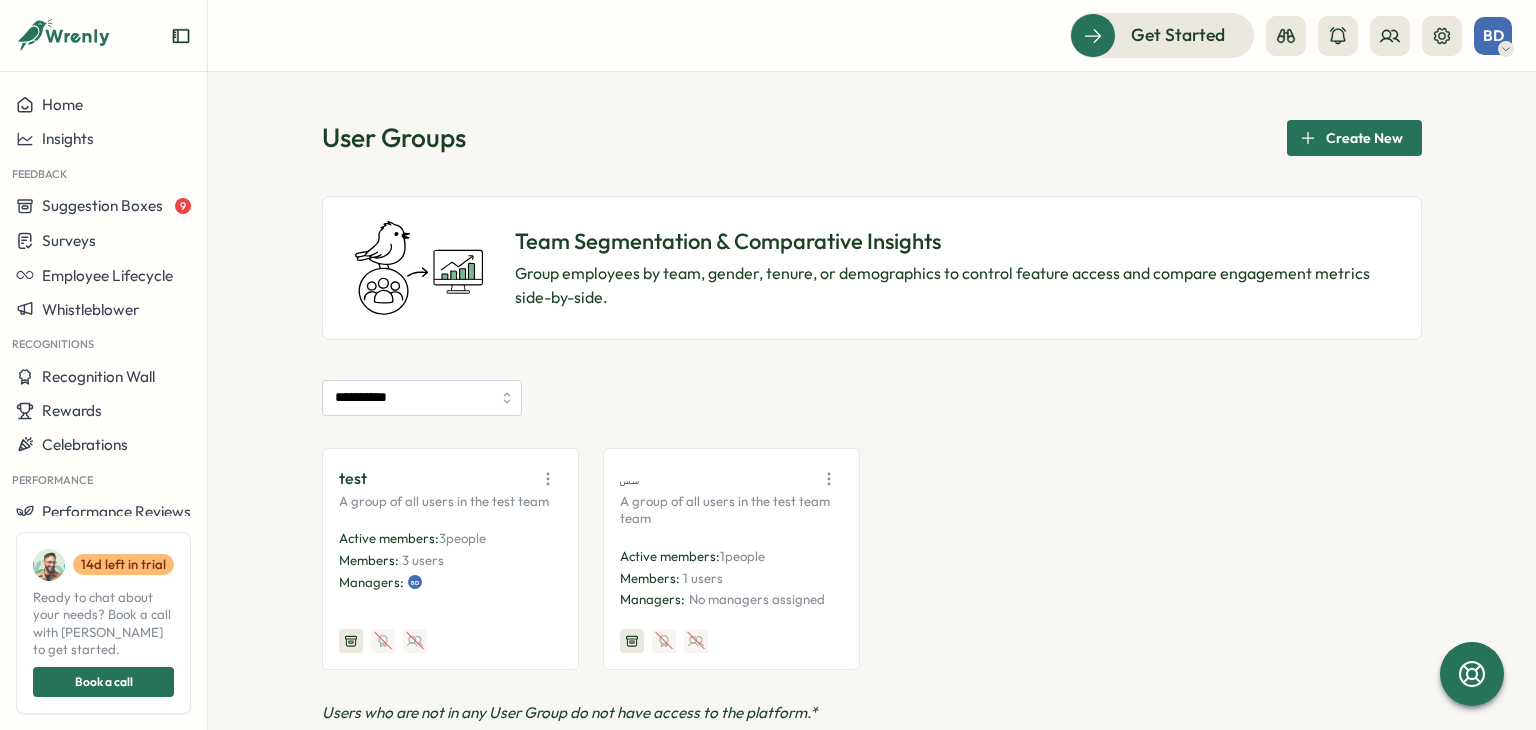 click on "Team Segmentation & Comparative Insights Group employees by team, gender, tenure, or demographics to control feature access and compare engagement metrics side-by-side." at bounding box center [872, 268] 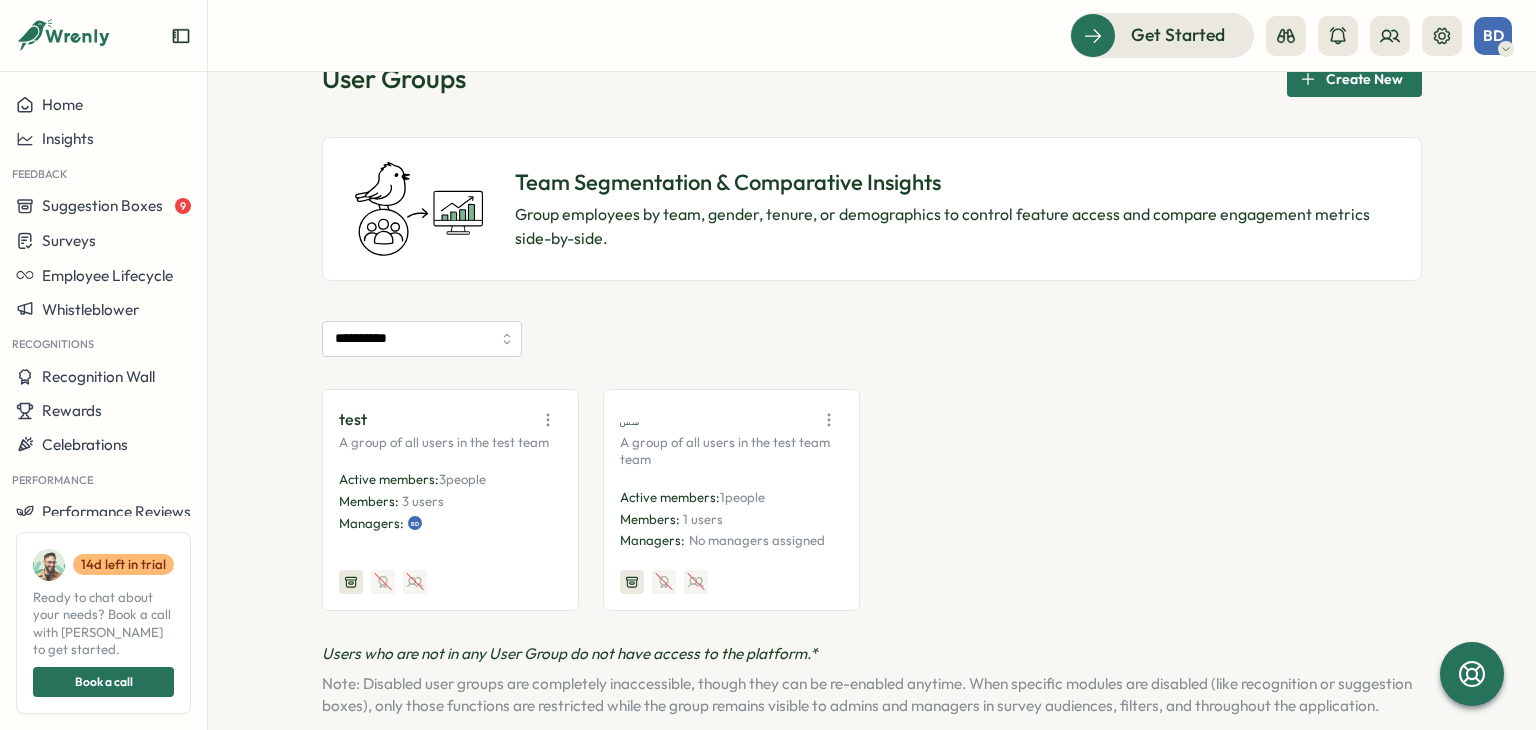 scroll, scrollTop: 115, scrollLeft: 0, axis: vertical 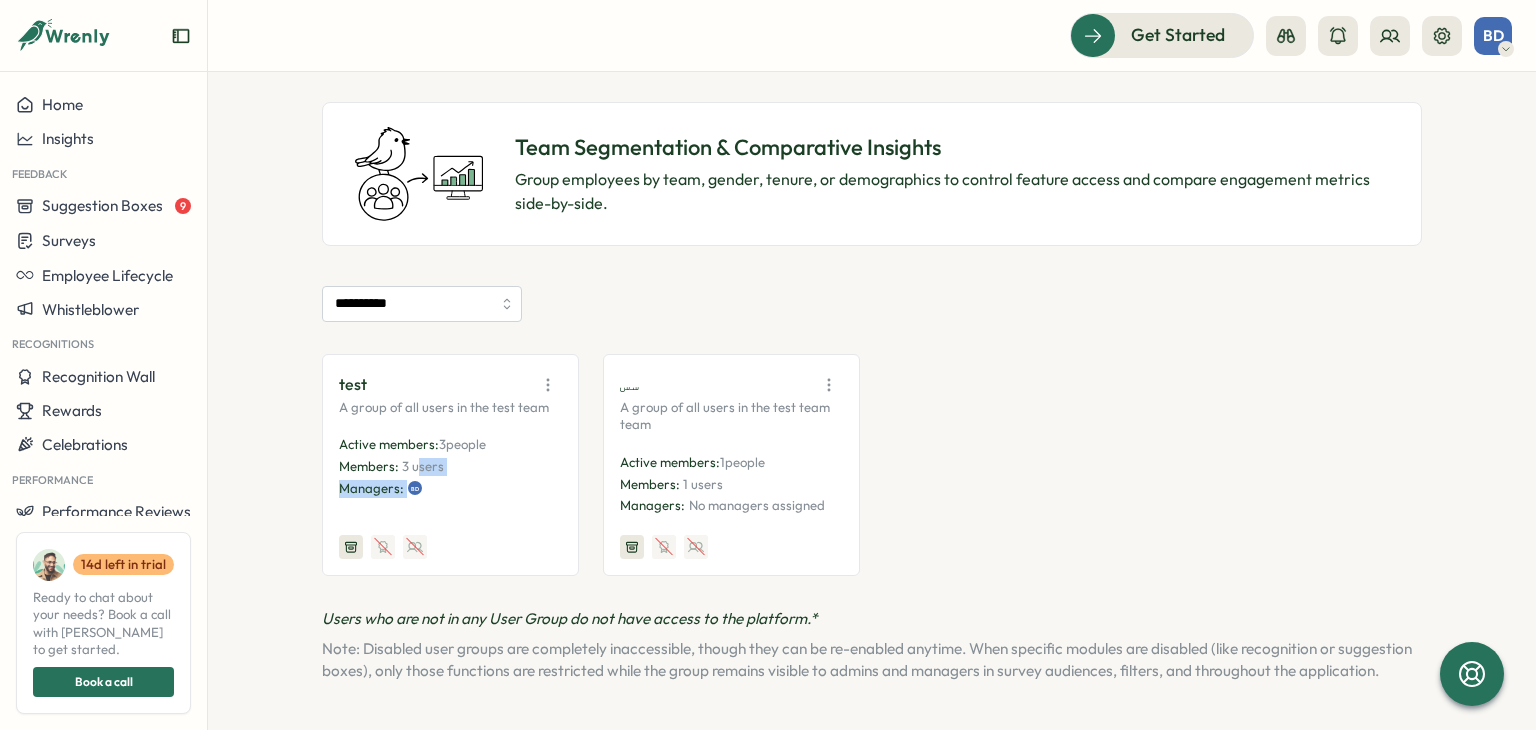 click on "Active members:  3  people Members:   3 users Managers: BD" at bounding box center (450, 475) 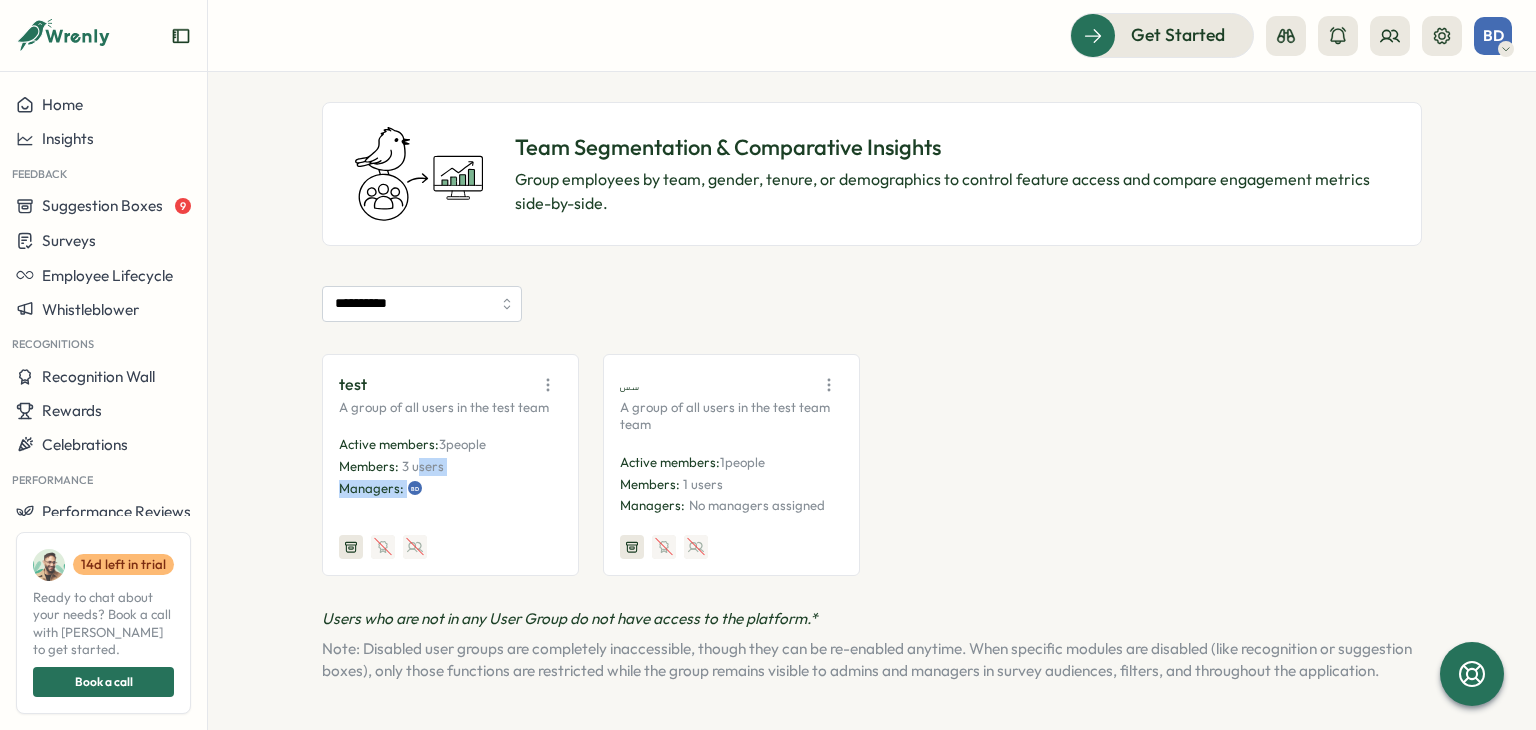 click 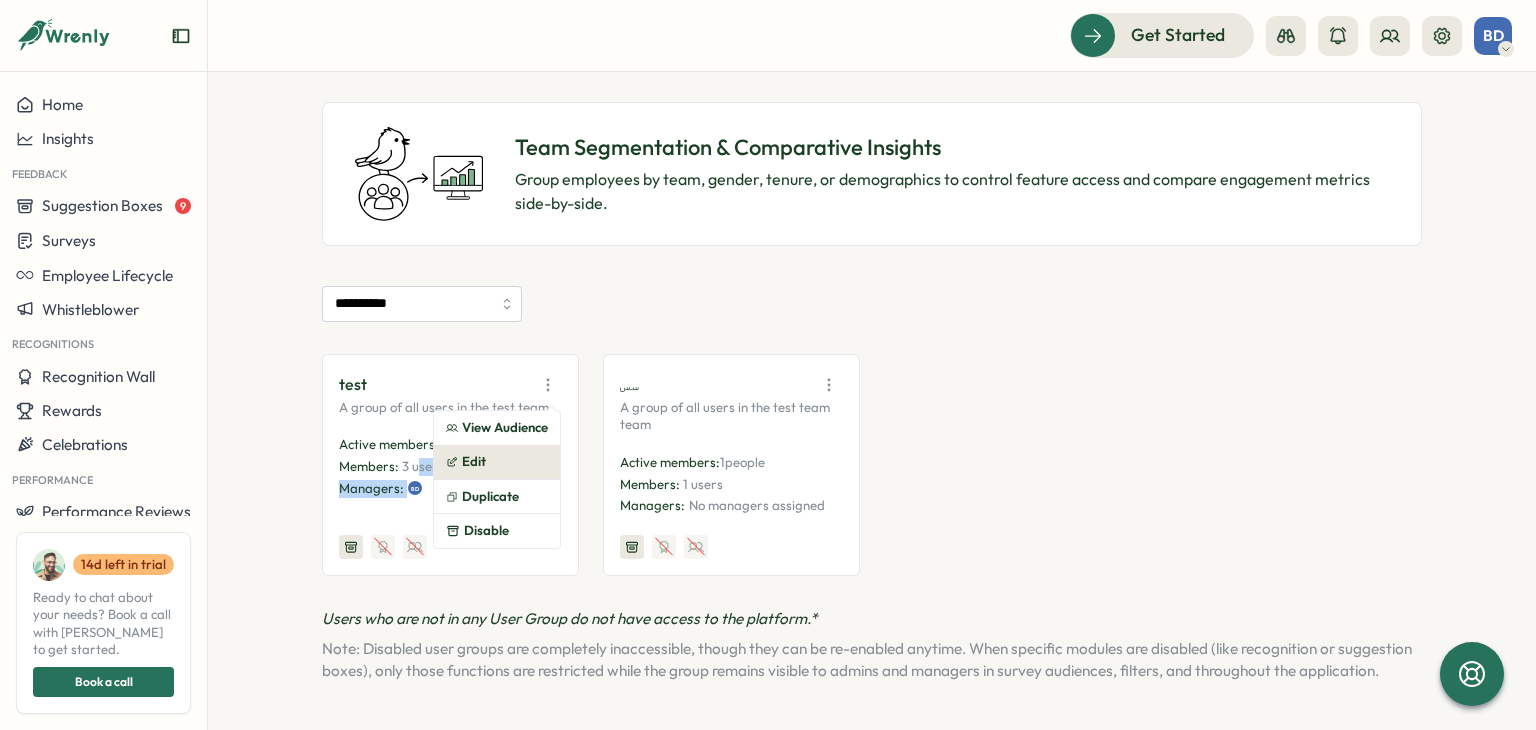 click on "Edit" at bounding box center (497, 462) 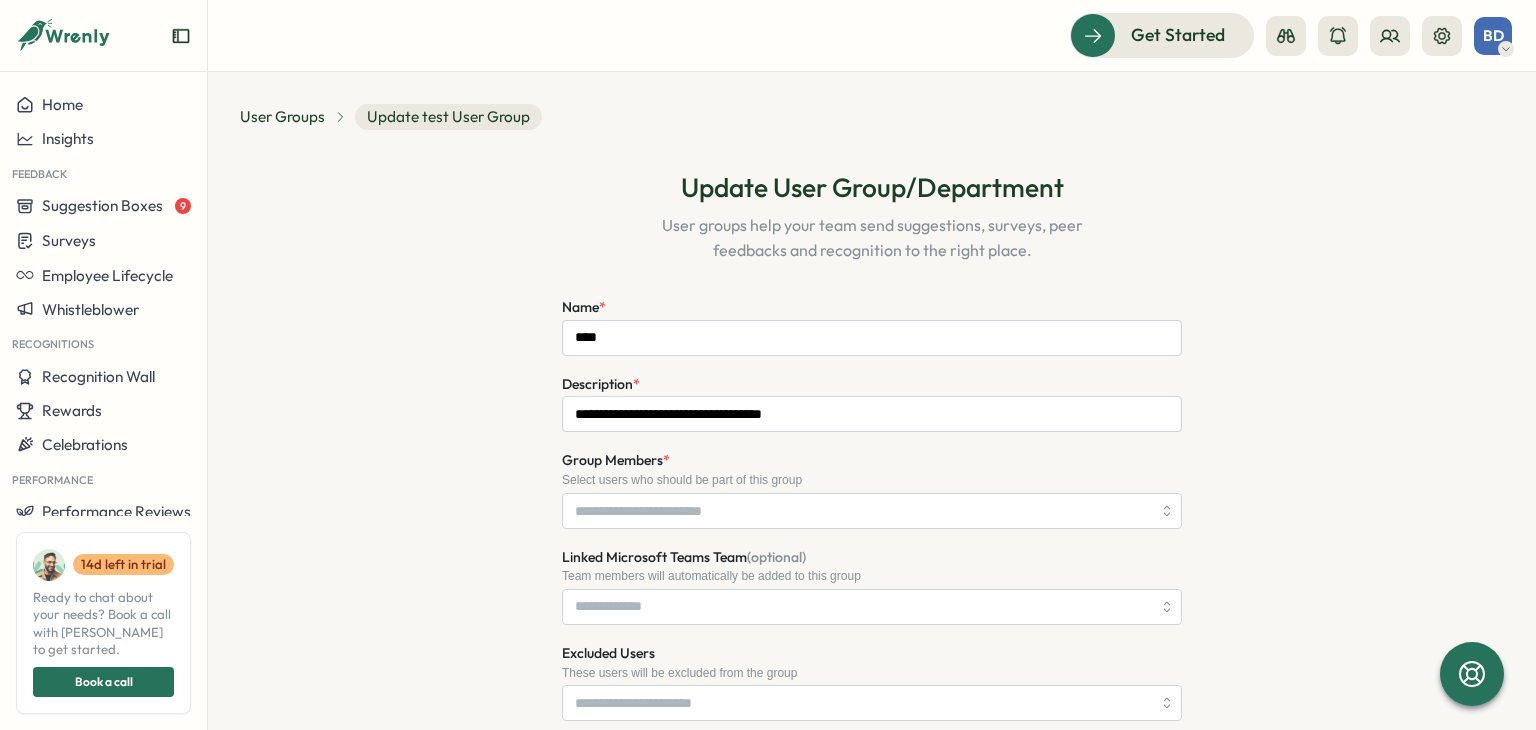 click on "**********" at bounding box center (872, 697) 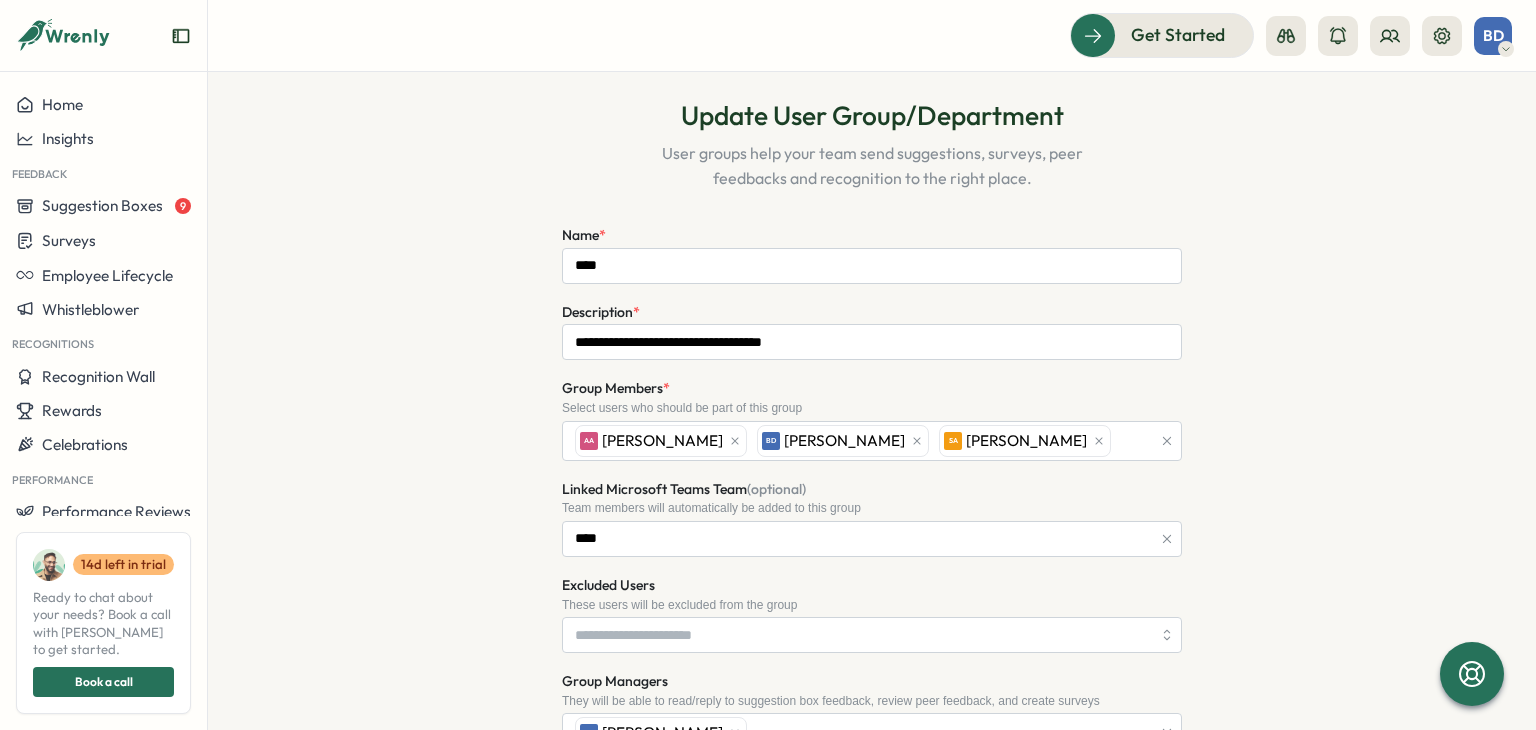 scroll, scrollTop: 100, scrollLeft: 0, axis: vertical 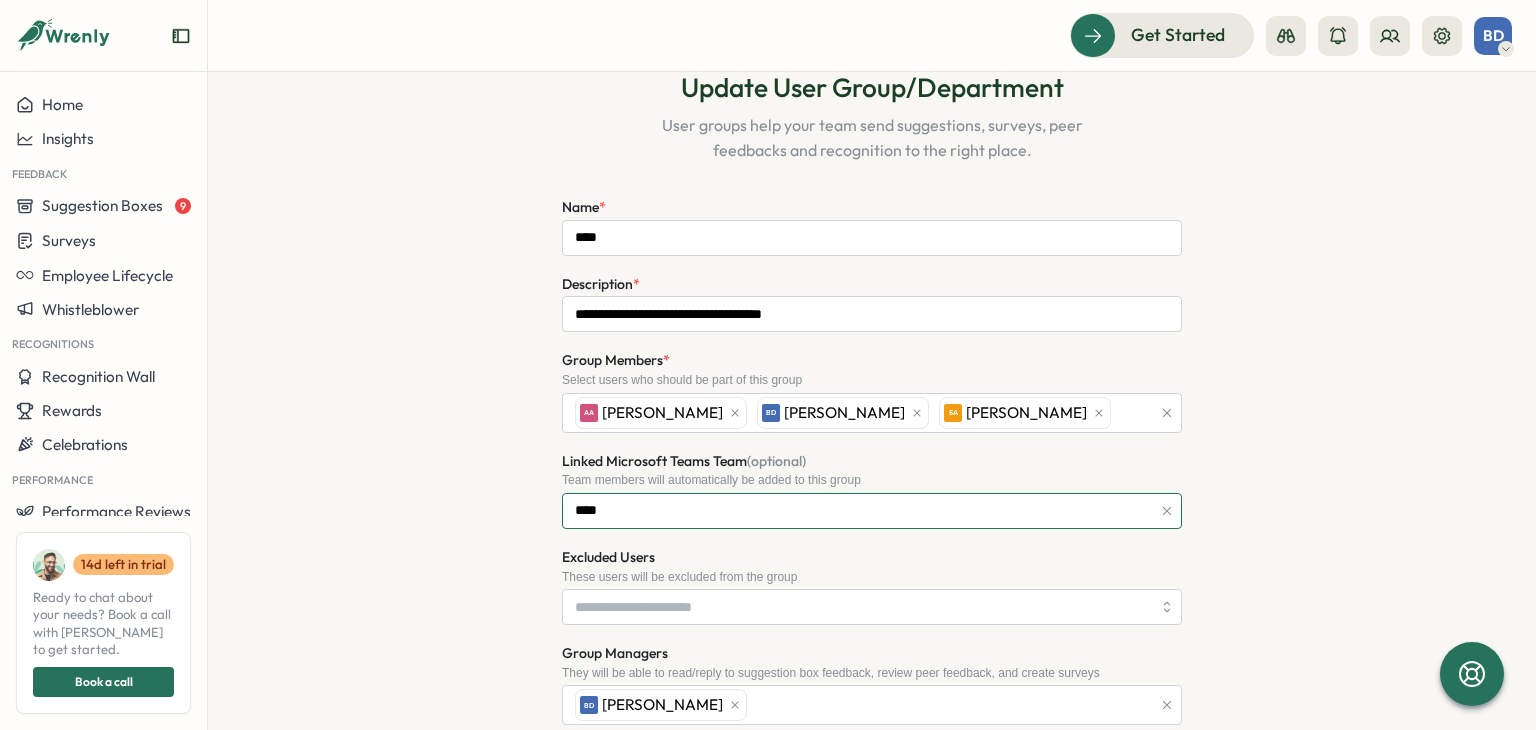 click on "****" at bounding box center [872, 511] 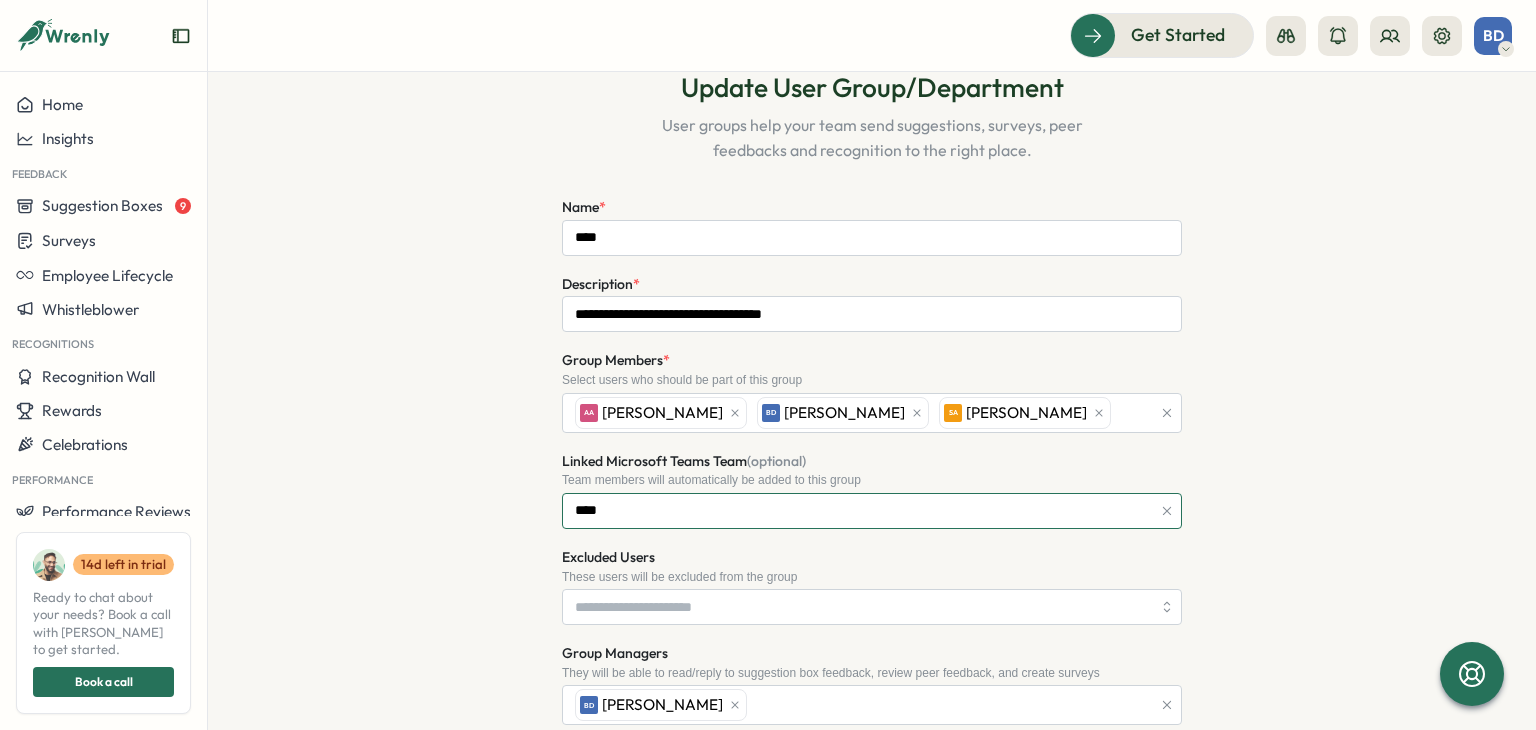click on "****" at bounding box center [872, 511] 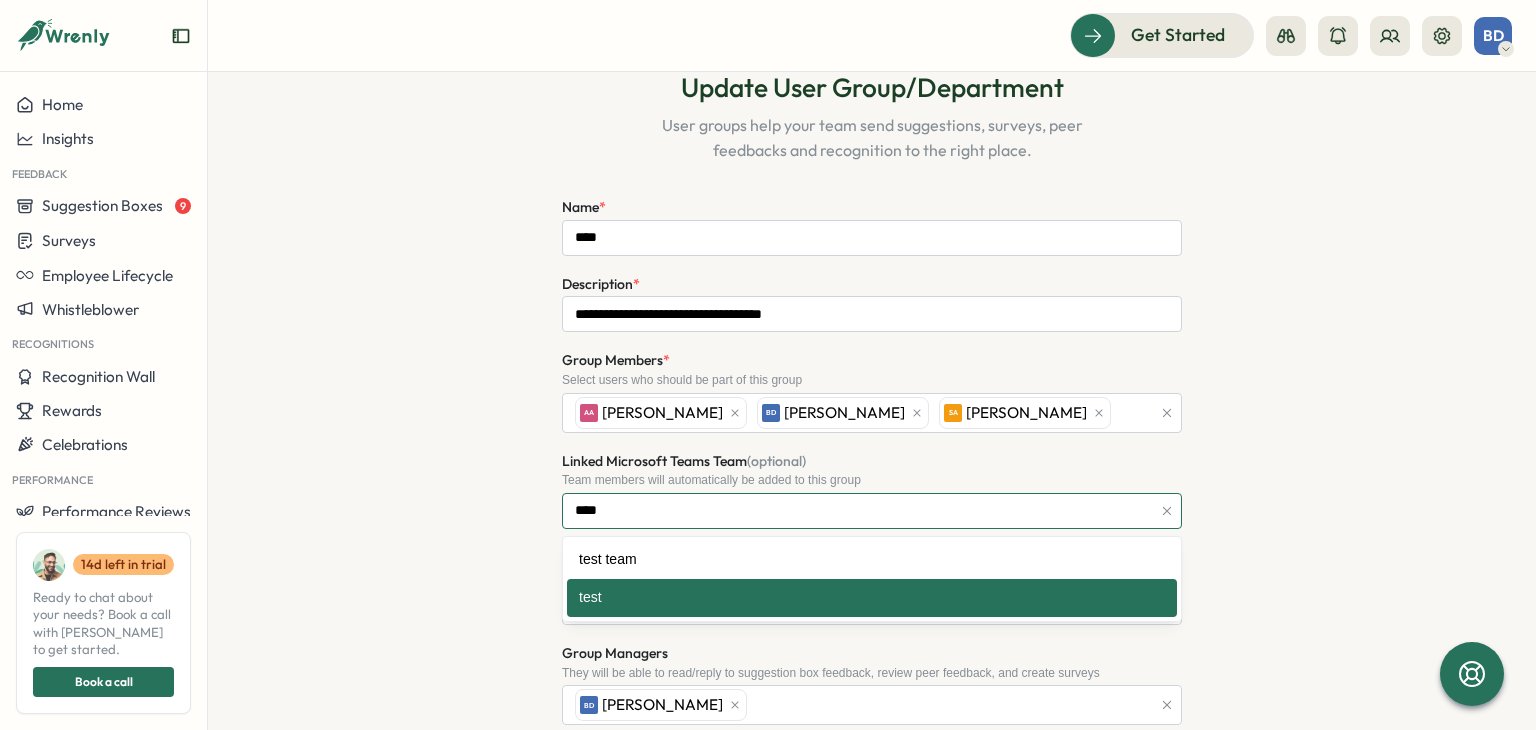 click on "****" at bounding box center [872, 511] 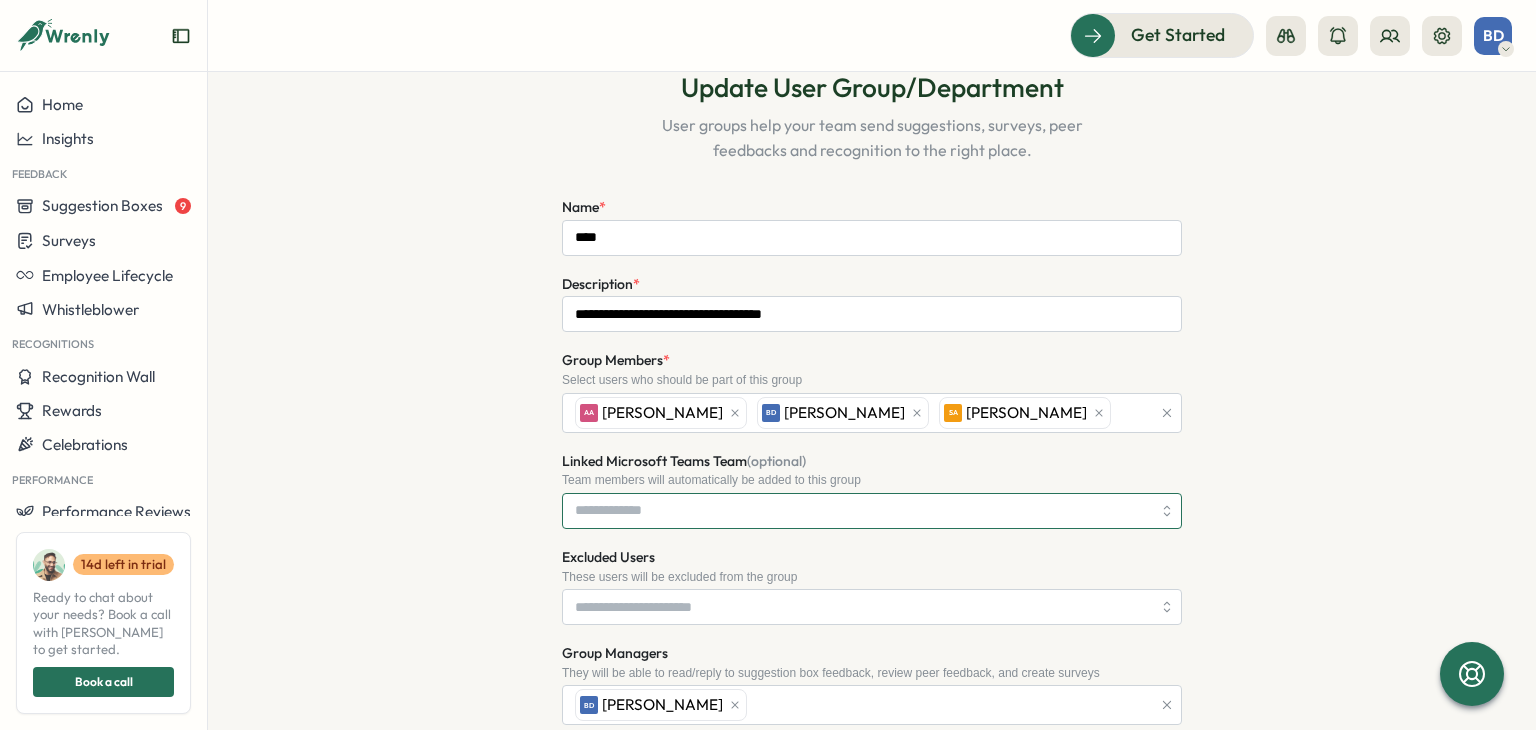 click on "Linked Microsoft Teams Team  (optional)" at bounding box center [872, 511] 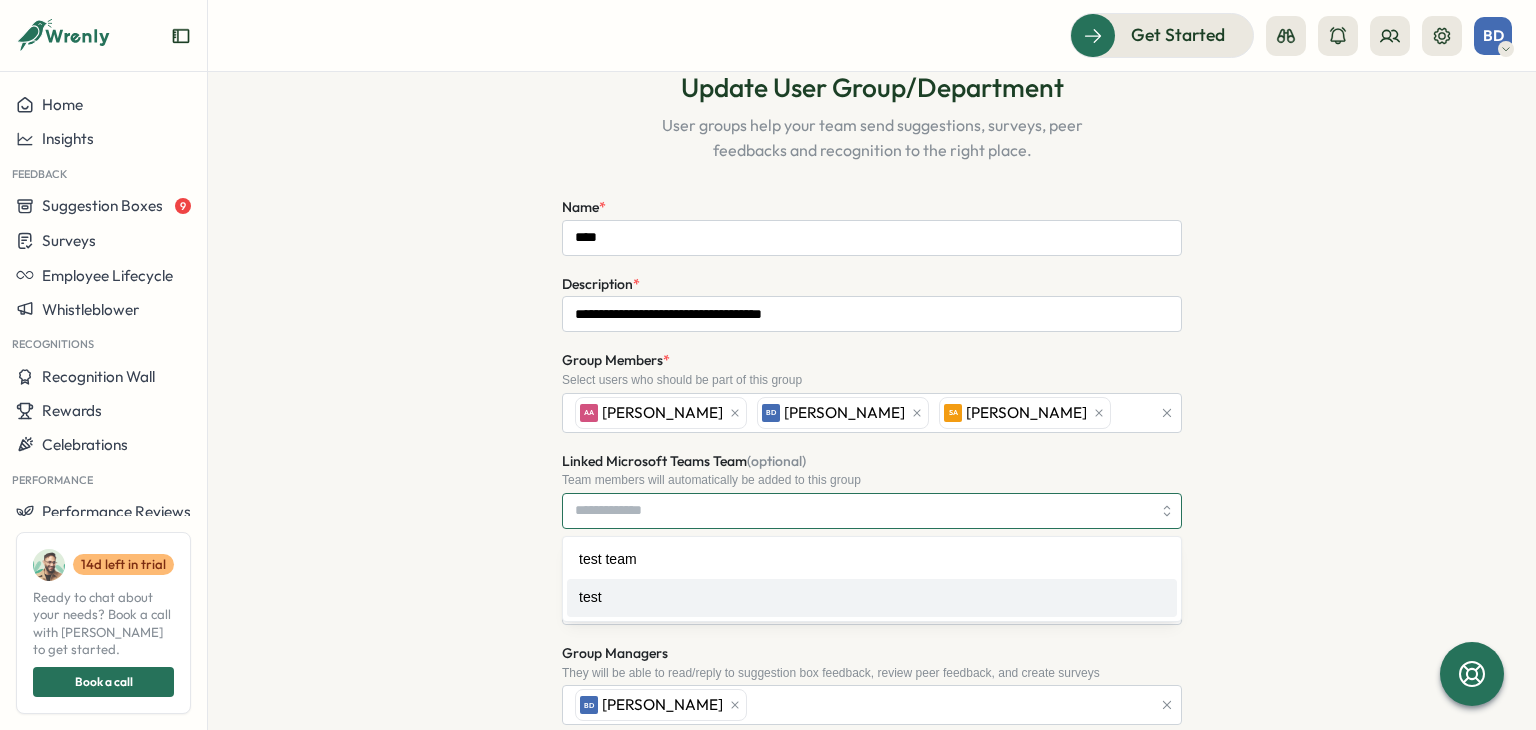 type on "****" 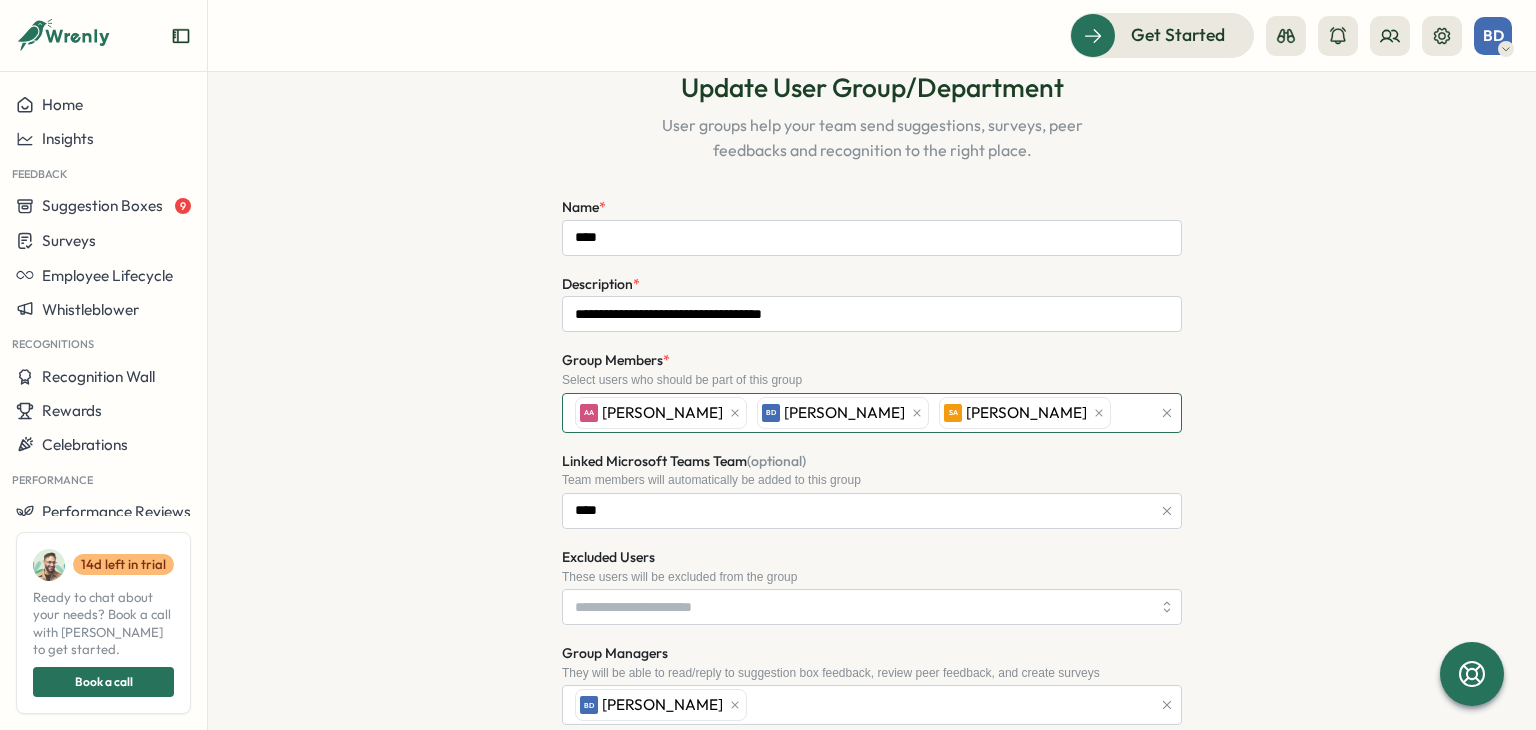 click on "AA Assem Al Hiary BD [PERSON_NAME] [PERSON_NAME]" at bounding box center [860, 413] 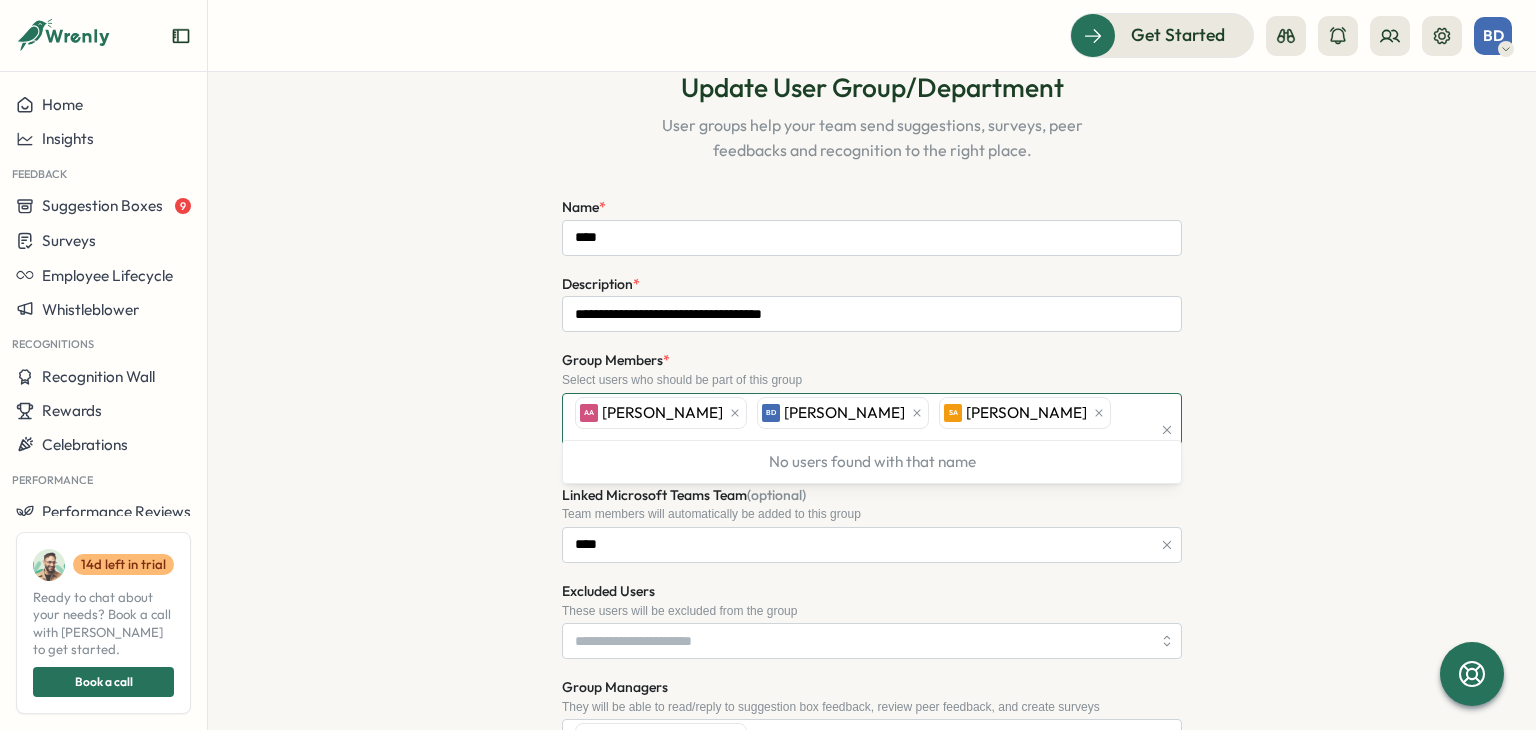 type on "*" 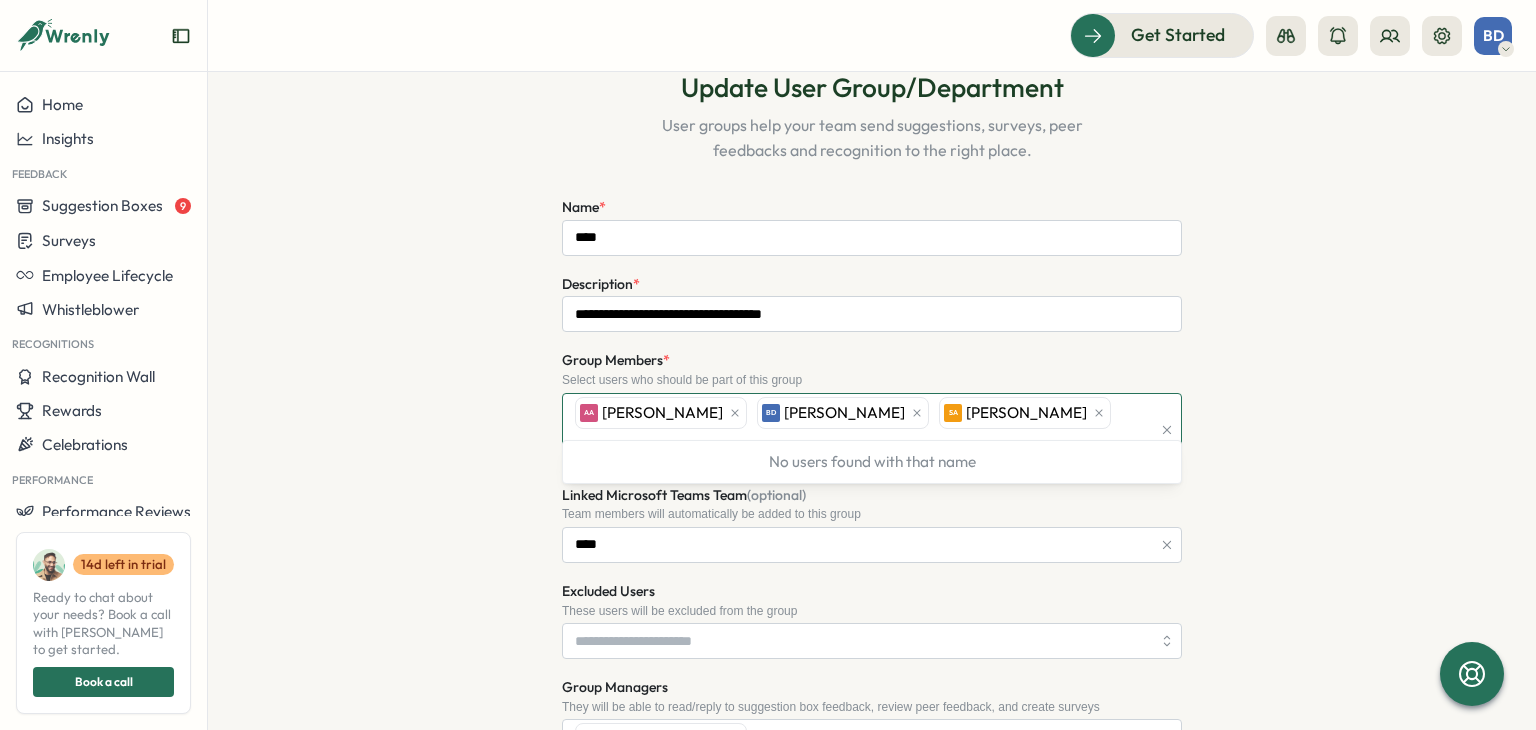 type 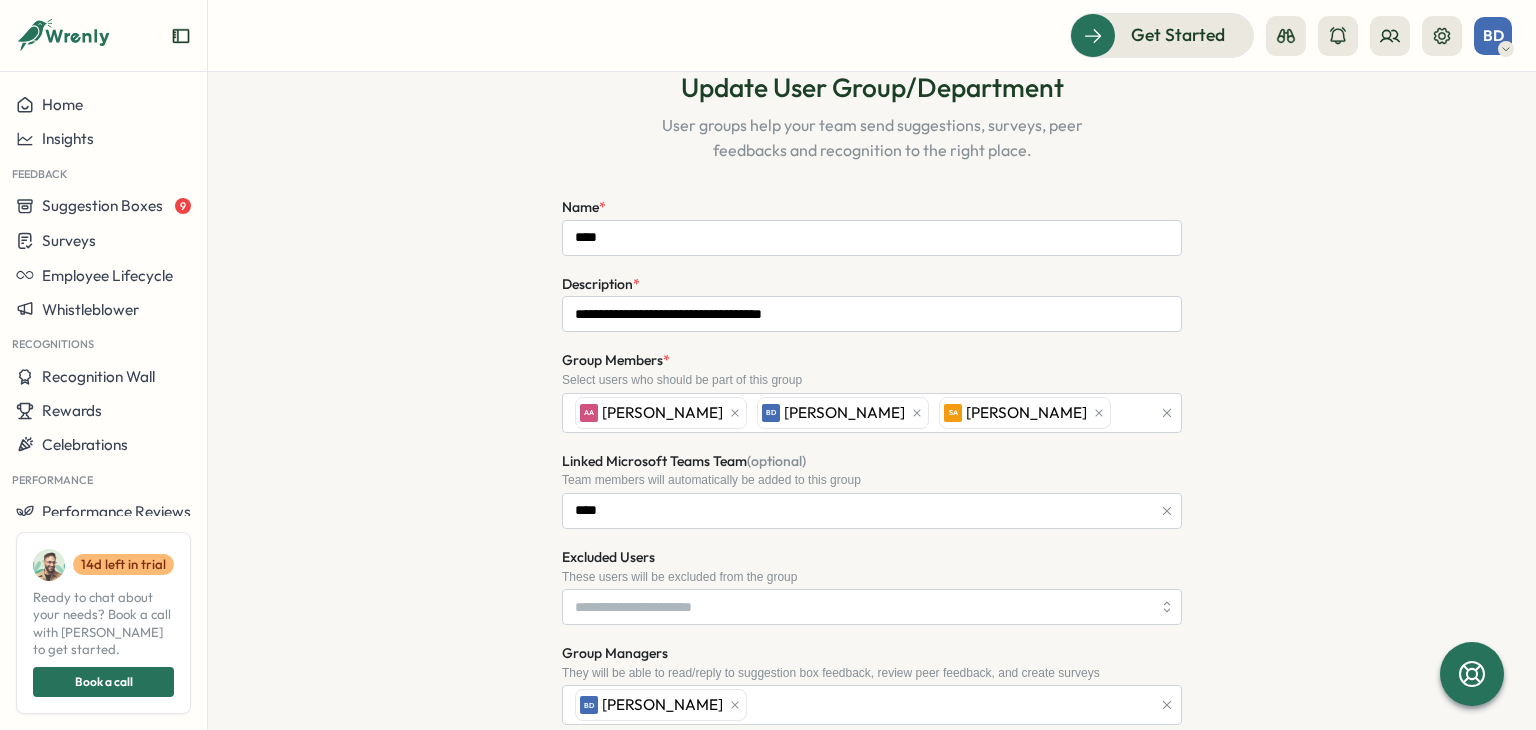 click on "**********" at bounding box center (872, 665) 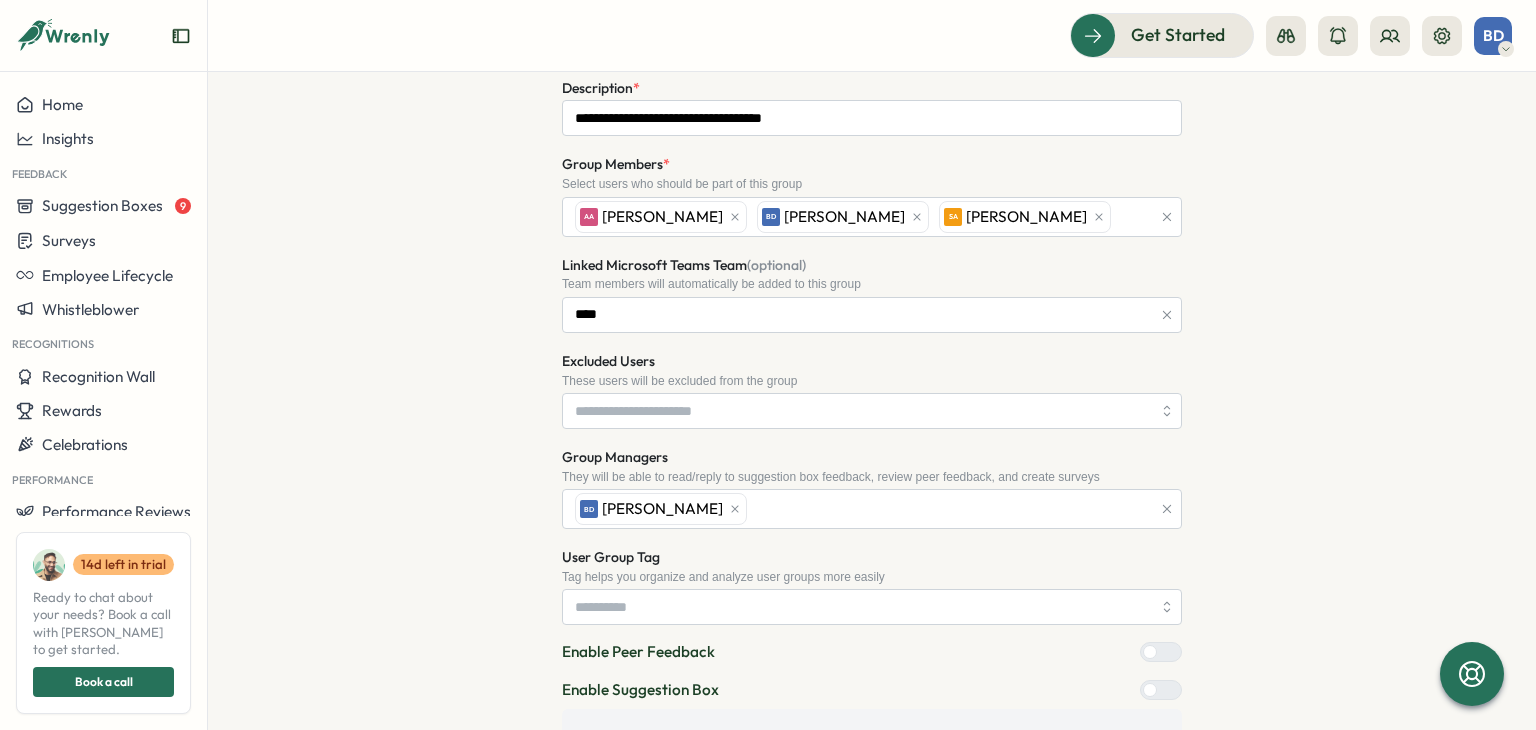 scroll, scrollTop: 300, scrollLeft: 0, axis: vertical 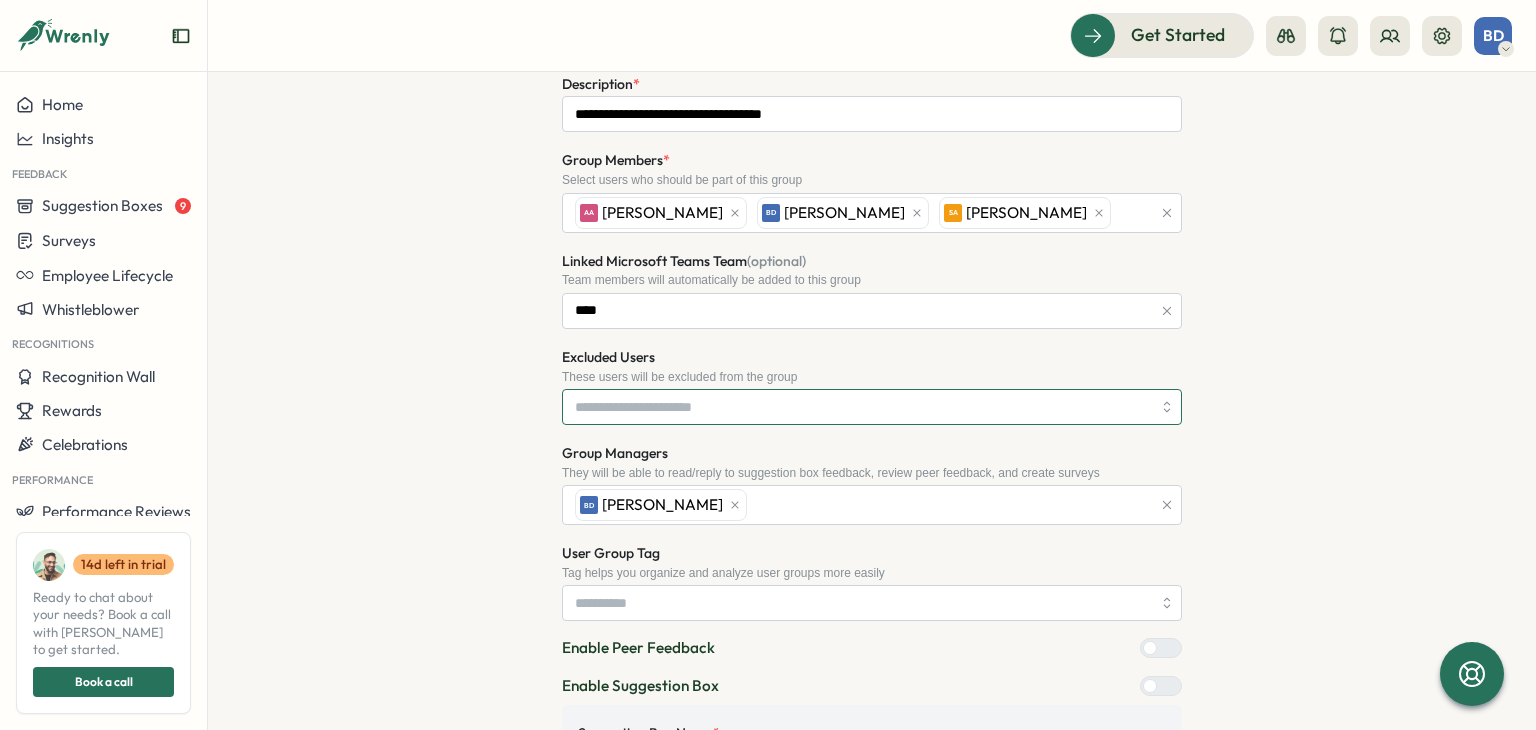 click on "Excluded Users" at bounding box center [863, 407] 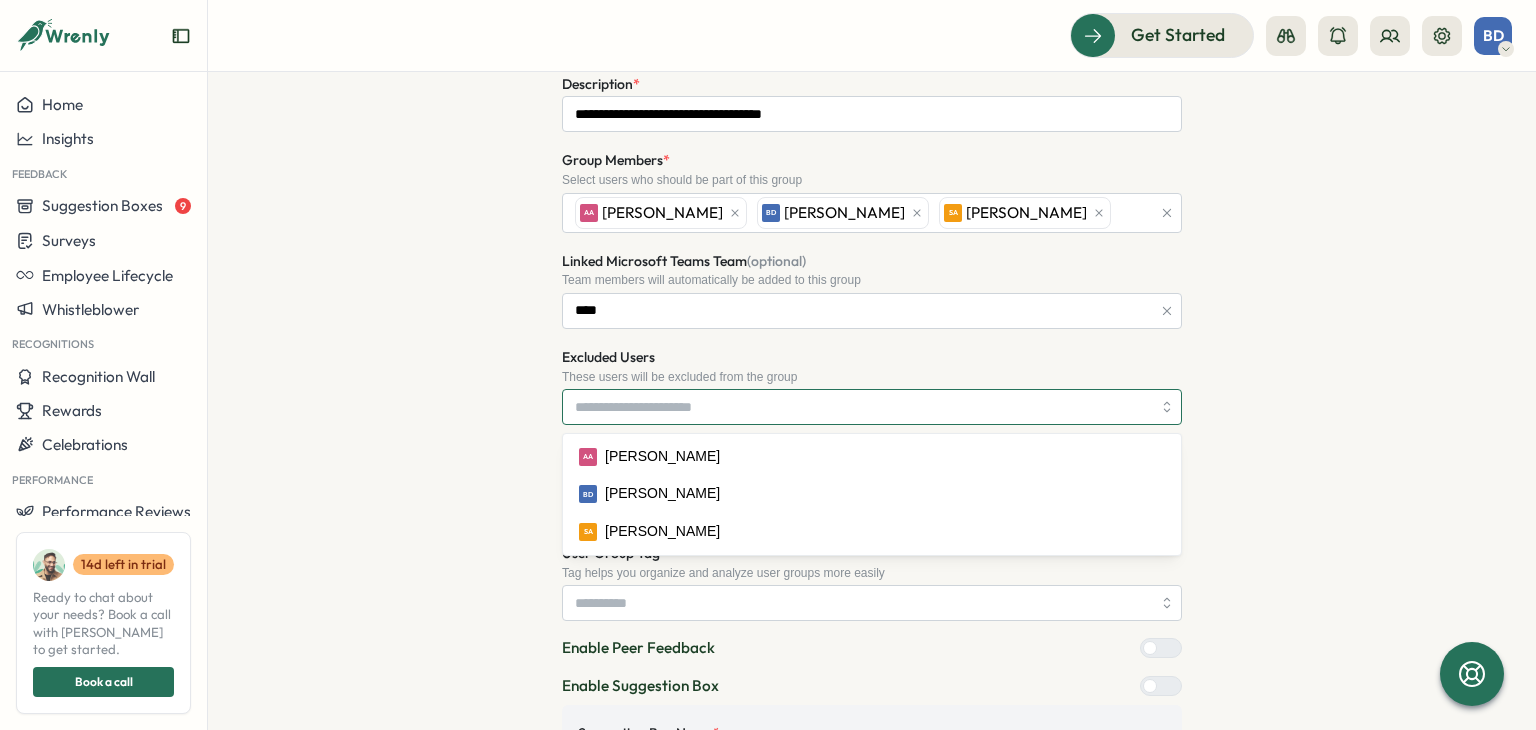 click on "Excluded Users" at bounding box center [863, 407] 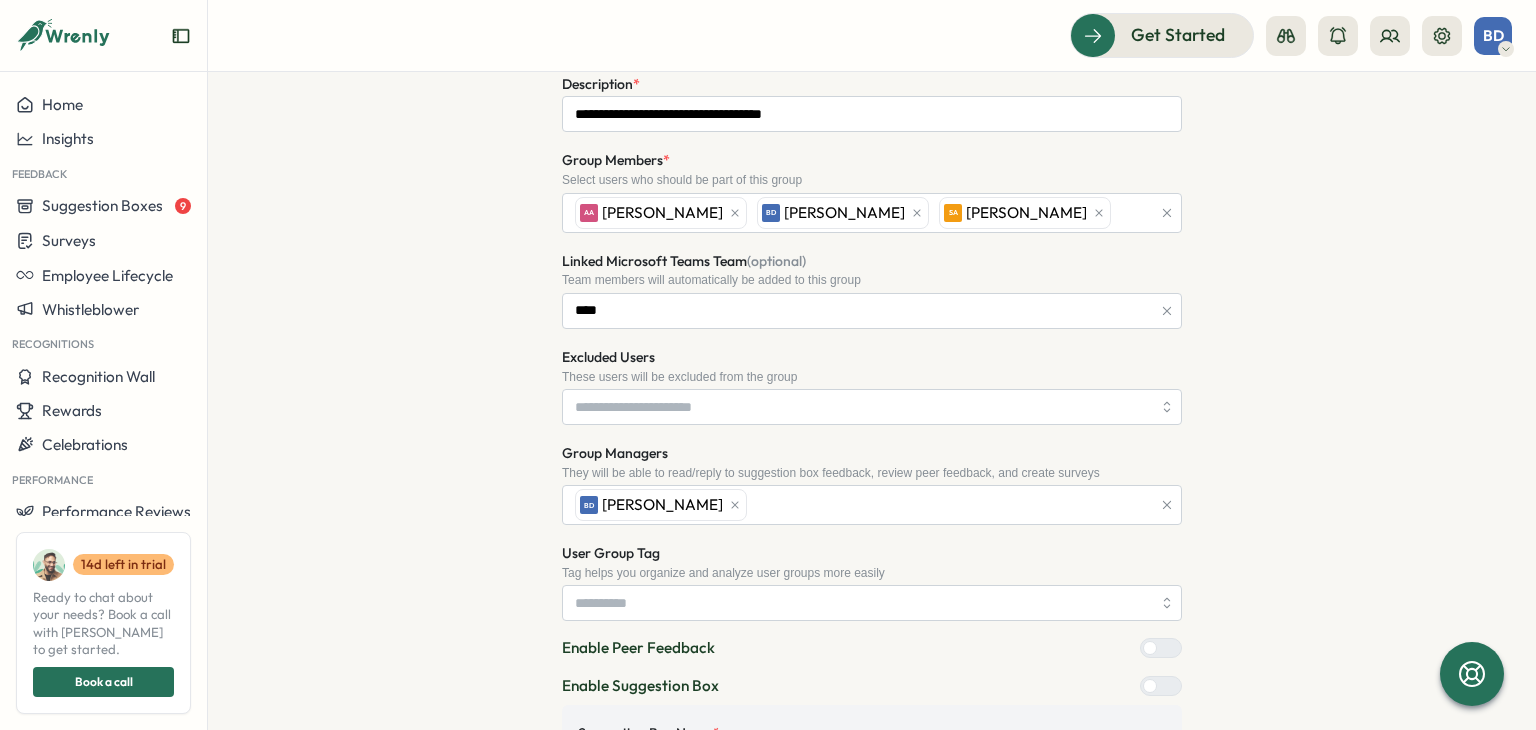click on "**********" at bounding box center (872, 465) 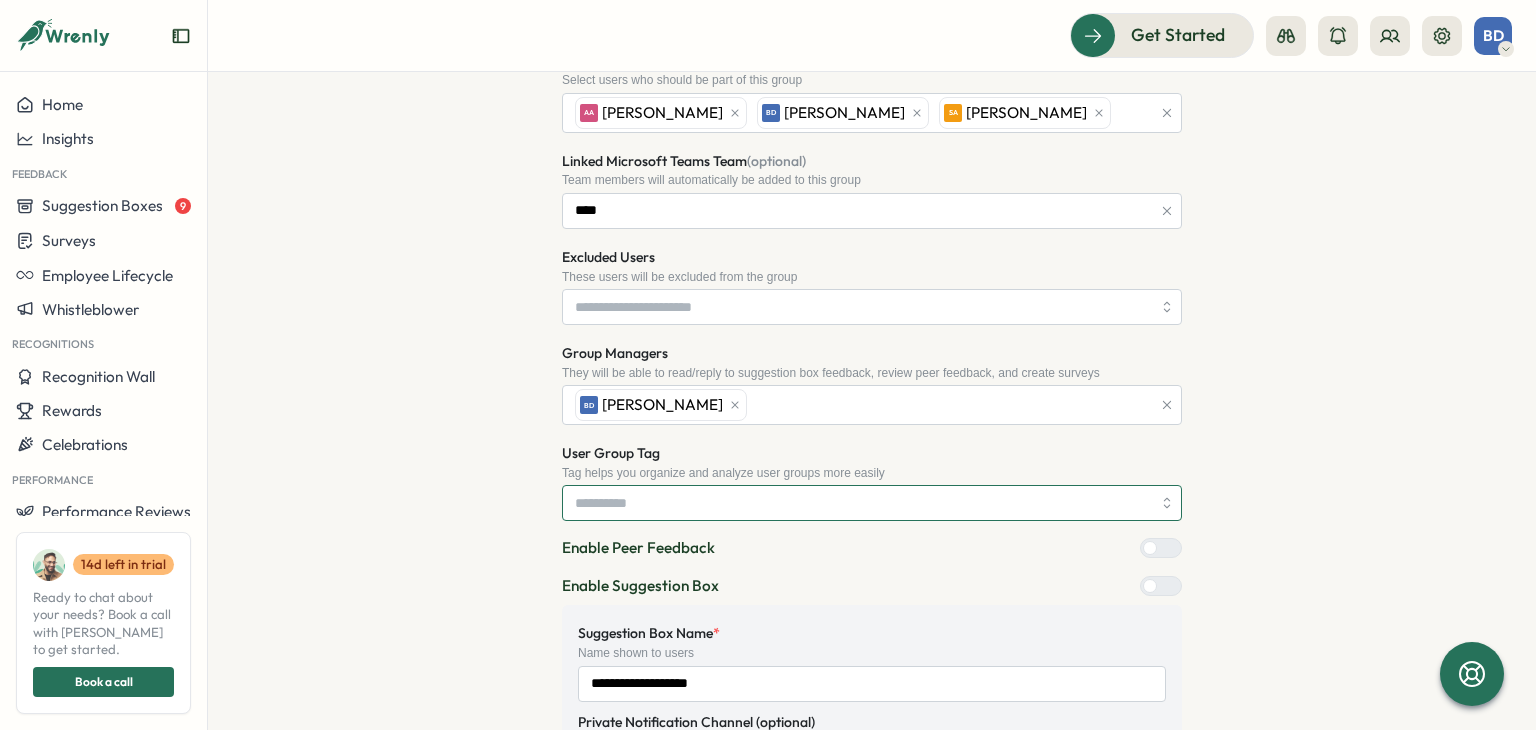 click on "User Group Tag" at bounding box center (872, 503) 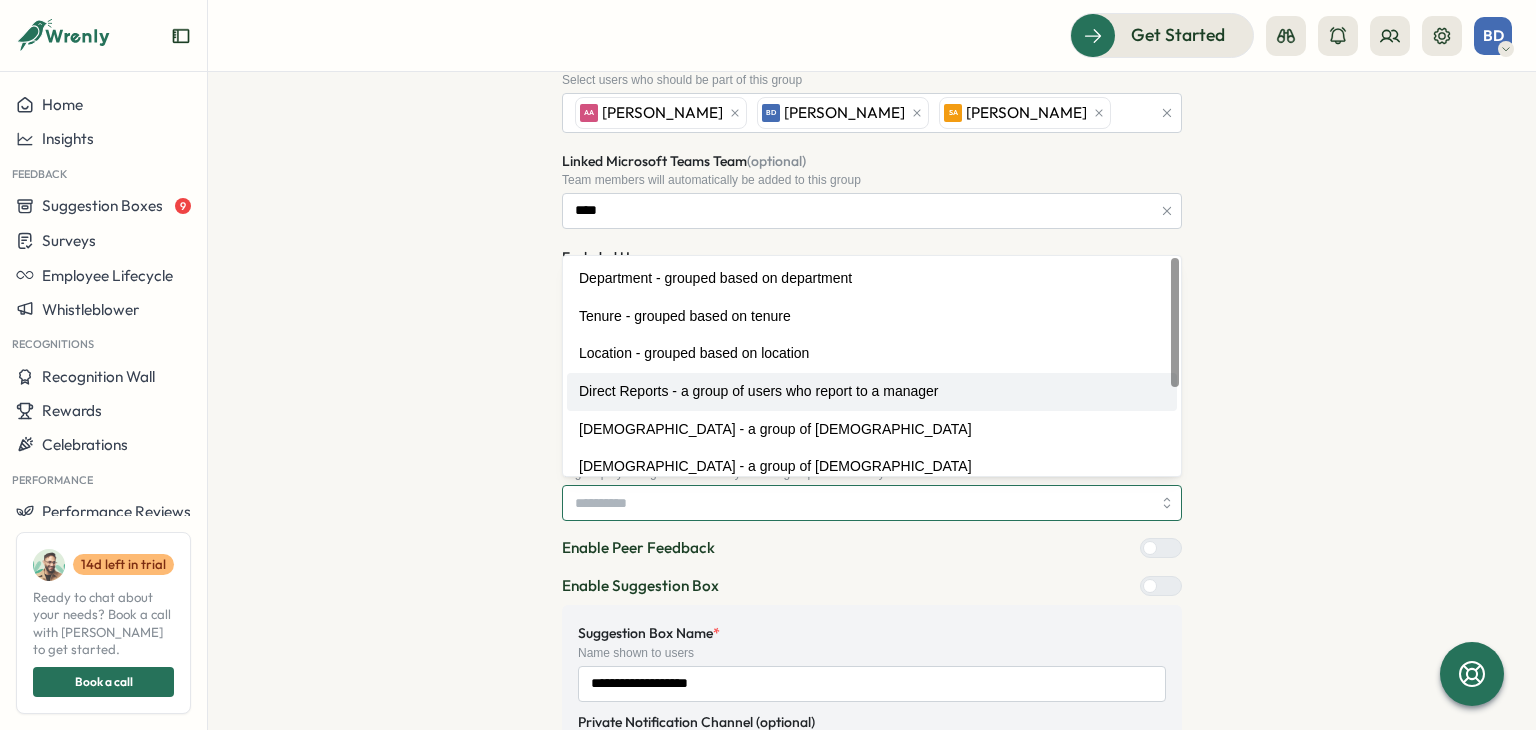 type on "**********" 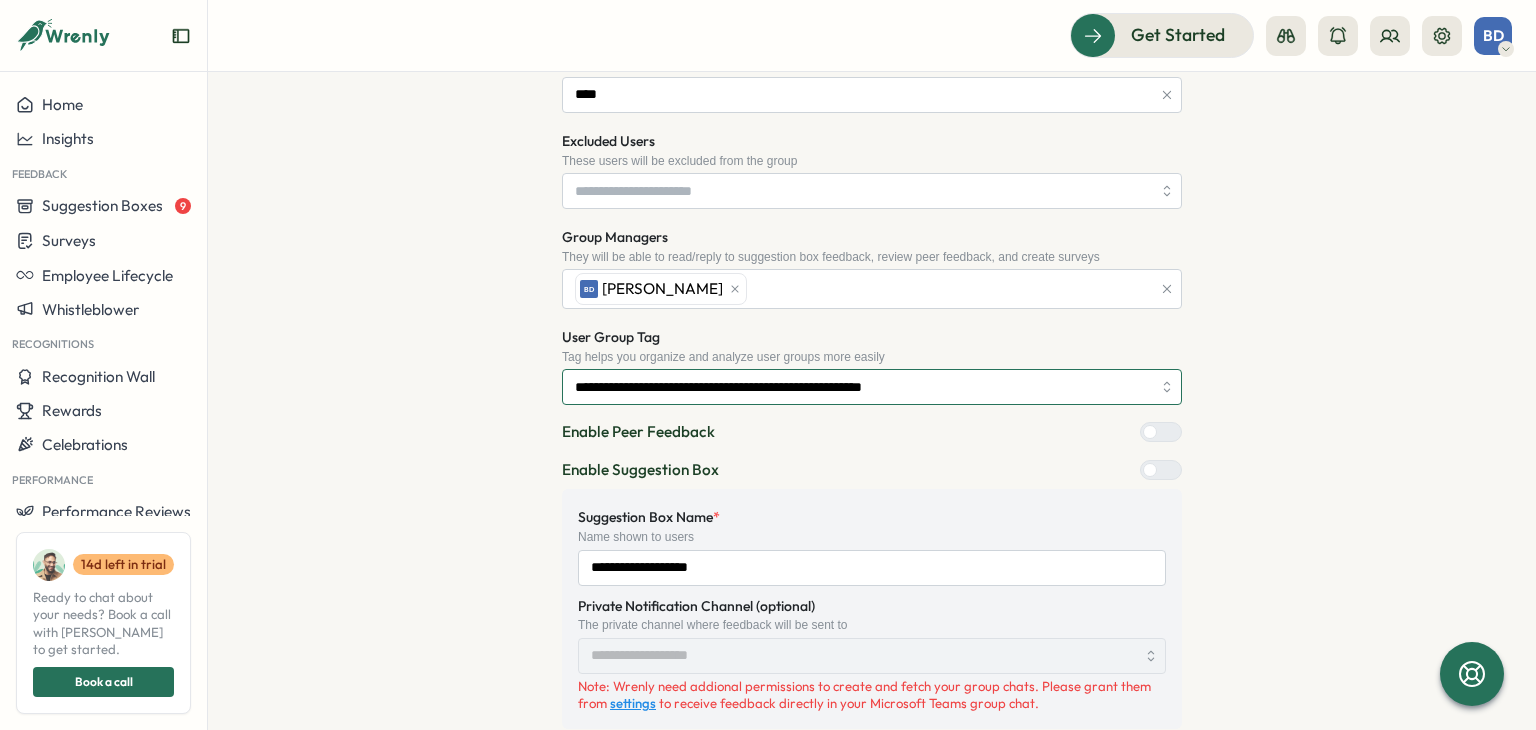 scroll, scrollTop: 600, scrollLeft: 0, axis: vertical 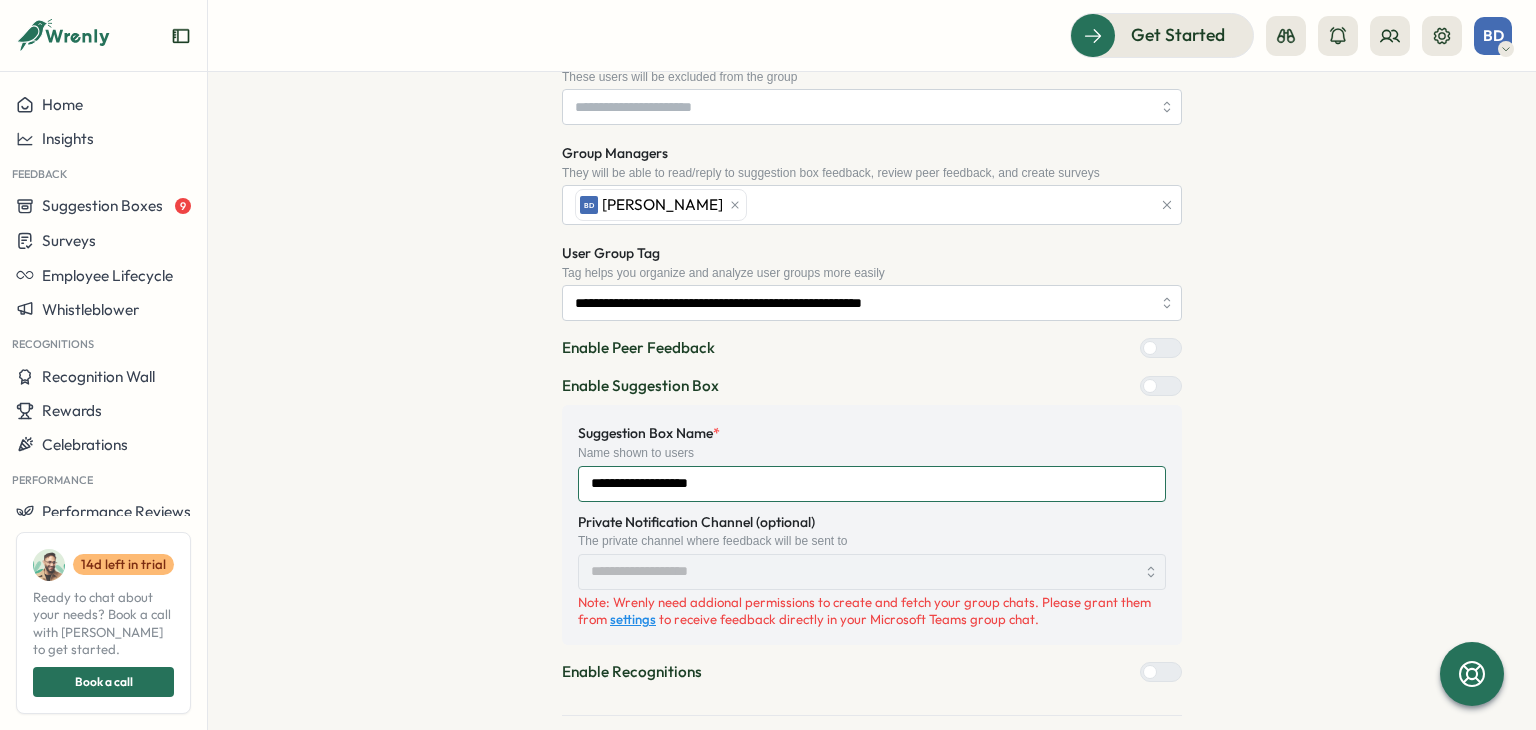 click on "**********" at bounding box center [872, 484] 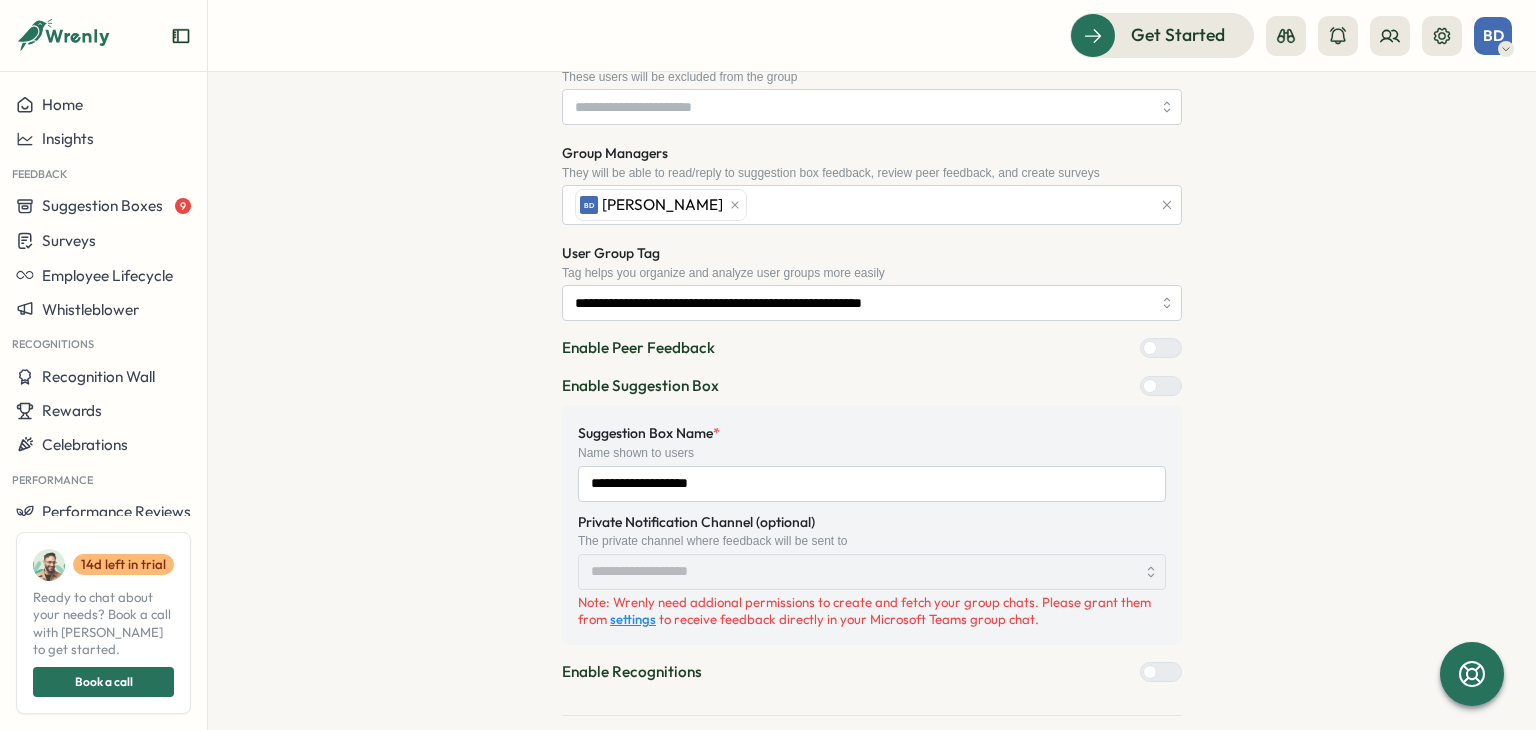 click on "Enable Suggestion Box" at bounding box center (640, 386) 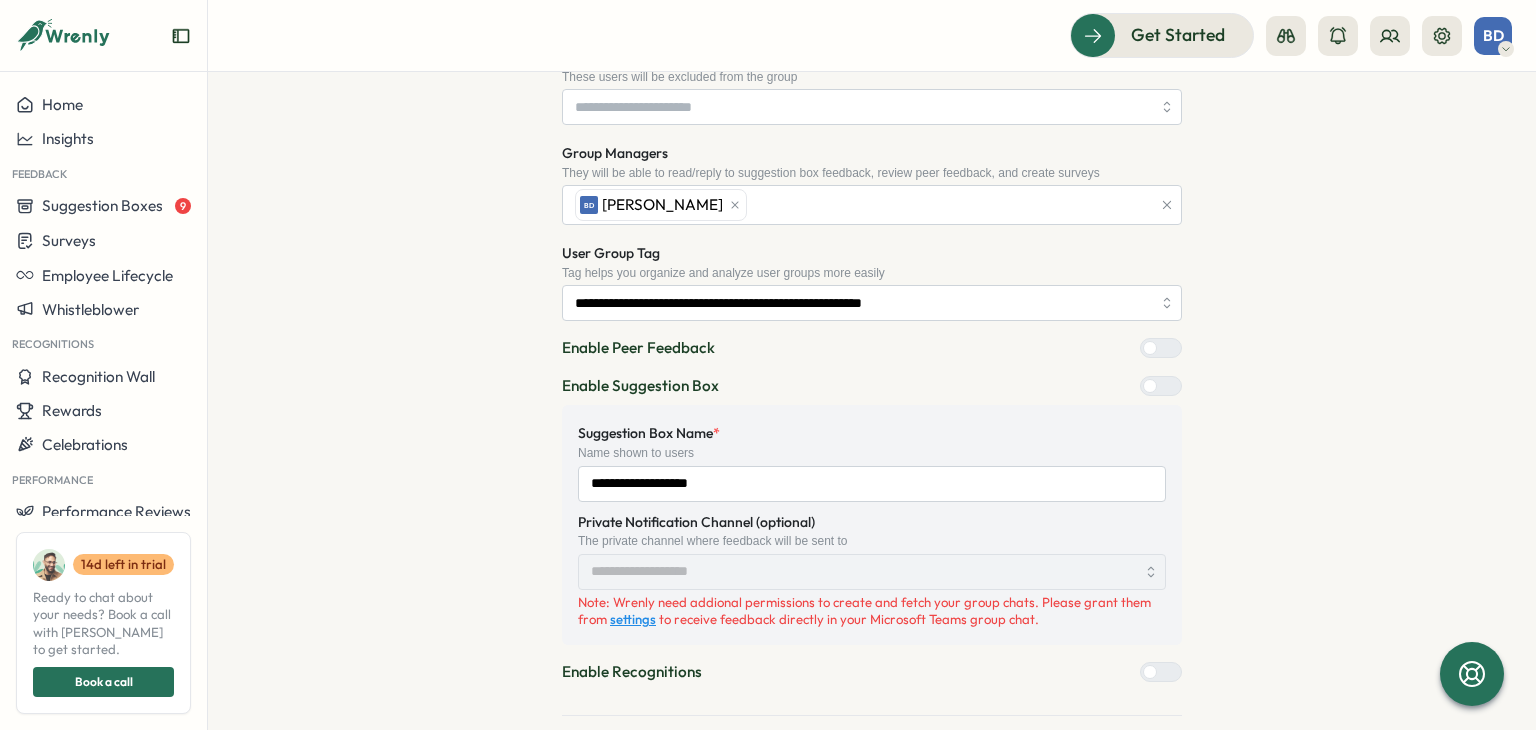 click at bounding box center [1169, 348] 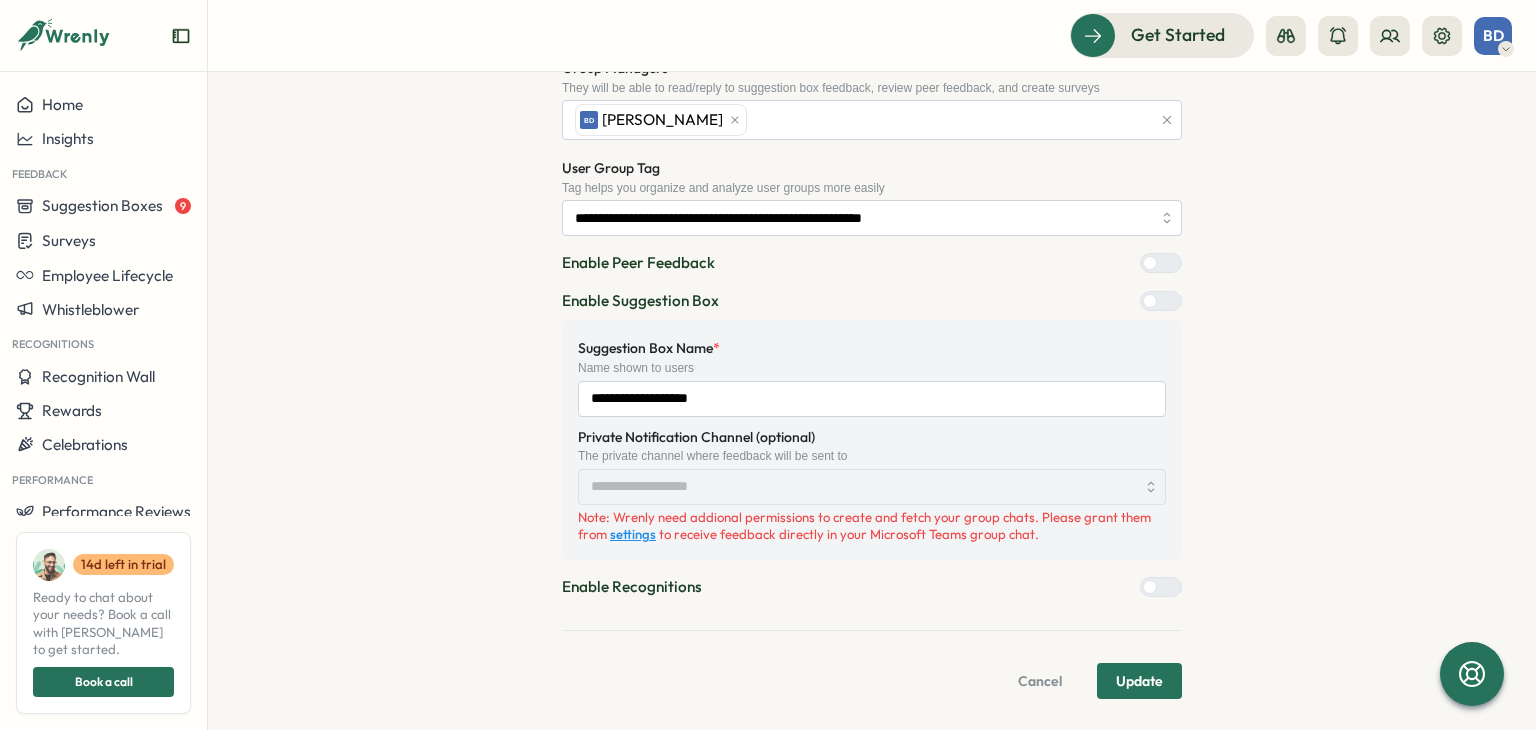 click at bounding box center (1150, 587) 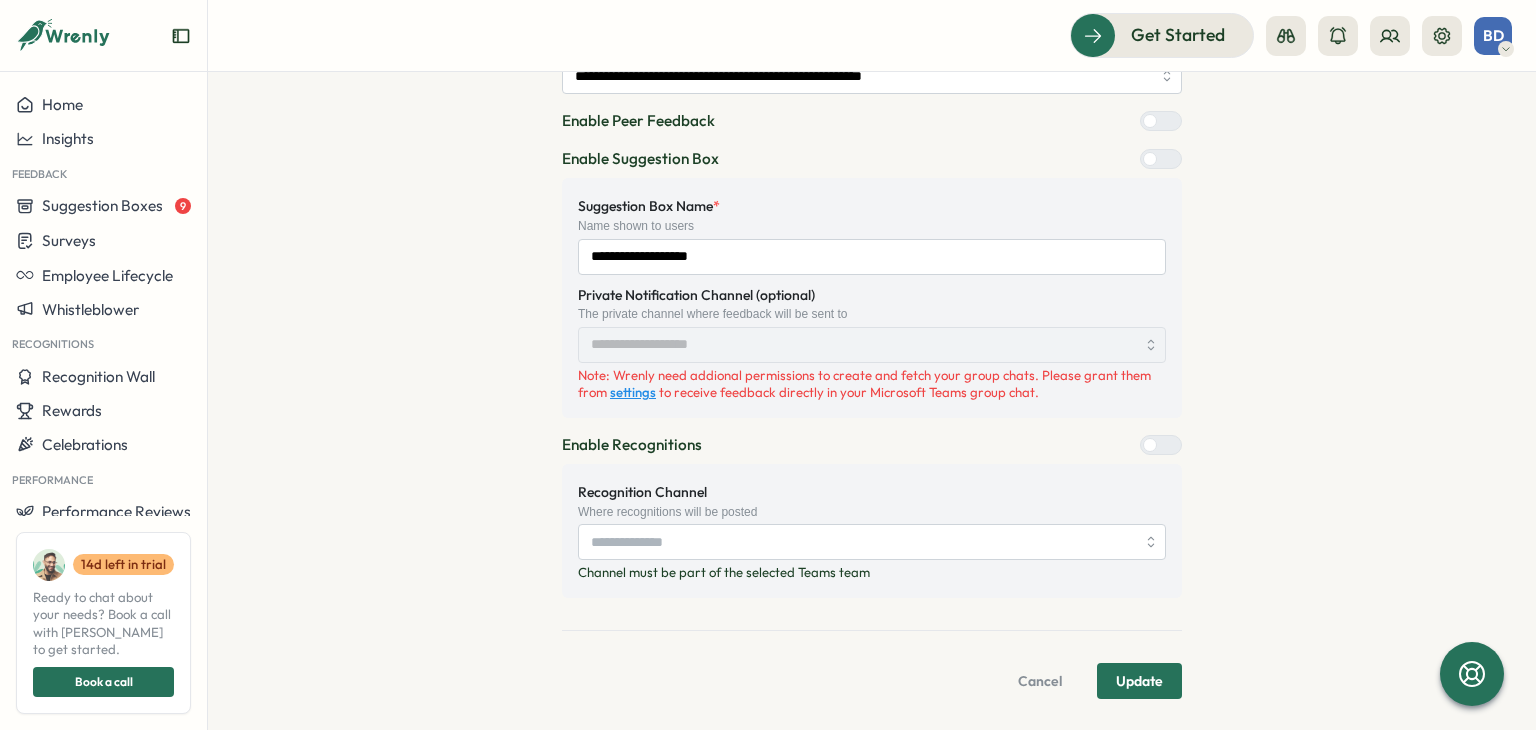 scroll, scrollTop: 828, scrollLeft: 0, axis: vertical 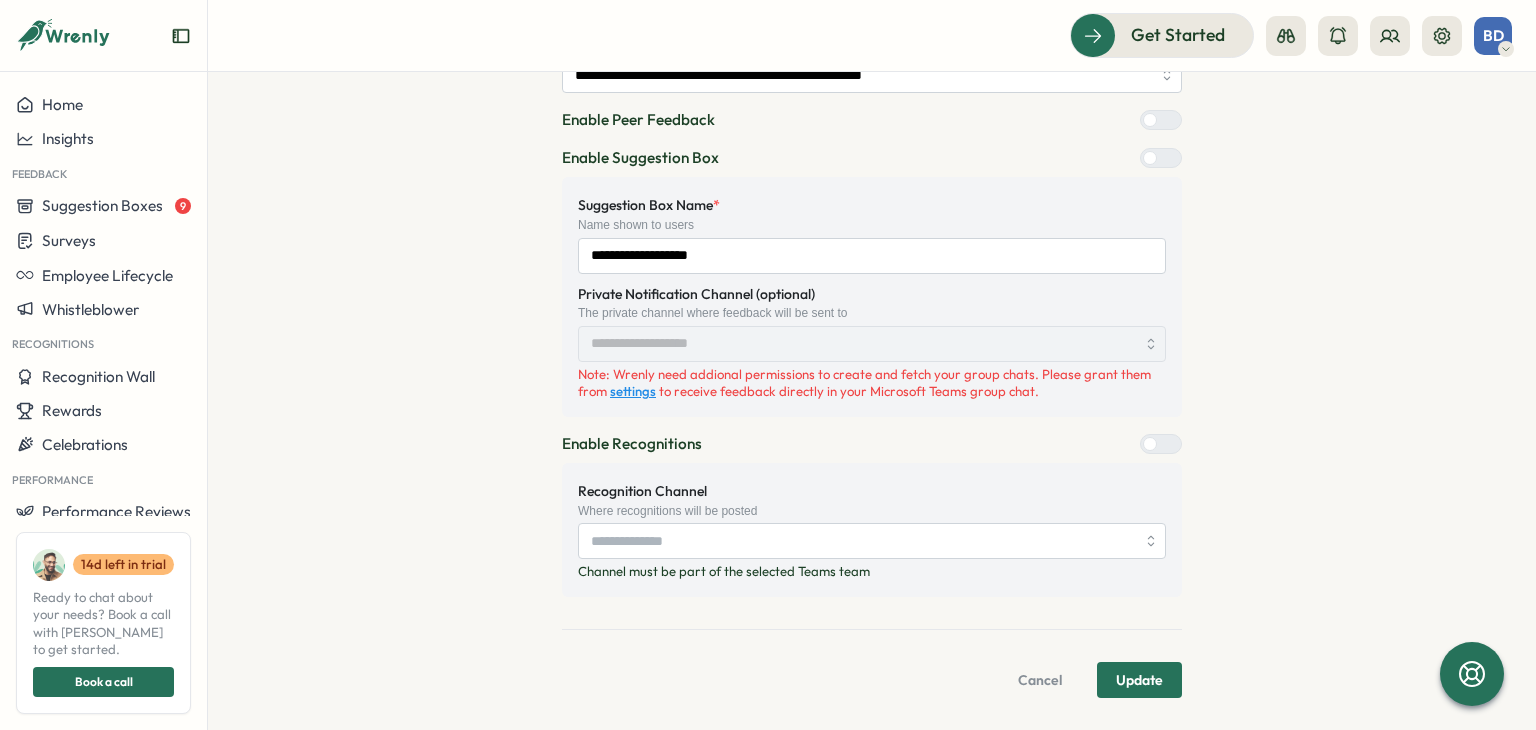 click on "Enable Recognitions" at bounding box center (872, 444) 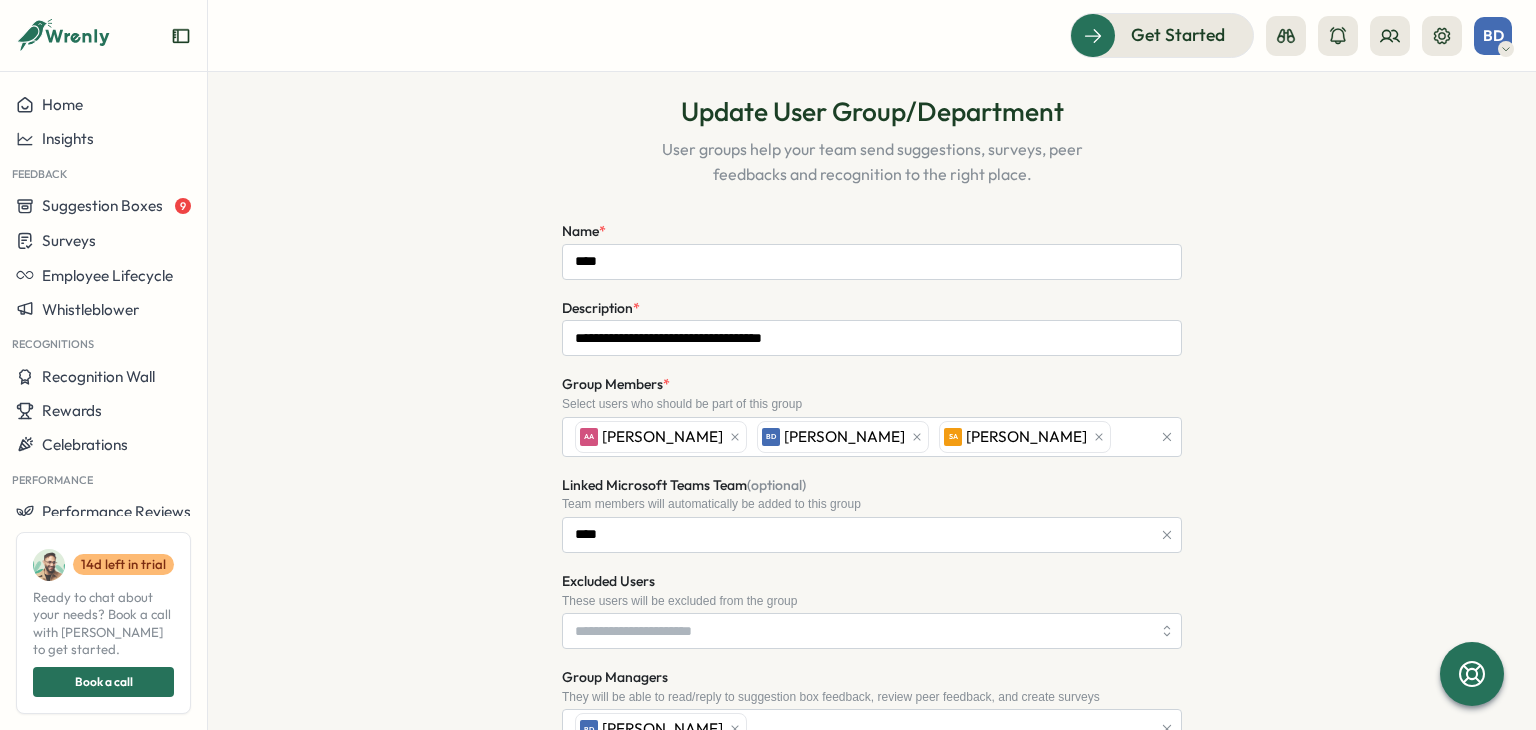 scroll, scrollTop: 0, scrollLeft: 0, axis: both 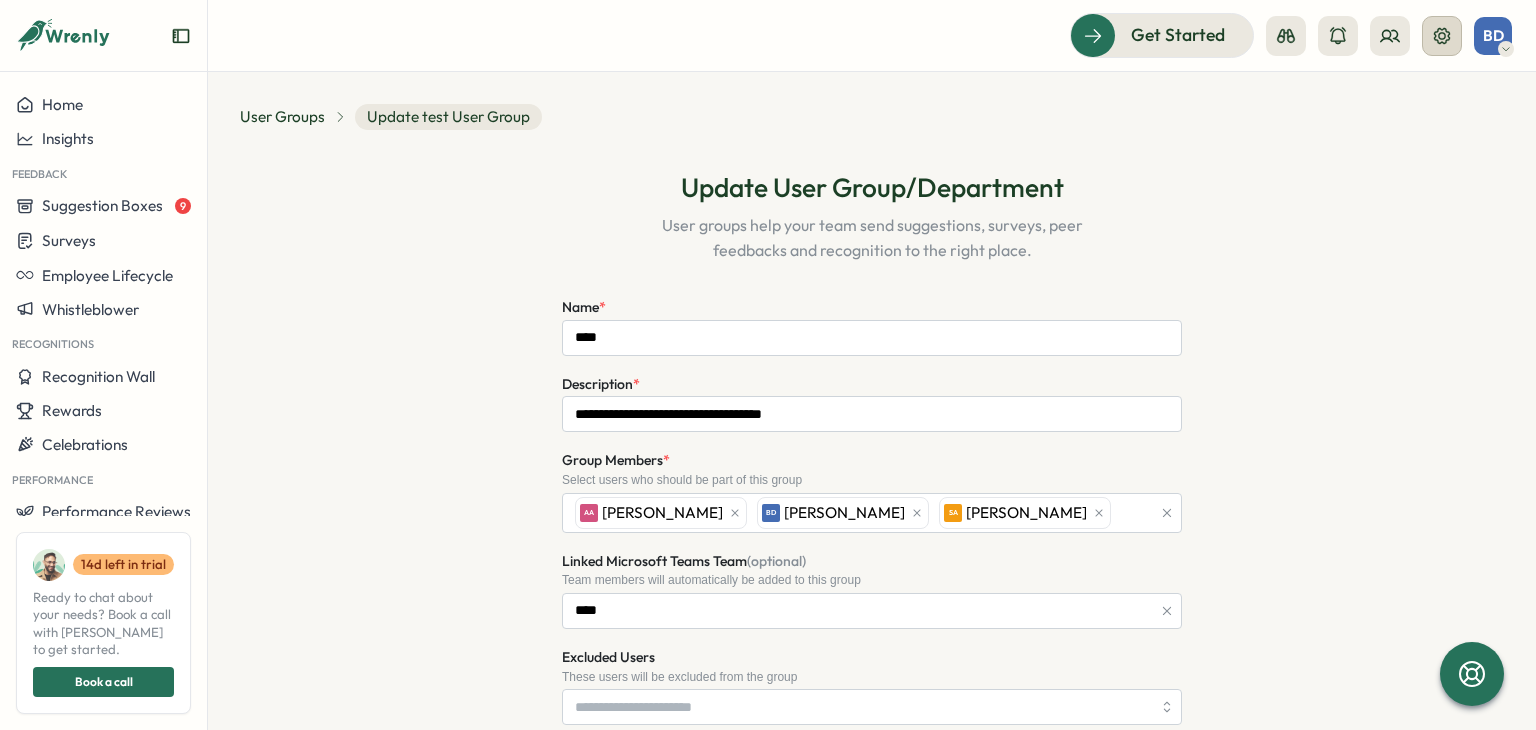 click at bounding box center (1442, 36) 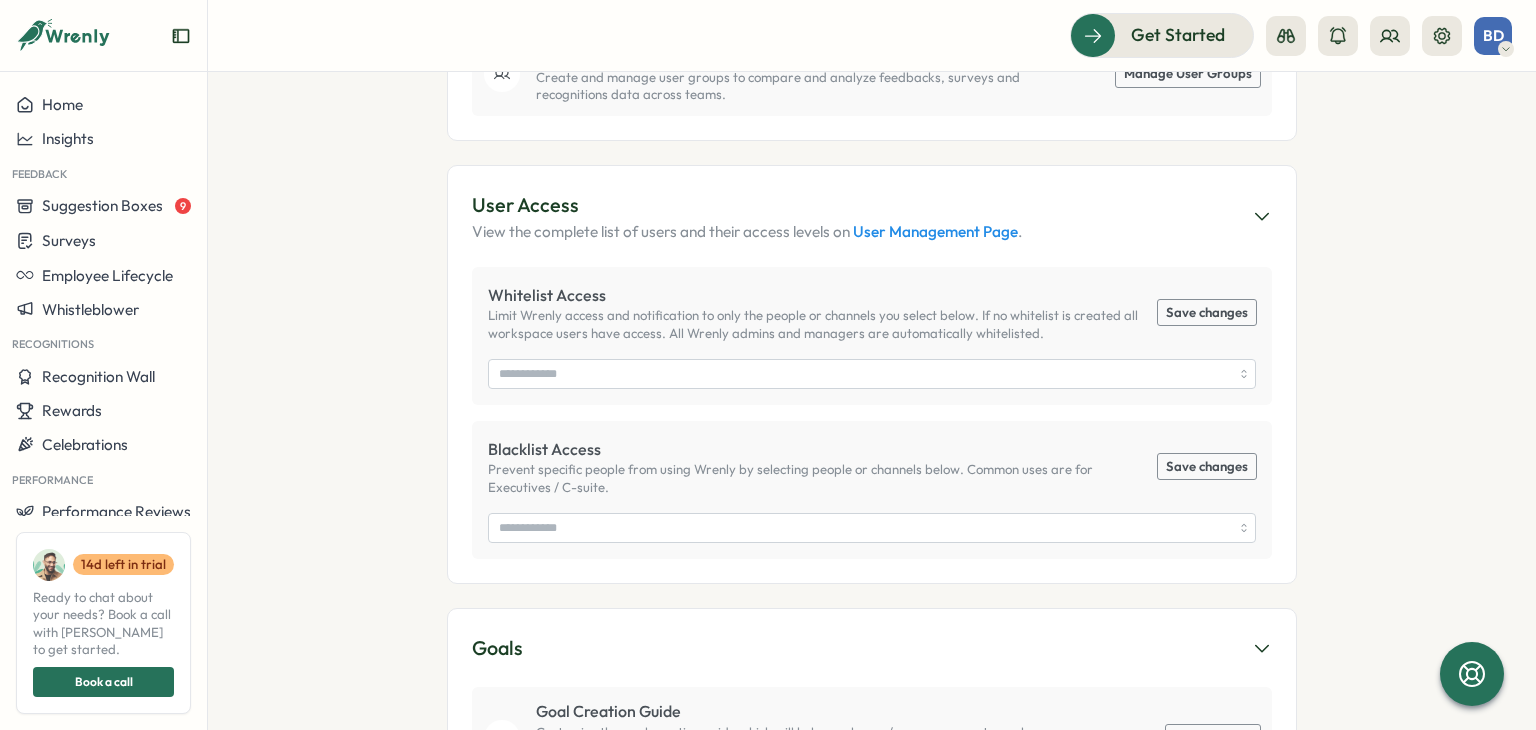 scroll, scrollTop: 1000, scrollLeft: 0, axis: vertical 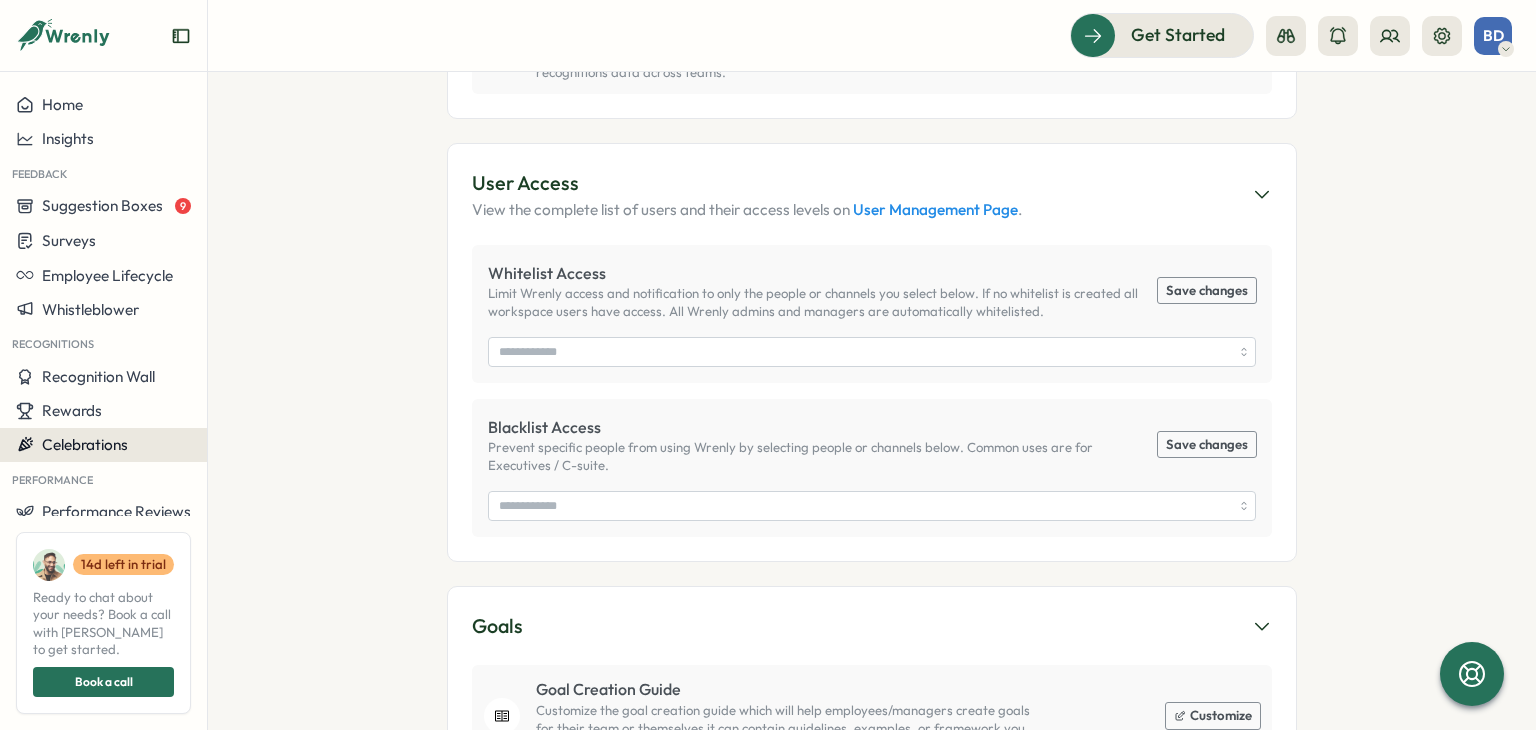 drag, startPoint x: 791, startPoint y: 438, endPoint x: 179, endPoint y: 445, distance: 612.04004 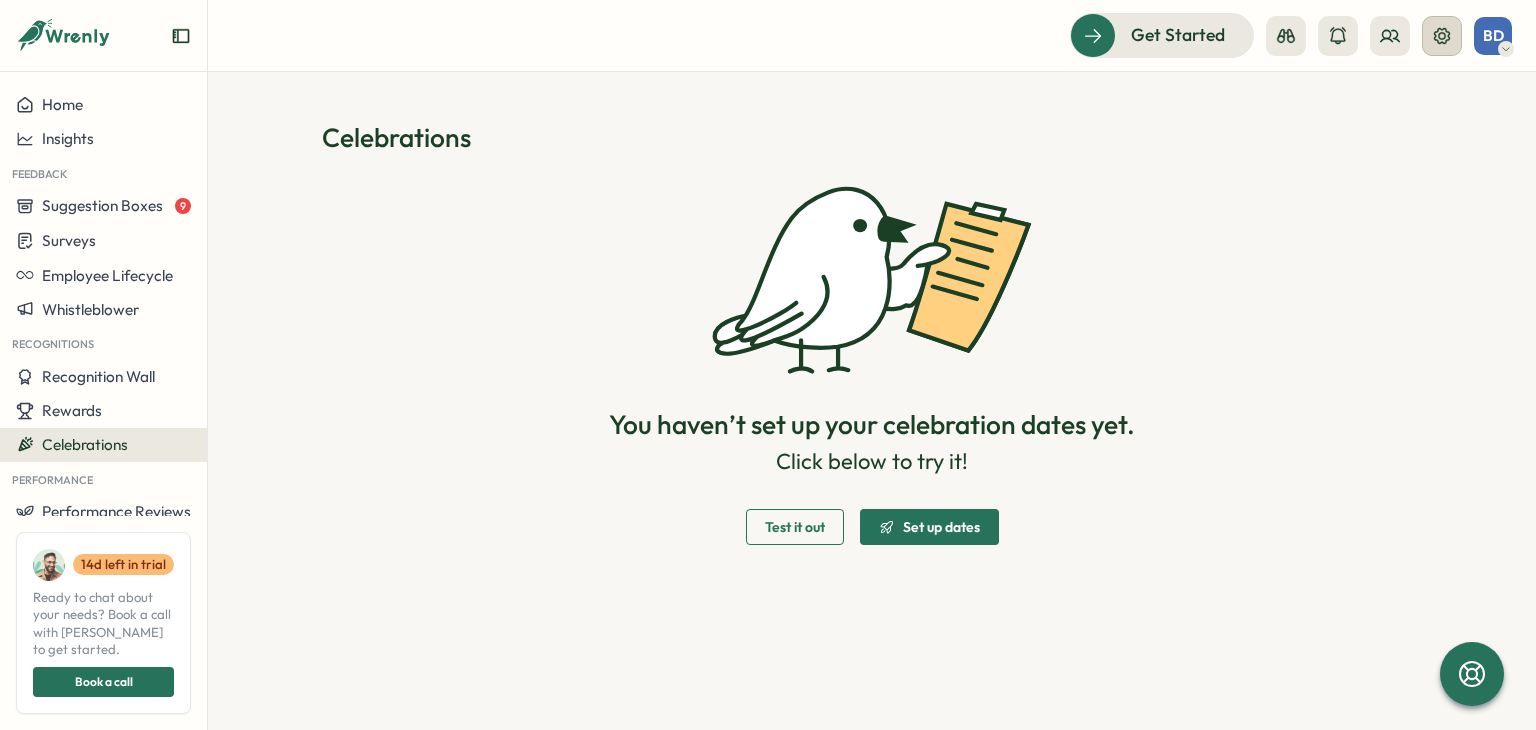 click at bounding box center [1442, 36] 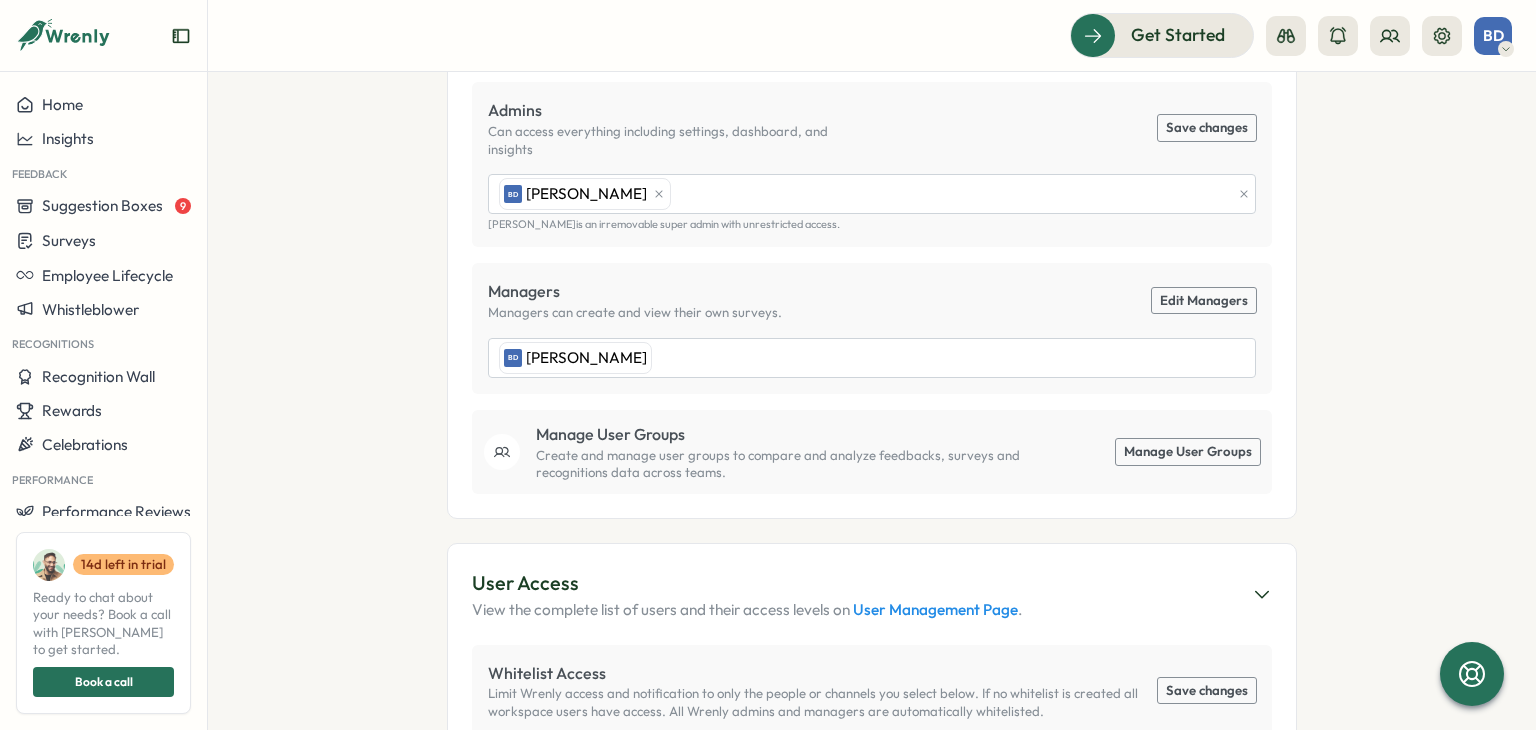scroll, scrollTop: 700, scrollLeft: 0, axis: vertical 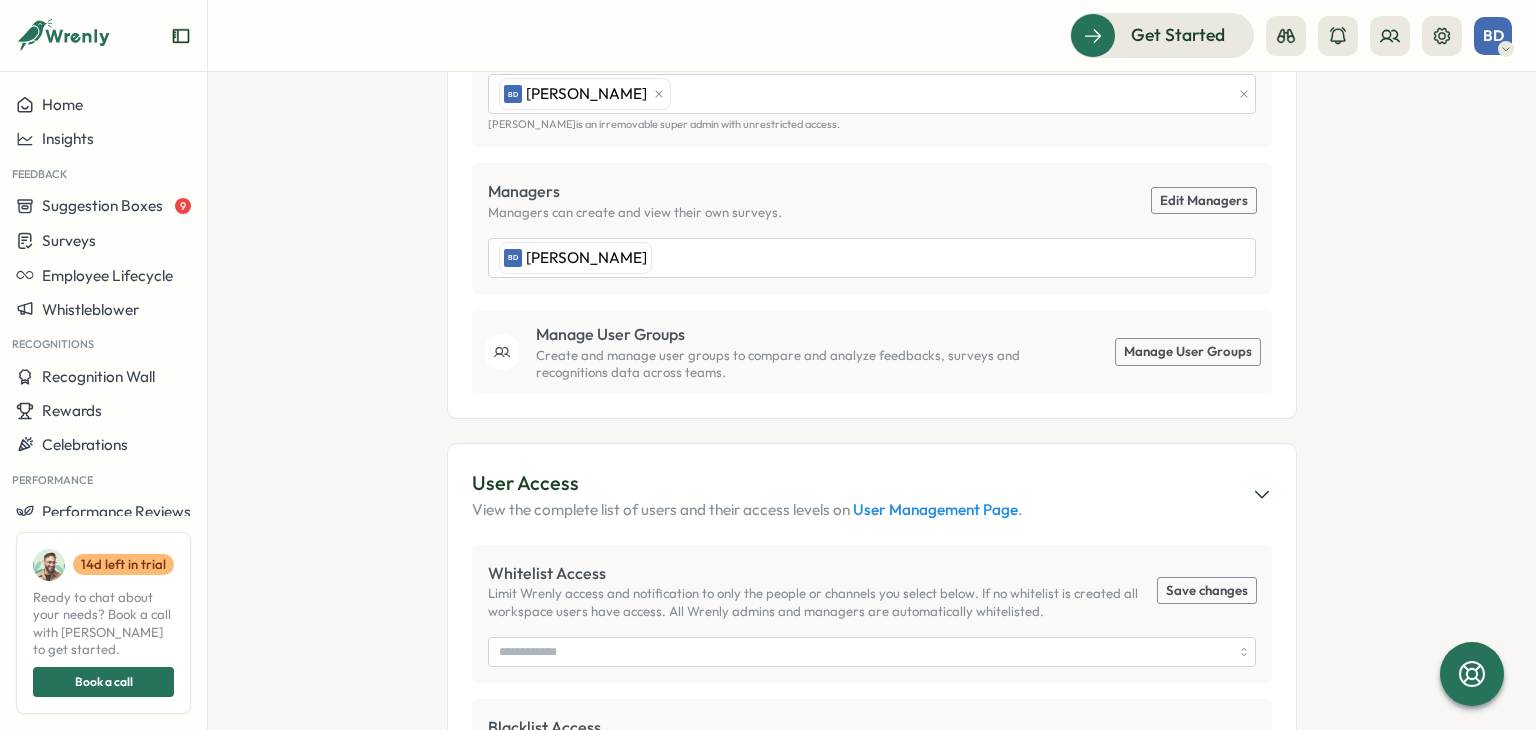 click on "Manage User Groups" at bounding box center [1188, 352] 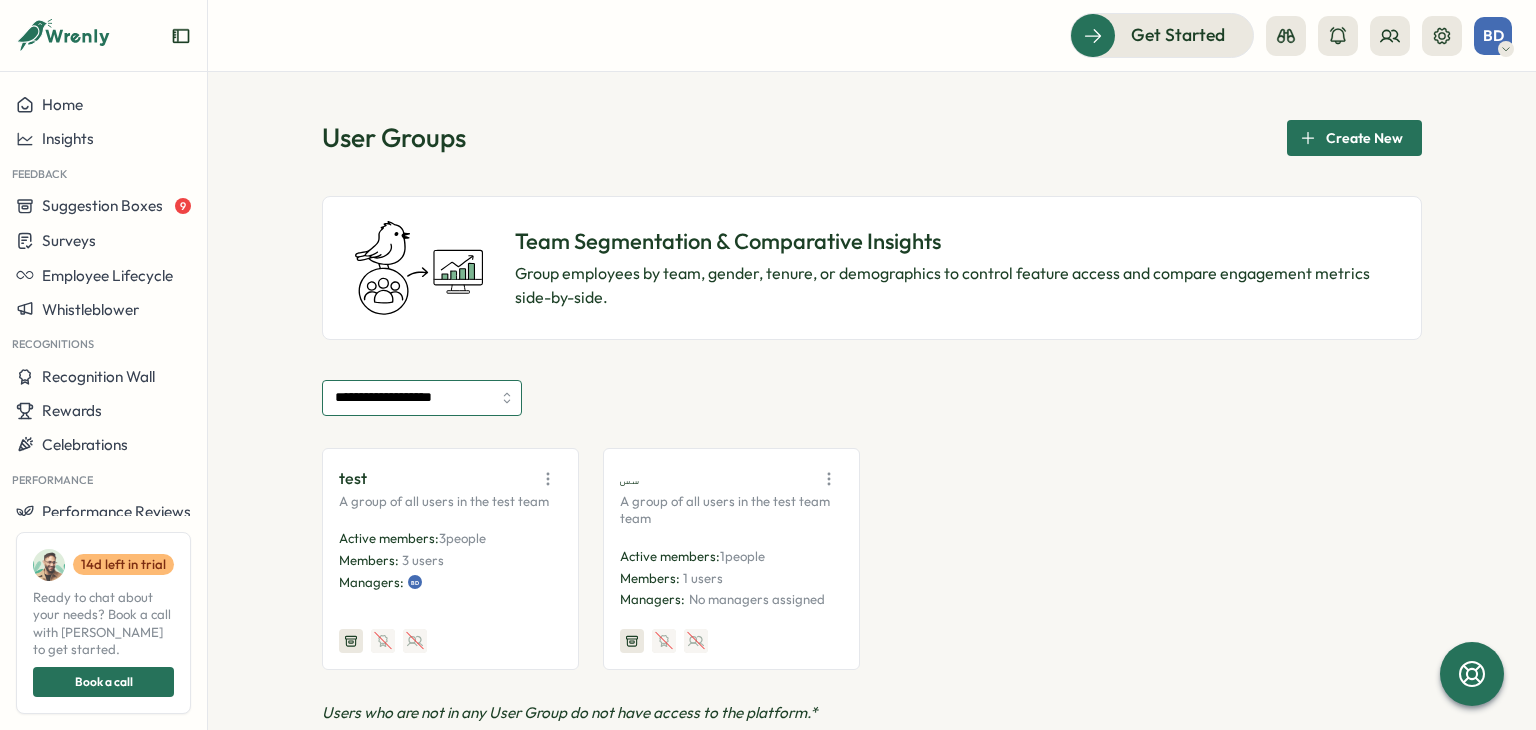 click on "**********" at bounding box center [422, 398] 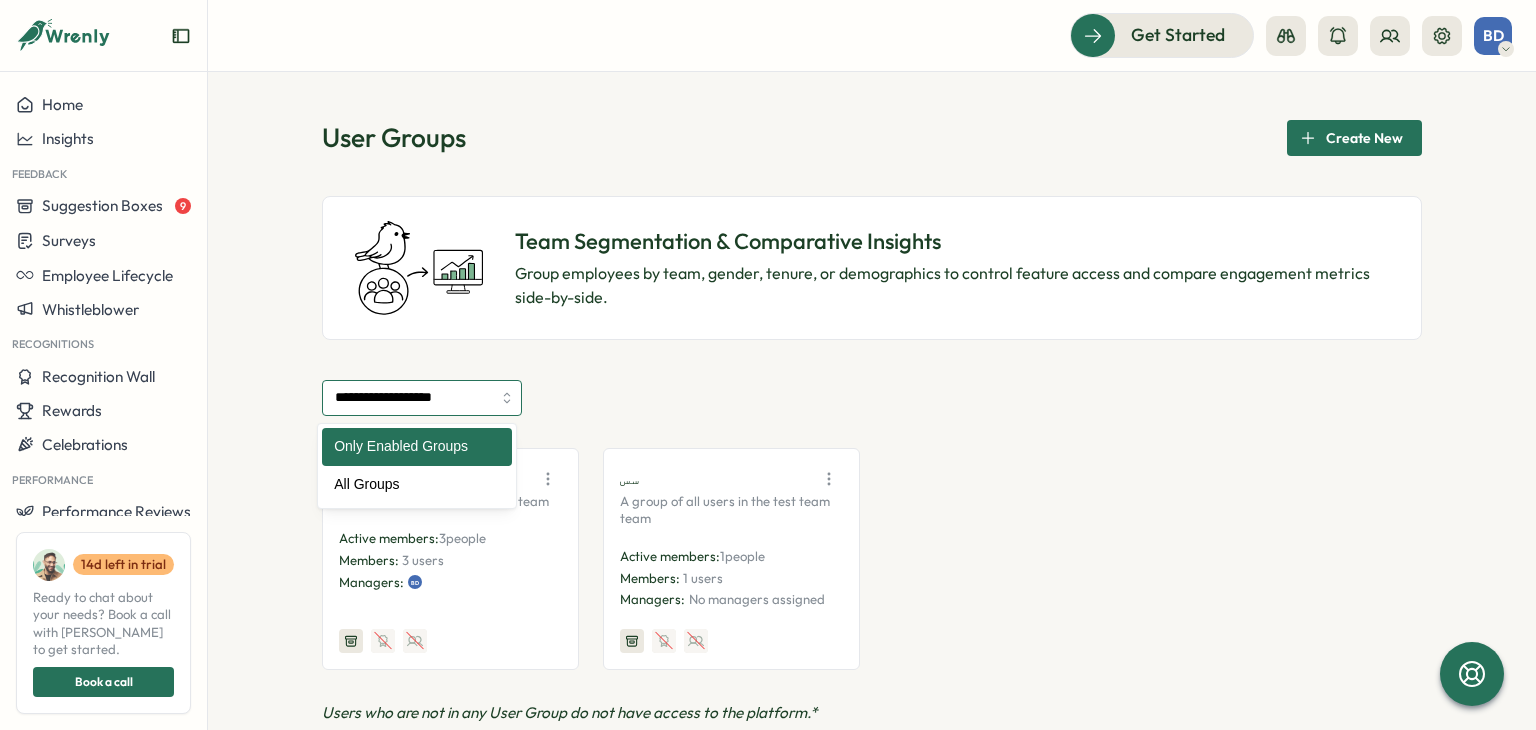 type on "**********" 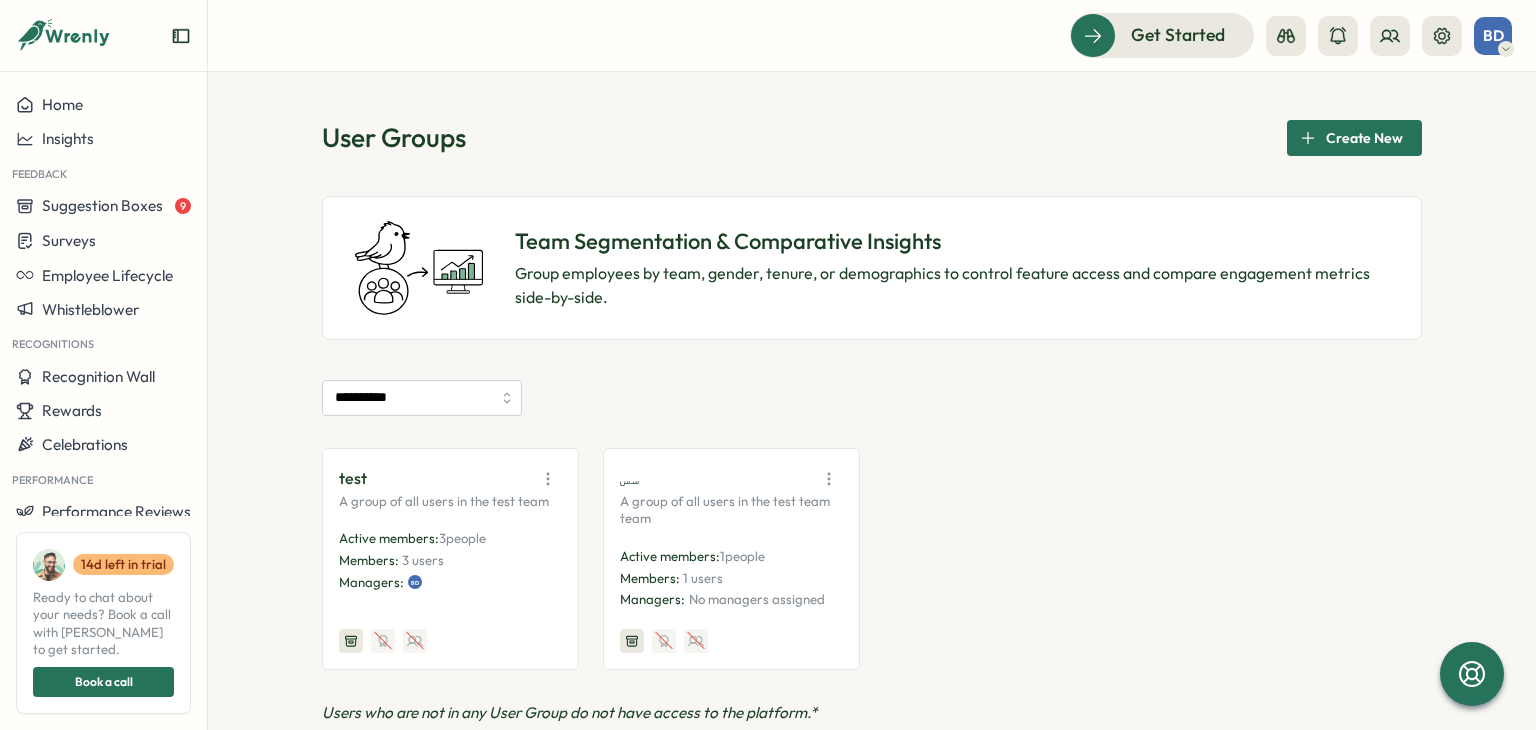 click 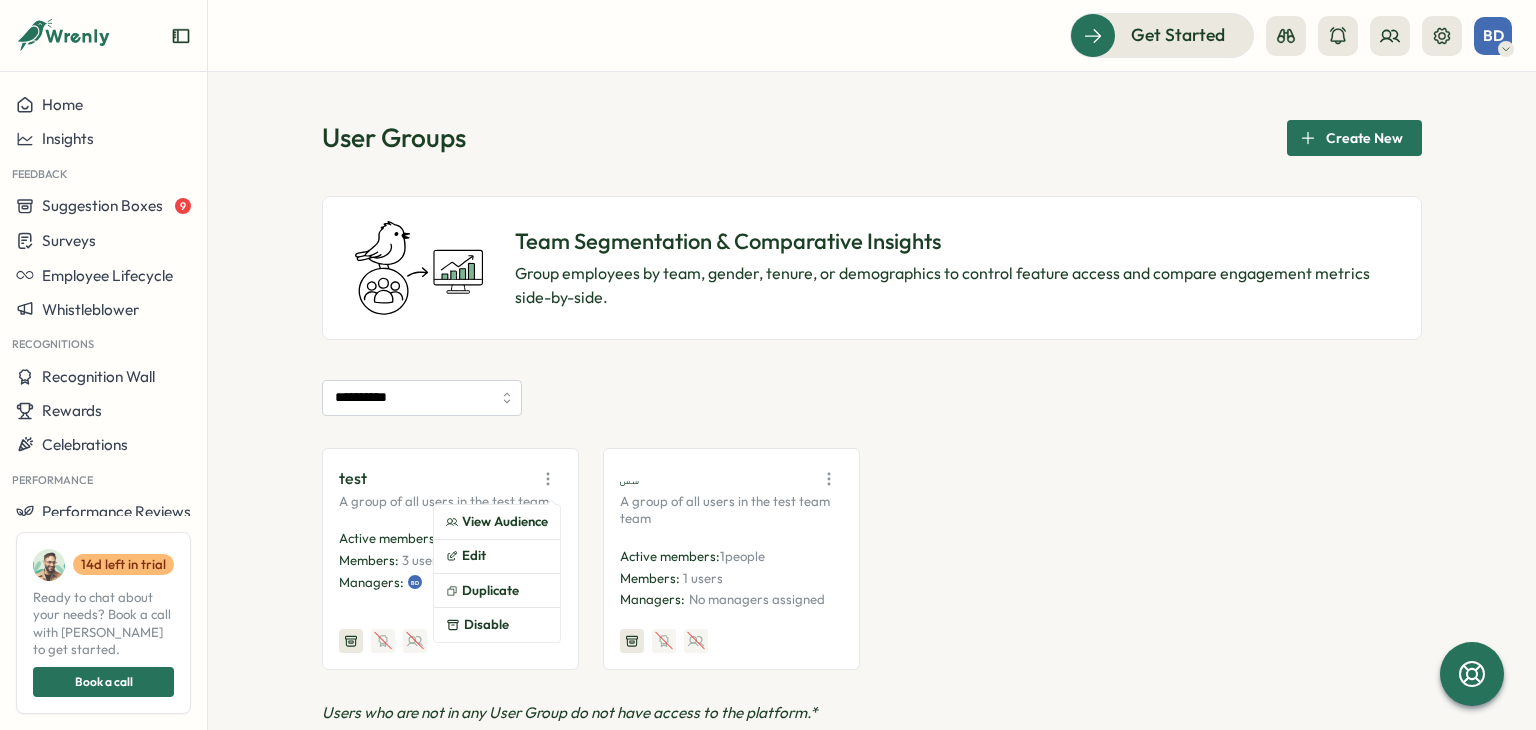 click on "View Audience Edit Duplicate Disable" at bounding box center (497, 573) 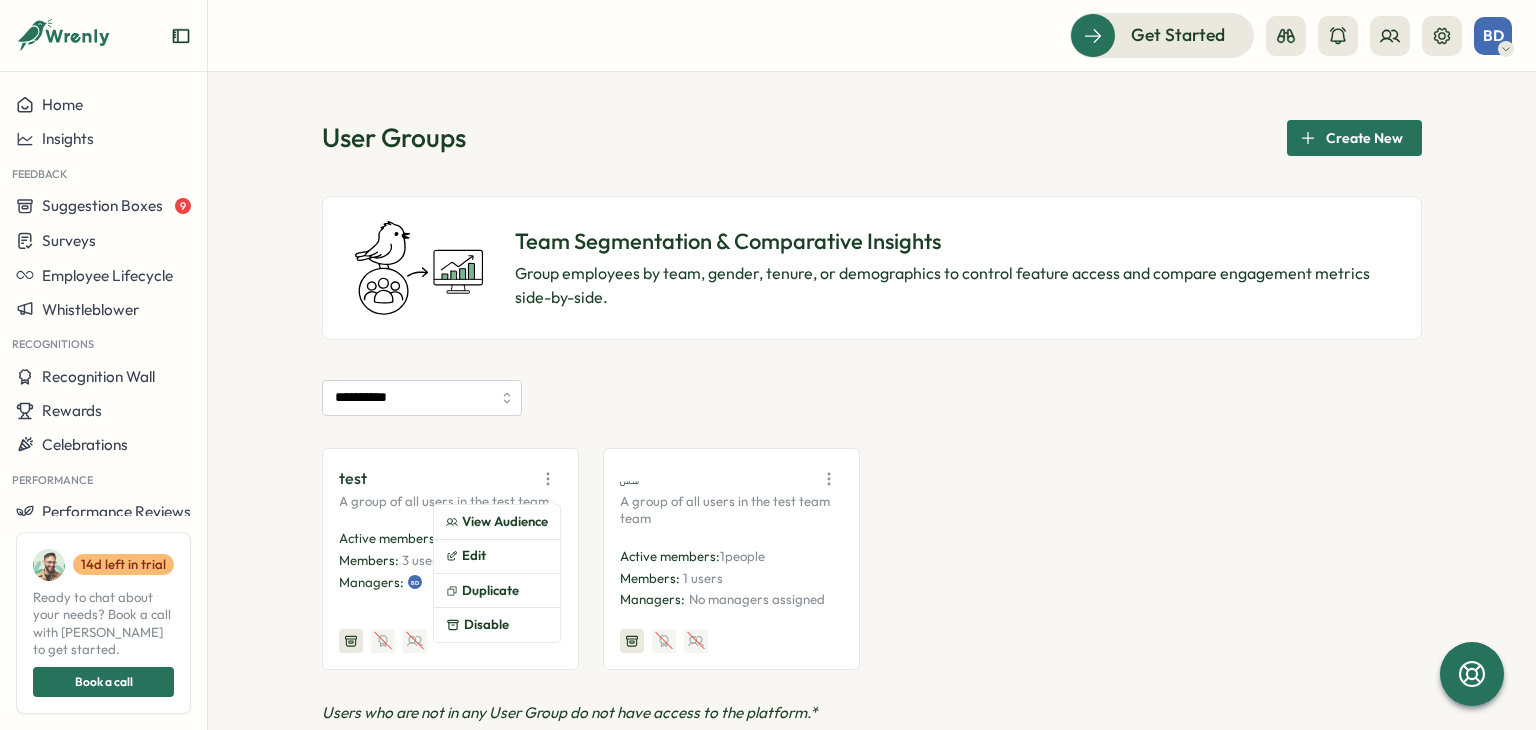 click 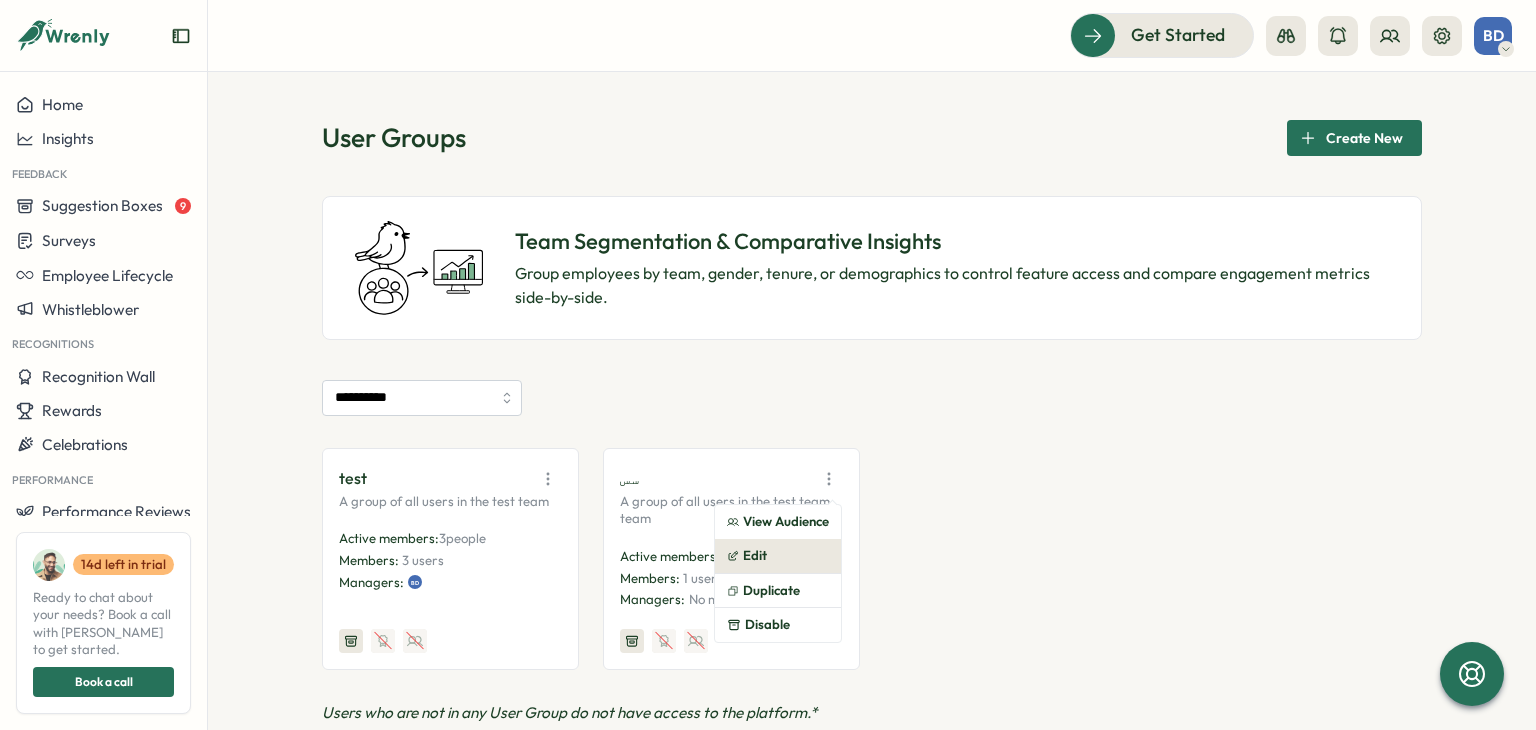 click on "Edit" at bounding box center [778, 556] 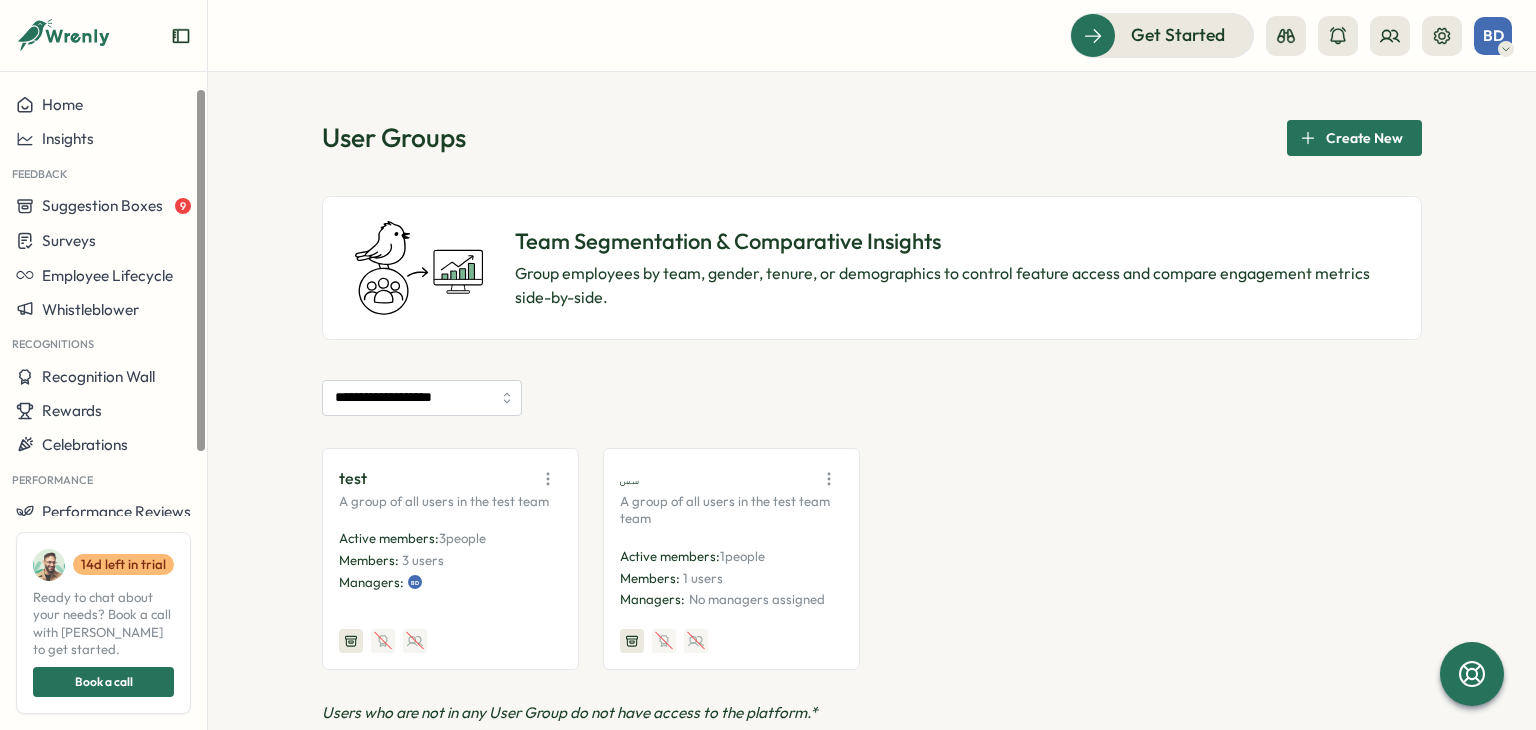 click 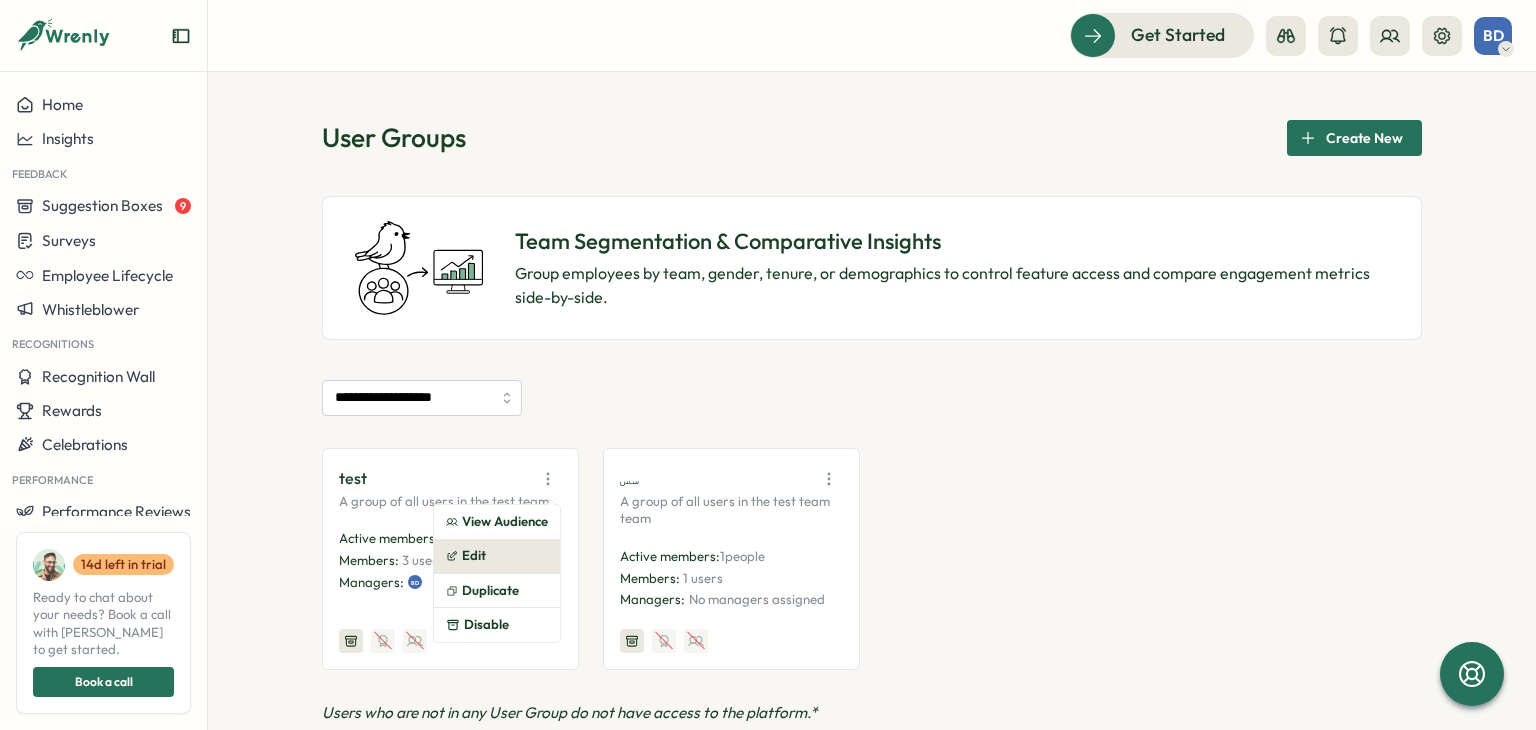 click on "Edit" at bounding box center [497, 556] 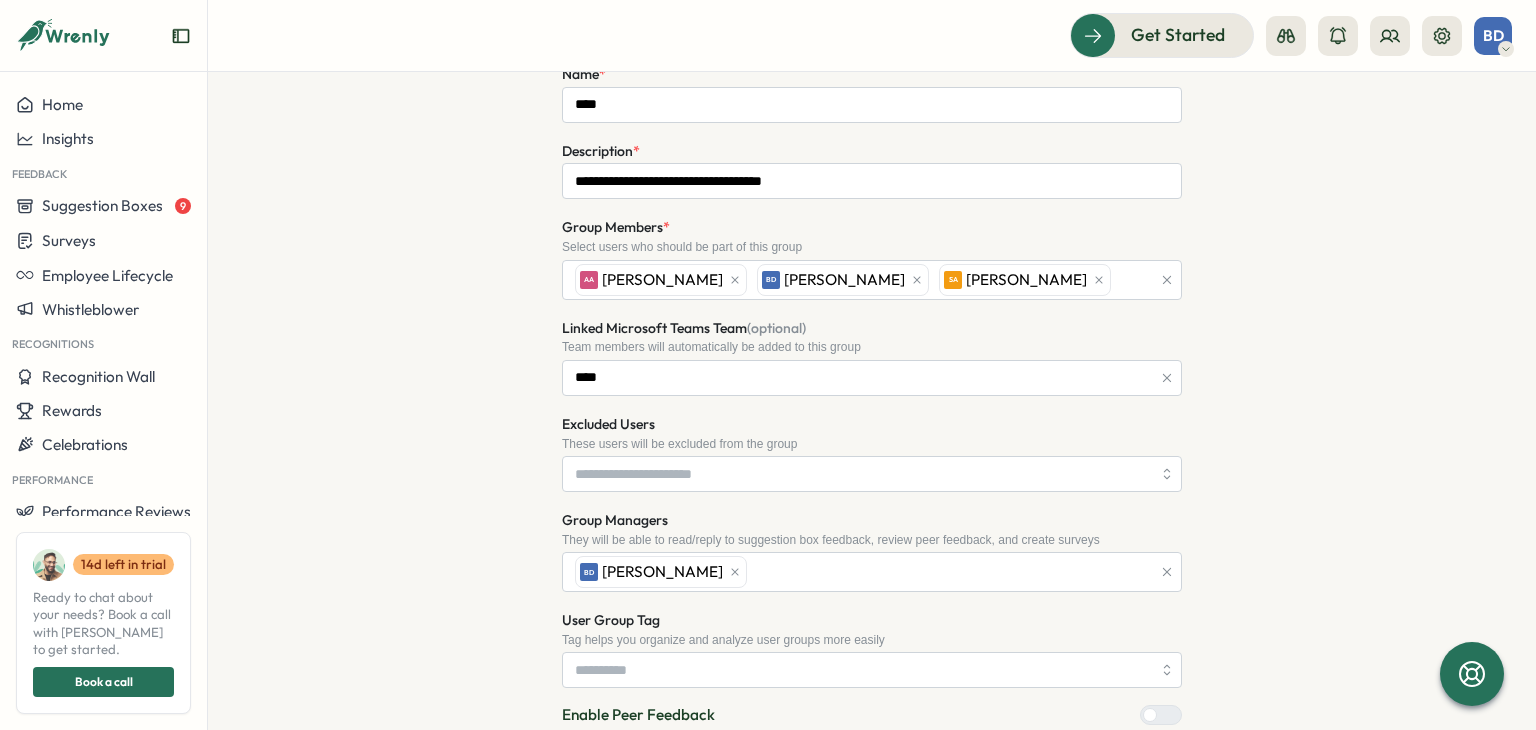 scroll, scrollTop: 0, scrollLeft: 0, axis: both 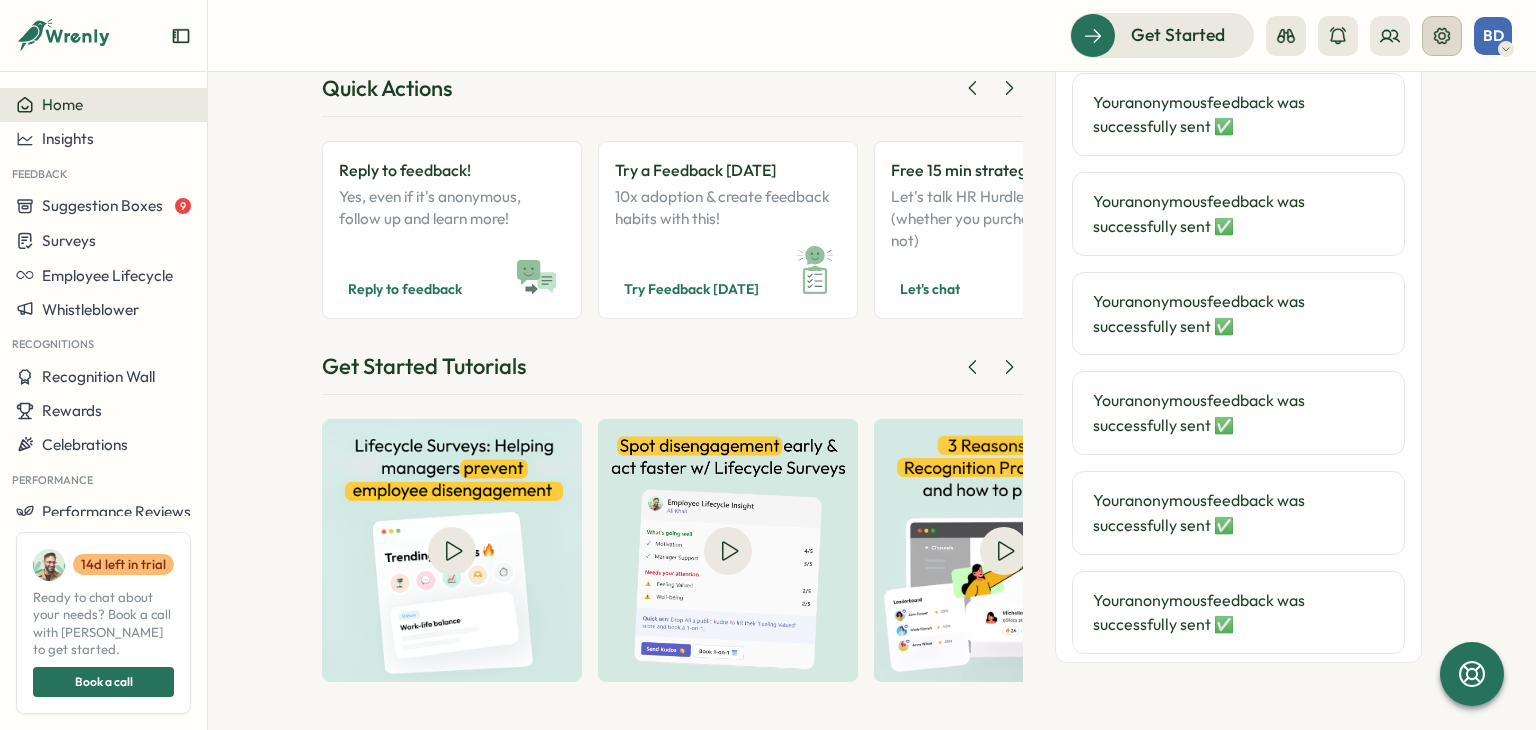 click 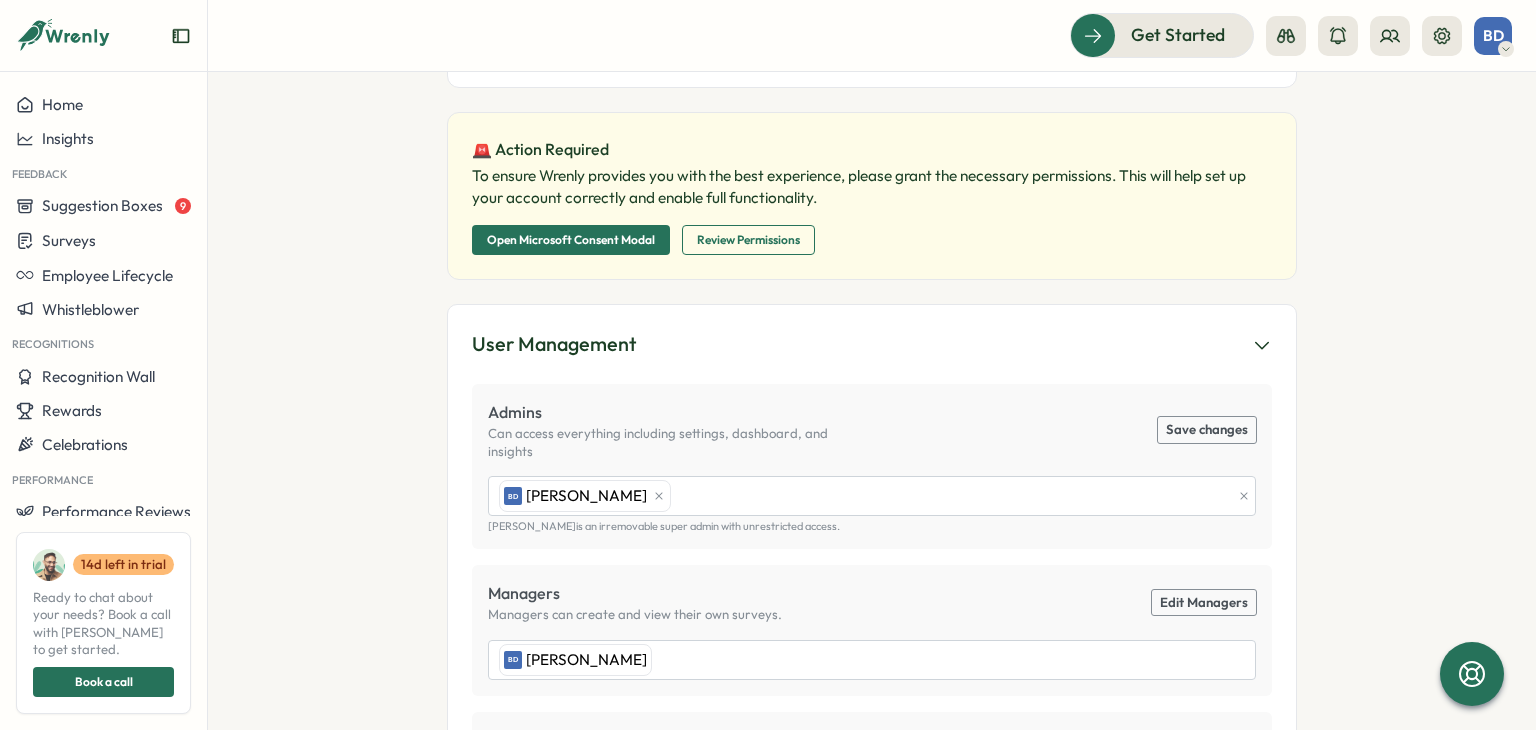 scroll, scrollTop: 700, scrollLeft: 0, axis: vertical 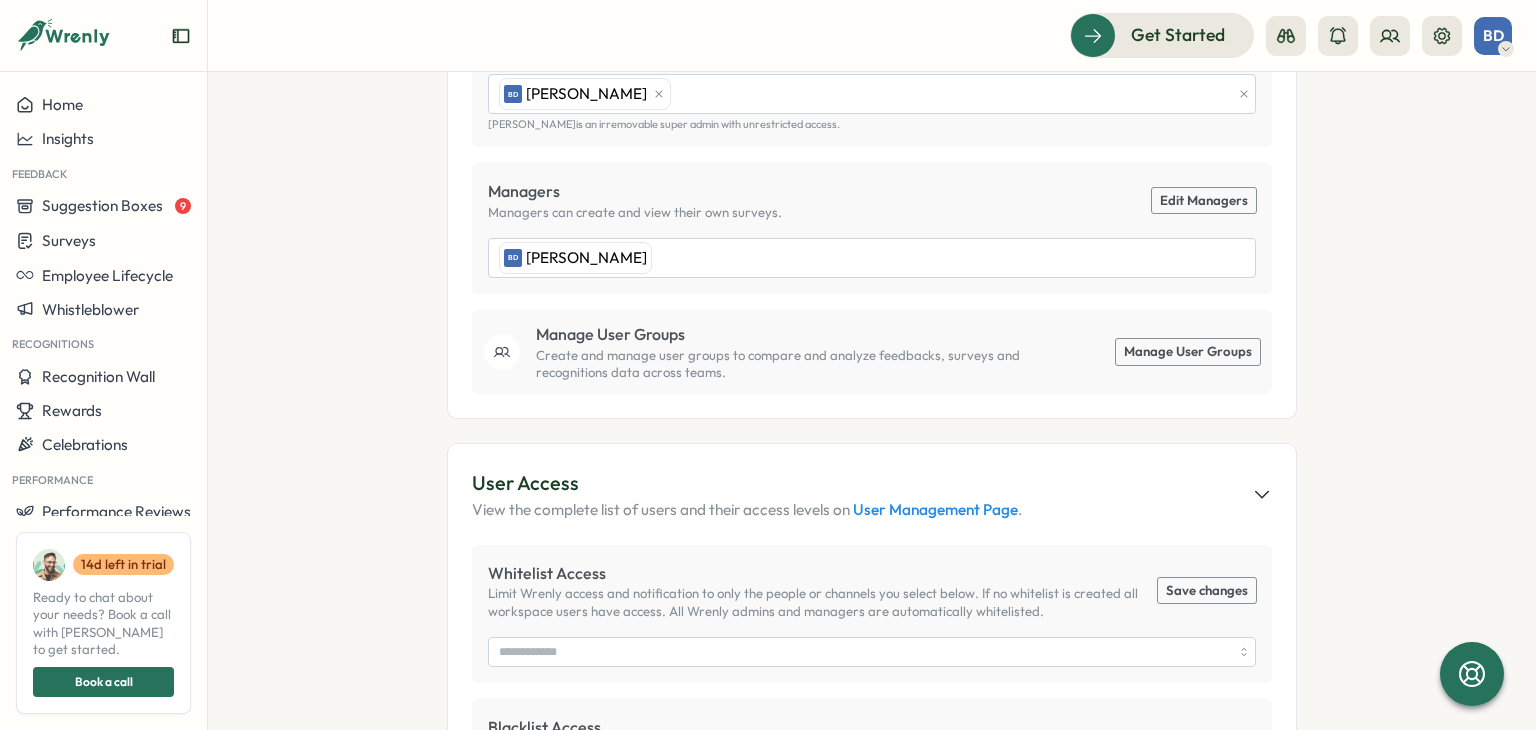 click on "Manage User Groups" at bounding box center [1188, 352] 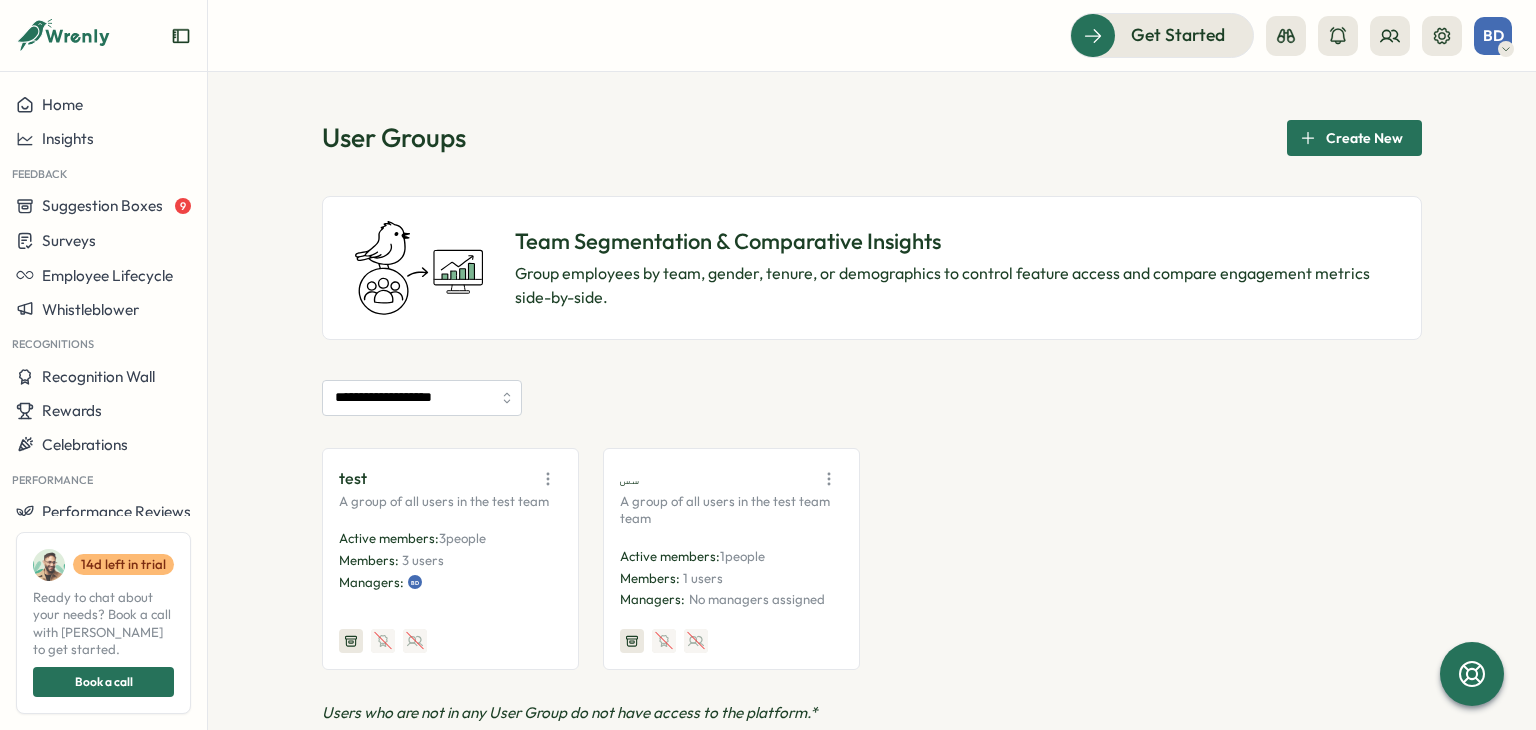 scroll, scrollTop: 100, scrollLeft: 0, axis: vertical 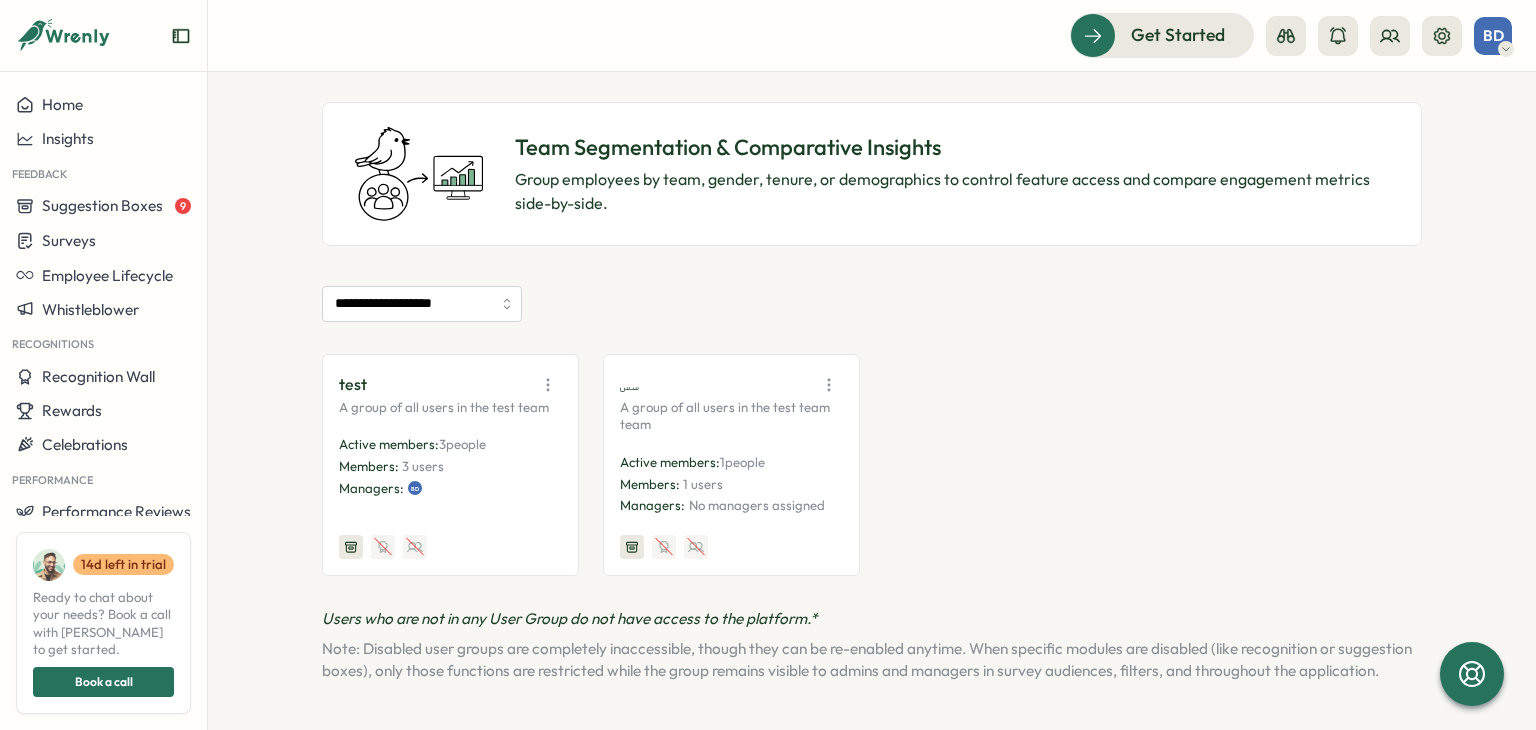 click 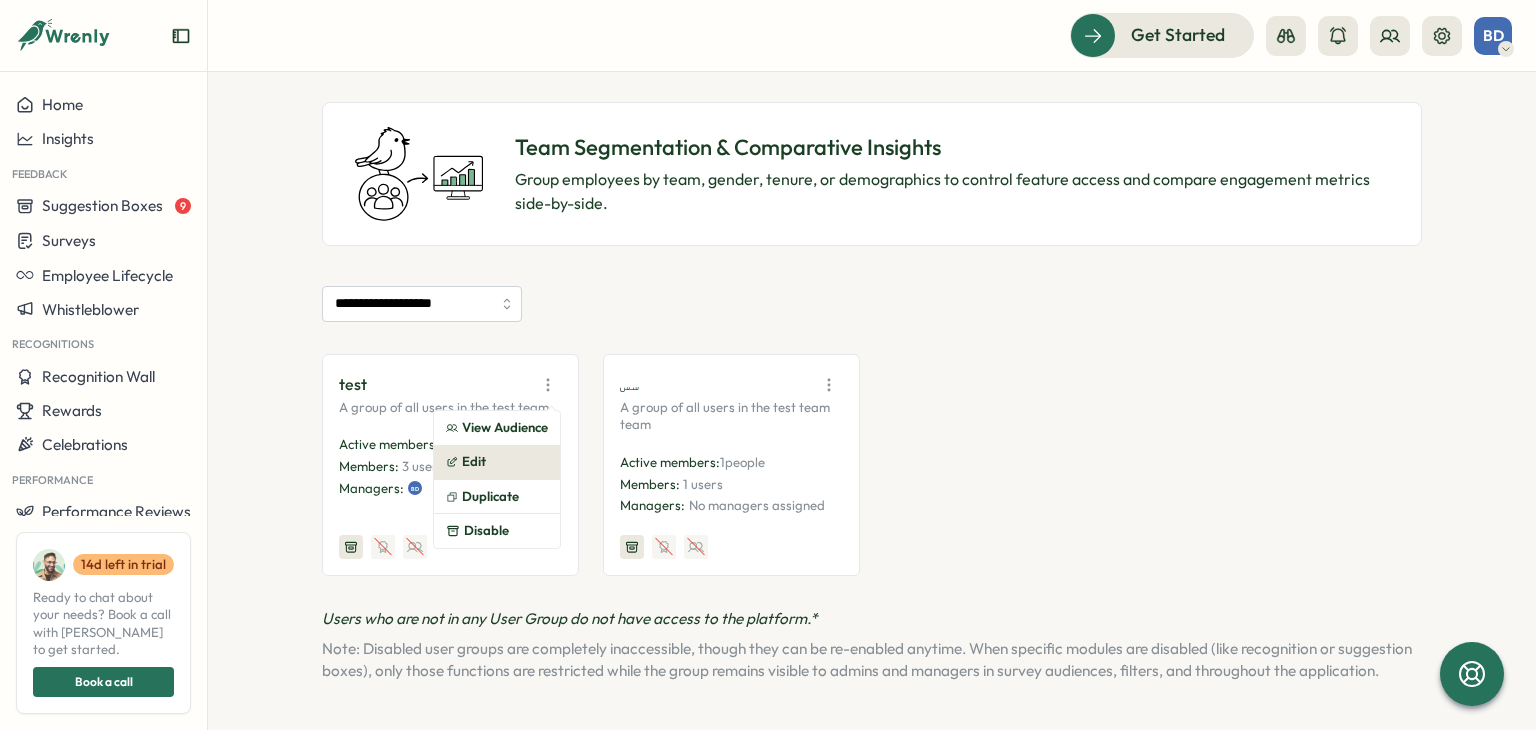 click on "Edit" at bounding box center (497, 462) 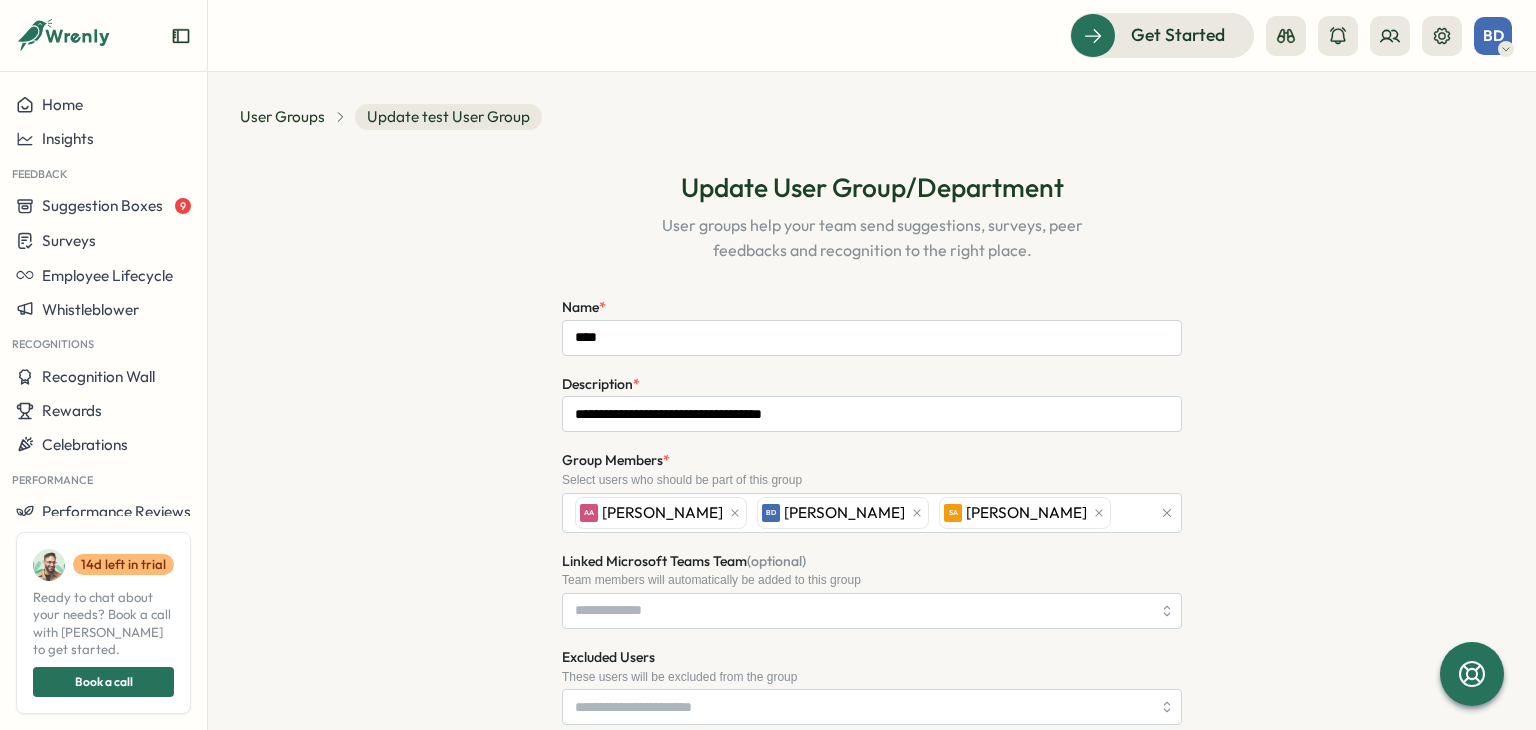 type on "****" 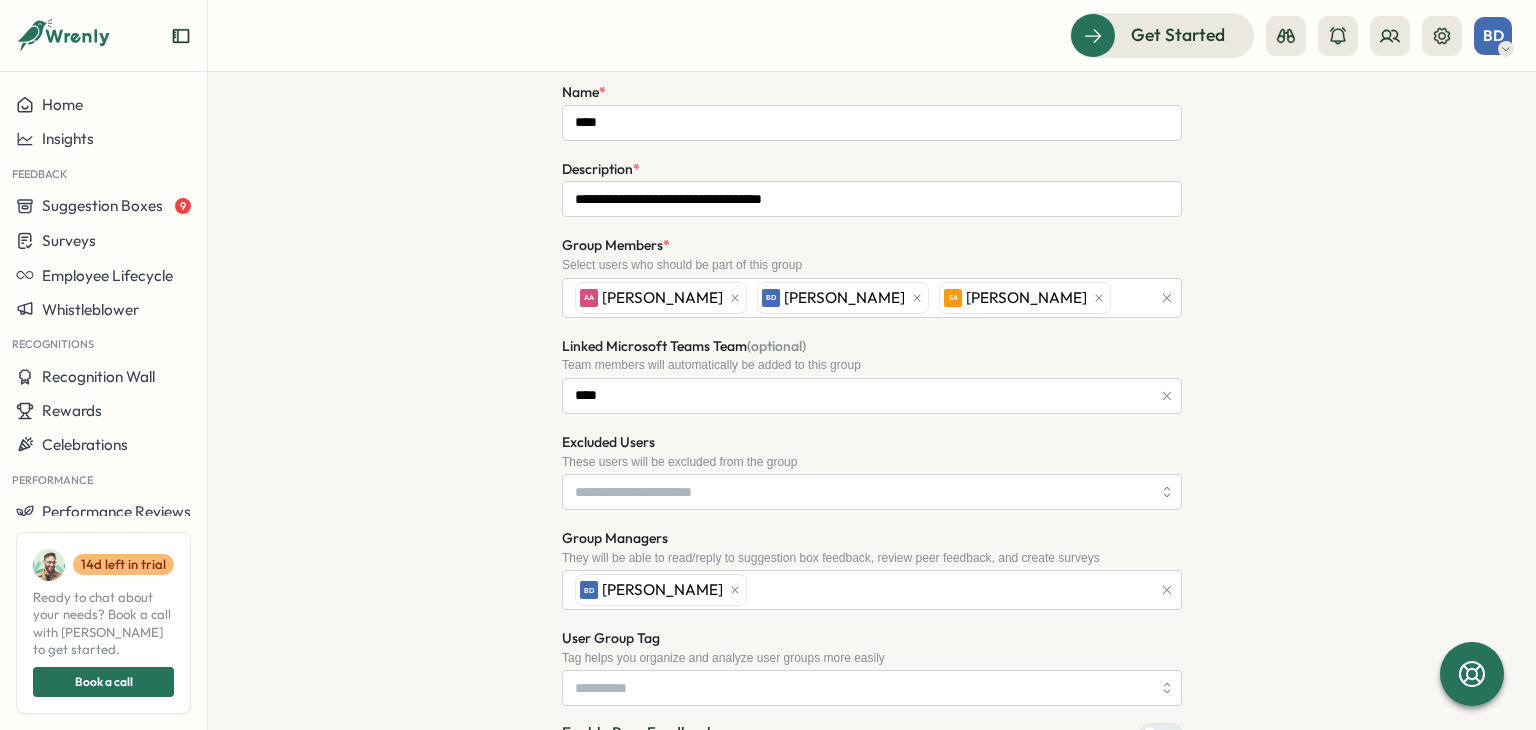 scroll, scrollTop: 300, scrollLeft: 0, axis: vertical 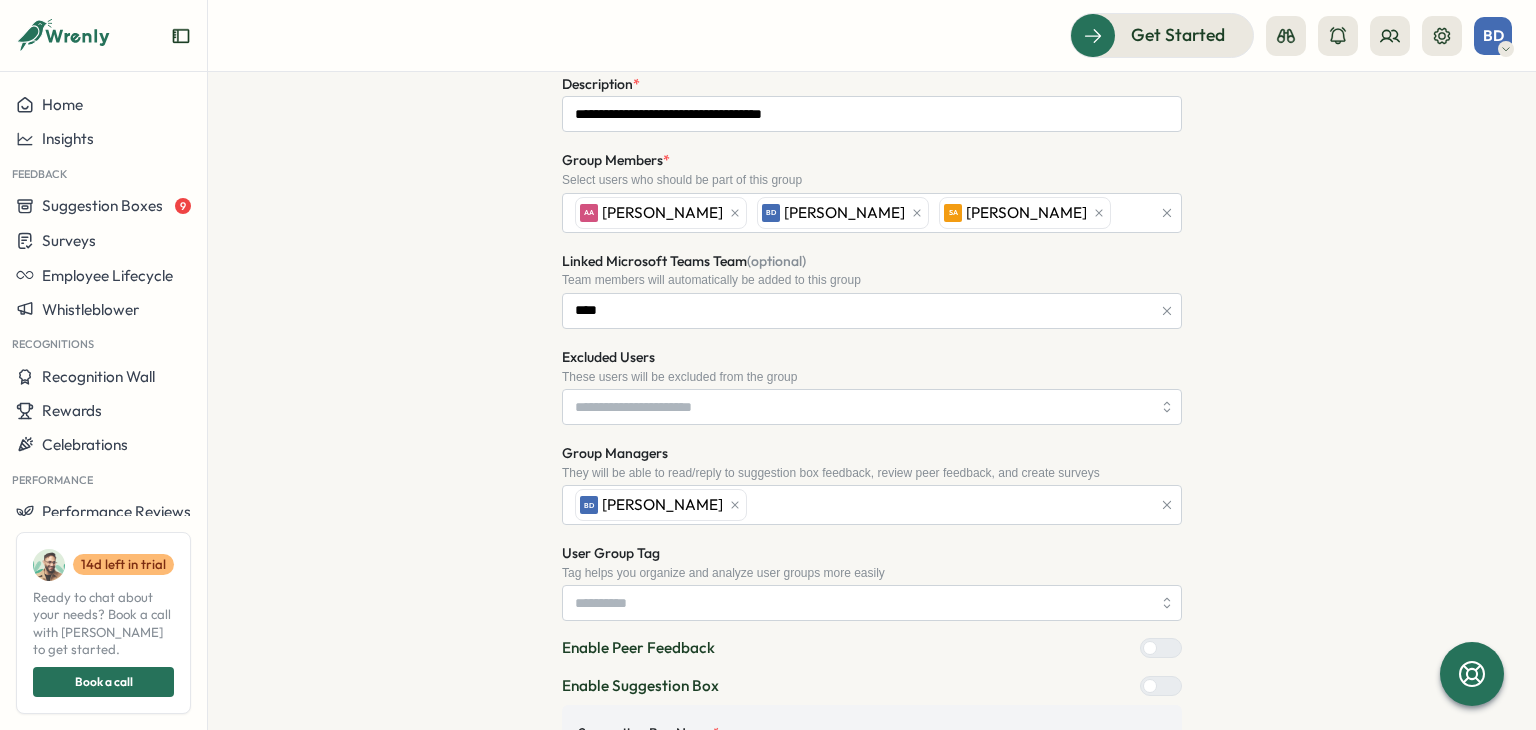 click on "**********" at bounding box center (872, 539) 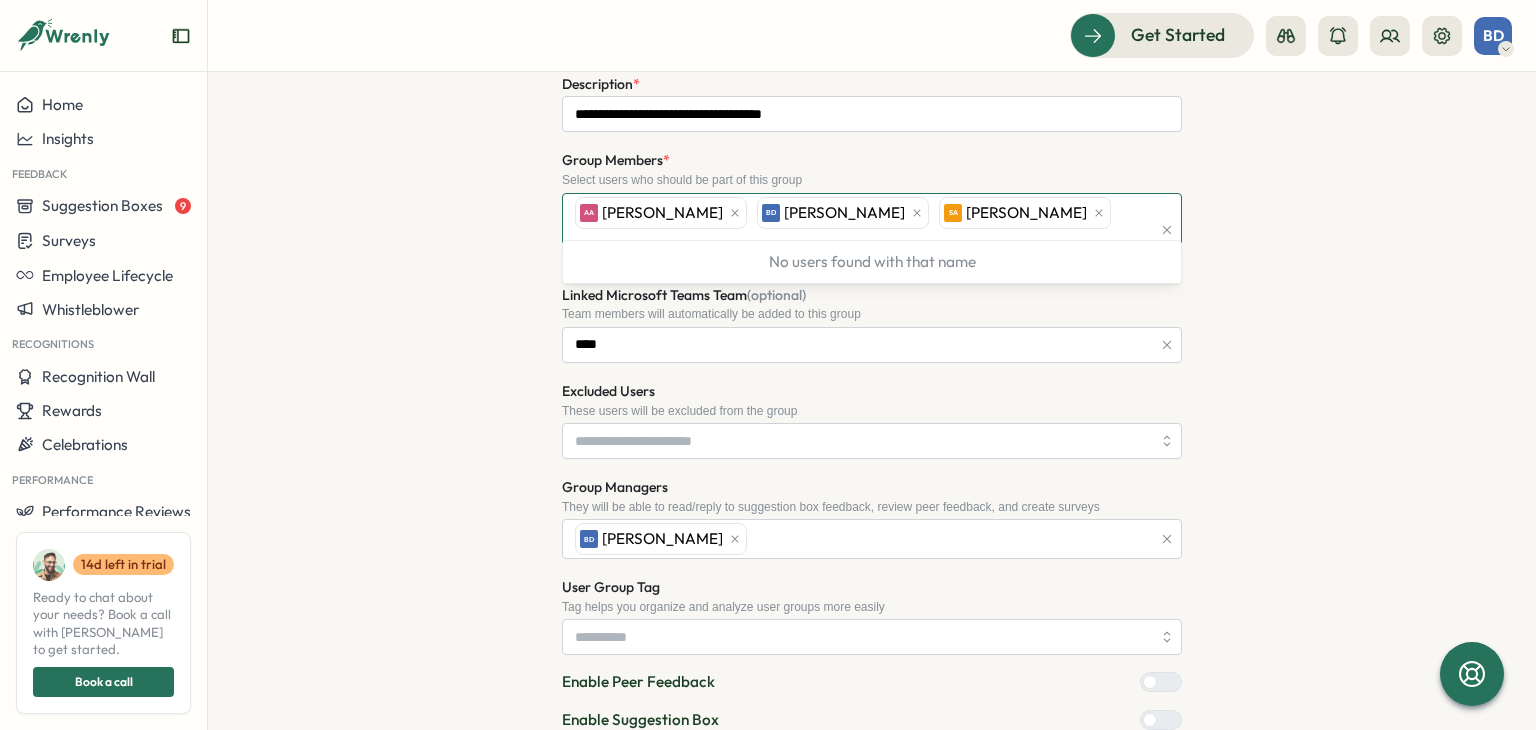 click on "AA Assem Al Hiary BD [PERSON_NAME] [PERSON_NAME]" at bounding box center (860, 230) 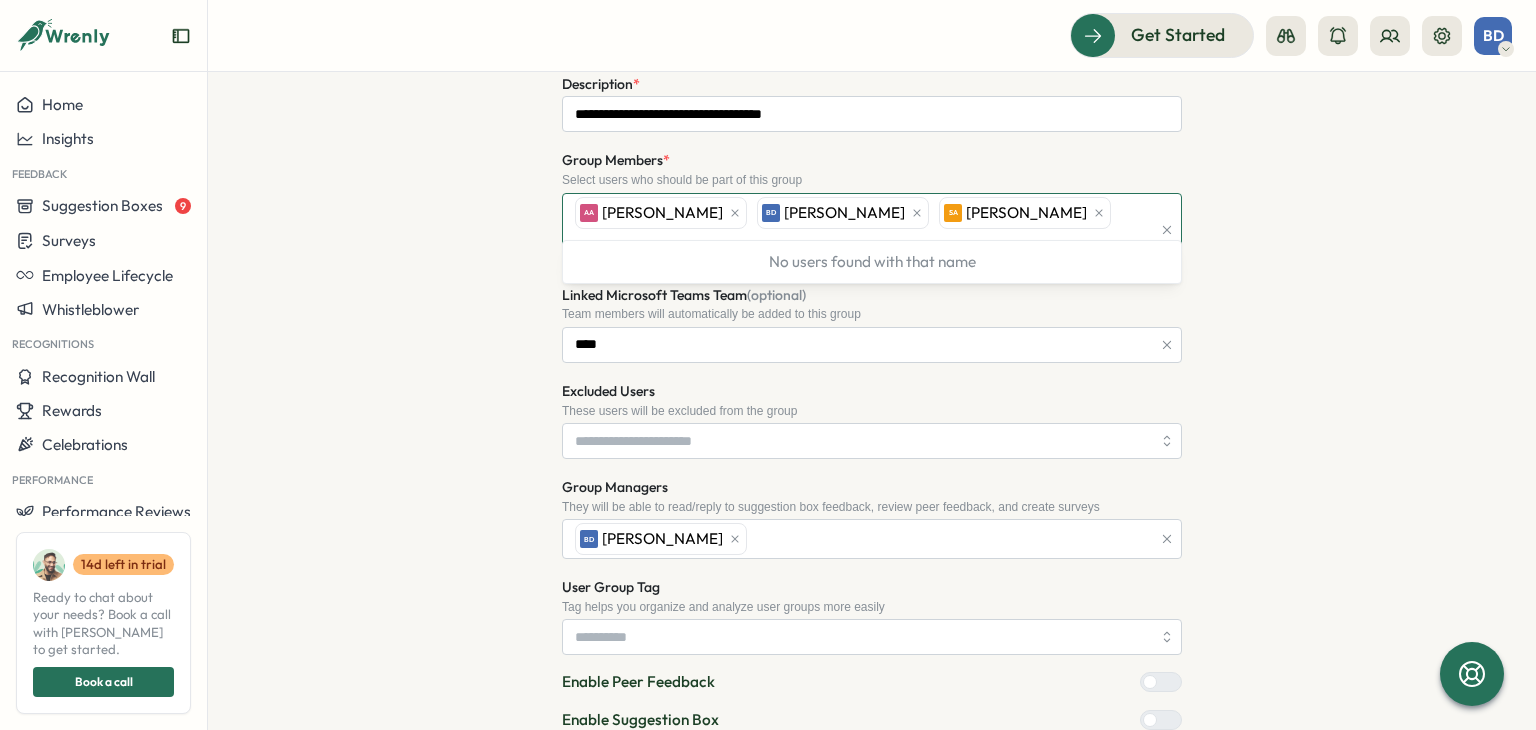 type on "*" 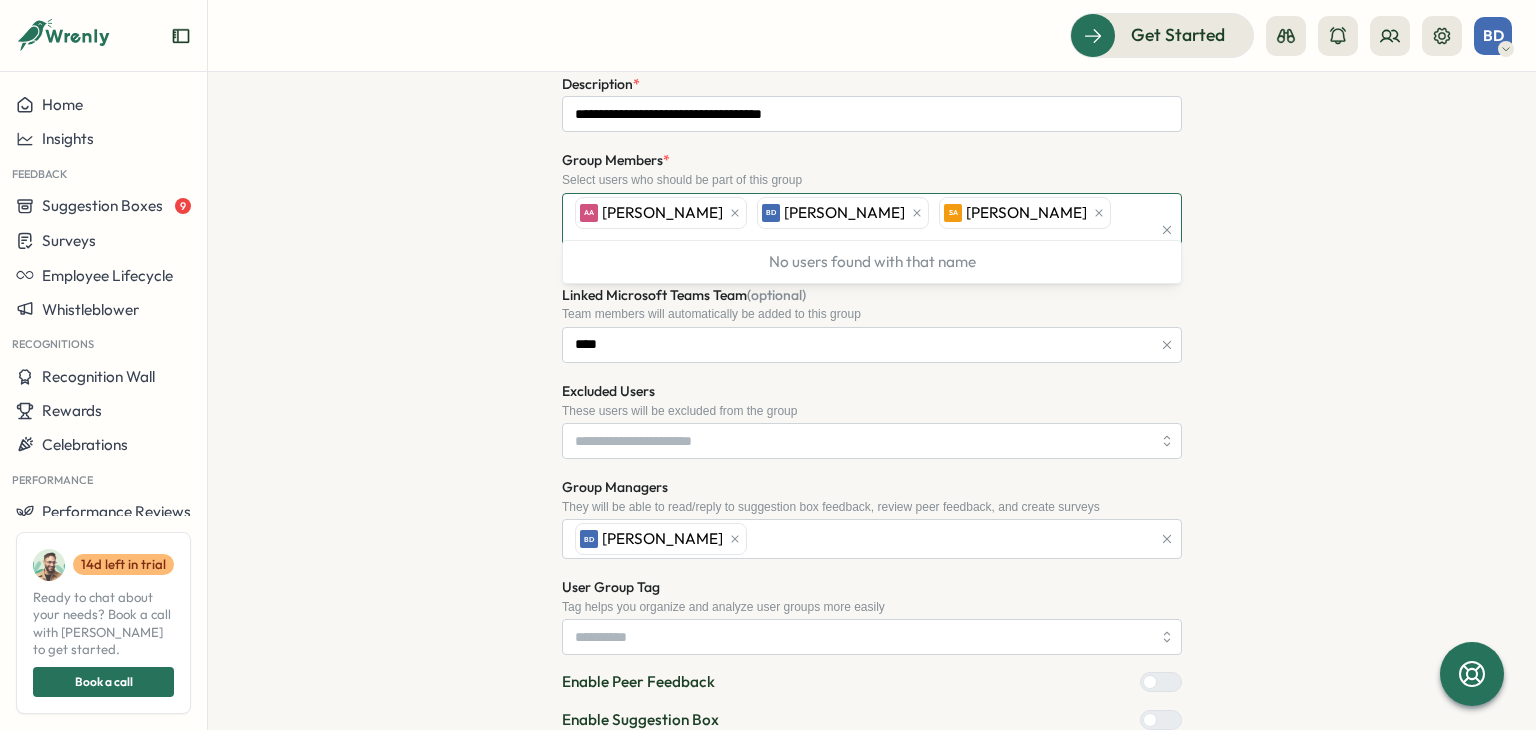 type 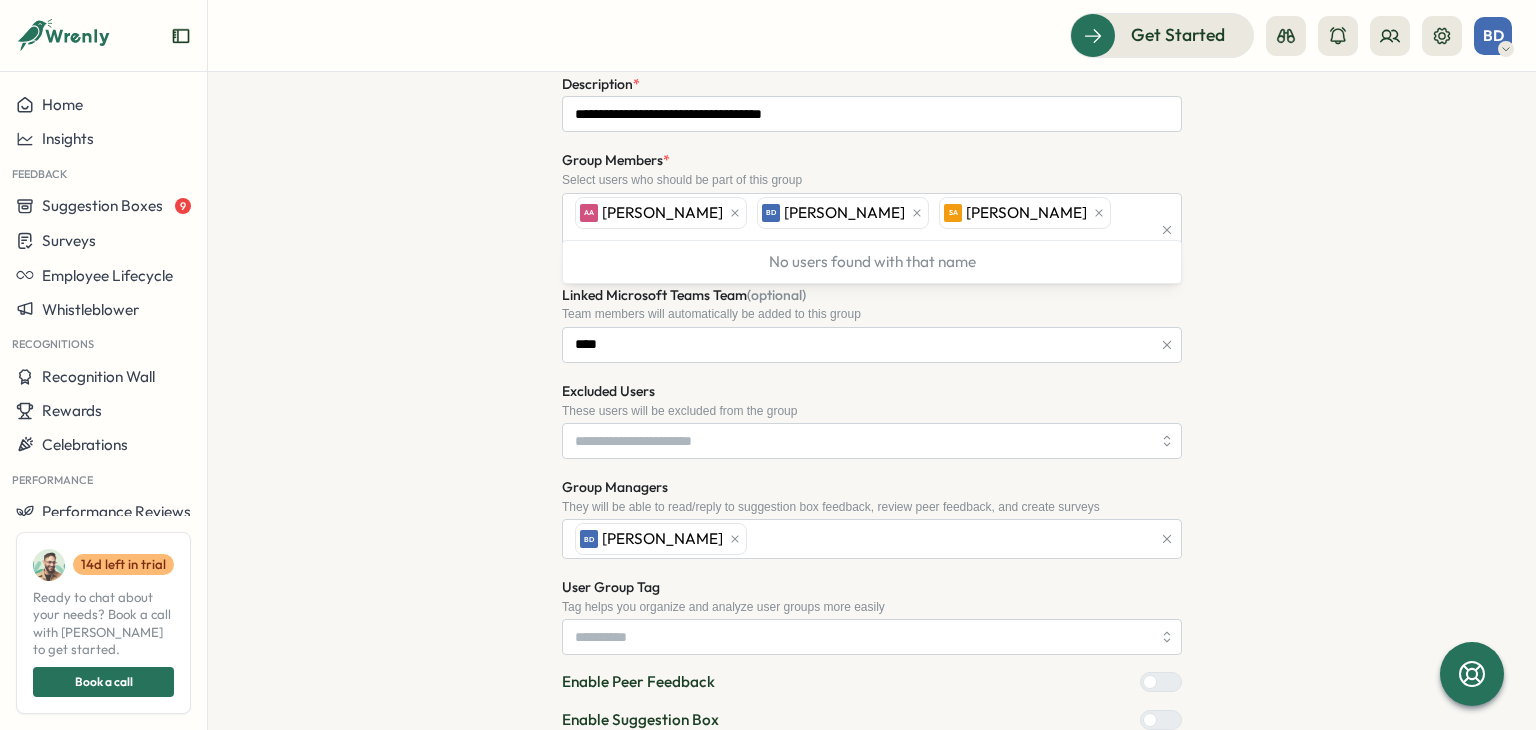 click on "**********" at bounding box center (872, 482) 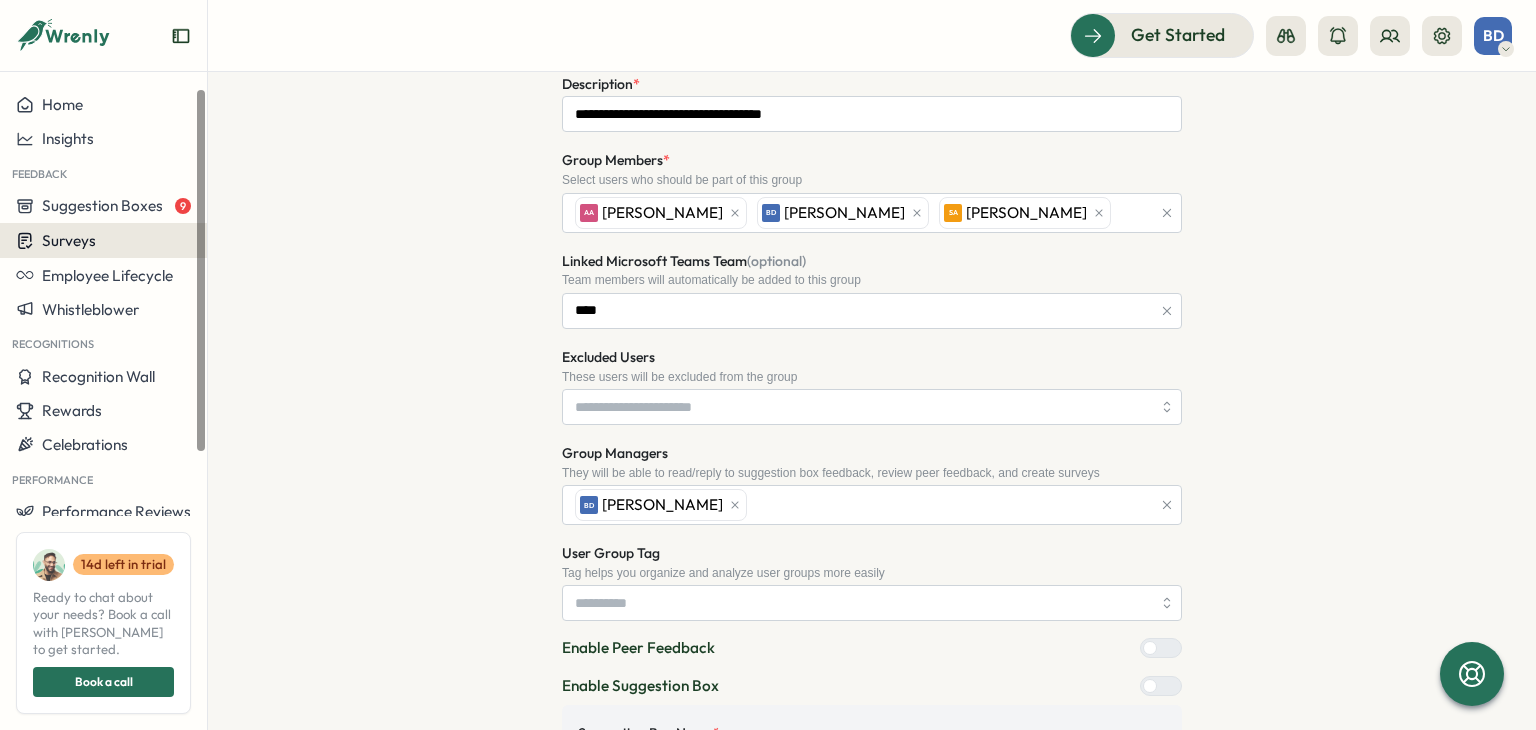 click on "Surveys" at bounding box center [103, 240] 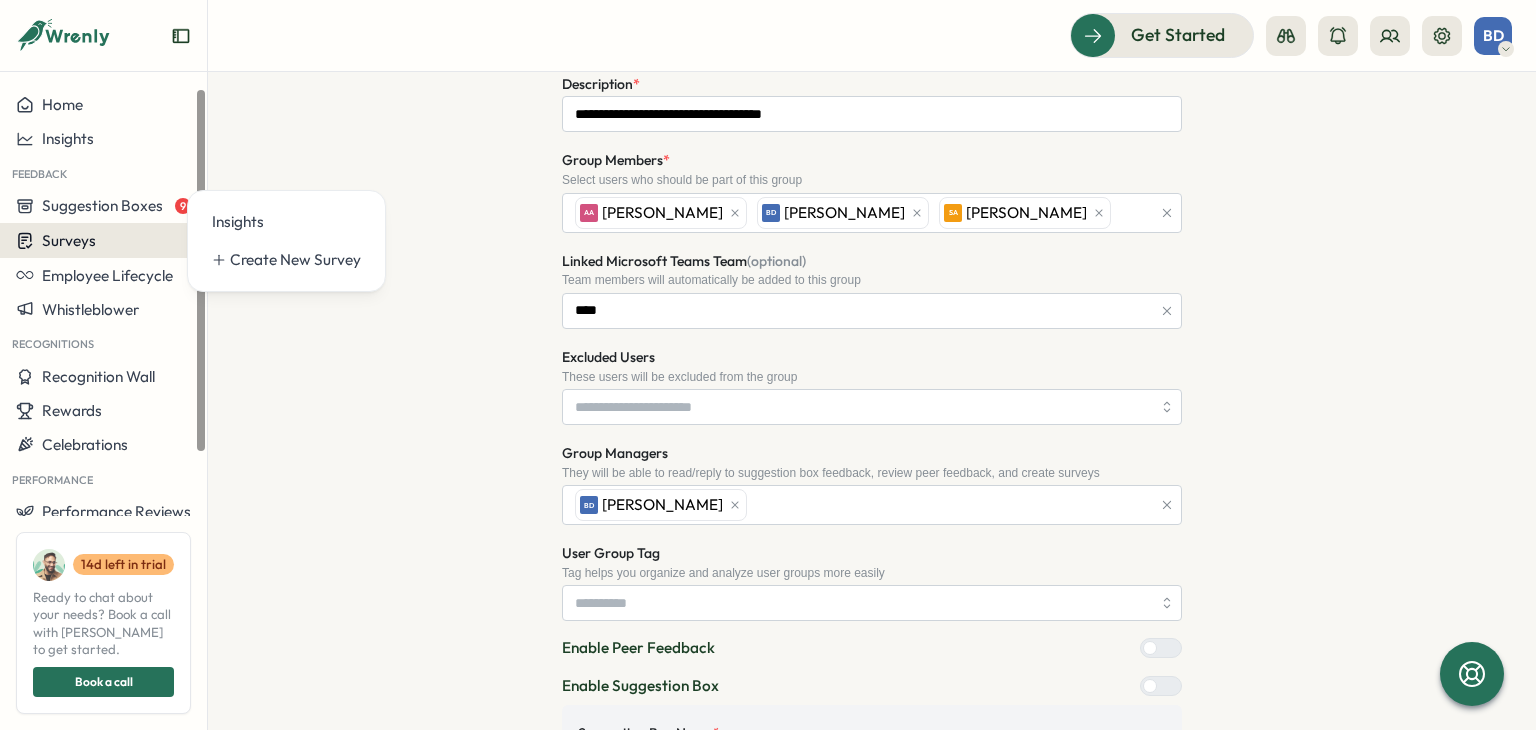 click on "Surveys" at bounding box center [103, 240] 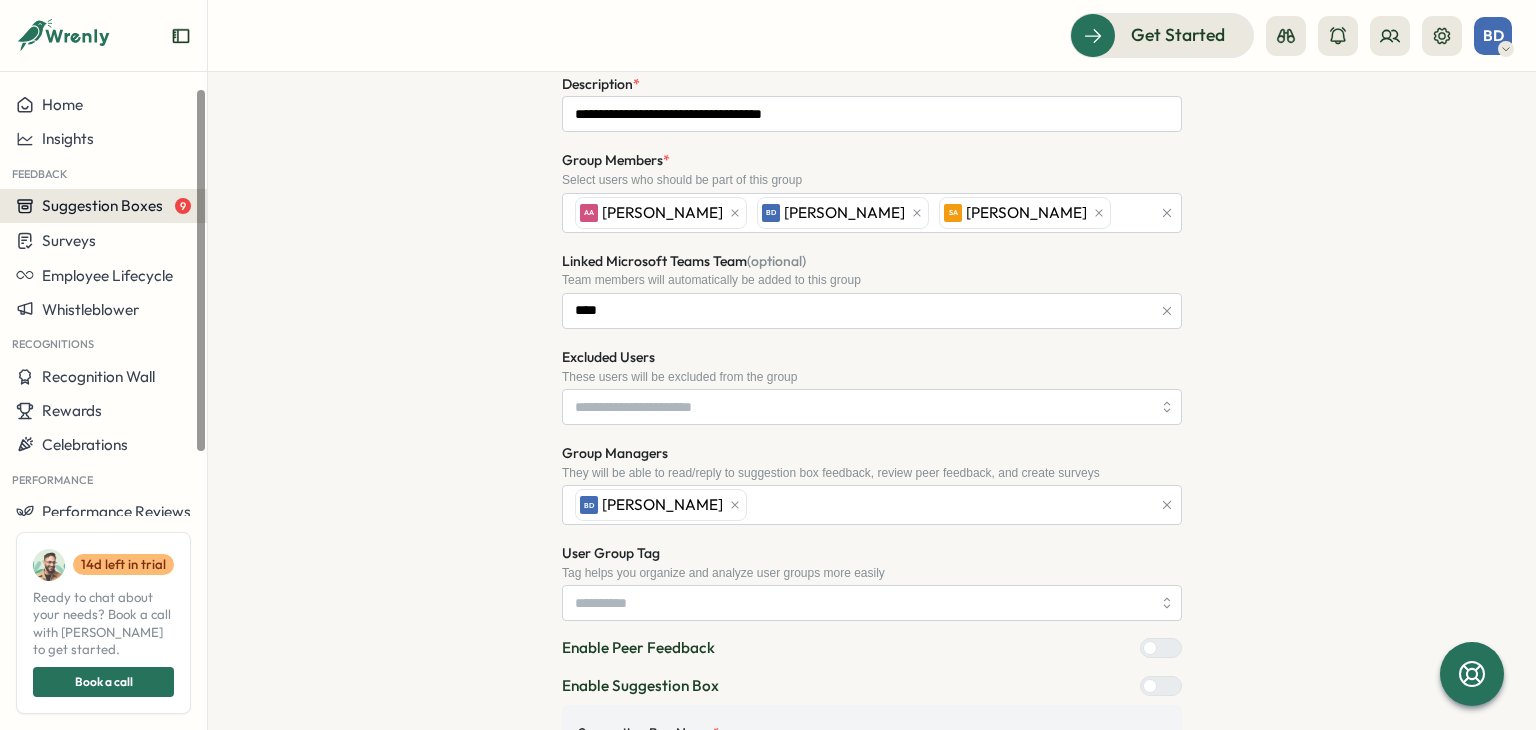 click on "Suggestion Boxes 9" at bounding box center [103, 206] 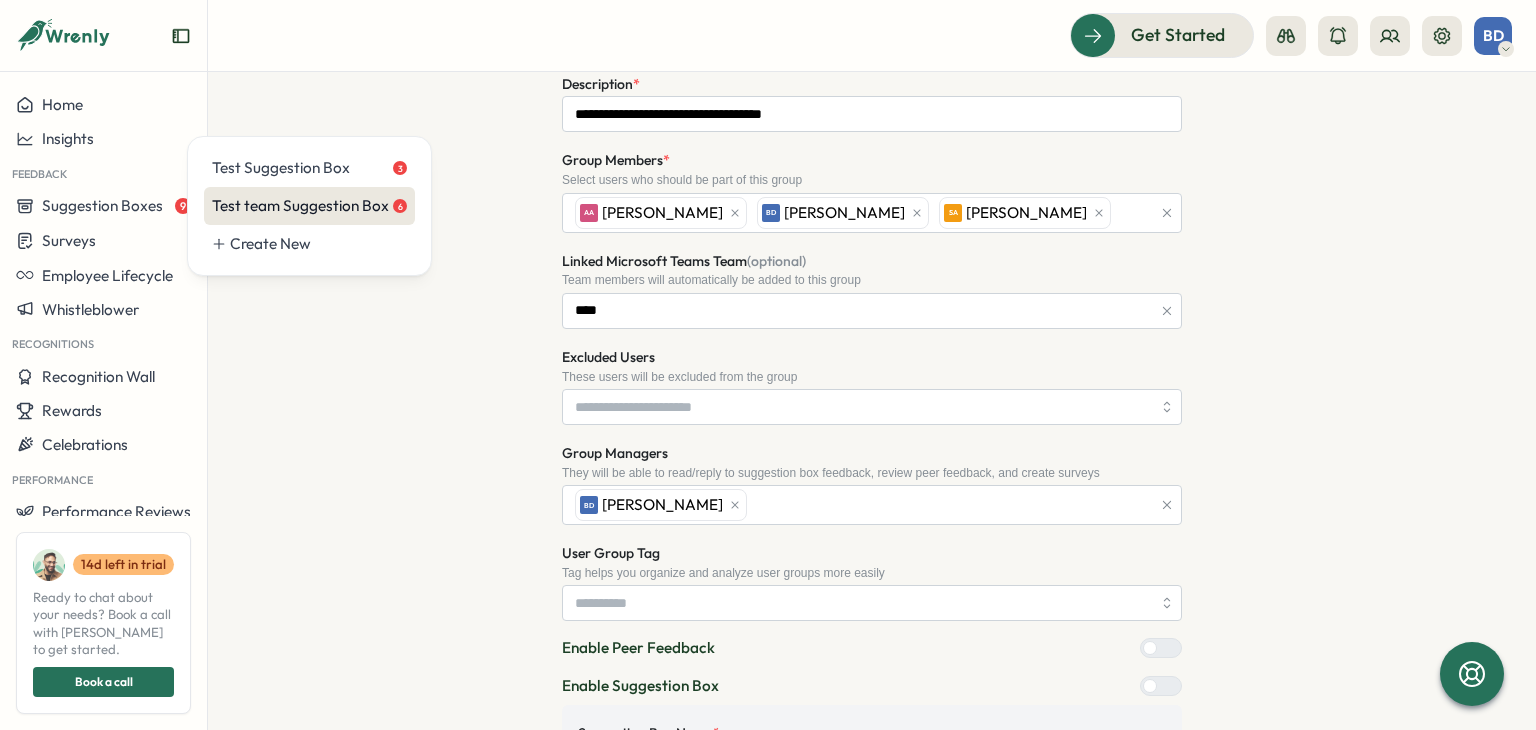 click on "Test team Suggestion Box 6" at bounding box center (309, 206) 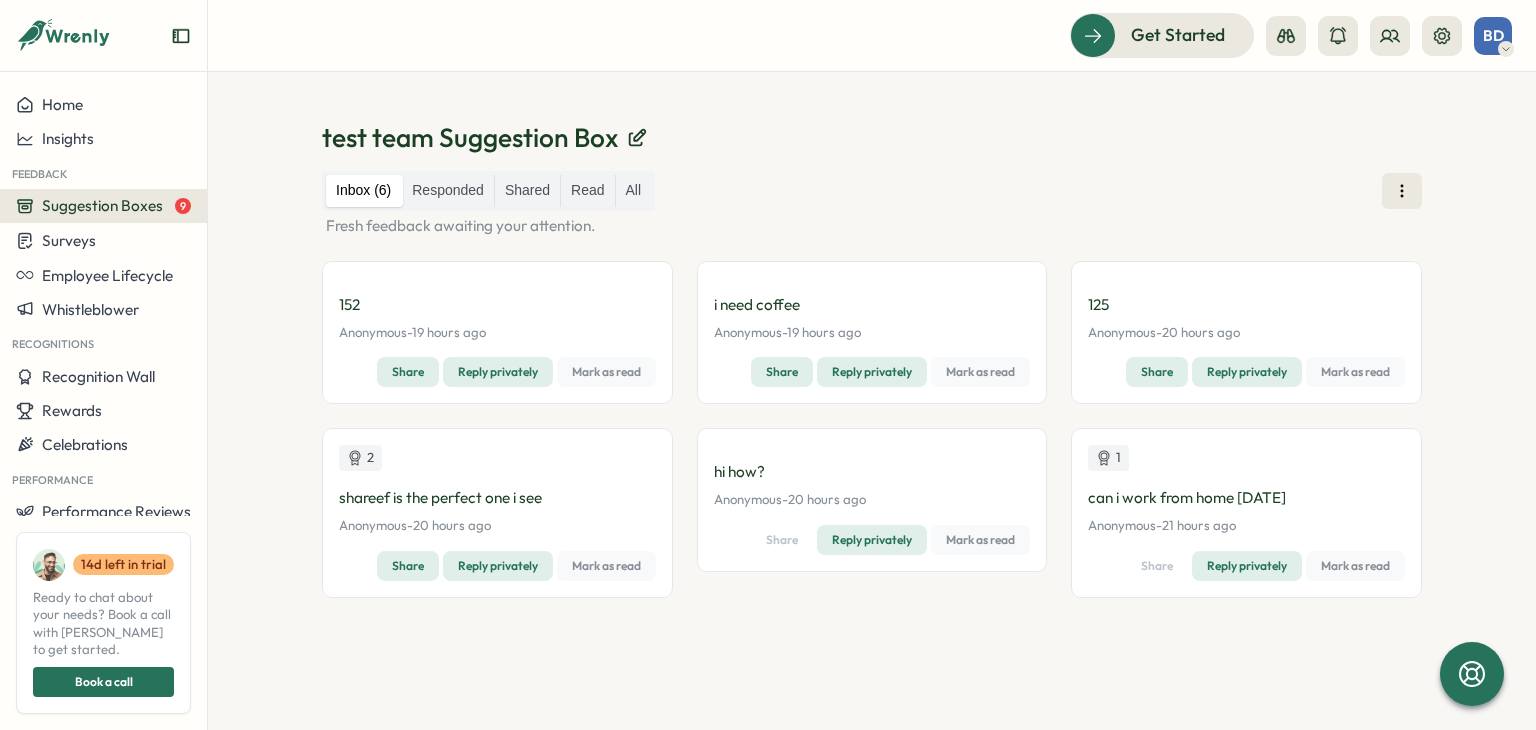 click on "test team Suggestion Box Inbox (6) Responded Shared Read All Fresh feedback awaiting your attention. 152 Anonymous  -  Tue, 29 Jul at 02:05 pm 19 hours ago Share Reply privately Mark as read   2 shareef is the perfect one i see Anonymous  -  Tue, 29 Jul at 12:52 pm 20 hours ago Share Reply privately Mark as read i need coffee Anonymous  -  Tue, 29 Jul at 01:53 pm 19 hours ago Share Reply privately Mark as read hi how? Anonymous  -  Tue, 29 Jul at 12:36 pm 20 hours ago Share Reply privately Mark as read 125 Anonymous  -  Tue, 29 Jul at 01:20 pm 20 hours ago Share Reply privately Mark as read   1 can i work from home tomorrow Anonymous  -  Tue, 29 Jul at 12:13 pm 21 hours ago Share Reply privately Mark as read" at bounding box center (872, 401) 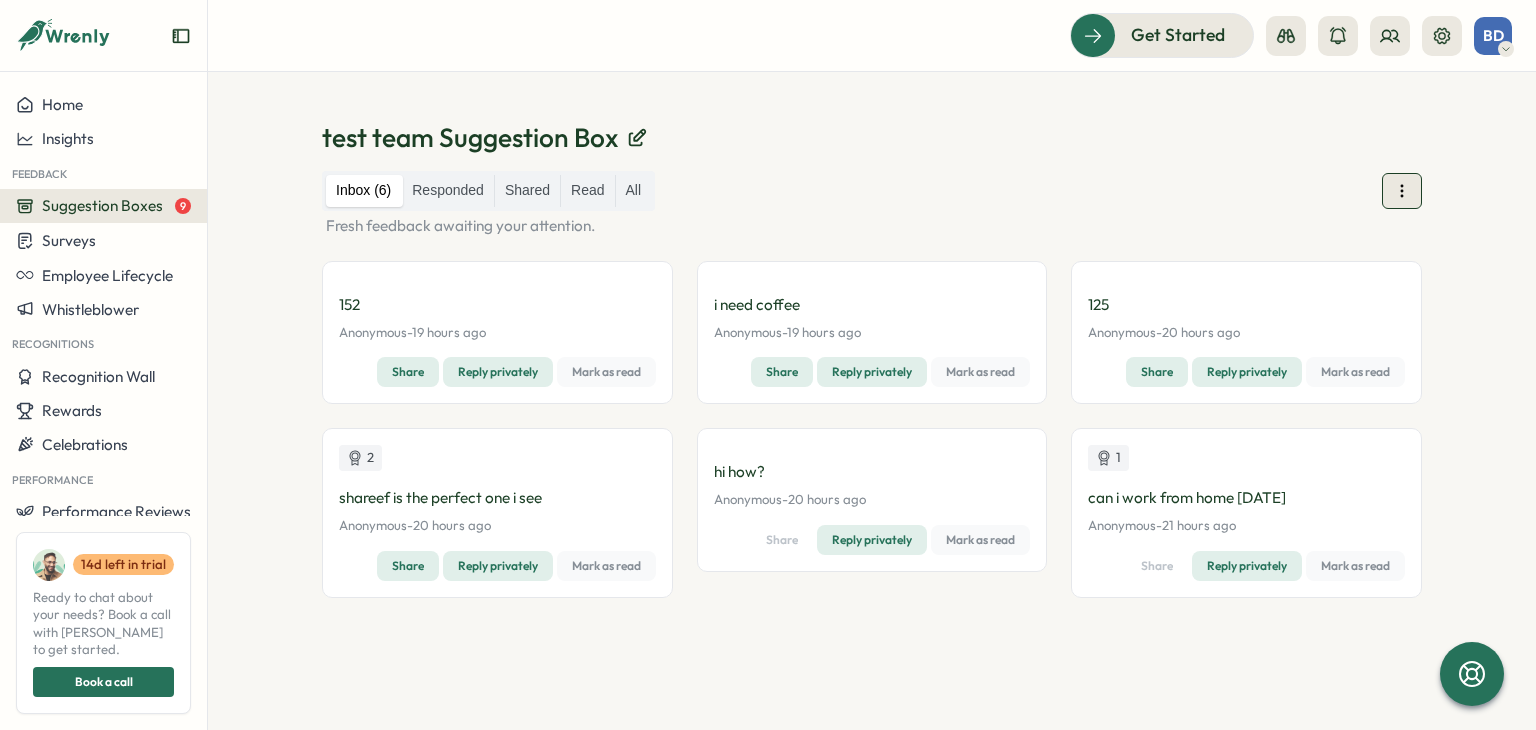 drag, startPoint x: 1373, startPoint y: 212, endPoint x: 1401, endPoint y: 193, distance: 33.83785 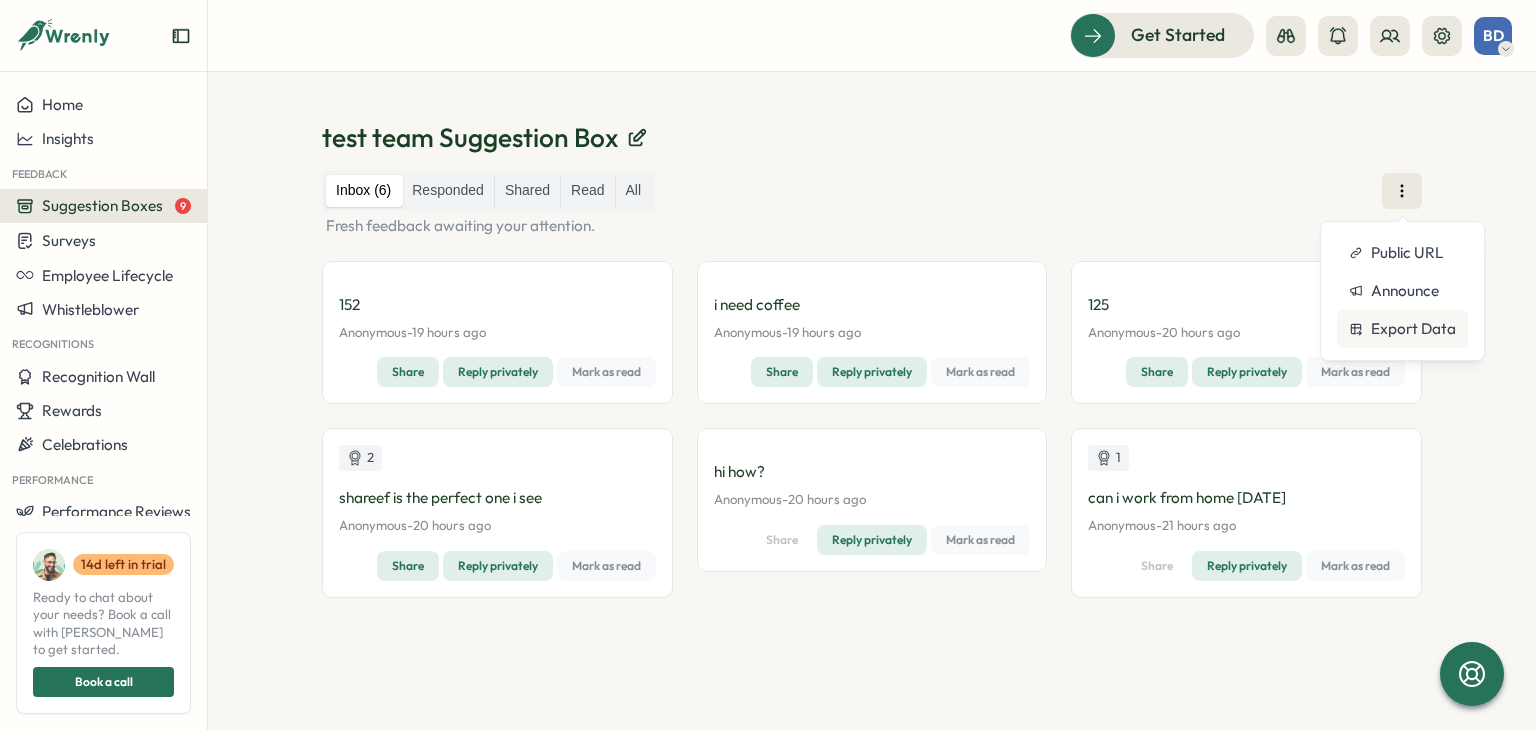 click on "Export Data" at bounding box center [1413, 329] 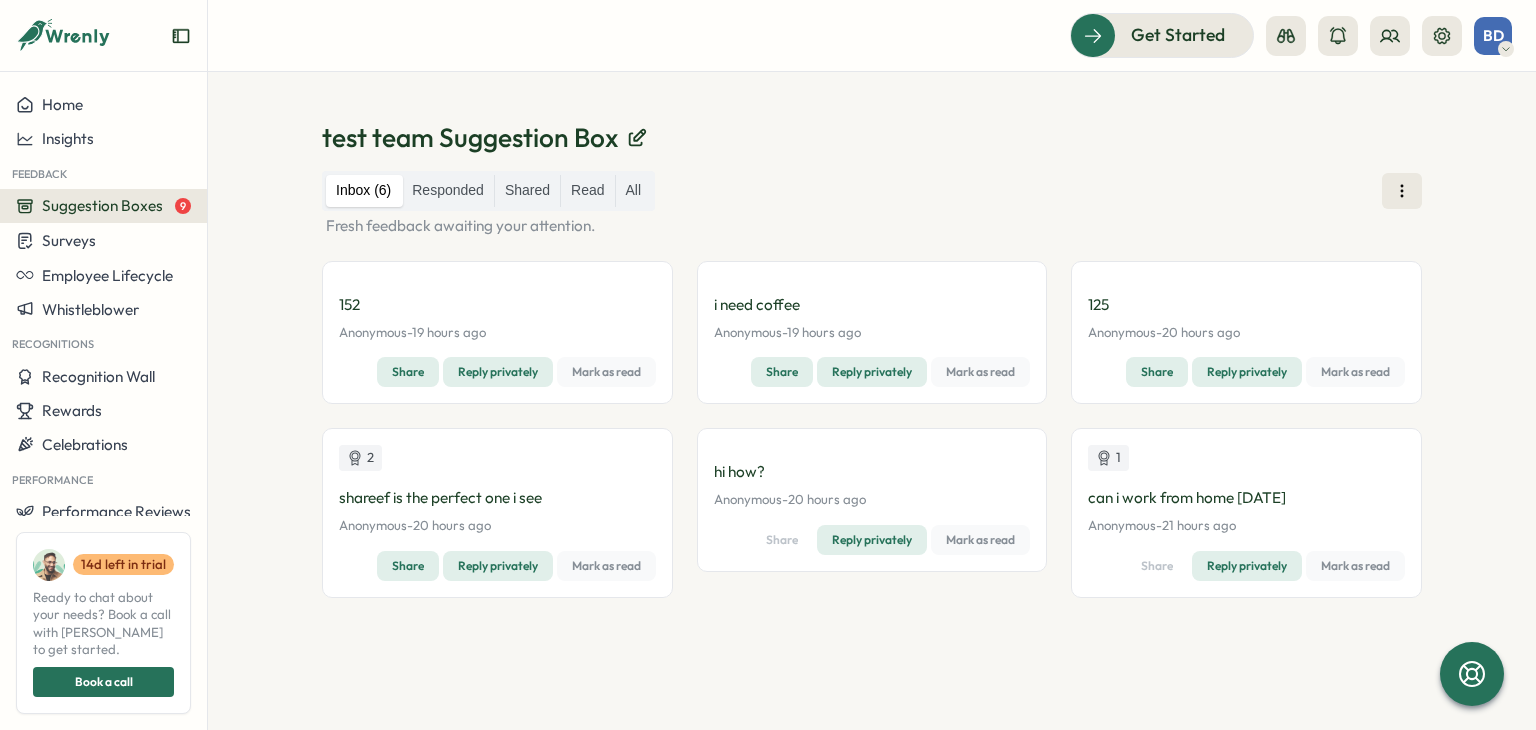 click on "test team Suggestion Box Inbox (6) Responded Shared Read All Fresh feedback awaiting your attention. 152 Anonymous  -  Tue, 29 Jul at 02:05 pm 19 hours ago Share Reply privately Mark as read   2 shareef is the perfect one i see Anonymous  -  Tue, 29 Jul at 12:52 pm 20 hours ago Share Reply privately Mark as read i need coffee Anonymous  -  Tue, 29 Jul at 01:53 pm 19 hours ago Share Reply privately Mark as read hi how? Anonymous  -  Tue, 29 Jul at 12:36 pm 20 hours ago Share Reply privately Mark as read 125 Anonymous  -  Tue, 29 Jul at 01:20 pm 20 hours ago Share Reply privately Mark as read   1 can i work from home tomorrow Anonymous  -  Tue, 29 Jul at 12:13 pm 21 hours ago Share Reply privately Mark as read" at bounding box center [872, 401] 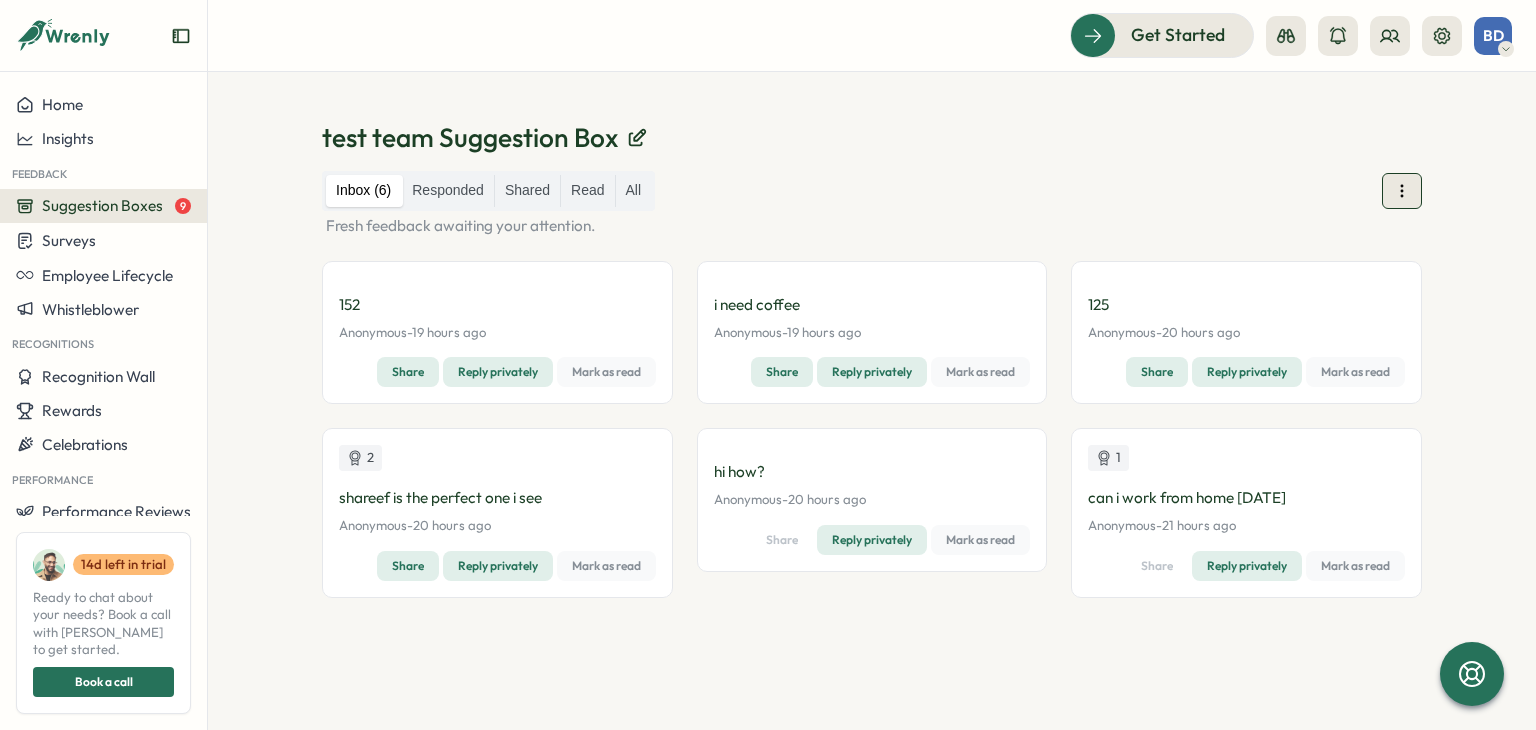 click at bounding box center [1402, 191] 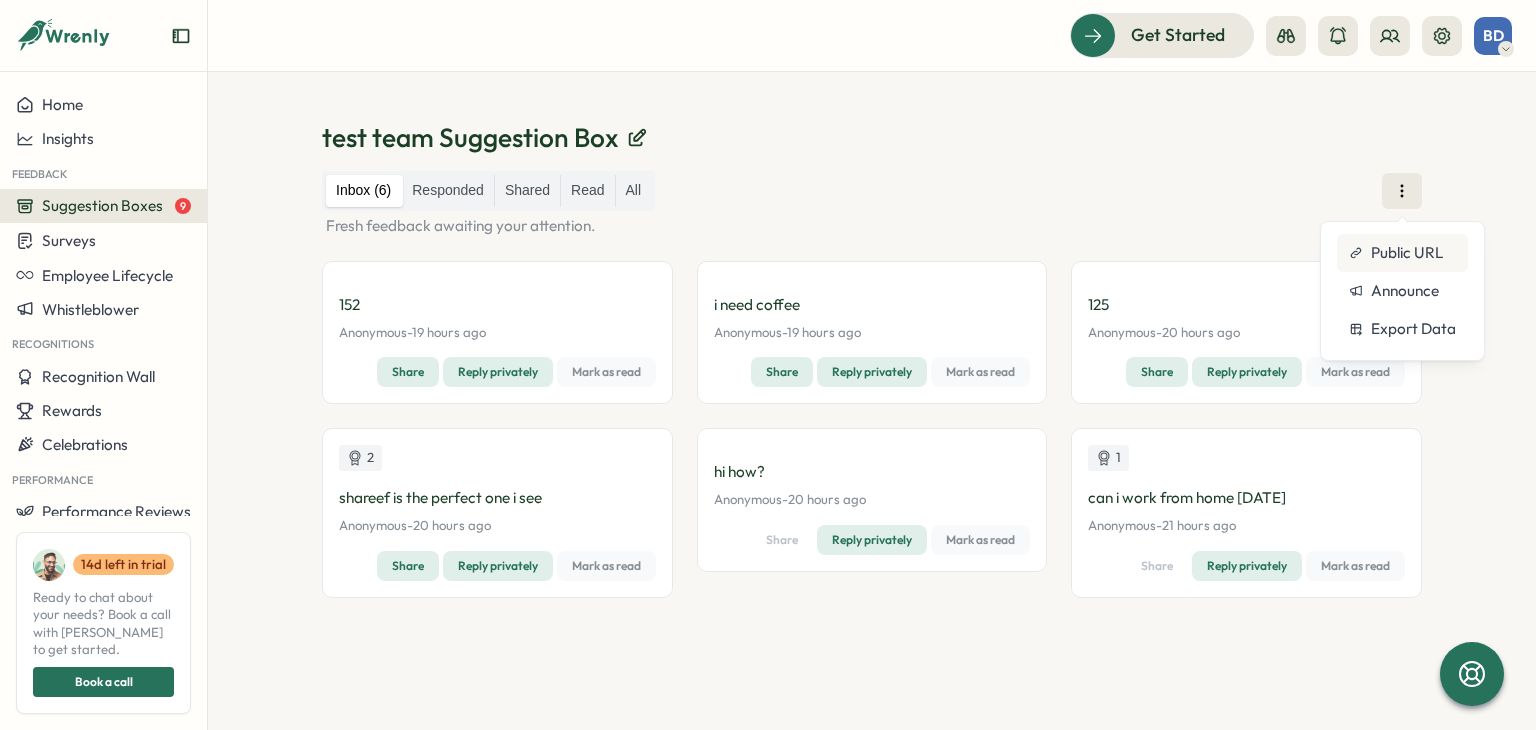click on "Public URL" at bounding box center [1407, 253] 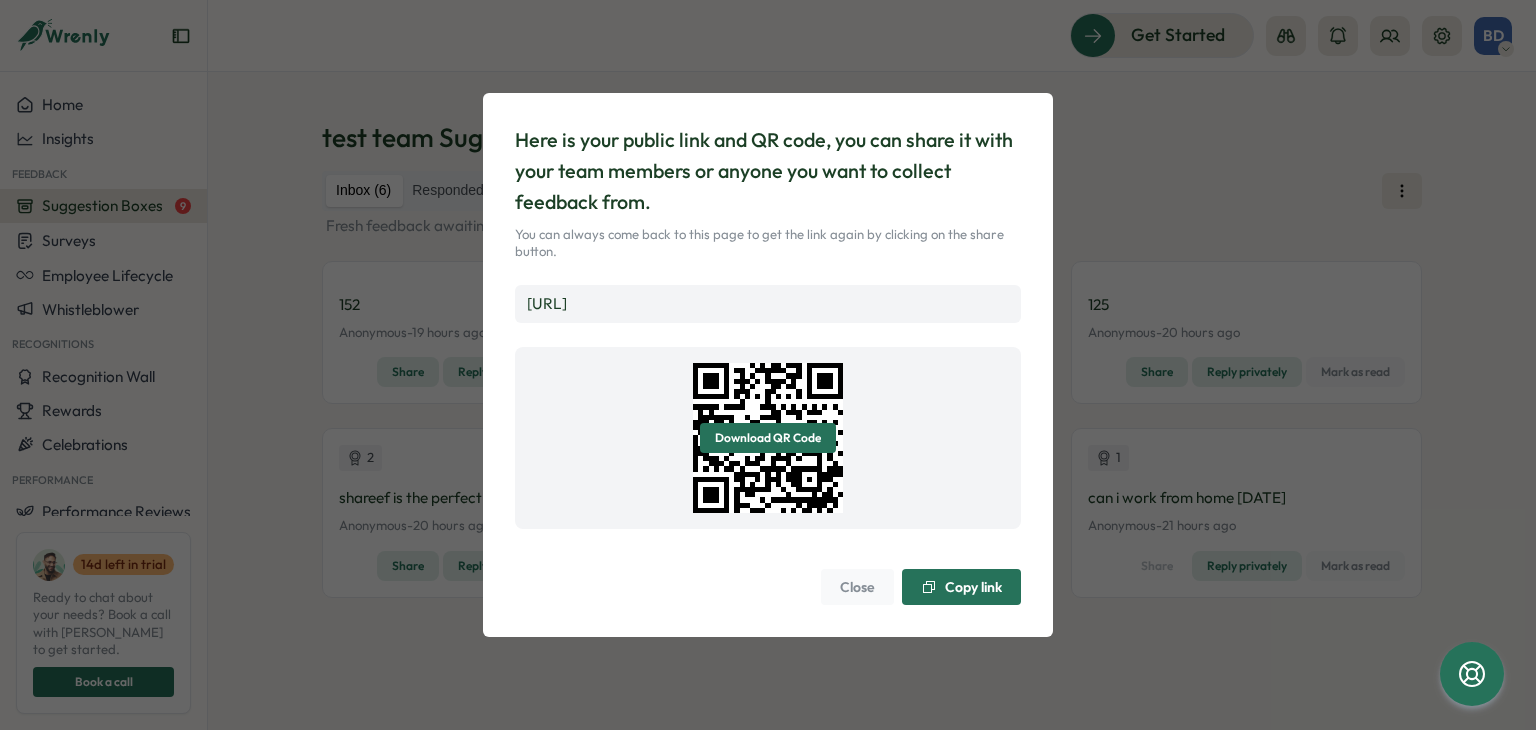 click on "Here is your public link and QR code, you can share it with your team members or anyone you want to collect feedback from. You can always come back to this page to get the link again by clicking on the share button. https://app.wrenly.ai/feedback/qcwBSOEfEJuc-n2D3UfhD Download QR Code Close Copy link" at bounding box center [768, 365] 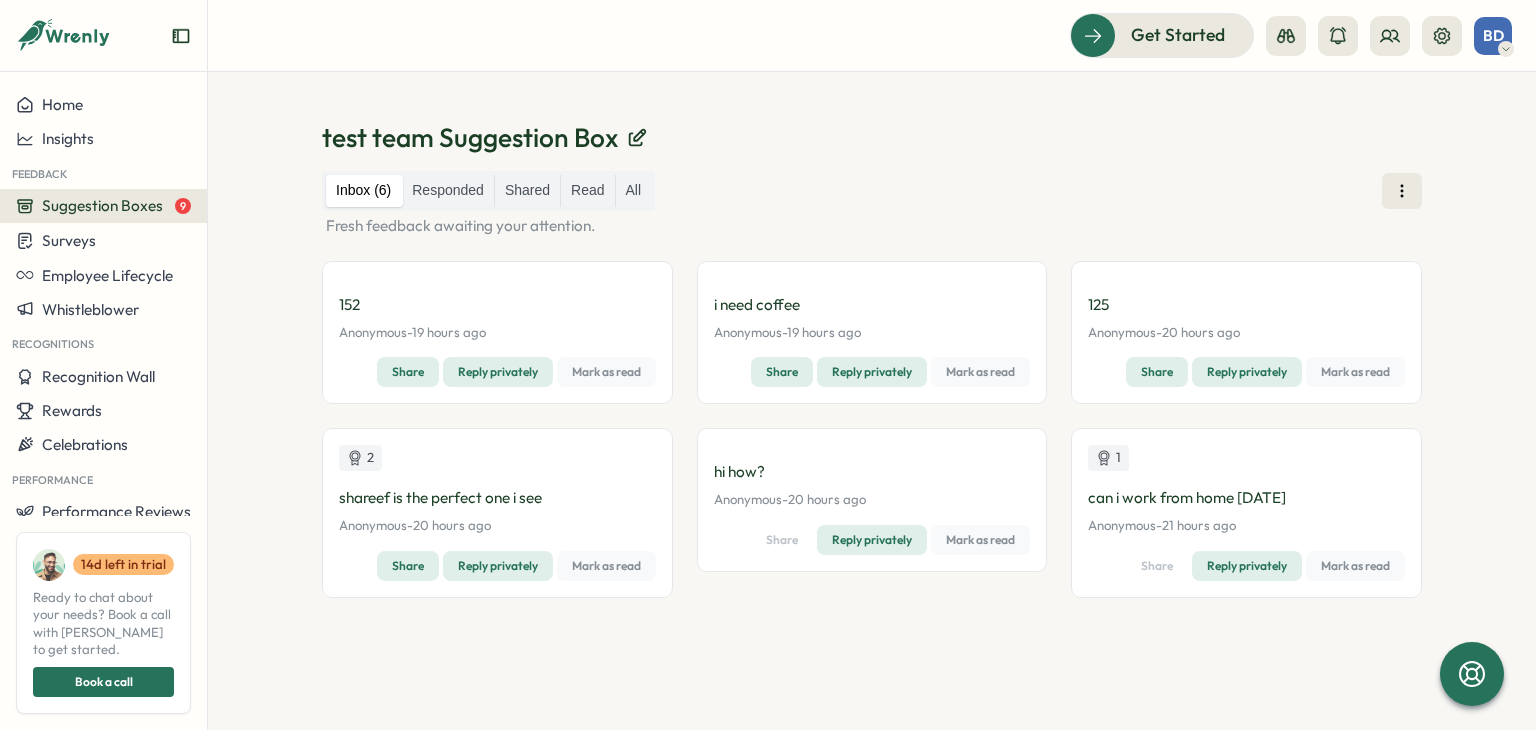 click on "Inbox (6) Responded Shared Read All" at bounding box center [872, 191] 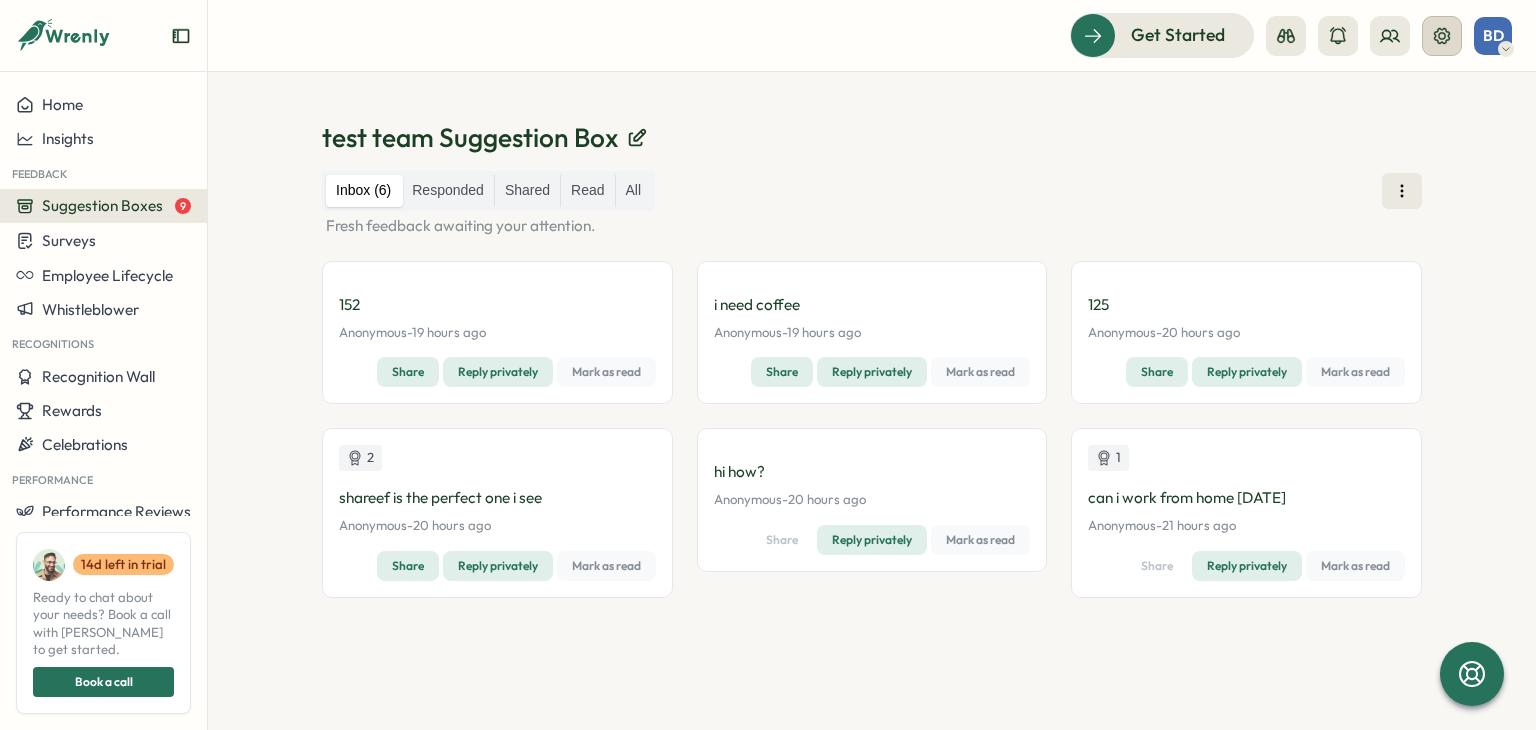 click at bounding box center [1442, 36] 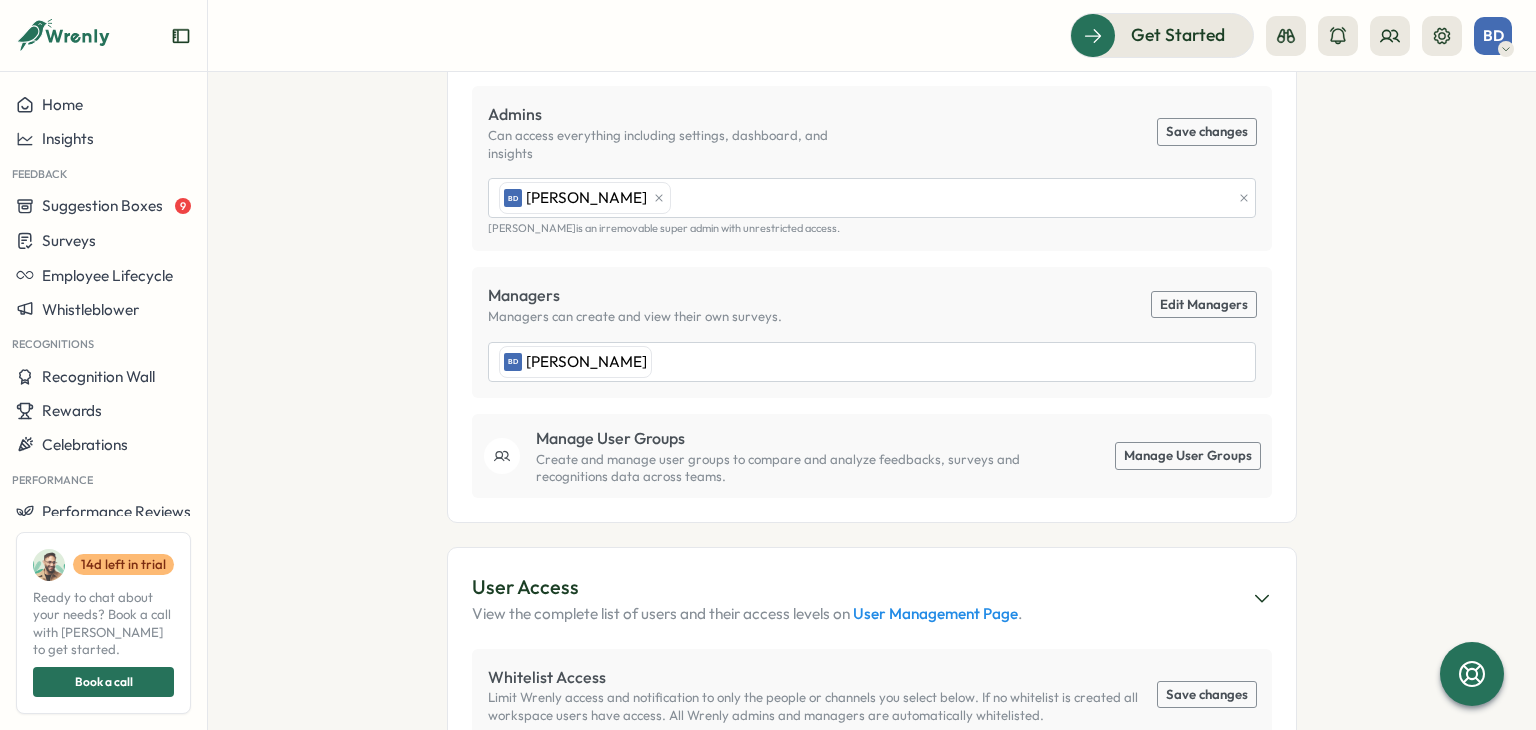 scroll, scrollTop: 600, scrollLeft: 0, axis: vertical 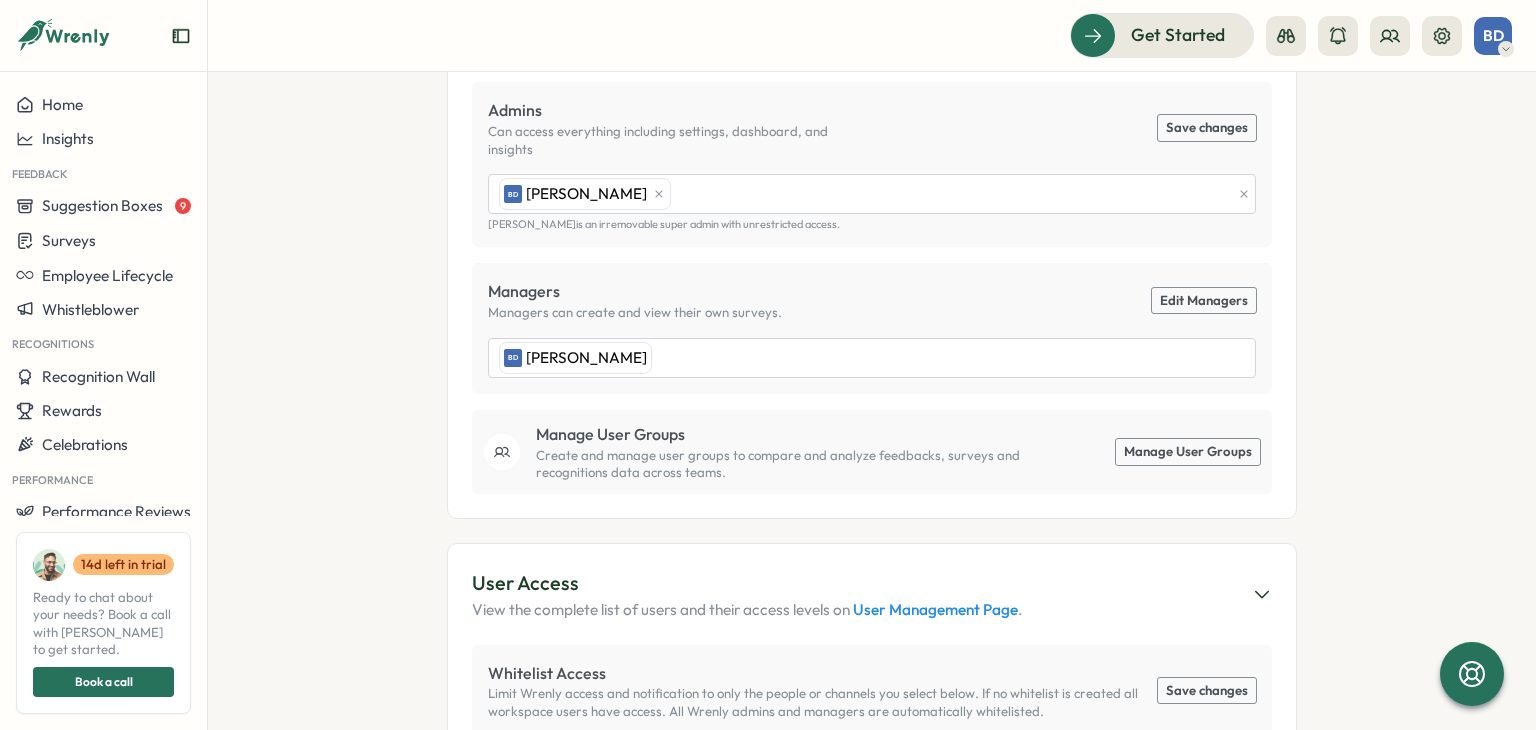 click on "Admins Can access everything including settings, dashboard, and insights Save changes BD Basil Darwazeh Basil Darwazeh  is an irremovable super admin with unrestricted access." at bounding box center (872, 164) 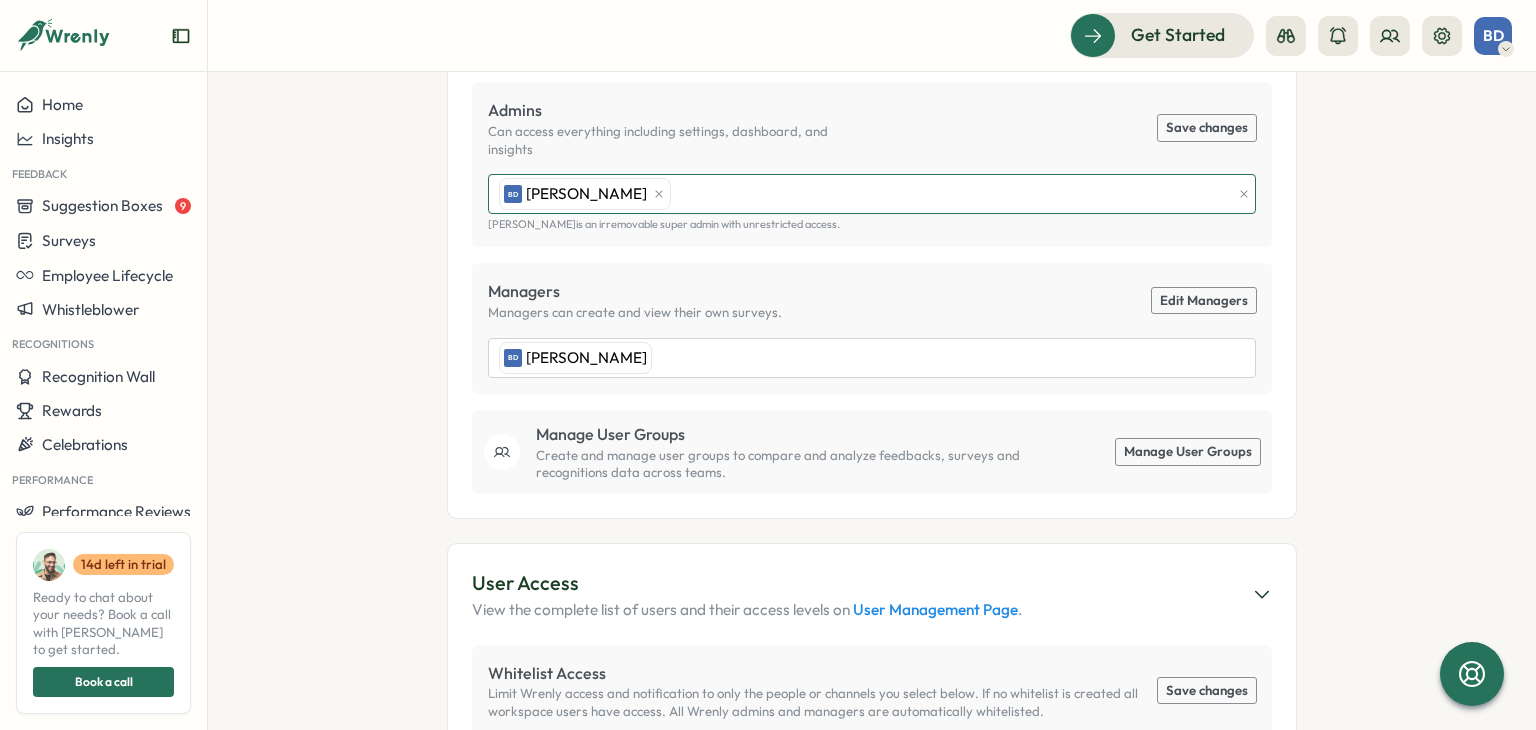 click on "BD Basil Darwazeh" at bounding box center [862, 194] 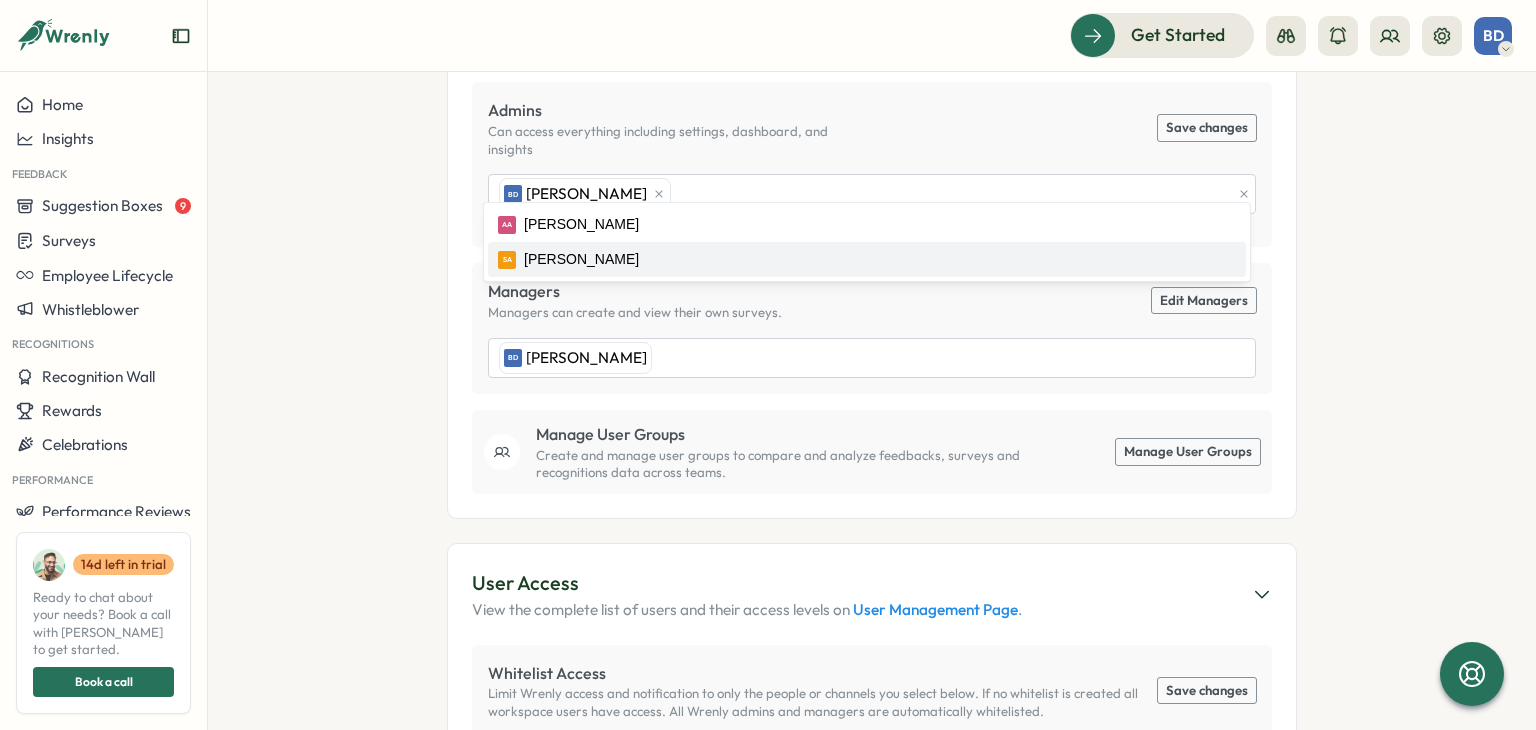 click on "Settings BD Basil Darwazeh Optimizasolutions My Account Sign Out You're on a Trial - Discover the Benefits of Premium! 🌟 Explore all advanced features during your trial. Upgrade for full access! Upgrade 🚨 Action Required To ensure Wrenly provides you with the best experience, please grant the necessary permissions. This will help set up your account correctly and enable full functionality. Open Microsoft Consent Modal Review Permissions User Management Admins Can access everything including settings, dashboard, and insights Save changes BD Basil Darwazeh Basil Darwazeh  is an irremovable super admin with unrestricted access. Managers Managers can create and view their own surveys. Edit Managers BD Basil Darwazeh Manage User Groups Create and manage user groups to compare and analyze feedbacks, surveys and recognitions data across teams. Manage User Groups User Access View the complete list of users and their access levels on   User Management Page . Whitelist Access Save changes Blacklist Access Goals" at bounding box center [872, 401] 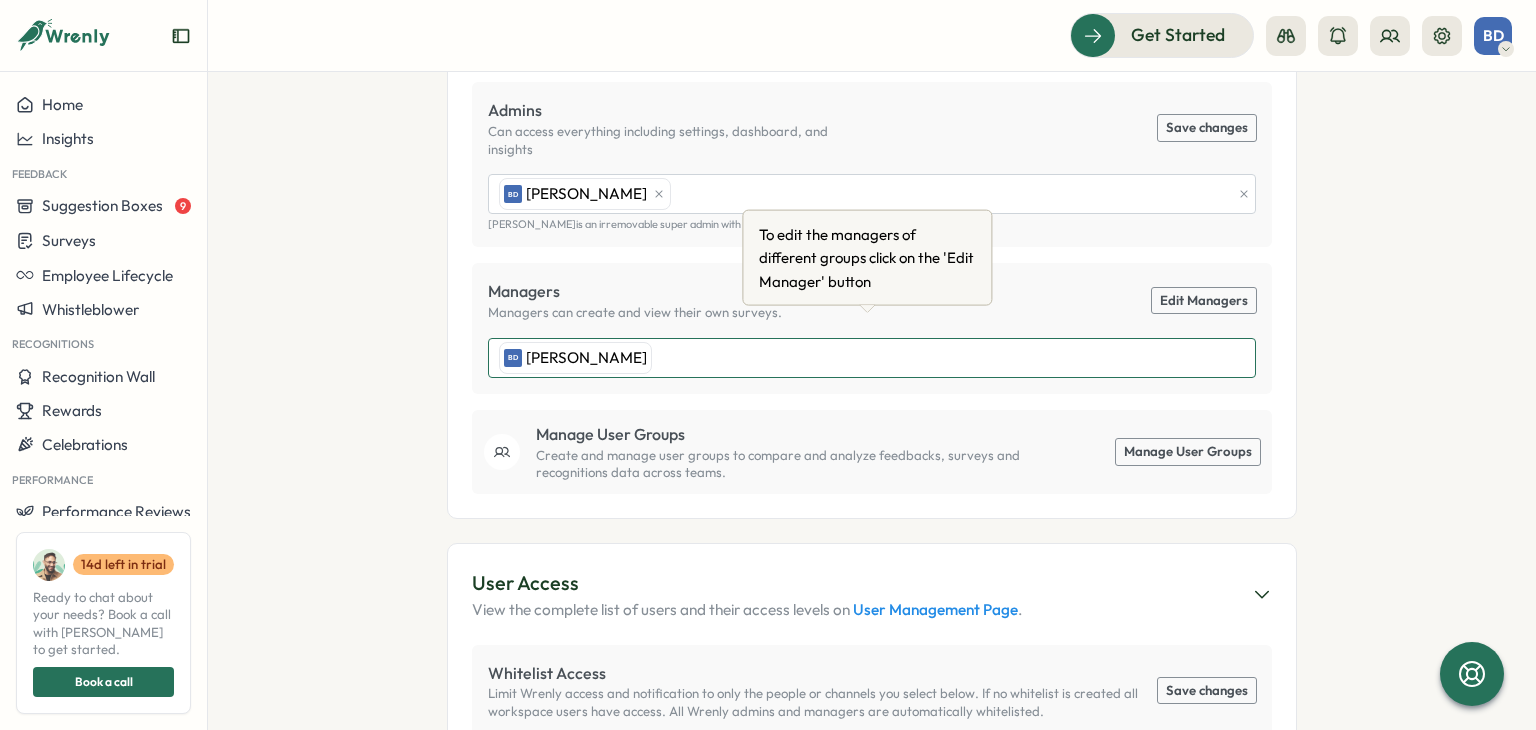 click on "BD Basil Darwazeh" at bounding box center [869, 358] 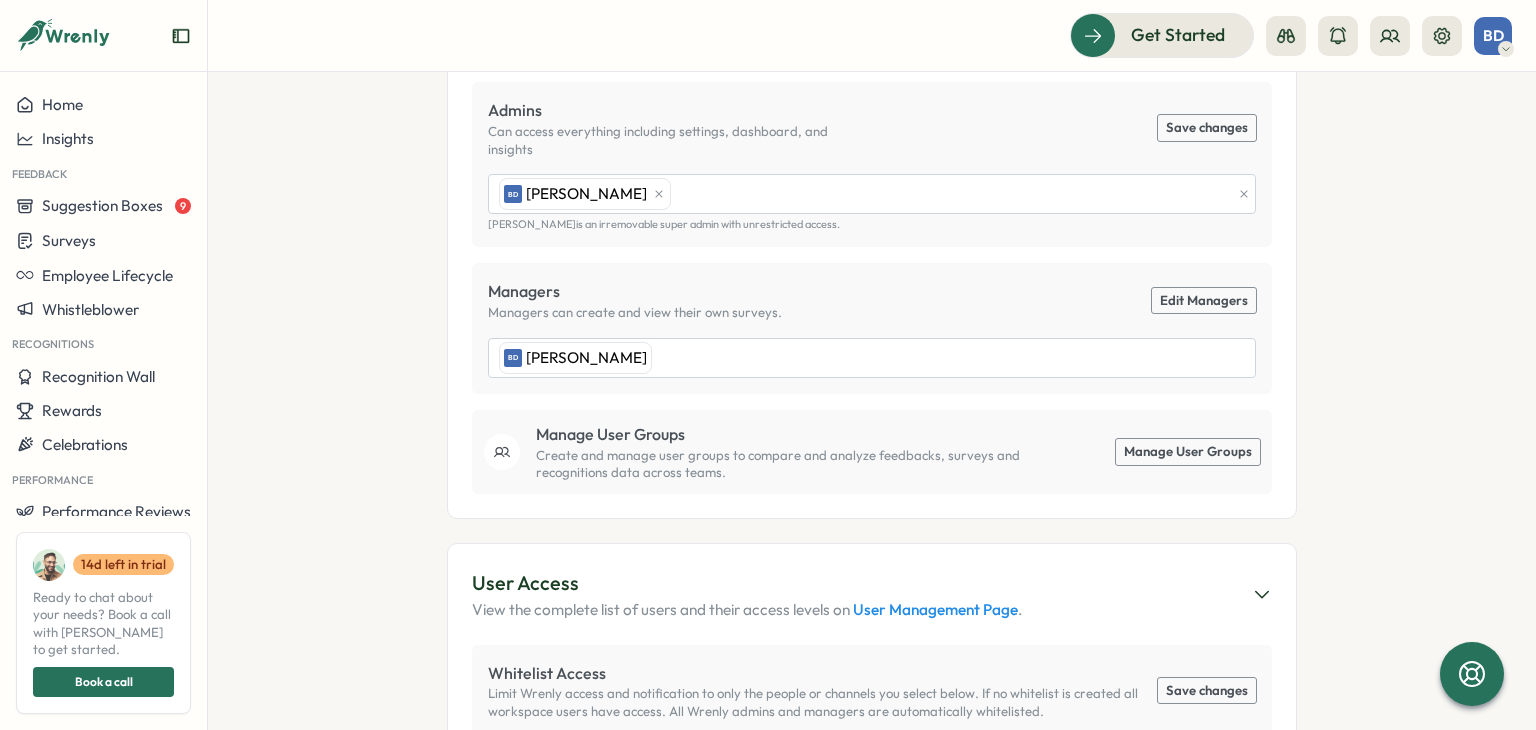 click on "Settings BD Basil Darwazeh Optimizasolutions My Account Sign Out You're on a Trial - Discover the Benefits of Premium! 🌟 Explore all advanced features during your trial. Upgrade for full access! Upgrade 🚨 Action Required To ensure Wrenly provides you with the best experience, please grant the necessary permissions. This will help set up your account correctly and enable full functionality. Open Microsoft Consent Modal Review Permissions User Management Admins Can access everything including settings, dashboard, and insights Save changes BD Basil Darwazeh Basil Darwazeh  is an irremovable super admin with unrestricted access. Managers Managers can create and view their own surveys. Edit Managers BD Basil Darwazeh Manage User Groups Create and manage user groups to compare and analyze feedbacks, surveys and recognitions data across teams. Manage User Groups User Access View the complete list of users and their access levels on   User Management Page . Whitelist Access Save changes Blacklist Access Goals" at bounding box center [872, 401] 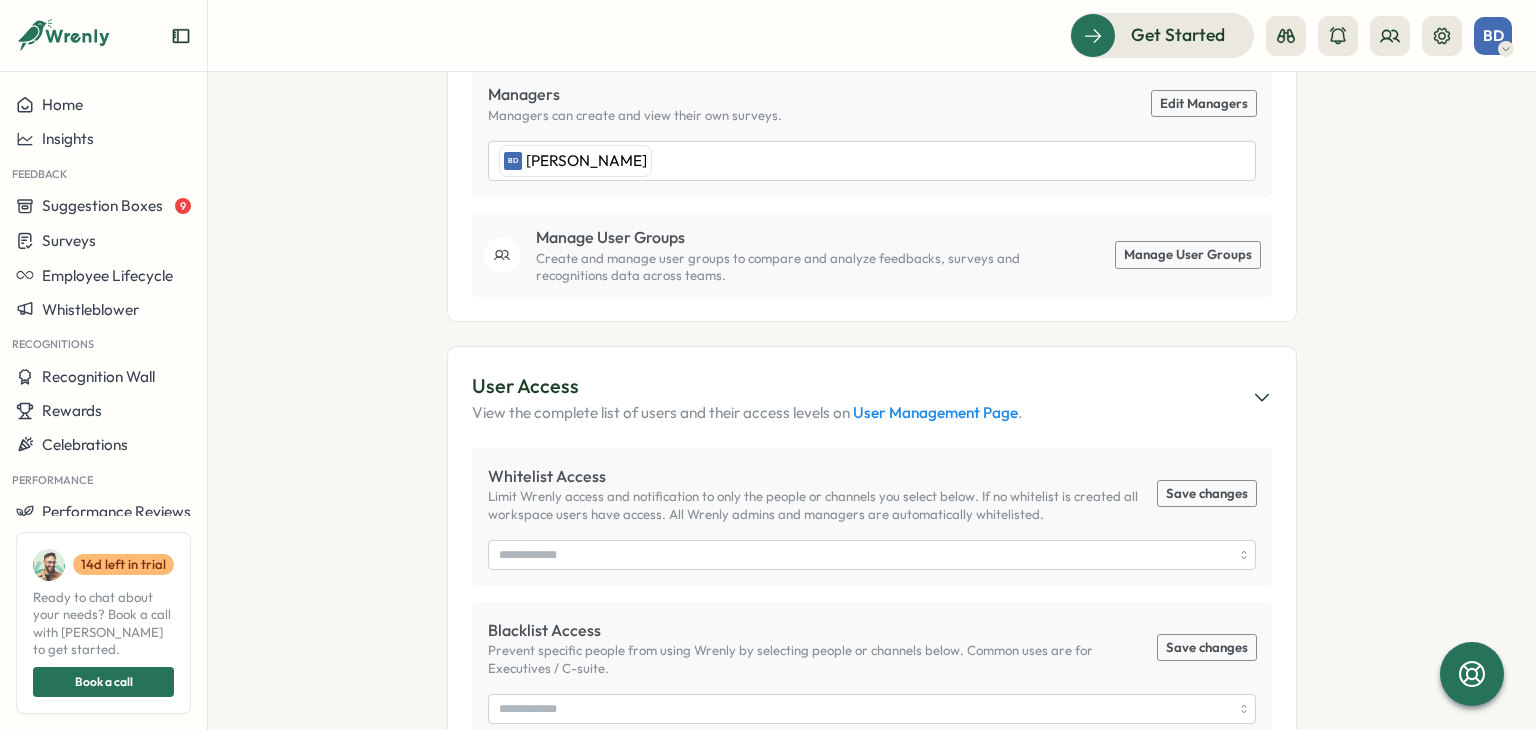 scroll, scrollTop: 800, scrollLeft: 0, axis: vertical 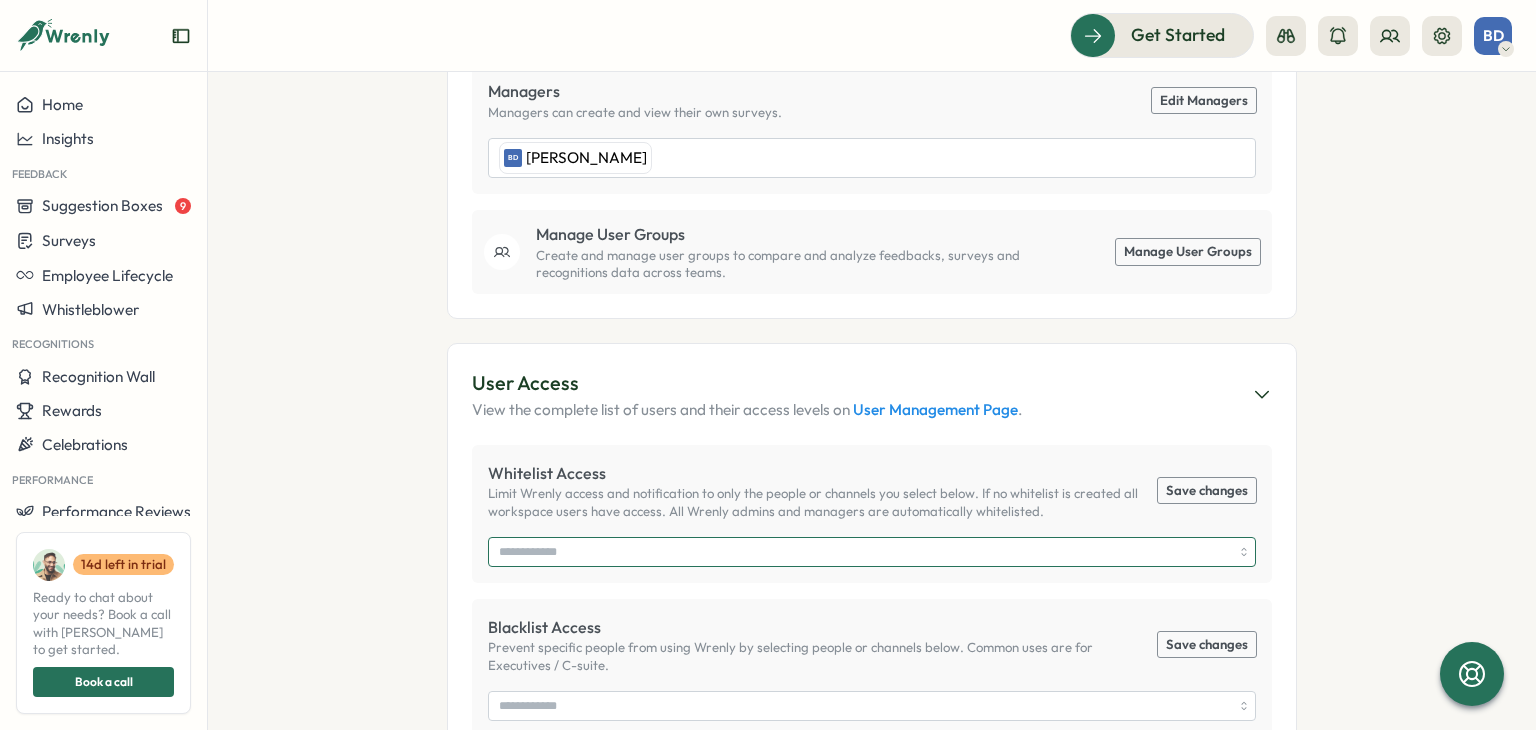 click at bounding box center (865, 552) 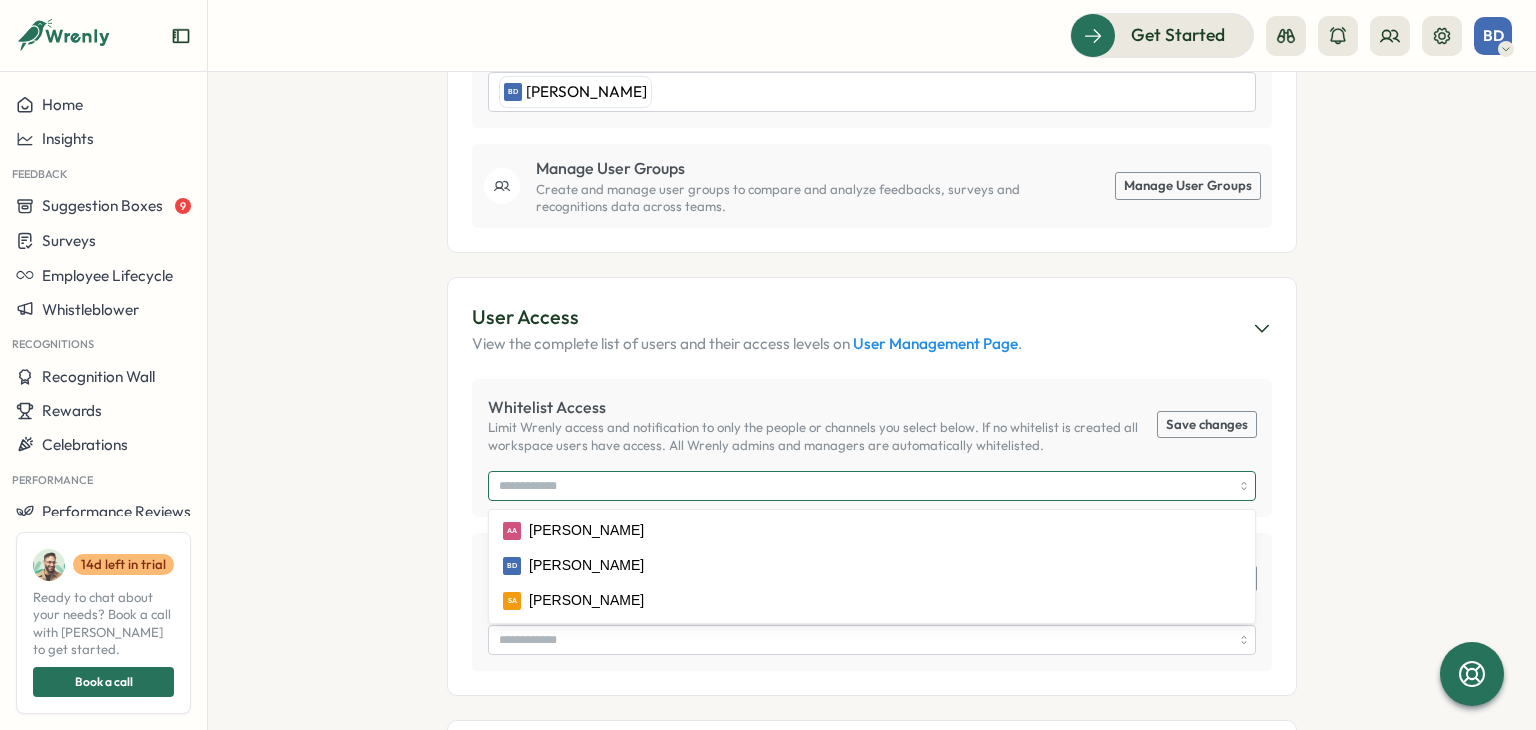 scroll, scrollTop: 900, scrollLeft: 0, axis: vertical 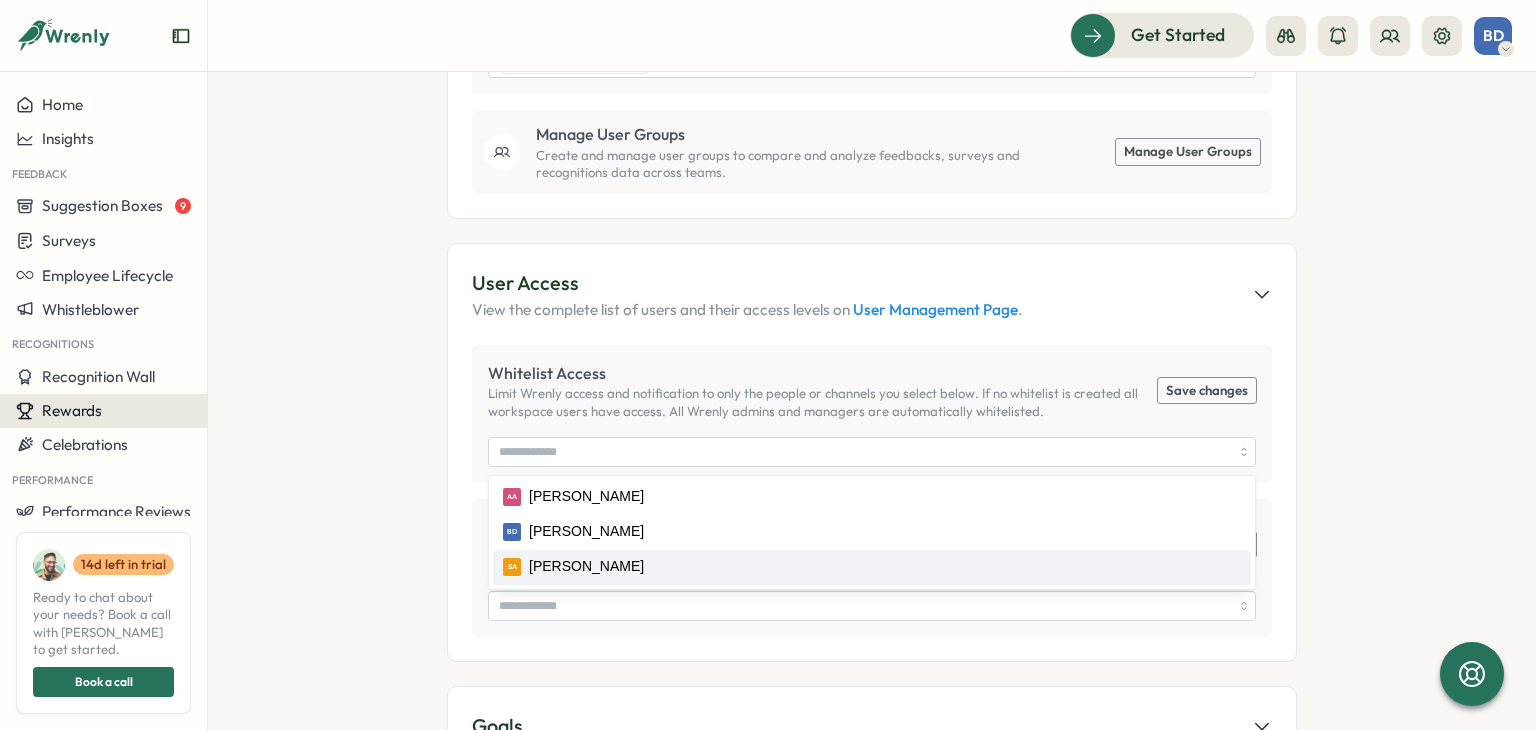 click 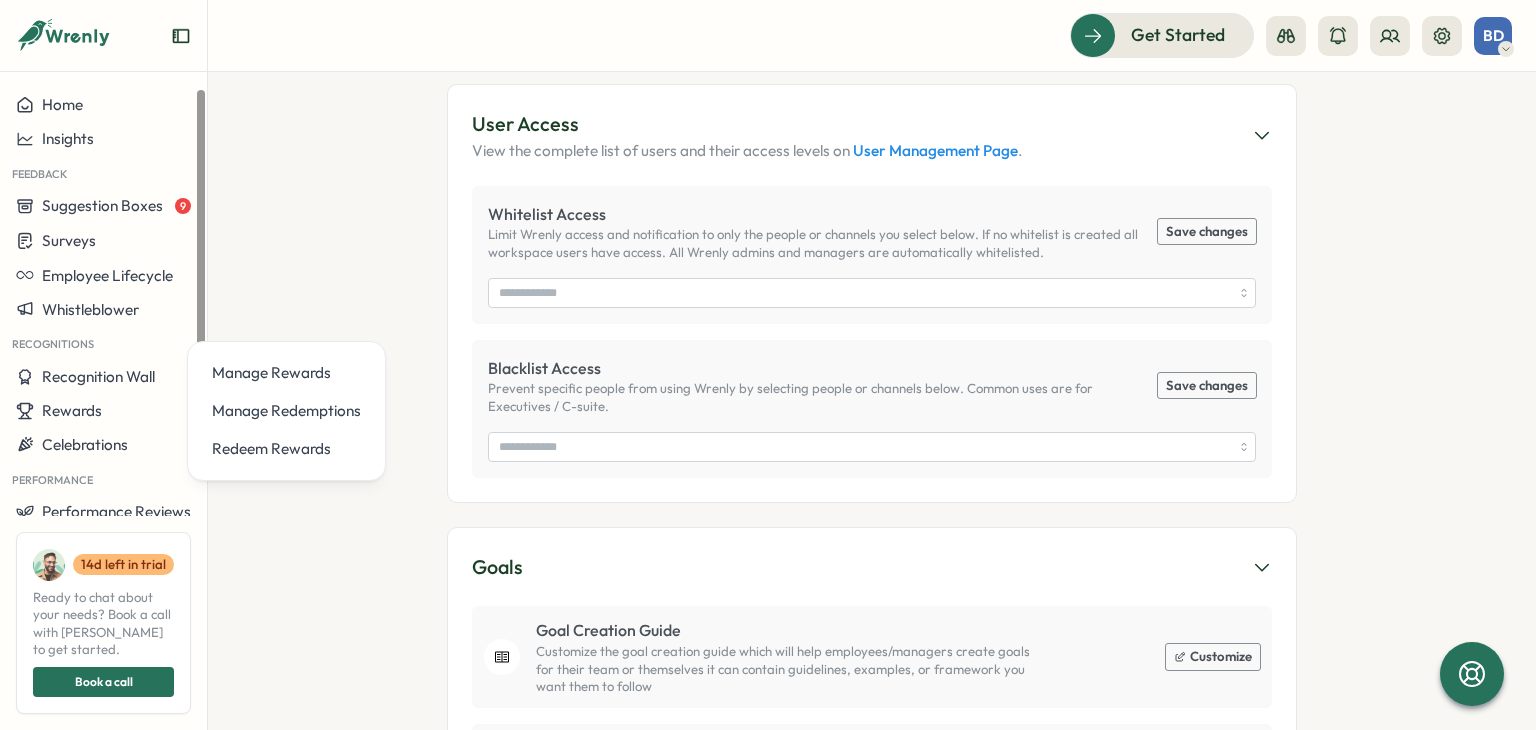 scroll, scrollTop: 1188, scrollLeft: 0, axis: vertical 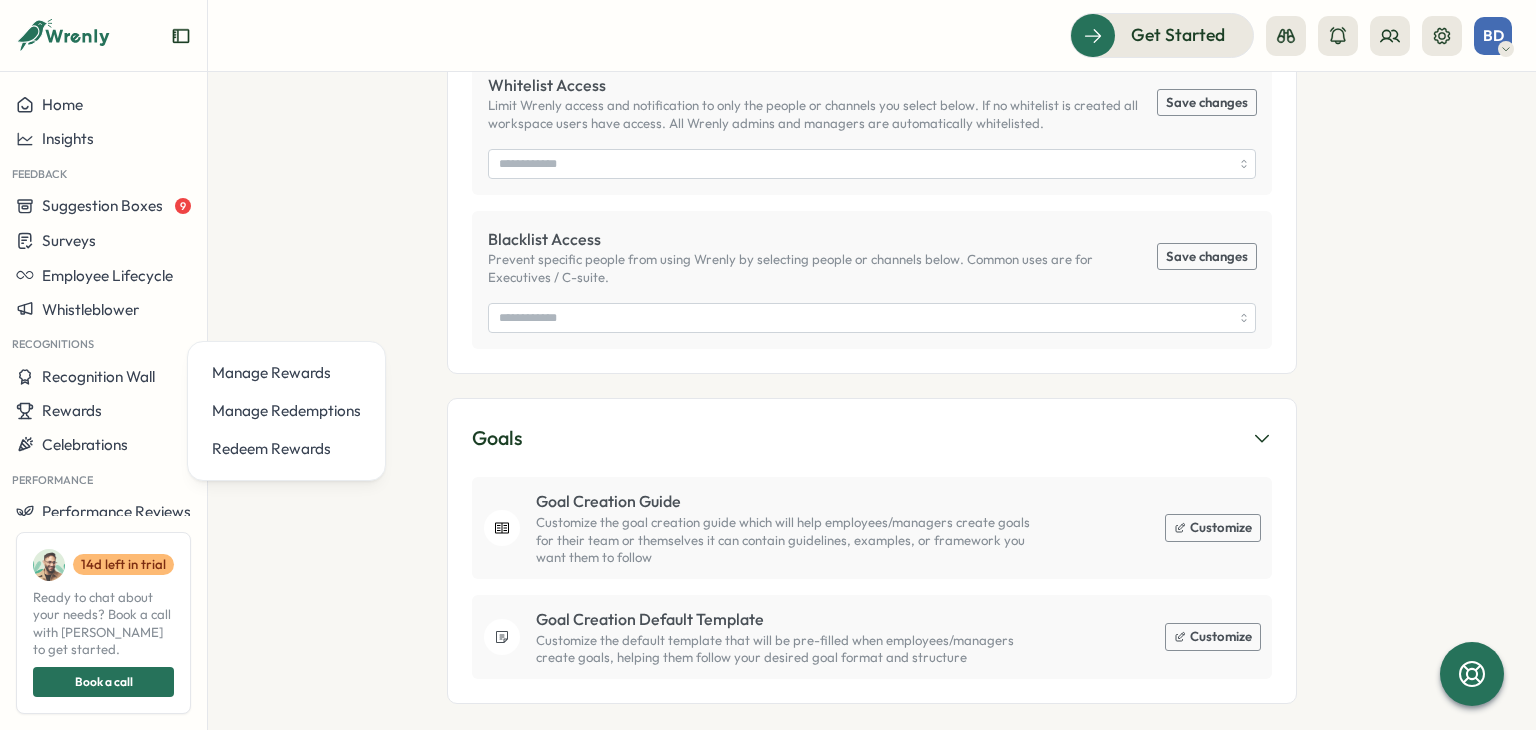 click on "Customize the goal creation guide which will help employees/managers create goals for their team or themselves it can contain guidelines, examples, or framework you want them to follow" at bounding box center (792, 540) 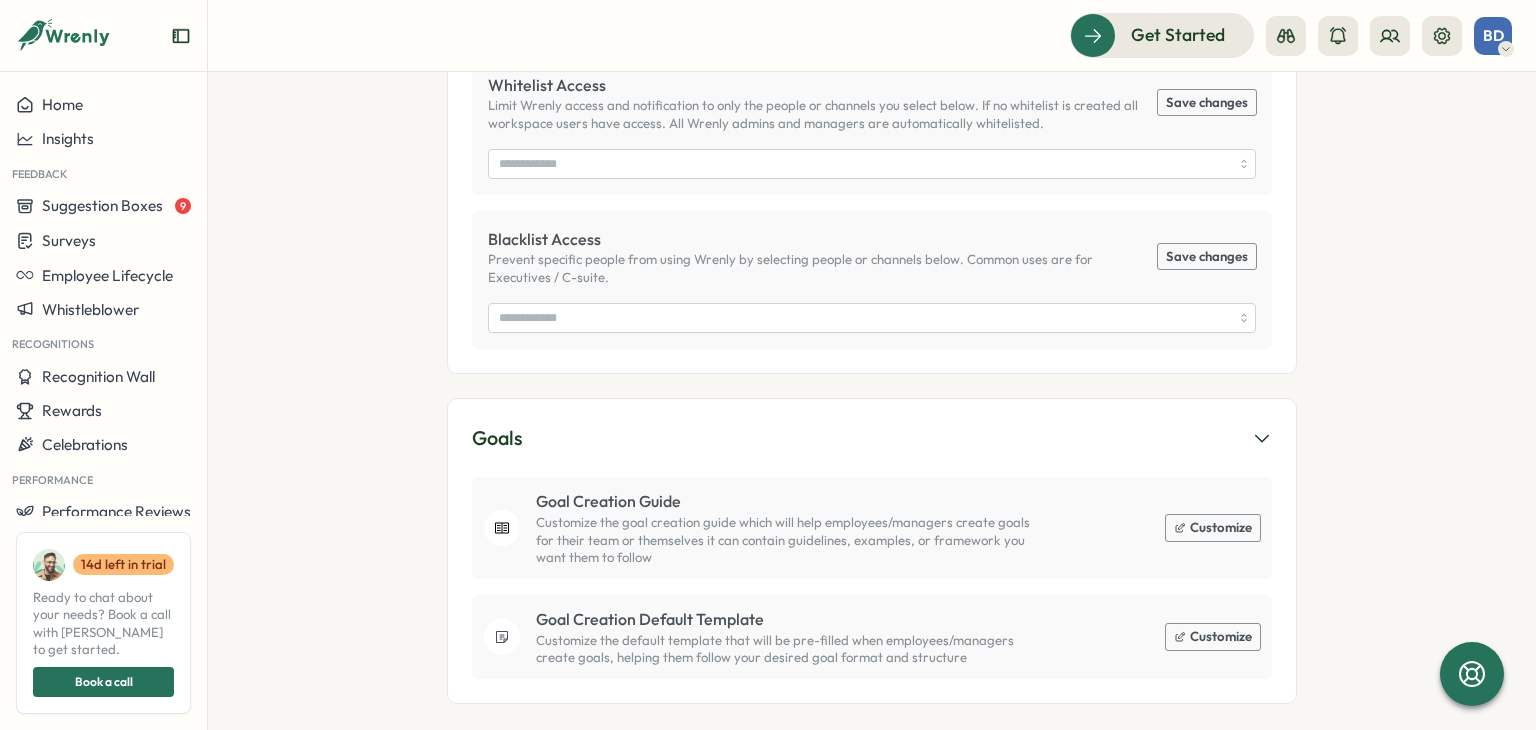 click on "Customize" at bounding box center [1213, 637] 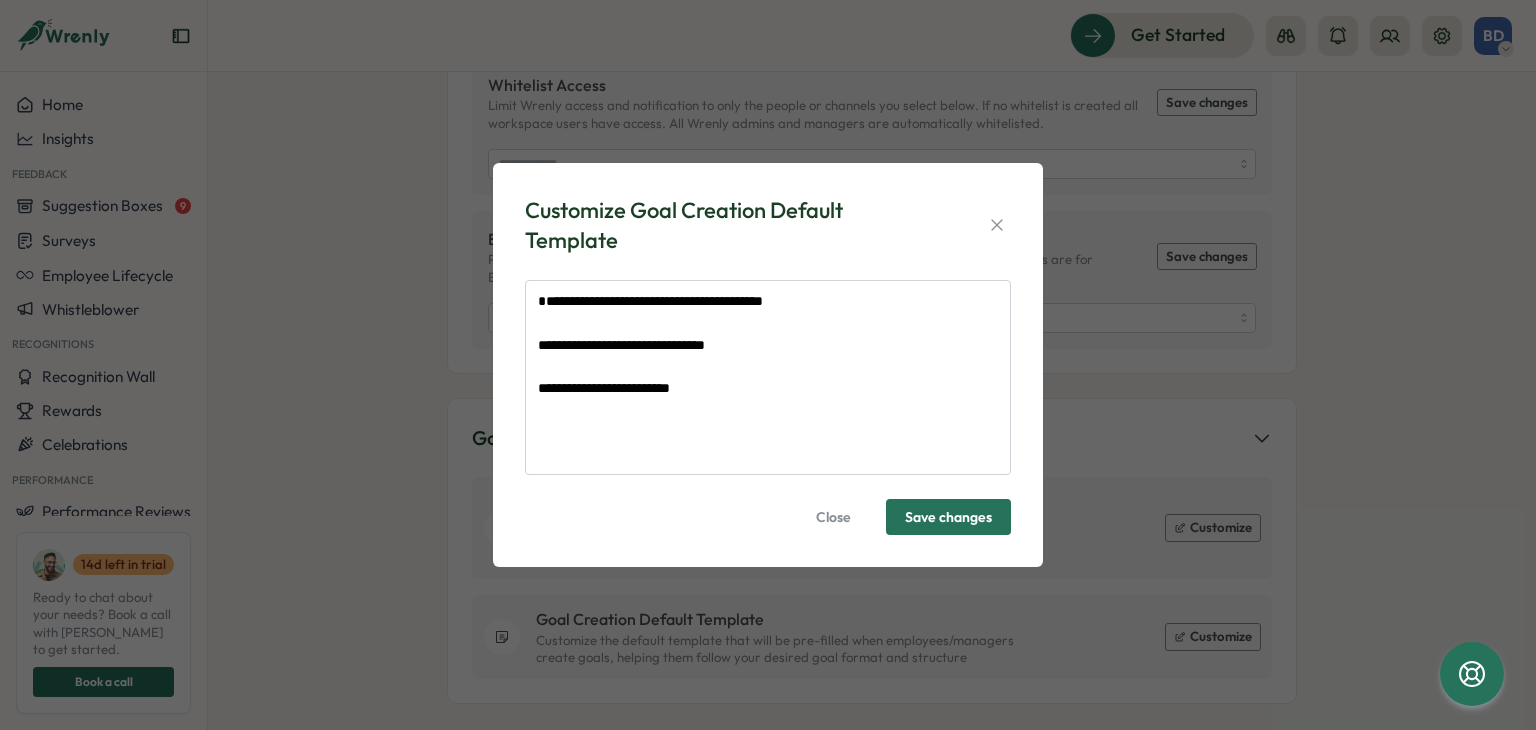 click on "**********" at bounding box center (768, 365) 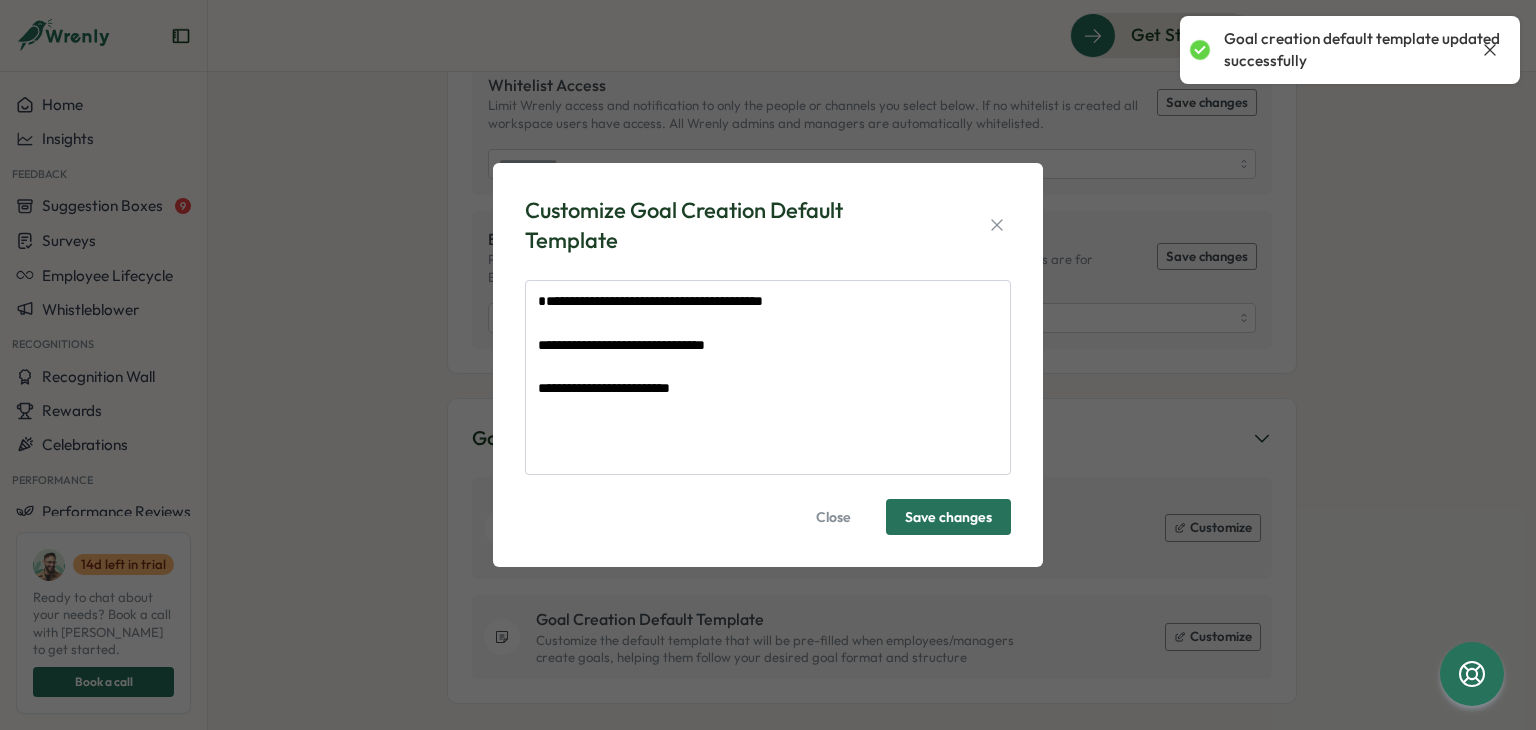 click on "Close" at bounding box center [833, 517] 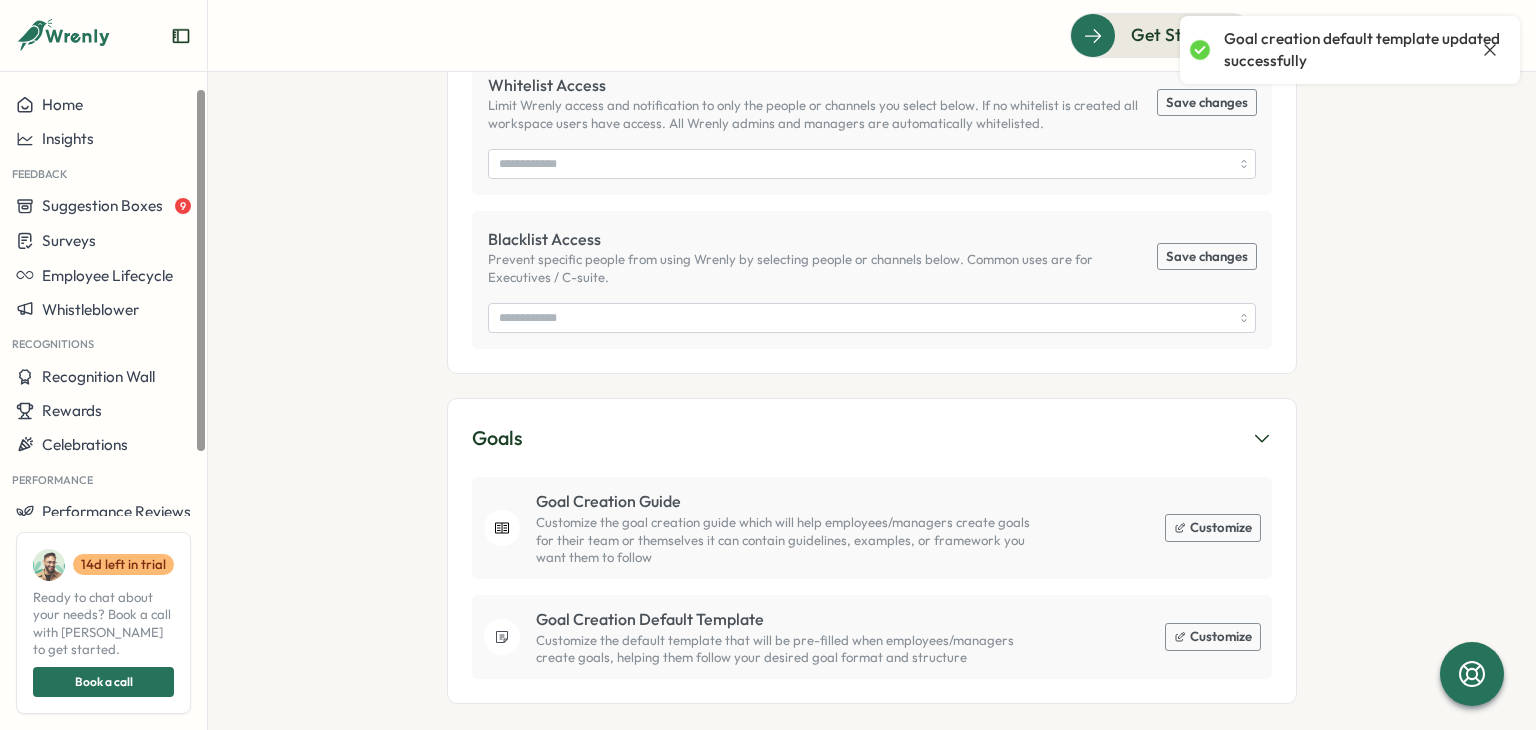 click at bounding box center [103, 44] 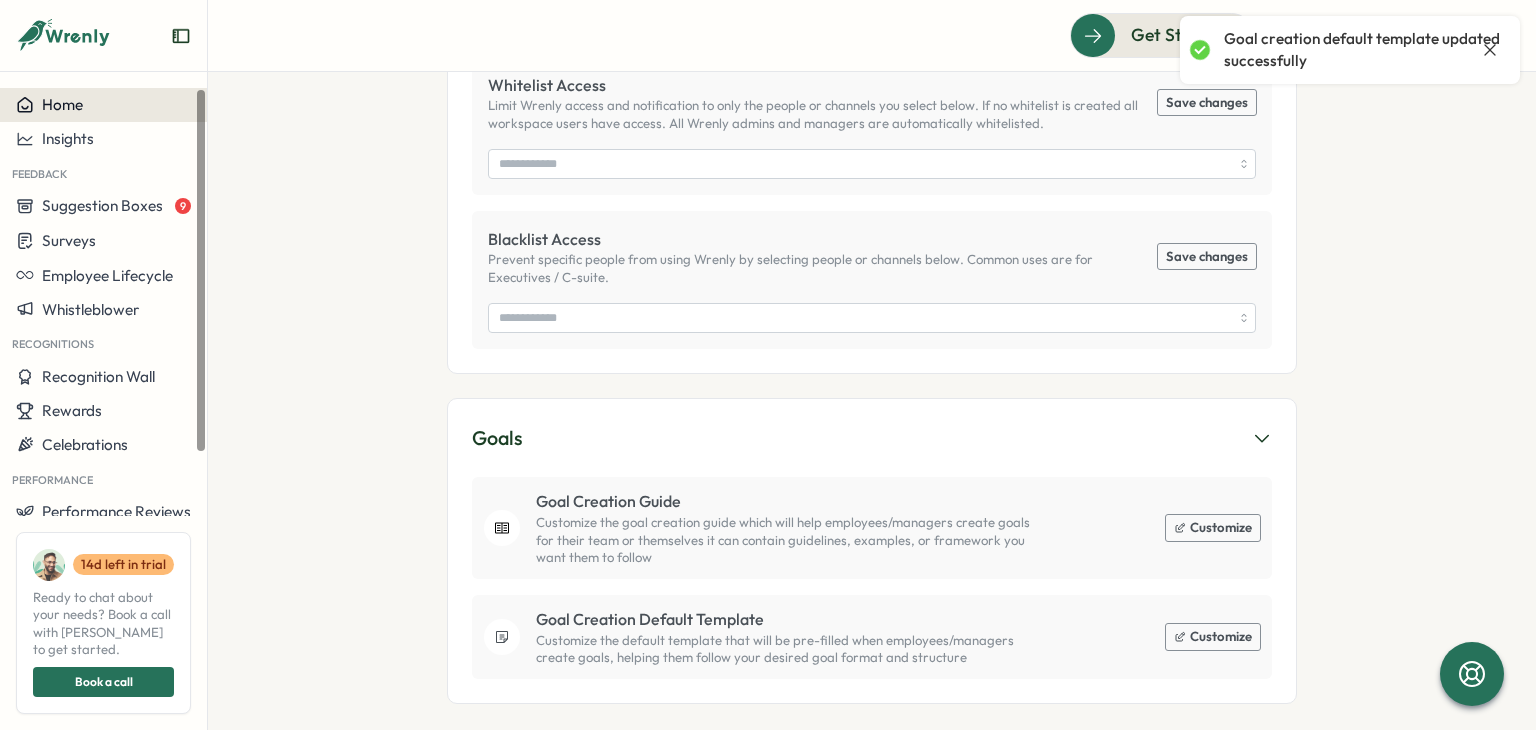click on "Home" at bounding box center (62, 104) 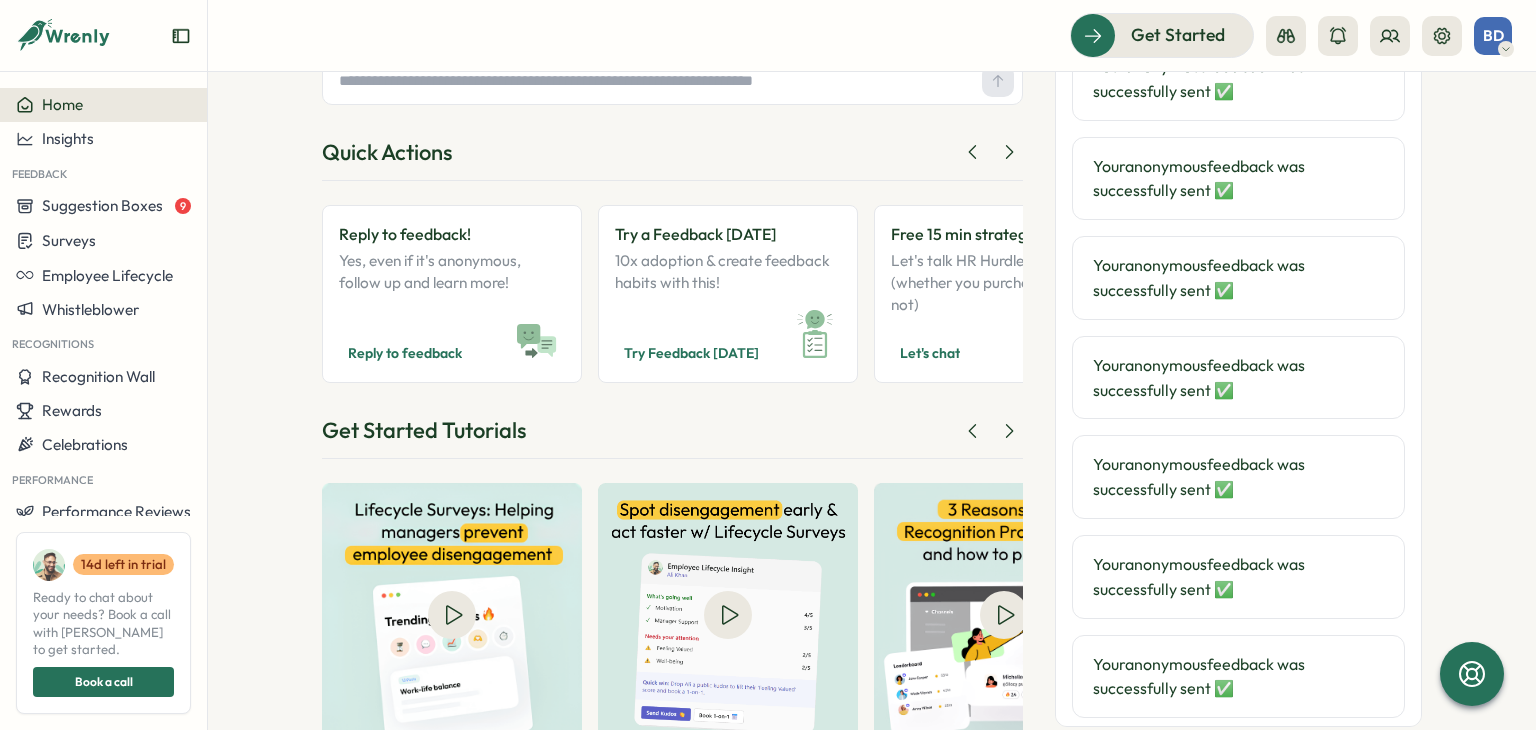 scroll, scrollTop: 212, scrollLeft: 0, axis: vertical 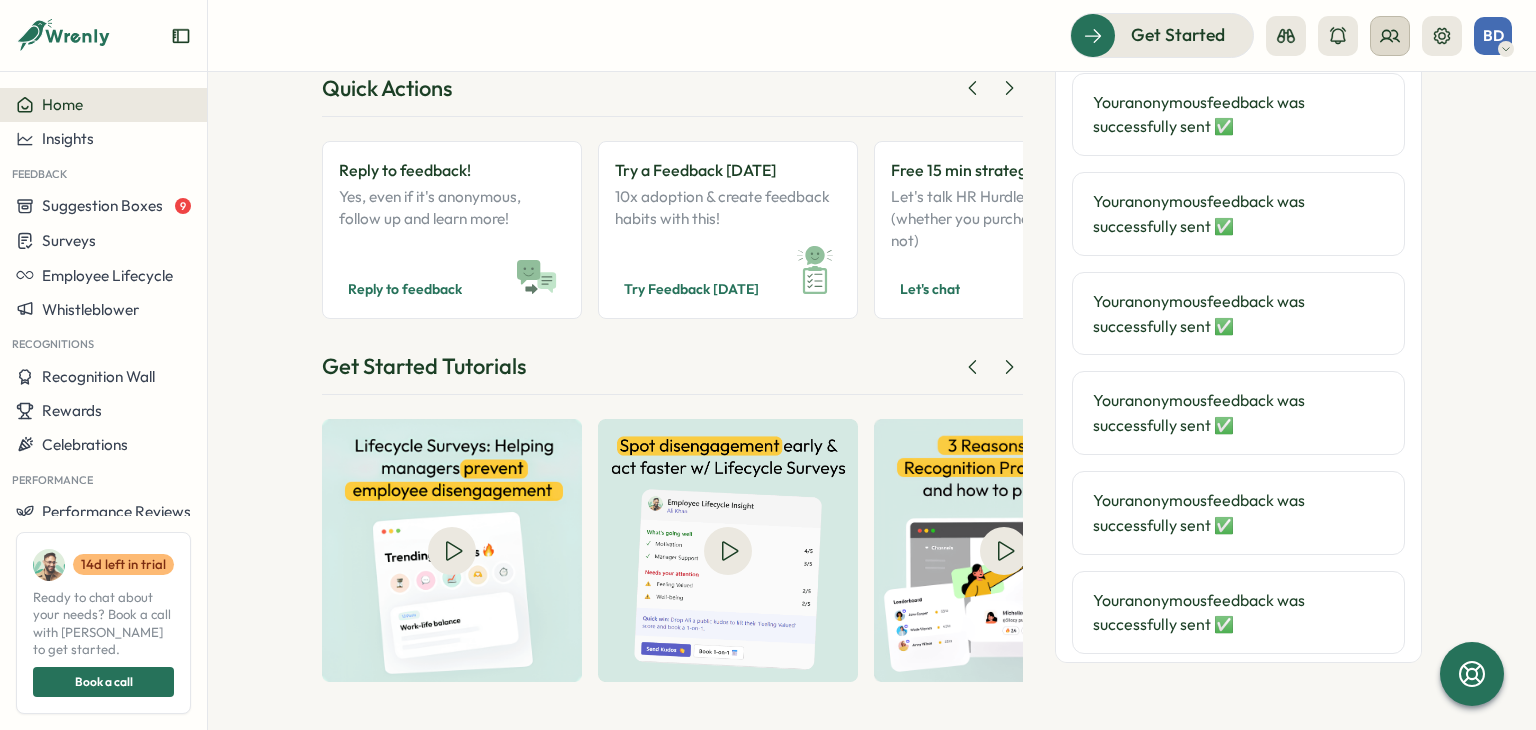 click at bounding box center (1390, 36) 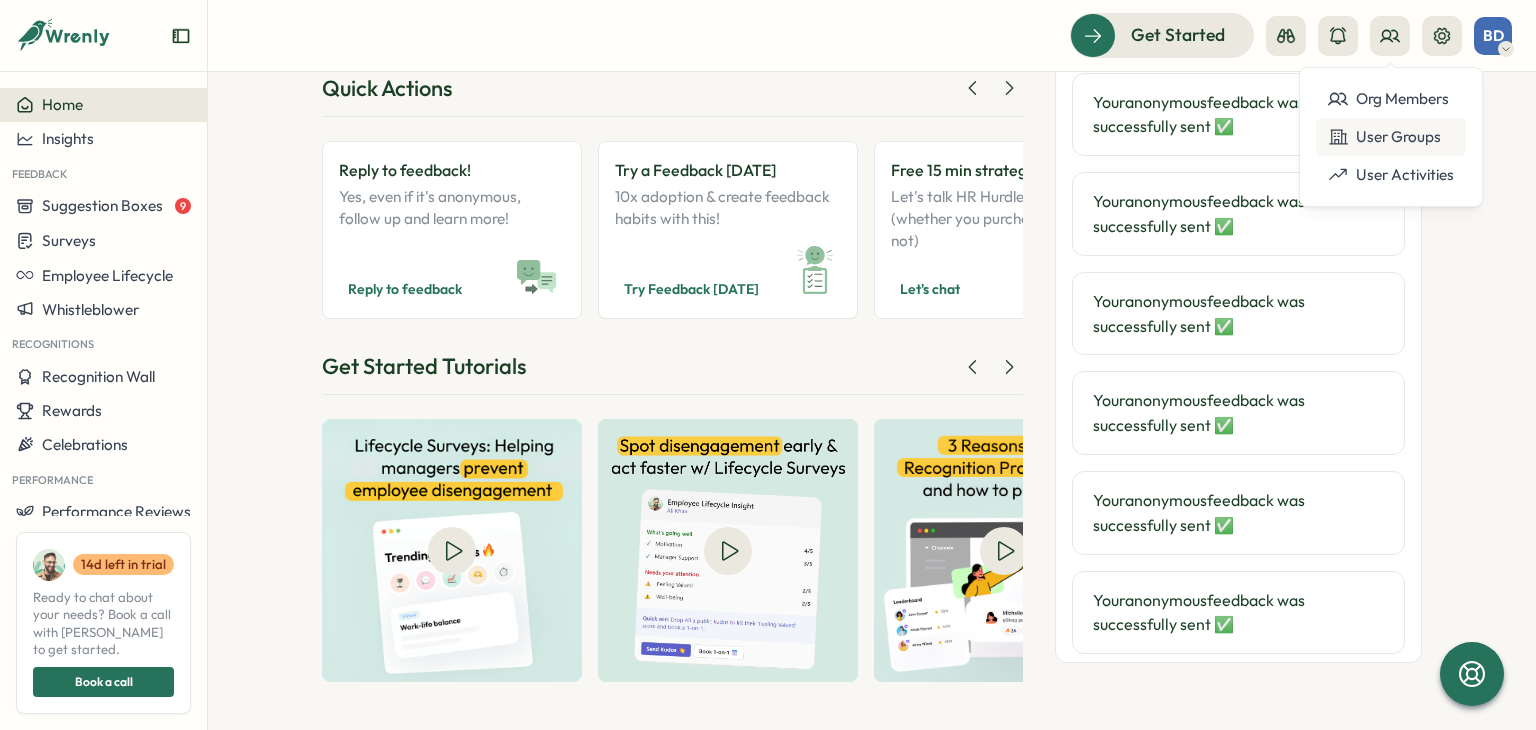 click on "User Groups" at bounding box center (1391, 137) 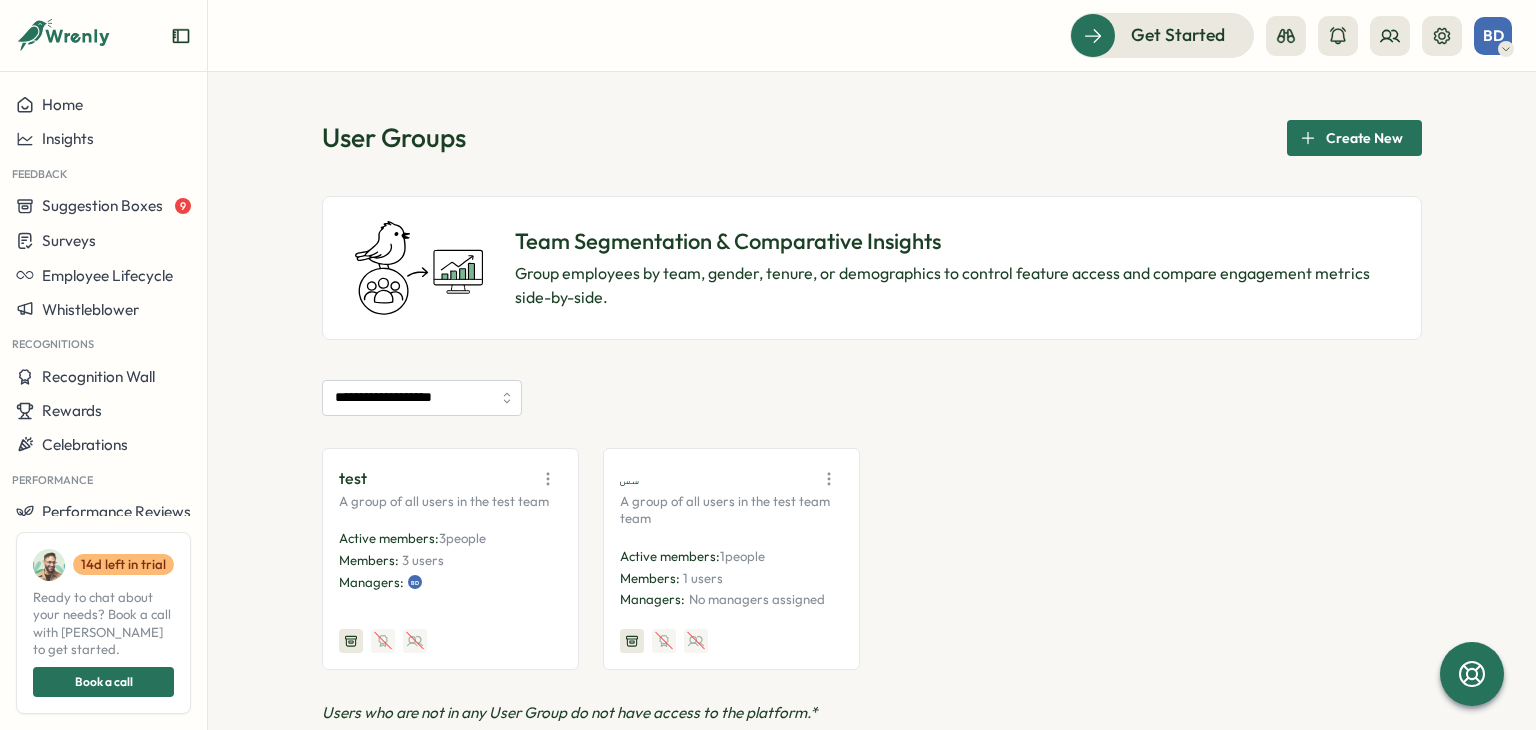 click 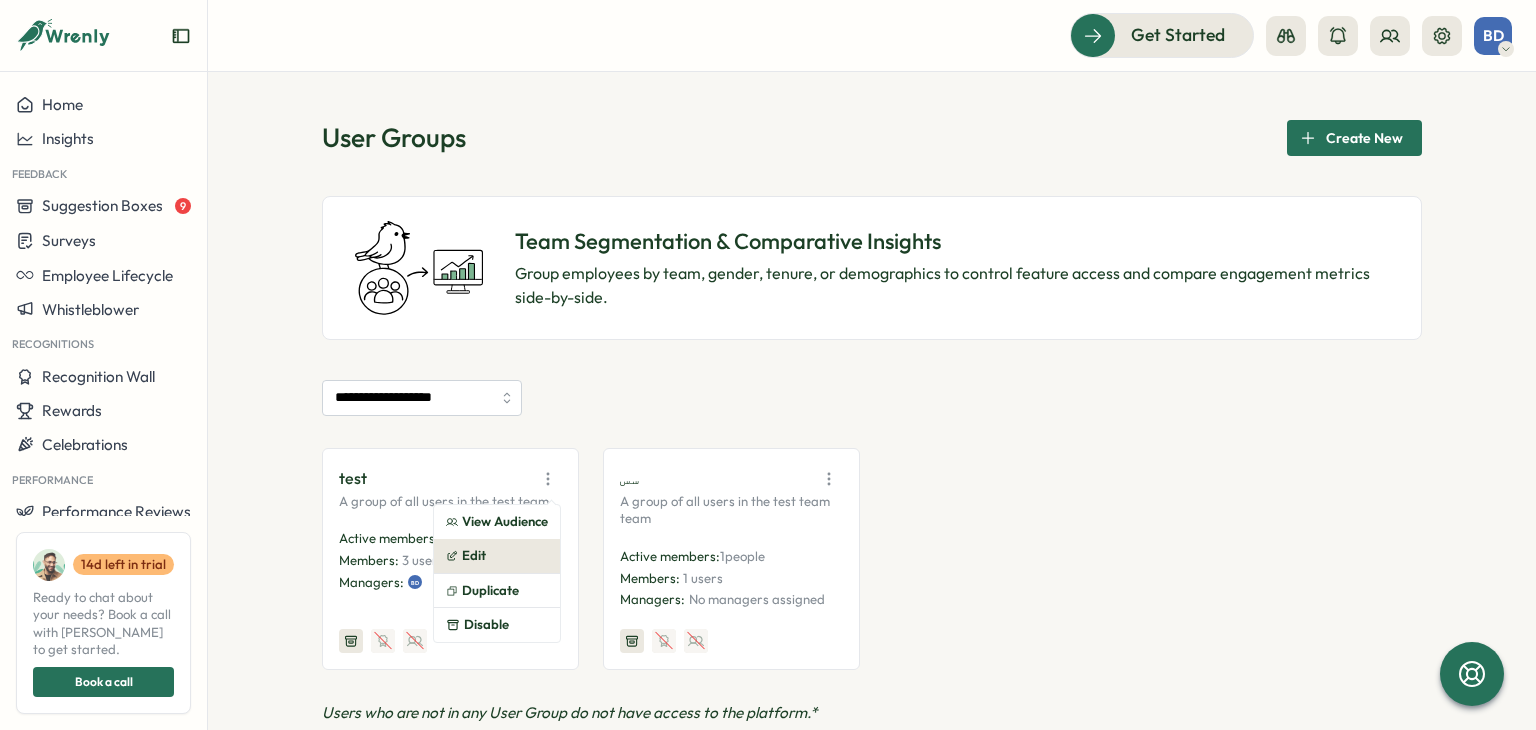 click on "Edit" at bounding box center [497, 556] 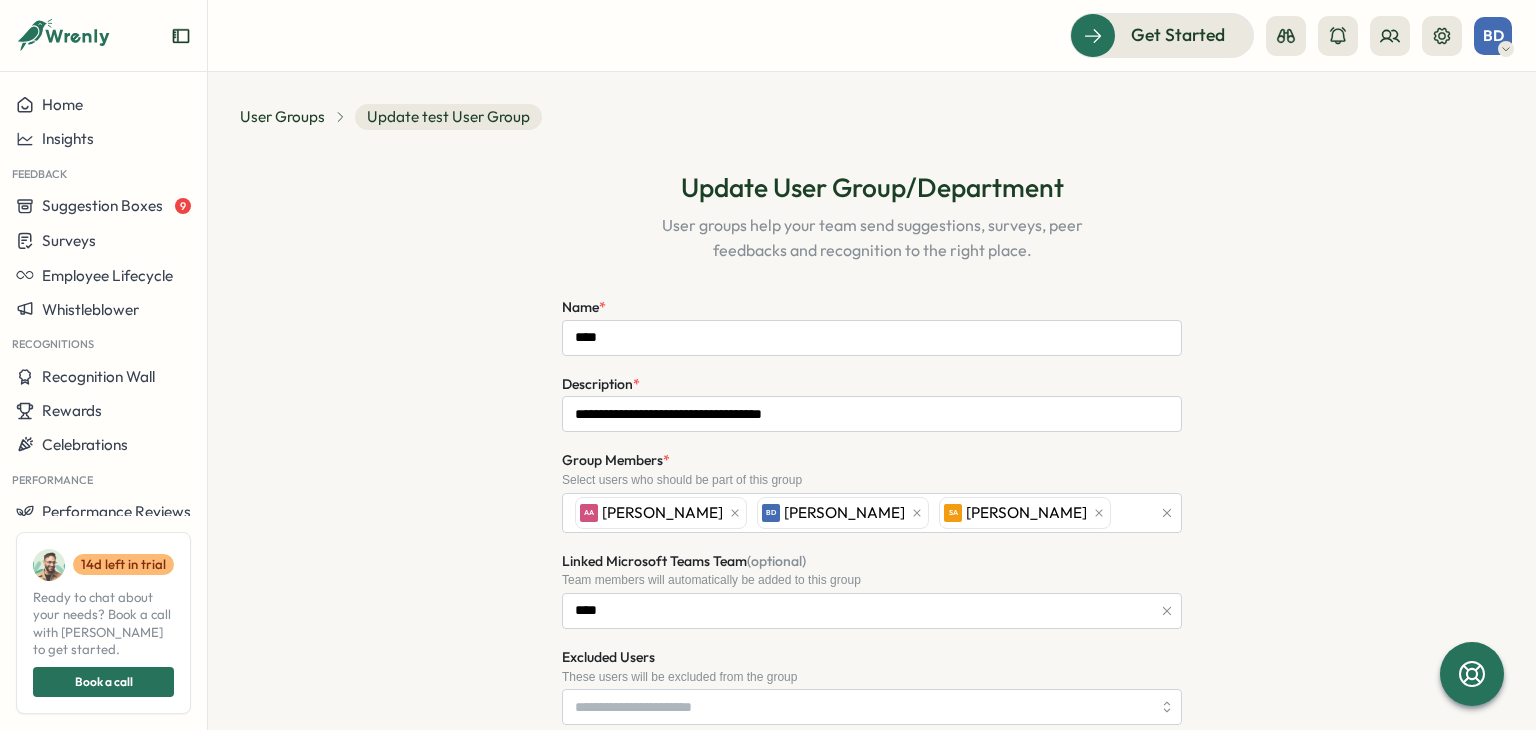click on "**********" at bounding box center (872, 765) 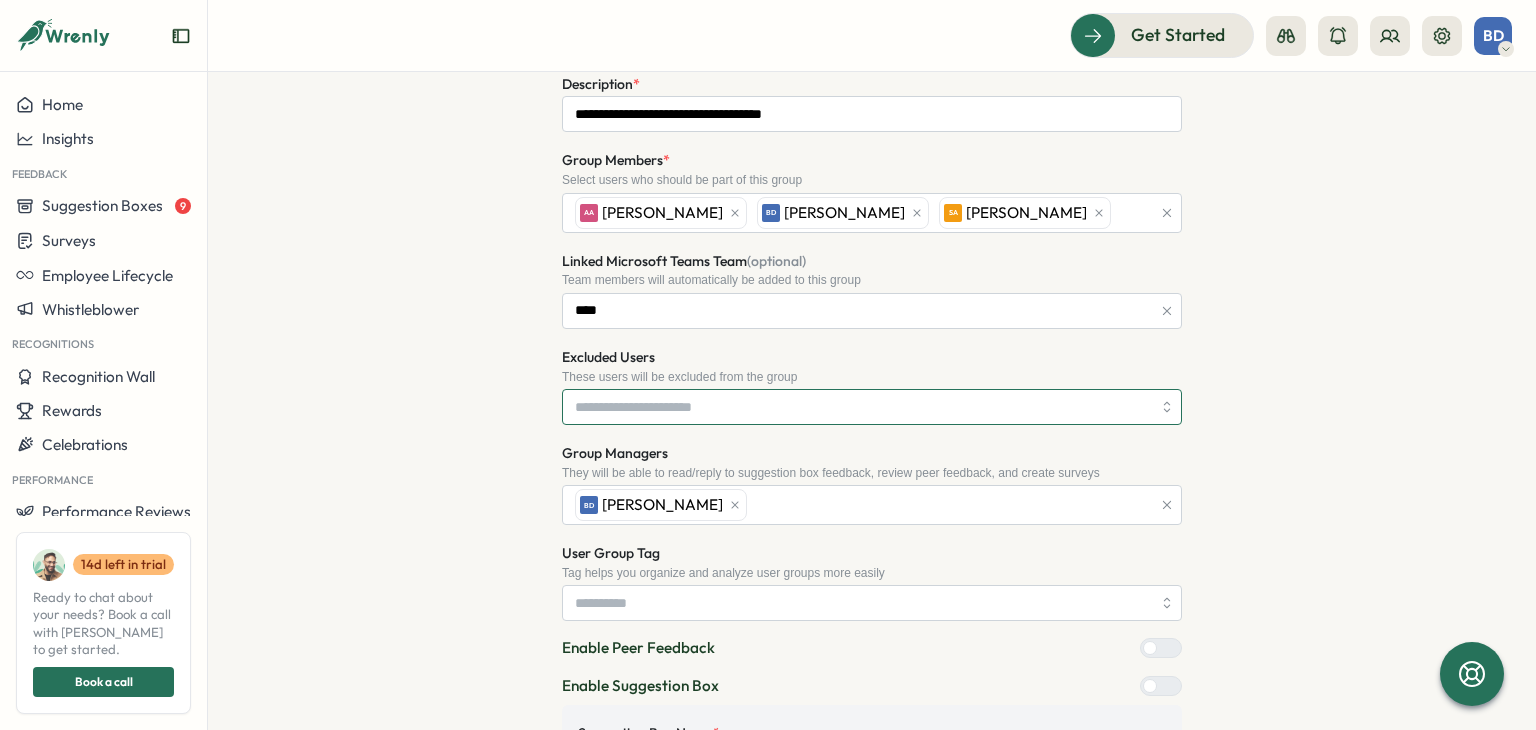 click on "Excluded Users" at bounding box center (863, 407) 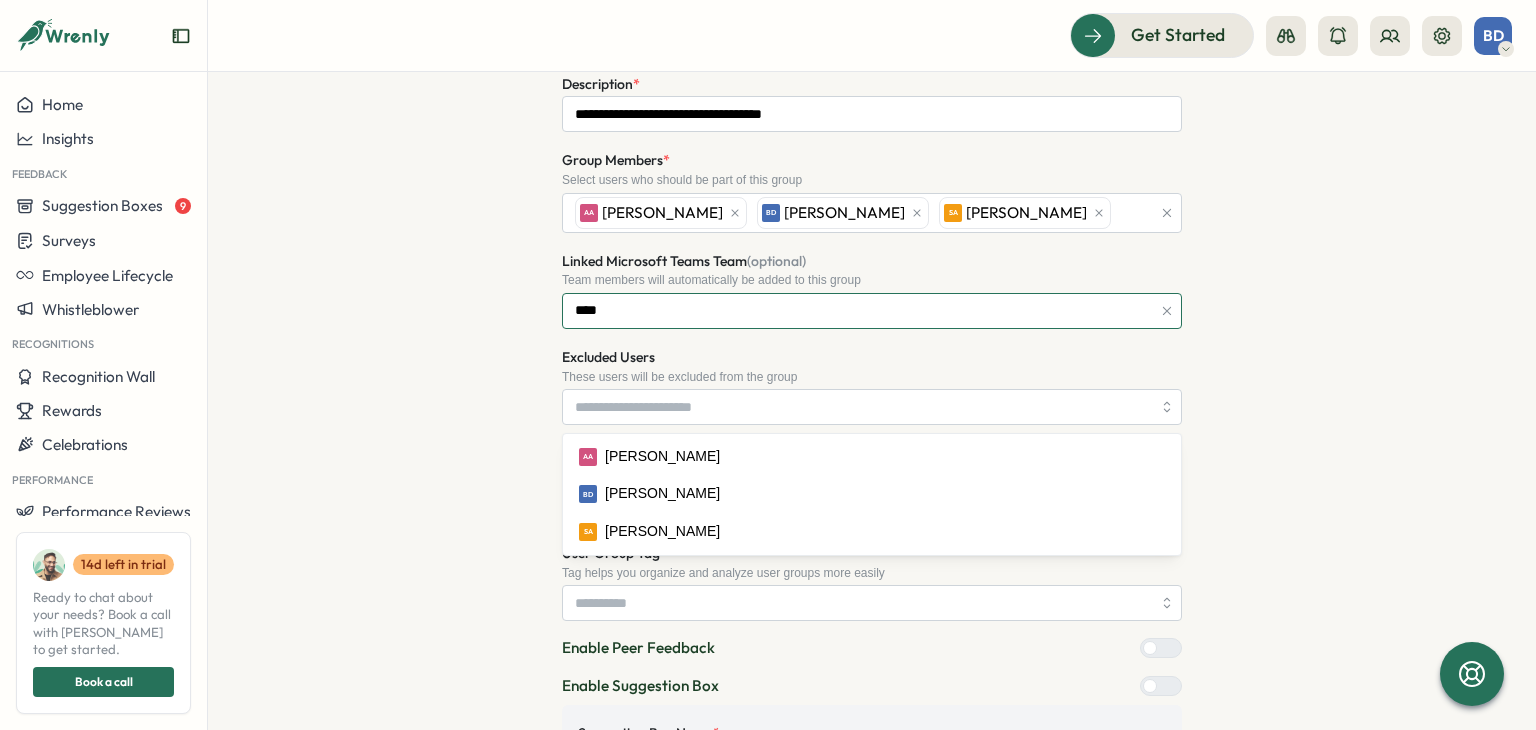 drag, startPoint x: 748, startPoint y: 299, endPoint x: 750, endPoint y: 312, distance: 13.152946 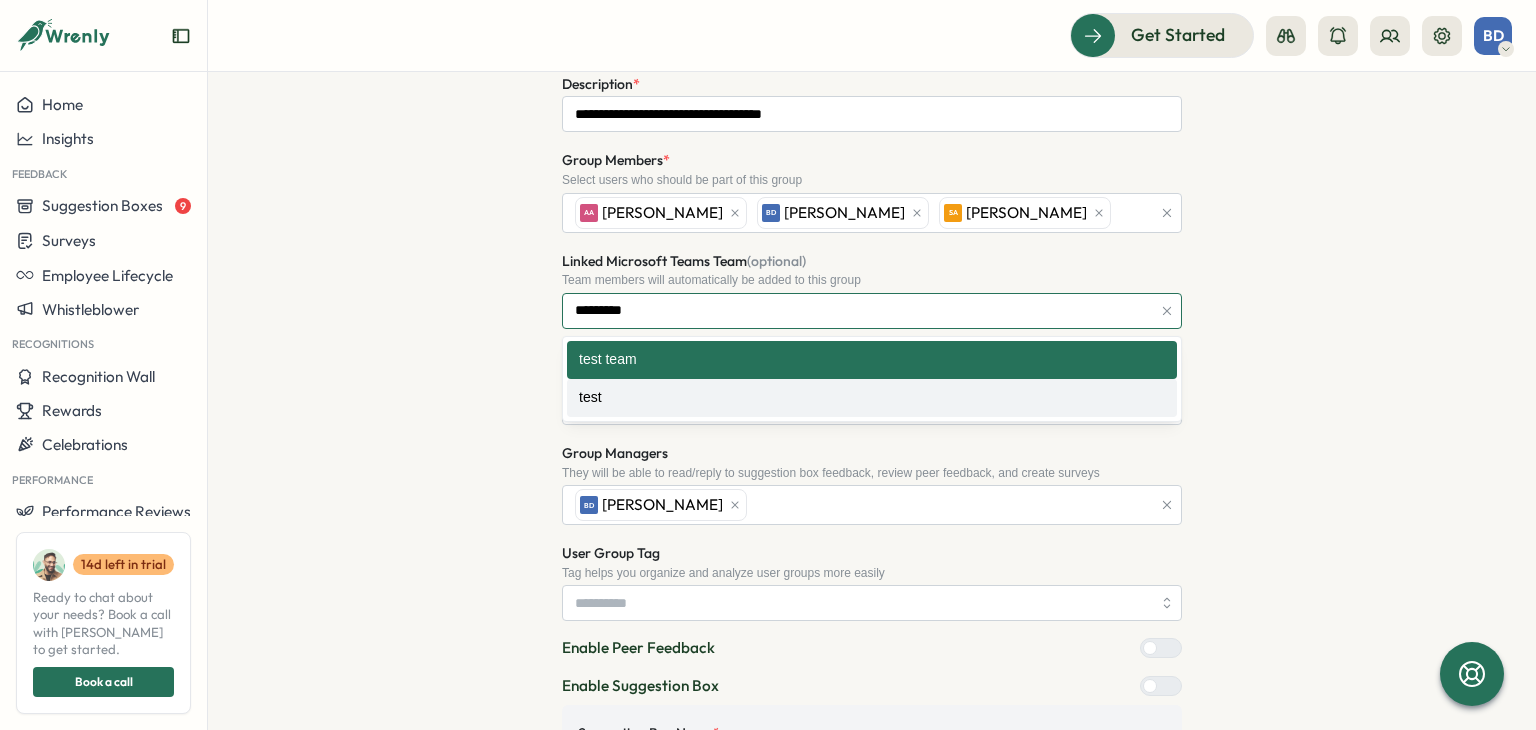 type on "****" 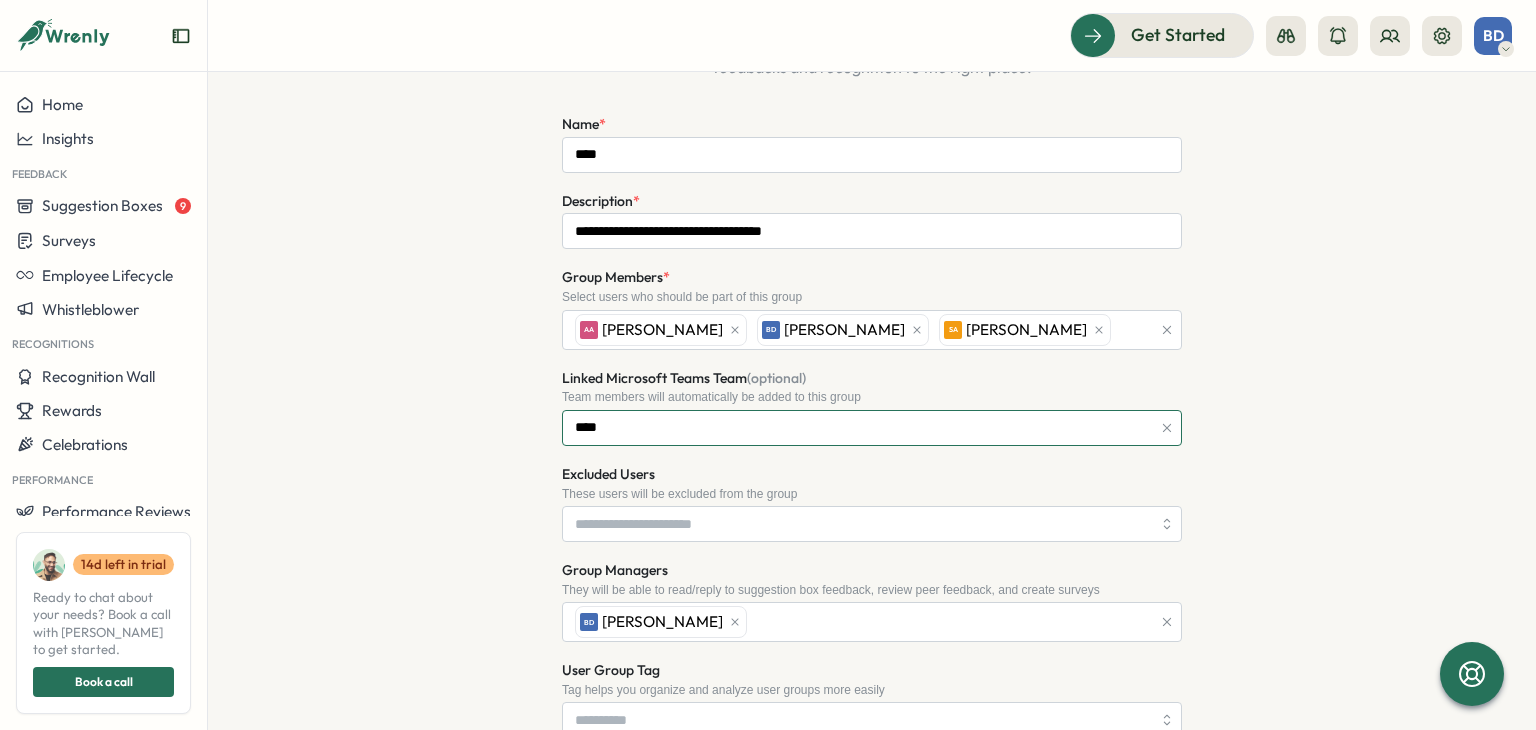scroll, scrollTop: 0, scrollLeft: 0, axis: both 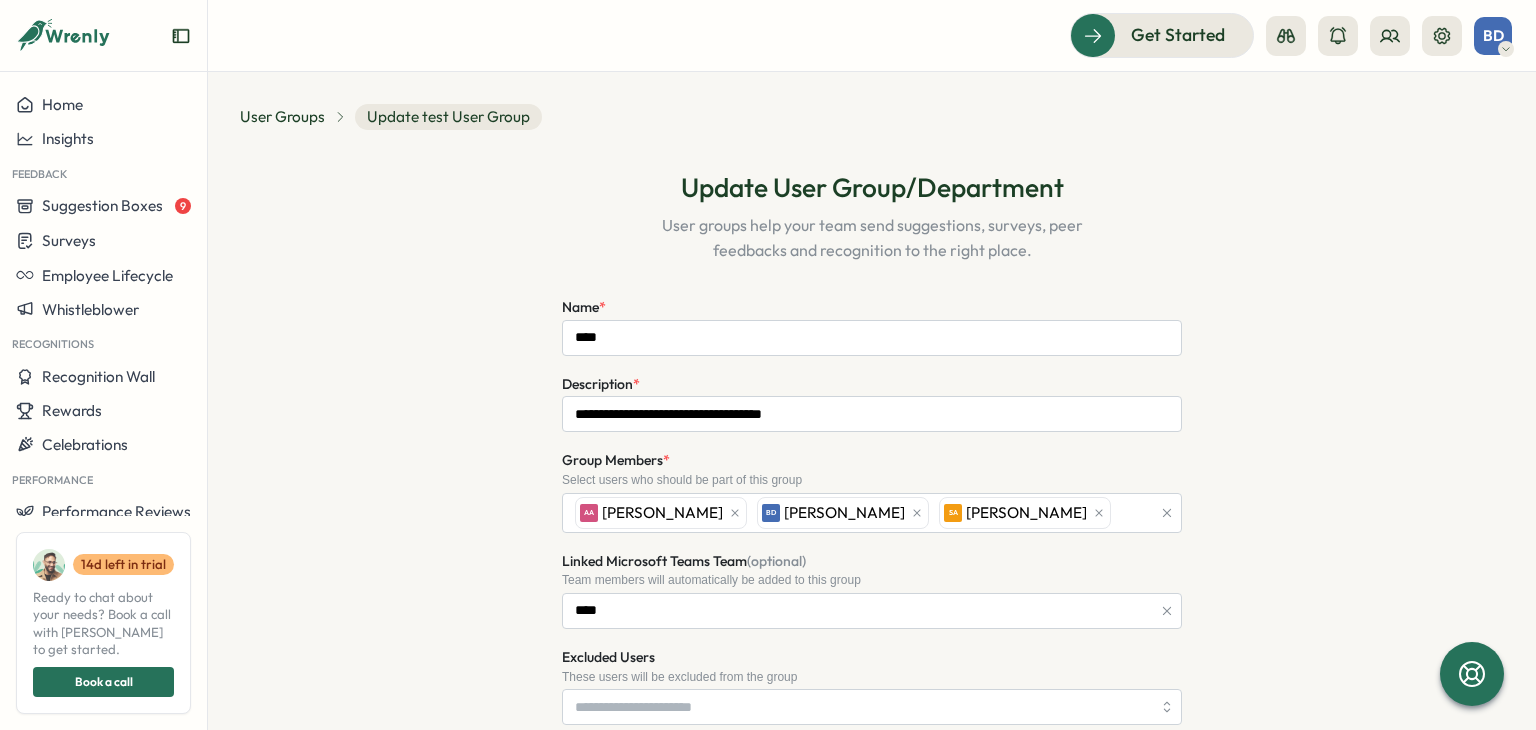 click on "User groups help your team send suggestions, surveys, peer feedbacks and recognition to the right place." at bounding box center [872, 238] 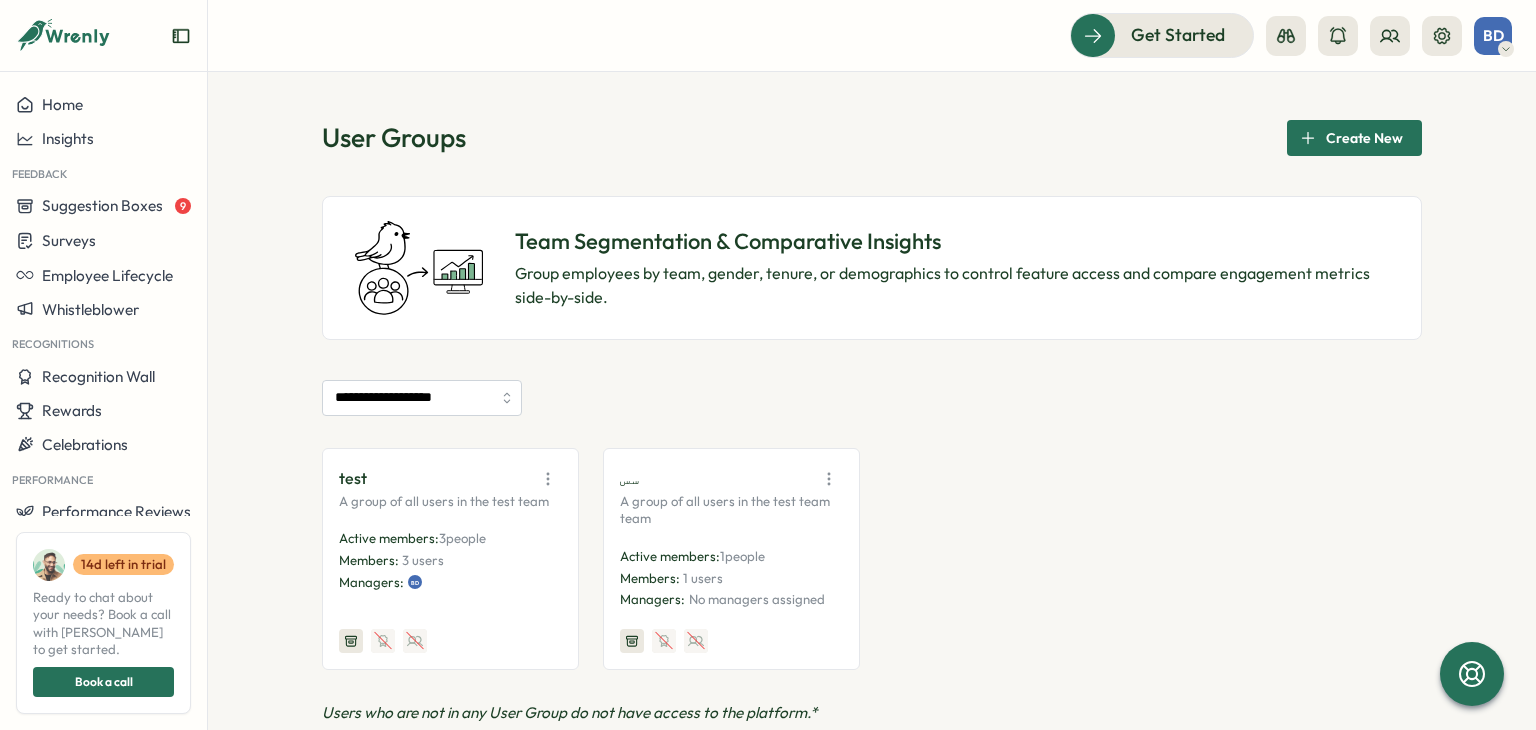 click on "**********" at bounding box center [872, 401] 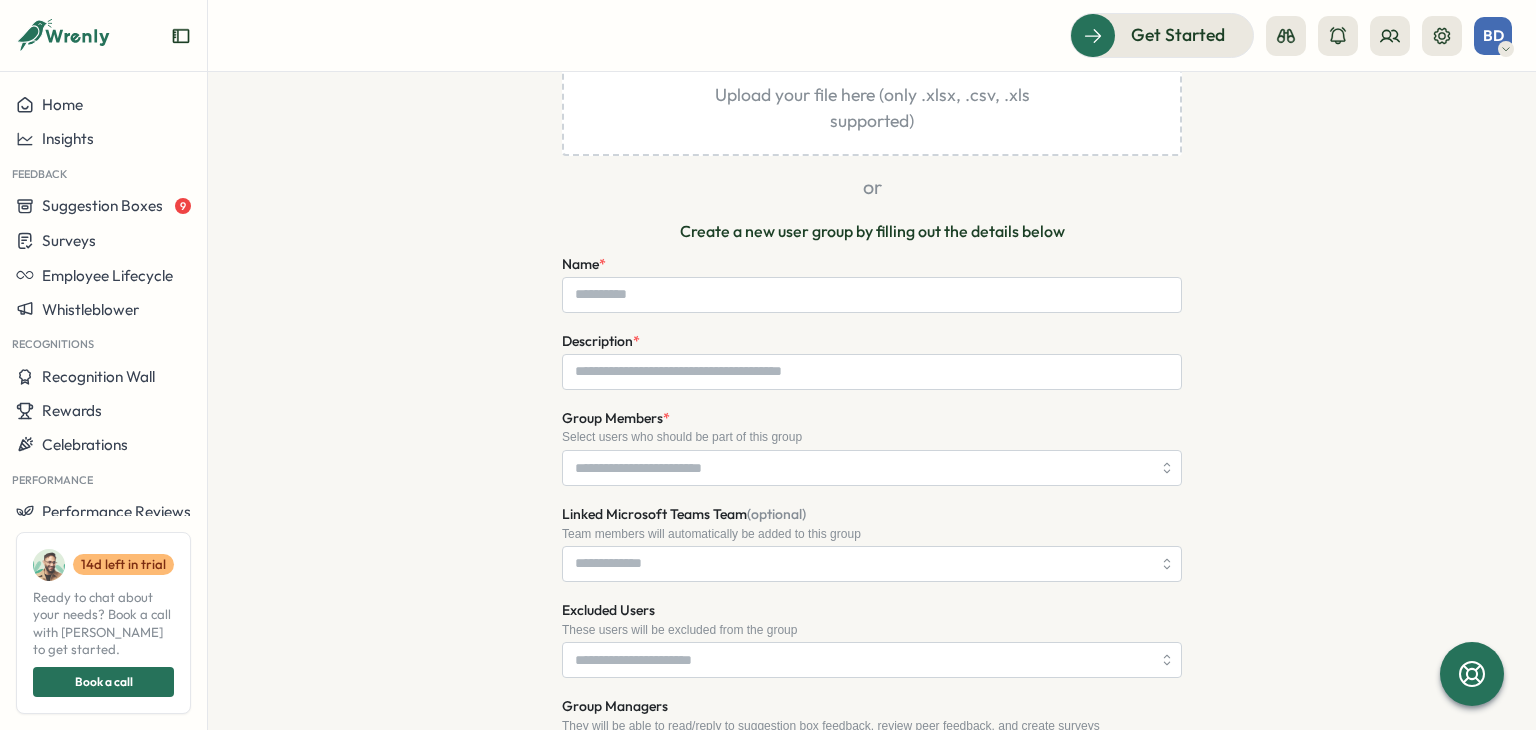 scroll, scrollTop: 300, scrollLeft: 0, axis: vertical 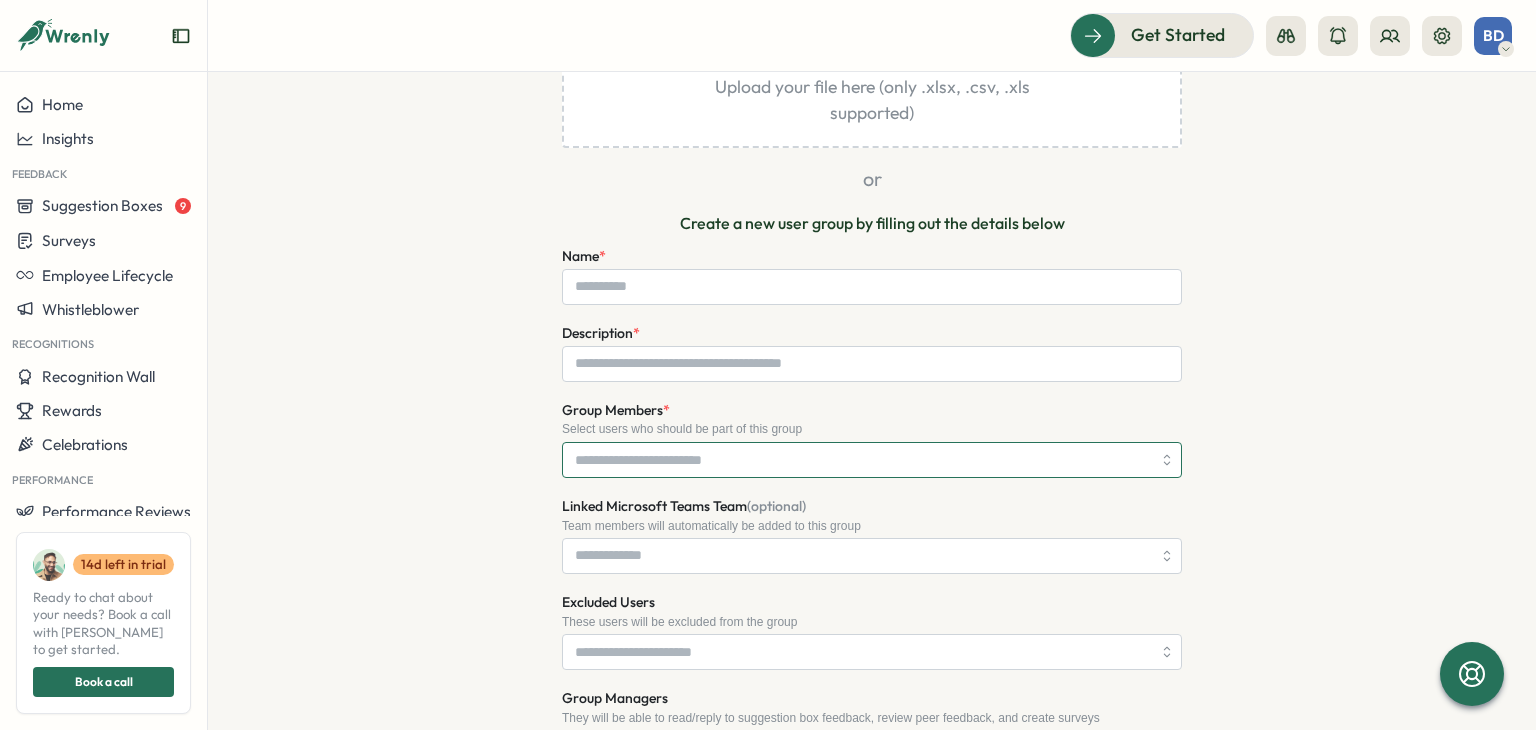 click on "Group Members  *" at bounding box center (863, 460) 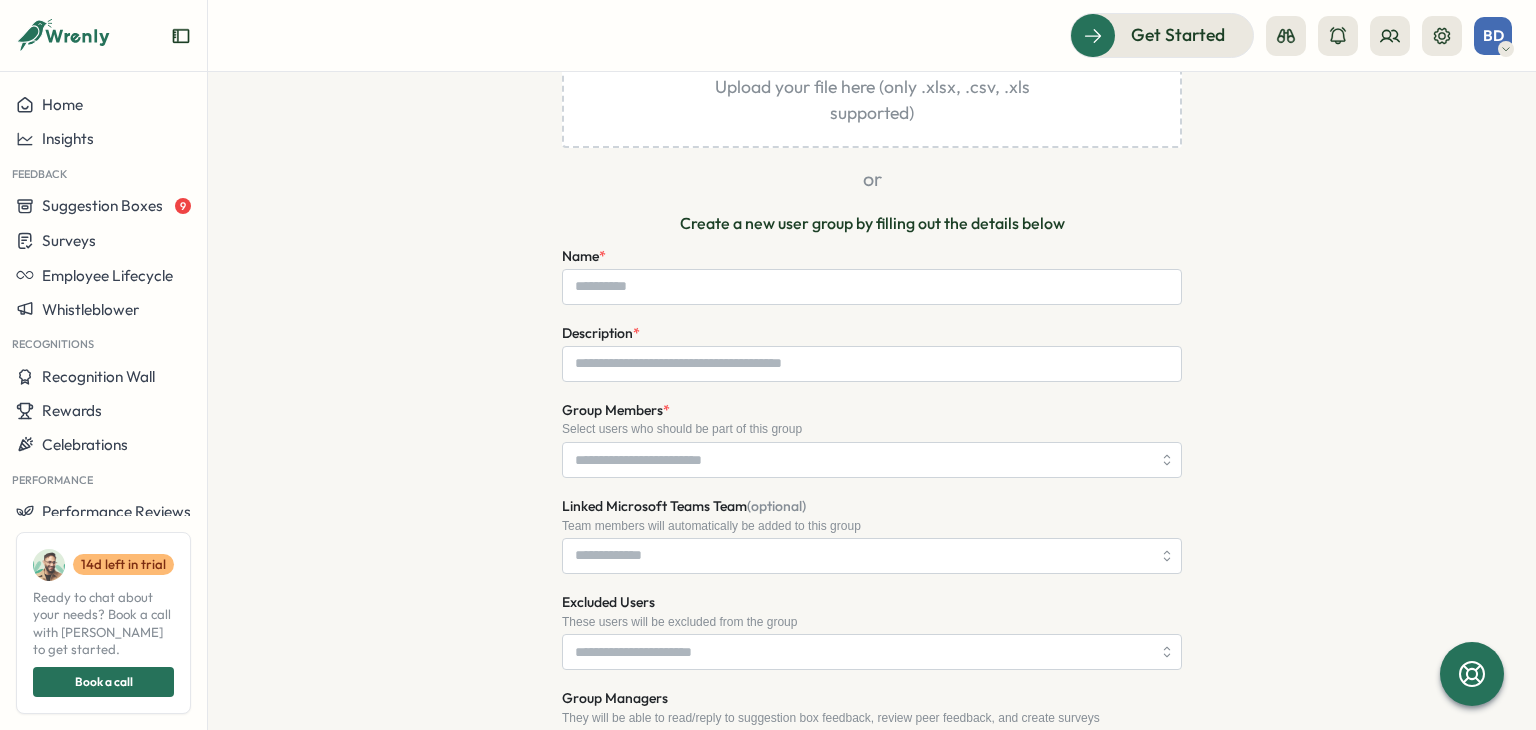 click on "**********" at bounding box center [872, 401] 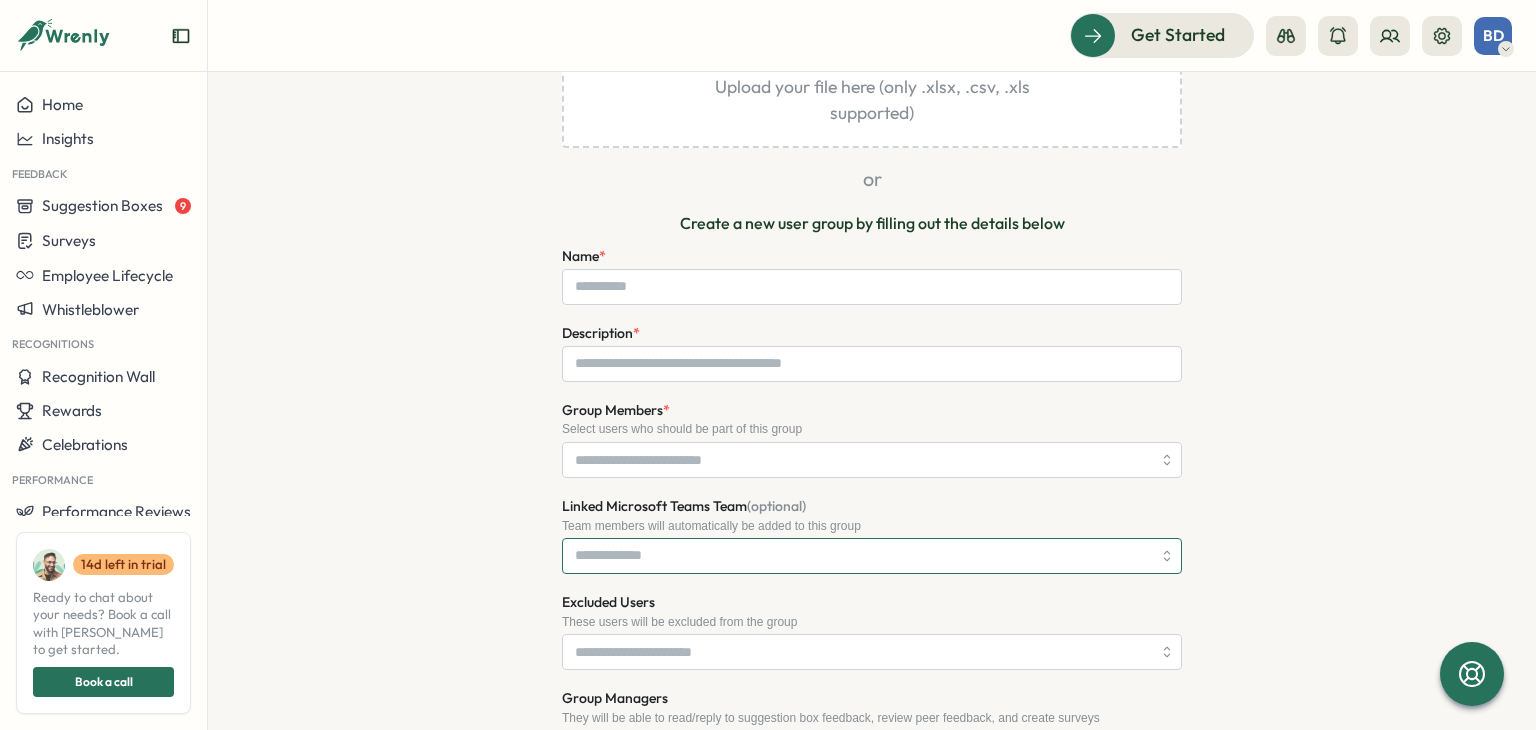 click on "Linked Microsoft Teams Team  (optional)" at bounding box center [872, 556] 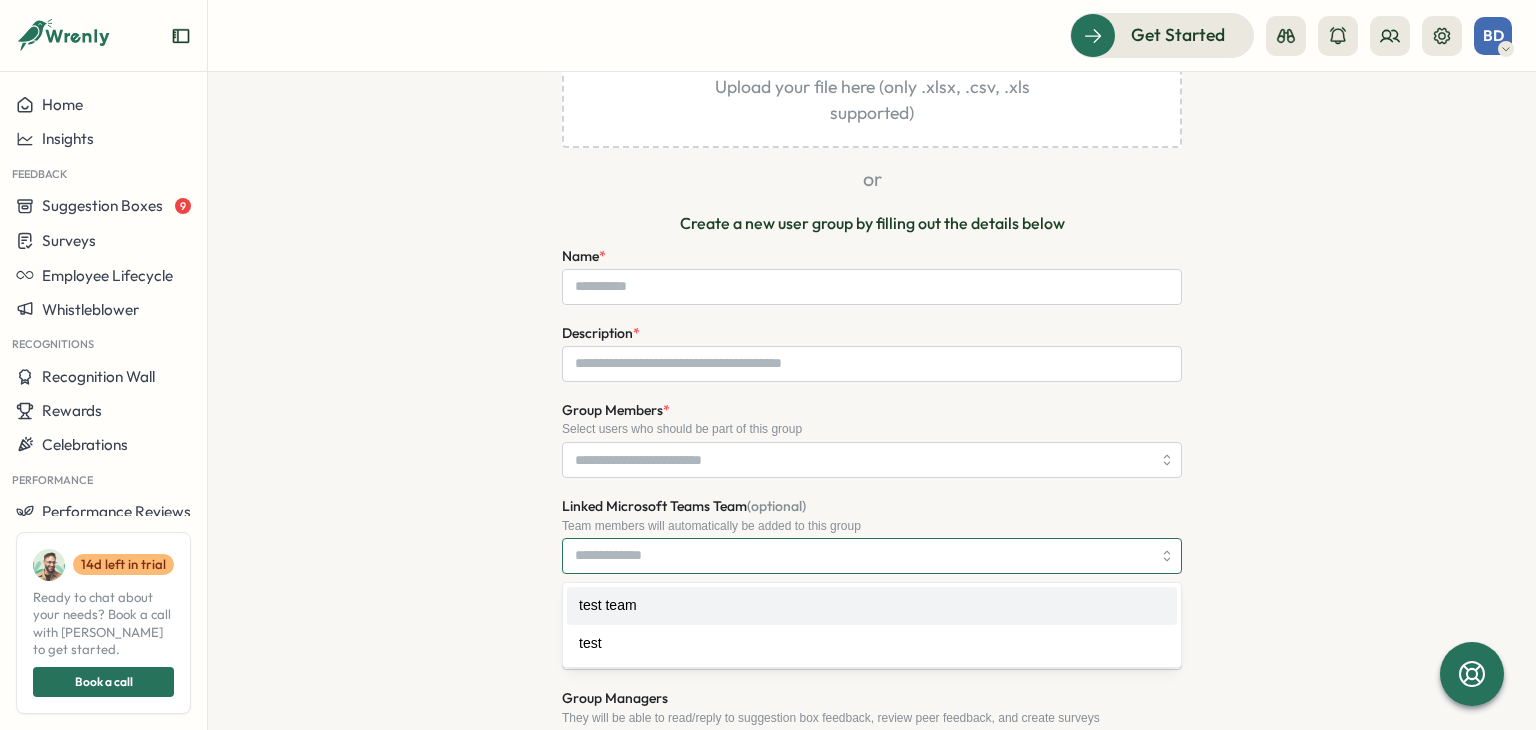 type on "****" 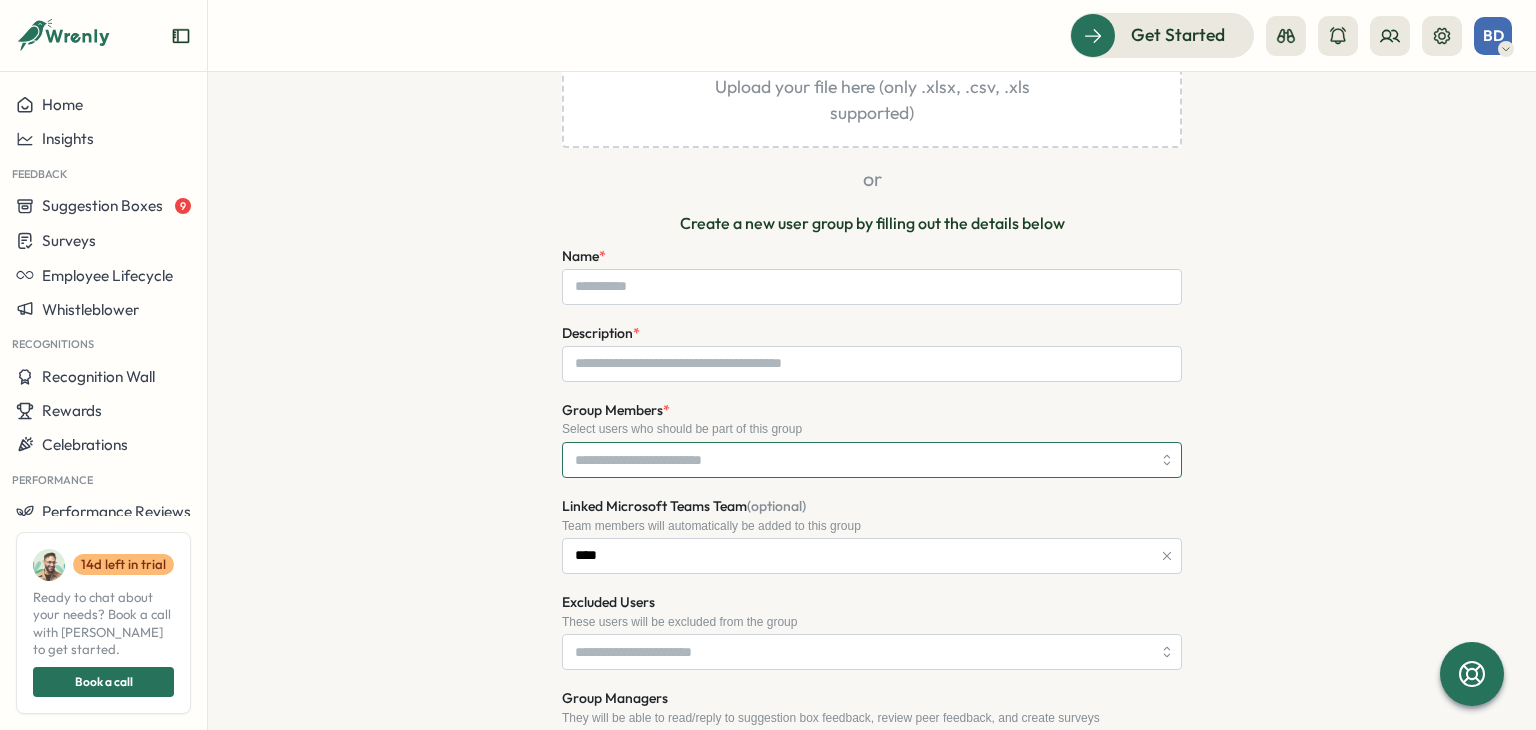click on "Group Members  *" at bounding box center (863, 460) 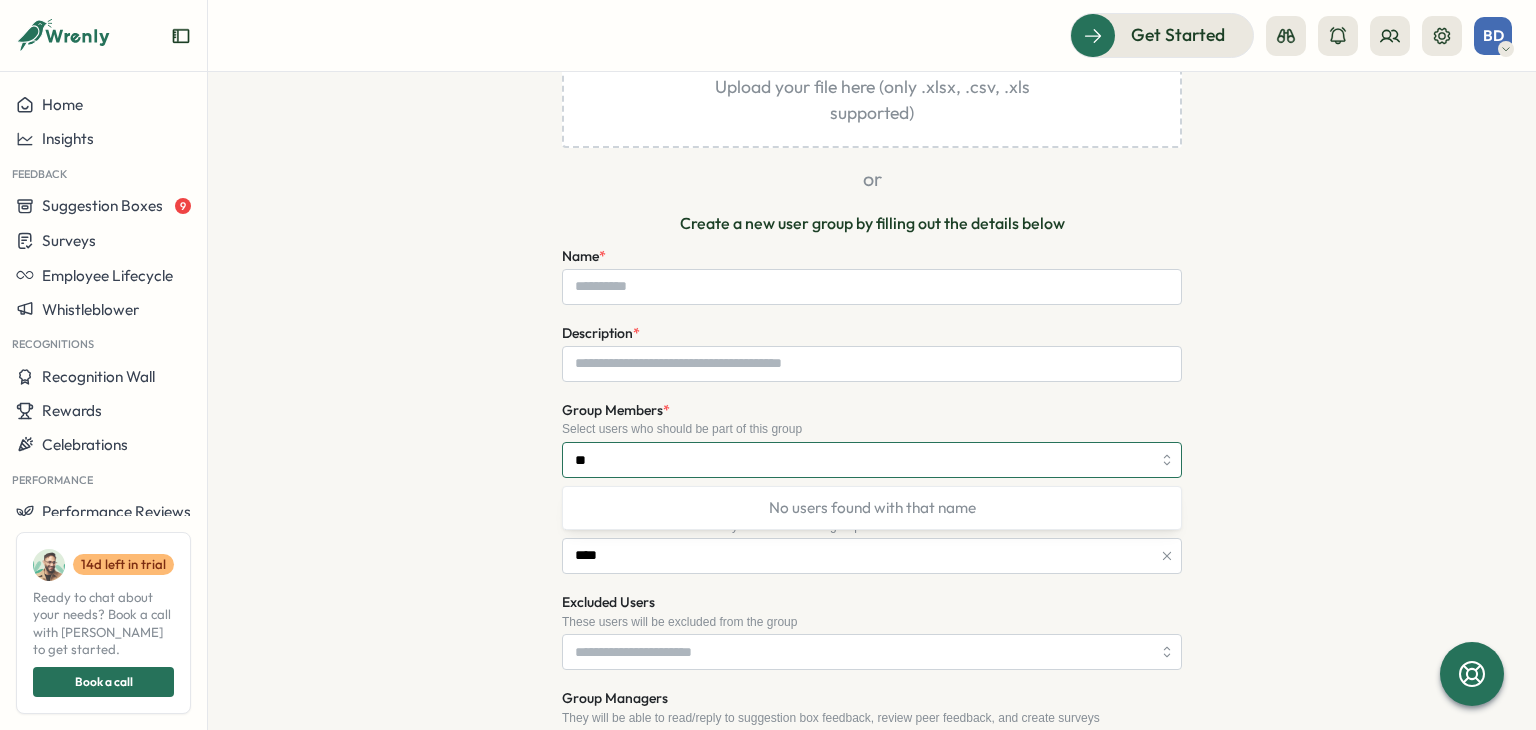 type on "*" 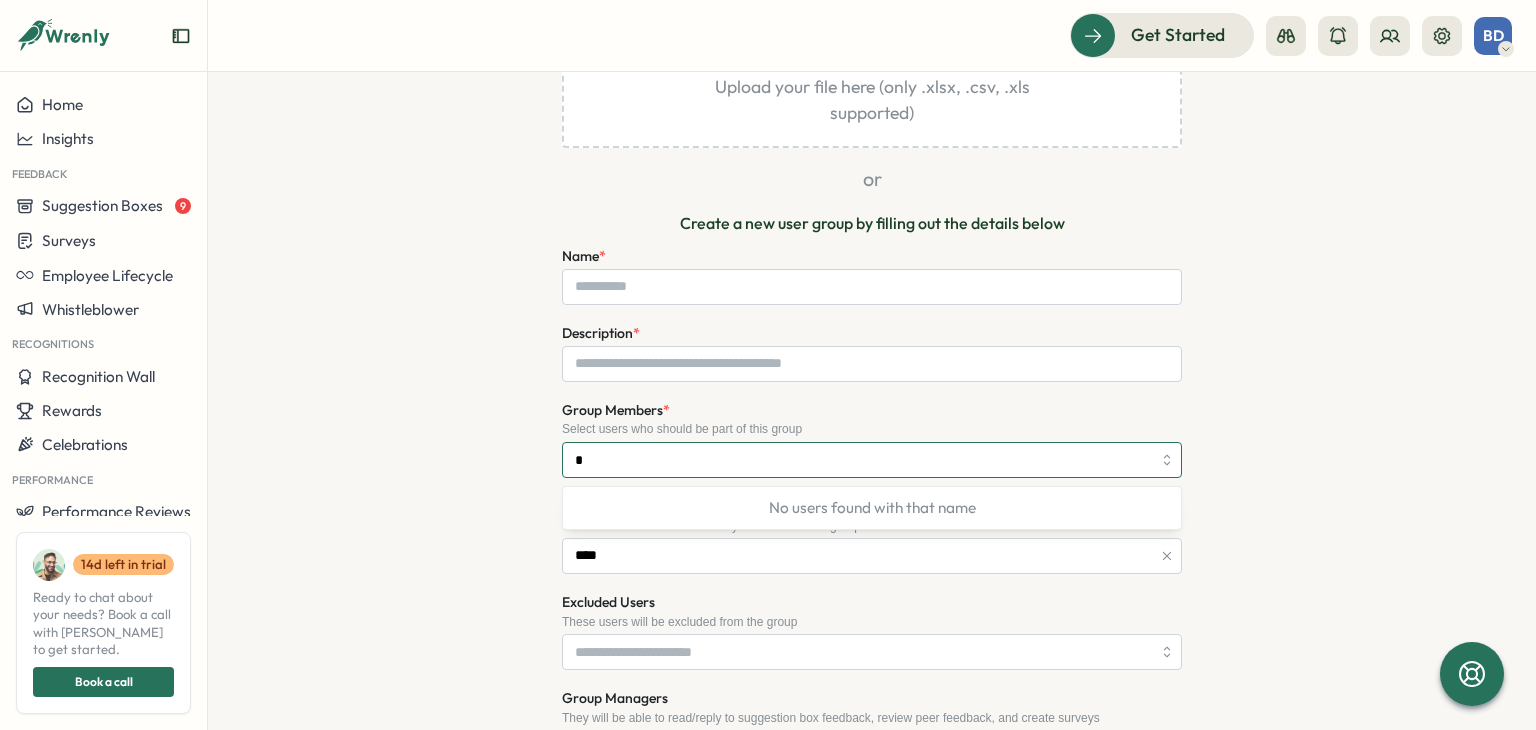 type 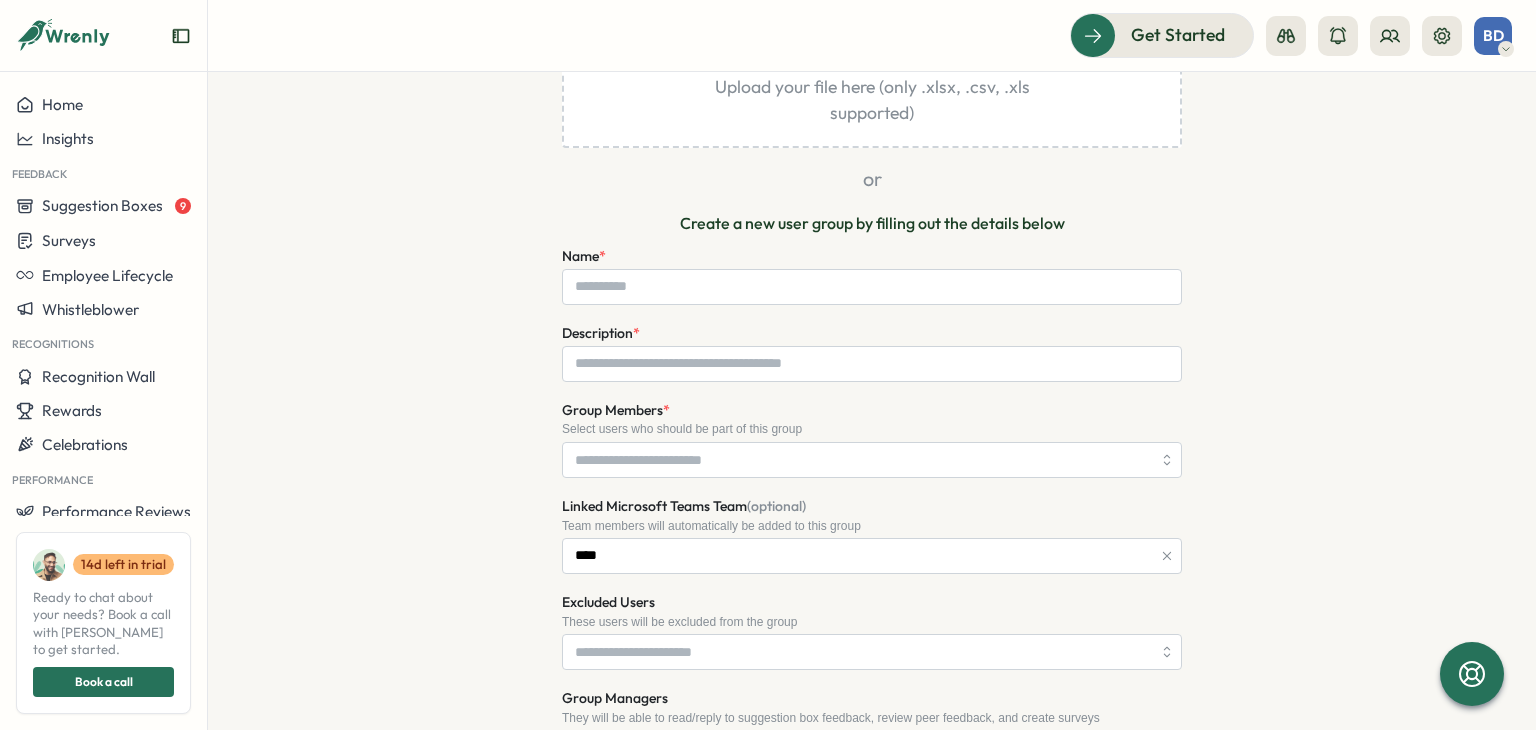click on "**********" at bounding box center (872, 486) 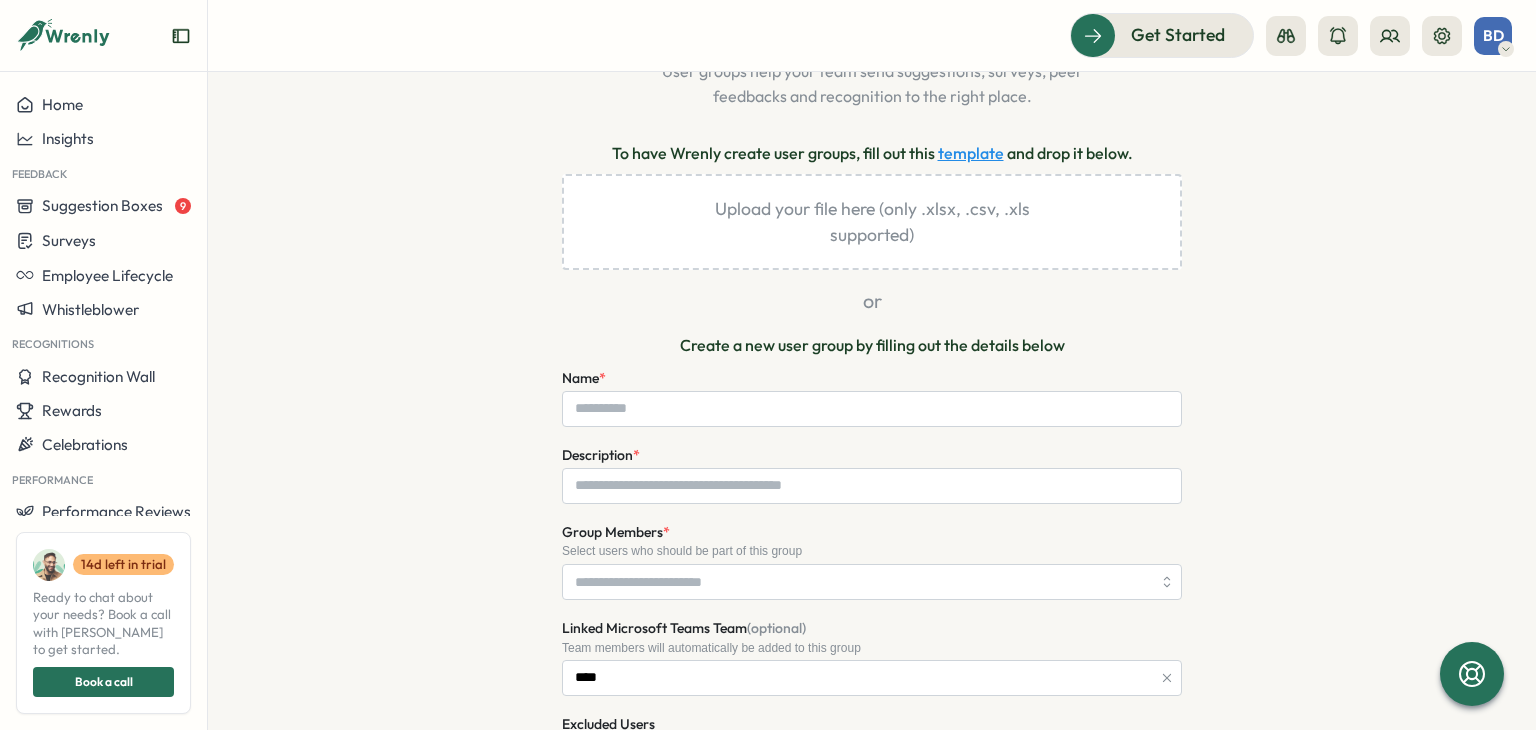 scroll, scrollTop: 0, scrollLeft: 0, axis: both 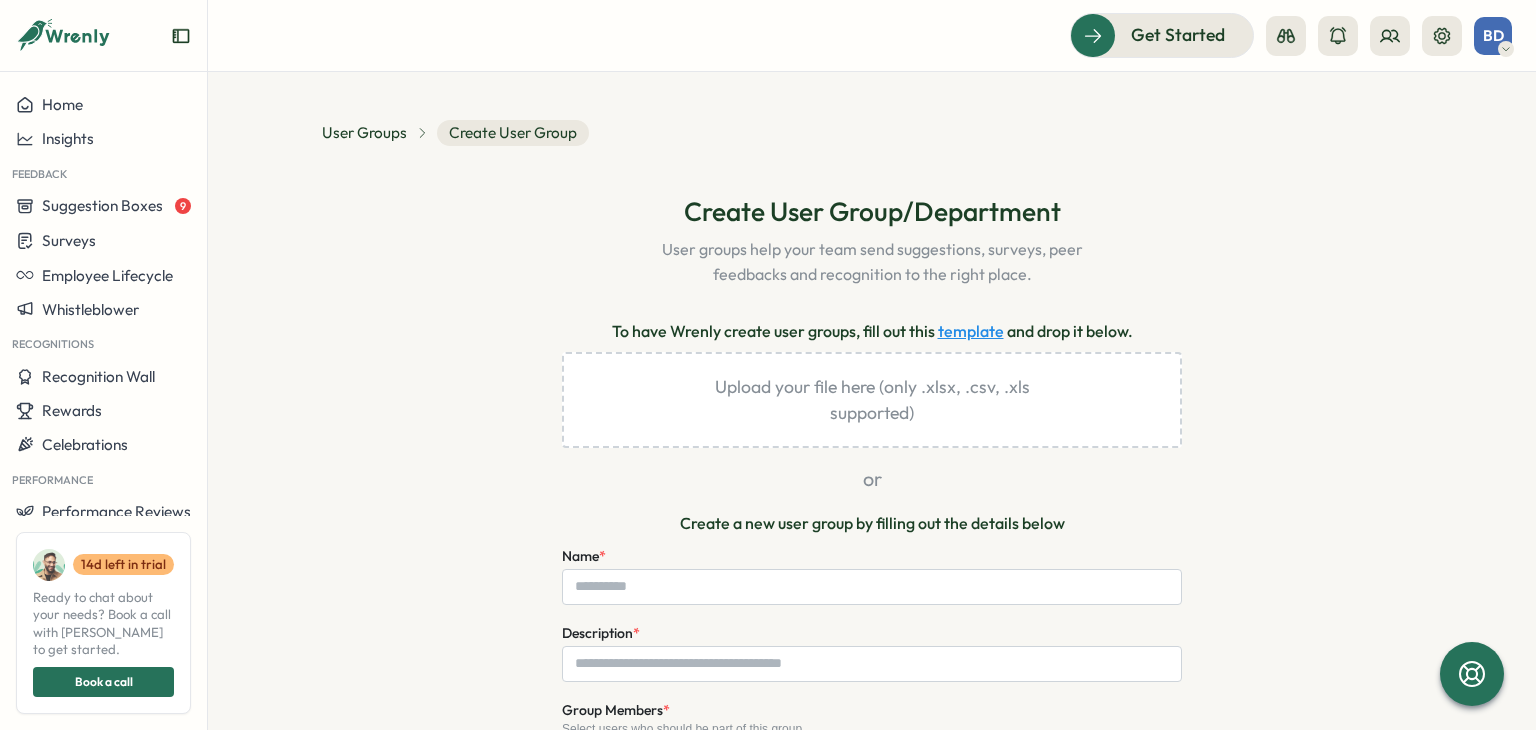 drag, startPoint x: 1102, startPoint y: 333, endPoint x: 954, endPoint y: 259, distance: 165.46902 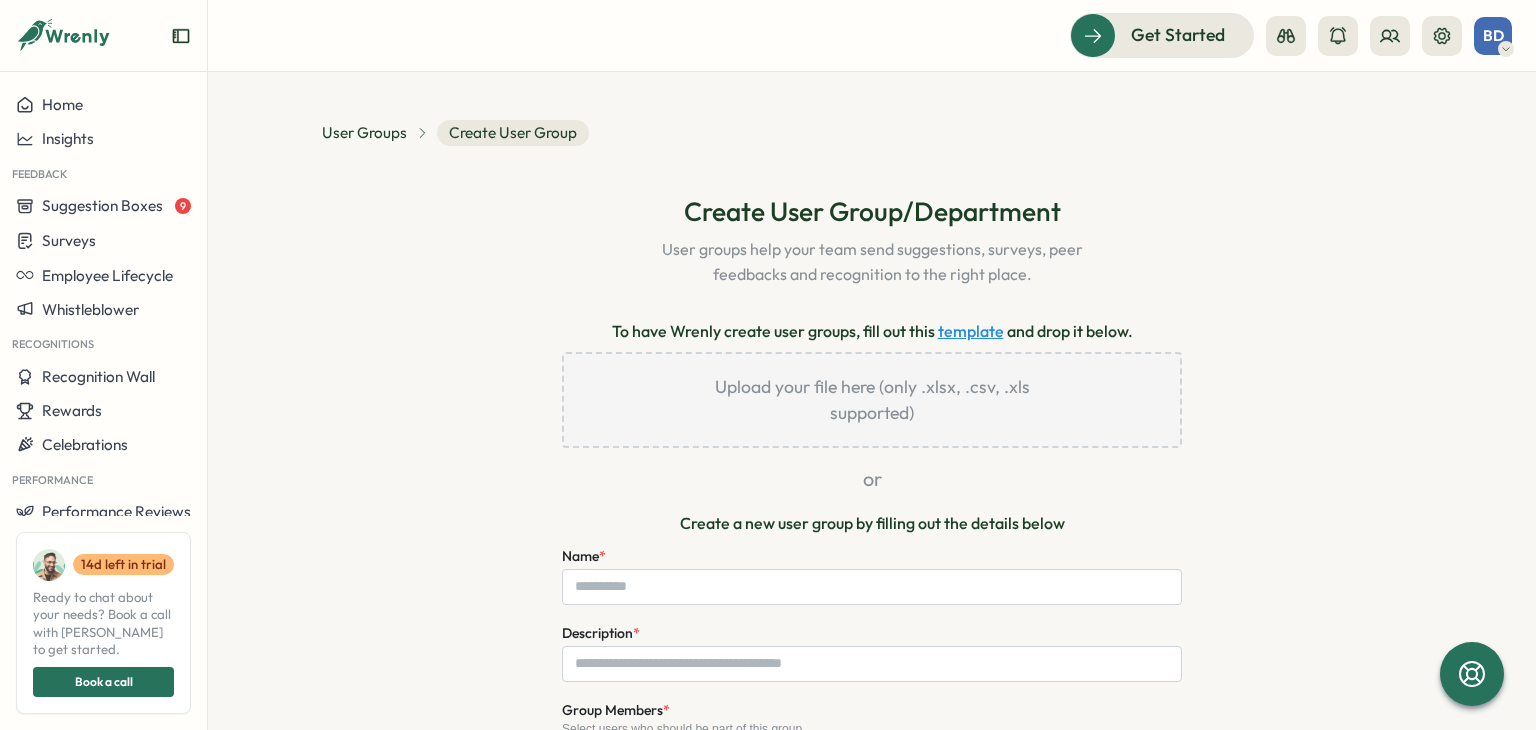 click on "Upload your file here (only .xlsx, .csv, .xls supported)" at bounding box center [872, 400] 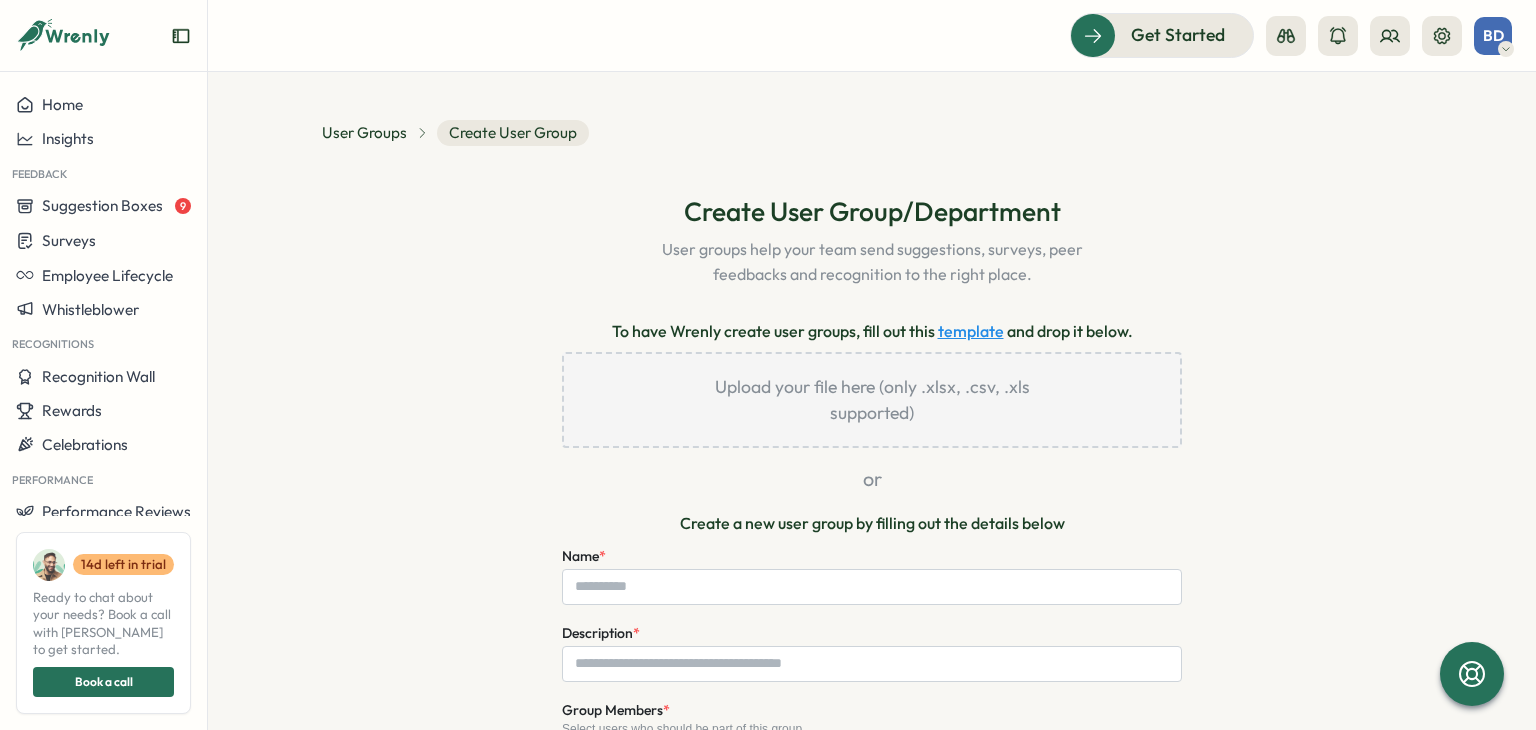 click on "Upload your file here (only .xlsx, .csv, .xls supported)" at bounding box center (872, 400) 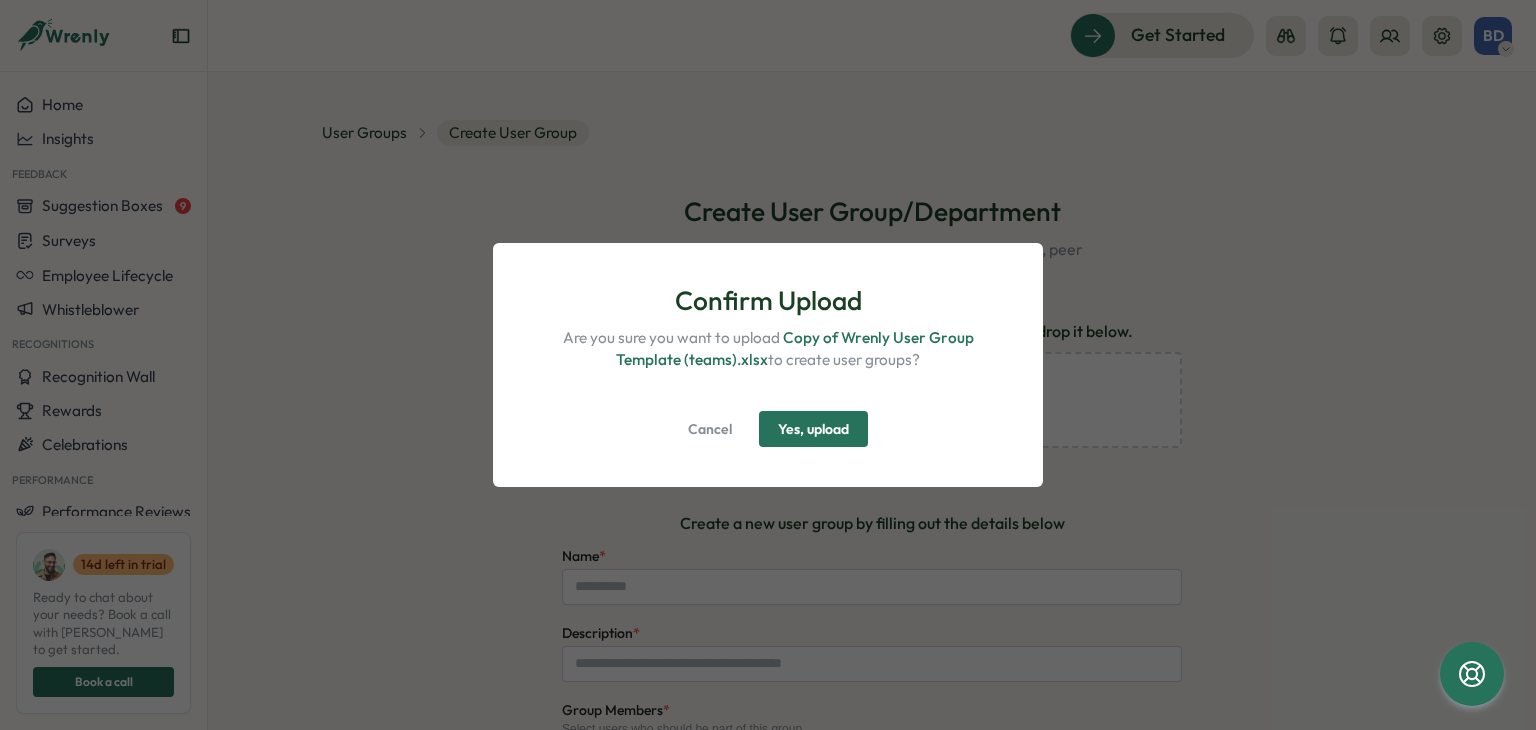 click on "Yes, upload" at bounding box center [813, 429] 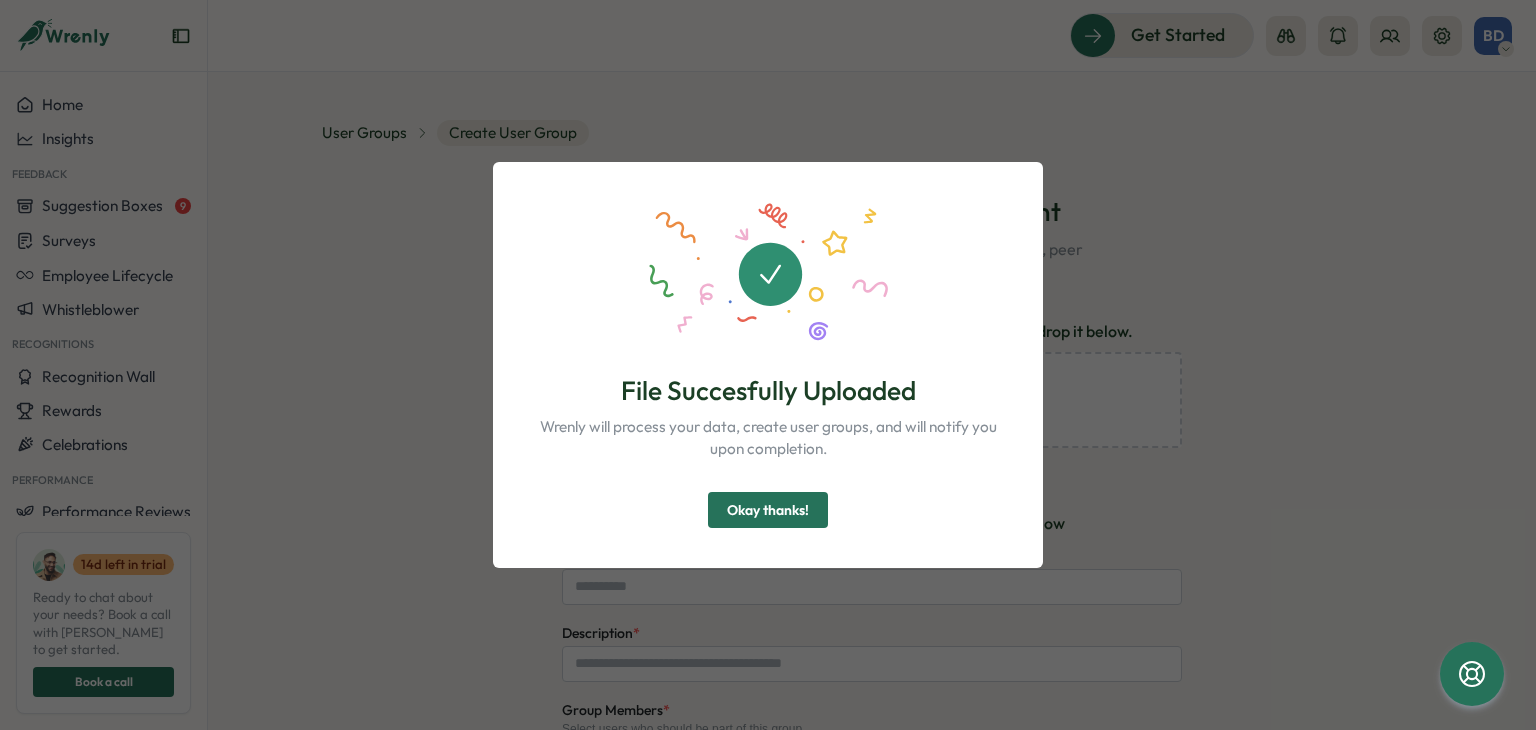 click on "Okay thanks!" at bounding box center (768, 510) 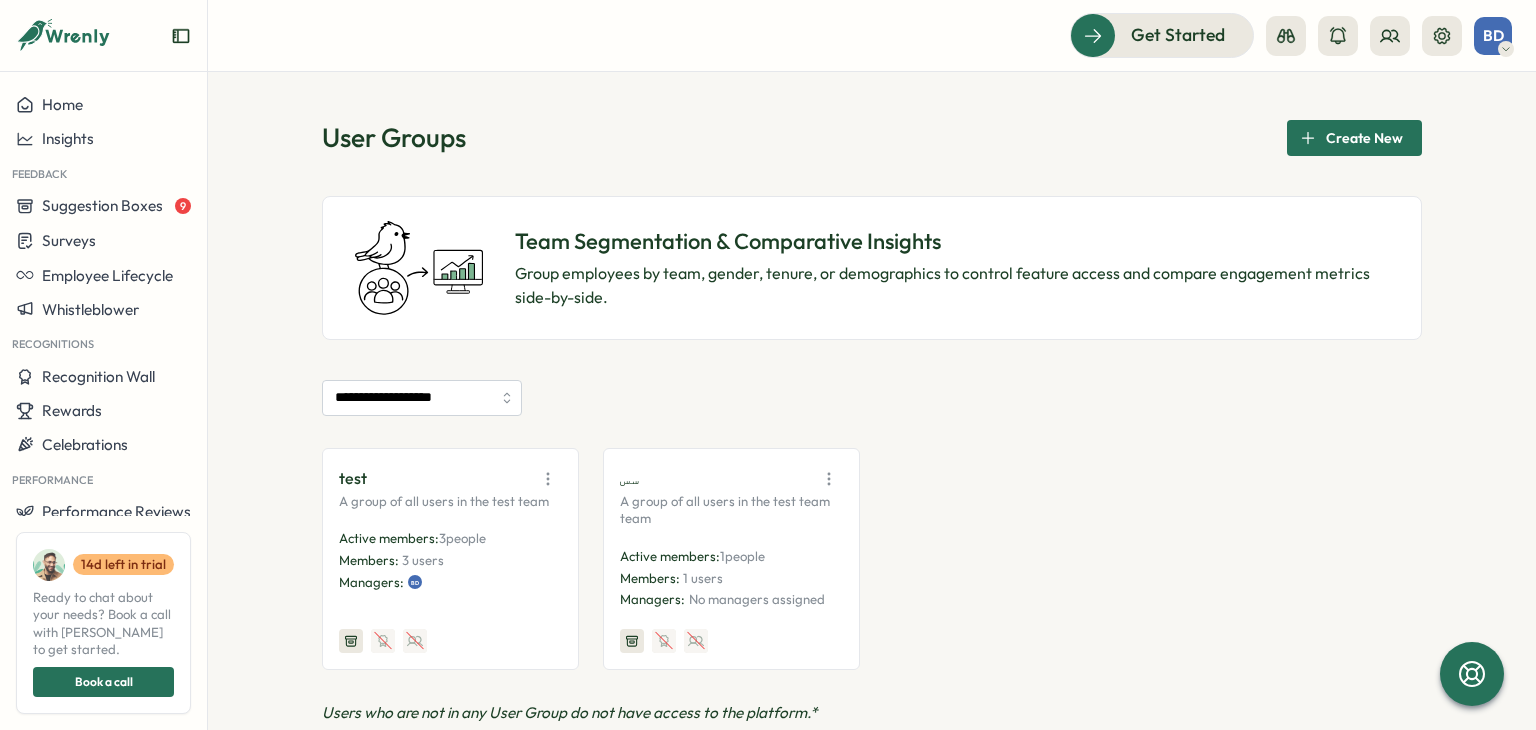 click on "Group employees by team, gender, tenure, or demographics to control feature access and compare engagement metrics side-by-side." at bounding box center (952, 286) 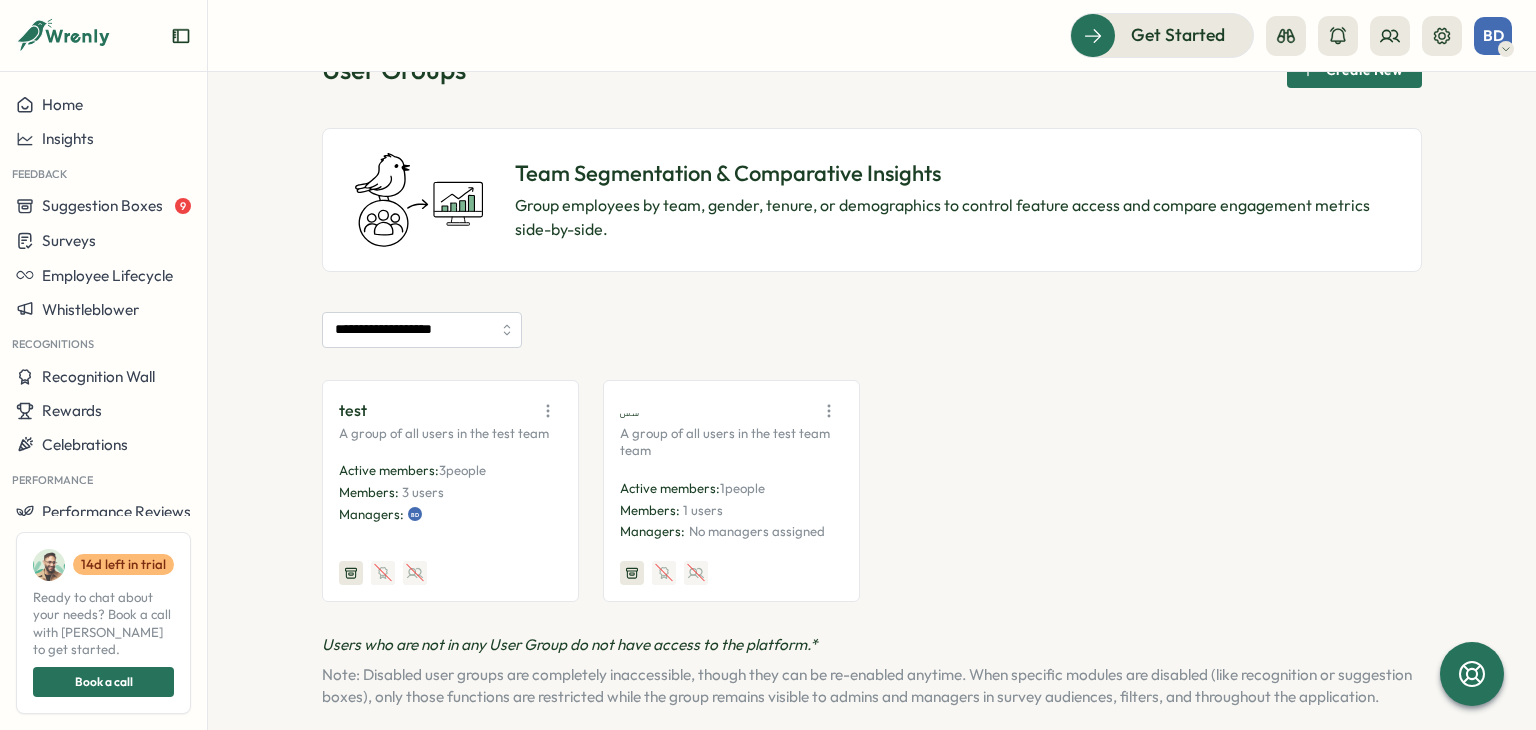 scroll, scrollTop: 100, scrollLeft: 0, axis: vertical 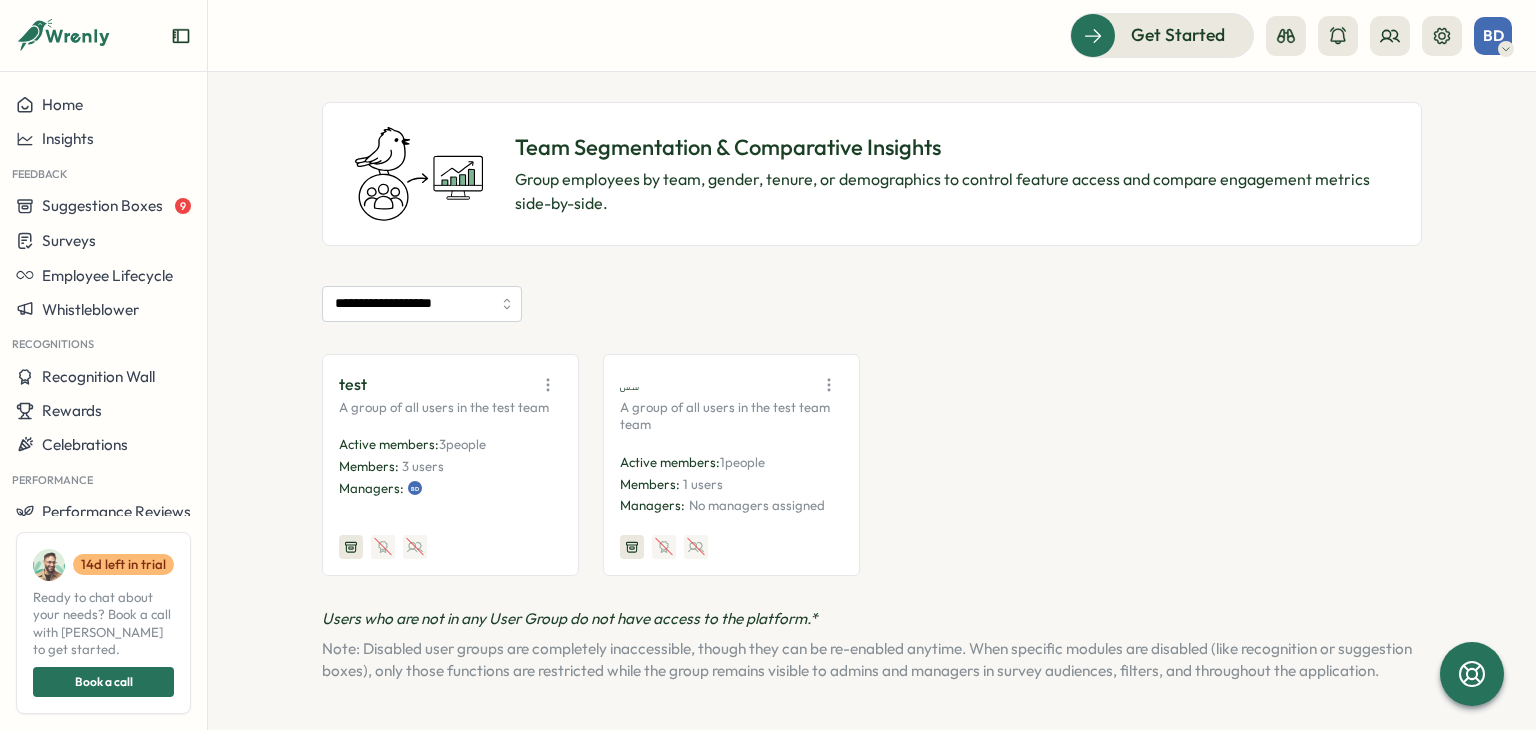 click 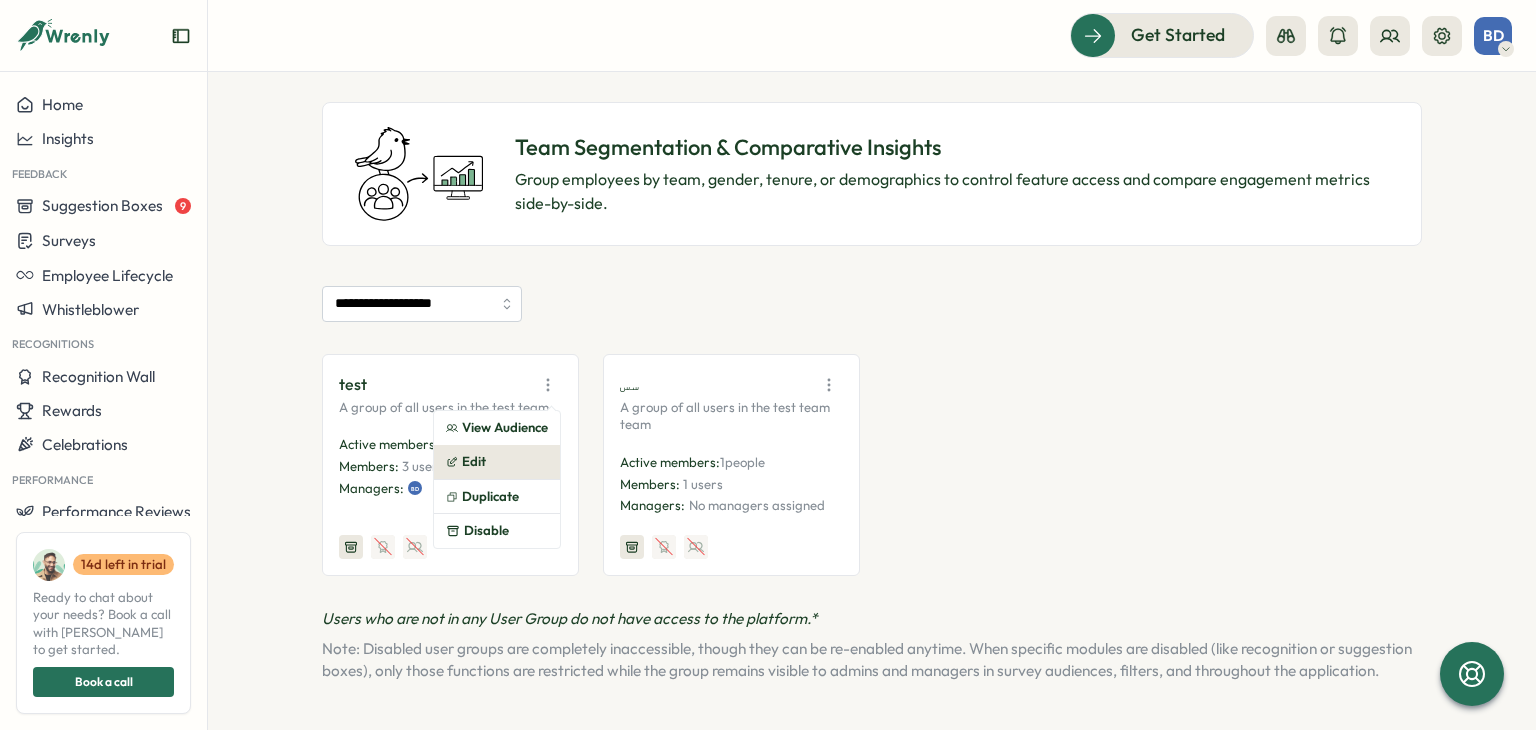 click on "Edit" at bounding box center [497, 462] 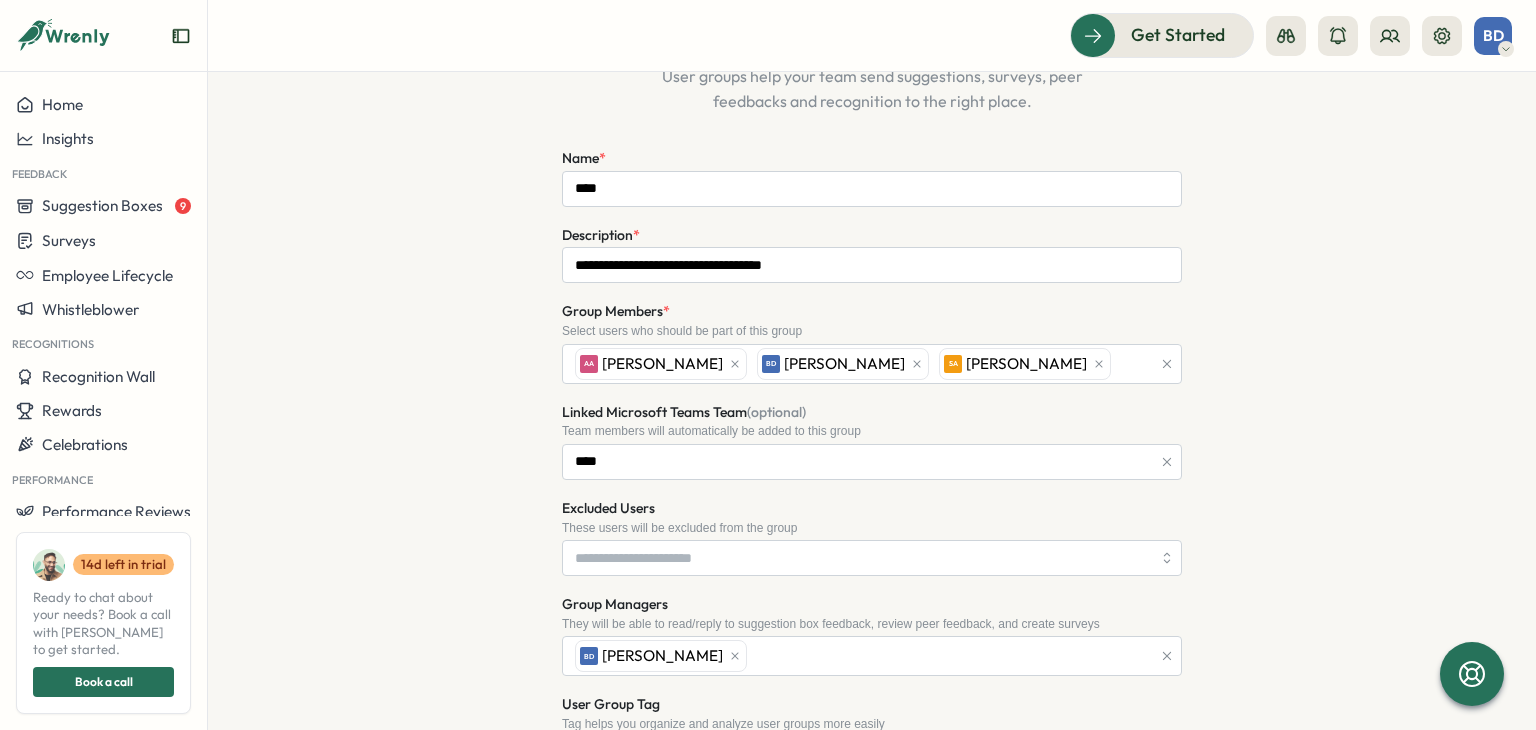 scroll, scrollTop: 200, scrollLeft: 0, axis: vertical 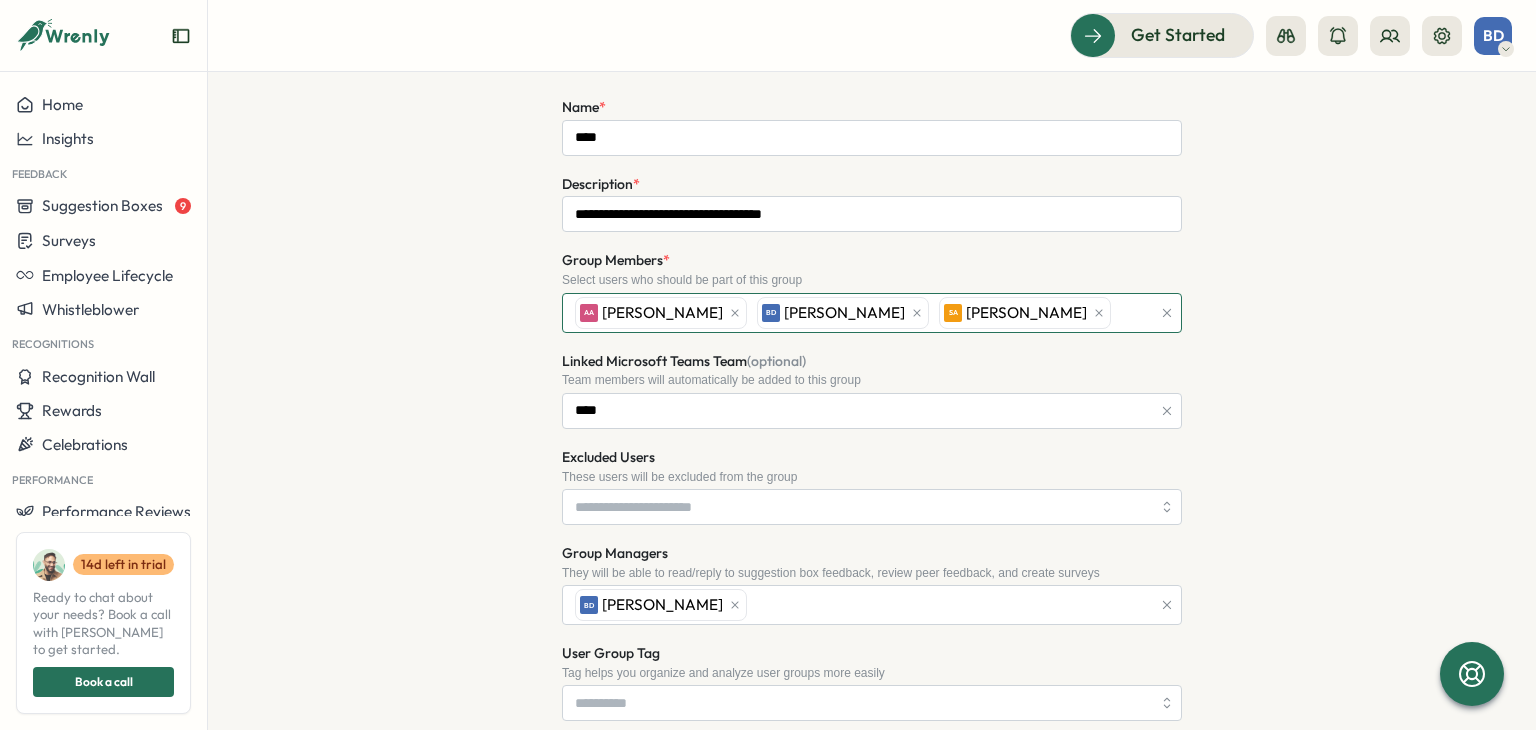 click on "AA Assem Al Hiary BD [PERSON_NAME] [PERSON_NAME]" at bounding box center (860, 313) 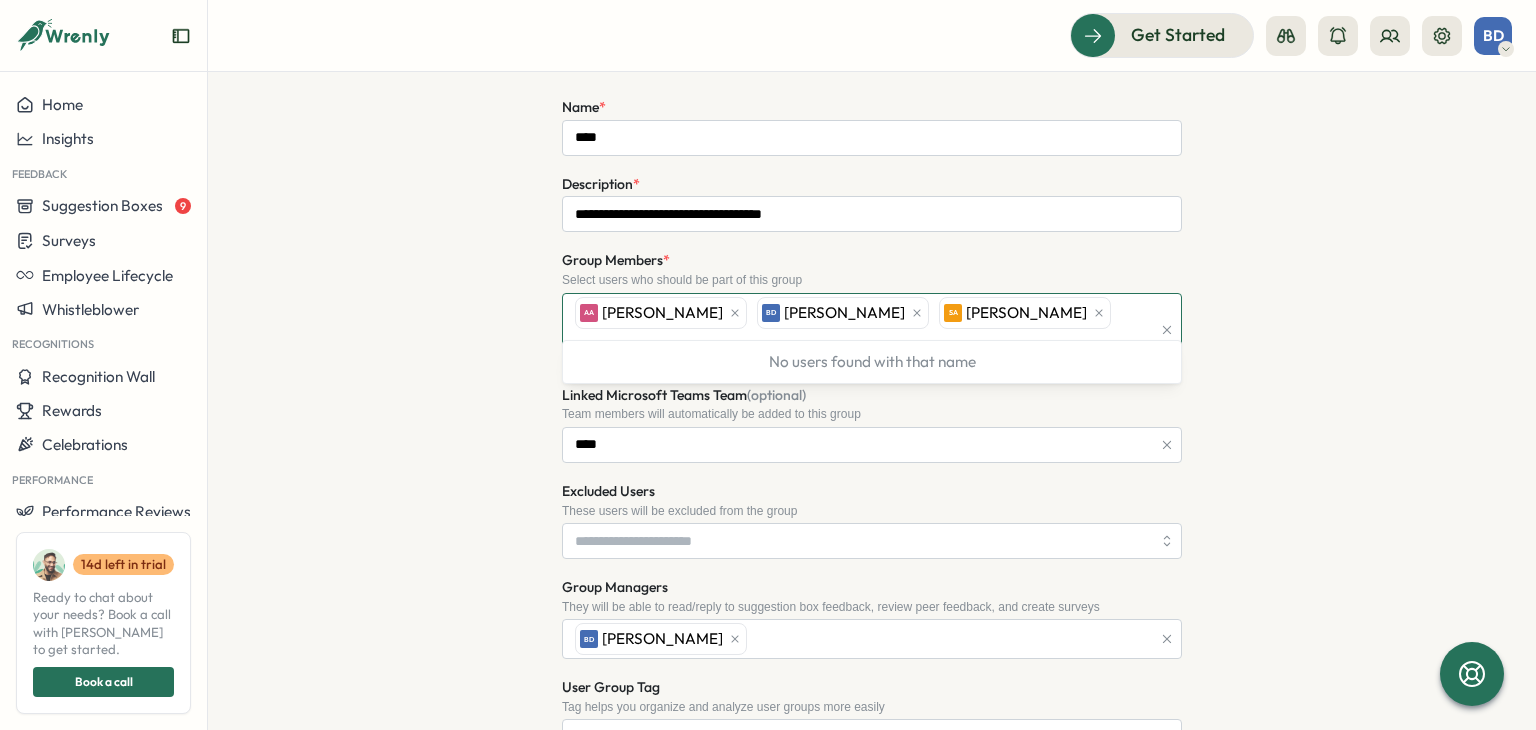 type on "*" 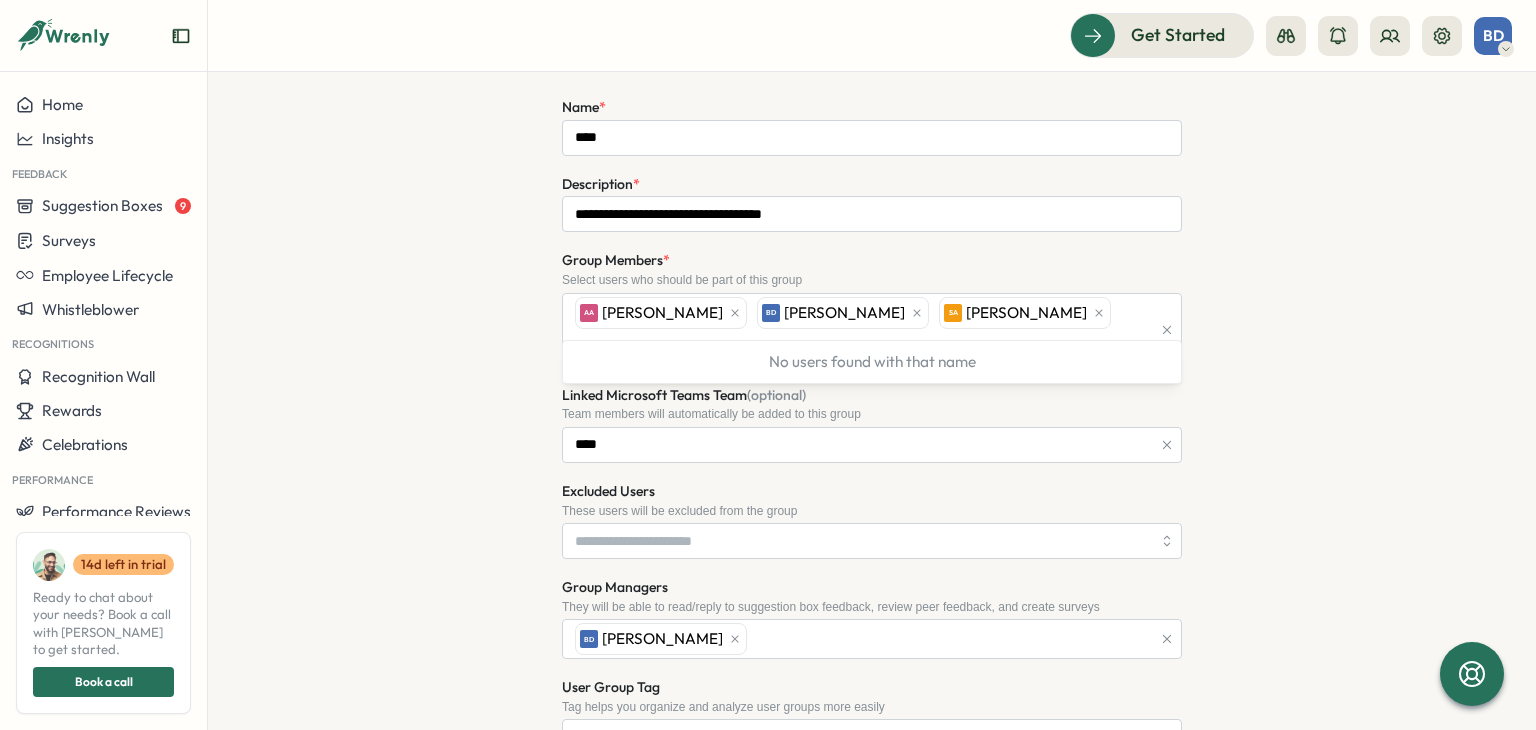 click on "**********" at bounding box center (872, 582) 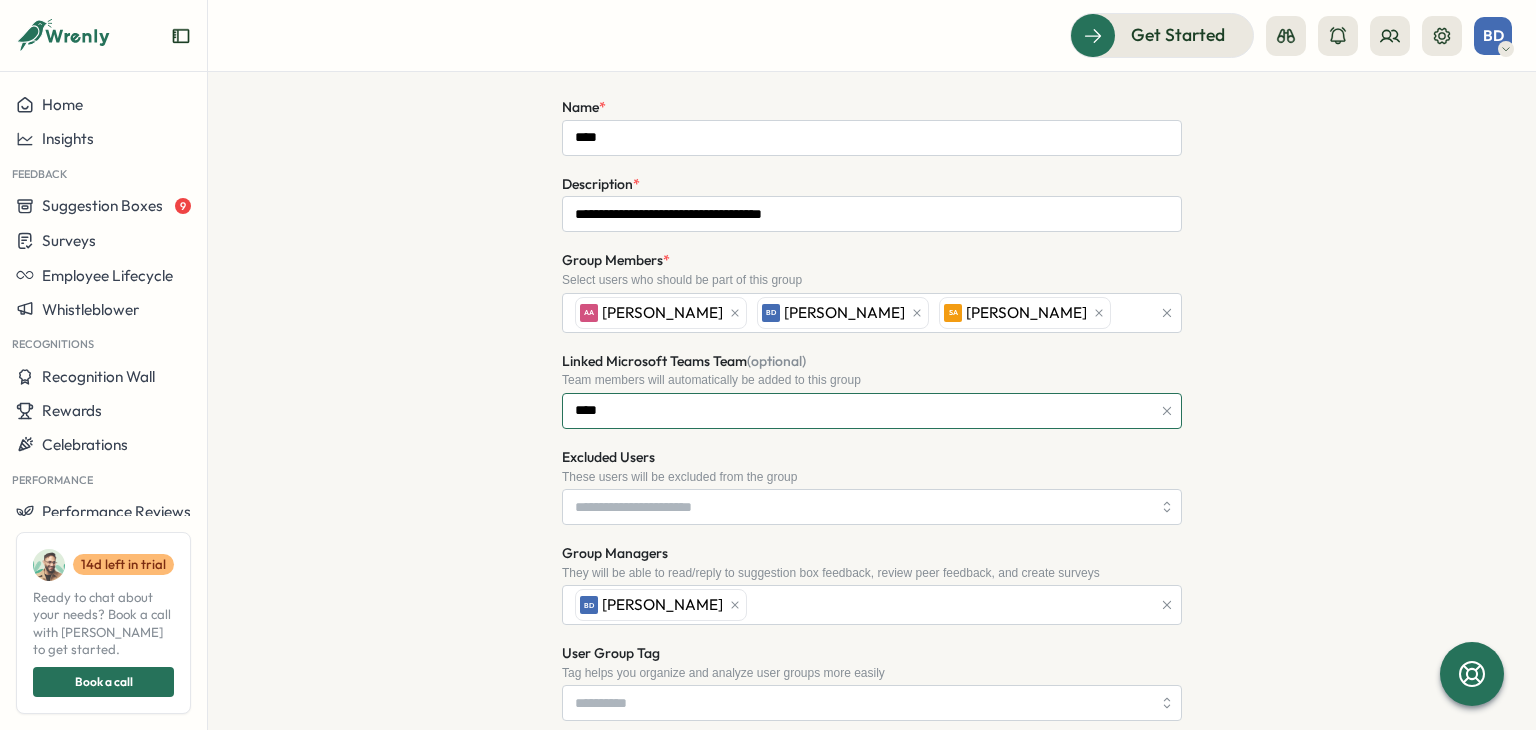 click on "****" at bounding box center (872, 411) 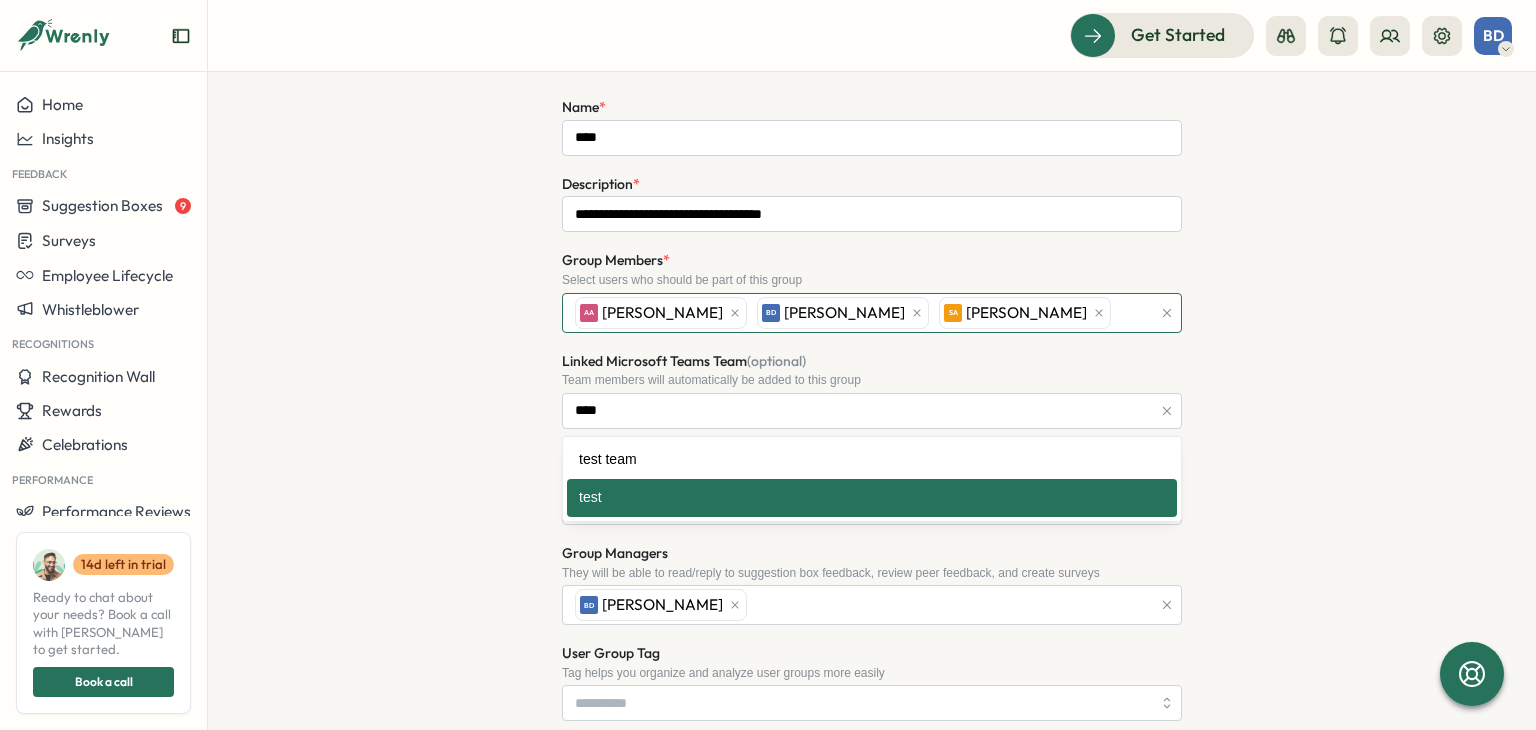 click on "AA Assem Al Hiary BD [PERSON_NAME] [PERSON_NAME]" at bounding box center (860, 313) 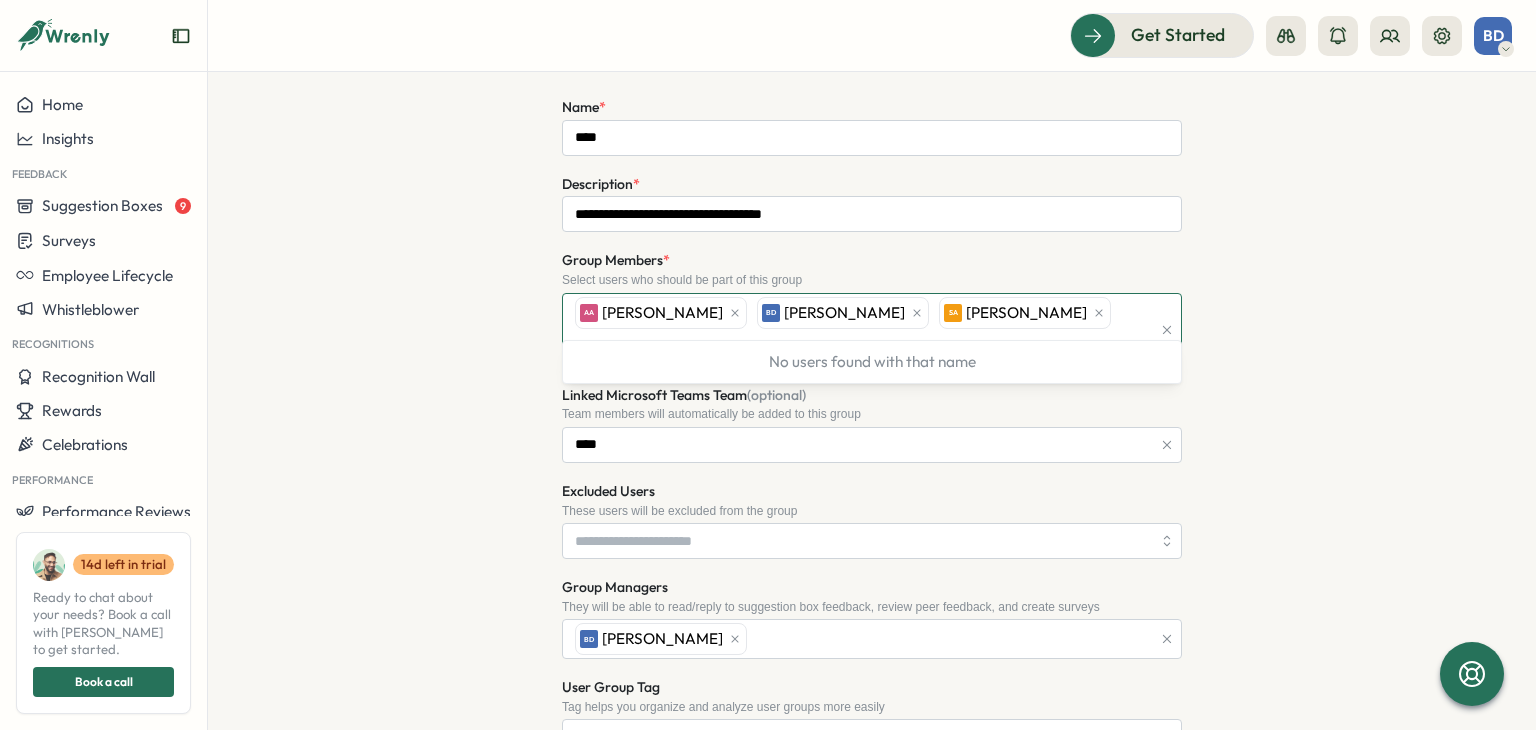 type on "*" 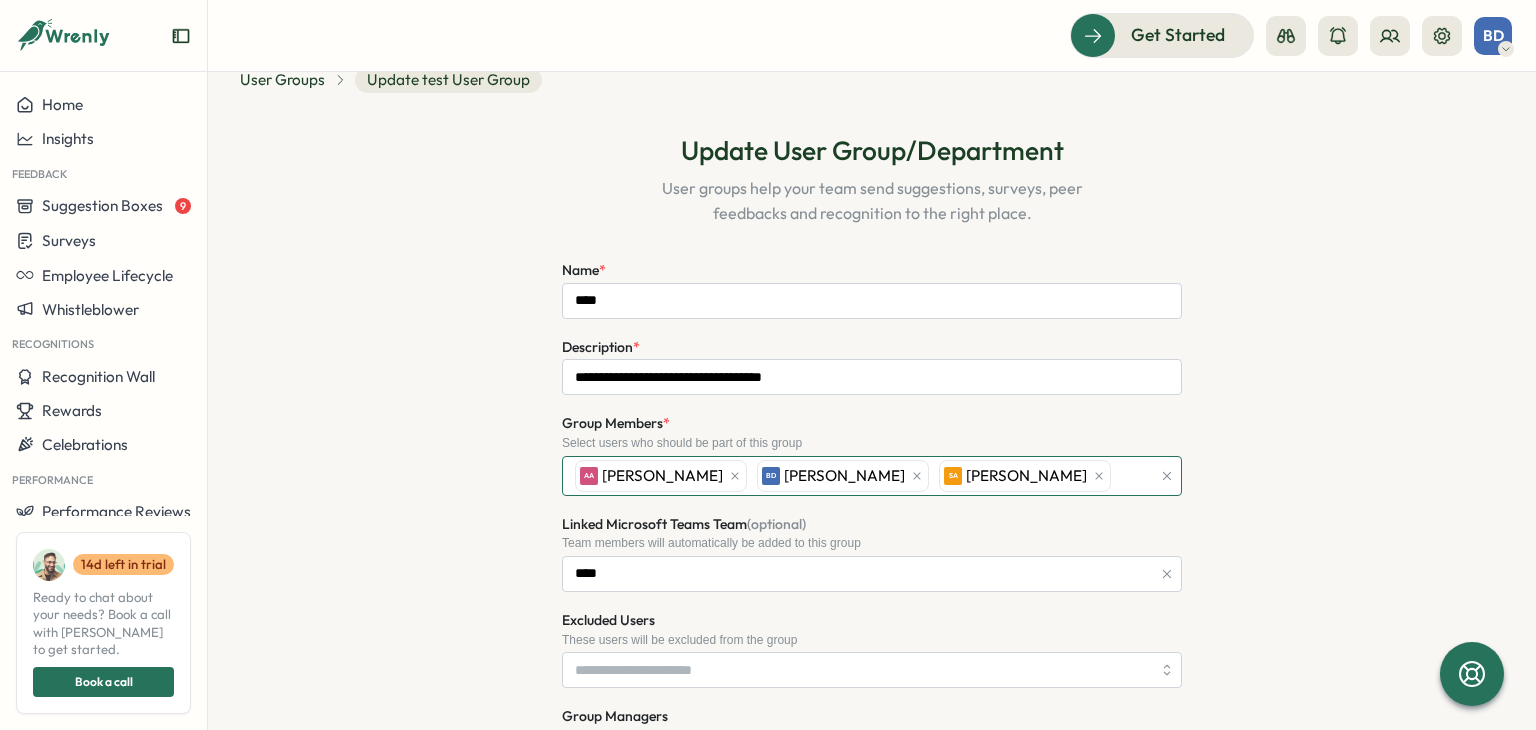 scroll, scrollTop: 0, scrollLeft: 0, axis: both 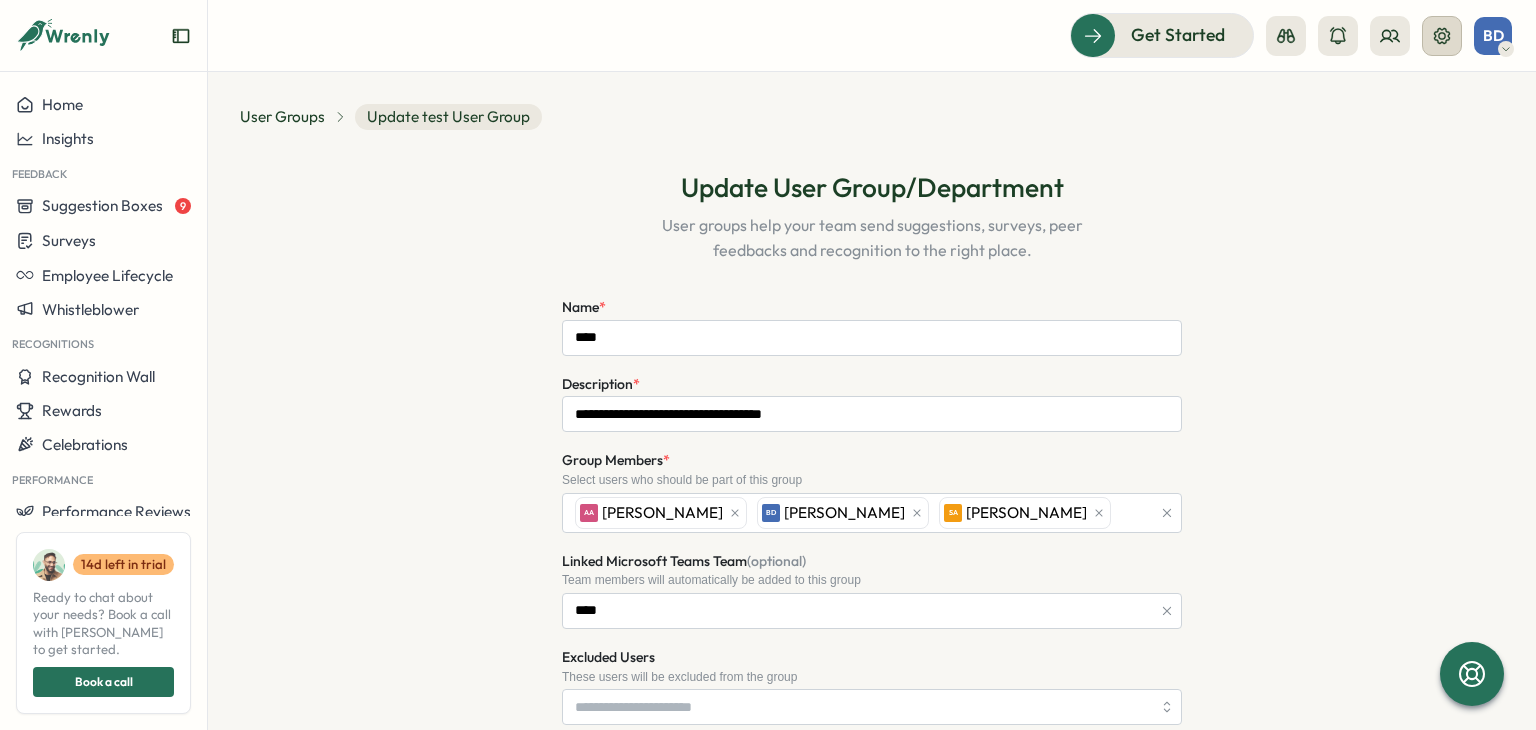 click at bounding box center [1442, 36] 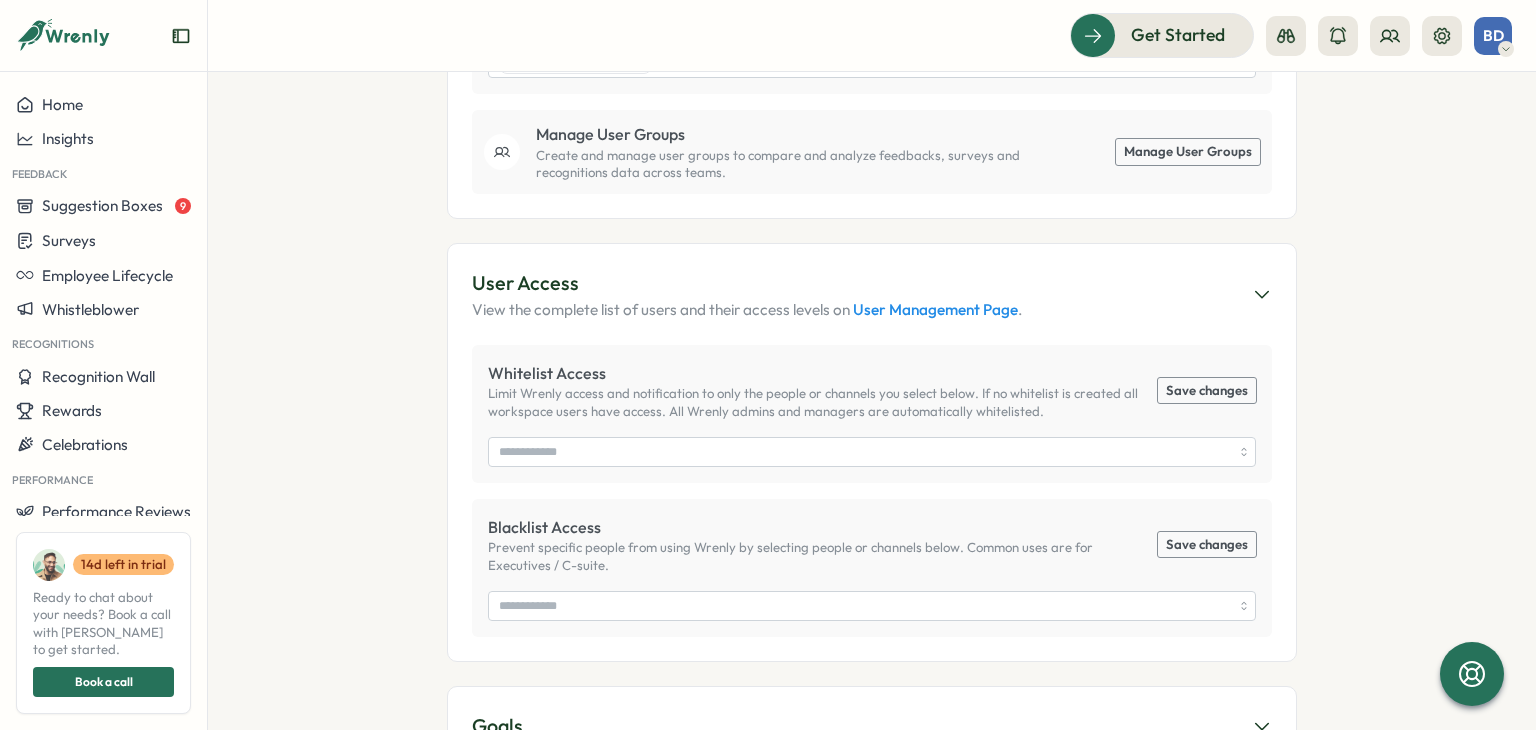 scroll, scrollTop: 1188, scrollLeft: 0, axis: vertical 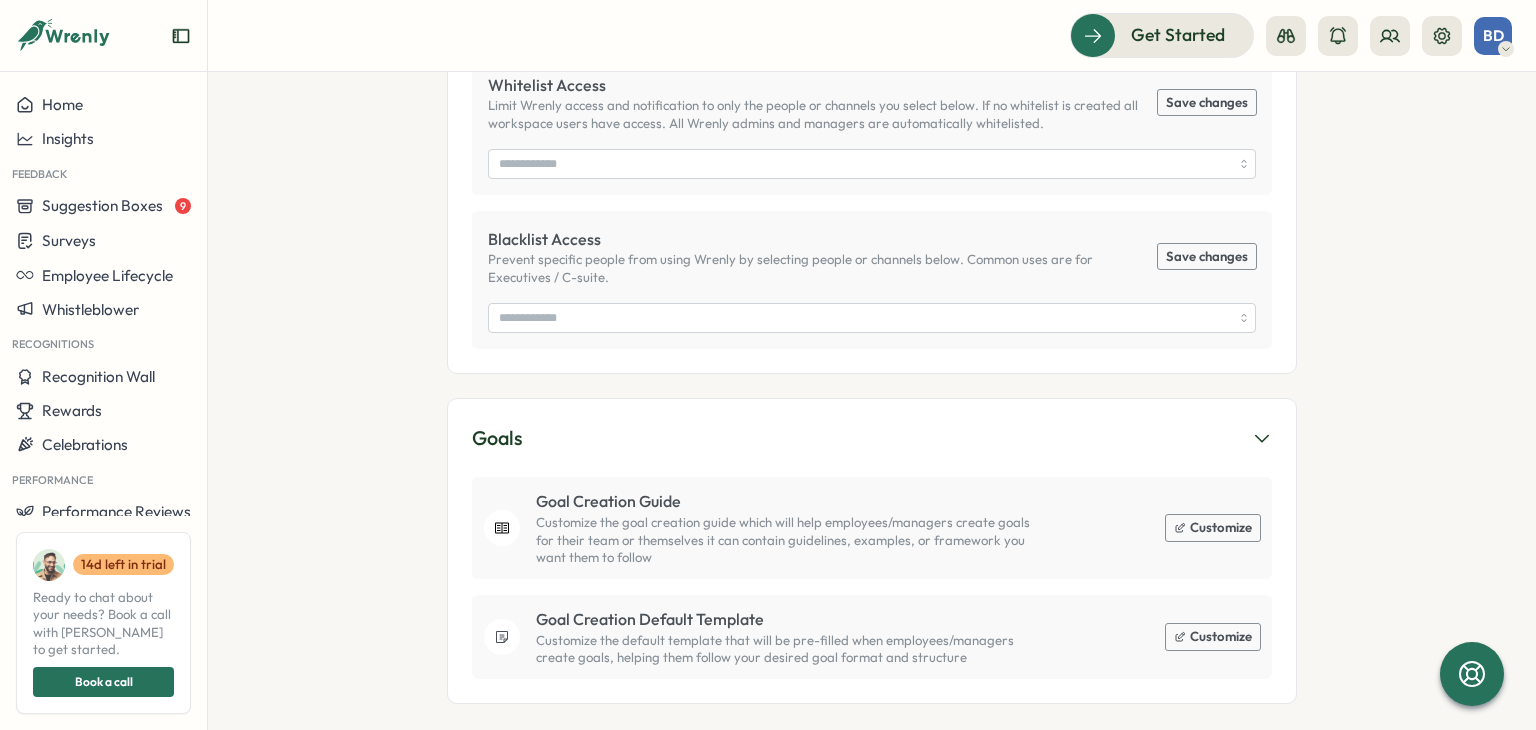 click on "Get Started BD" at bounding box center (1291, 35) 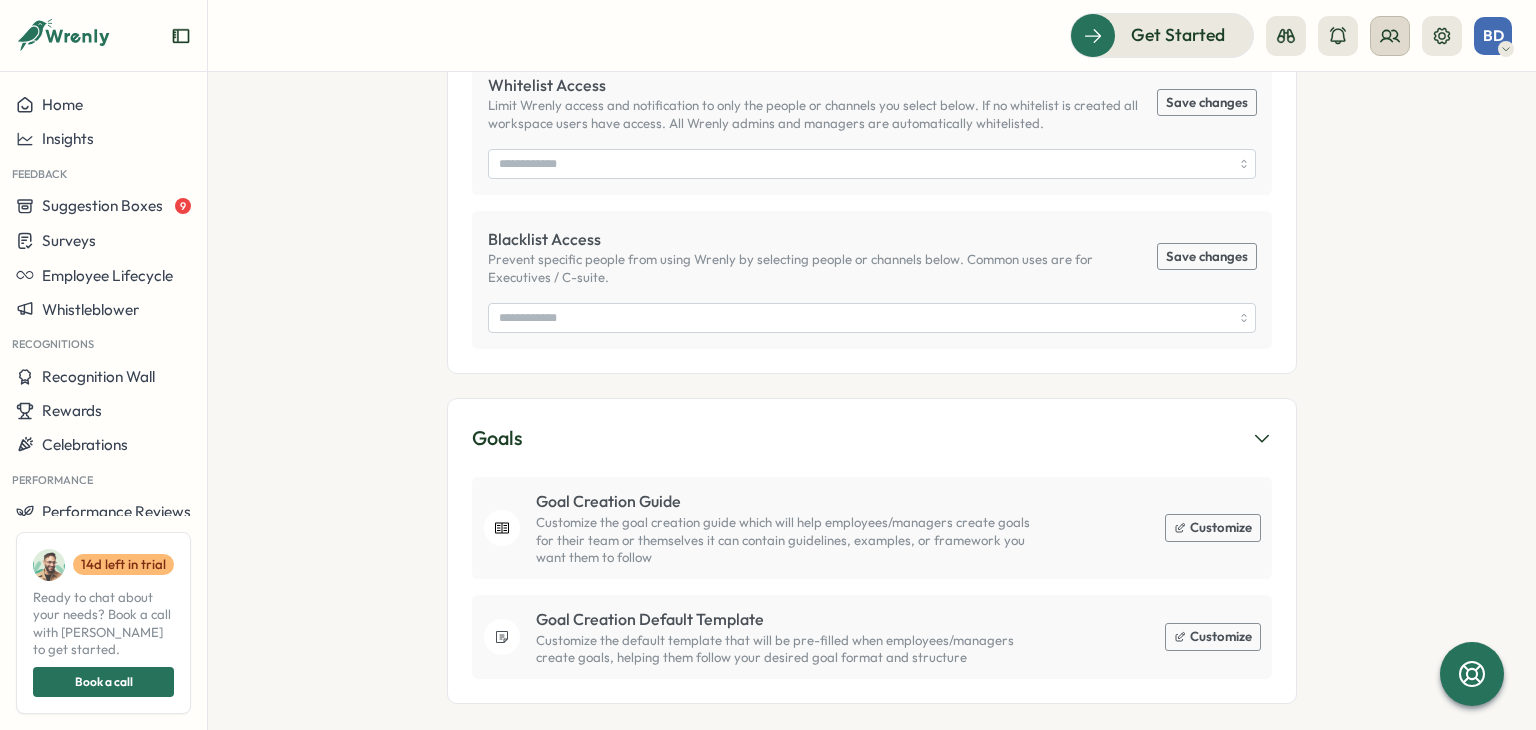 click at bounding box center (1390, 36) 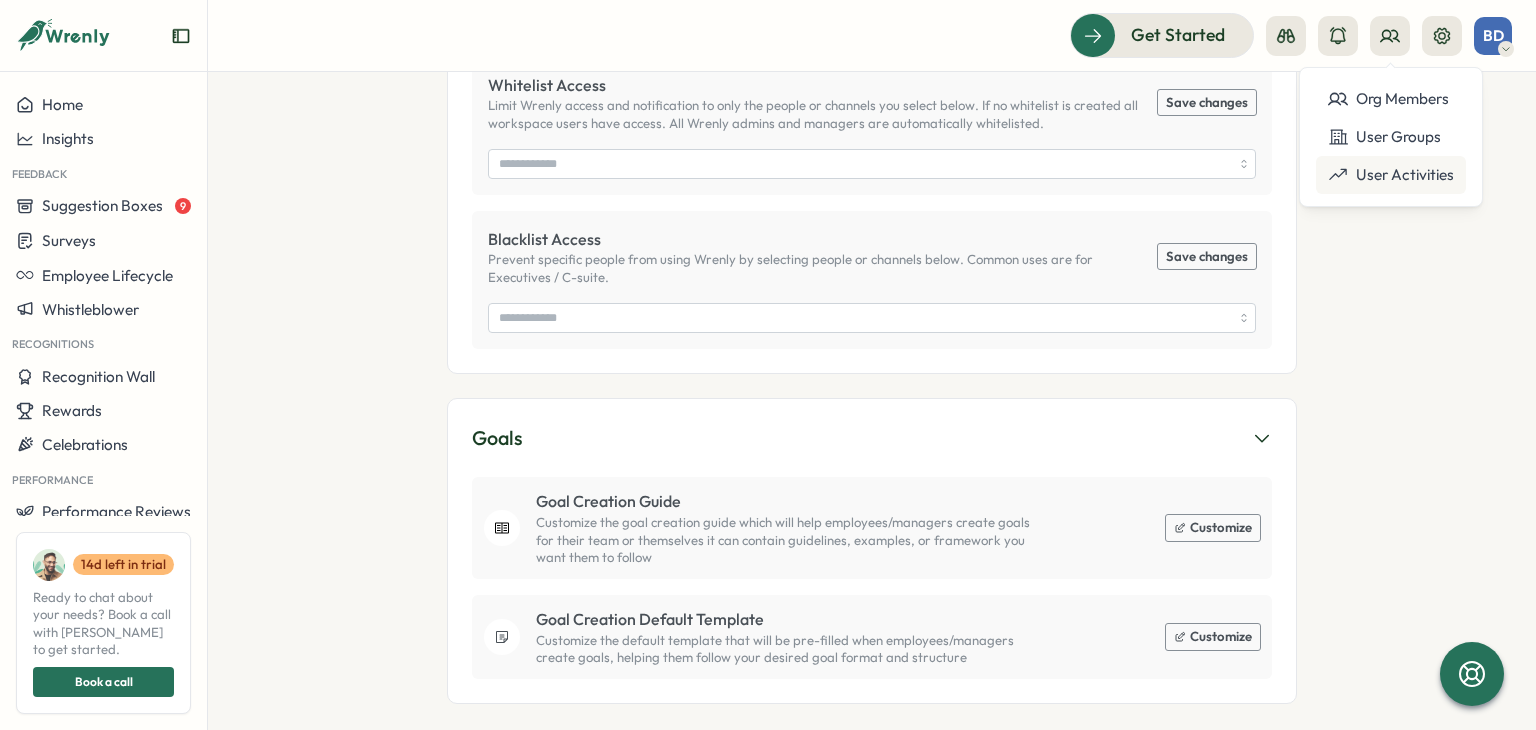 click on "User Activities" at bounding box center [1391, 175] 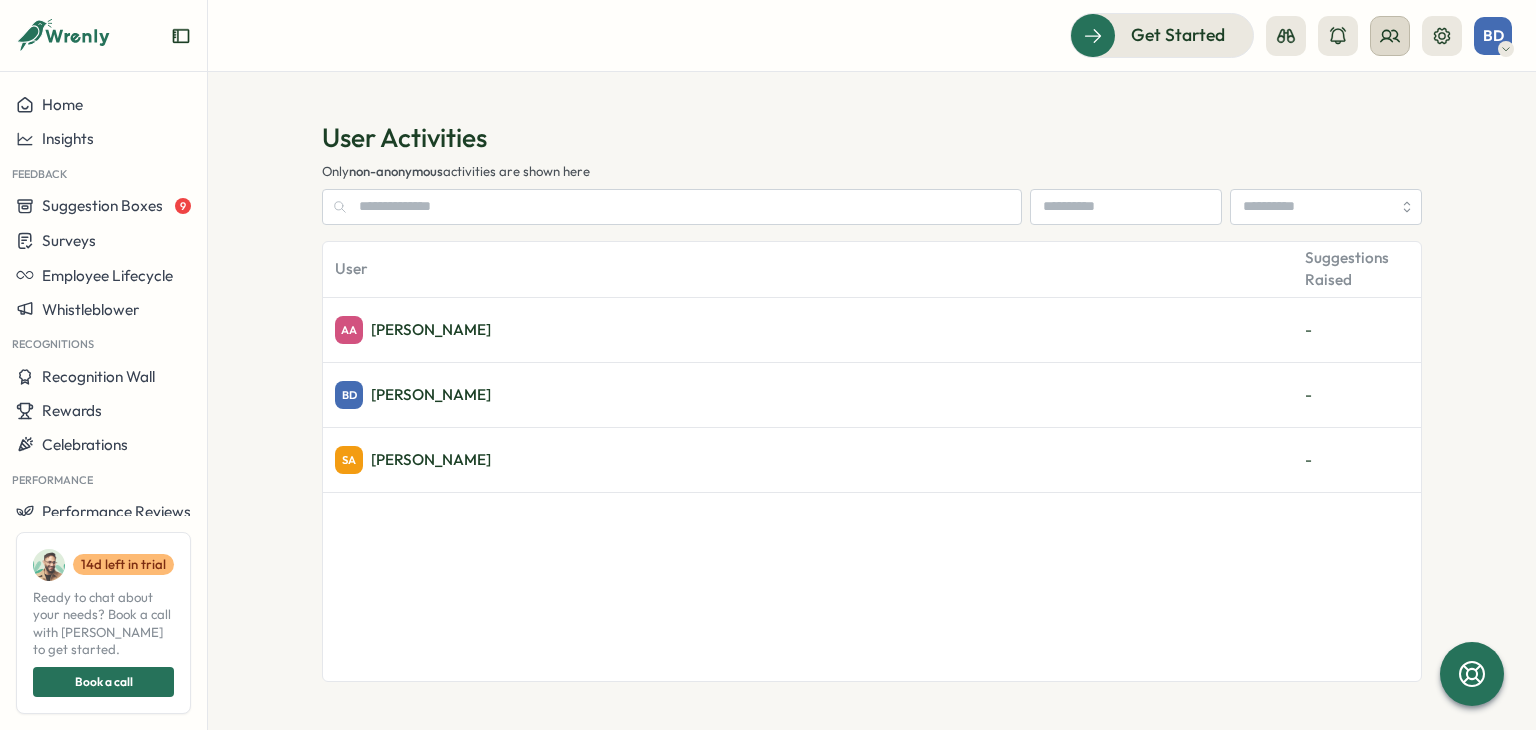 click at bounding box center (1390, 36) 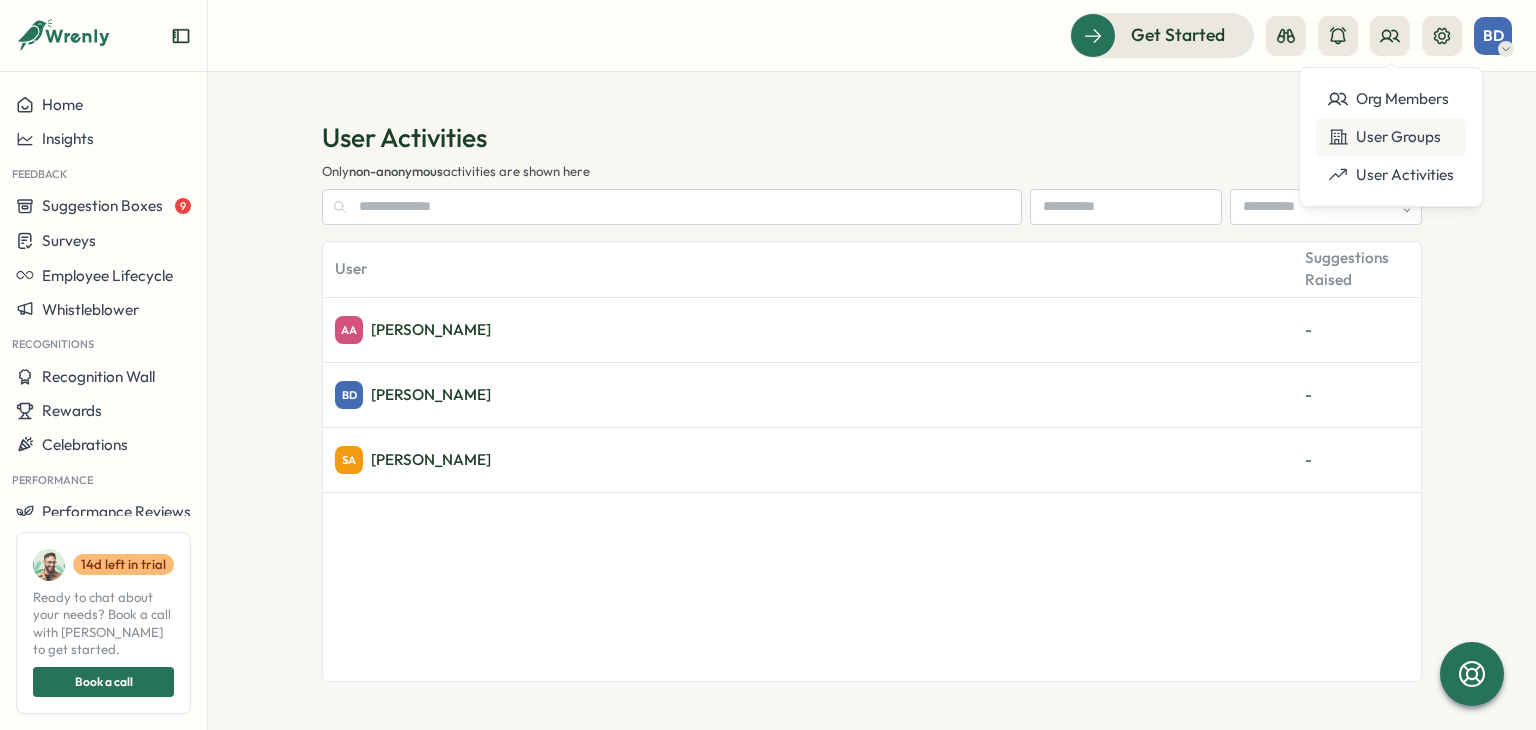 click 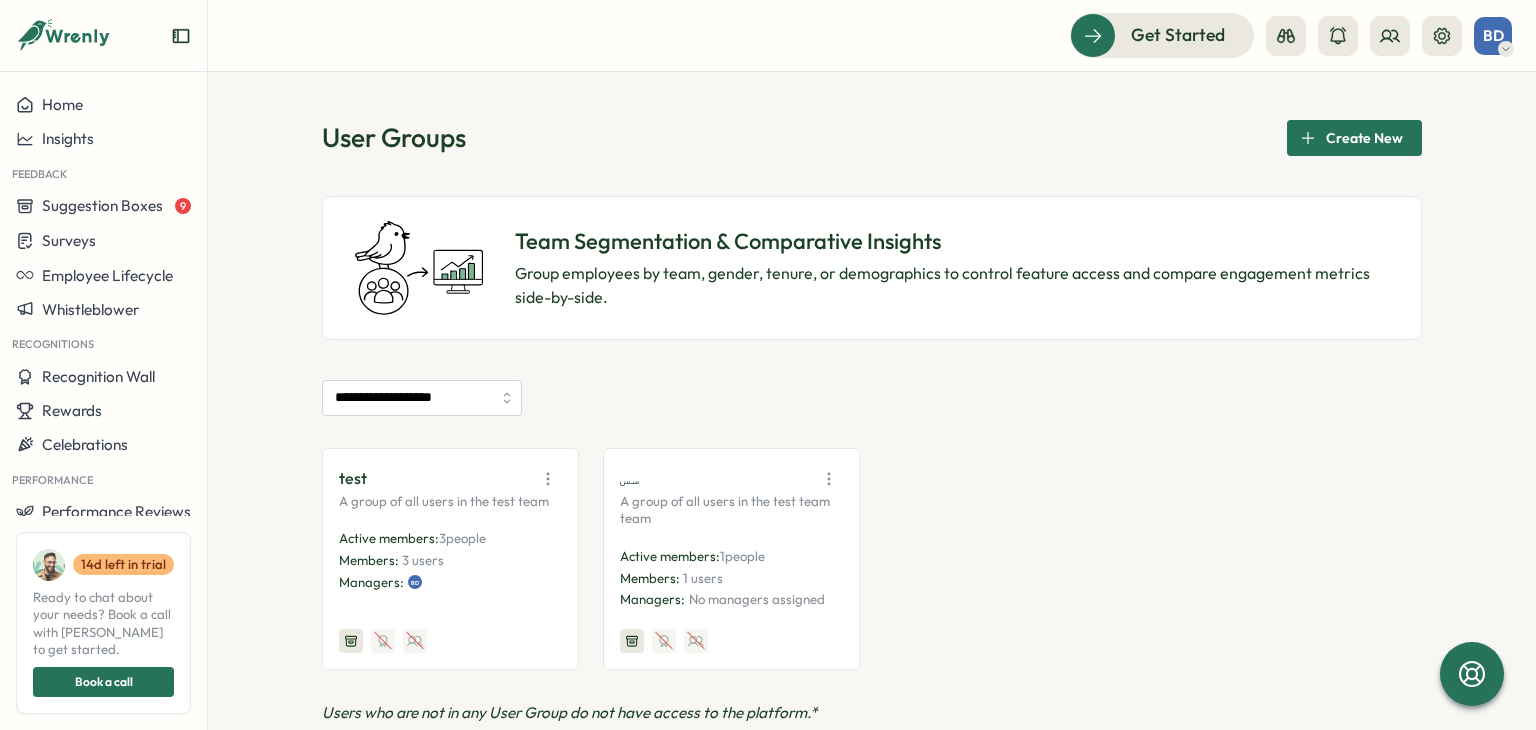 click on "**********" at bounding box center [872, 448] 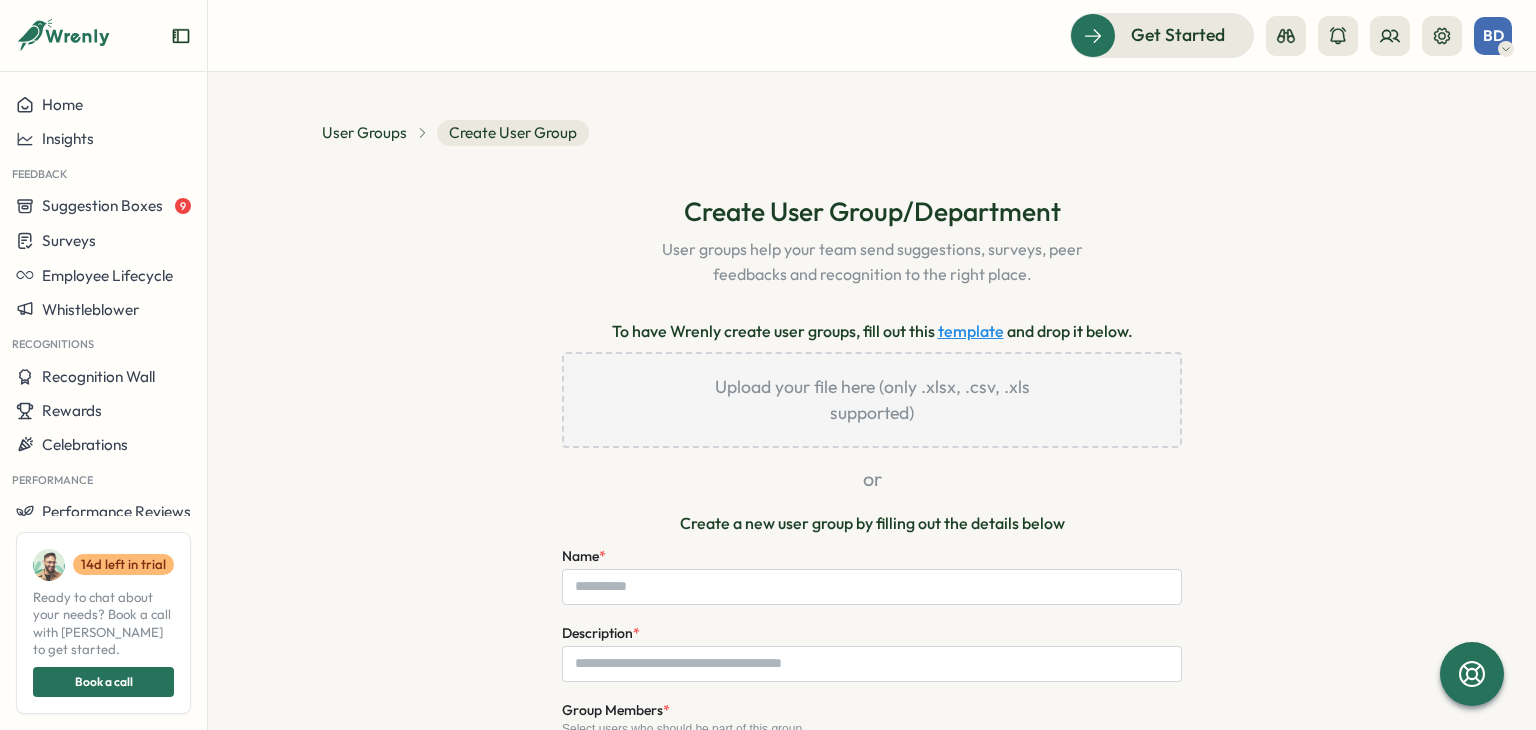 click on "Upload your file here (only .xlsx, .csv, .xls supported)" at bounding box center (872, 400) 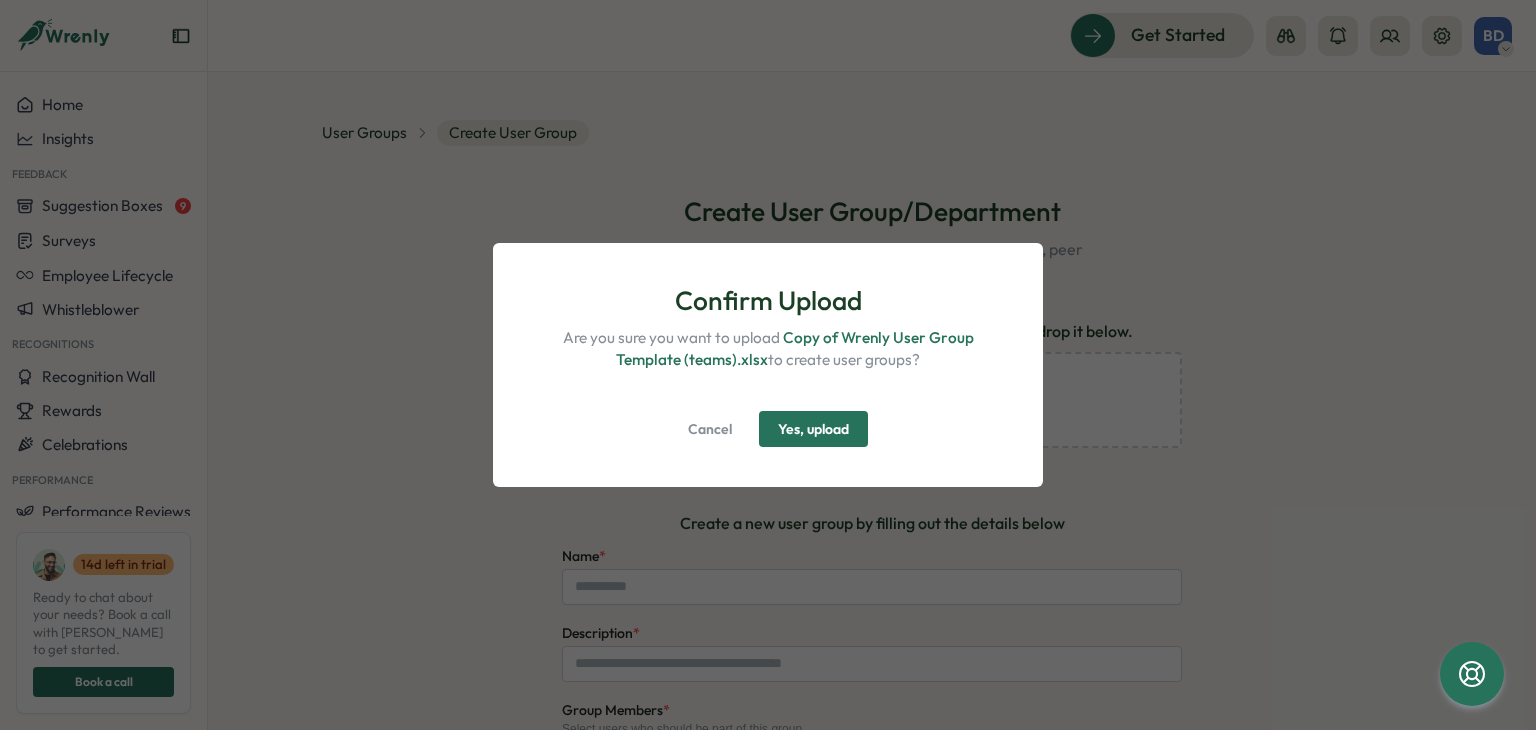 click on "Yes, upload" at bounding box center [813, 429] 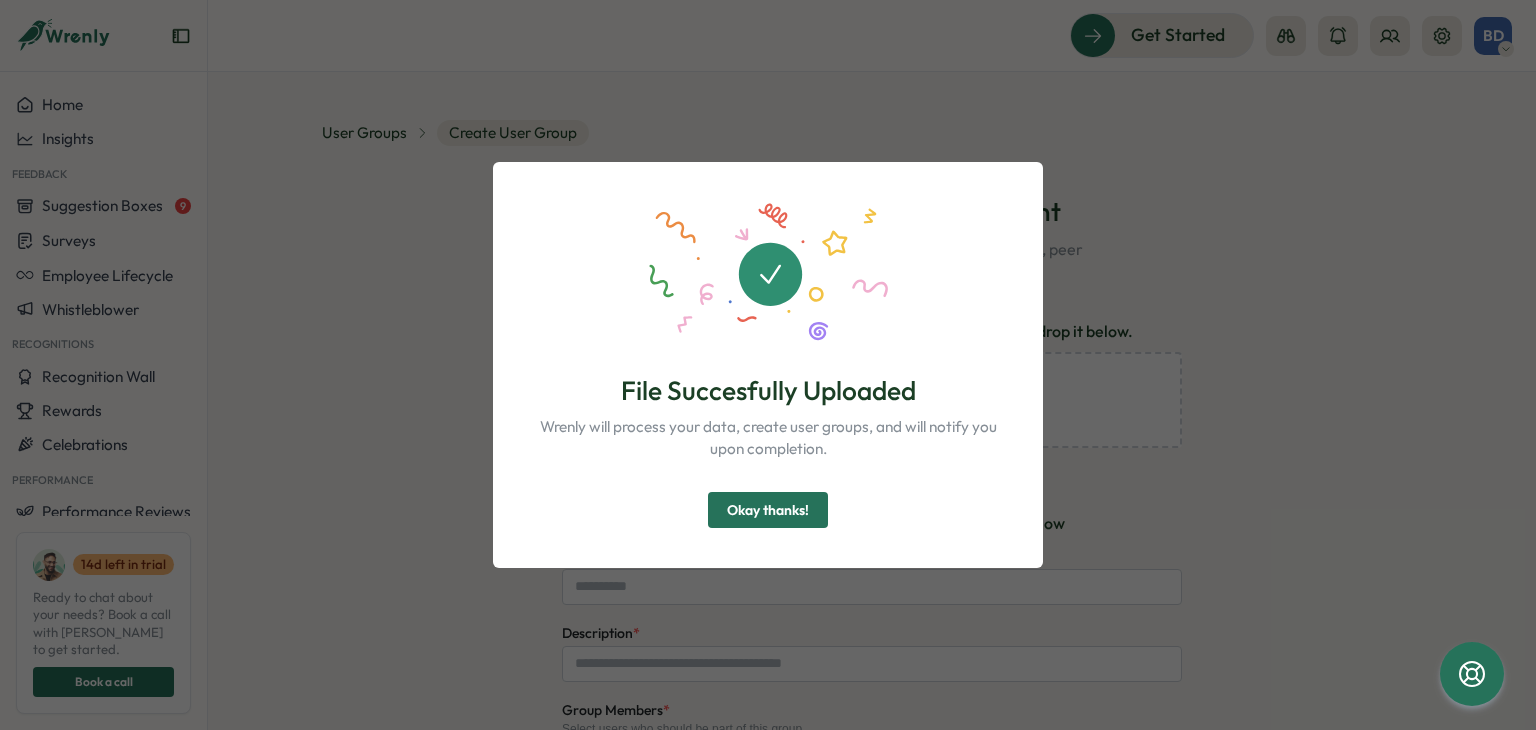 click on "Okay thanks!" at bounding box center [768, 510] 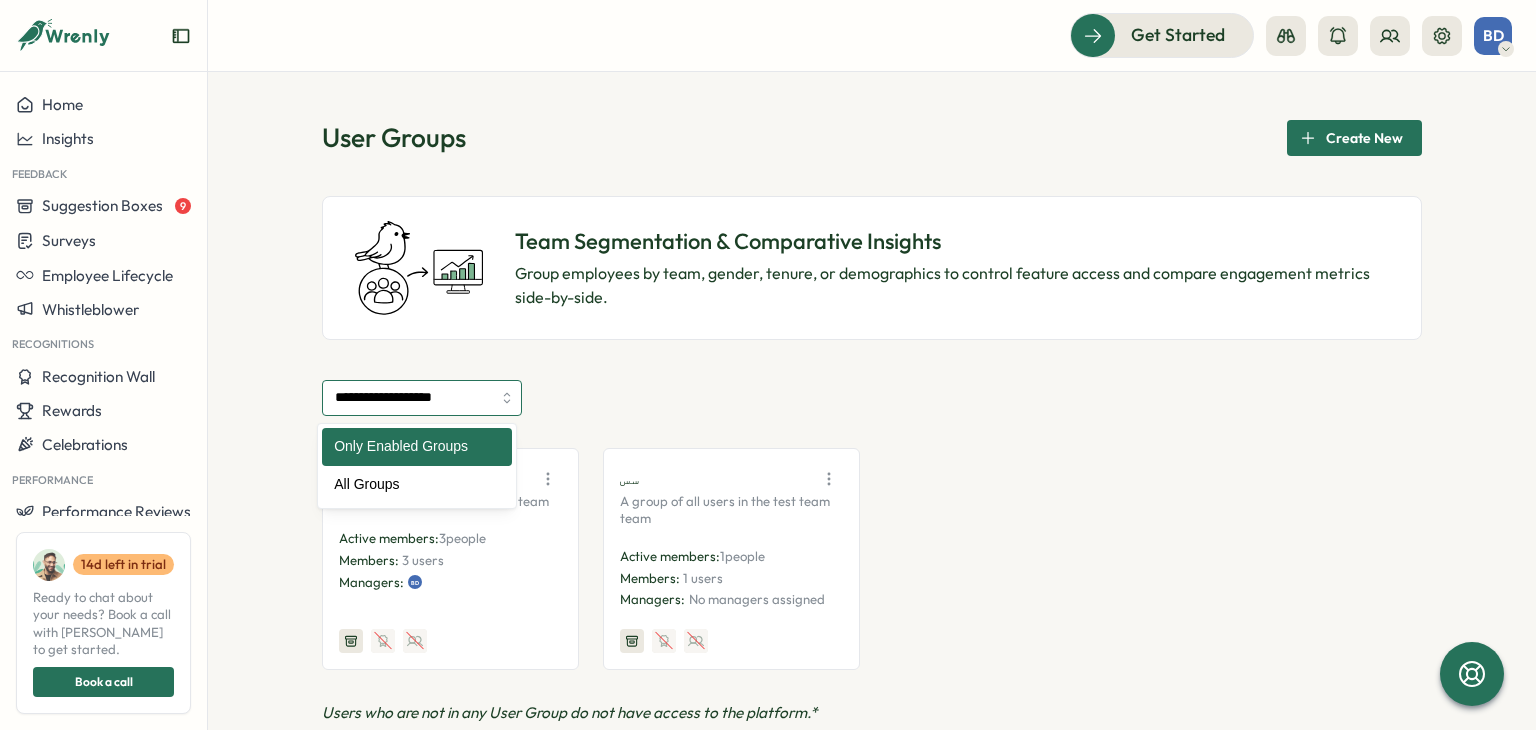 click on "**********" at bounding box center [422, 398] 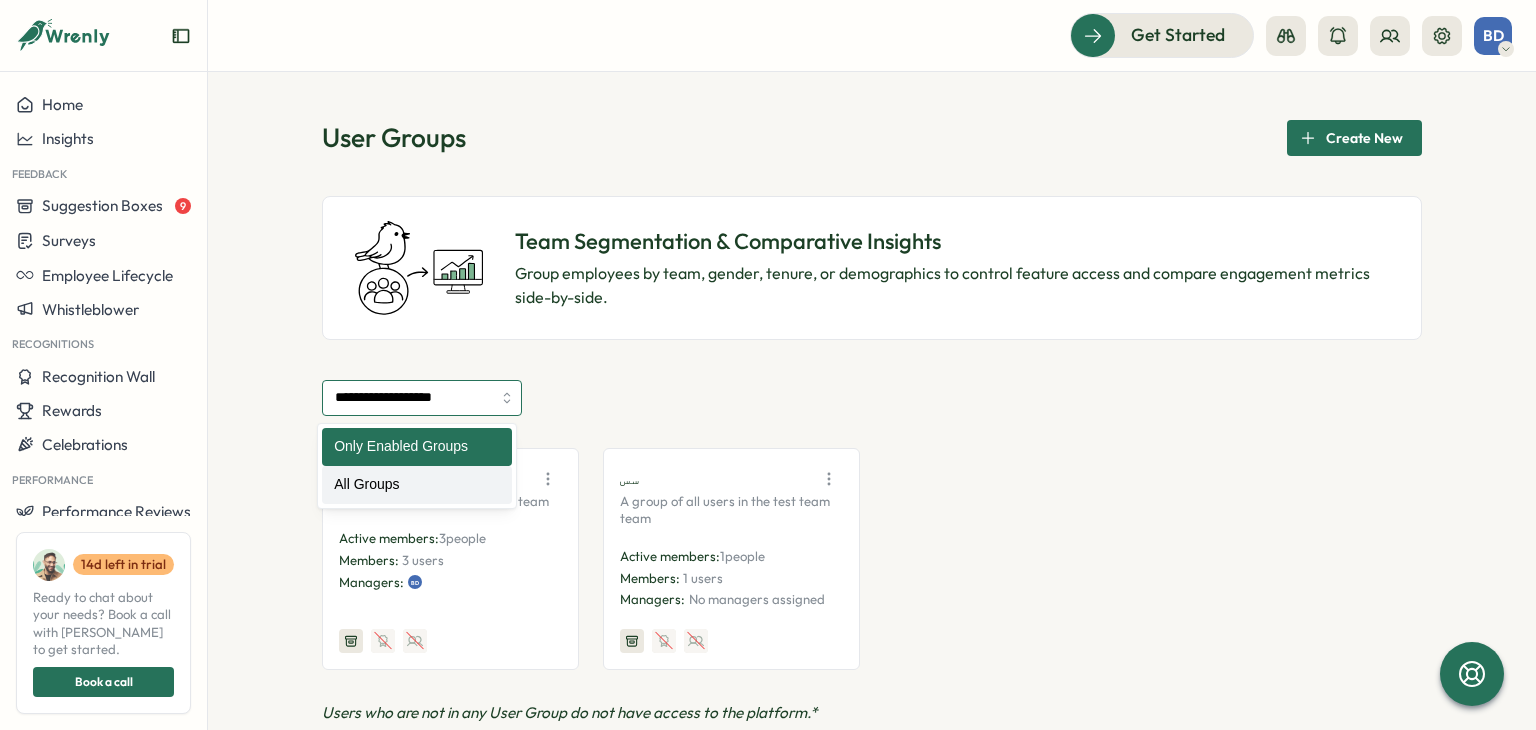 type on "**********" 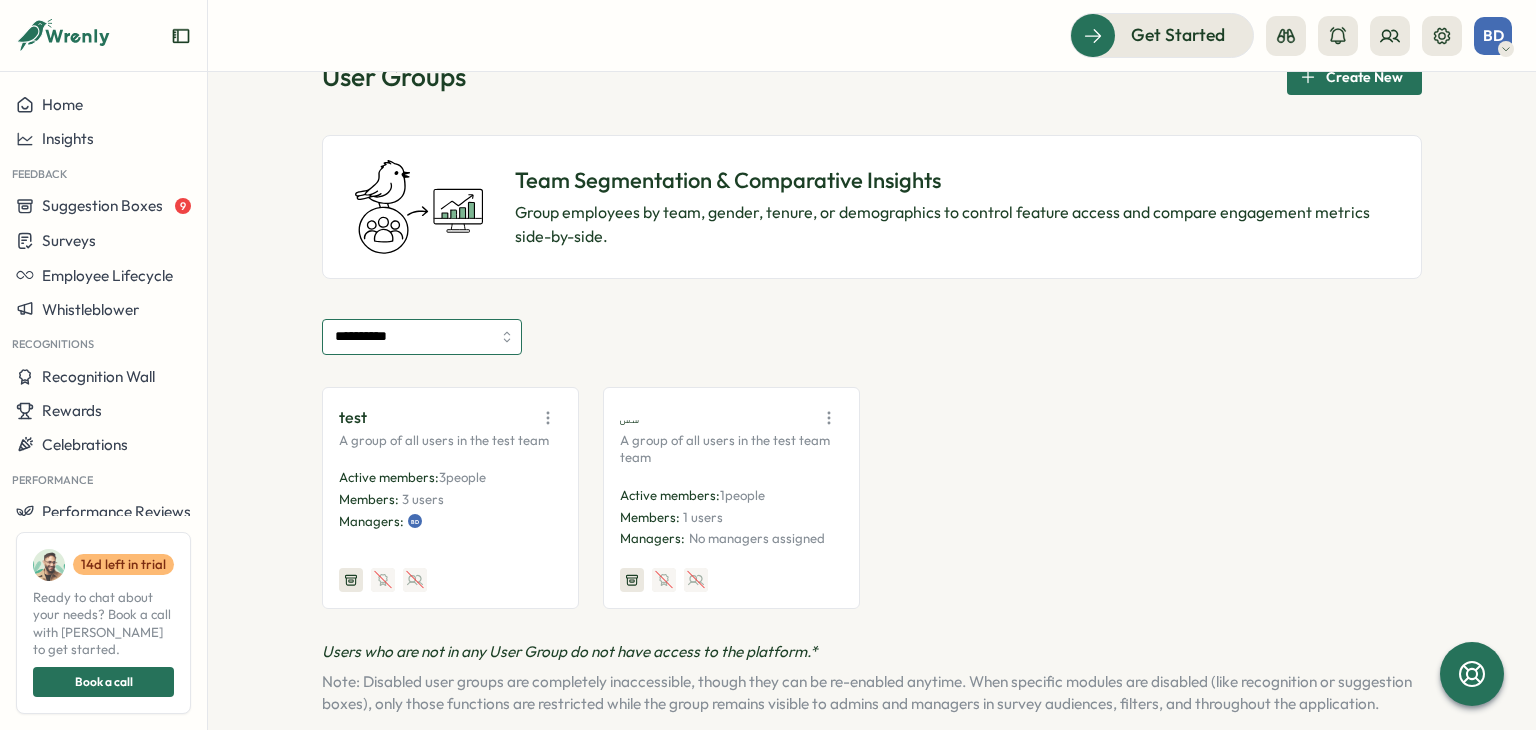 scroll, scrollTop: 115, scrollLeft: 0, axis: vertical 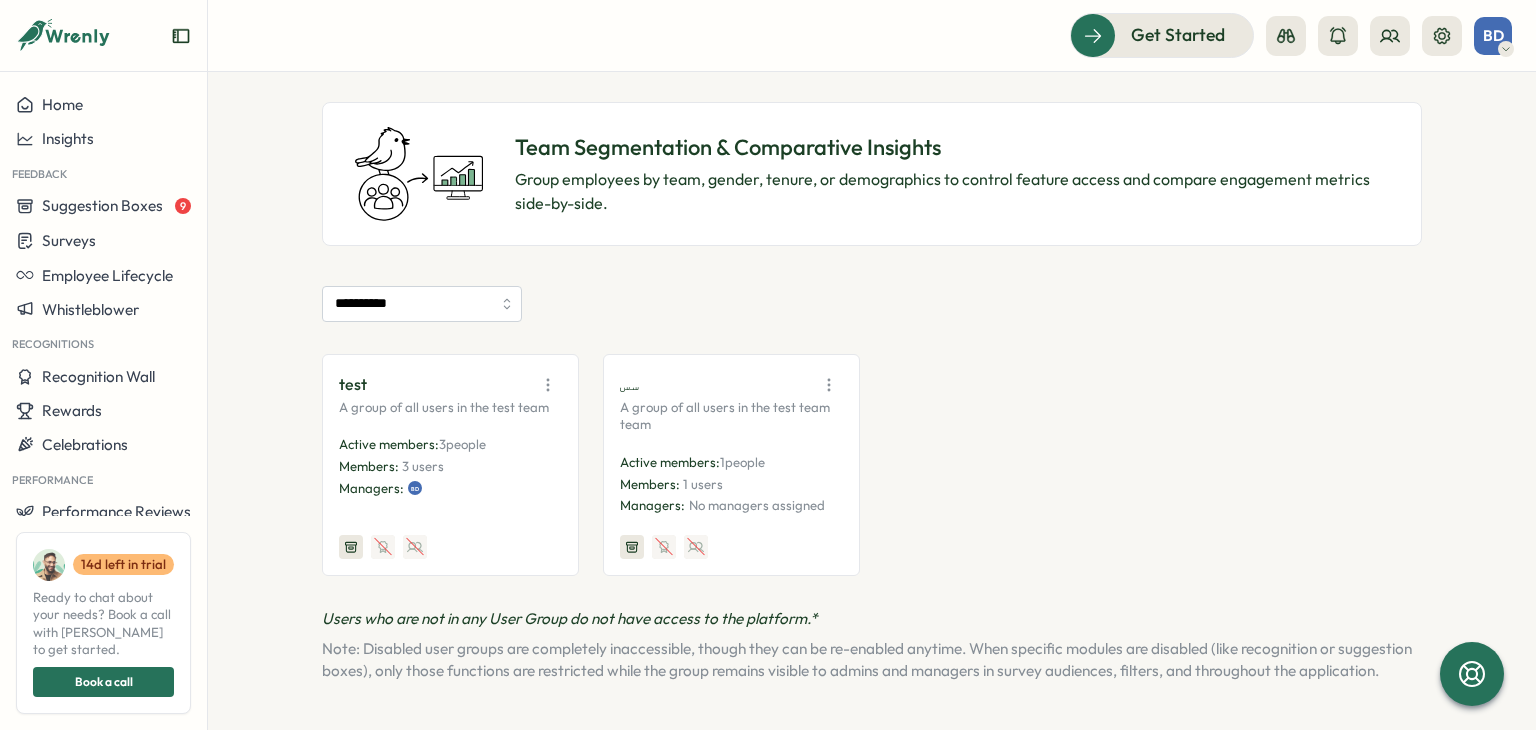 click 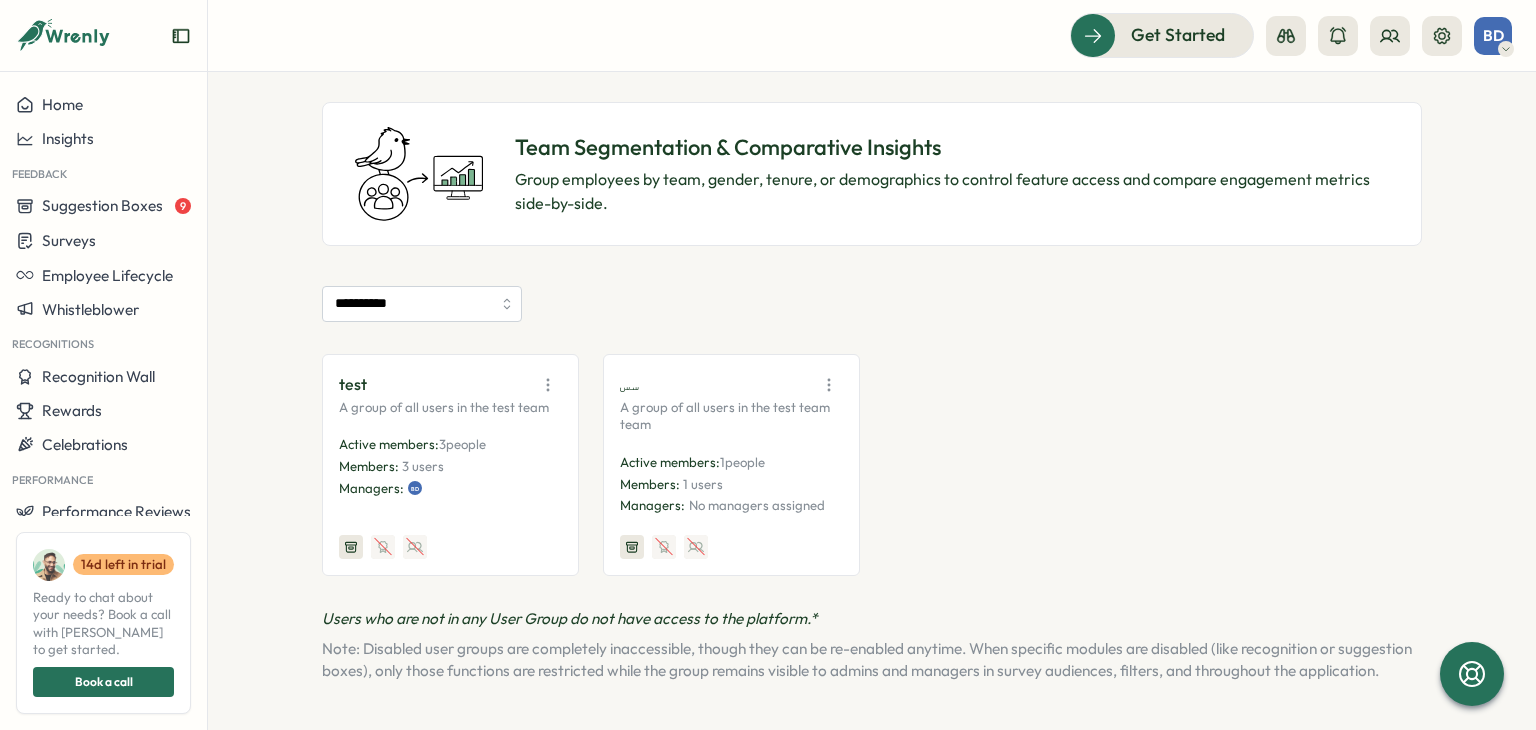 click on "A group of all users in the test team" at bounding box center (450, 408) 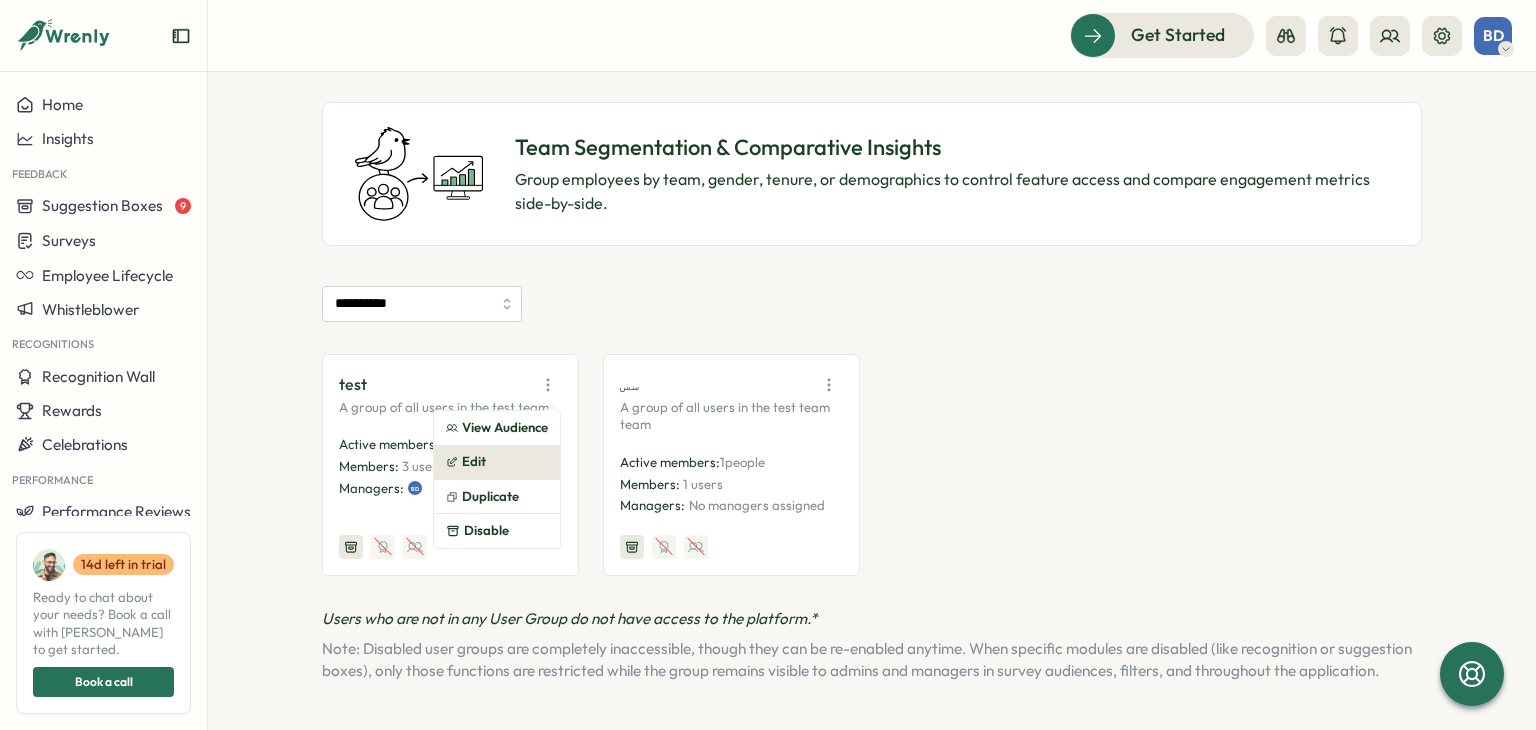 click on "Edit" at bounding box center [497, 462] 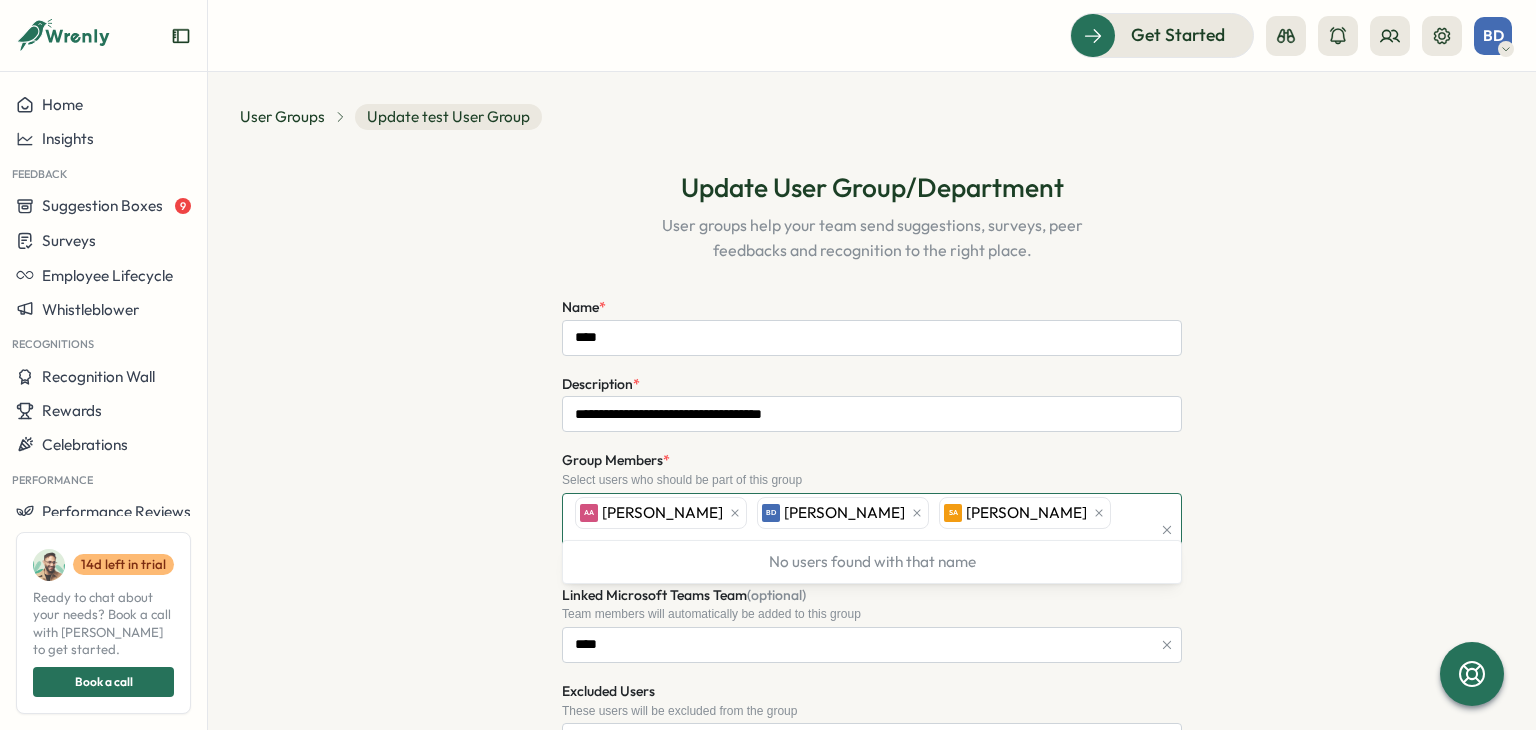 click on "AA Assem Al Hiary BD [PERSON_NAME] [PERSON_NAME]" at bounding box center [860, 530] 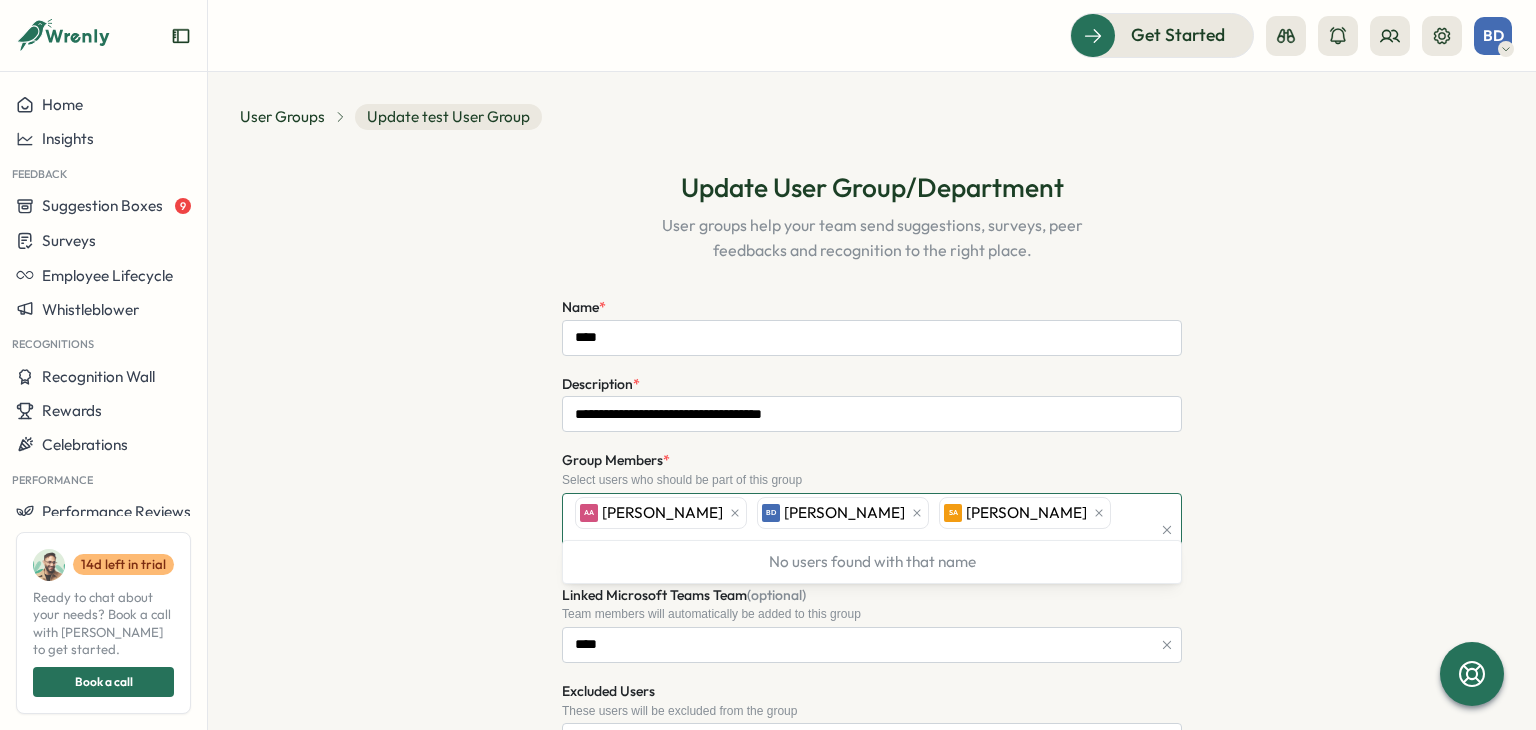 type on "*" 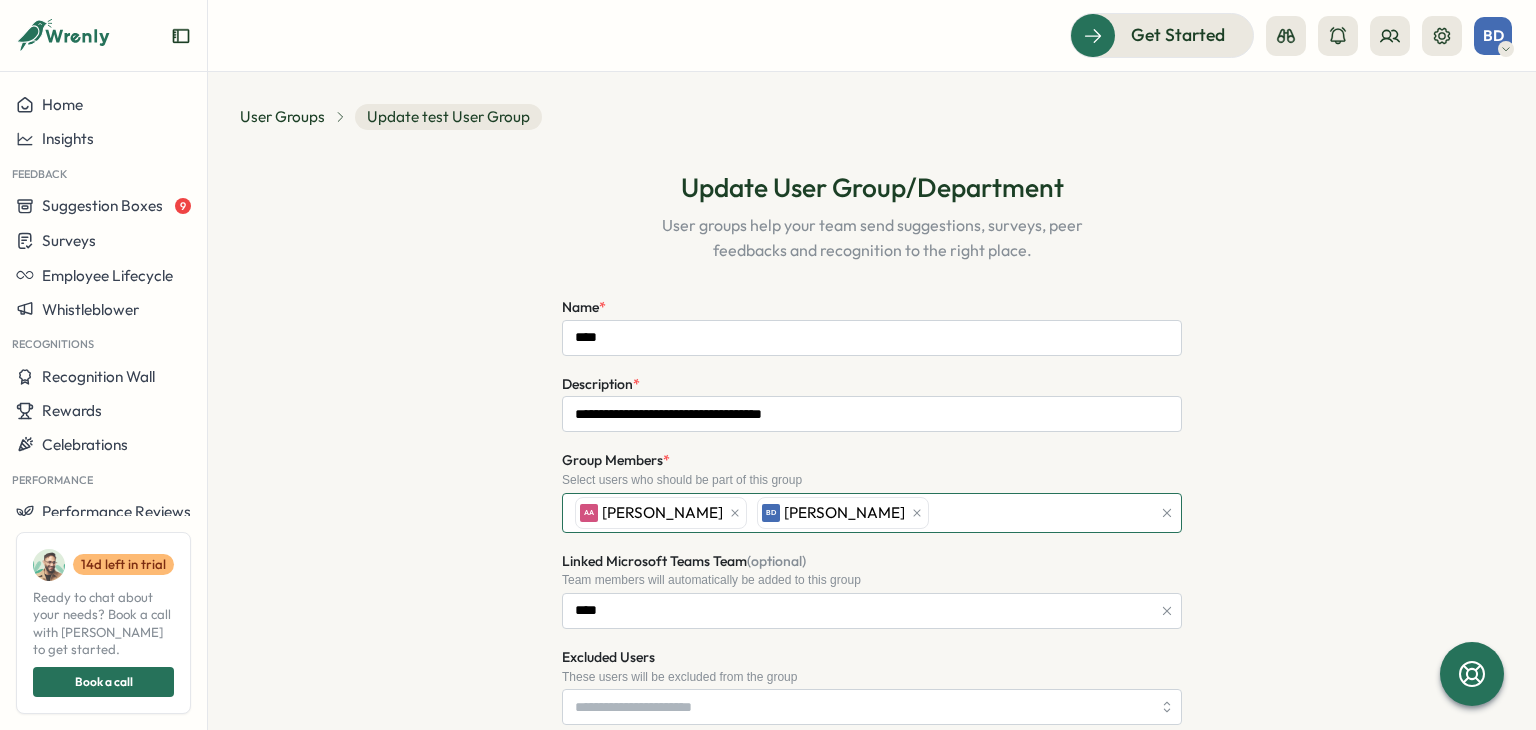 click on "AA Assem Al Hiary BD Basil Darwazeh" at bounding box center [860, 513] 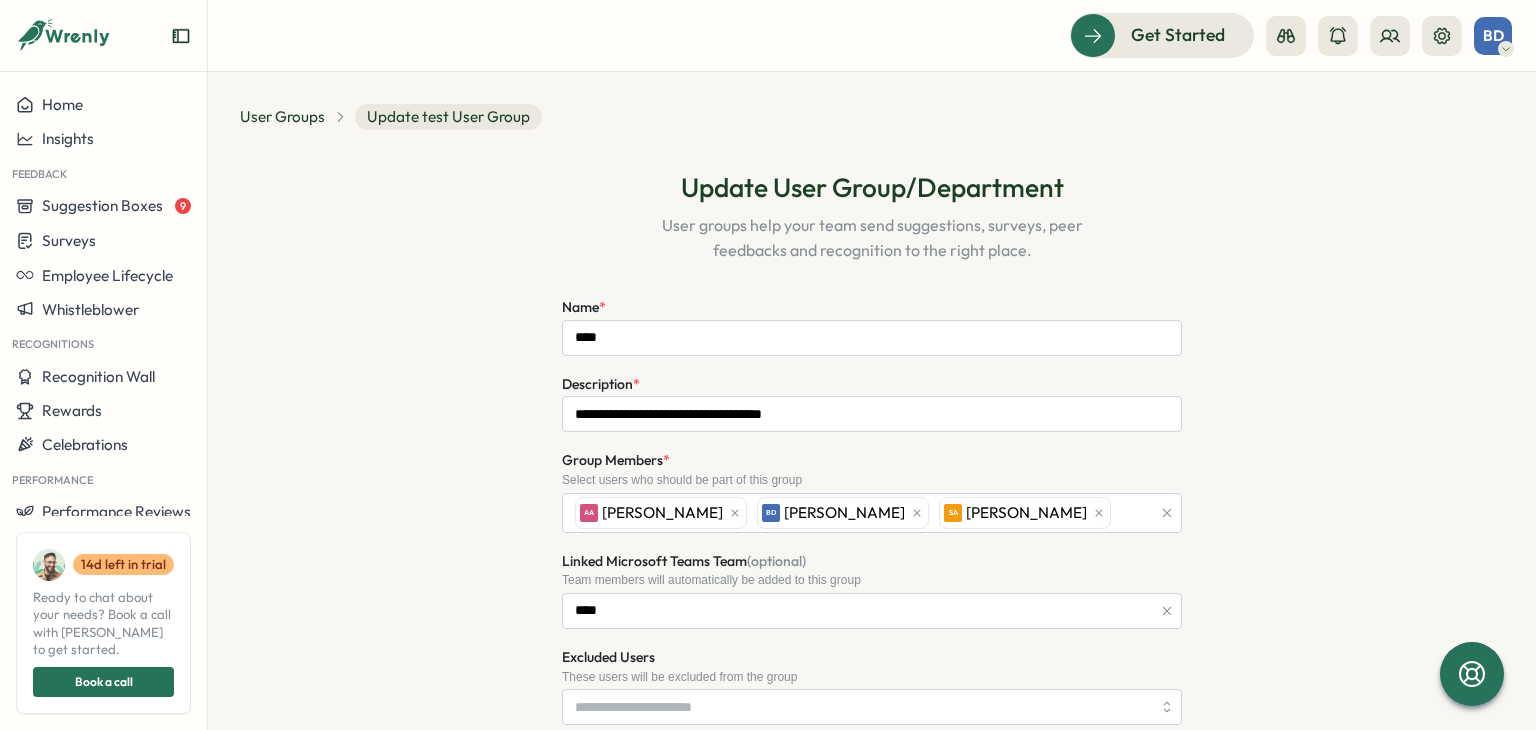 click on "**********" at bounding box center [872, 765] 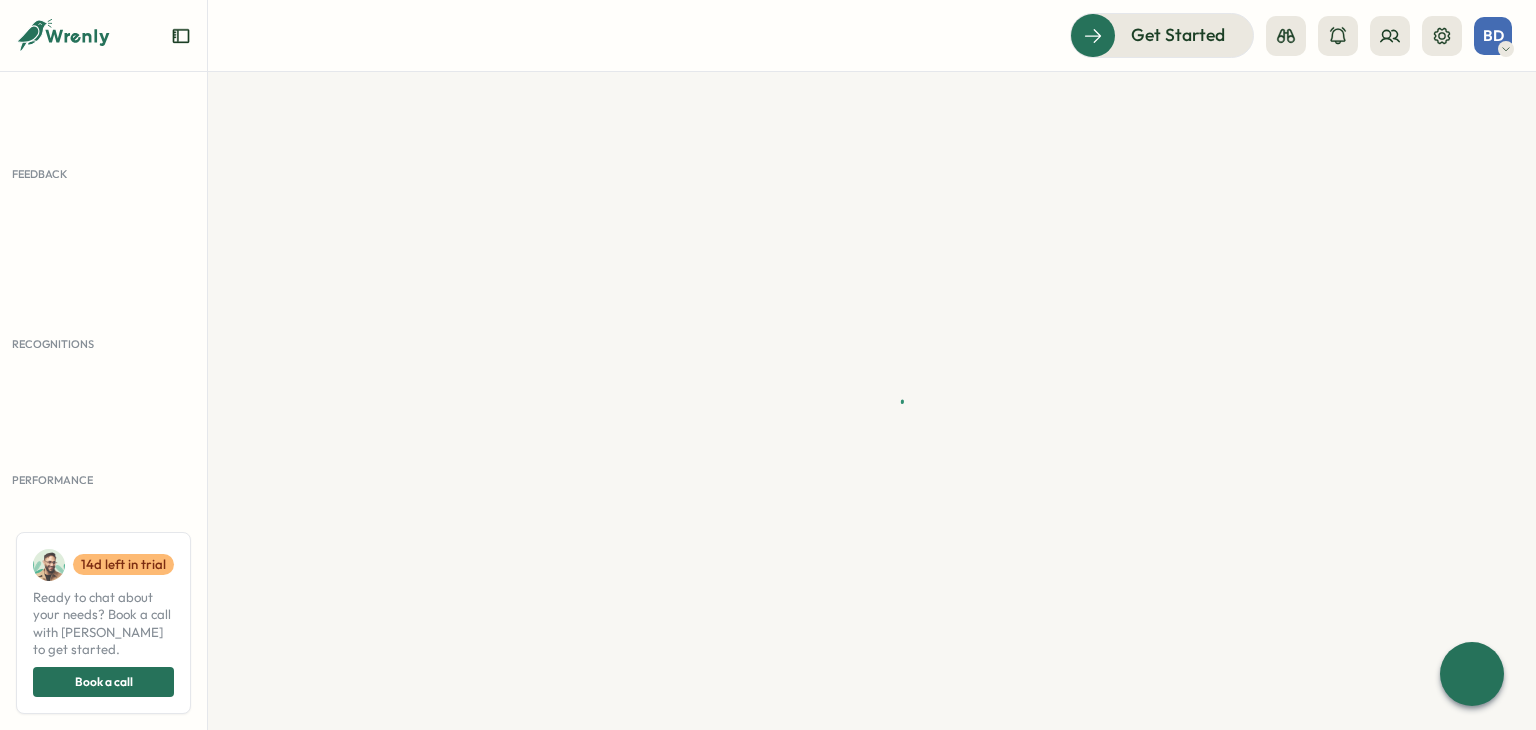 scroll, scrollTop: 0, scrollLeft: 0, axis: both 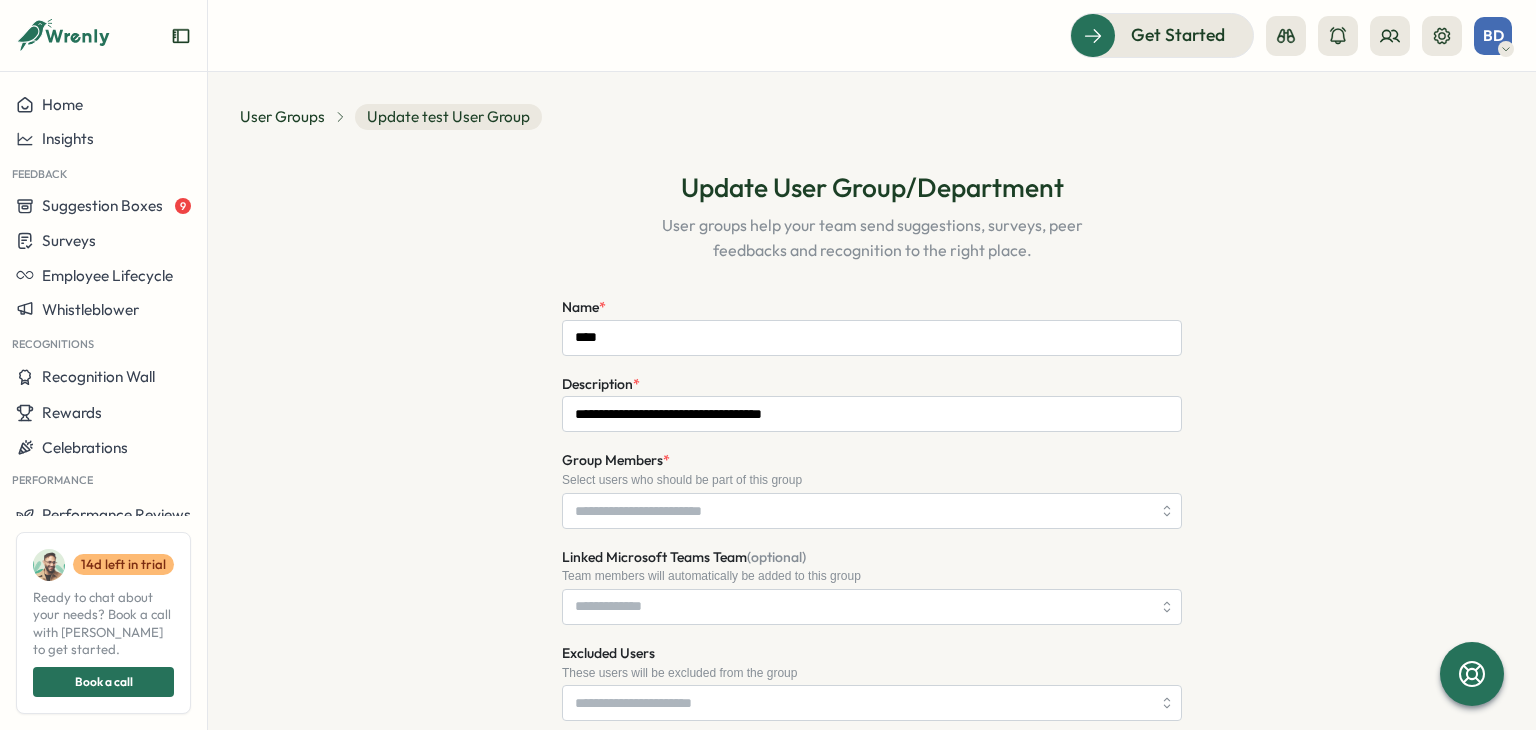 type on "****" 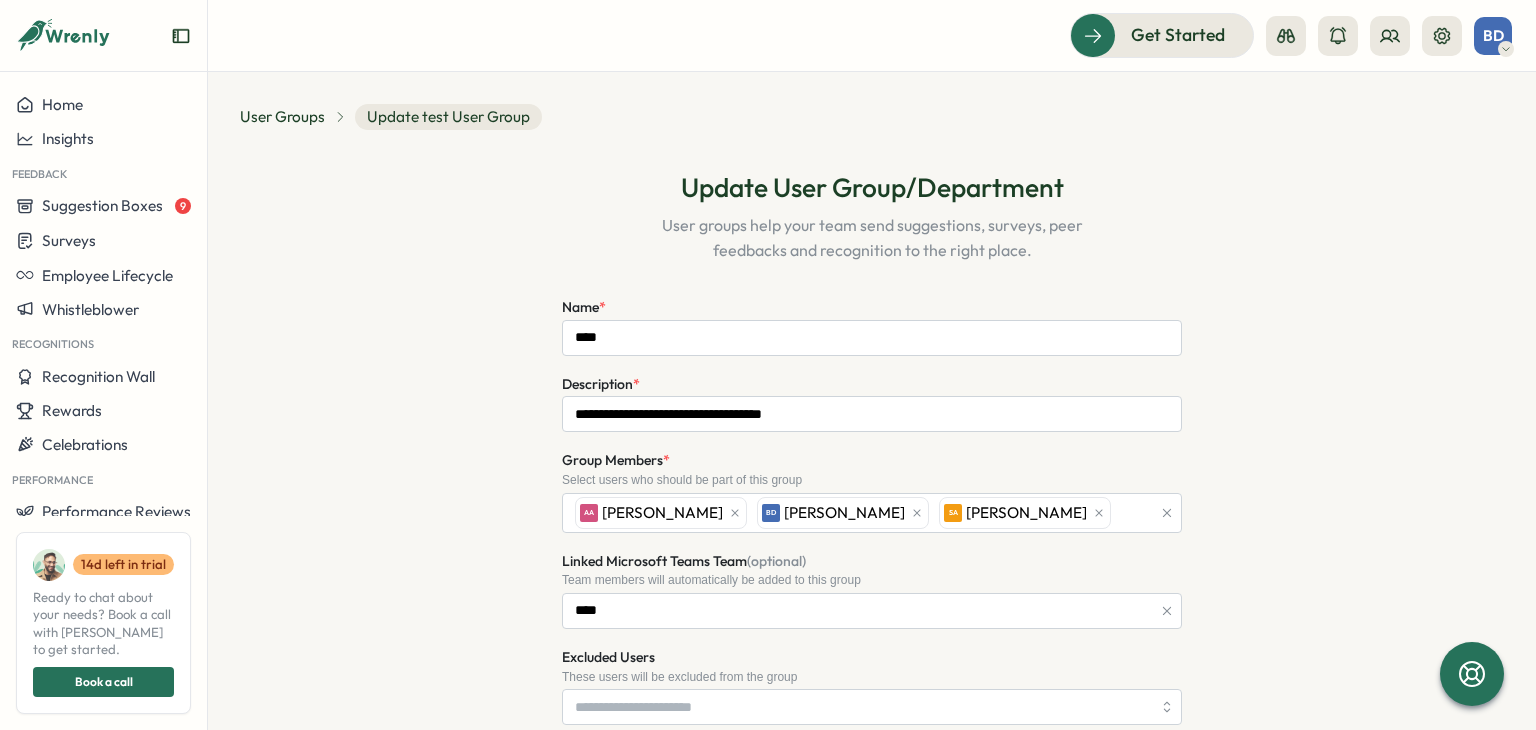 scroll, scrollTop: 0, scrollLeft: 0, axis: both 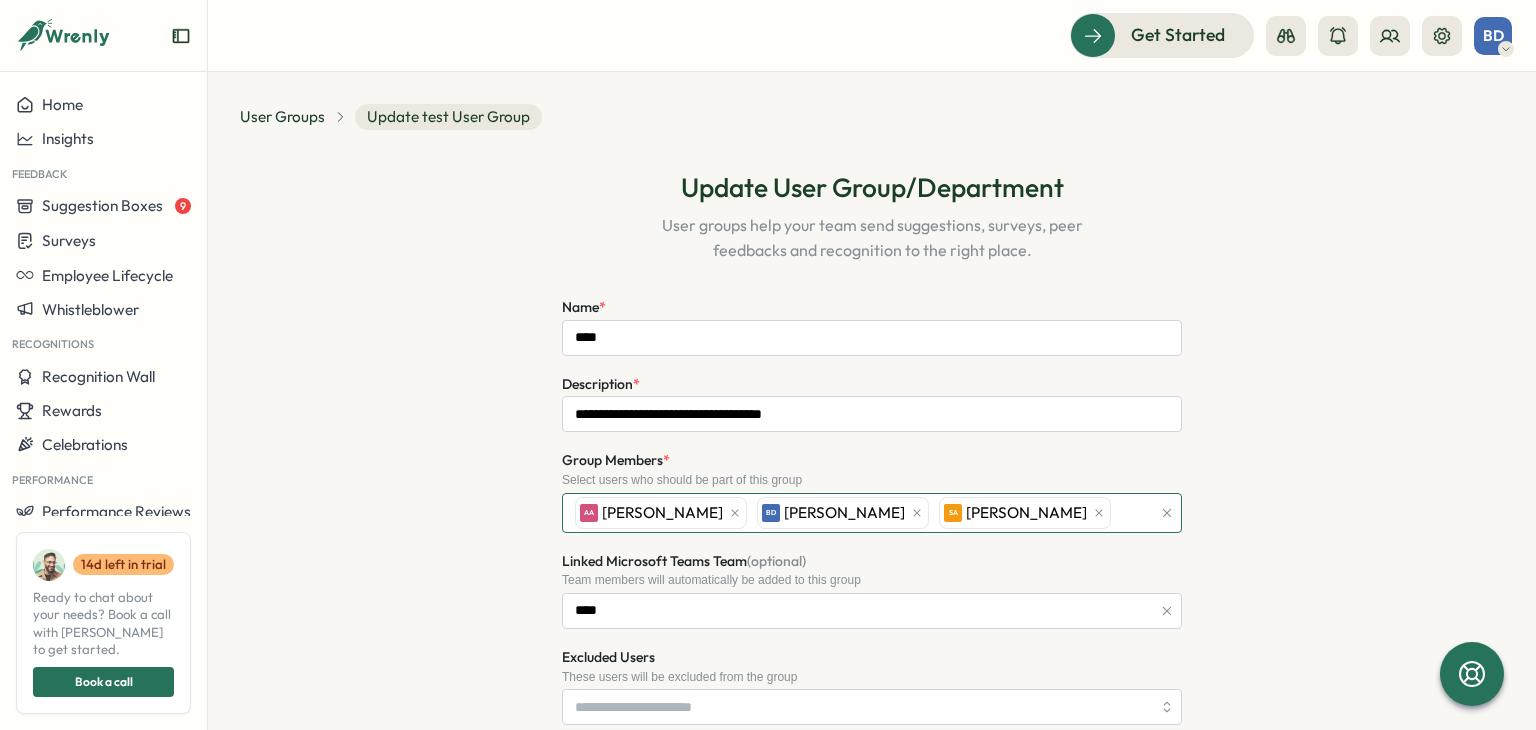 click on "AA Assem Al Hiary BD [PERSON_NAME] [PERSON_NAME]" at bounding box center (860, 513) 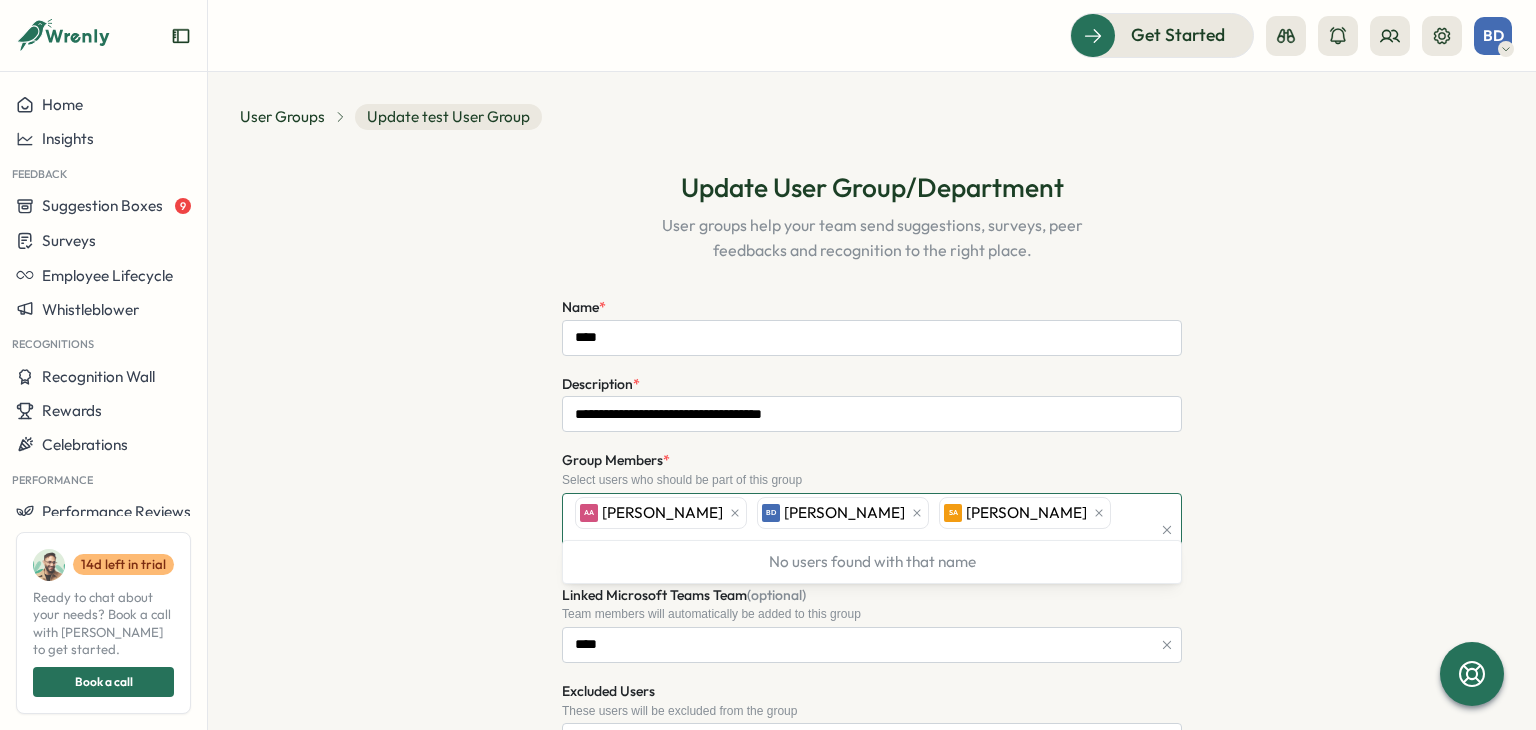 click on "AA Assem Al Hiary BD [PERSON_NAME] [PERSON_NAME]" at bounding box center (860, 530) 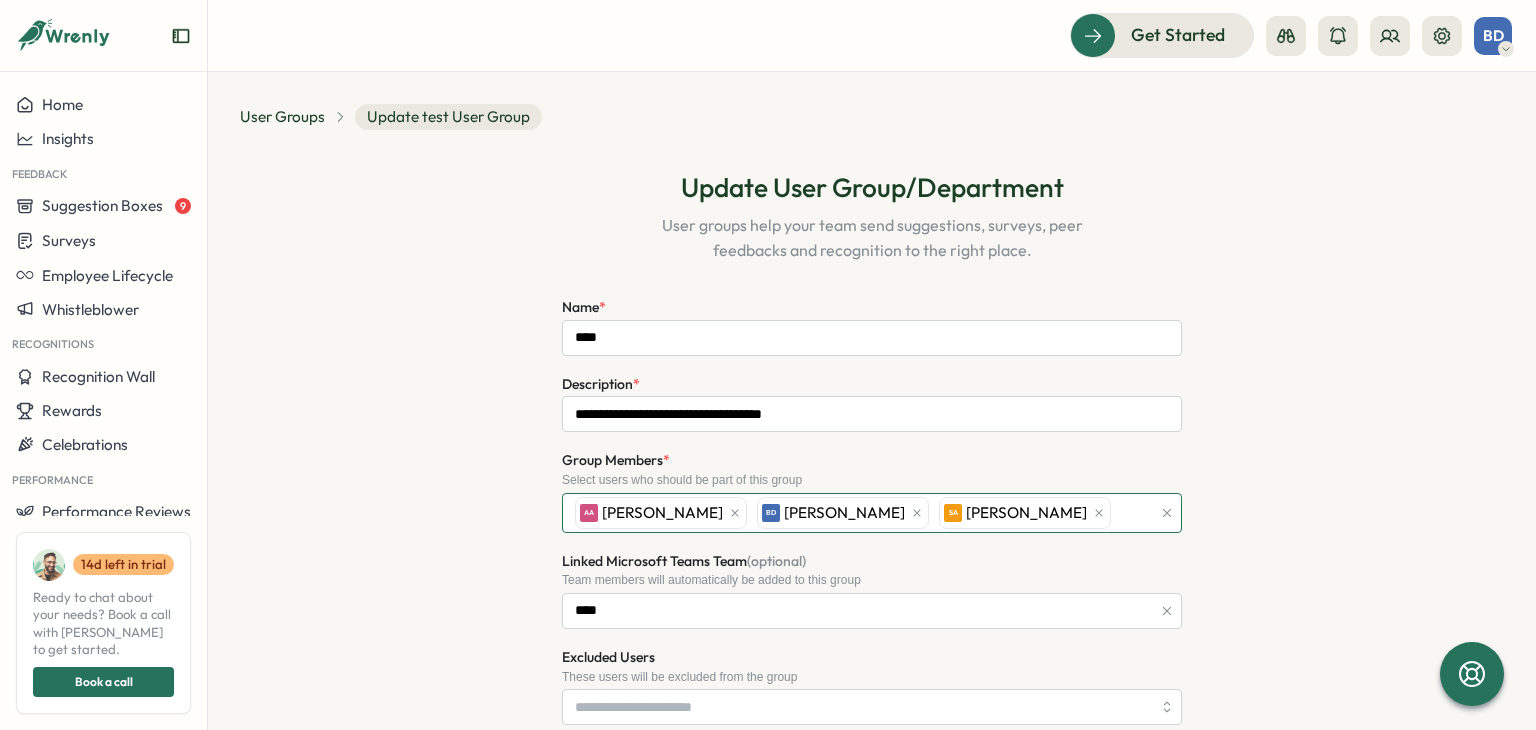 click on "AA Assem Al Hiary BD [PERSON_NAME] [PERSON_NAME]" at bounding box center (860, 513) 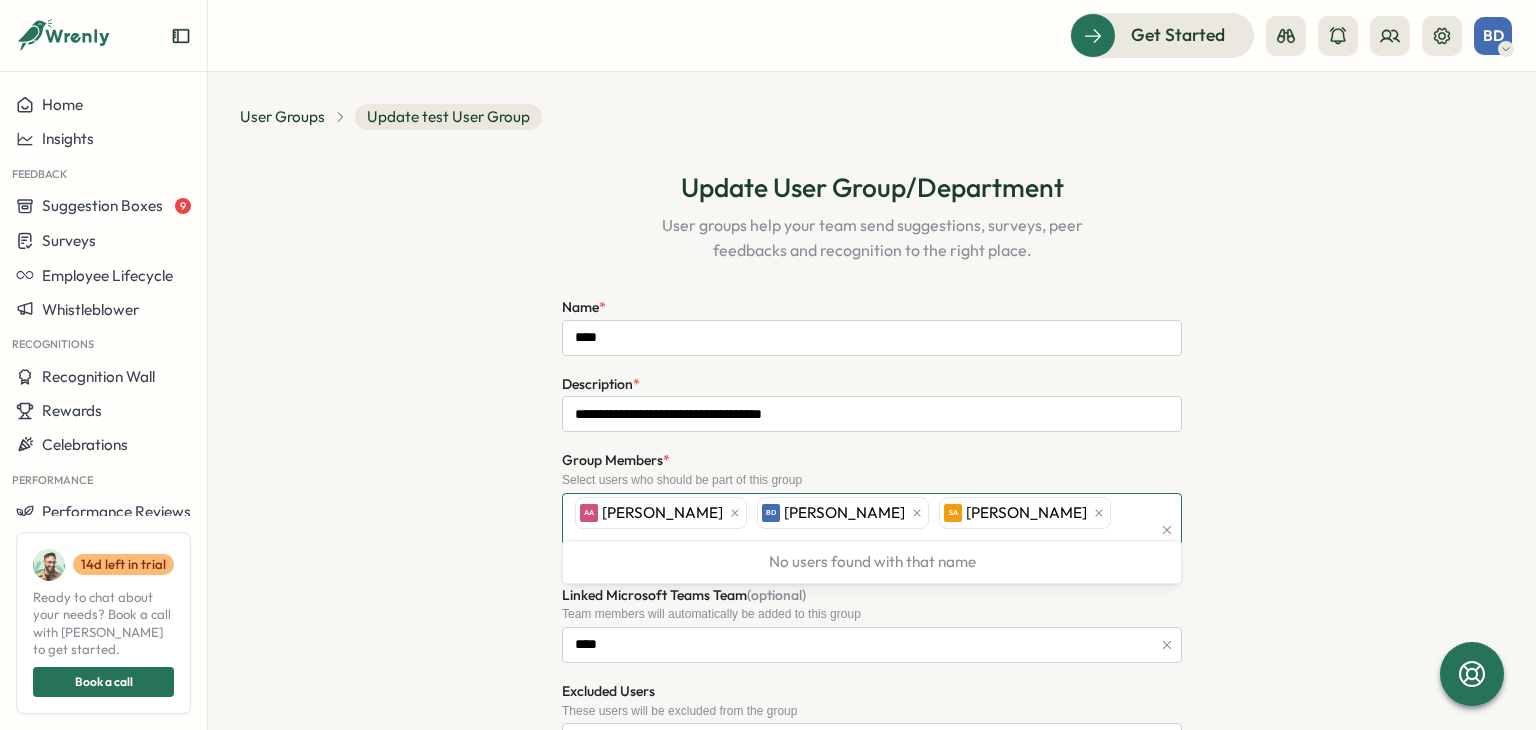 type on "*" 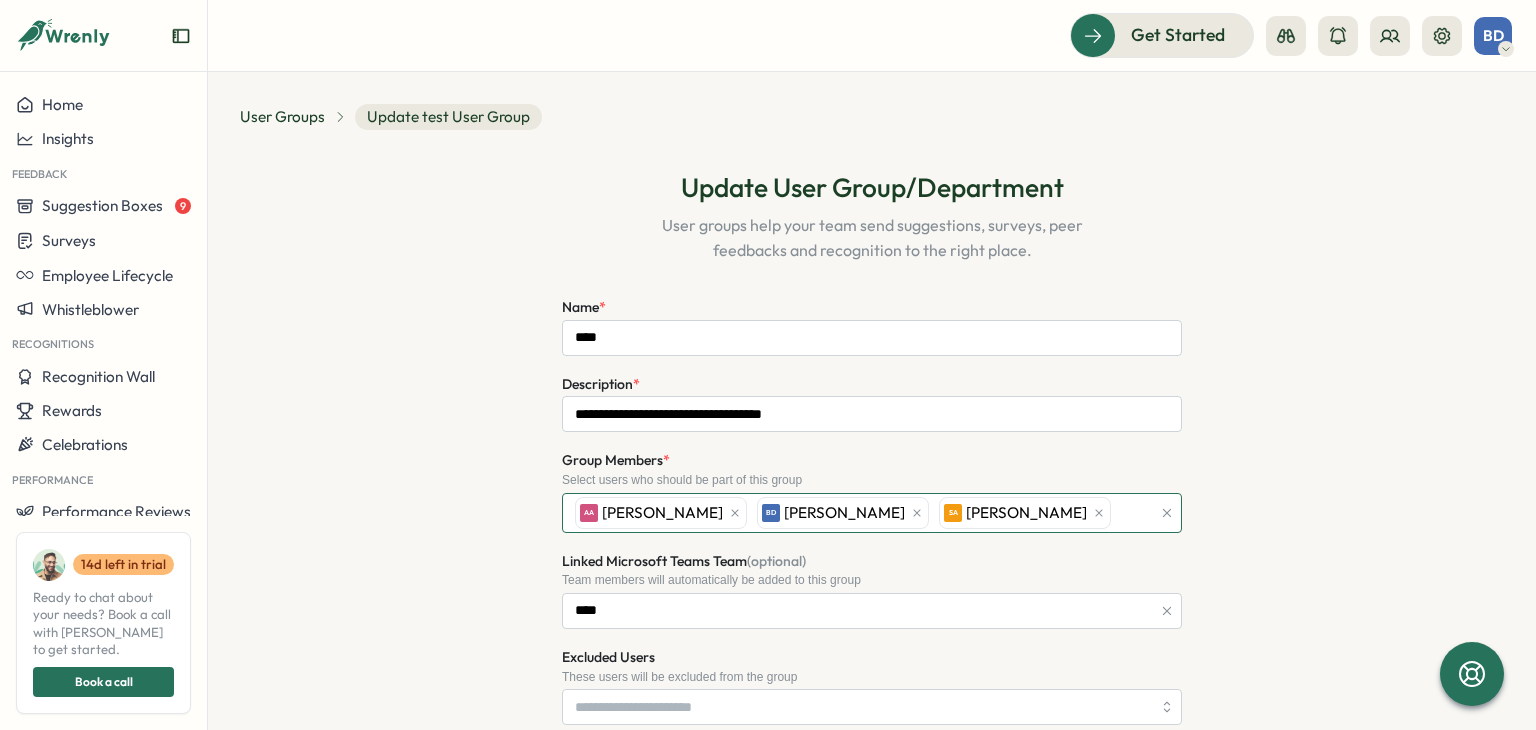 scroll, scrollTop: 100, scrollLeft: 0, axis: vertical 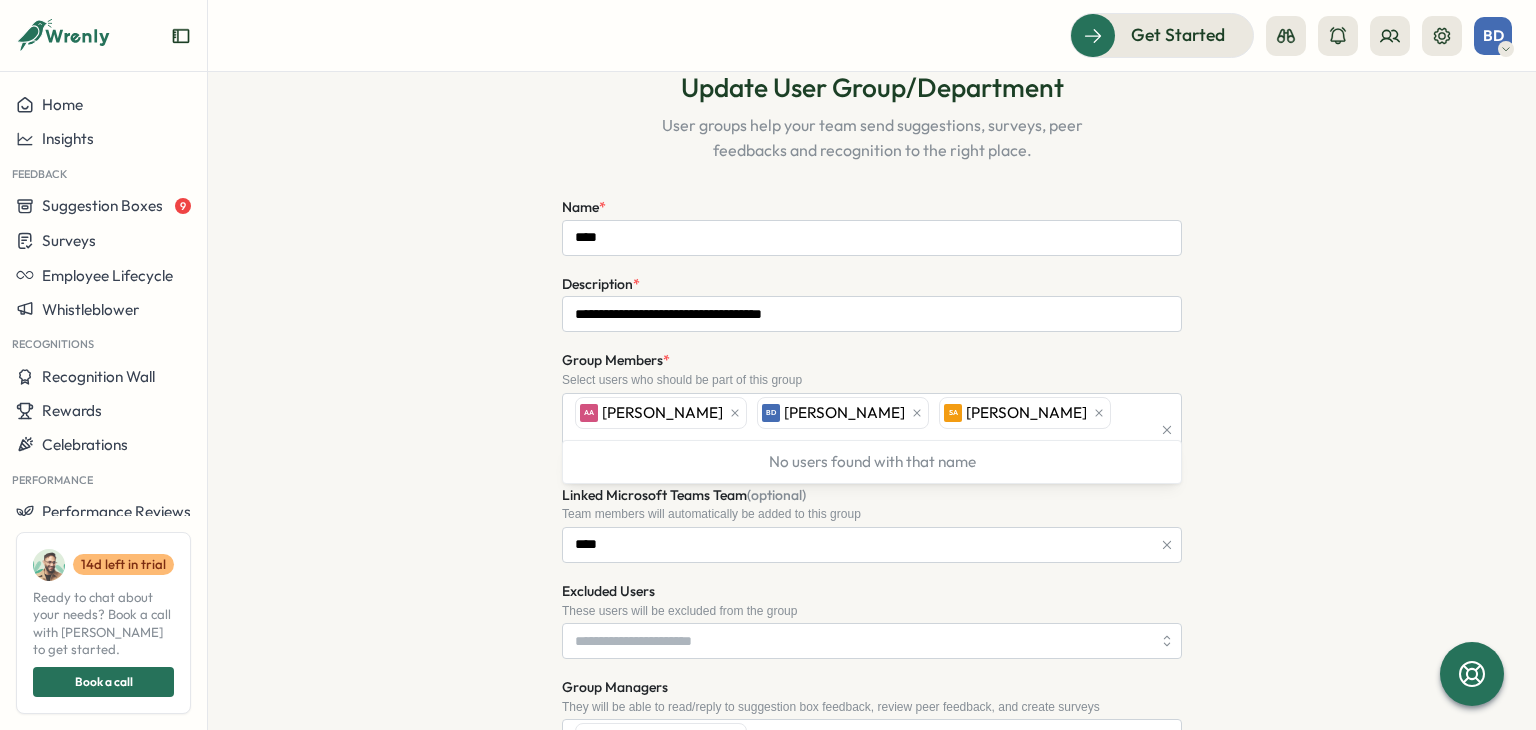 click on "**********" at bounding box center [872, 682] 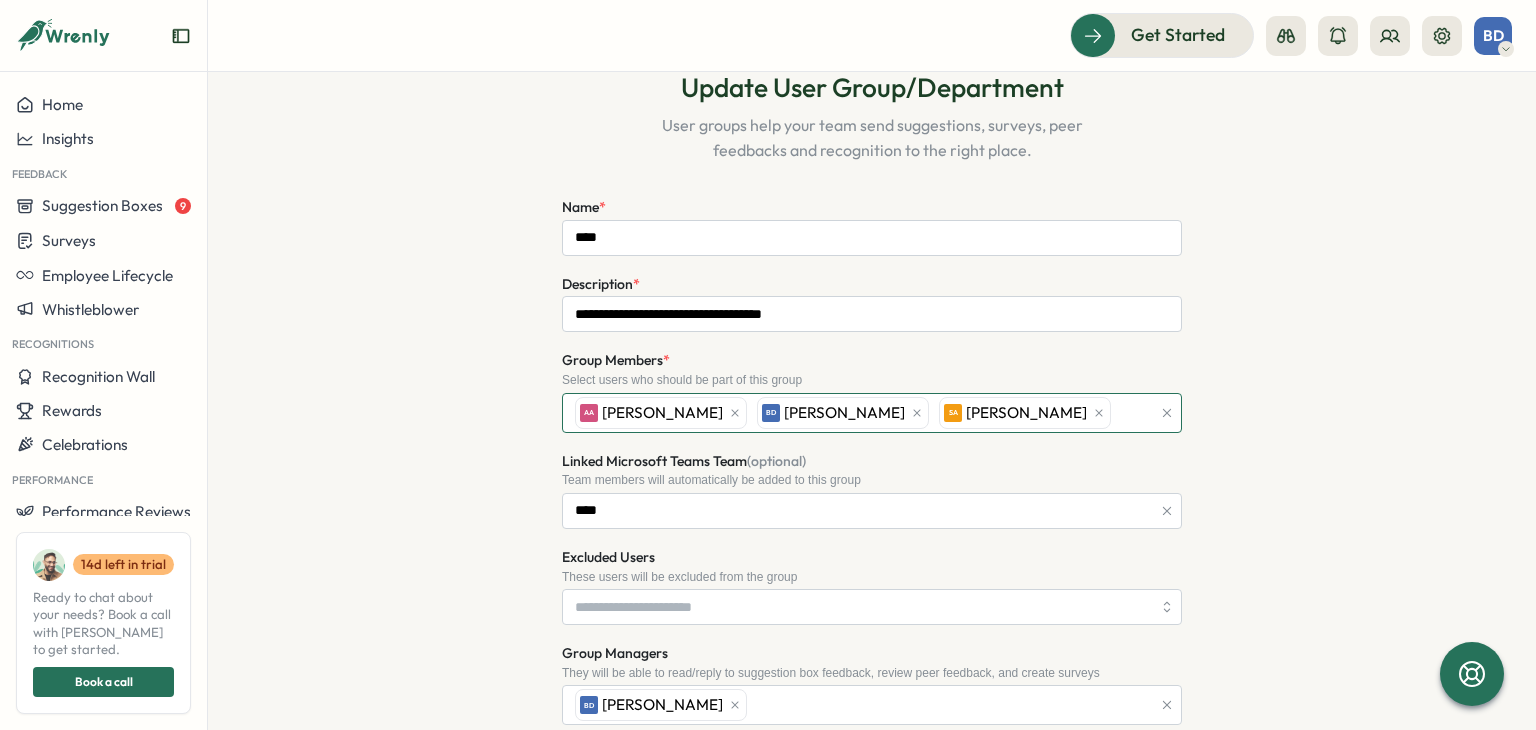 click on "AA Assem Al Hiary BD [PERSON_NAME] [PERSON_NAME]" at bounding box center (860, 413) 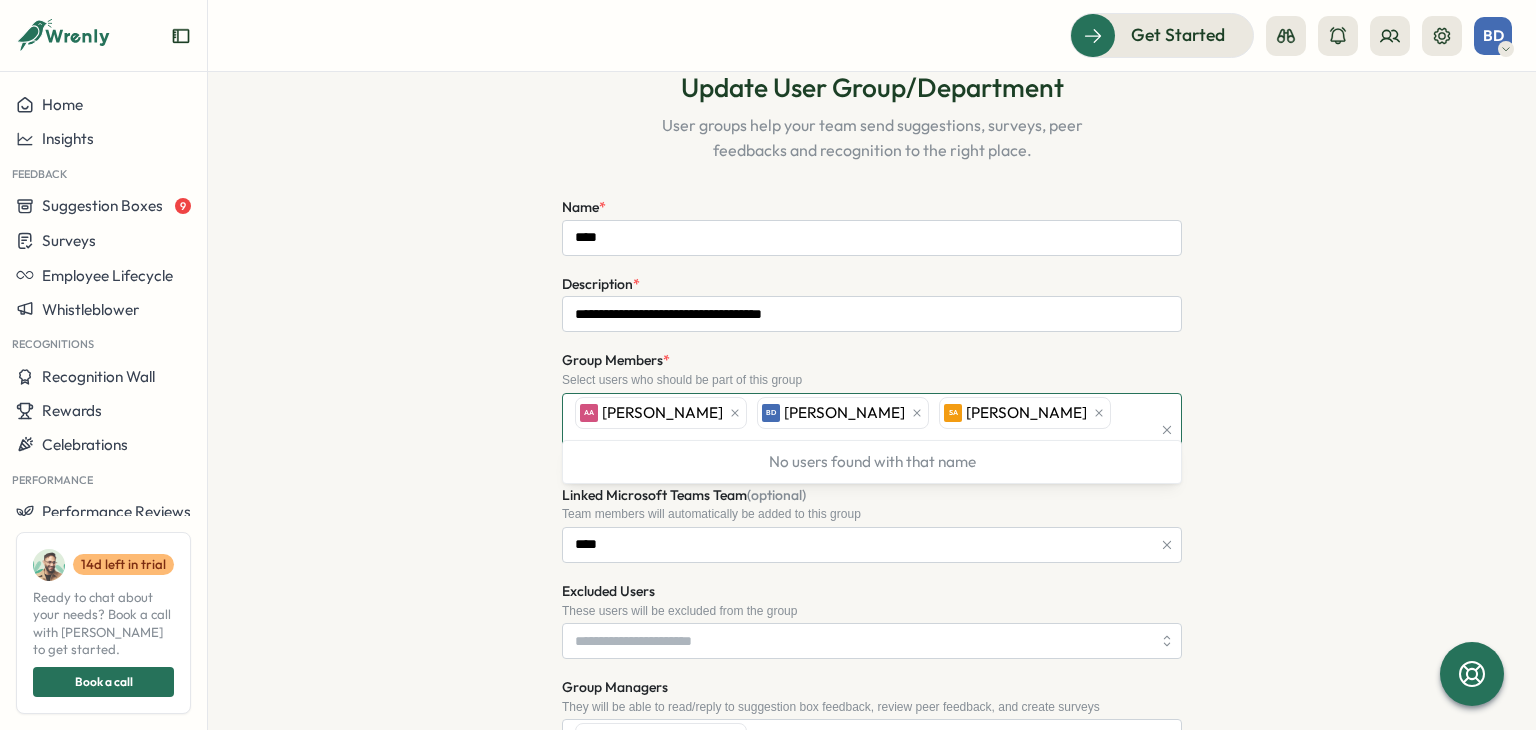 type on "*" 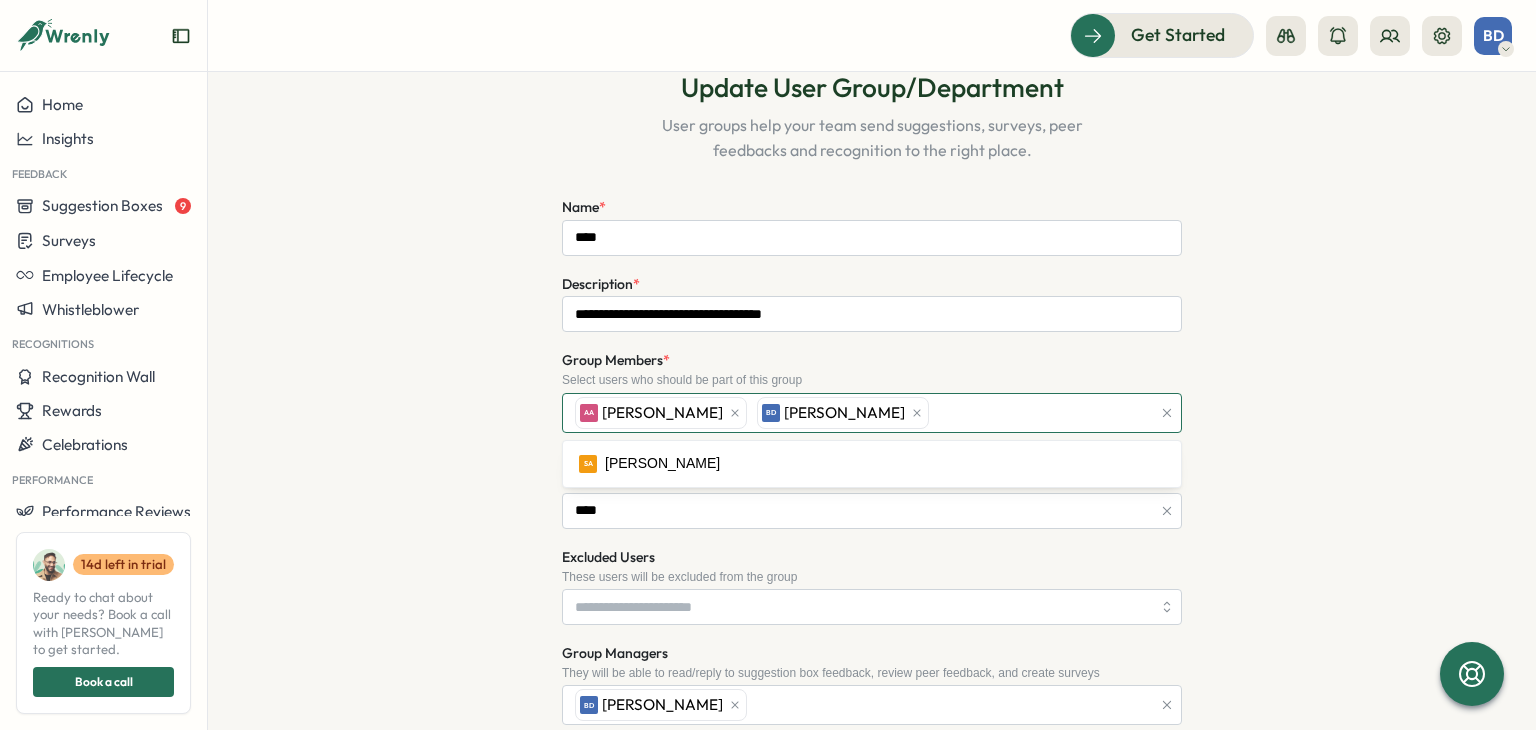 type on "*" 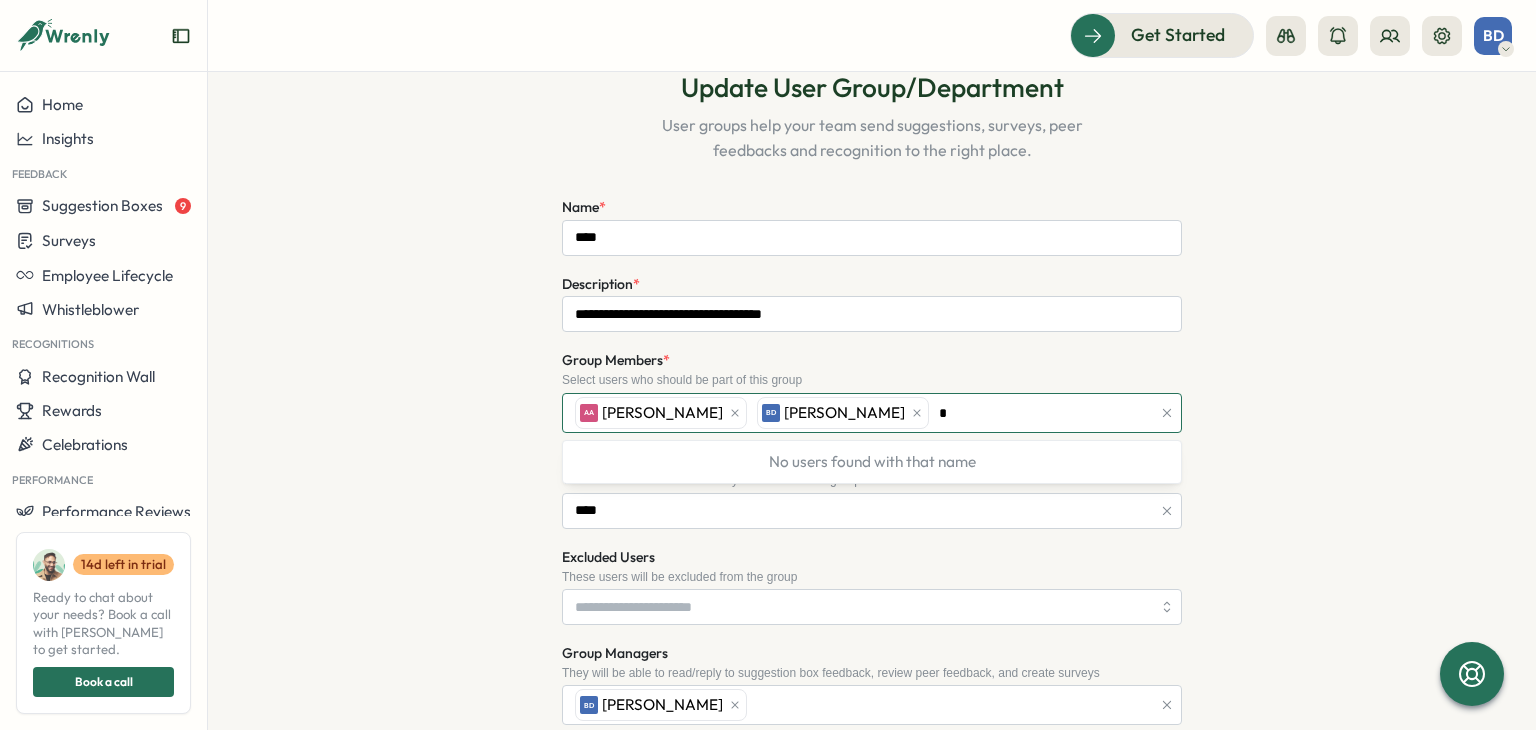 type 